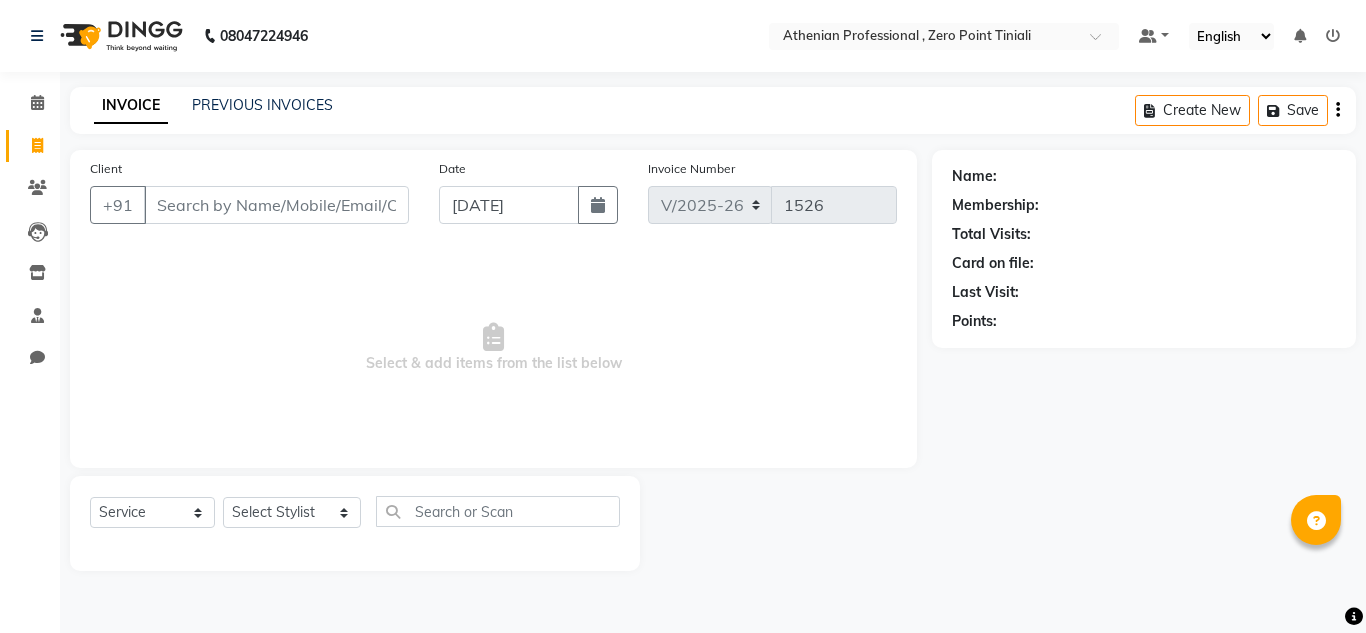 select on "8300" 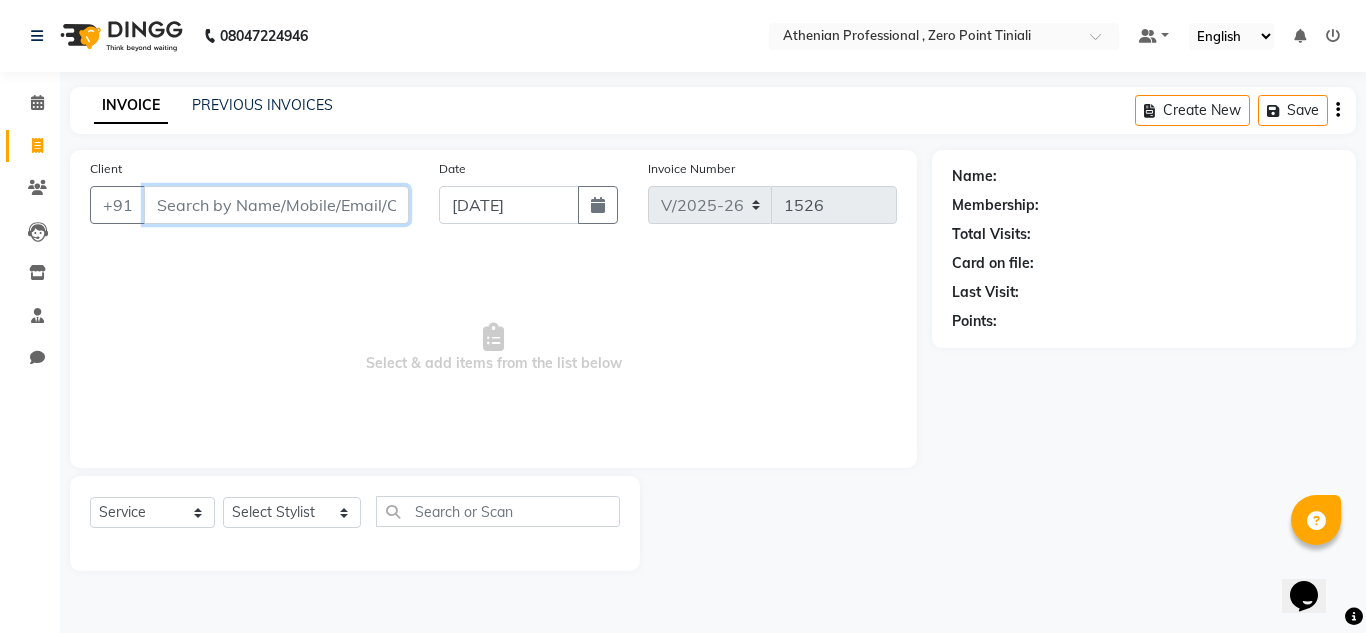 scroll, scrollTop: 0, scrollLeft: 0, axis: both 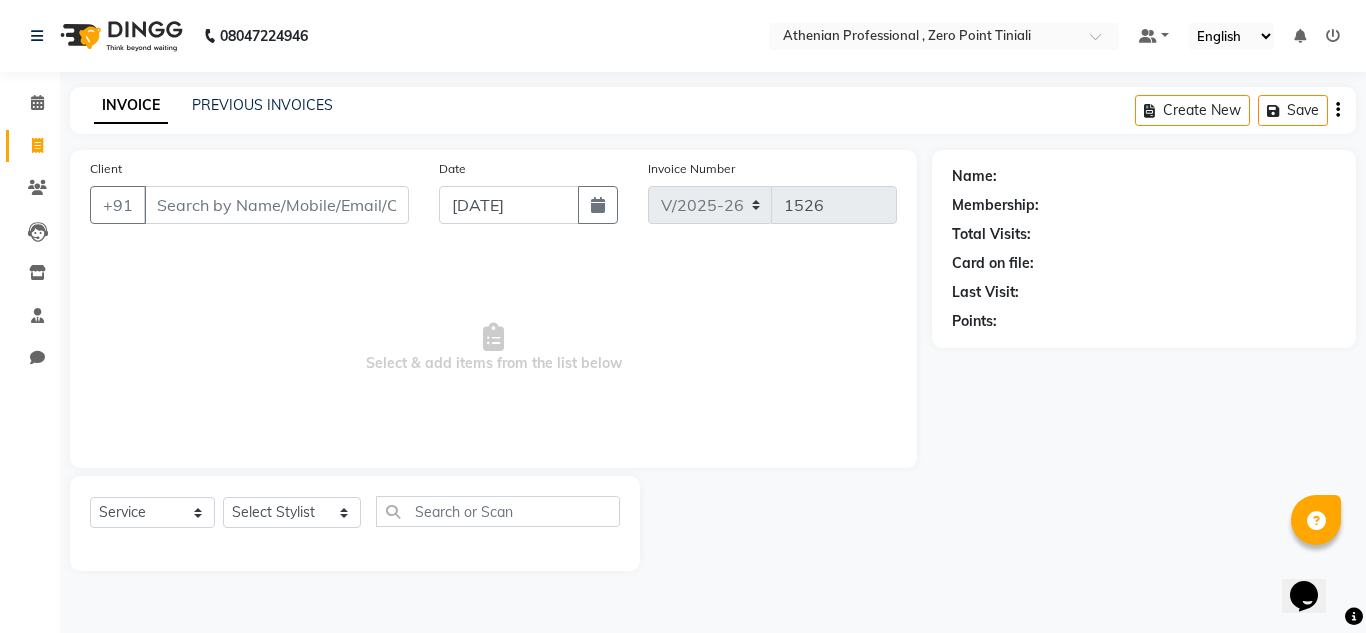 click on "08047224946 Select Location × Athenian Professional , Zero Point Tiniali Default Panel My Panel English ENGLISH Español العربية मराठी हिंदी ગુજરાતી தமிழ் 中文 Notifications nothing to show ☀ Athenian Professional , Zero Point Tiniali  Calendar  Invoice  Clients  Leads   Inventory  Staff  Chat Completed InProgress Upcoming Dropped Tentative Check-In Confirm Bookings Segments Page Builder INVOICE PREVIOUS INVOICES Create New   Save  Client +91 Date [DATE] Invoice Number V/2025 V/[PHONE_NUMBER]  Select & add items from the list below  Select  Service  Product  Membership  Package Voucher Prepaid Gift Card  Select Stylist Abin [MEDICAL_DATA] Admin [PERSON_NAME] KOLAM WANGSU KOSHEH BIHAM LINDUM NEME MAHINDRA [PERSON_NAME] Manager [PERSON_NAME] MINUKA [PERSON_NAME] NGAMNON RALONGHAM [PERSON_NAME] [PERSON_NAME] SUMI [PERSON_NAME] DEVI [PERSON_NAME] TAMCHI YAMA Toingam Jamikham YELLI LIKHA Name: Membership: Total Visits: Card on file: Last Visit:  Points:" at bounding box center (683, 316) 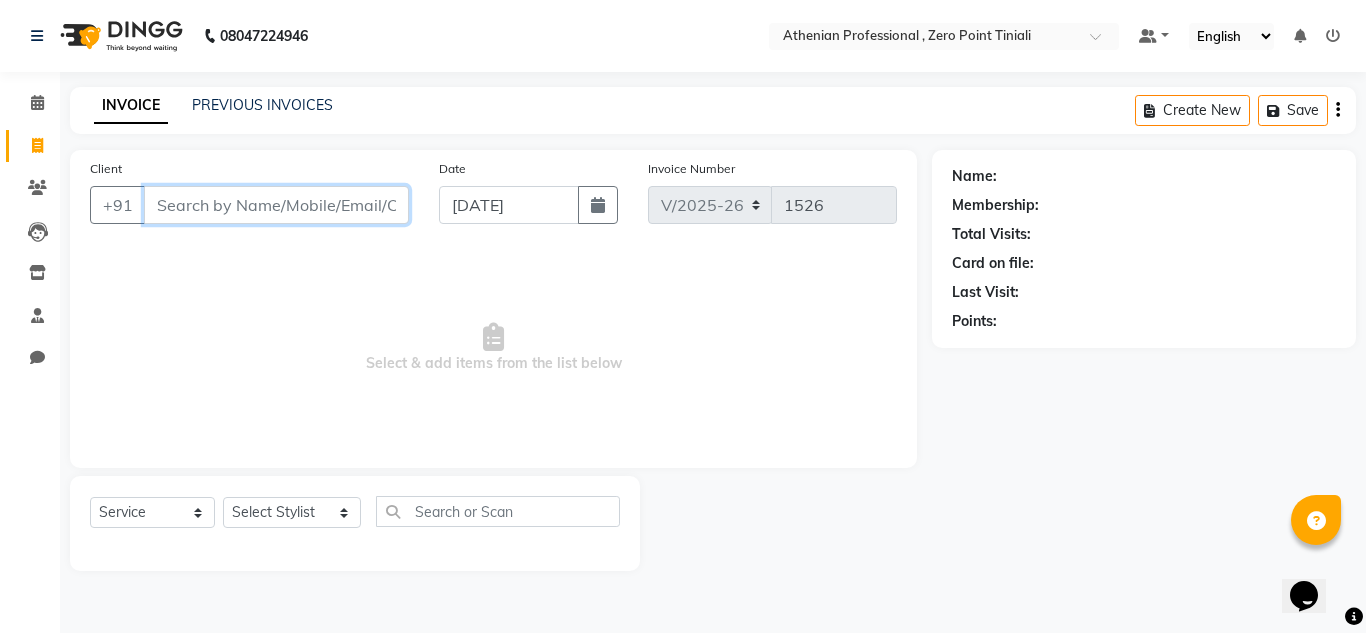 click on "Client" at bounding box center [276, 205] 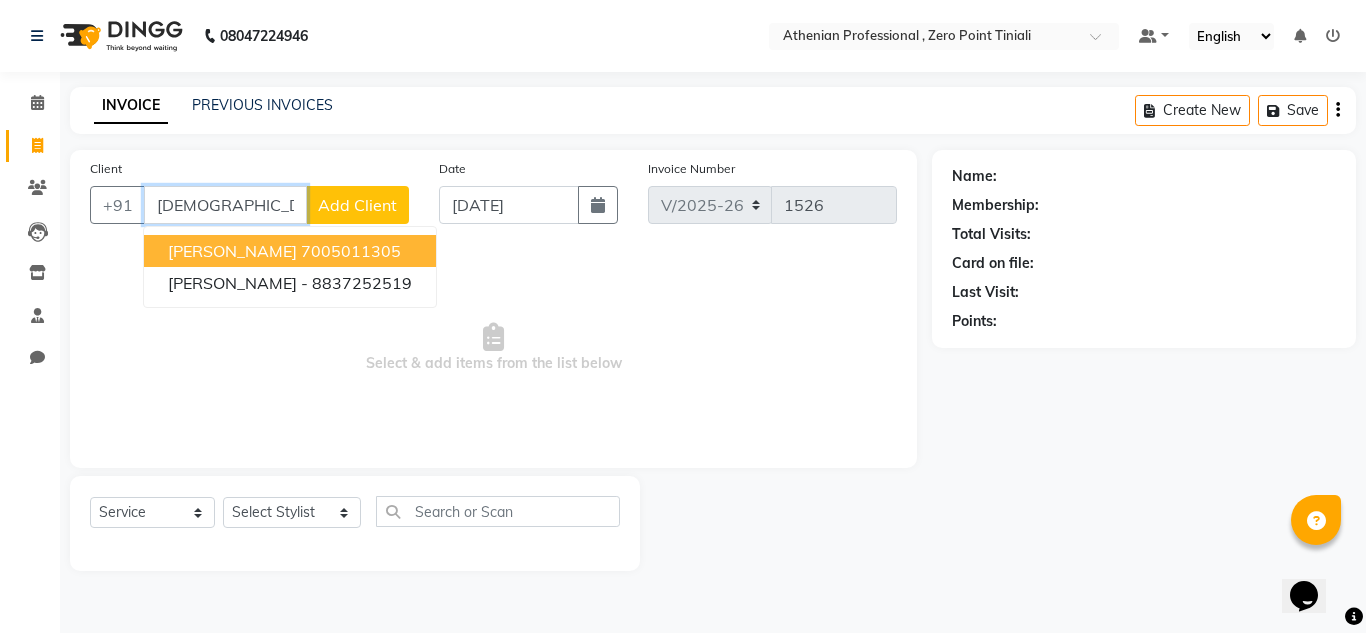 click on "7005011305" at bounding box center [351, 251] 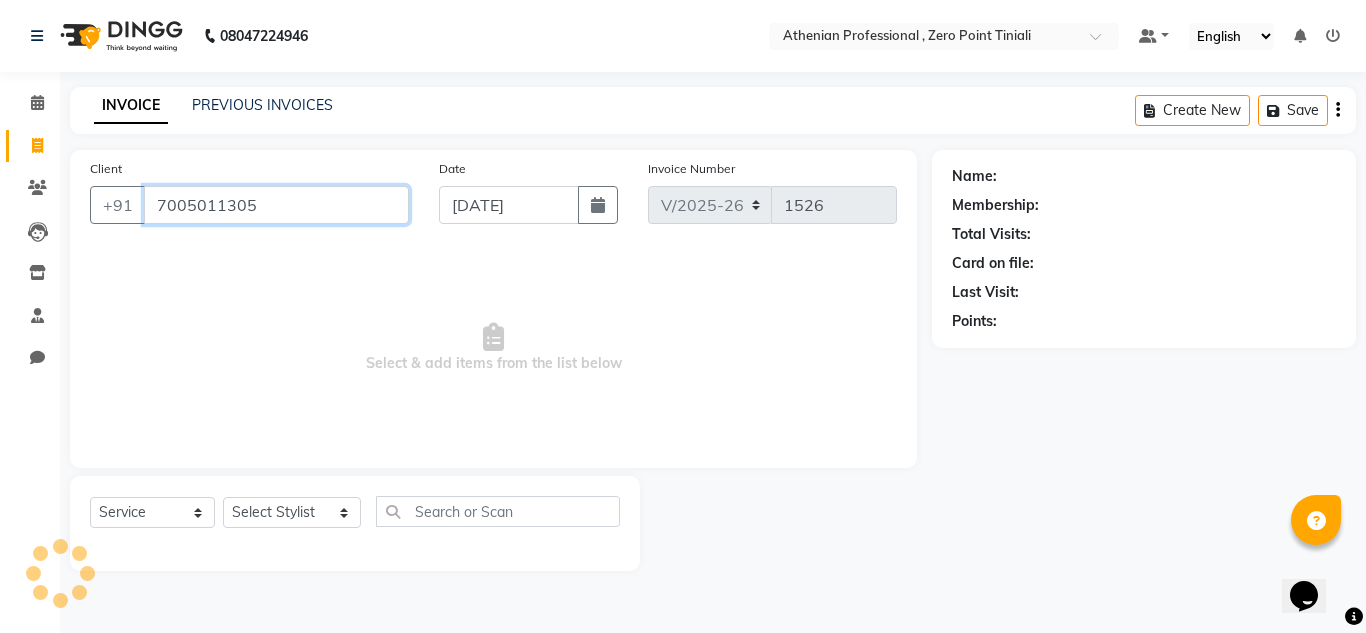 type on "7005011305" 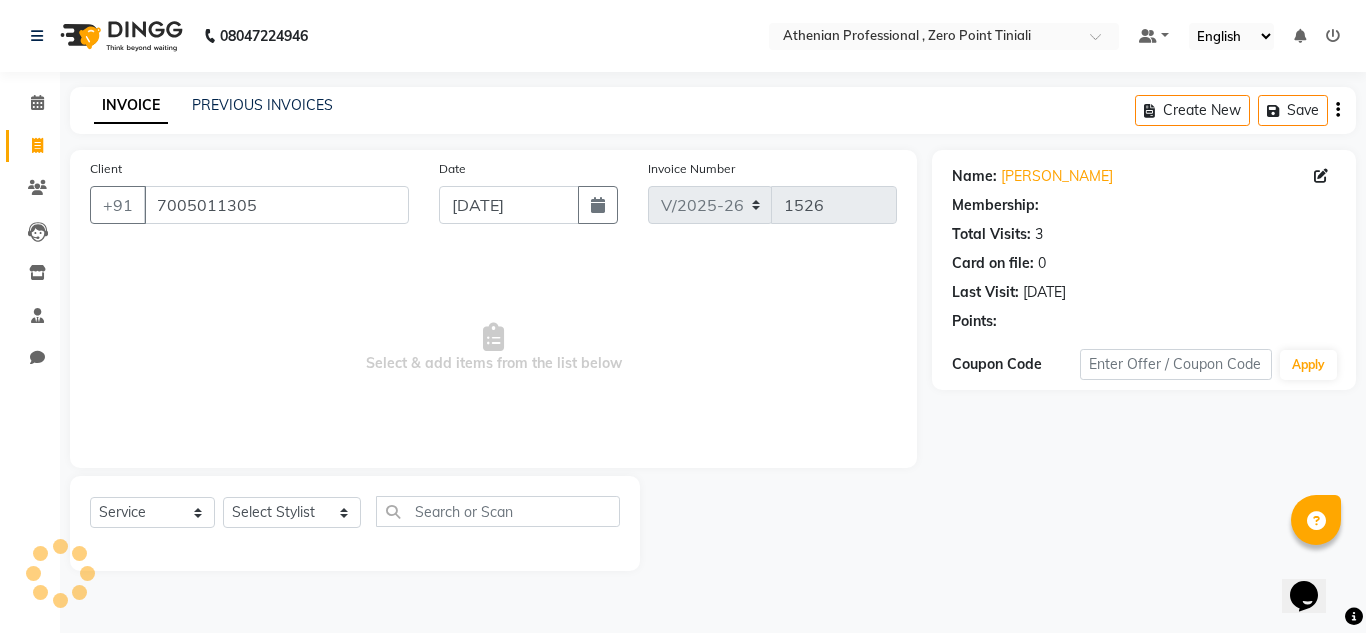 select on "1: Object" 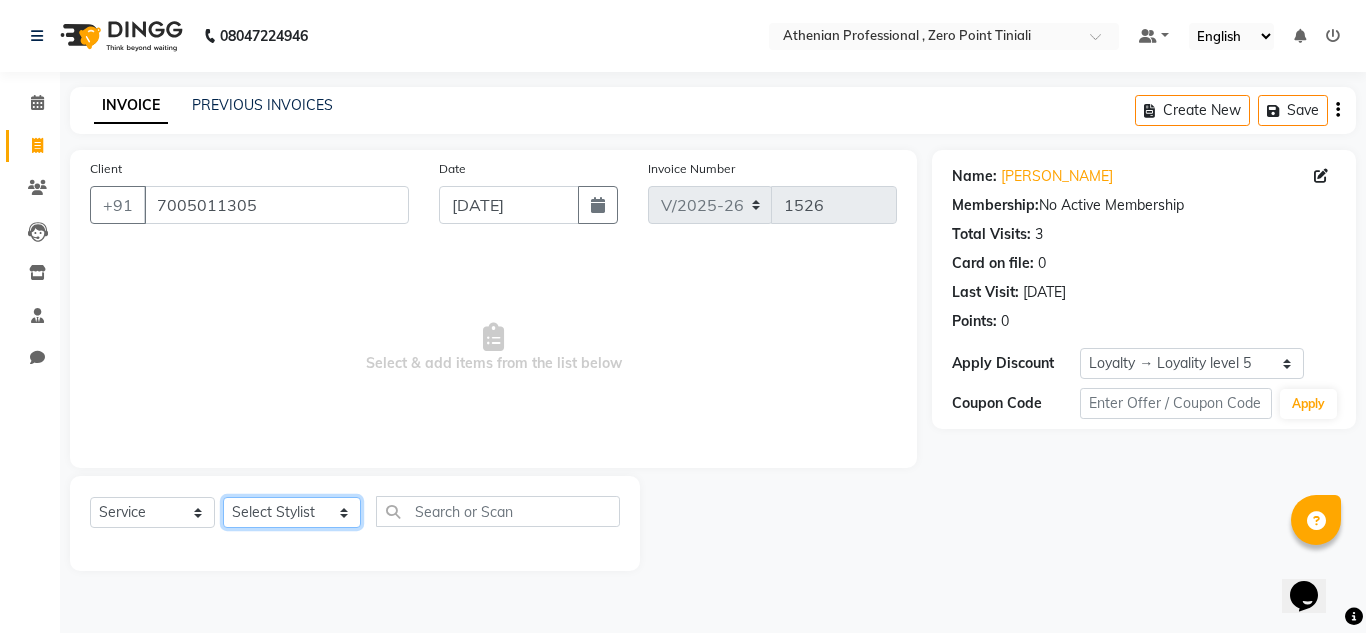 click on "Select Stylist [PERSON_NAME][MEDICAL_DATA] Admin [PERSON_NAME] KOLAM WANGSU KOSHEH BIHAM LINDUM NEME MAHINDRA [PERSON_NAME] Manager [PERSON_NAME] MINUKA [PERSON_NAME] NGAMNON RALONGHAM [PERSON_NAME] [PERSON_NAME] SUMI [PERSON_NAME] DEVI [PERSON_NAME] Jamikham YELLI LIKHA" 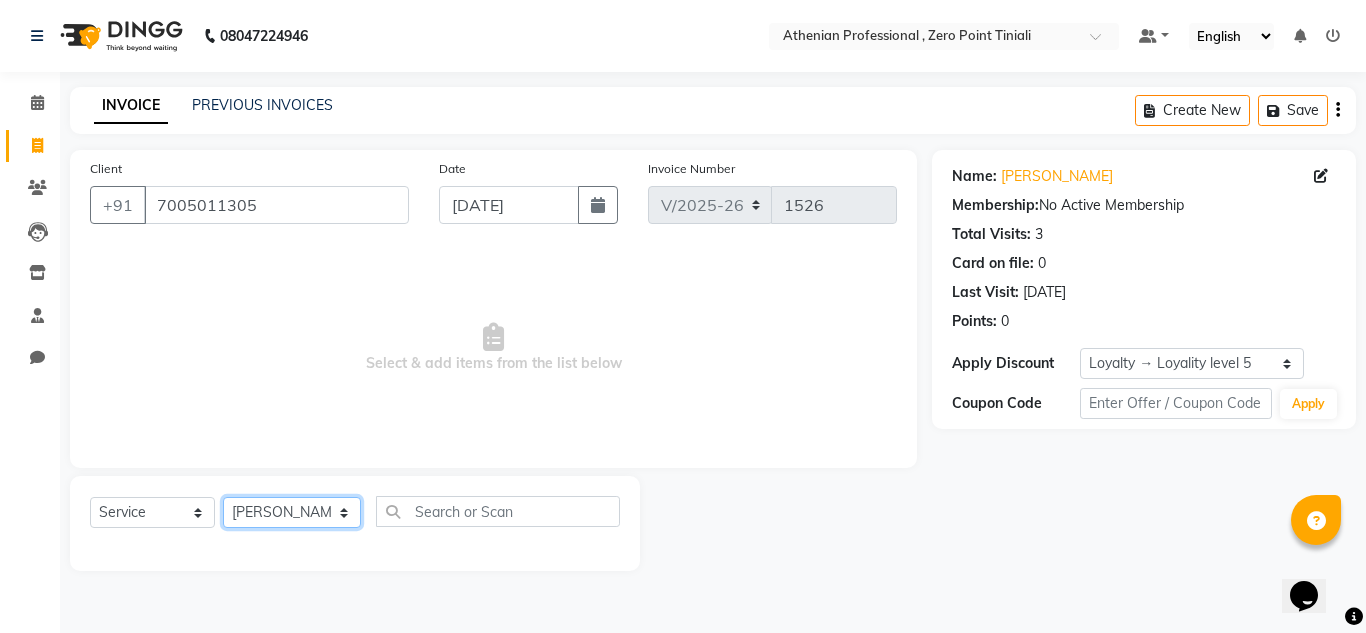 click on "Select Stylist [PERSON_NAME][MEDICAL_DATA] Admin [PERSON_NAME] KOLAM WANGSU KOSHEH BIHAM LINDUM NEME MAHINDRA [PERSON_NAME] Manager [PERSON_NAME] MINUKA [PERSON_NAME] NGAMNON RALONGHAM [PERSON_NAME] [PERSON_NAME] SUMI [PERSON_NAME] DEVI [PERSON_NAME] Jamikham YELLI LIKHA" 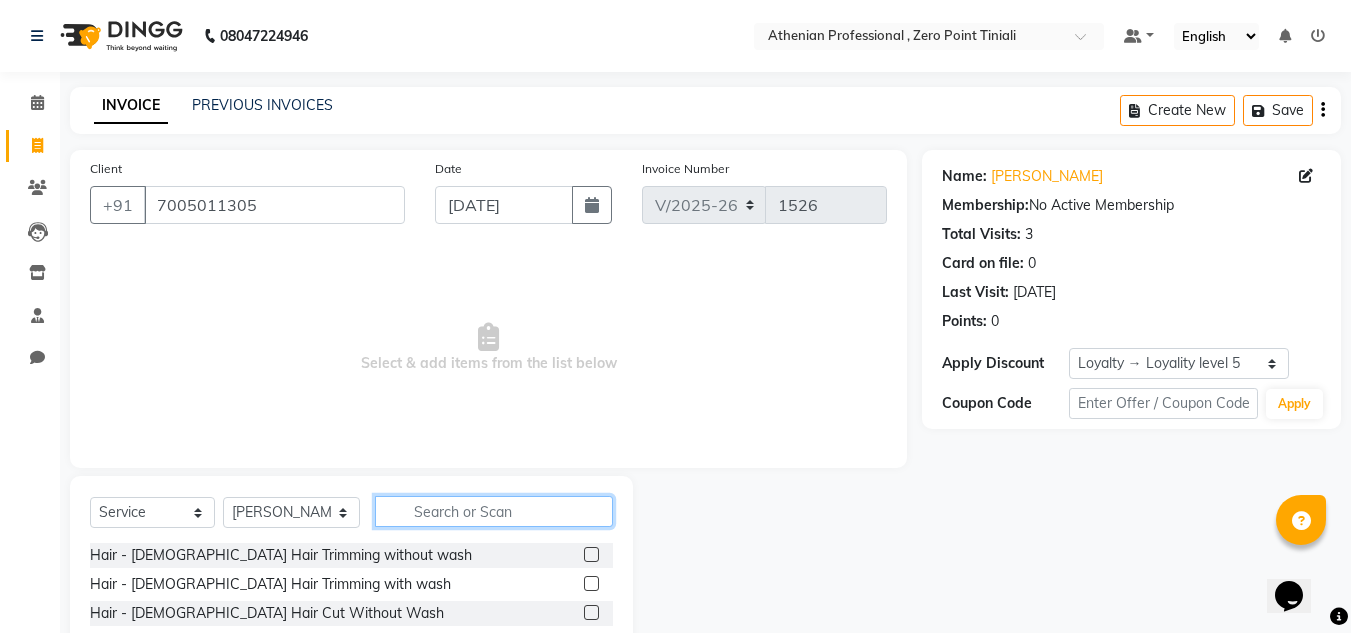 click 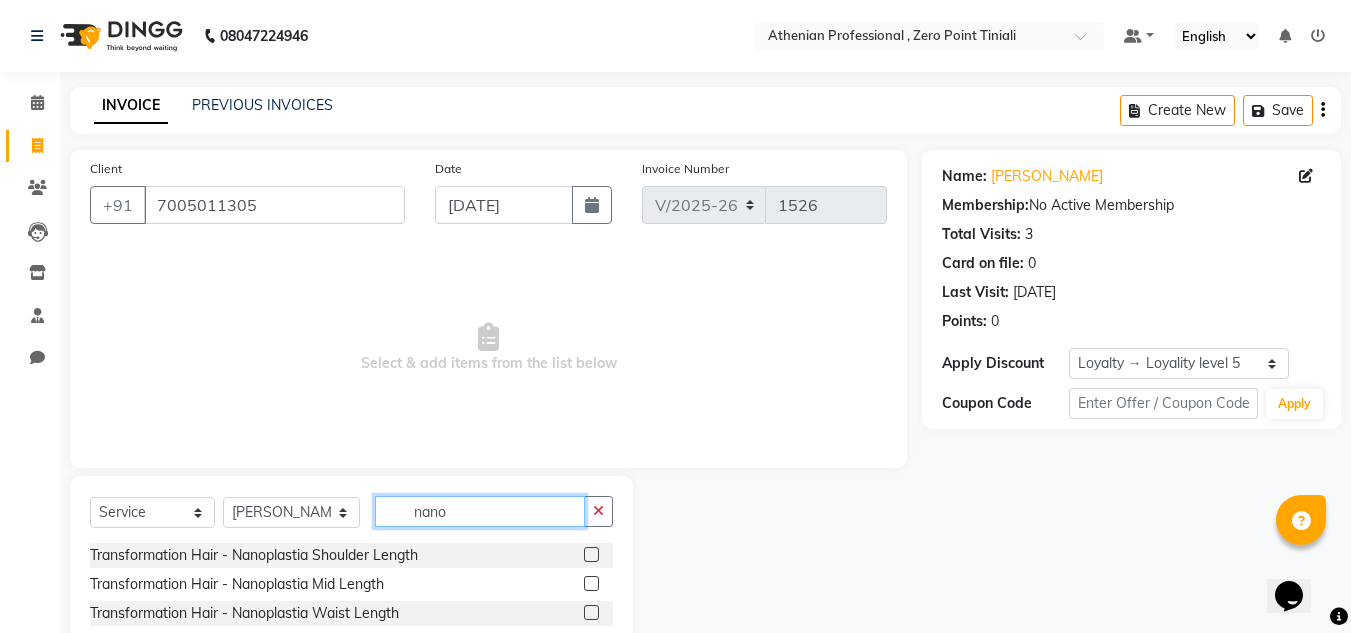 type on "nano" 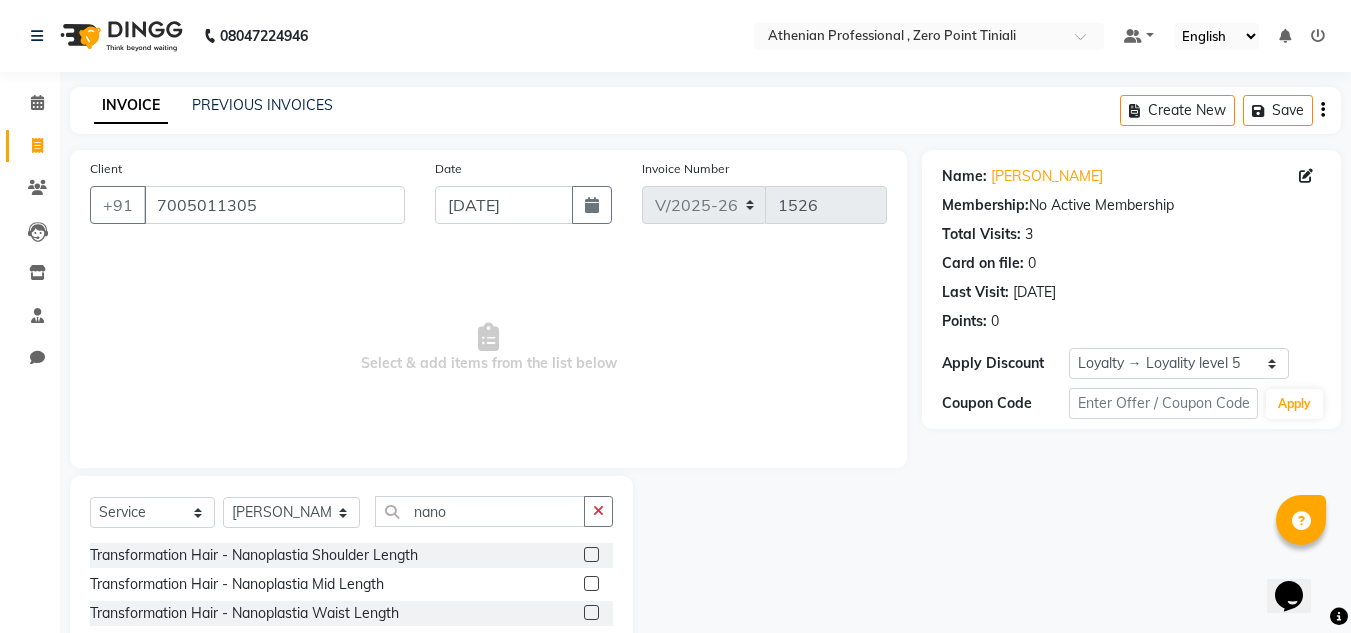 click 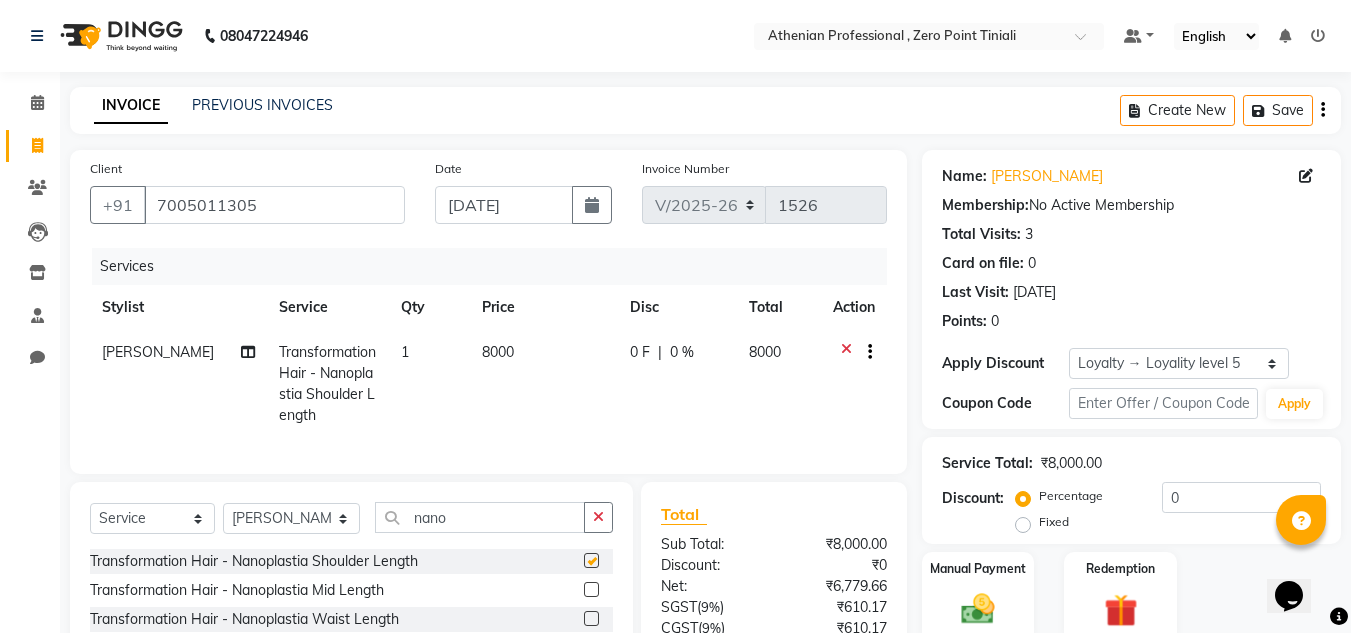 checkbox on "false" 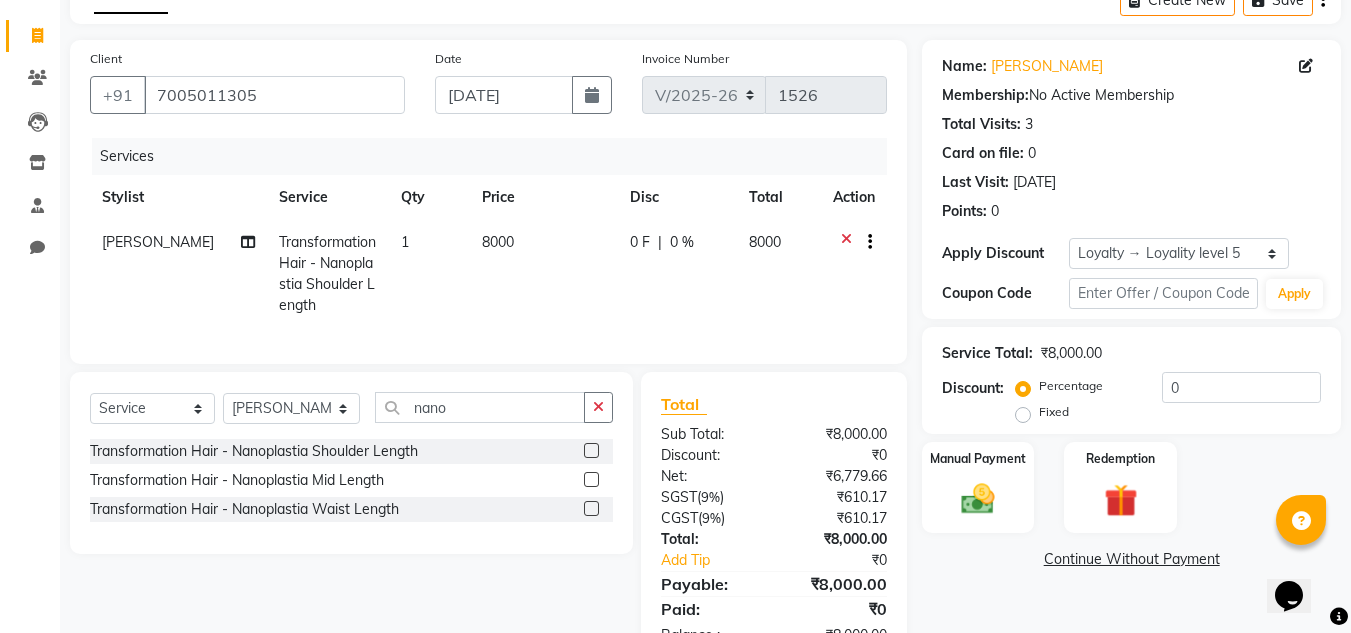 scroll, scrollTop: 111, scrollLeft: 0, axis: vertical 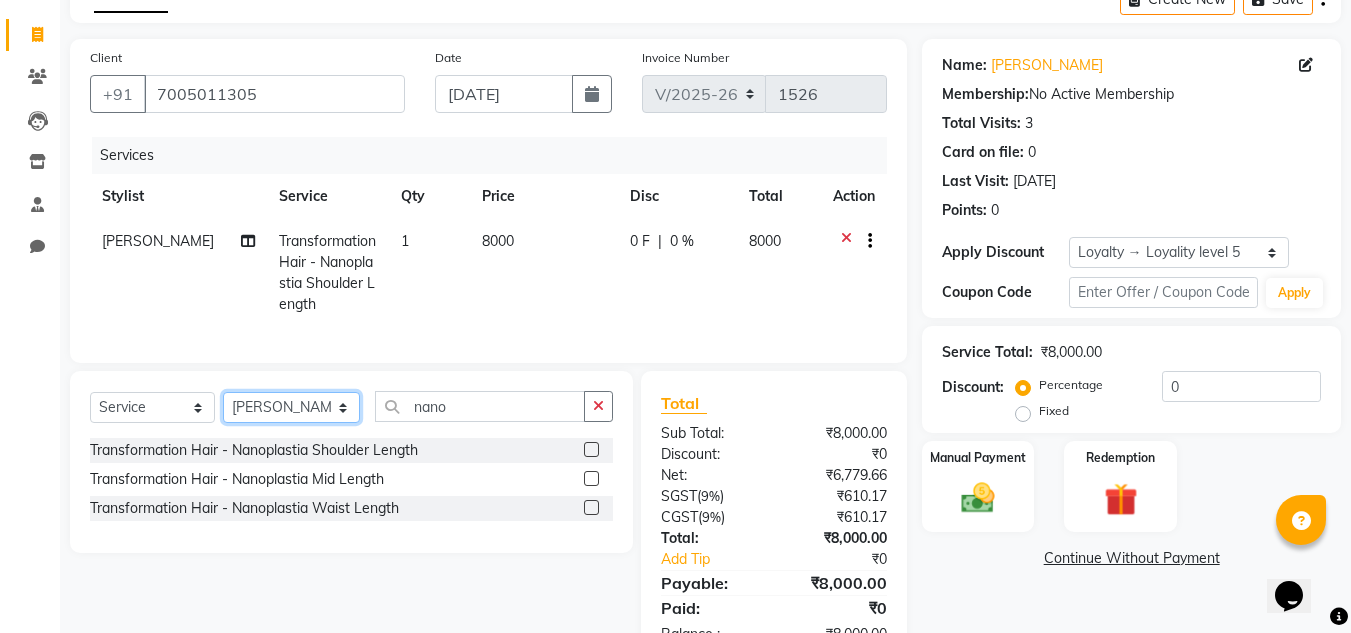 click on "Select Stylist [PERSON_NAME][MEDICAL_DATA] Admin [PERSON_NAME] KOLAM WANGSU KOSHEH BIHAM LINDUM NEME MAHINDRA [PERSON_NAME] Manager [PERSON_NAME] MINUKA [PERSON_NAME] NGAMNON RALONGHAM [PERSON_NAME] [PERSON_NAME] SUMI [PERSON_NAME] DEVI [PERSON_NAME] Jamikham YELLI LIKHA" 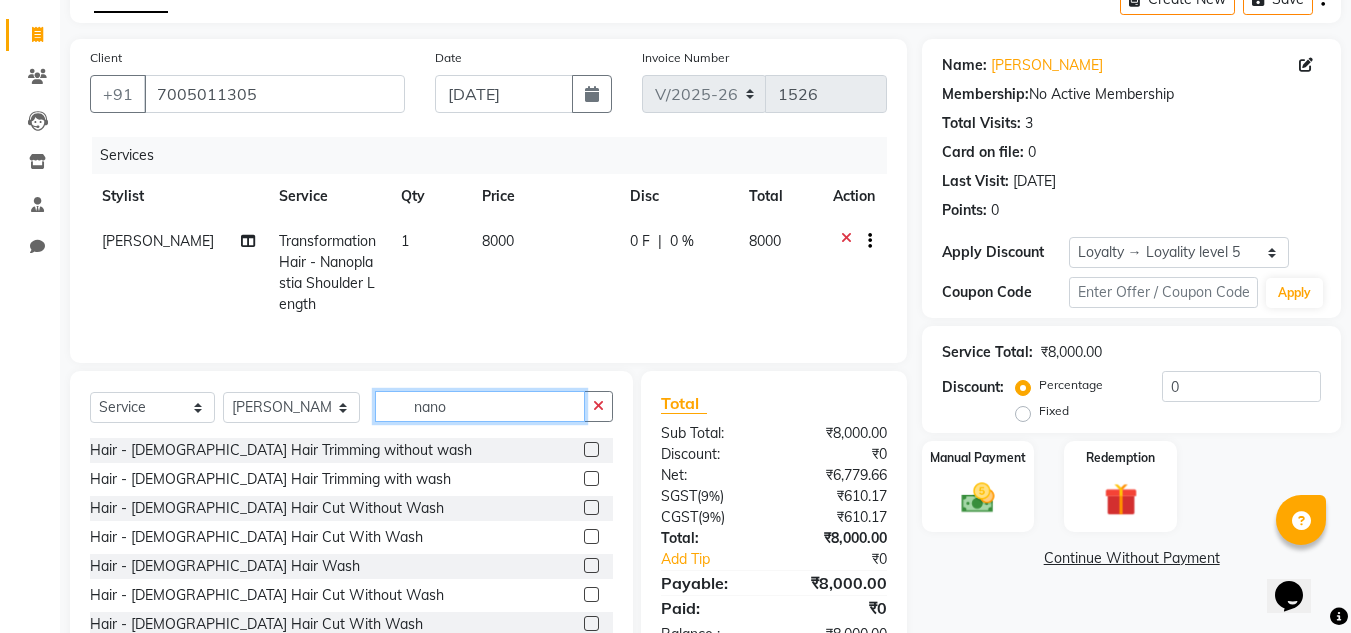 click on "nano" 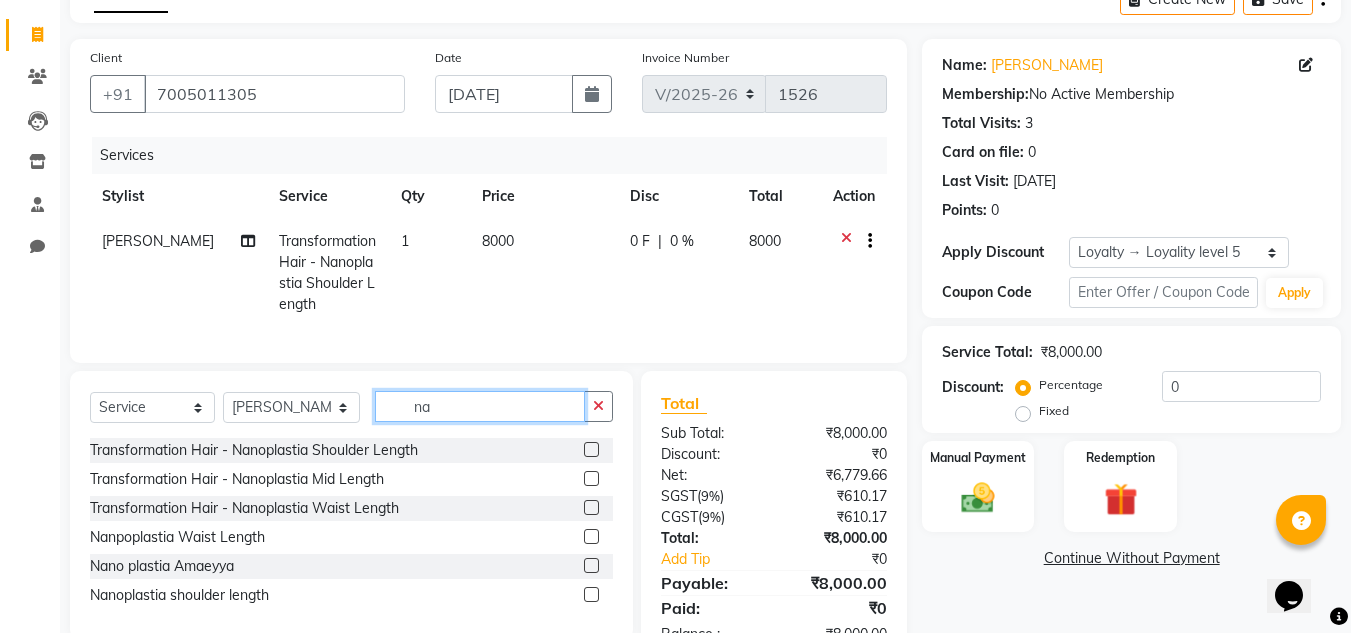 type on "n" 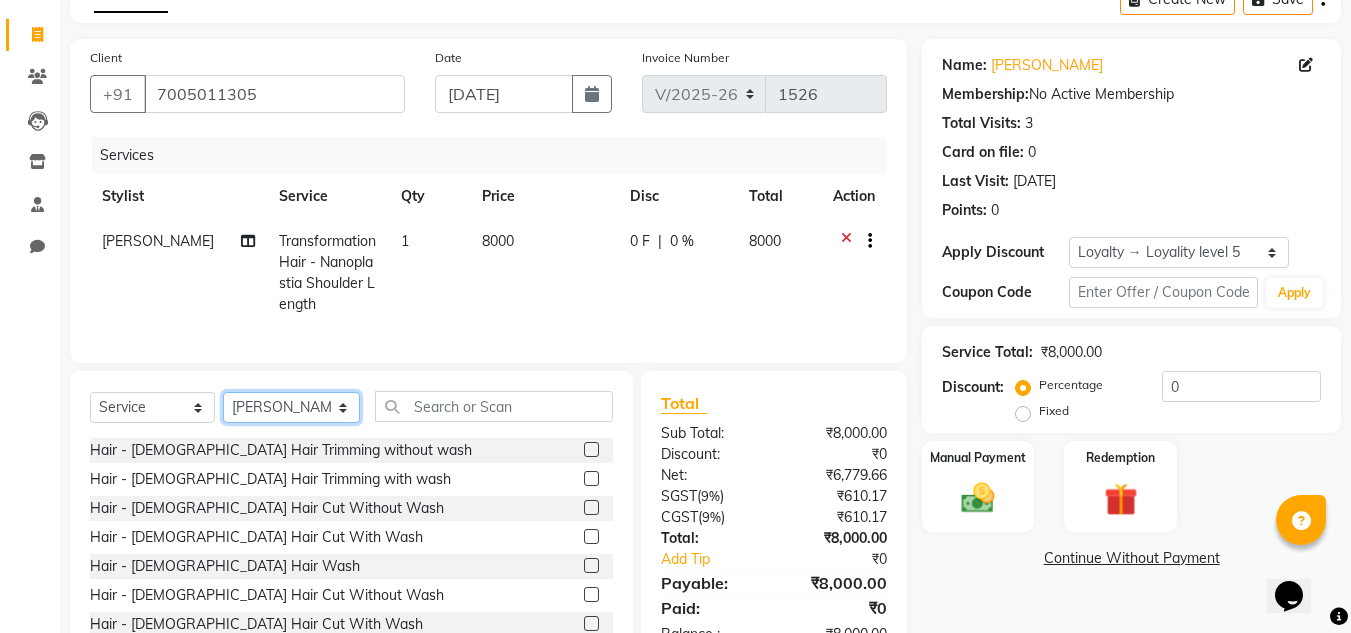 click on "Select Stylist [PERSON_NAME][MEDICAL_DATA] Admin [PERSON_NAME] KOLAM WANGSU KOSHEH BIHAM LINDUM NEME MAHINDRA [PERSON_NAME] Manager [PERSON_NAME] MINUKA [PERSON_NAME] NGAMNON RALONGHAM [PERSON_NAME] [PERSON_NAME] SUMI [PERSON_NAME] DEVI [PERSON_NAME] Jamikham YELLI LIKHA" 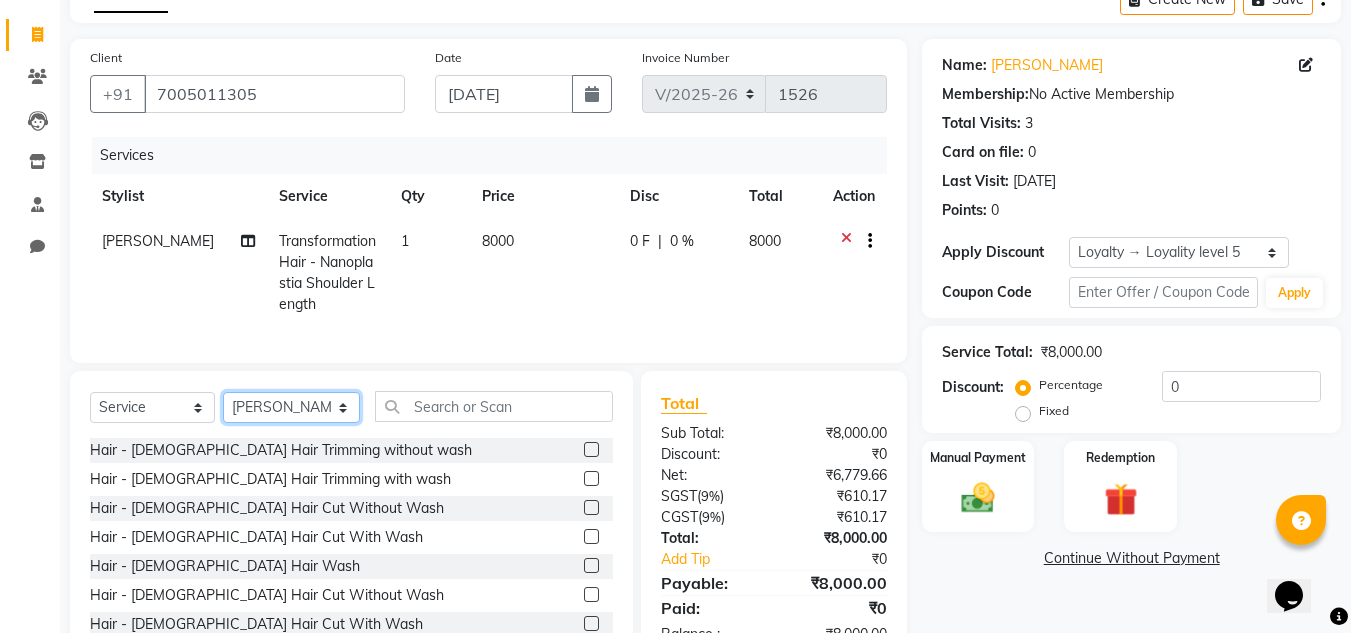 click on "Select Stylist [PERSON_NAME][MEDICAL_DATA] Admin [PERSON_NAME] KOLAM WANGSU KOSHEH BIHAM LINDUM NEME MAHINDRA [PERSON_NAME] Manager [PERSON_NAME] MINUKA [PERSON_NAME] NGAMNON RALONGHAM [PERSON_NAME] [PERSON_NAME] SUMI [PERSON_NAME] DEVI [PERSON_NAME] Jamikham YELLI LIKHA" 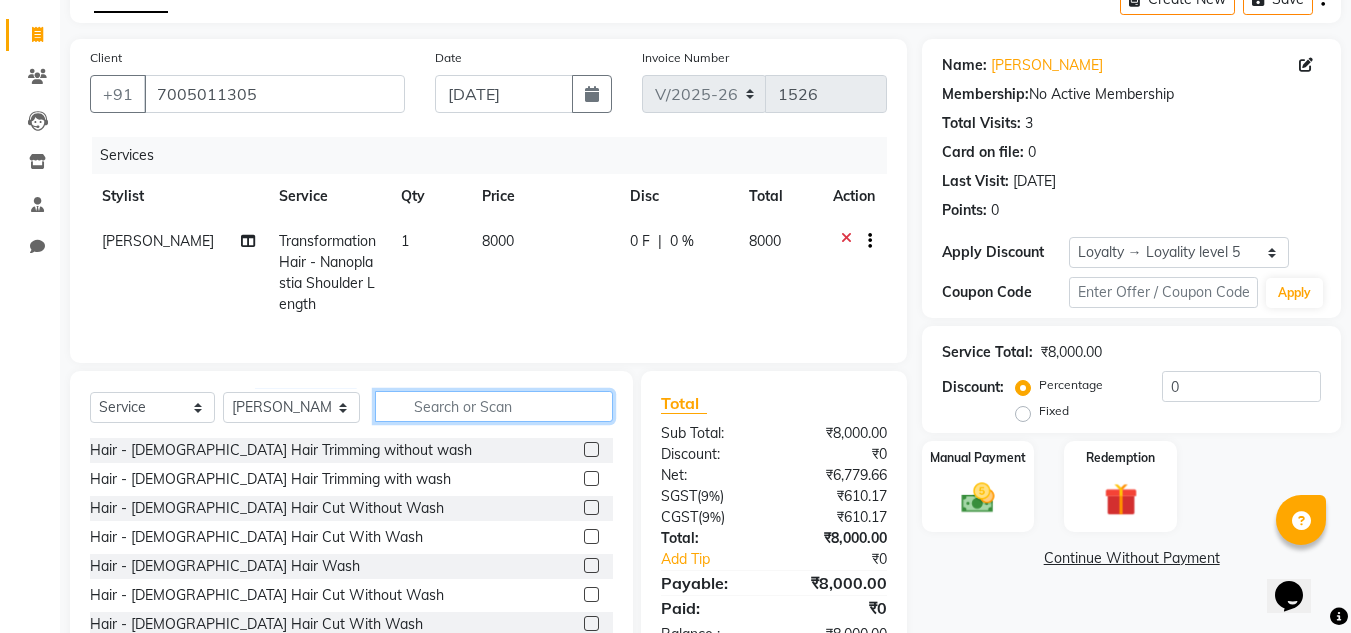 click 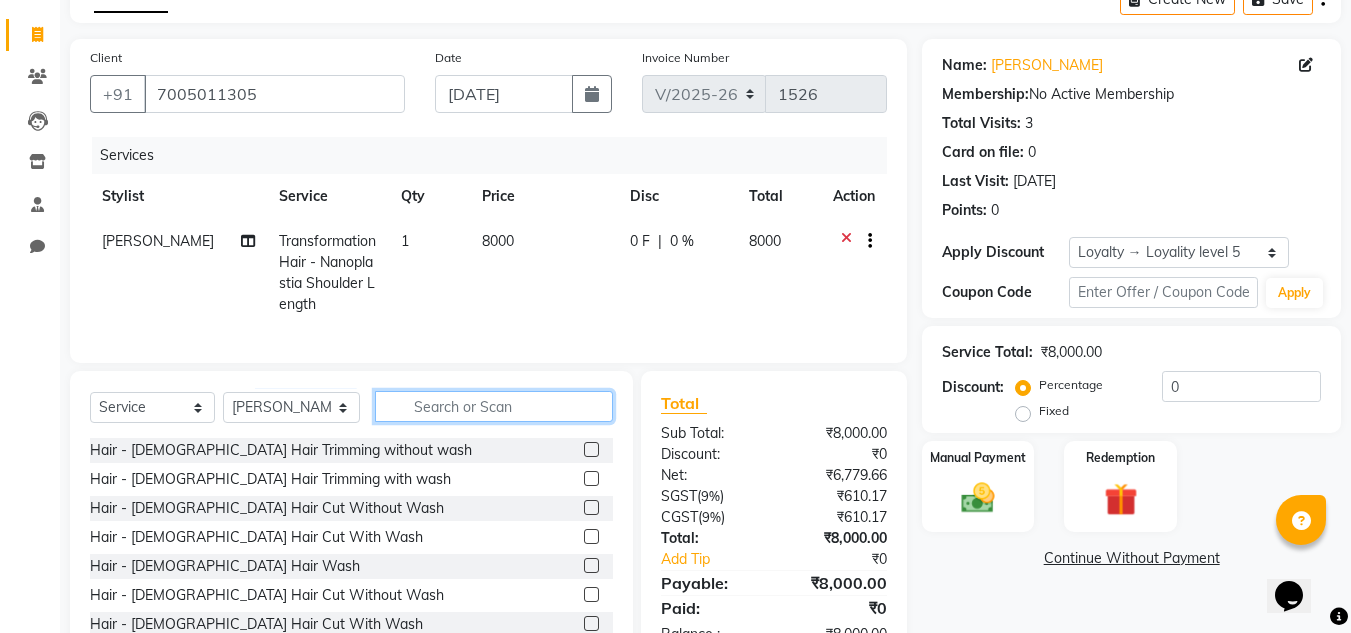 type on "y" 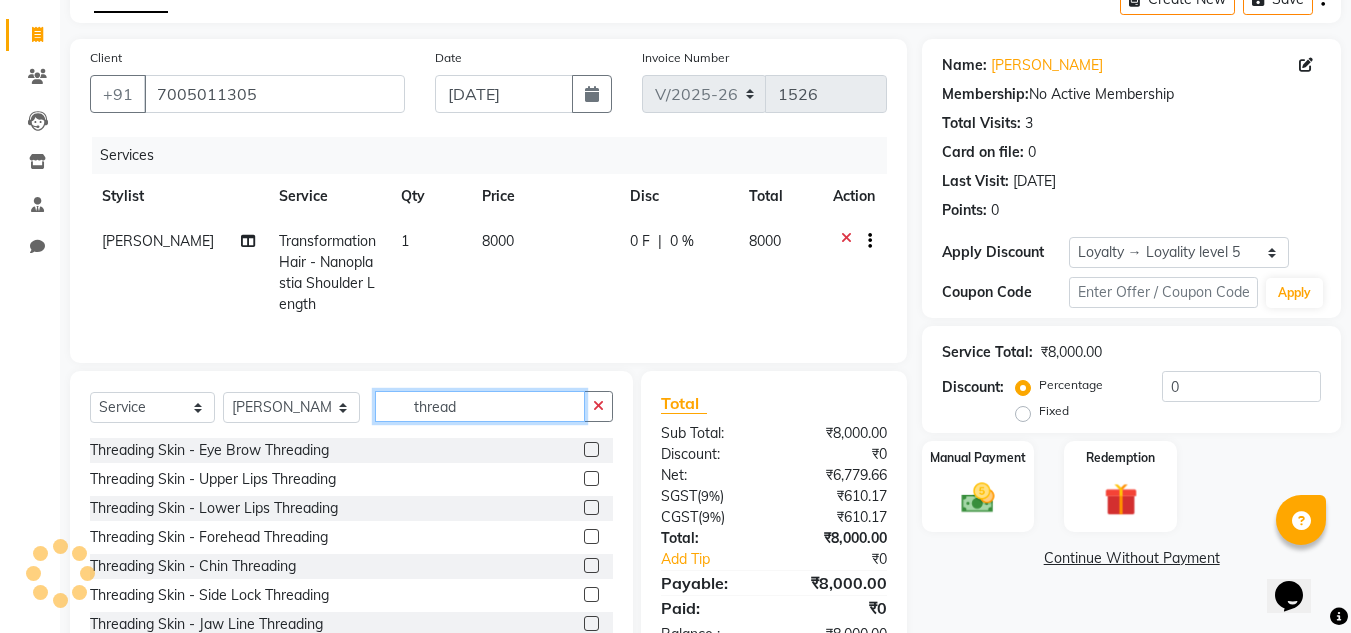 type on "thread" 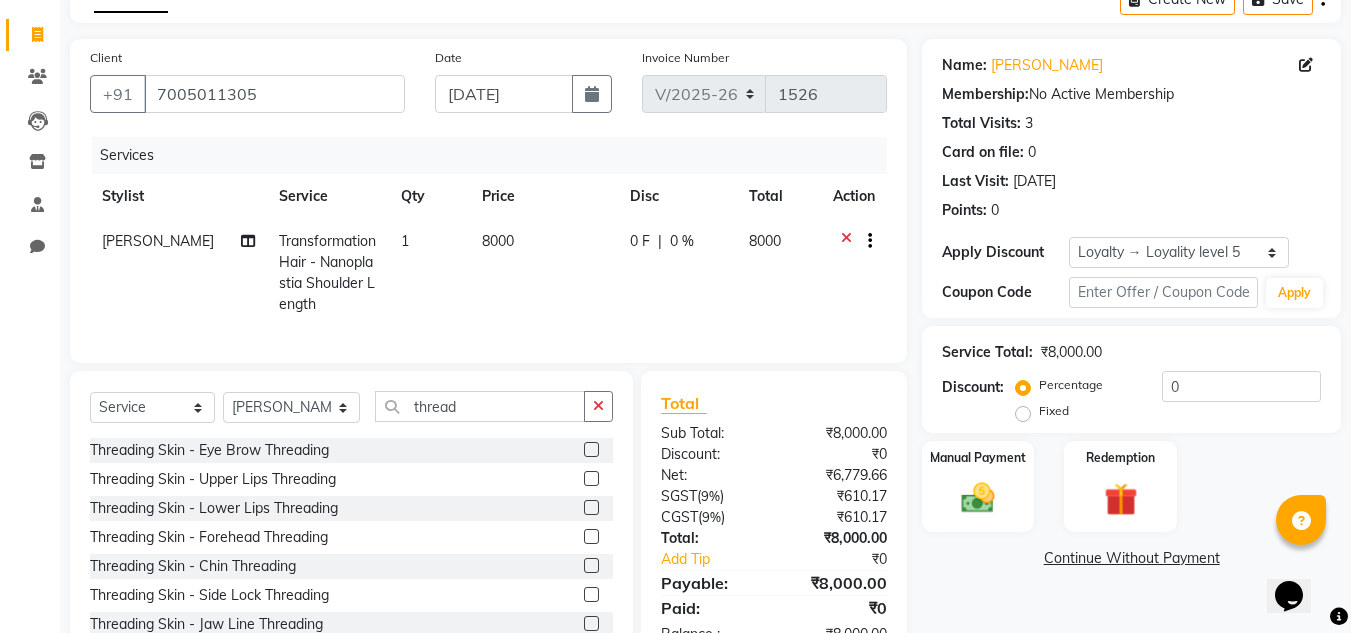 click 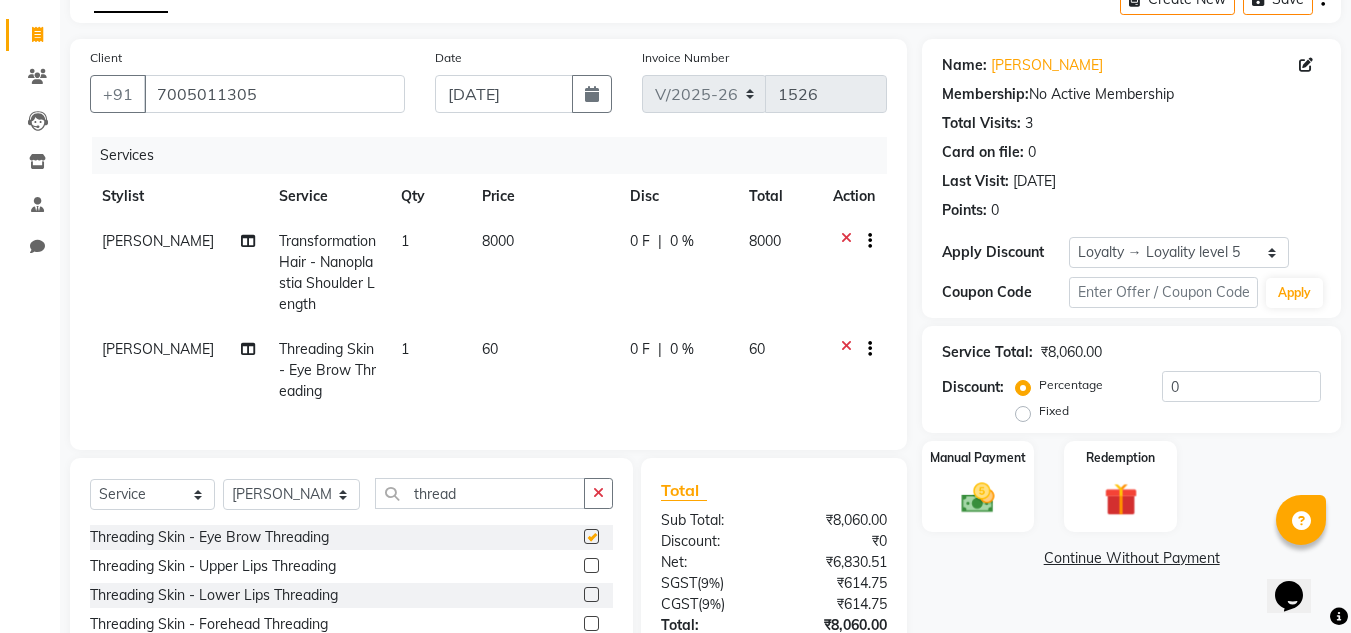 checkbox on "false" 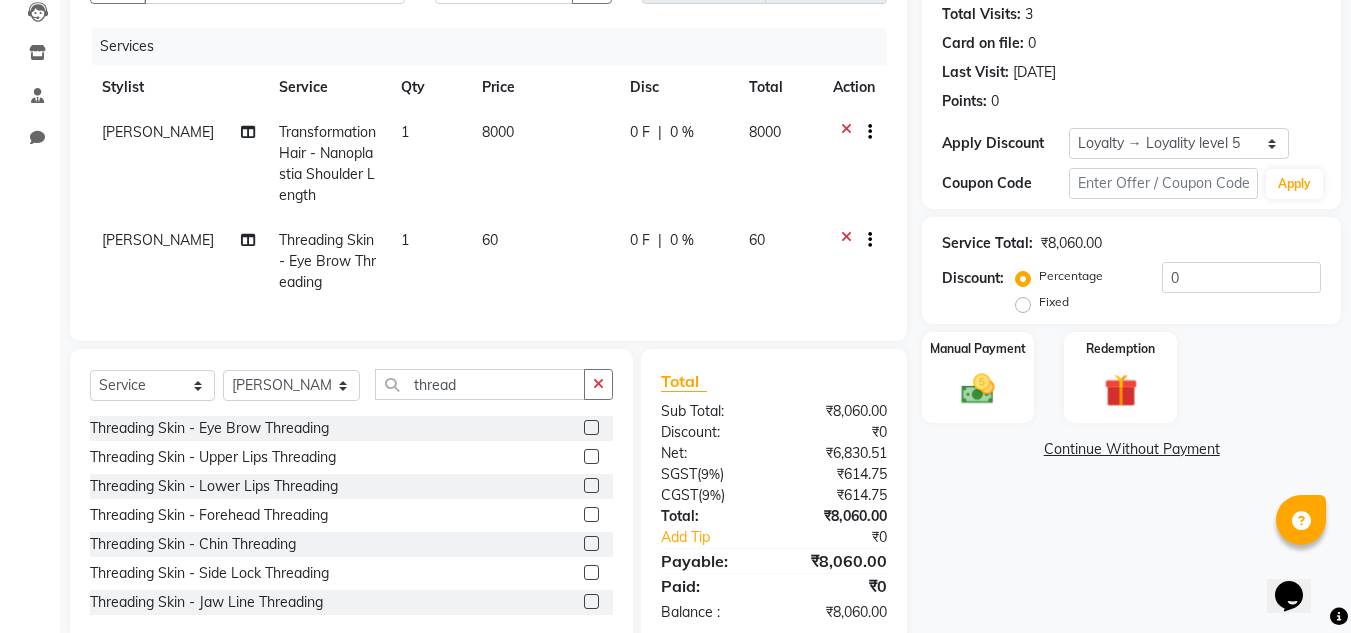scroll, scrollTop: 242, scrollLeft: 0, axis: vertical 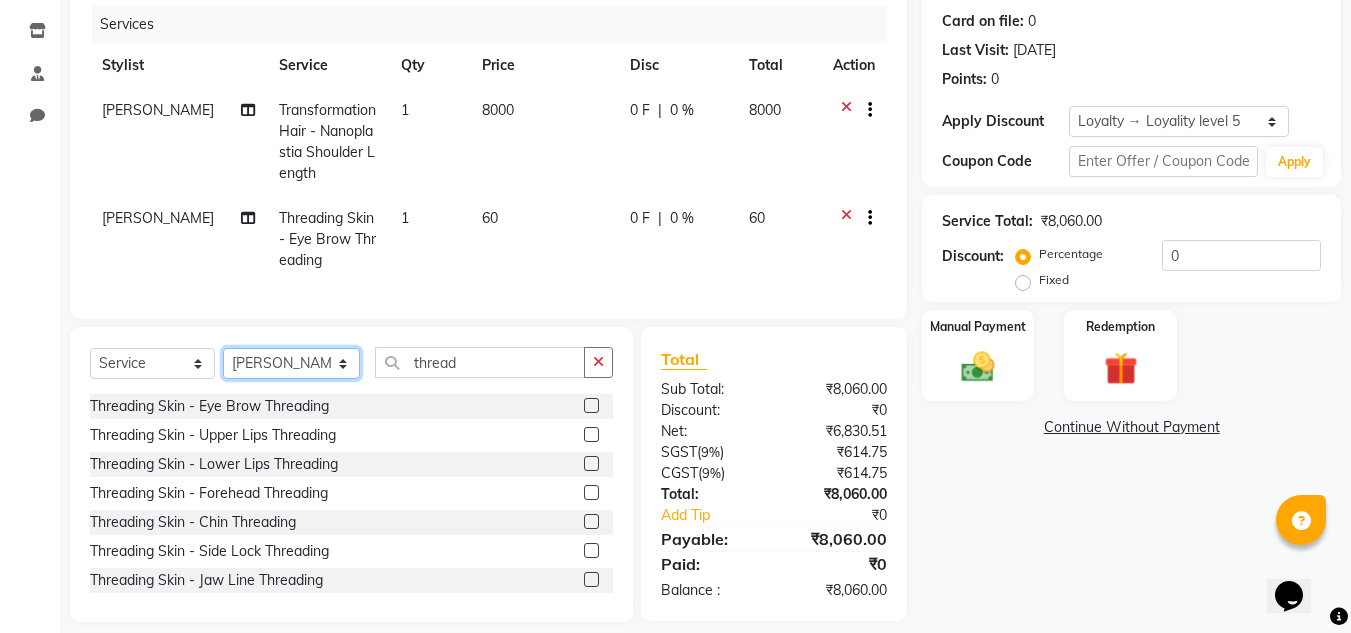 click on "Select Stylist [PERSON_NAME][MEDICAL_DATA] Admin [PERSON_NAME] KOLAM WANGSU KOSHEH BIHAM LINDUM NEME MAHINDRA [PERSON_NAME] Manager [PERSON_NAME] MINUKA [PERSON_NAME] NGAMNON RALONGHAM [PERSON_NAME] [PERSON_NAME] SUMI [PERSON_NAME] DEVI [PERSON_NAME] Jamikham YELLI LIKHA" 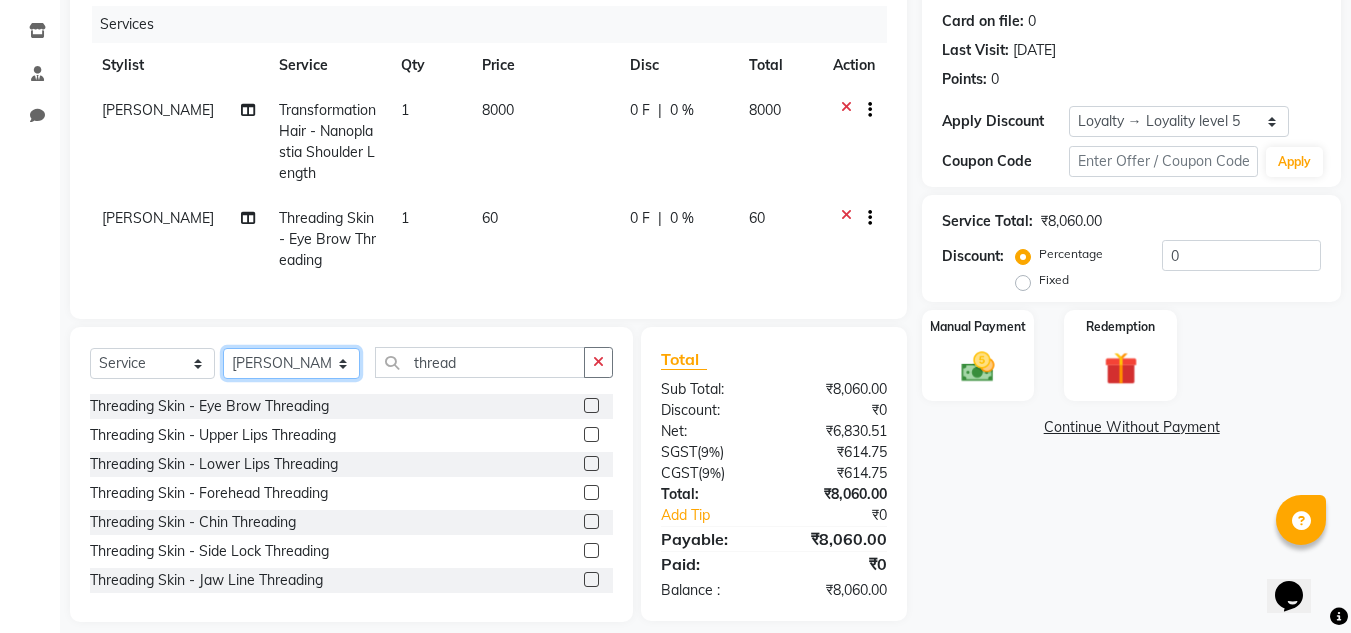 select on "80210" 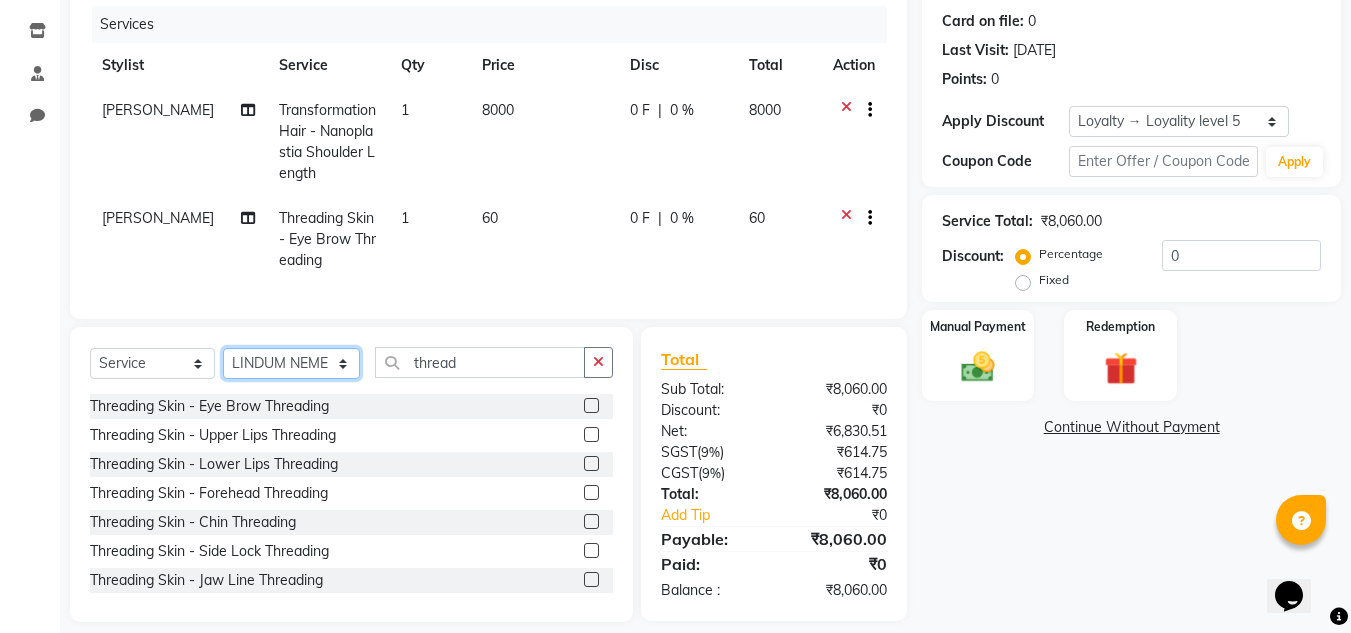 click on "Select Stylist [PERSON_NAME][MEDICAL_DATA] Admin [PERSON_NAME] KOLAM WANGSU KOSHEH BIHAM LINDUM NEME MAHINDRA [PERSON_NAME] Manager [PERSON_NAME] MINUKA [PERSON_NAME] NGAMNON RALONGHAM [PERSON_NAME] [PERSON_NAME] SUMI [PERSON_NAME] DEVI [PERSON_NAME] Jamikham YELLI LIKHA" 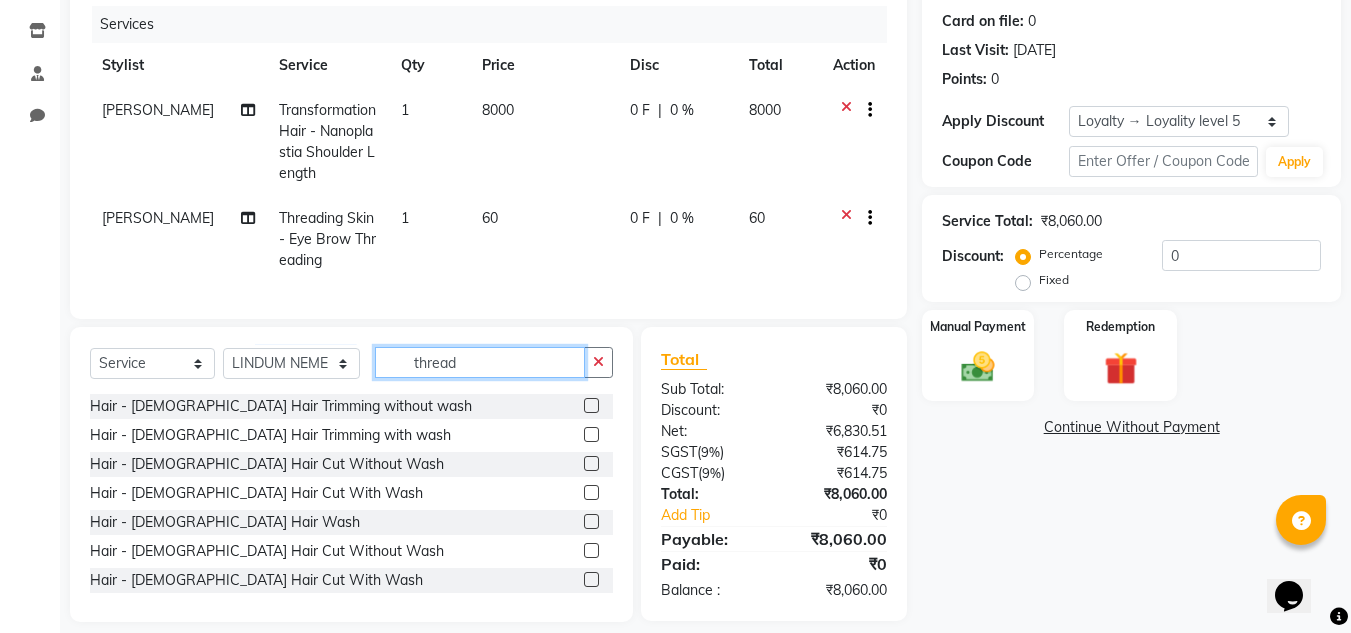 click on "thread" 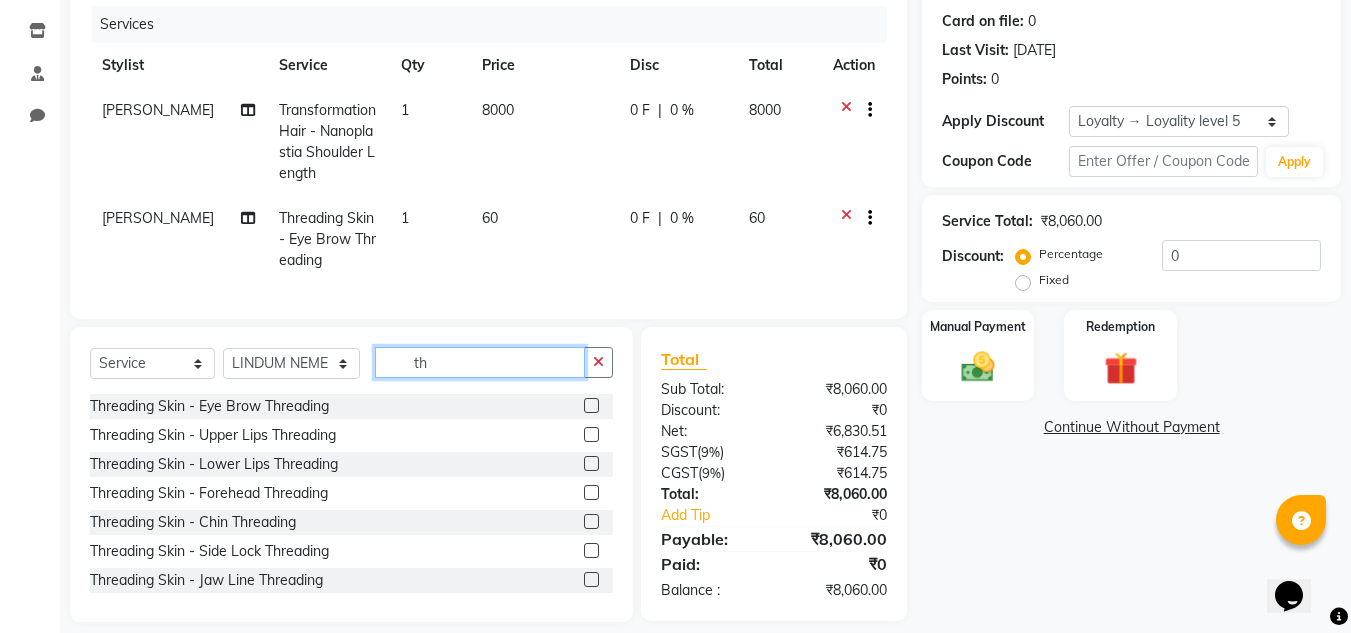 type on "t" 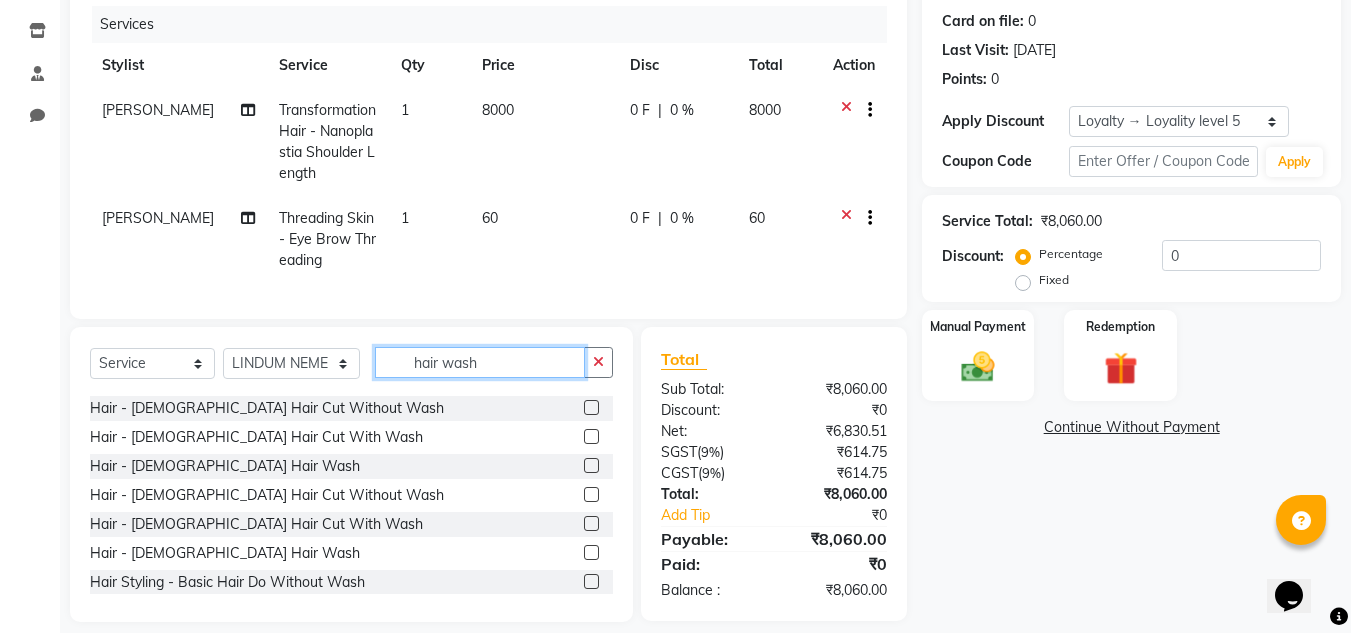 scroll, scrollTop: 61, scrollLeft: 0, axis: vertical 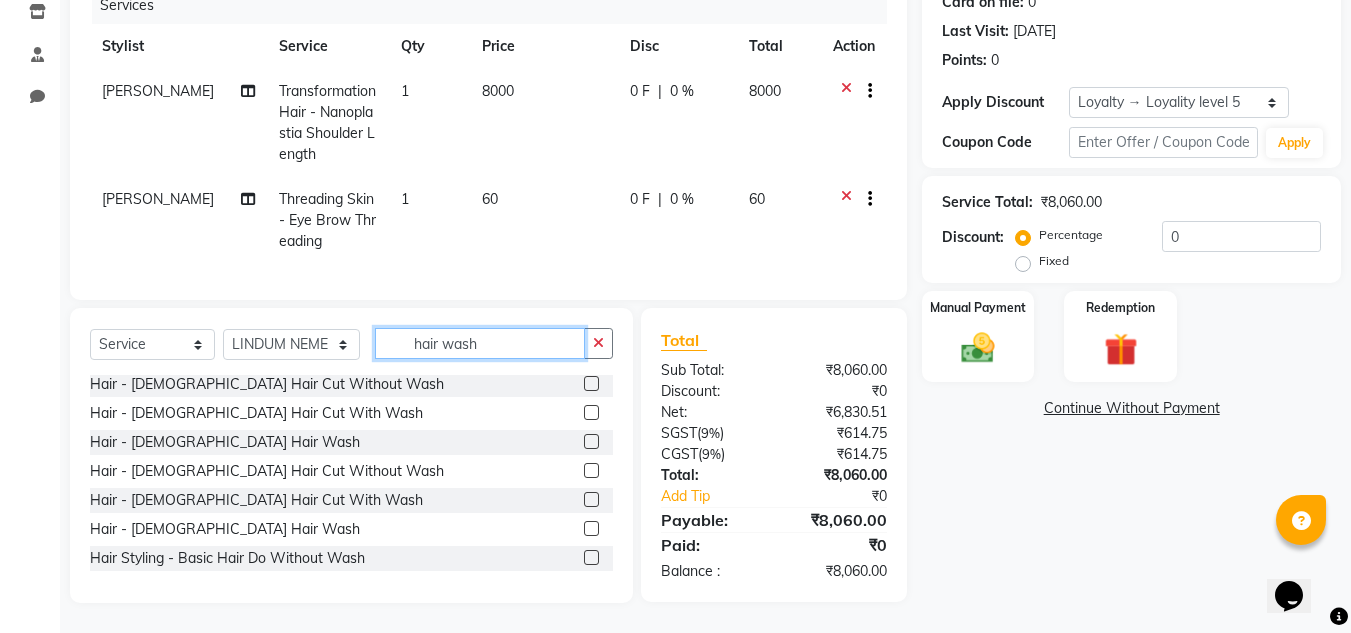 type on "hair wash" 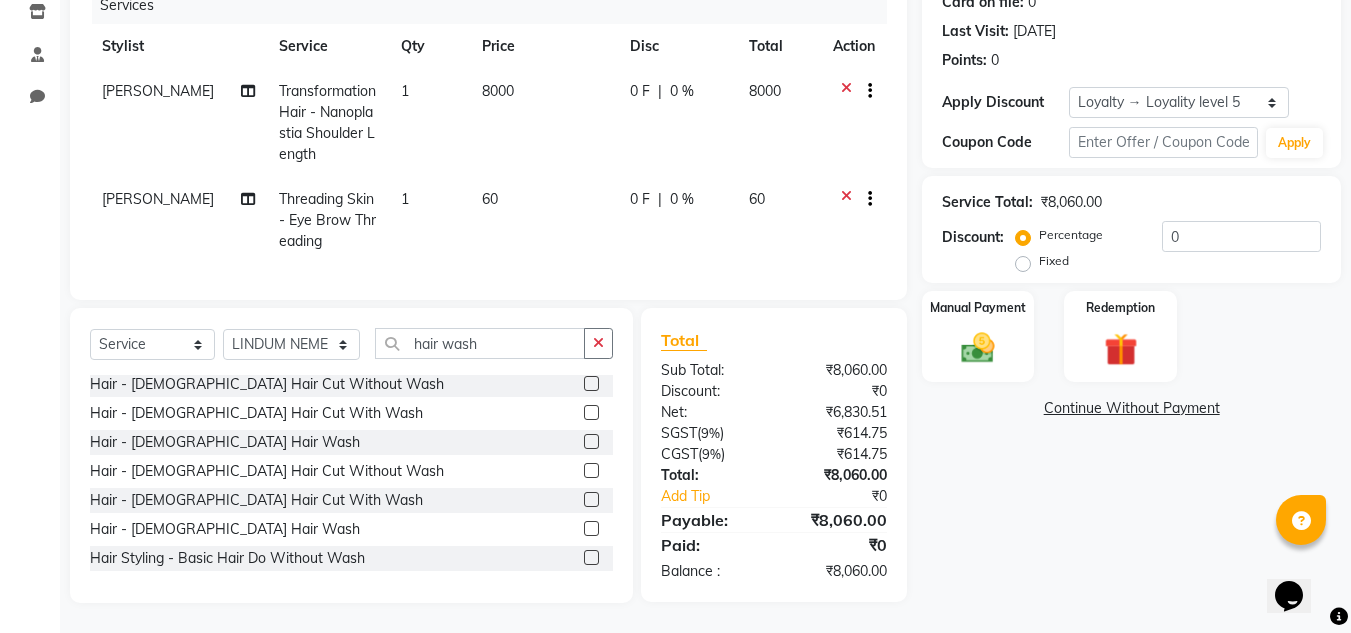 click 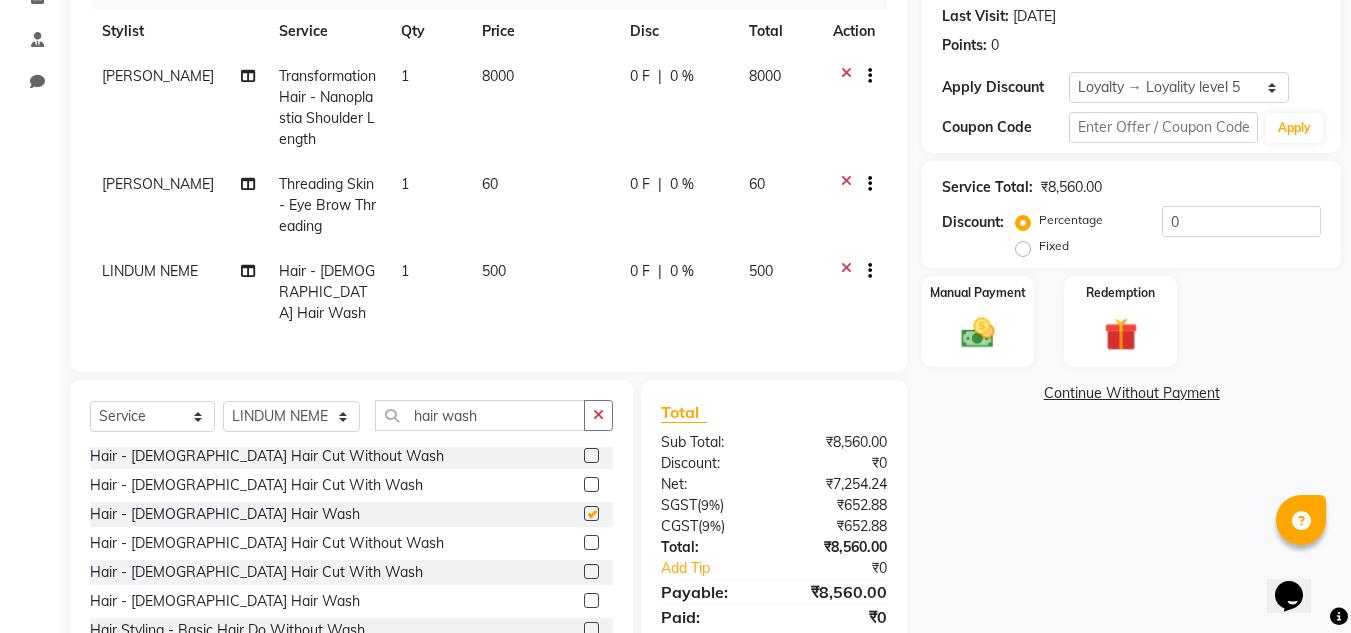 checkbox on "false" 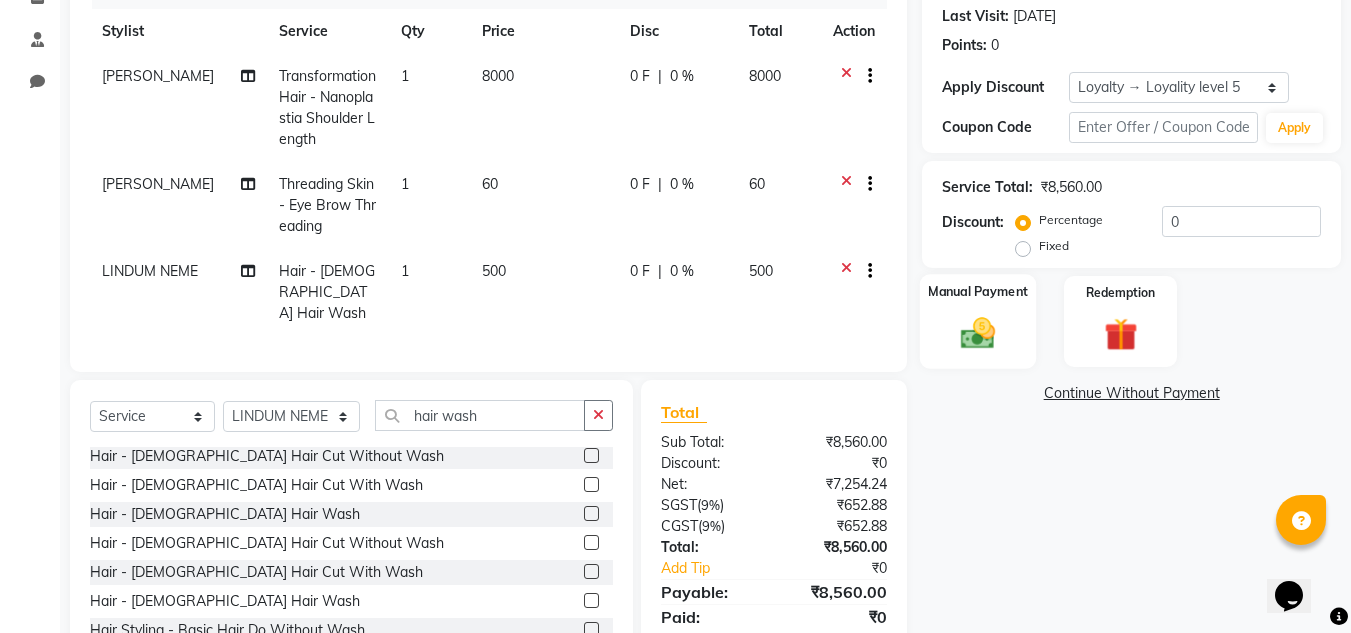 click 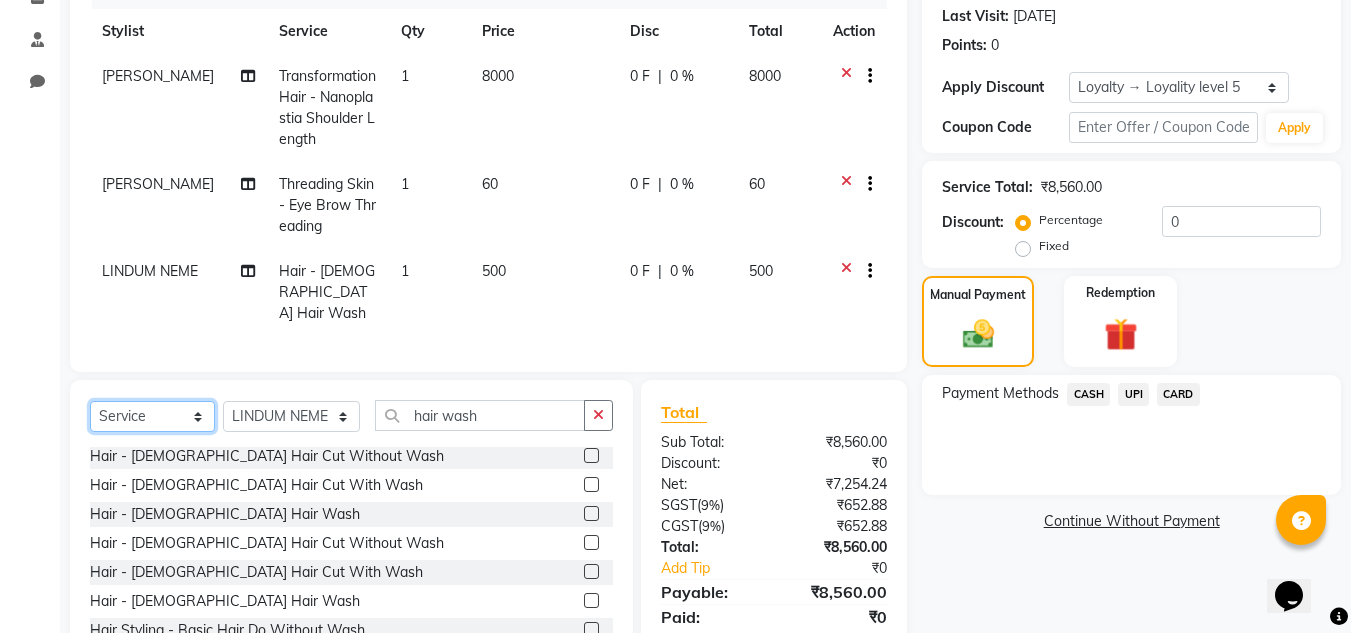 click on "Select  Service  Product  Membership  Package Voucher Prepaid Gift Card" 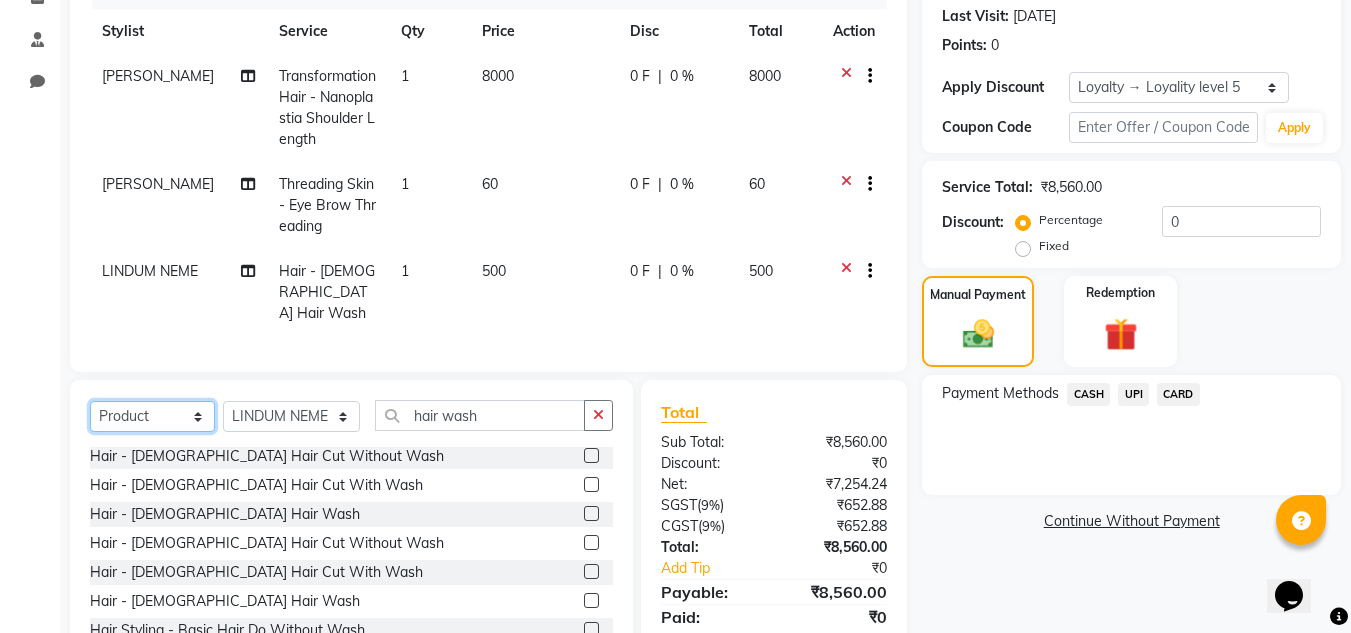 click on "Select  Service  Product  Membership  Package Voucher Prepaid Gift Card" 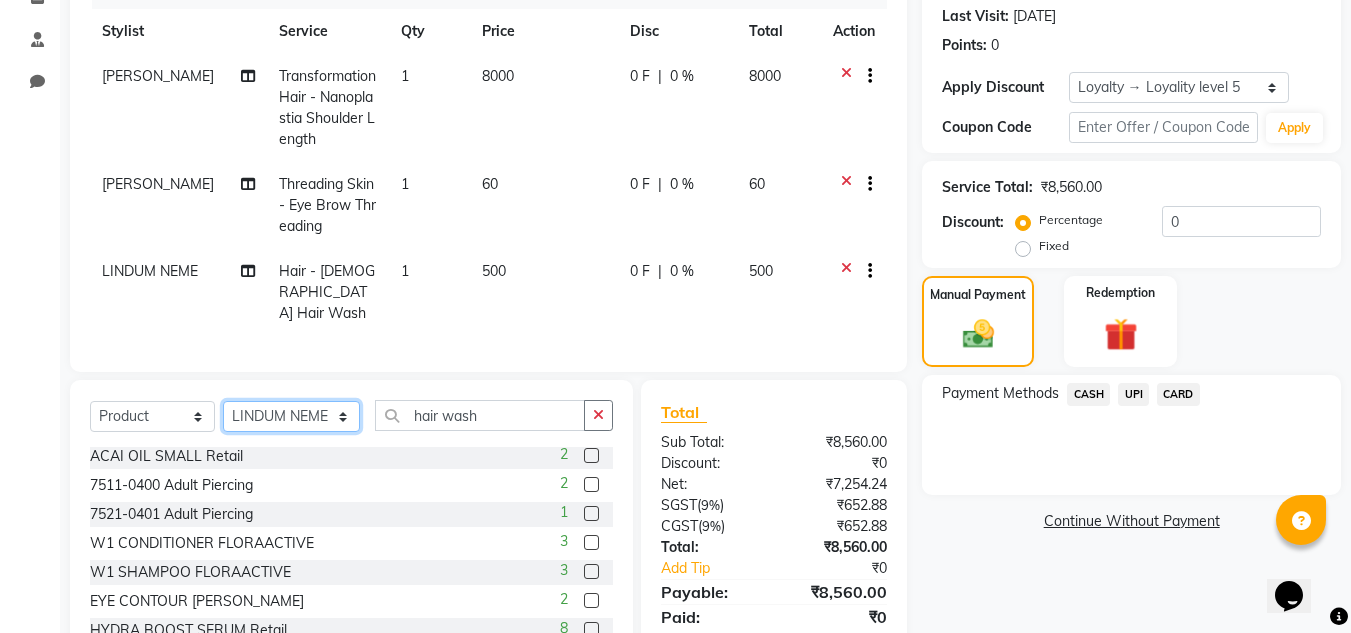 click on "Select Stylist [PERSON_NAME][MEDICAL_DATA] Admin [PERSON_NAME] KOLAM WANGSU KOSHEH BIHAM LINDUM NEME MAHINDRA [PERSON_NAME] Manager [PERSON_NAME] MINUKA [PERSON_NAME] NGAMNON RALONGHAM [PERSON_NAME] [PERSON_NAME] SUMI [PERSON_NAME] DEVI [PERSON_NAME] Jamikham YELLI LIKHA" 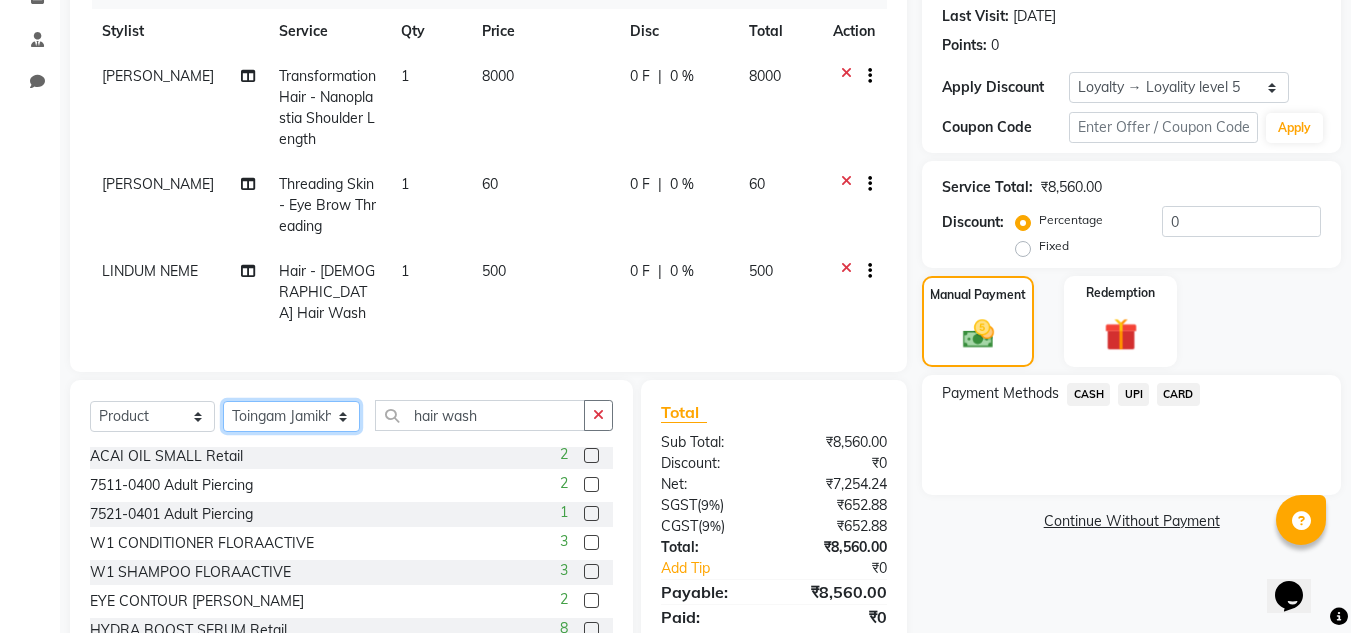 click on "Select Stylist [PERSON_NAME][MEDICAL_DATA] Admin [PERSON_NAME] KOLAM WANGSU KOSHEH BIHAM LINDUM NEME MAHINDRA [PERSON_NAME] Manager [PERSON_NAME] MINUKA [PERSON_NAME] NGAMNON RALONGHAM [PERSON_NAME] [PERSON_NAME] SUMI [PERSON_NAME] DEVI [PERSON_NAME] Jamikham YELLI LIKHA" 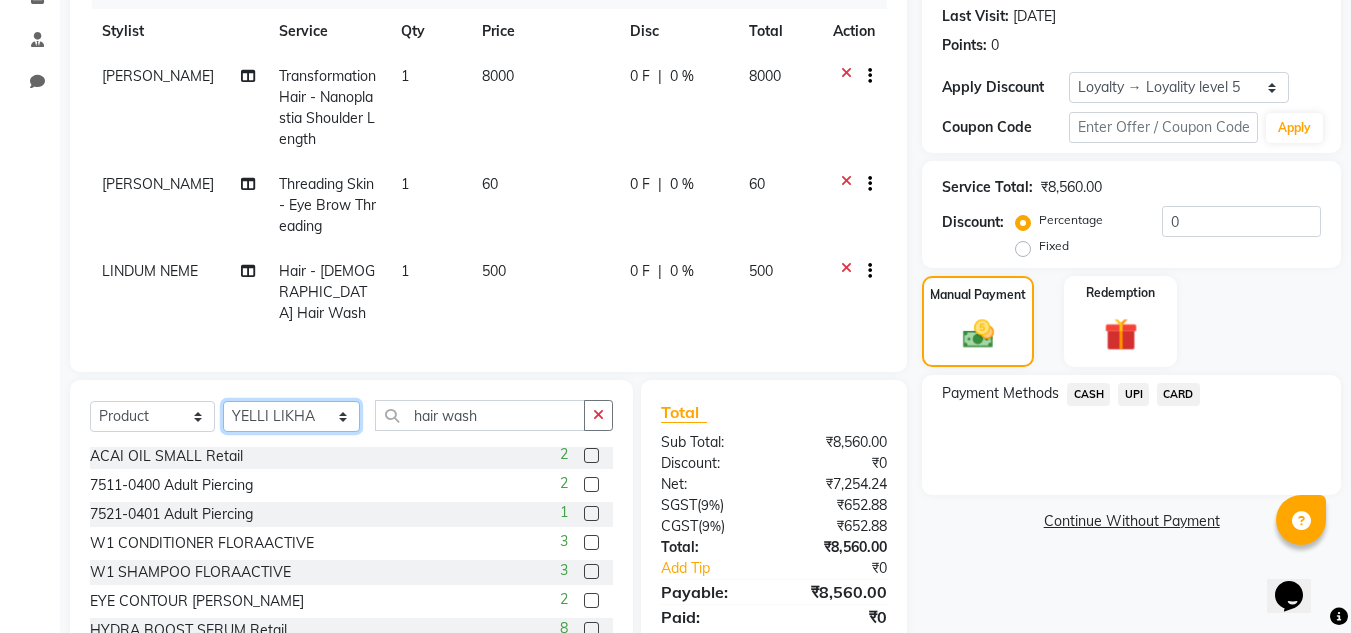 click on "Select Stylist [PERSON_NAME][MEDICAL_DATA] Admin [PERSON_NAME] KOLAM WANGSU KOSHEH BIHAM LINDUM NEME MAHINDRA [PERSON_NAME] Manager [PERSON_NAME] MINUKA [PERSON_NAME] NGAMNON RALONGHAM [PERSON_NAME] [PERSON_NAME] SUMI [PERSON_NAME] DEVI [PERSON_NAME] Jamikham YELLI LIKHA" 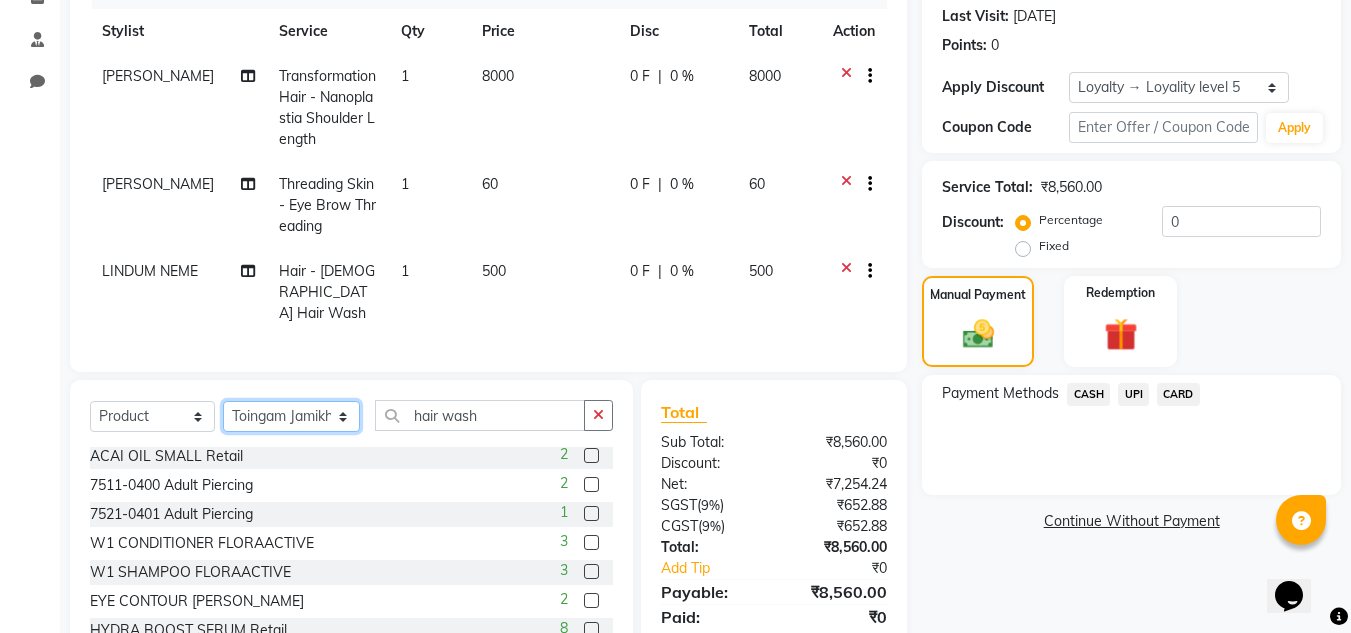 click on "Select Stylist [PERSON_NAME][MEDICAL_DATA] Admin [PERSON_NAME] KOLAM WANGSU KOSHEH BIHAM LINDUM NEME MAHINDRA [PERSON_NAME] Manager [PERSON_NAME] MINUKA [PERSON_NAME] NGAMNON RALONGHAM [PERSON_NAME] [PERSON_NAME] SUMI [PERSON_NAME] DEVI [PERSON_NAME] Jamikham YELLI LIKHA" 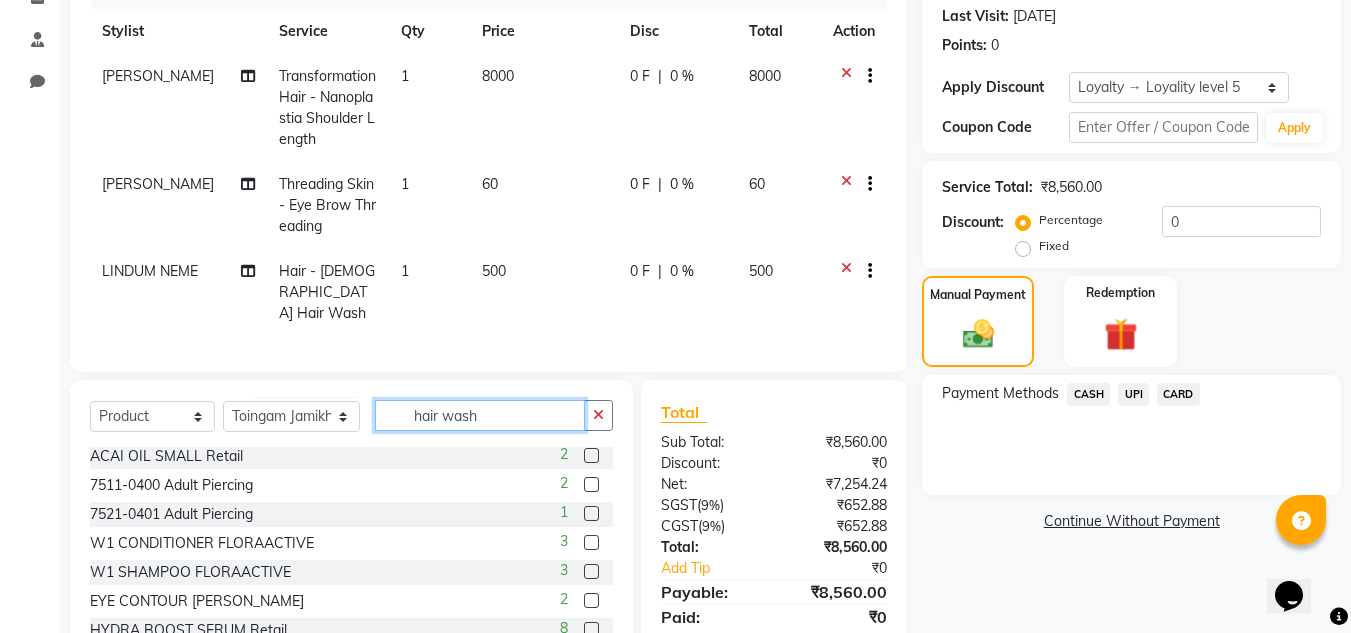 click on "hair wash" 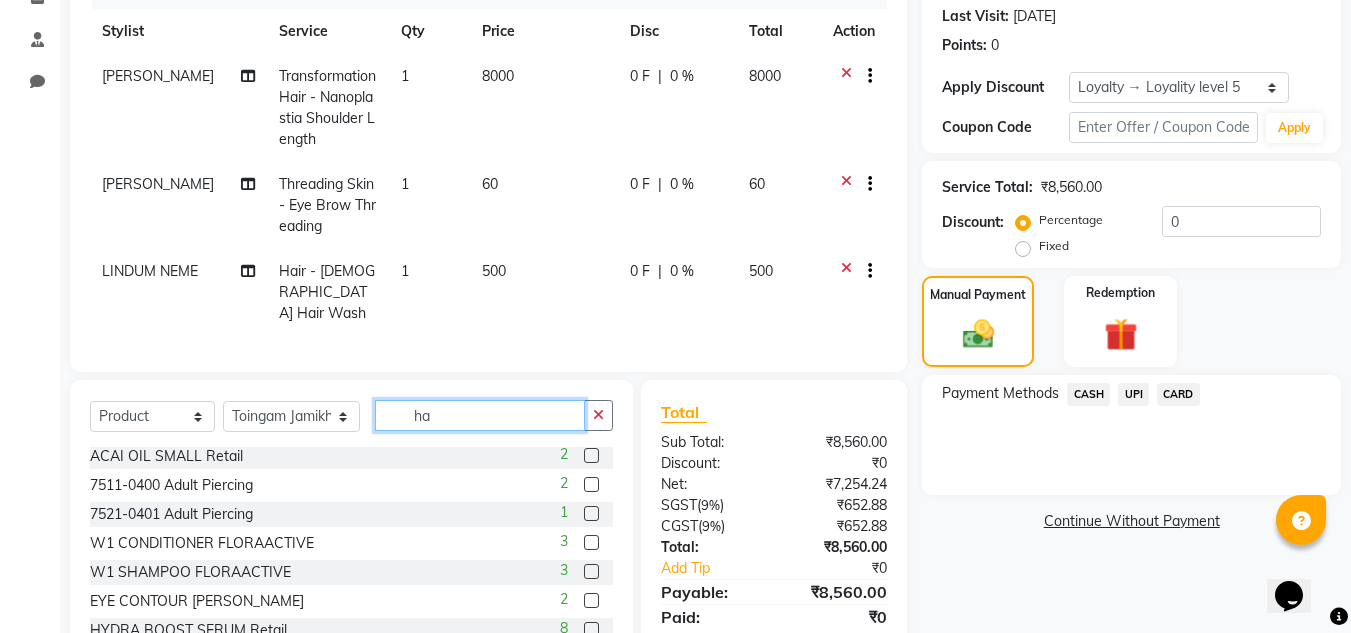 type on "h" 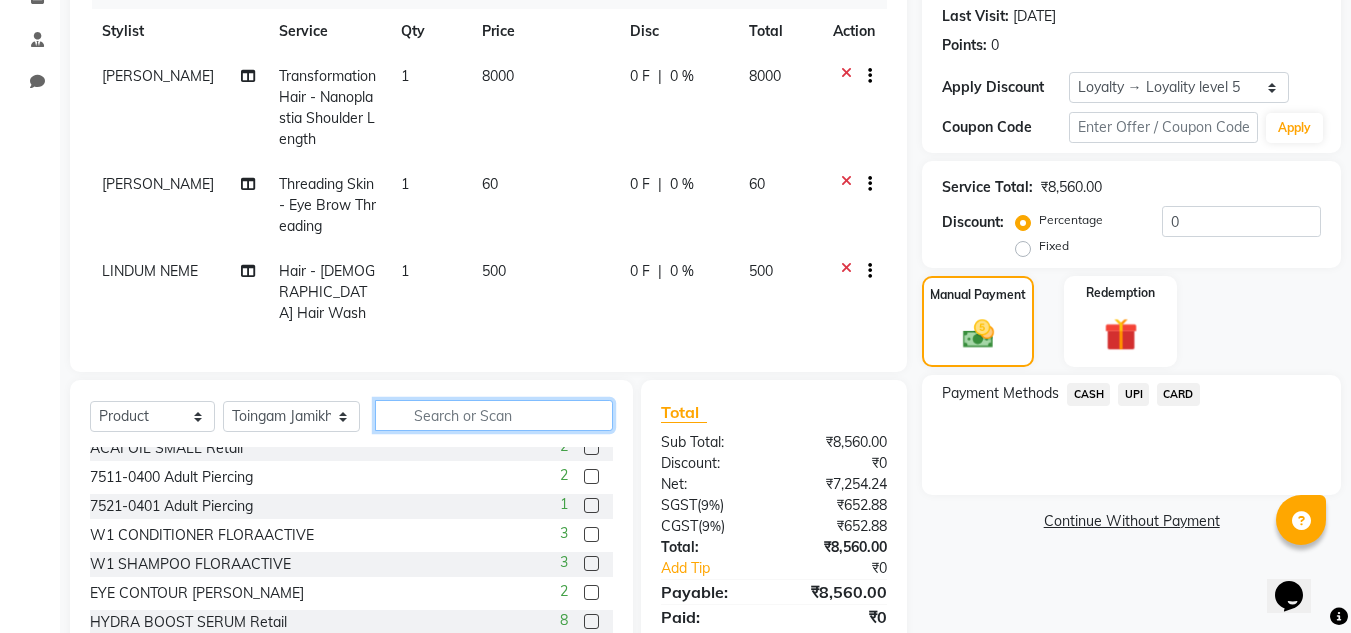 scroll, scrollTop: 0, scrollLeft: 0, axis: both 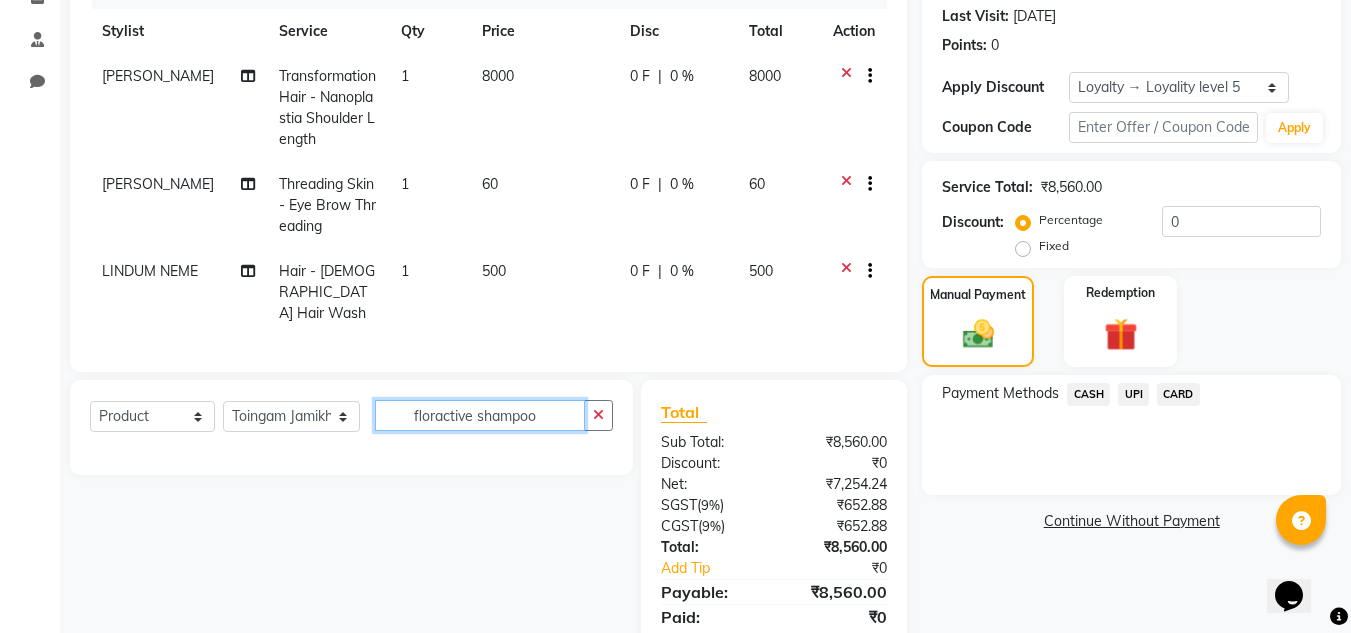 click on "floractive shampoo" 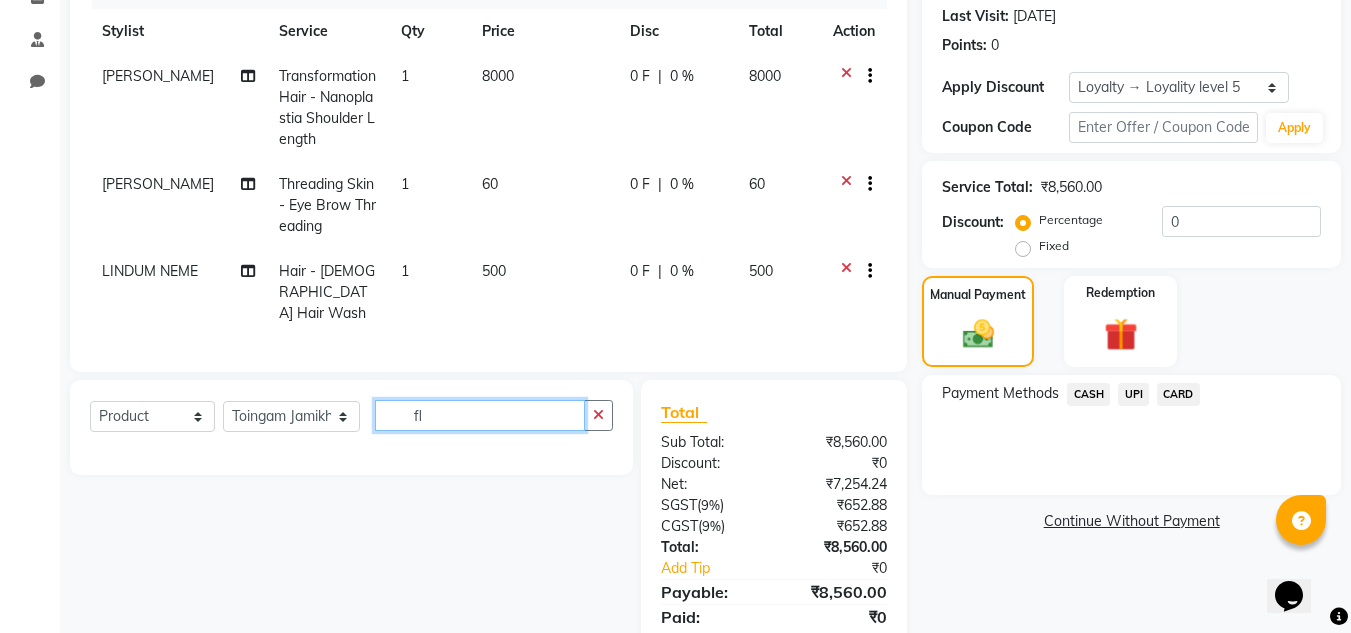 type on "f" 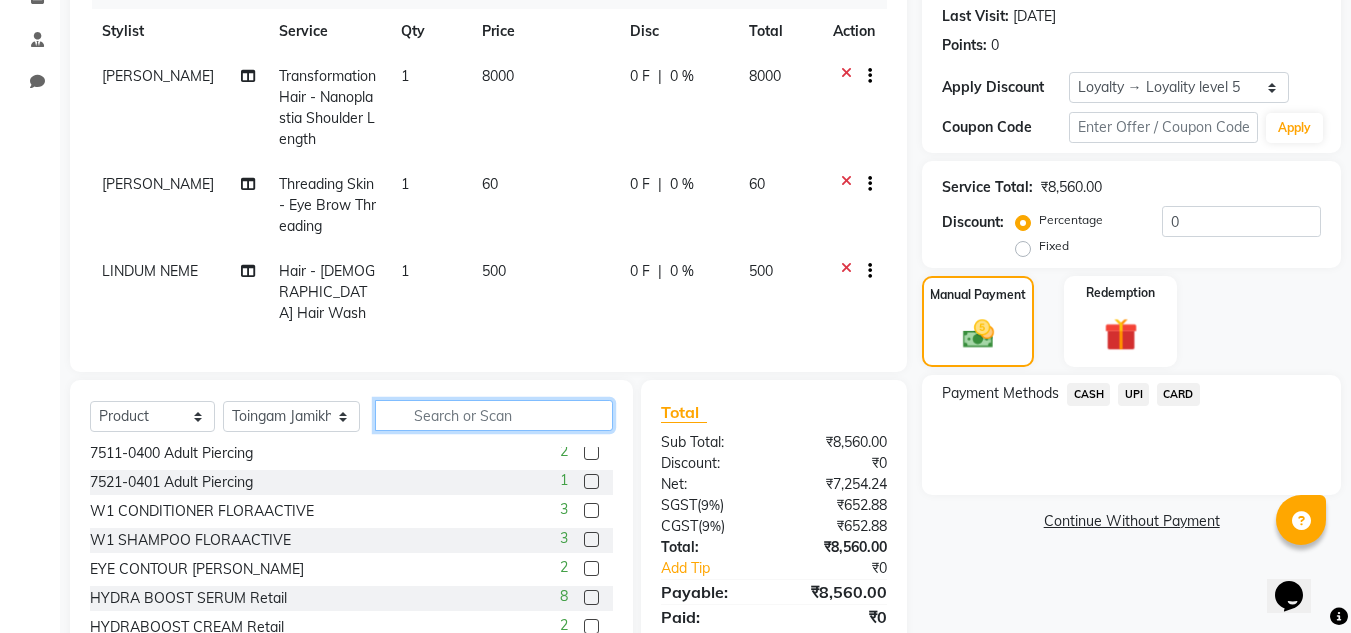 scroll, scrollTop: 119, scrollLeft: 0, axis: vertical 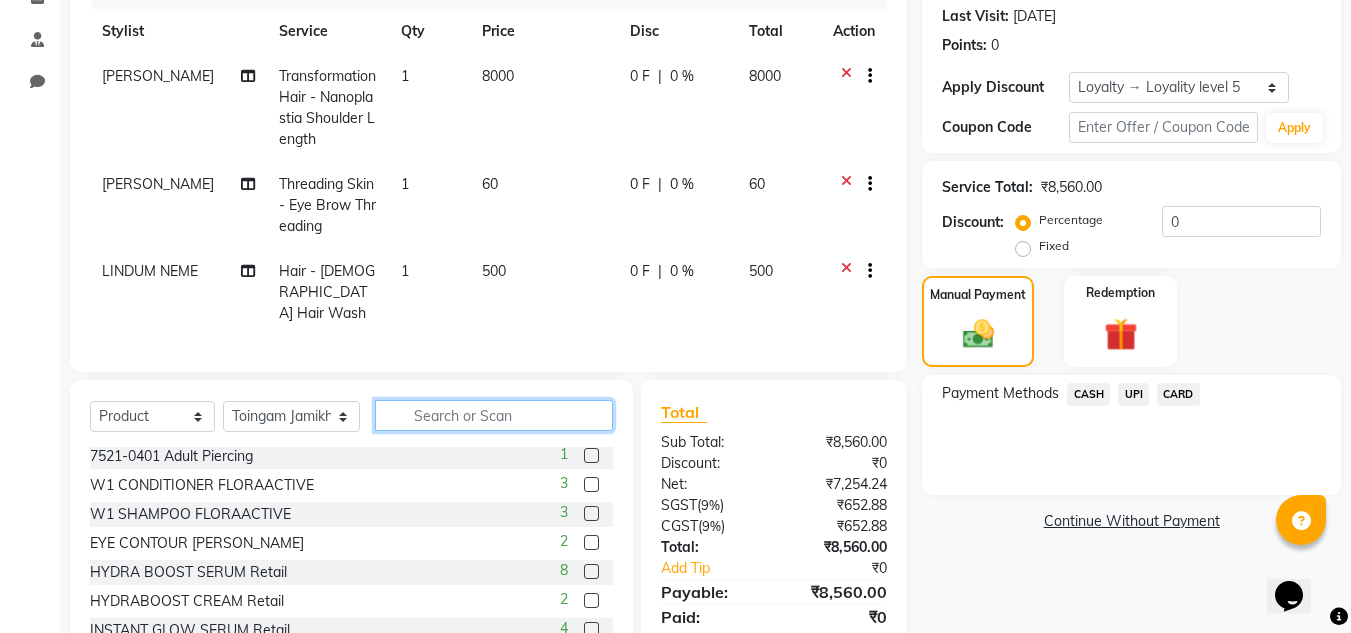 type 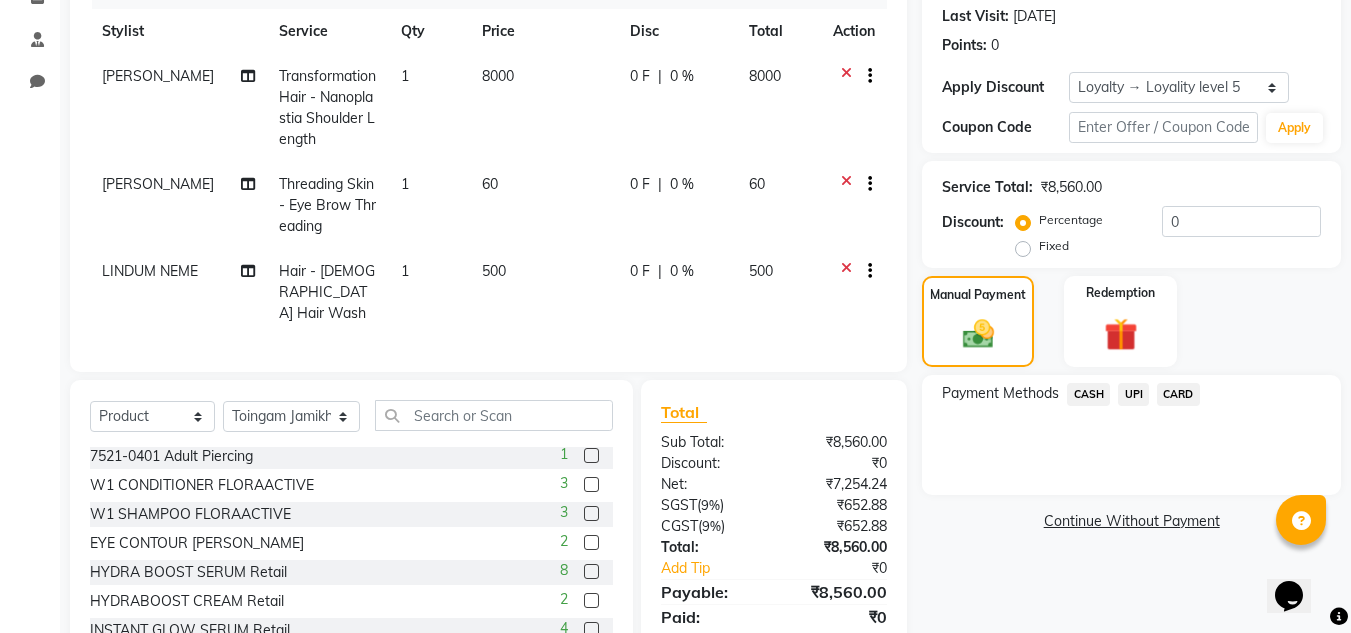 click 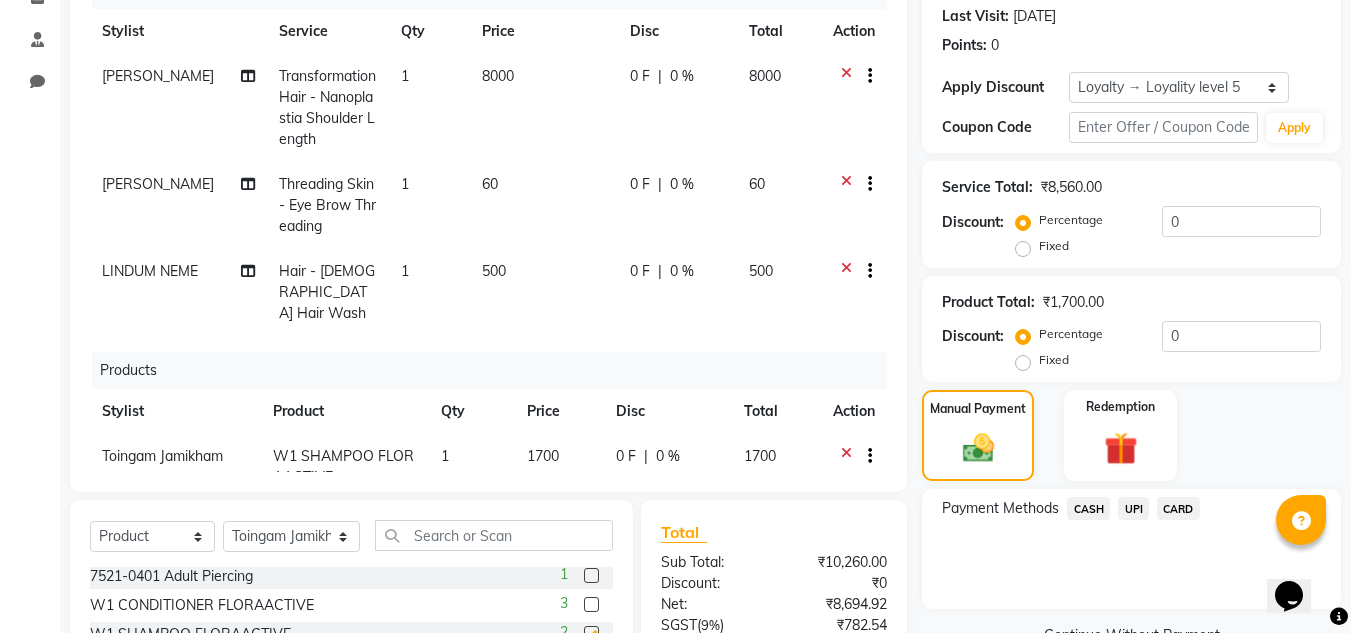 checkbox on "false" 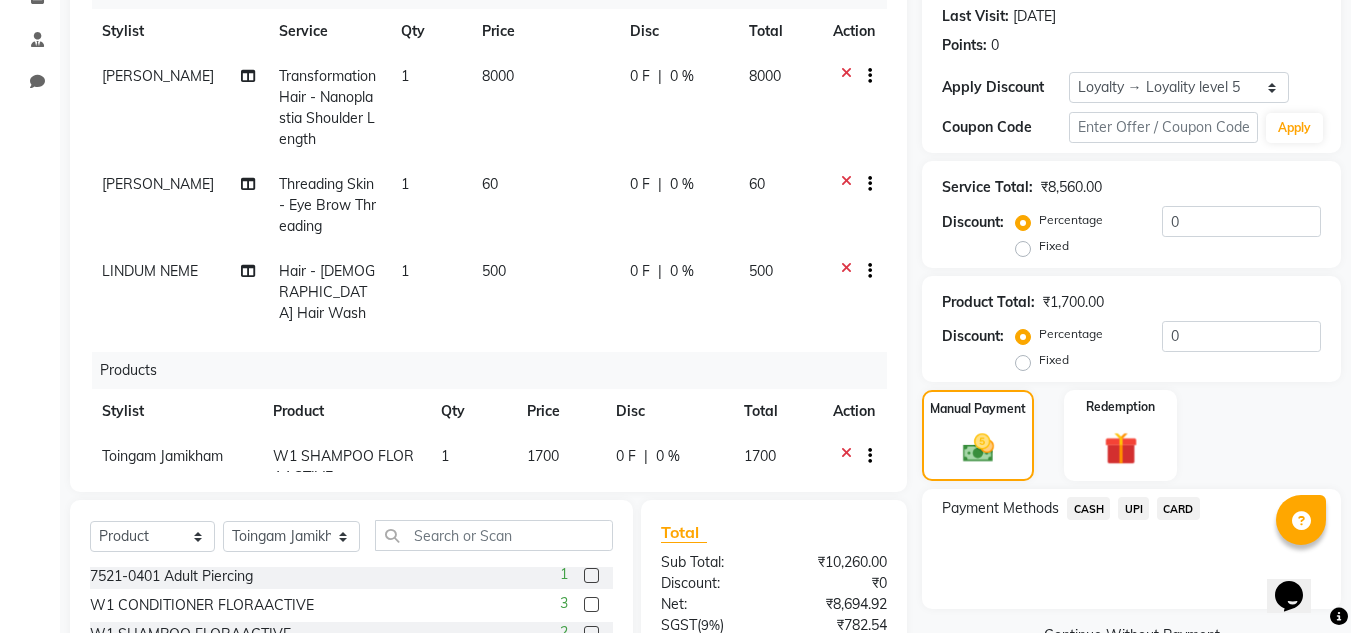 scroll, scrollTop: 38, scrollLeft: 0, axis: vertical 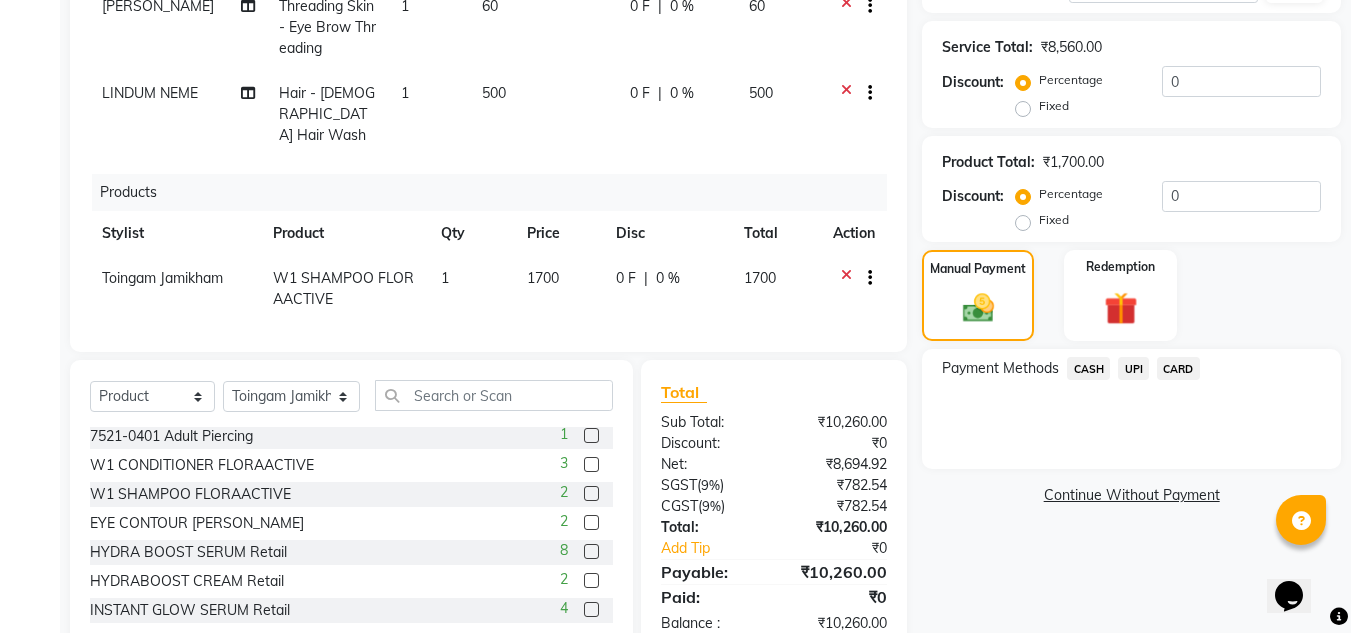 click 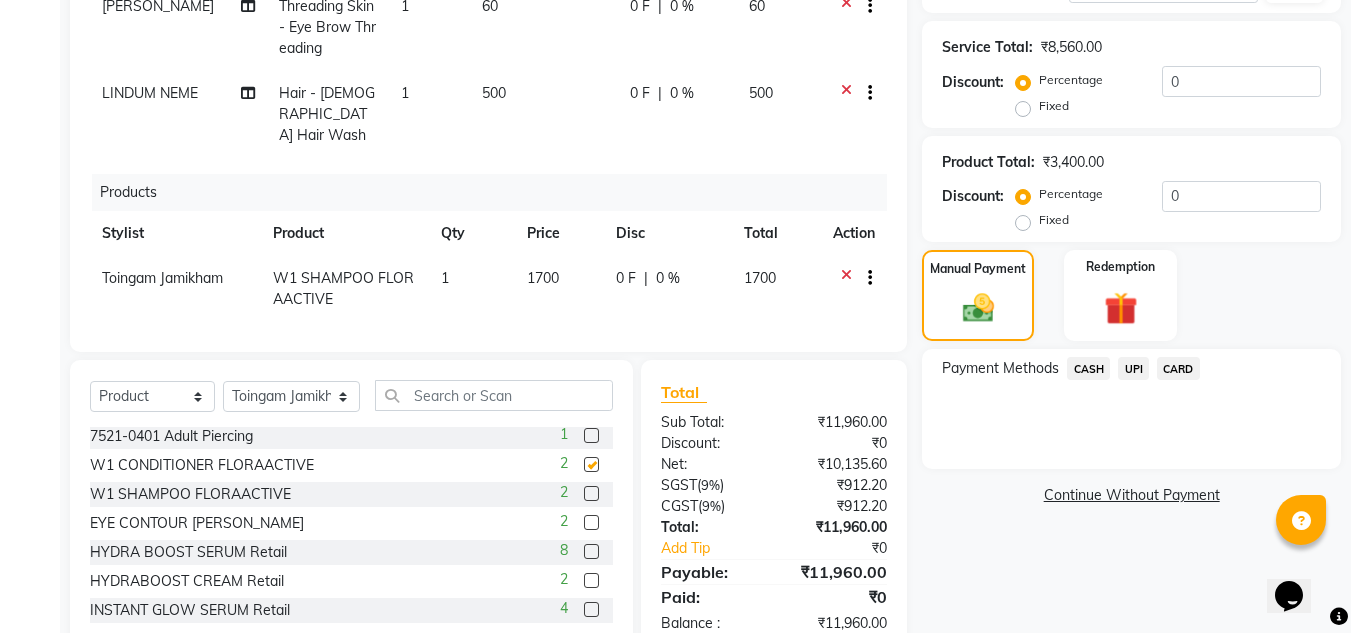 checkbox on "false" 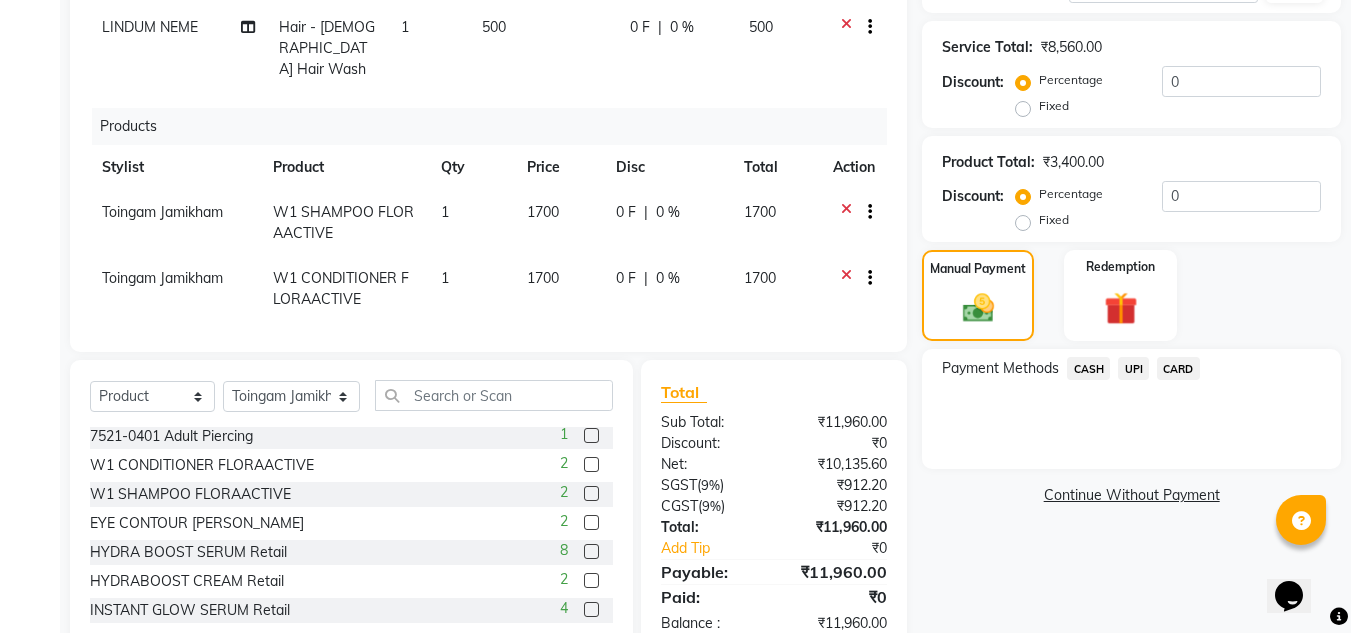 scroll, scrollTop: 0, scrollLeft: 0, axis: both 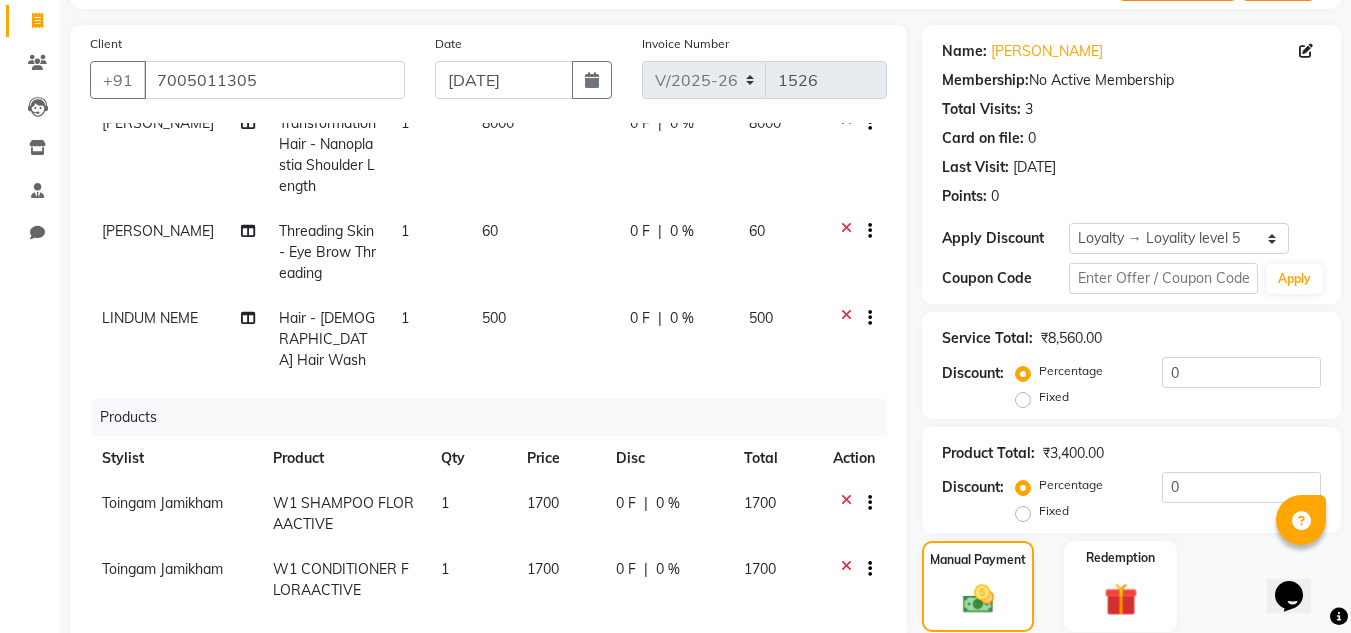 click 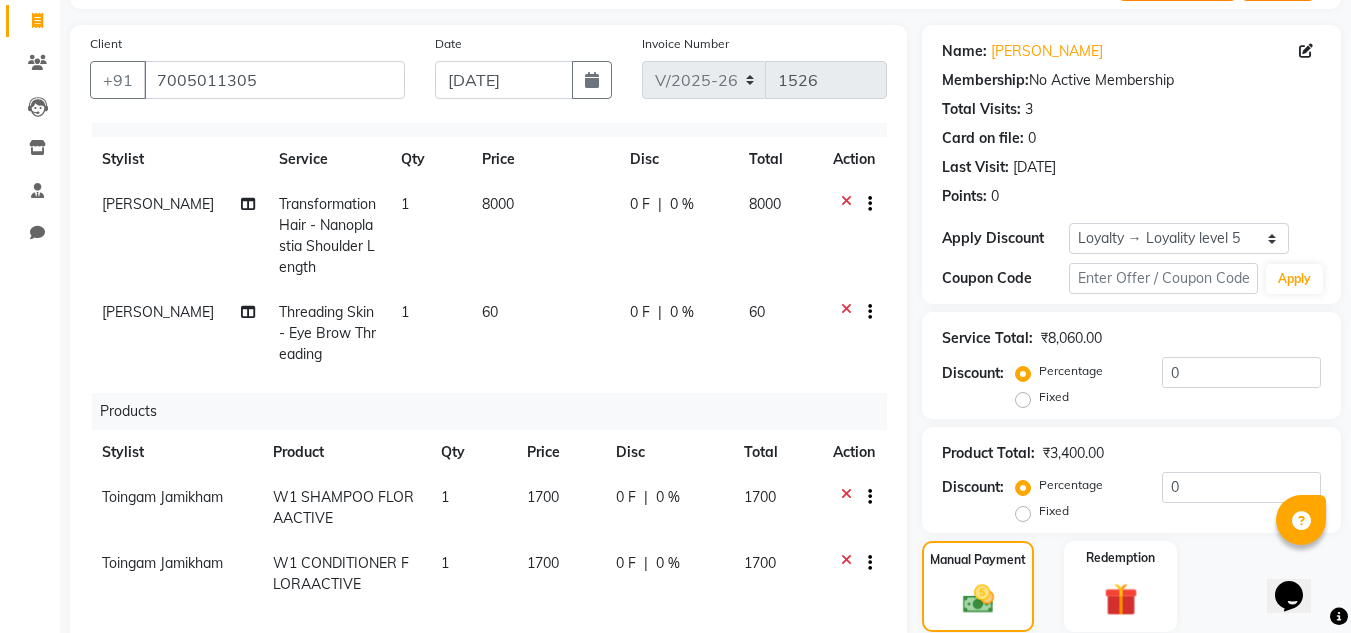 scroll, scrollTop: 38, scrollLeft: 0, axis: vertical 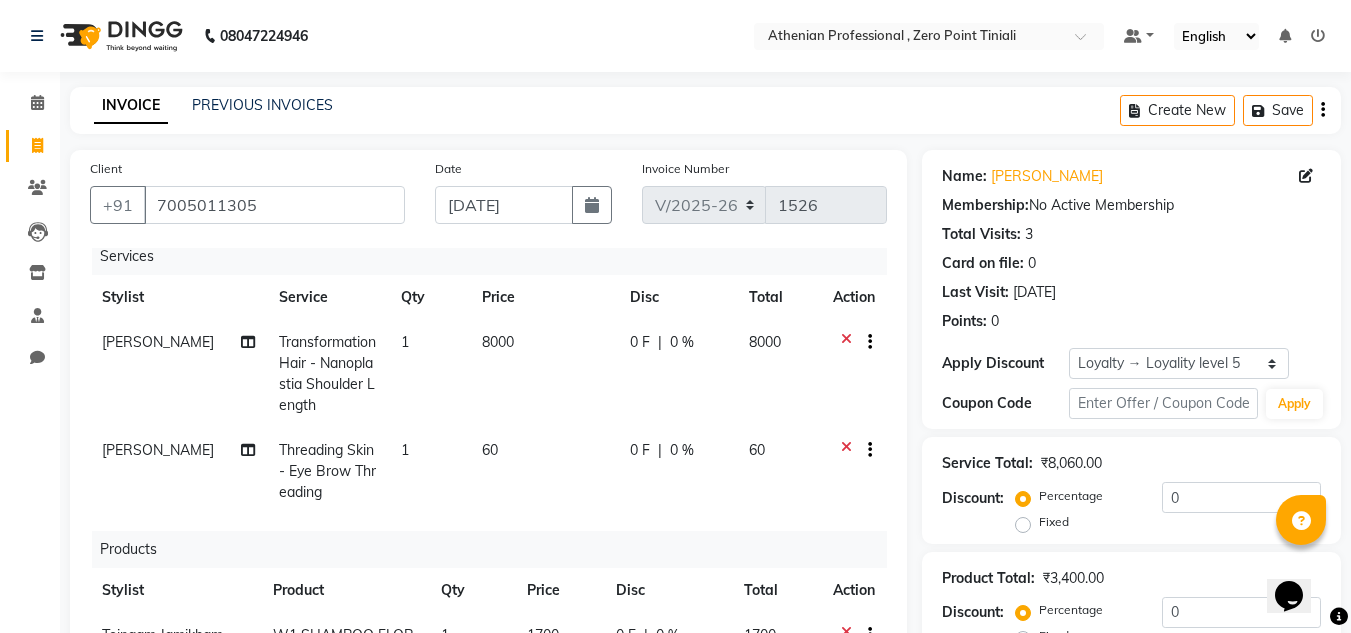 click on "0 %" 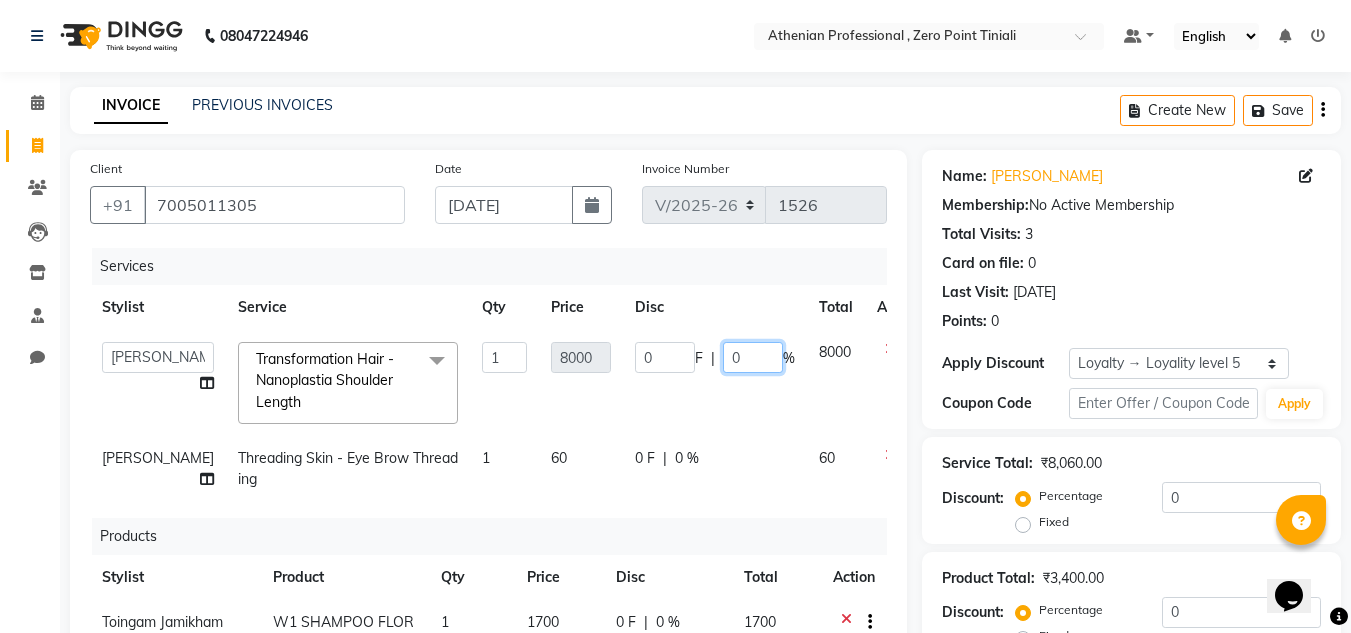 click on "0" 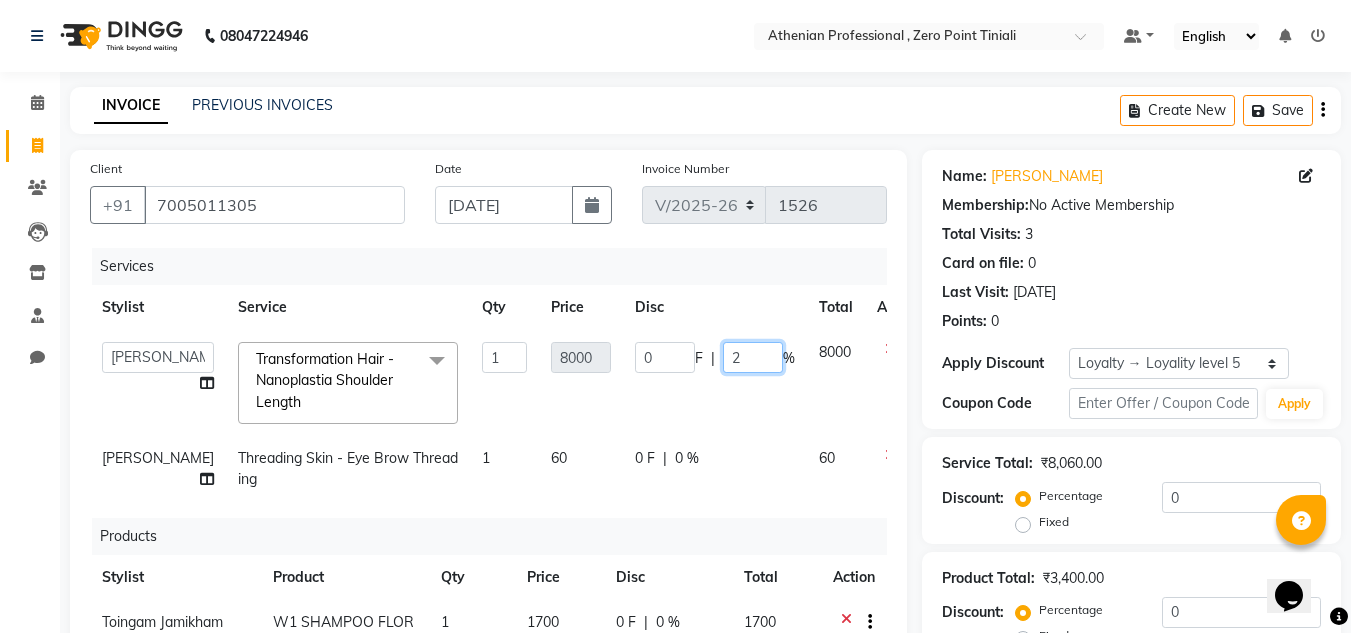 type on "20" 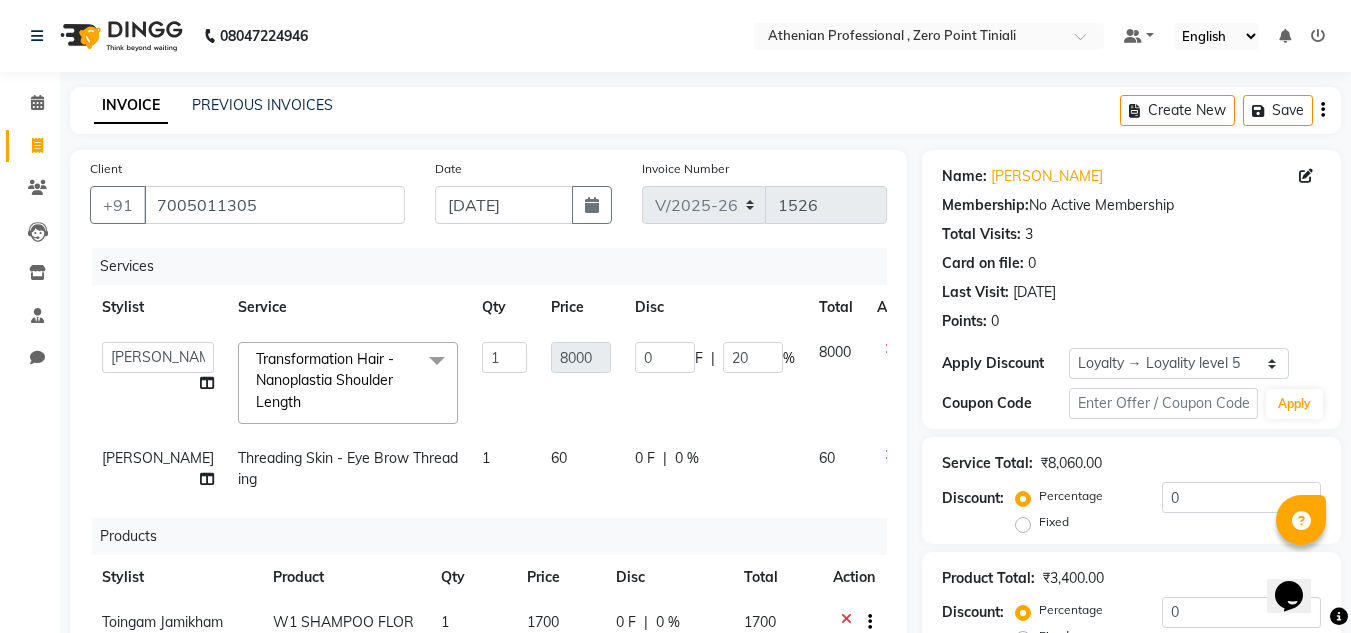 click on "0 F | 0 %" 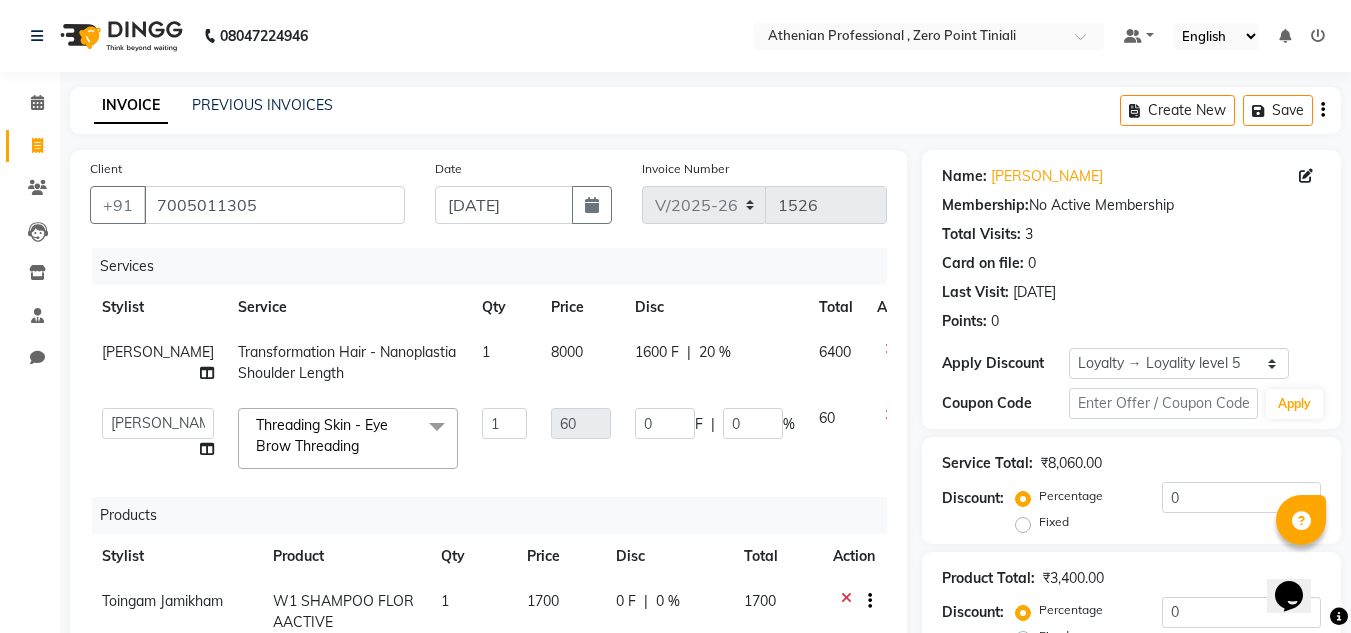 scroll, scrollTop: 15, scrollLeft: 0, axis: vertical 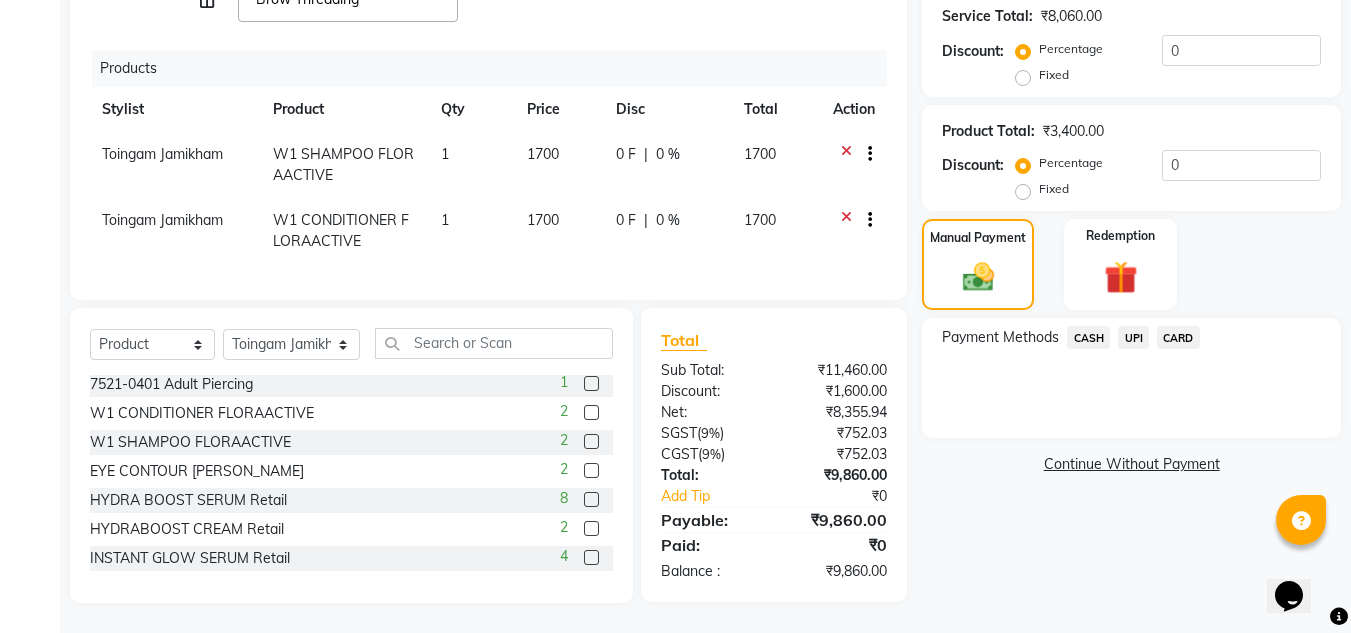 click on "UPI" 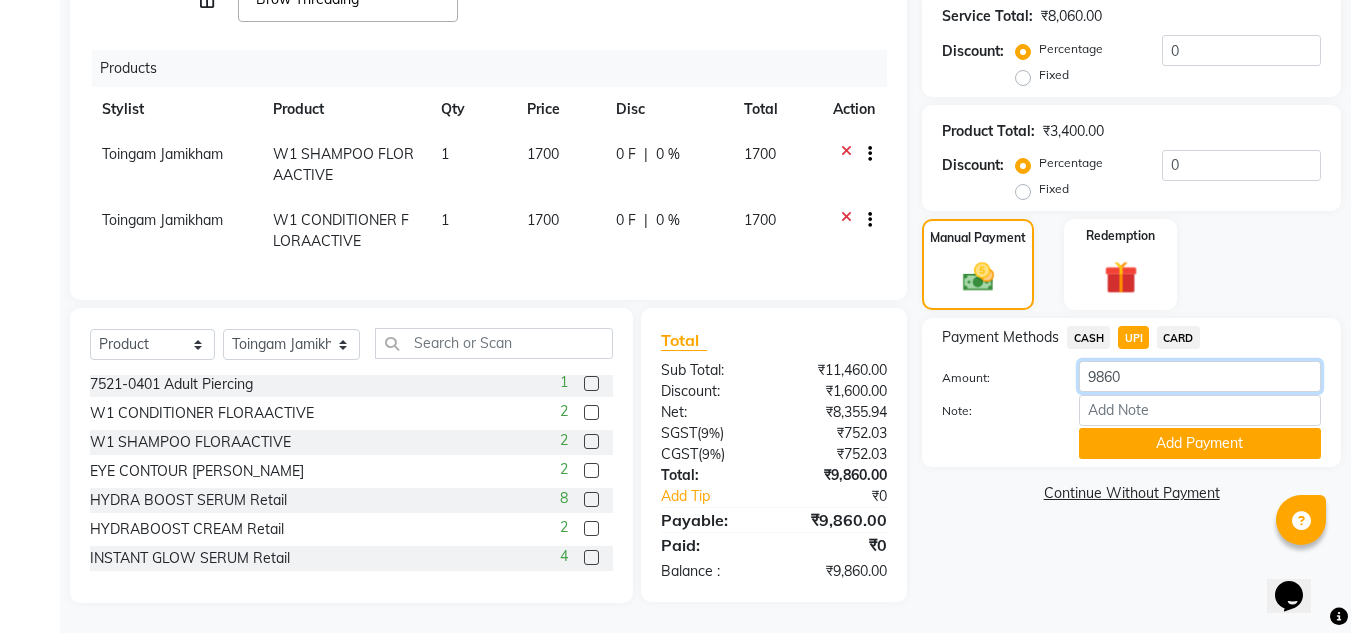 drag, startPoint x: 1133, startPoint y: 357, endPoint x: 1108, endPoint y: 355, distance: 25.079872 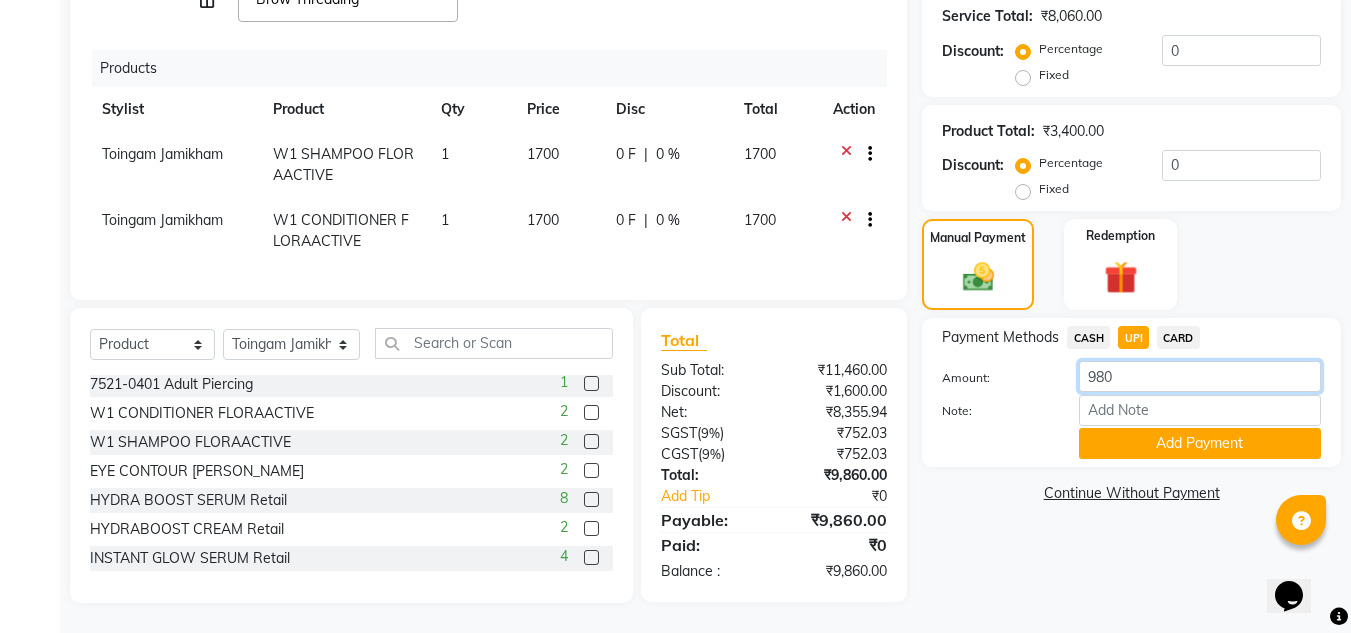 type on "9800" 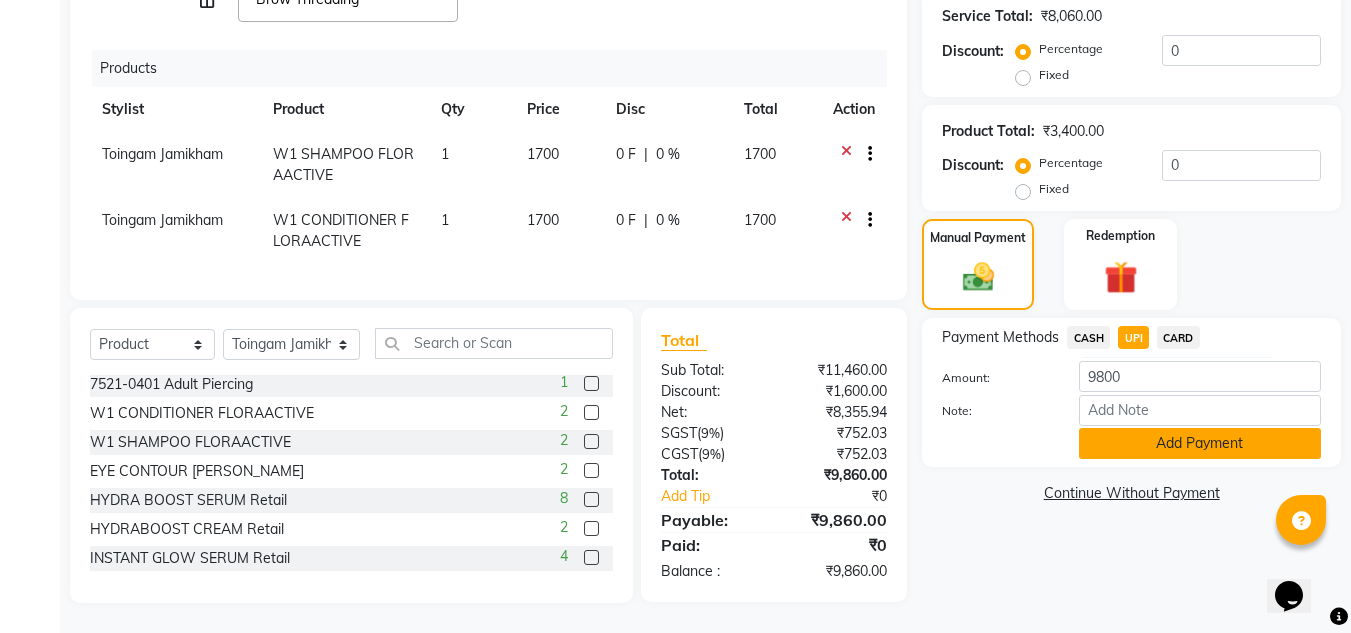 click on "Add Payment" 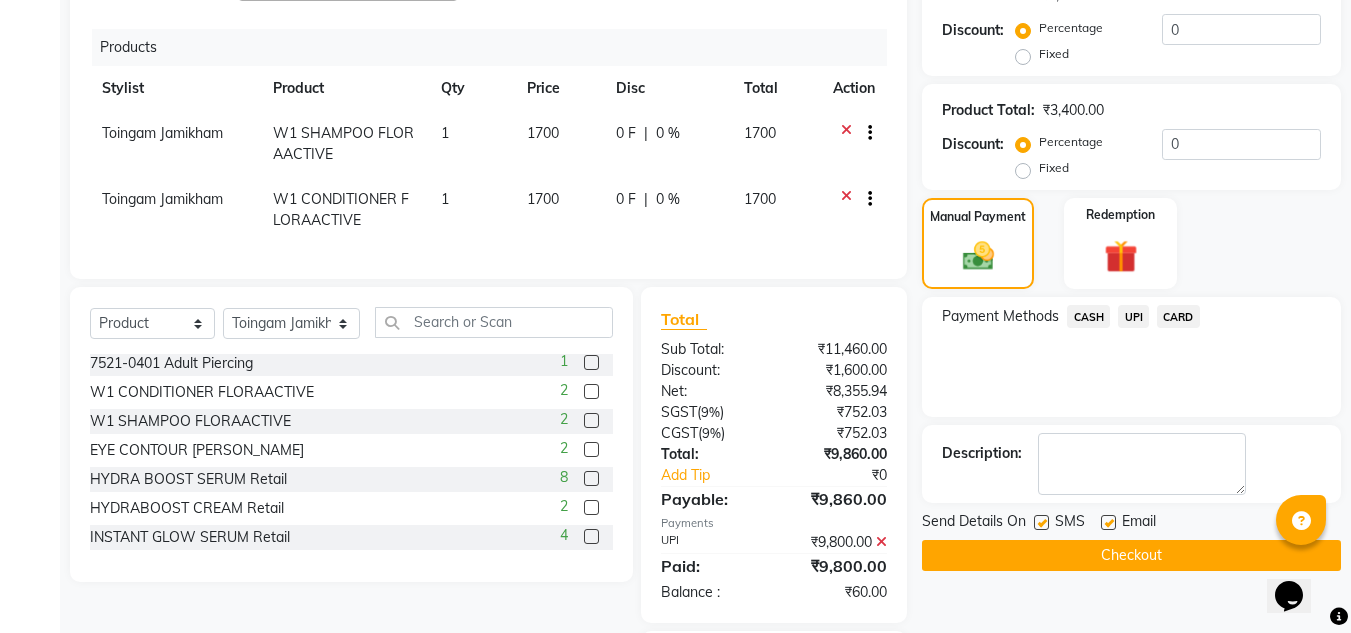 click on "CASH" 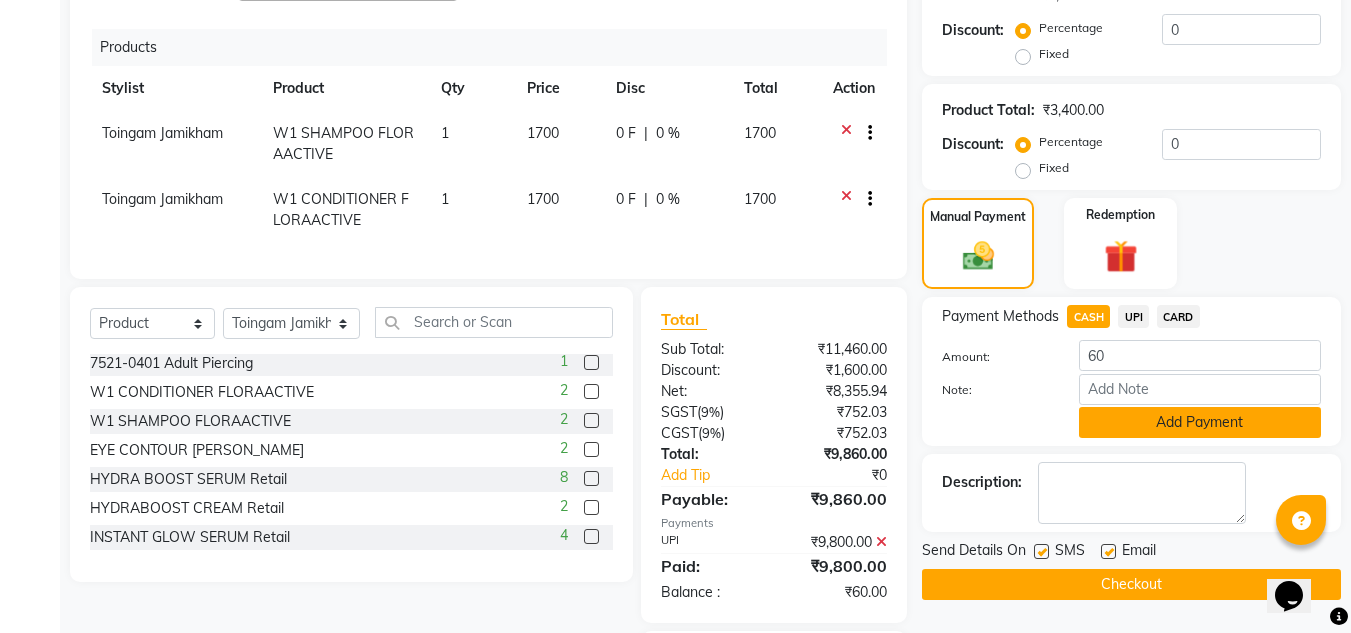 click on "Add Payment" 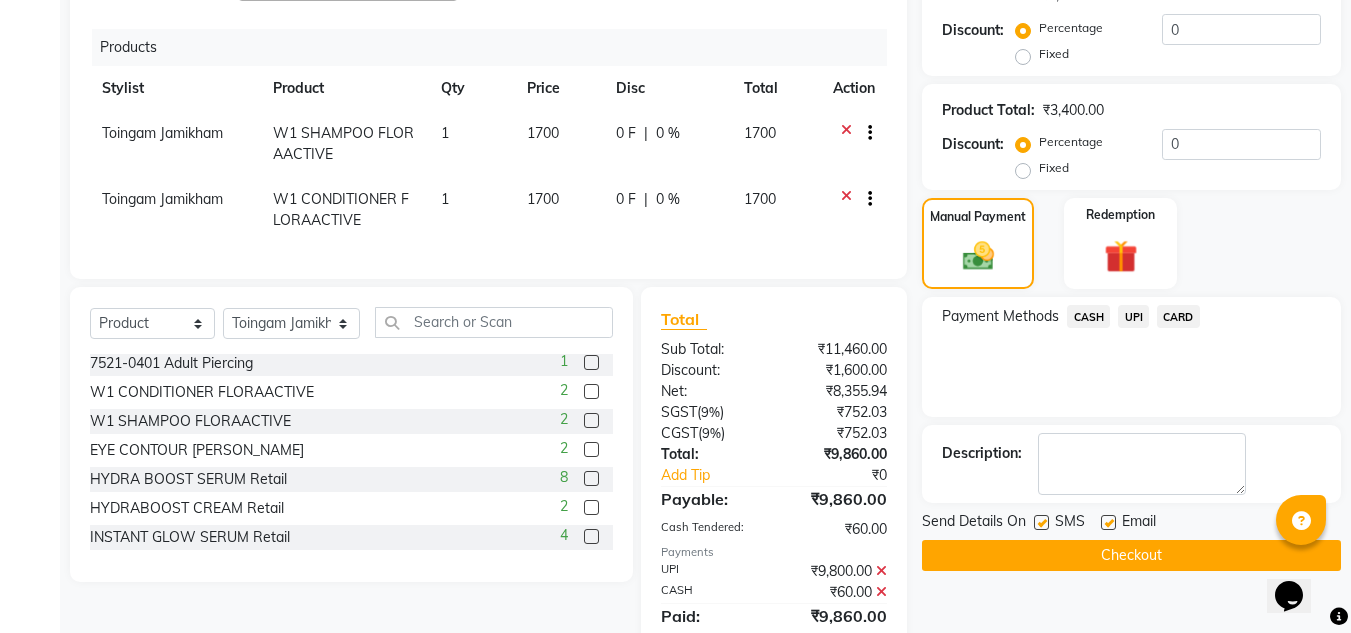 click 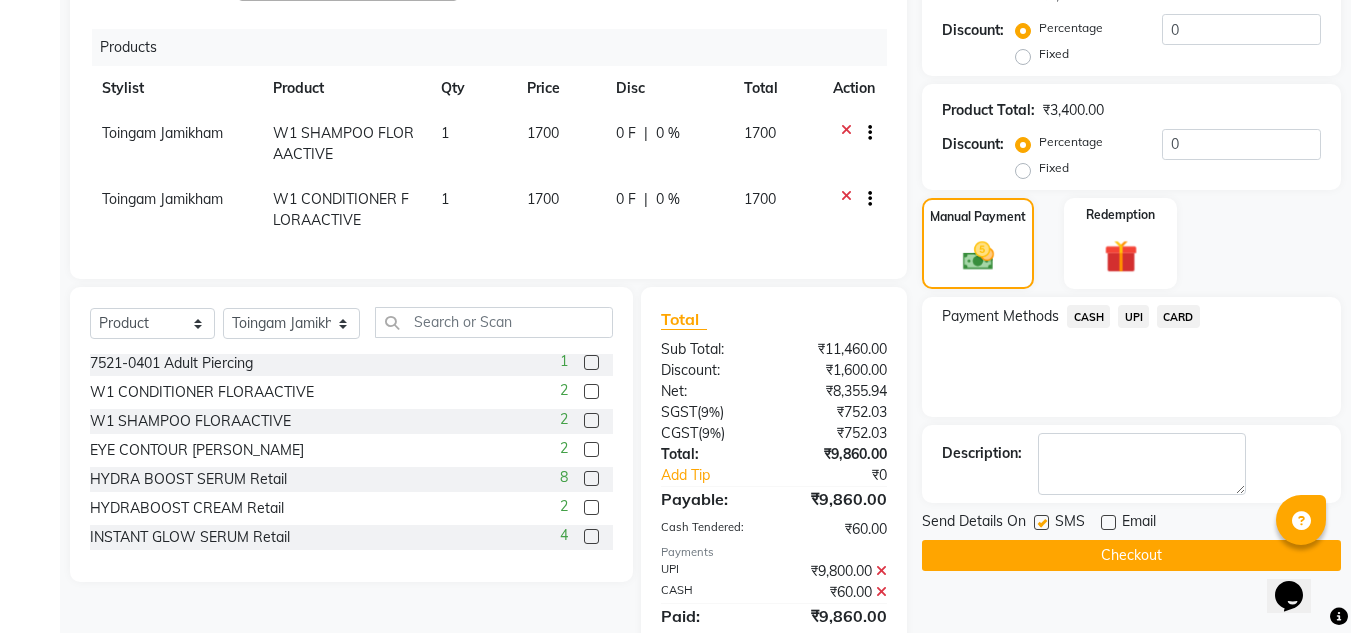 scroll, scrollTop: 679, scrollLeft: 0, axis: vertical 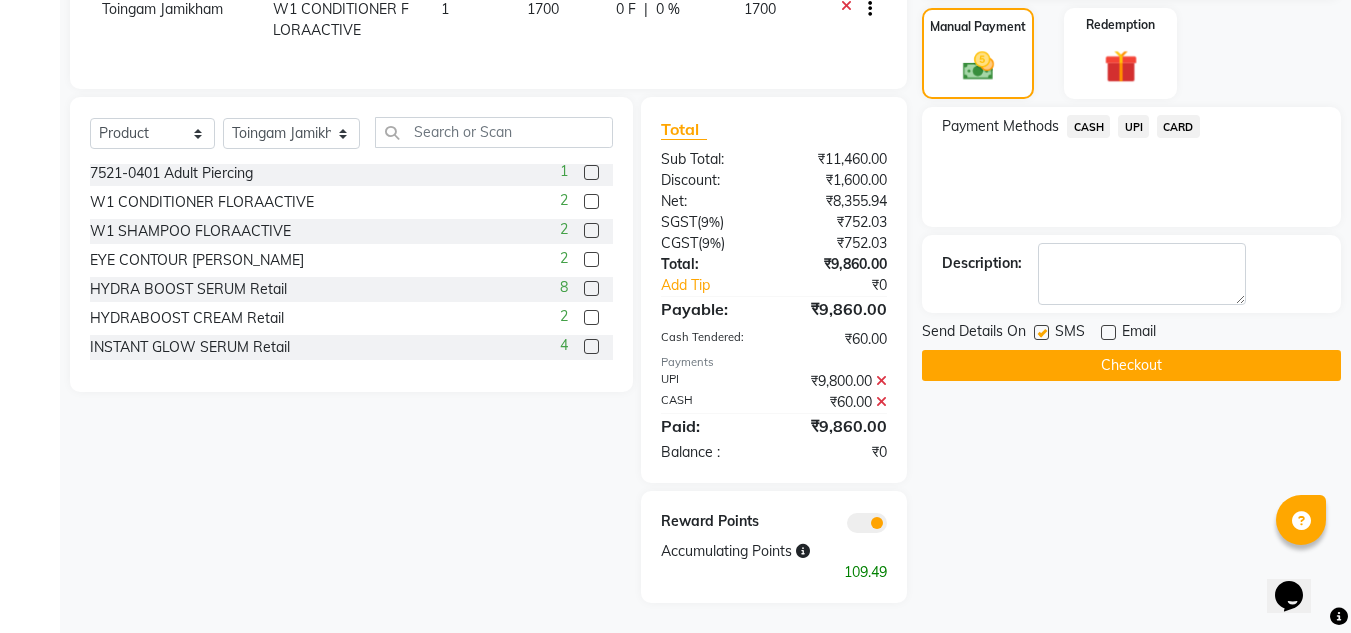 click on "Checkout" 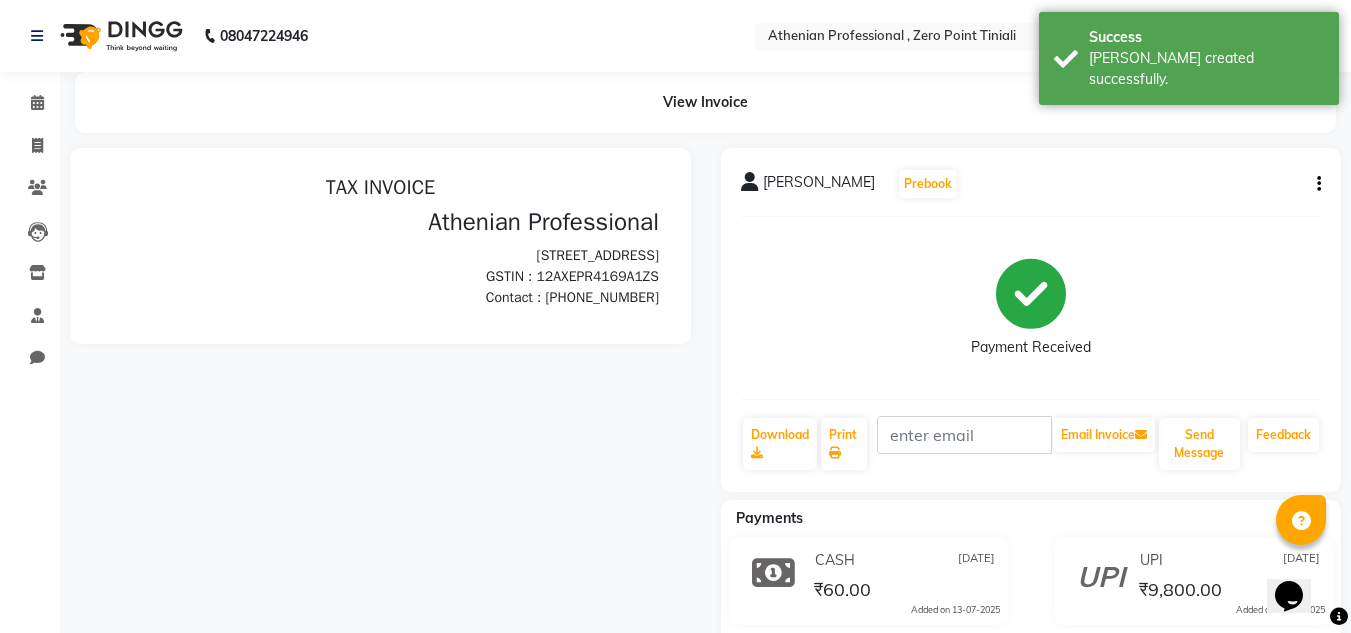 scroll, scrollTop: 0, scrollLeft: 0, axis: both 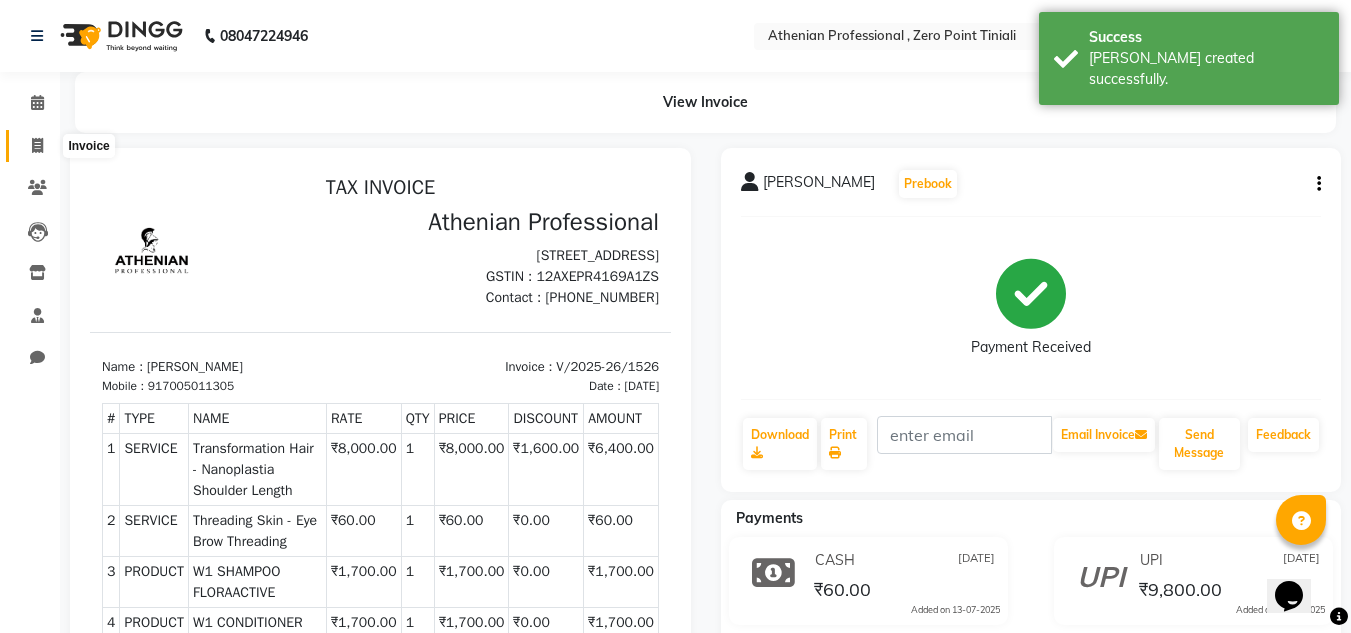 click 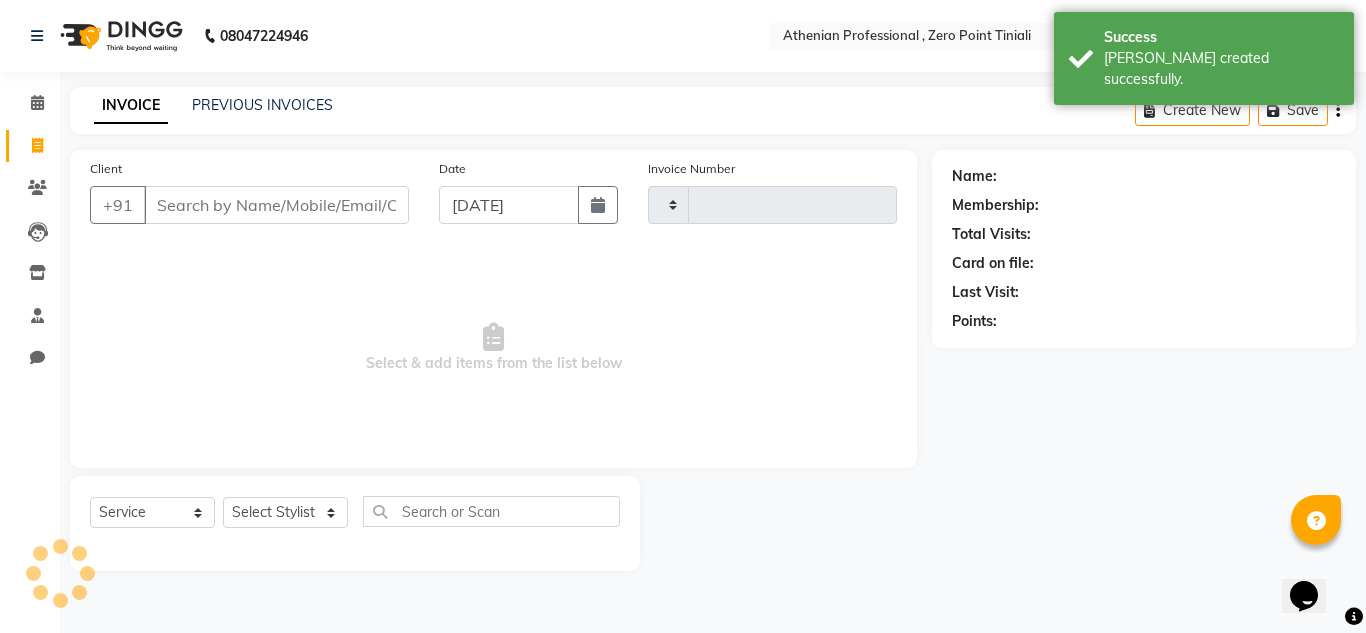 type on "1527" 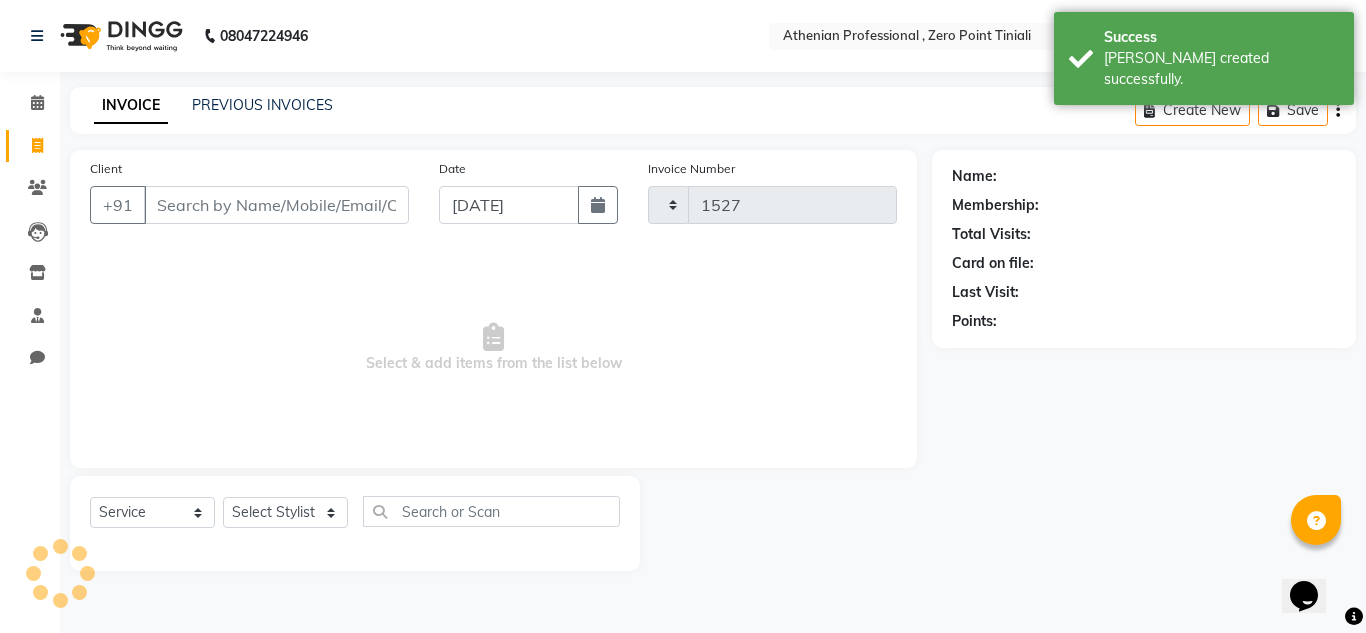 select on "8300" 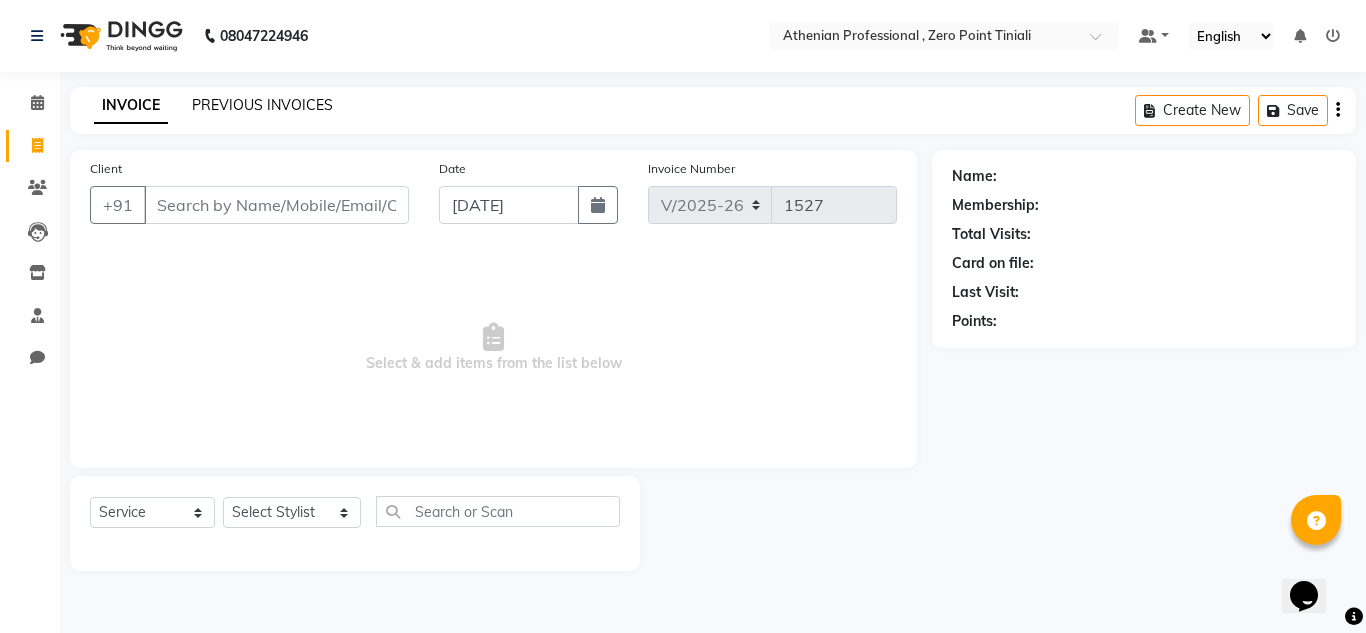 click on "PREVIOUS INVOICES" 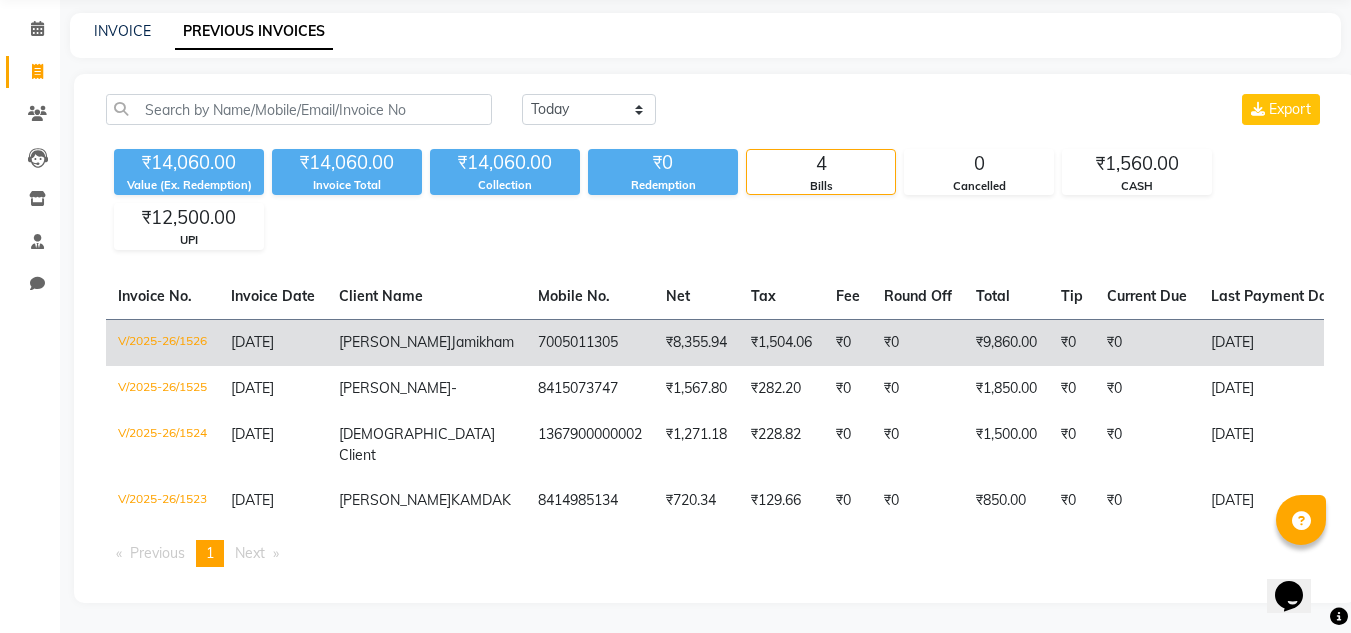 scroll, scrollTop: 109, scrollLeft: 0, axis: vertical 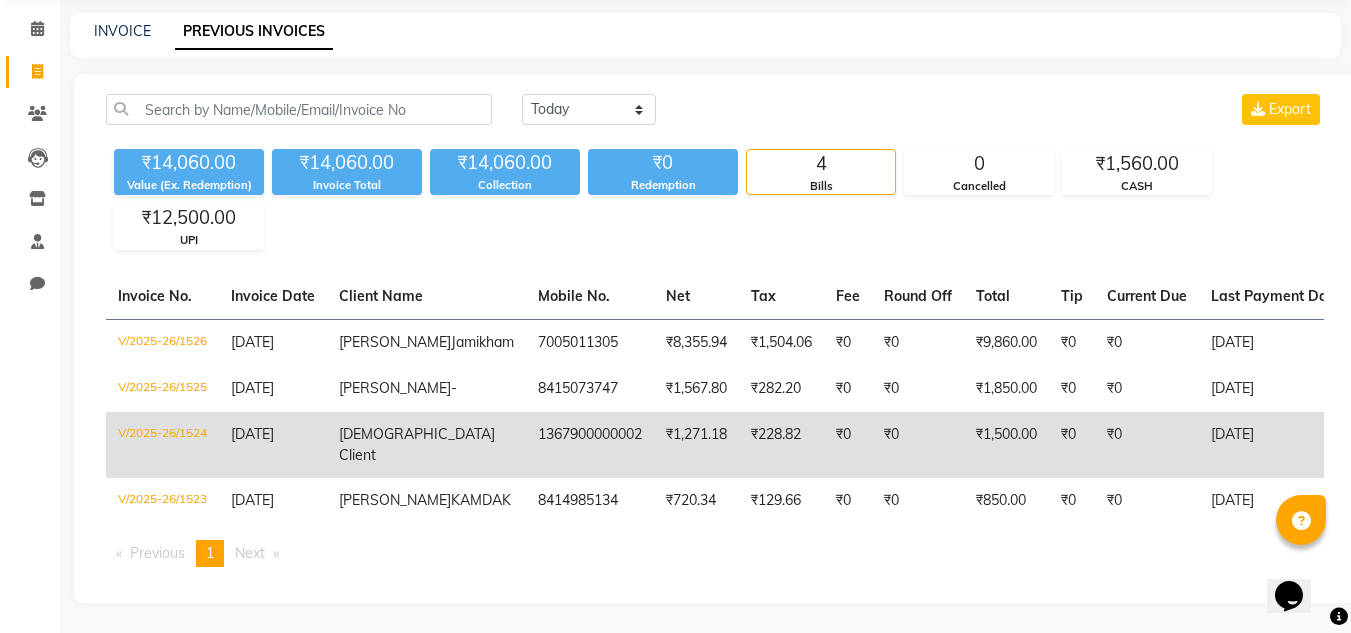 click on "1367900000002" 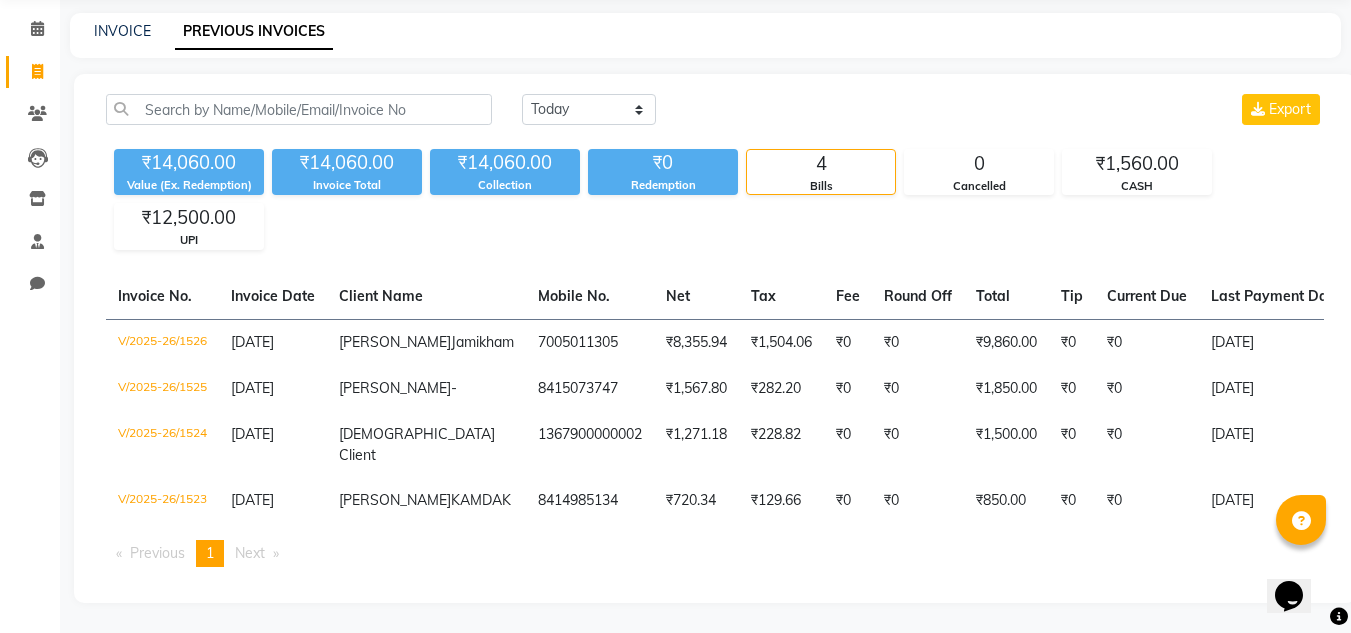 scroll, scrollTop: 0, scrollLeft: 0, axis: both 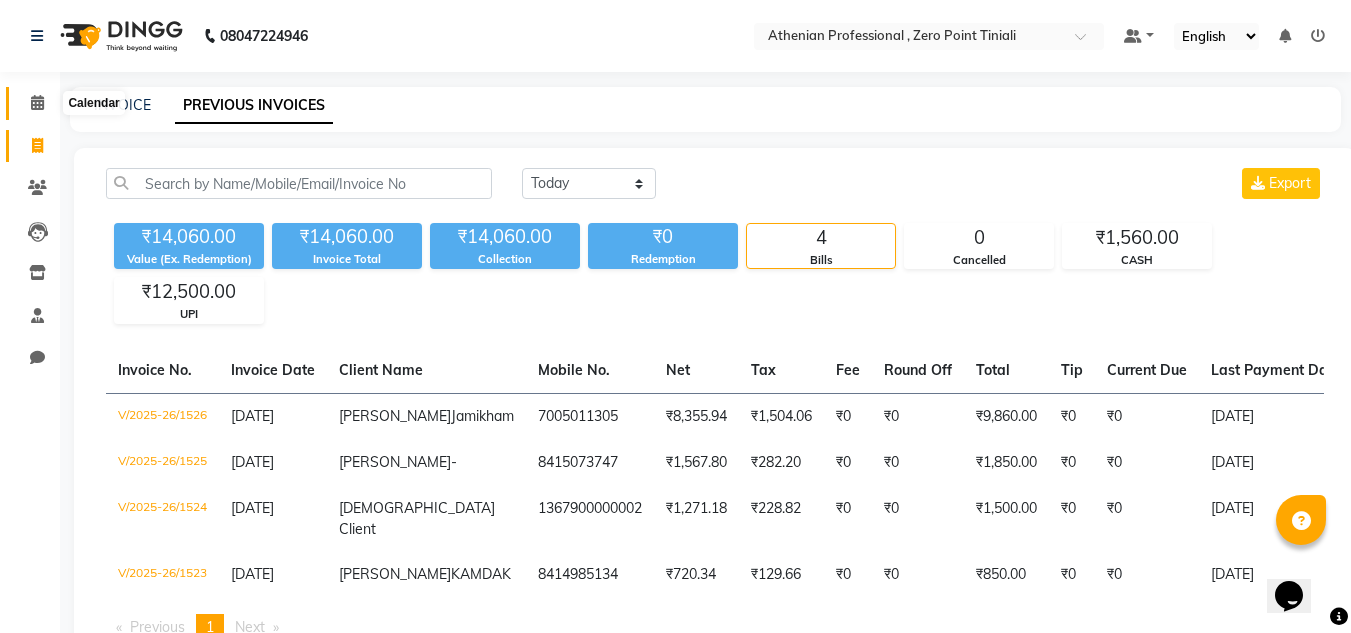 click 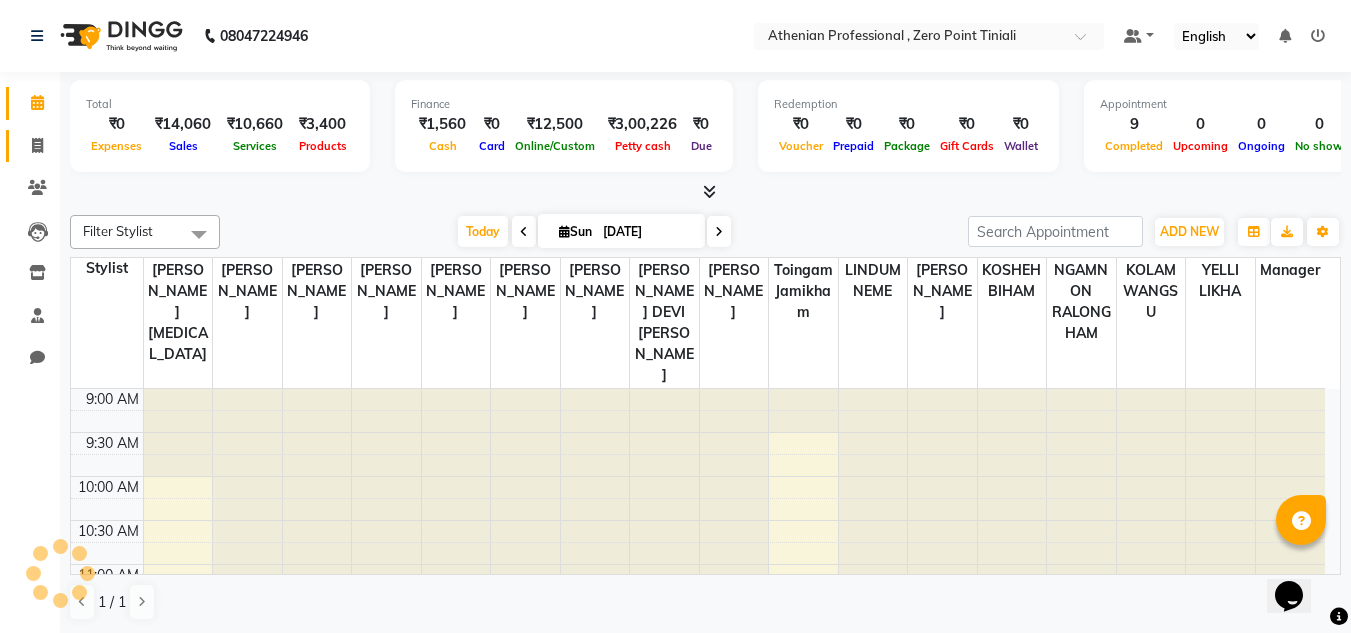 scroll, scrollTop: 705, scrollLeft: 0, axis: vertical 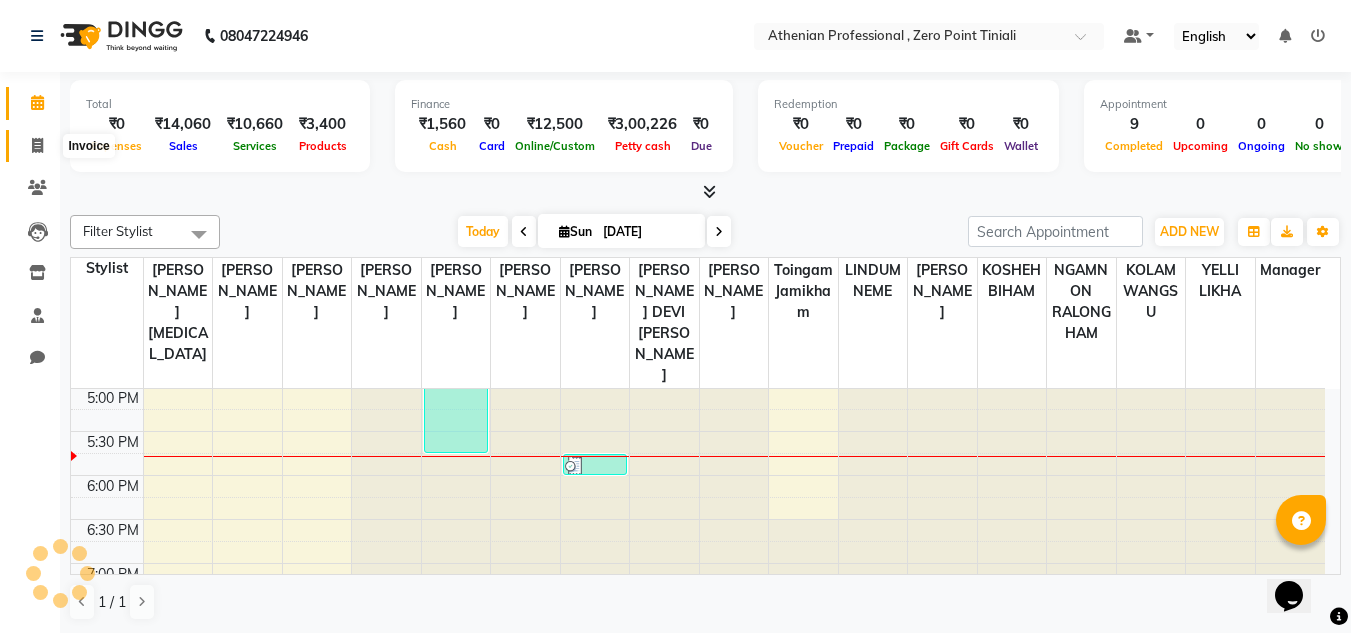 click 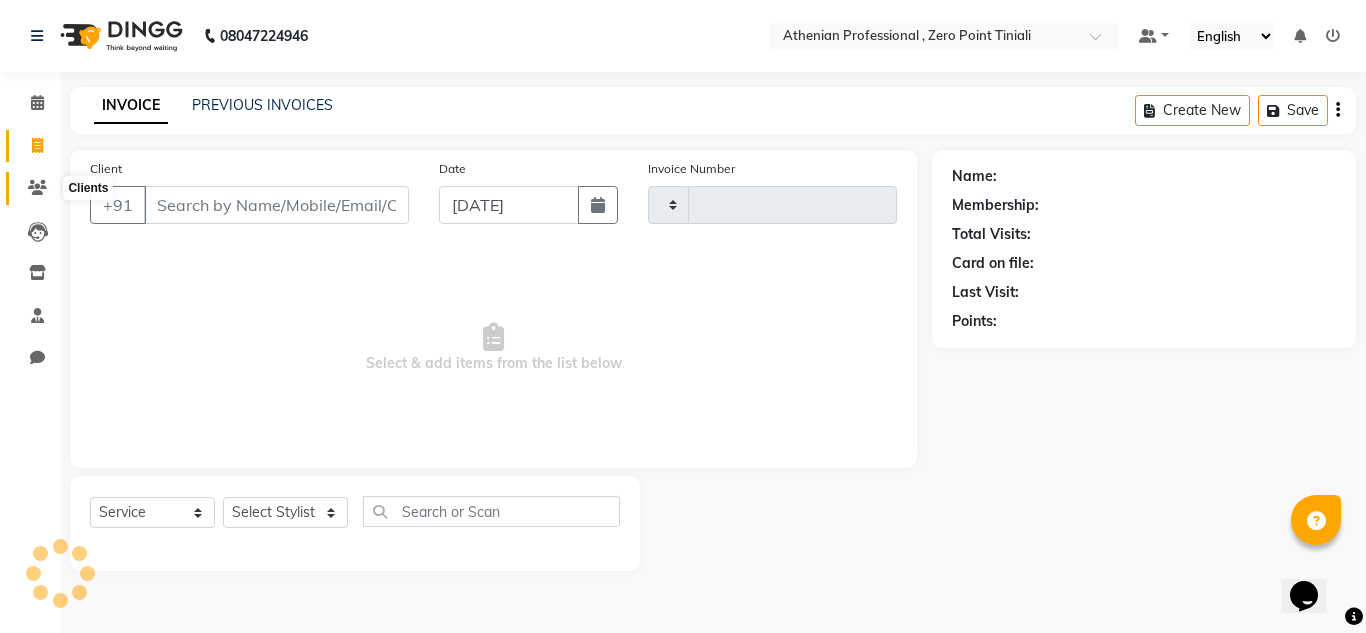 type on "1527" 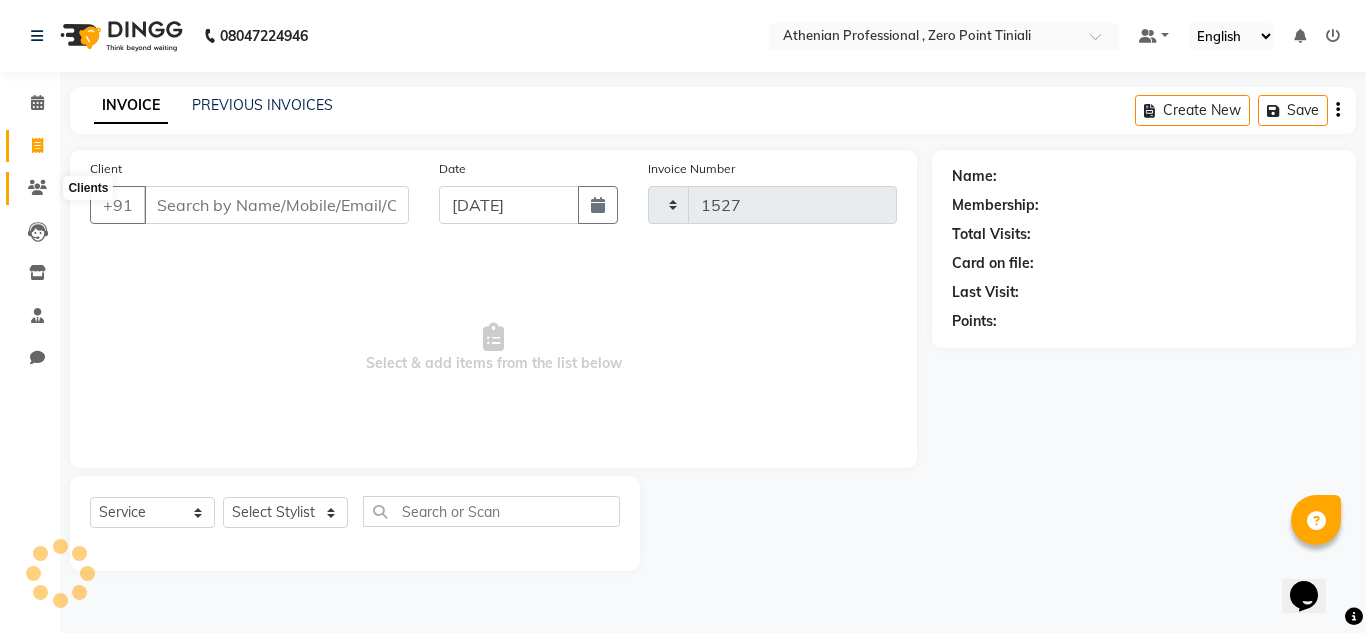 select on "8300" 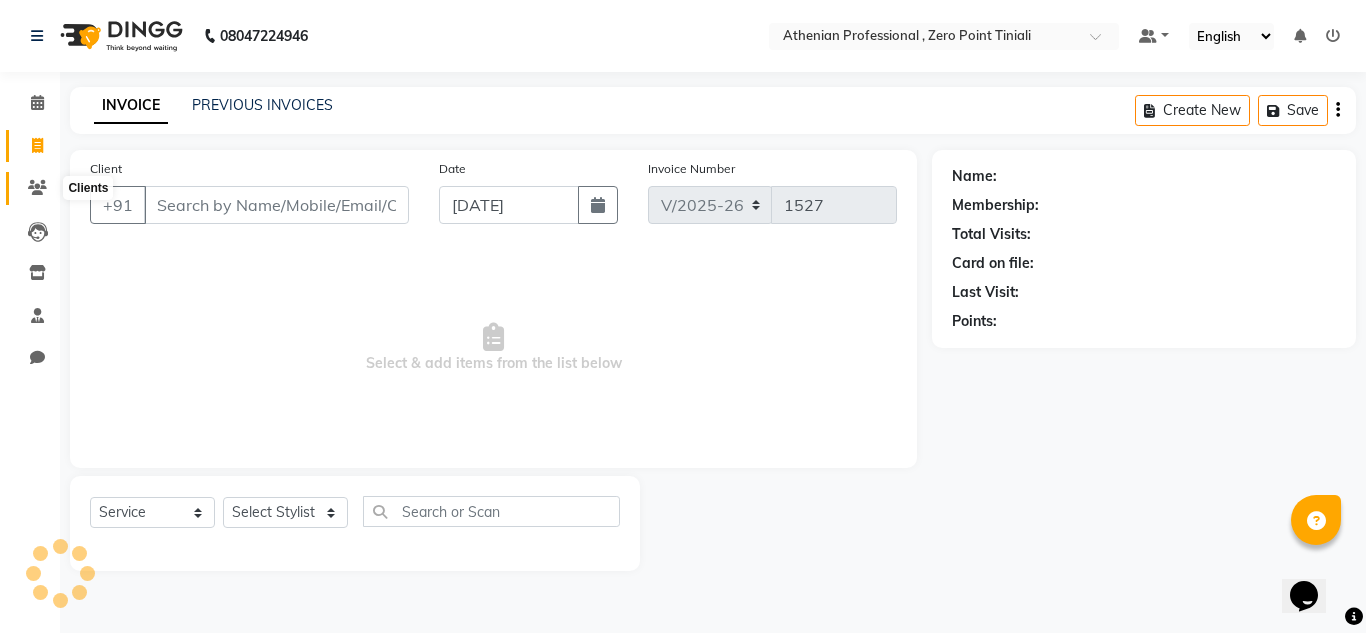 click 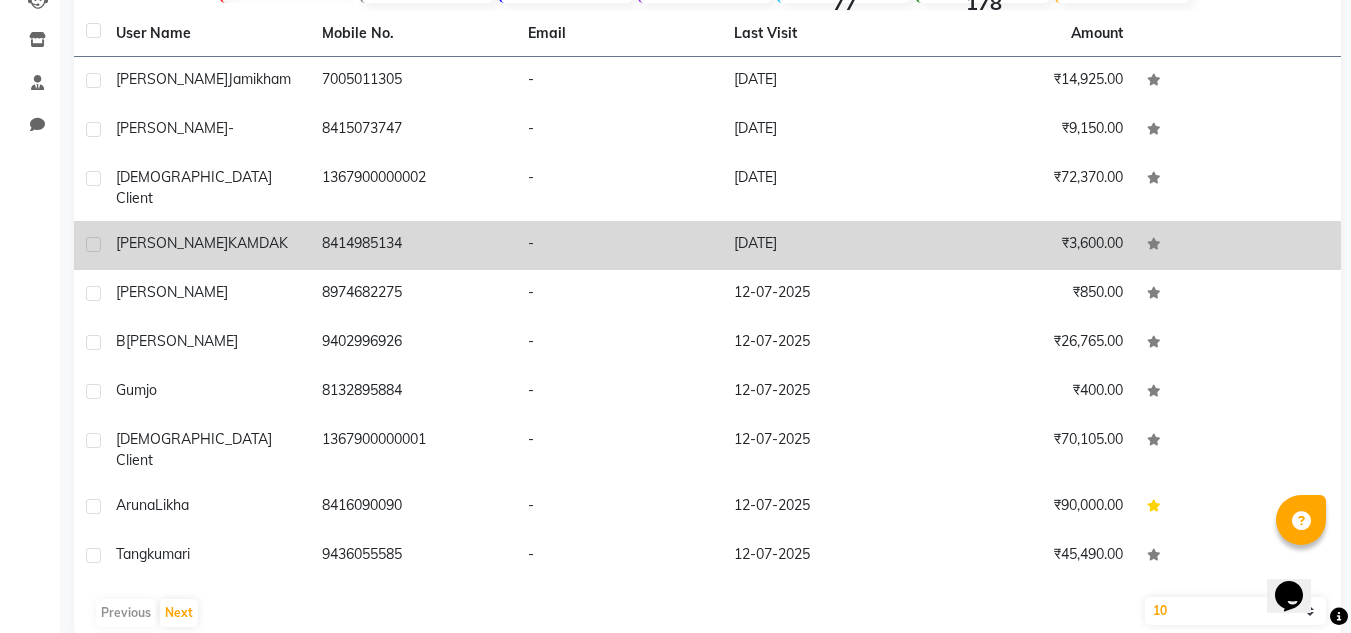 scroll, scrollTop: 0, scrollLeft: 0, axis: both 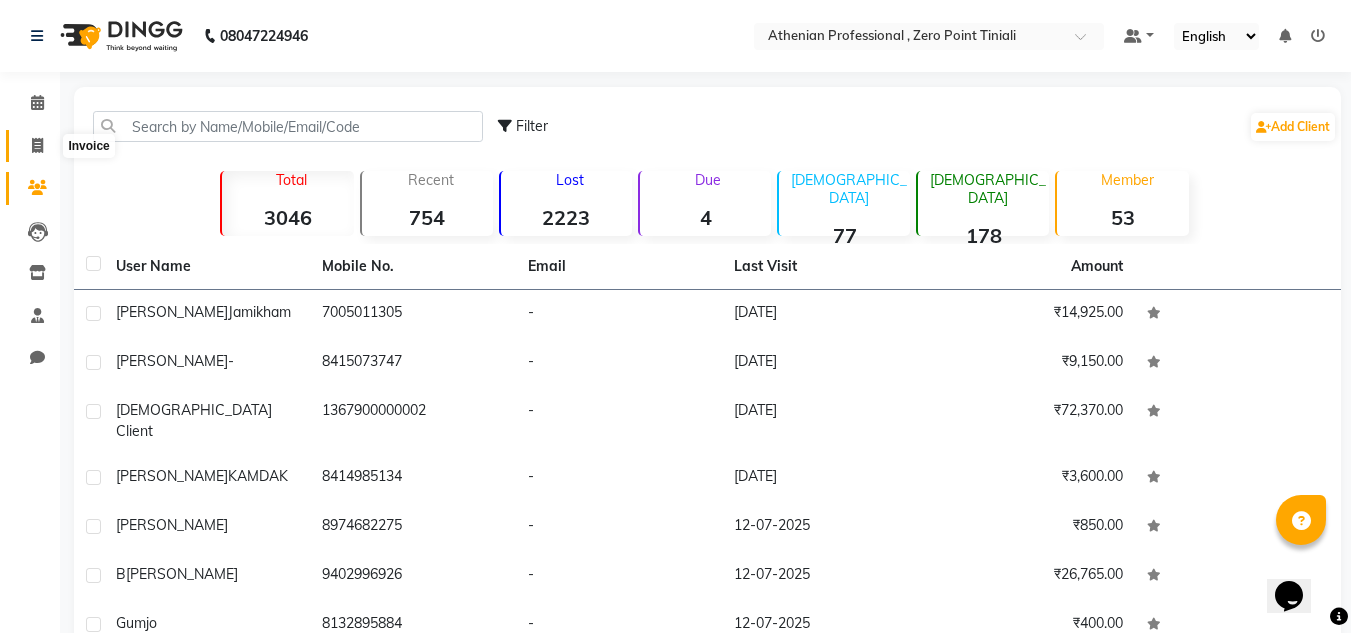 click 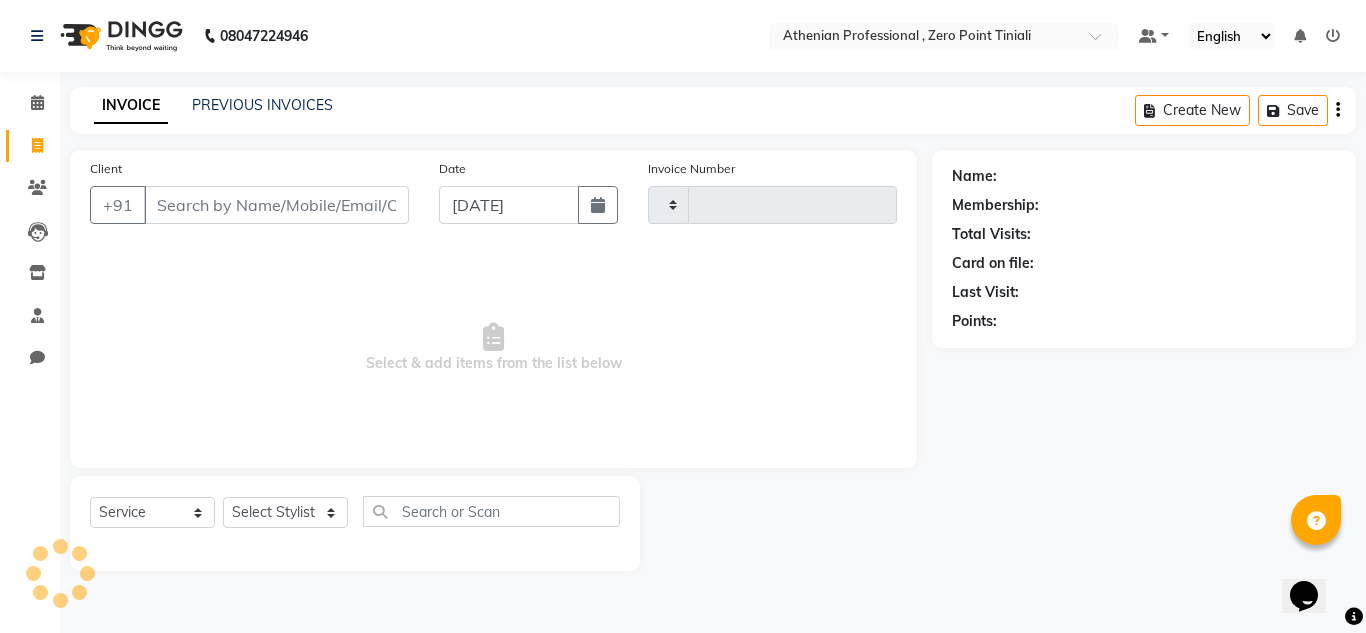 type on "1527" 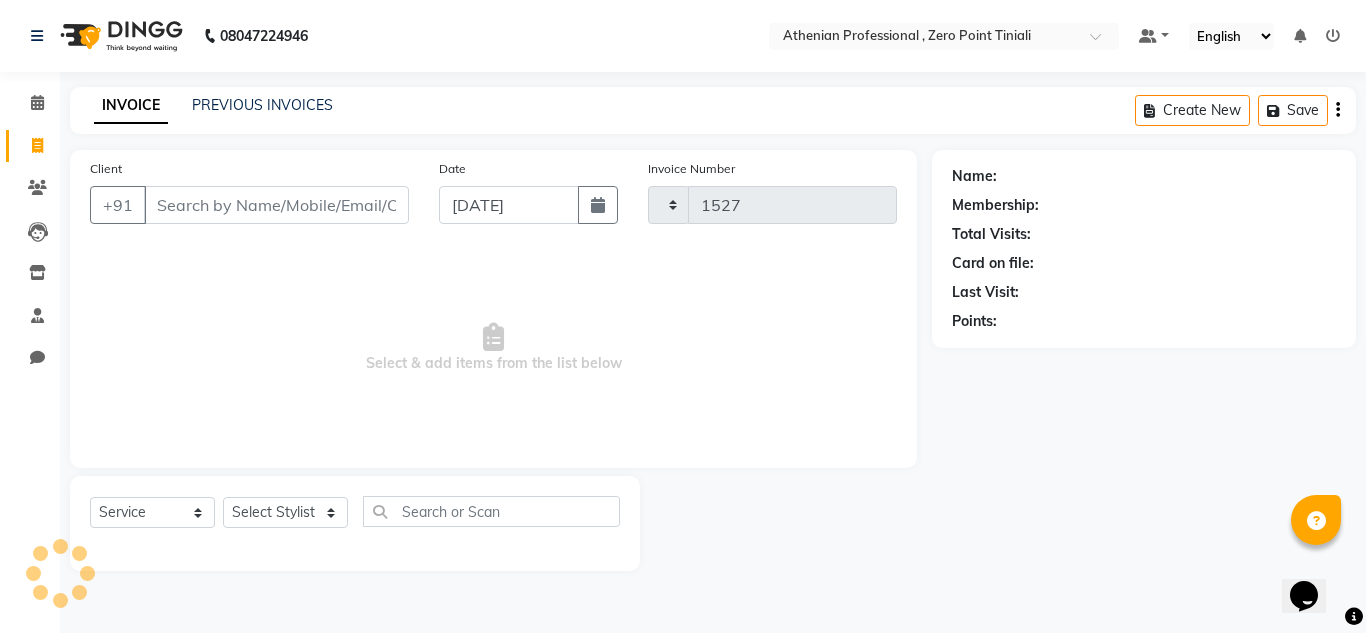 select on "8300" 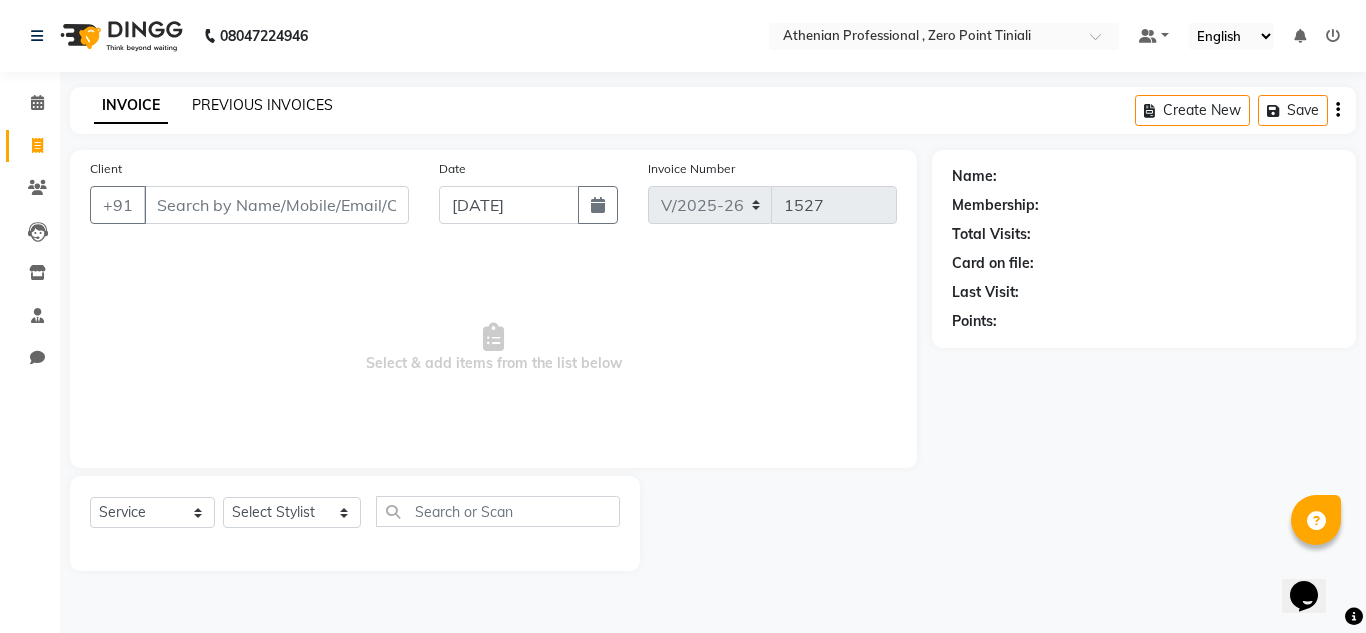 click on "PREVIOUS INVOICES" 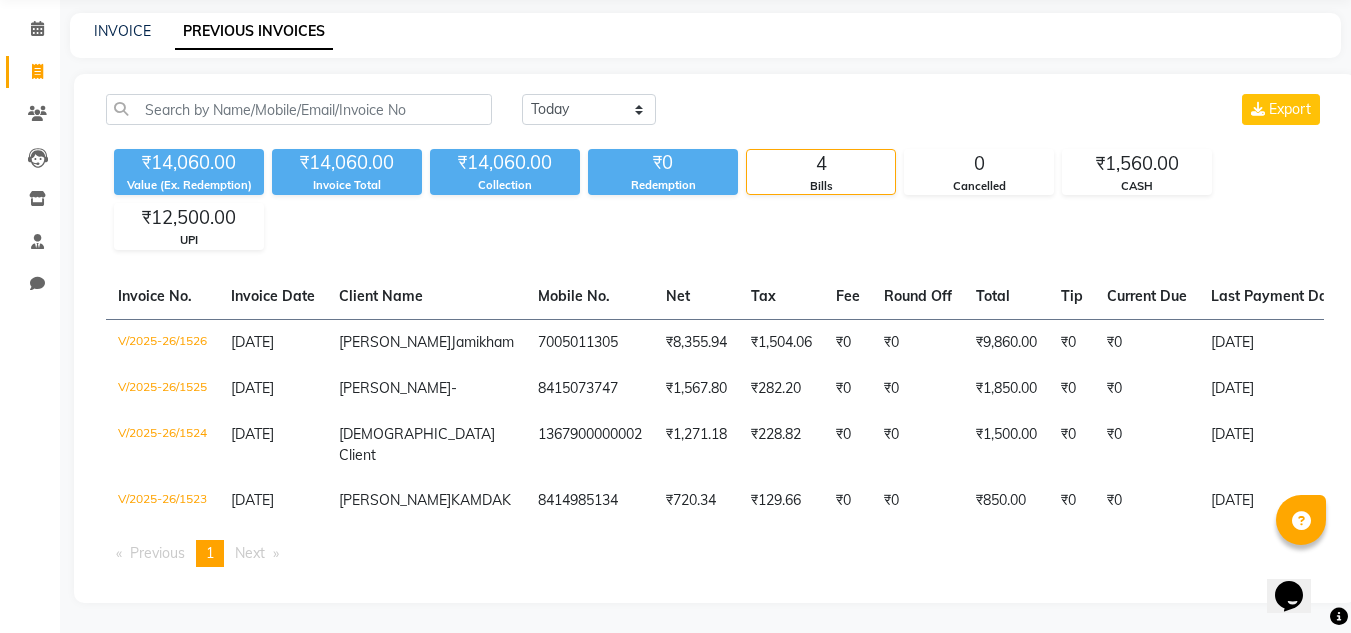 scroll, scrollTop: 0, scrollLeft: 0, axis: both 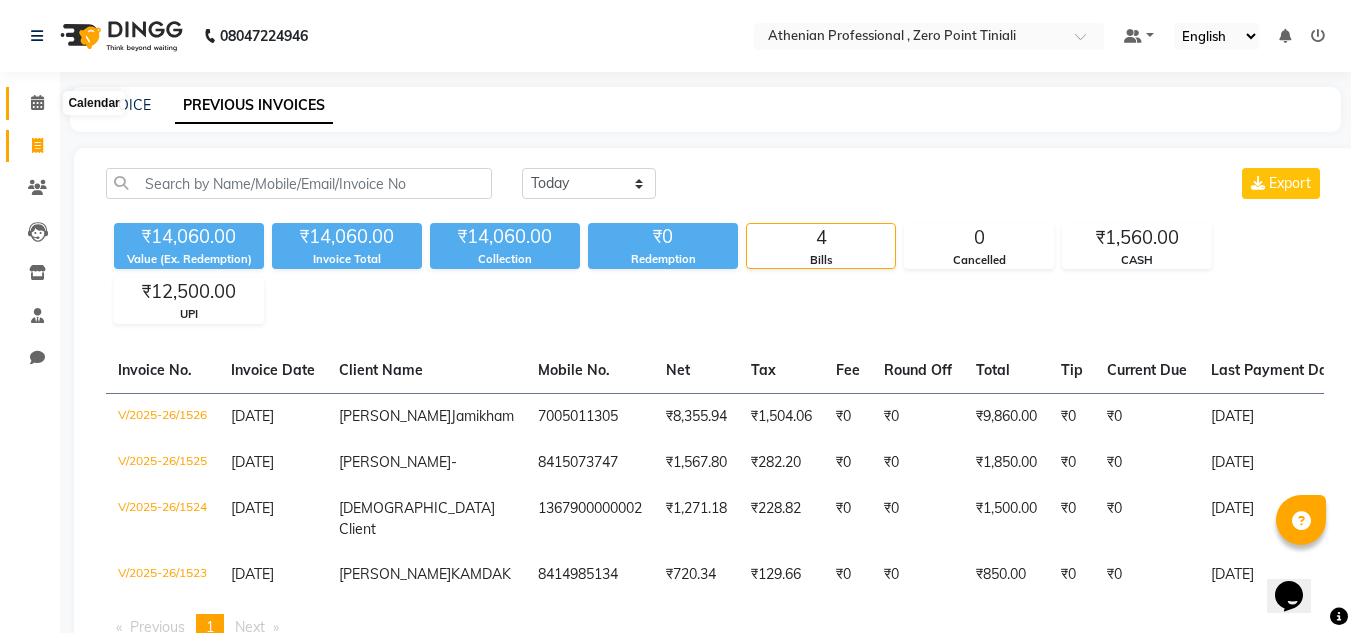 click 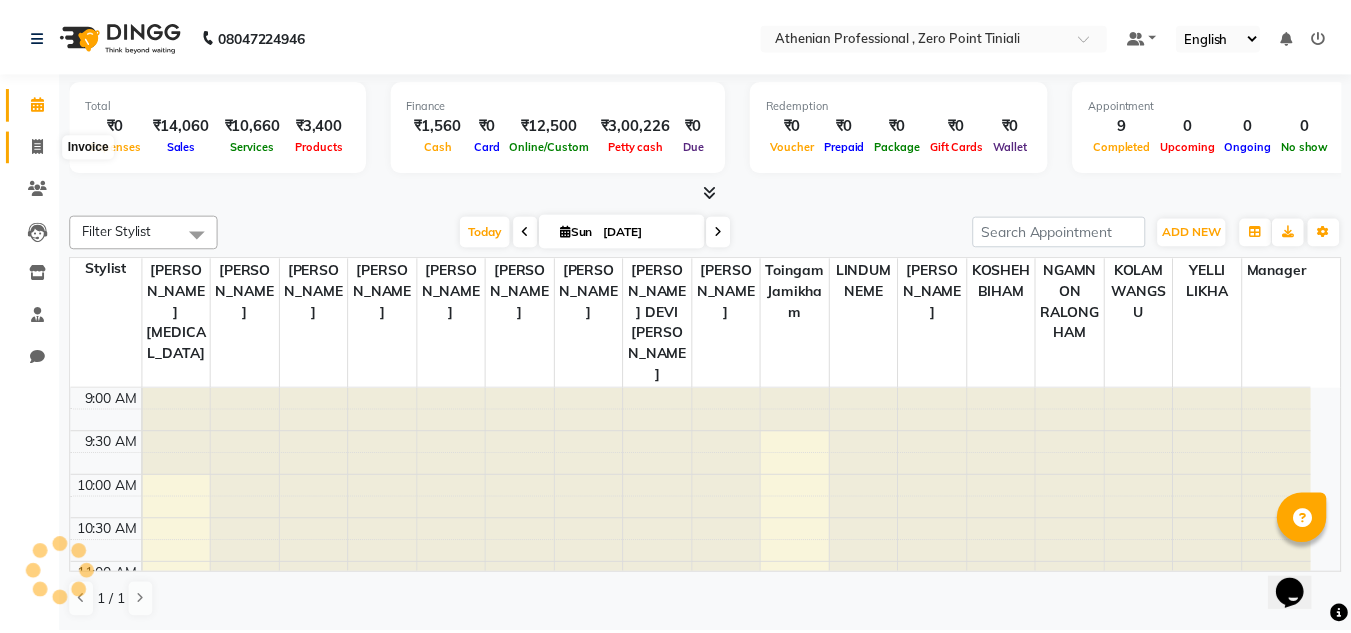 scroll, scrollTop: 0, scrollLeft: 0, axis: both 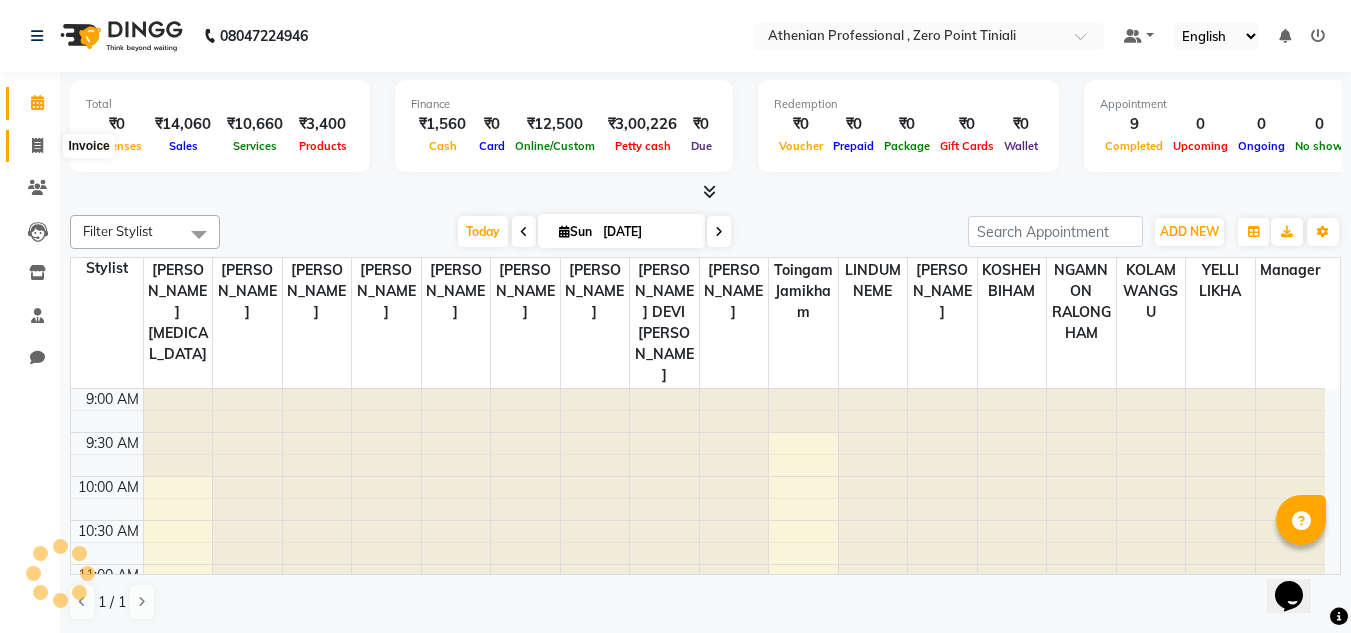 click 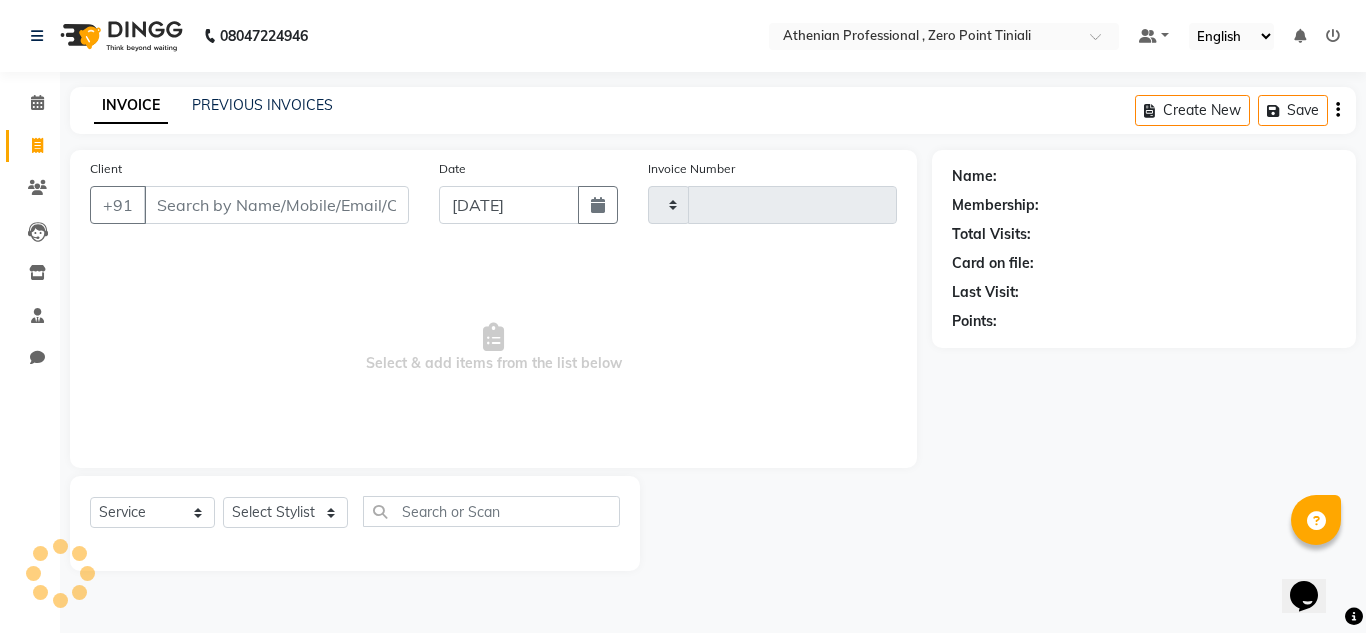type on "1527" 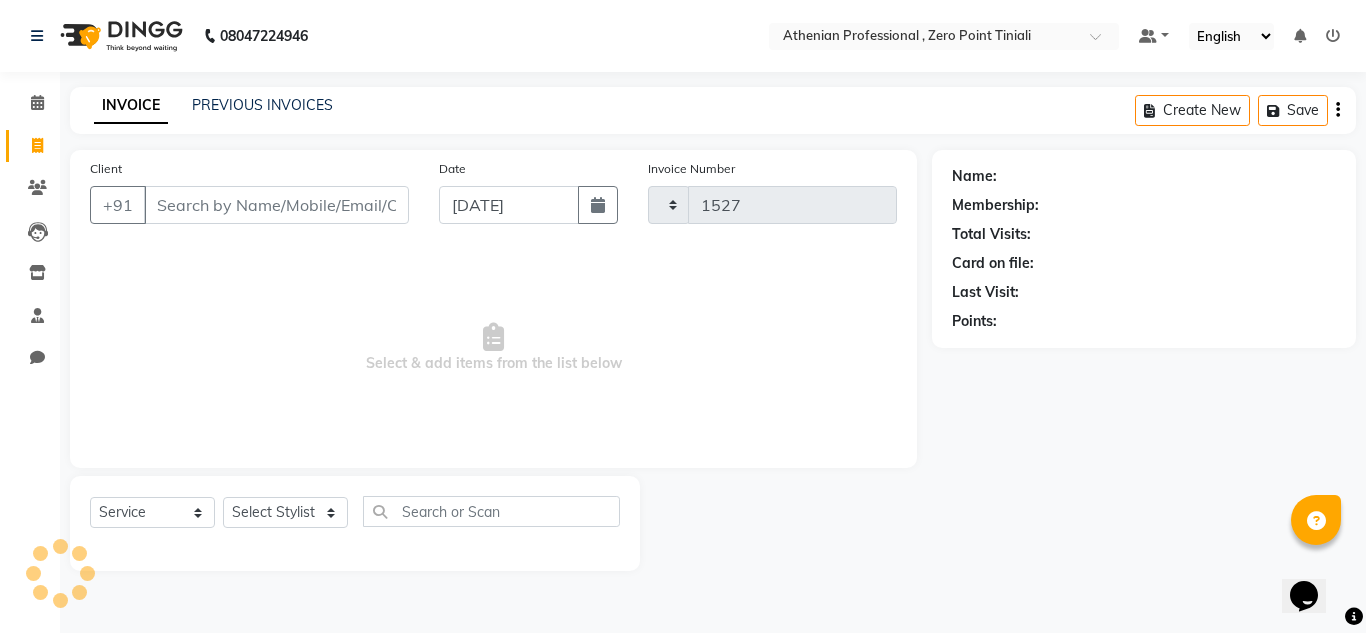 select on "8300" 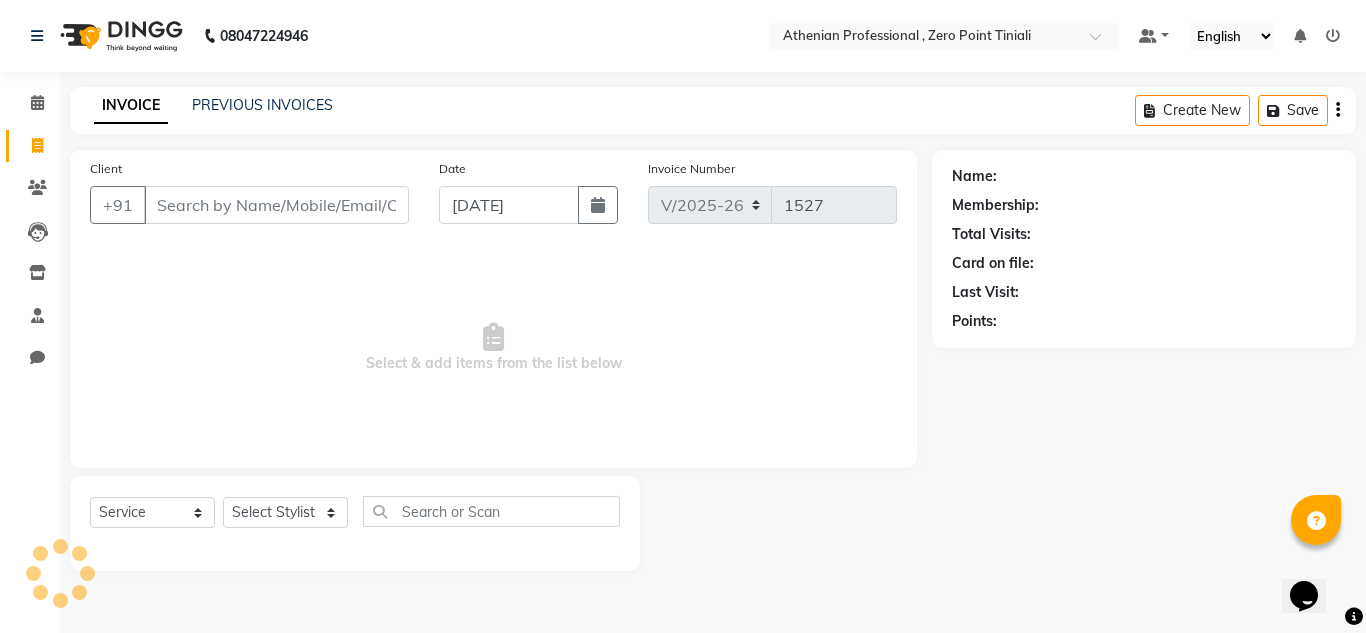 click on "Client" at bounding box center (276, 205) 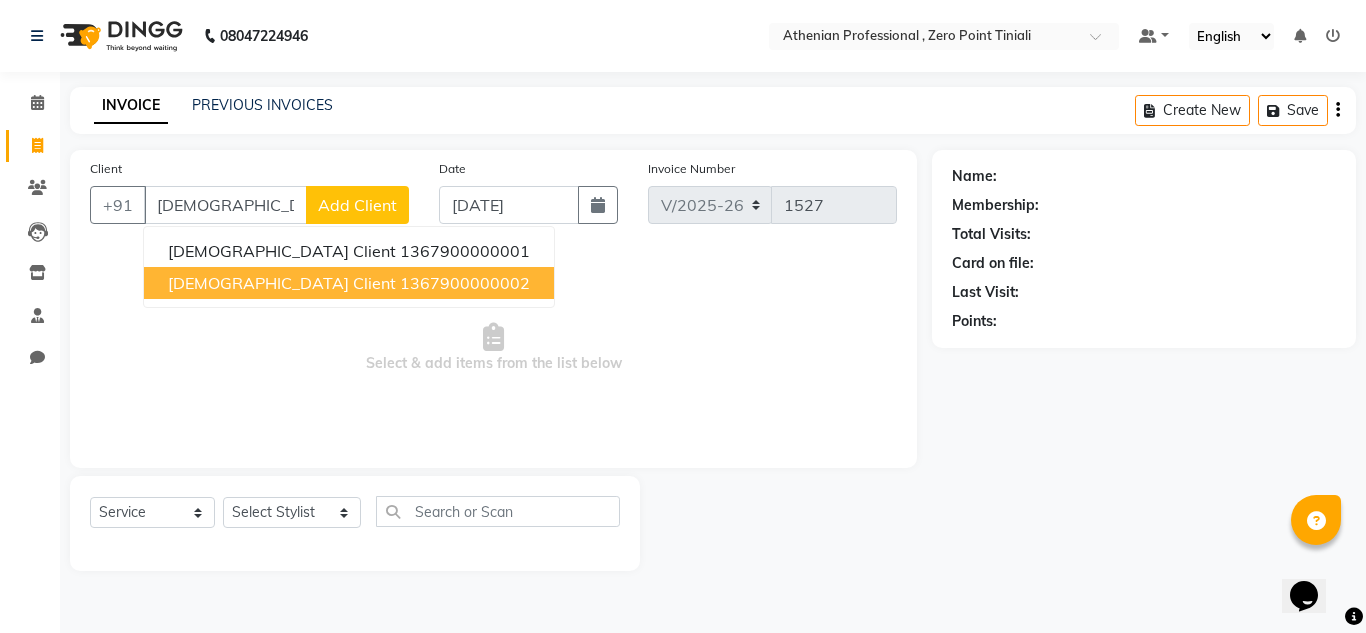 click on "1367900000002" at bounding box center [465, 283] 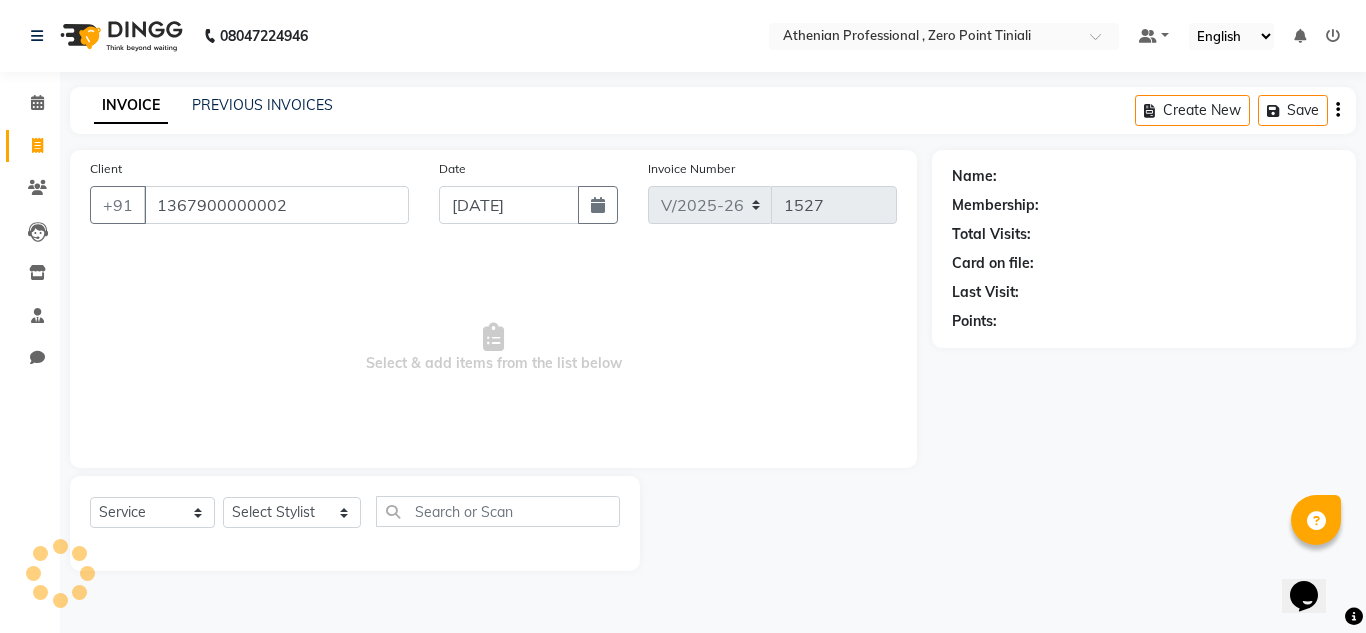 type on "1367900000002" 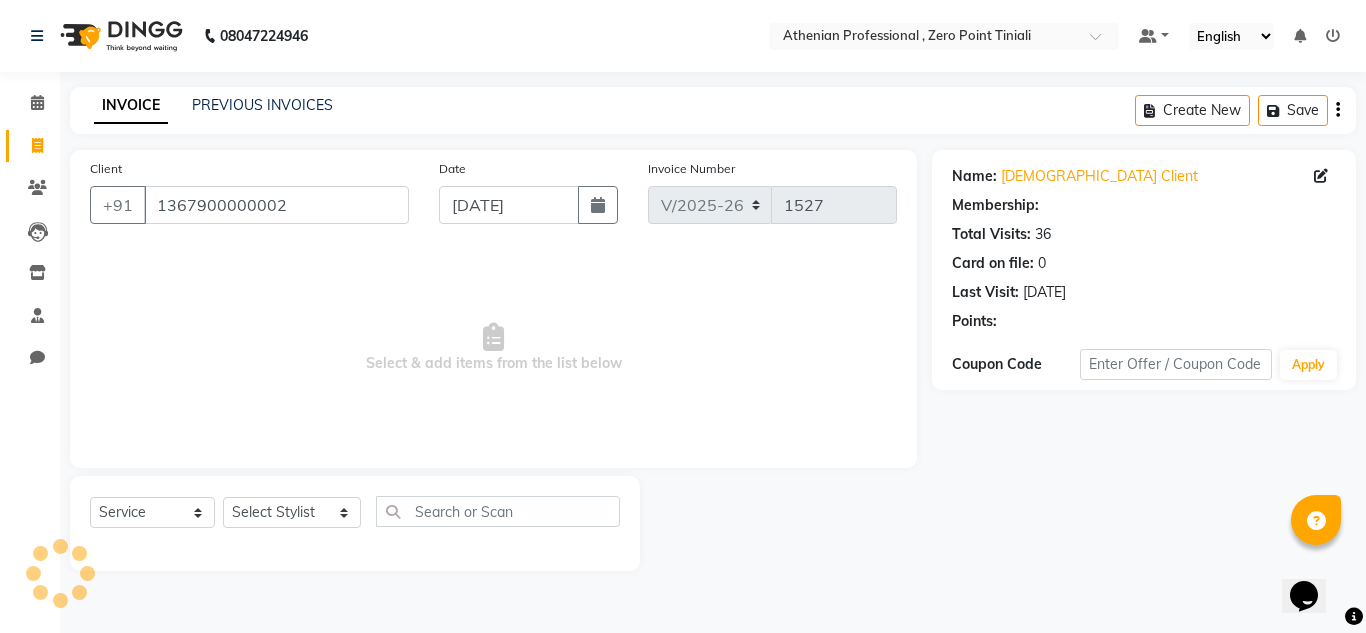 select on "1: Object" 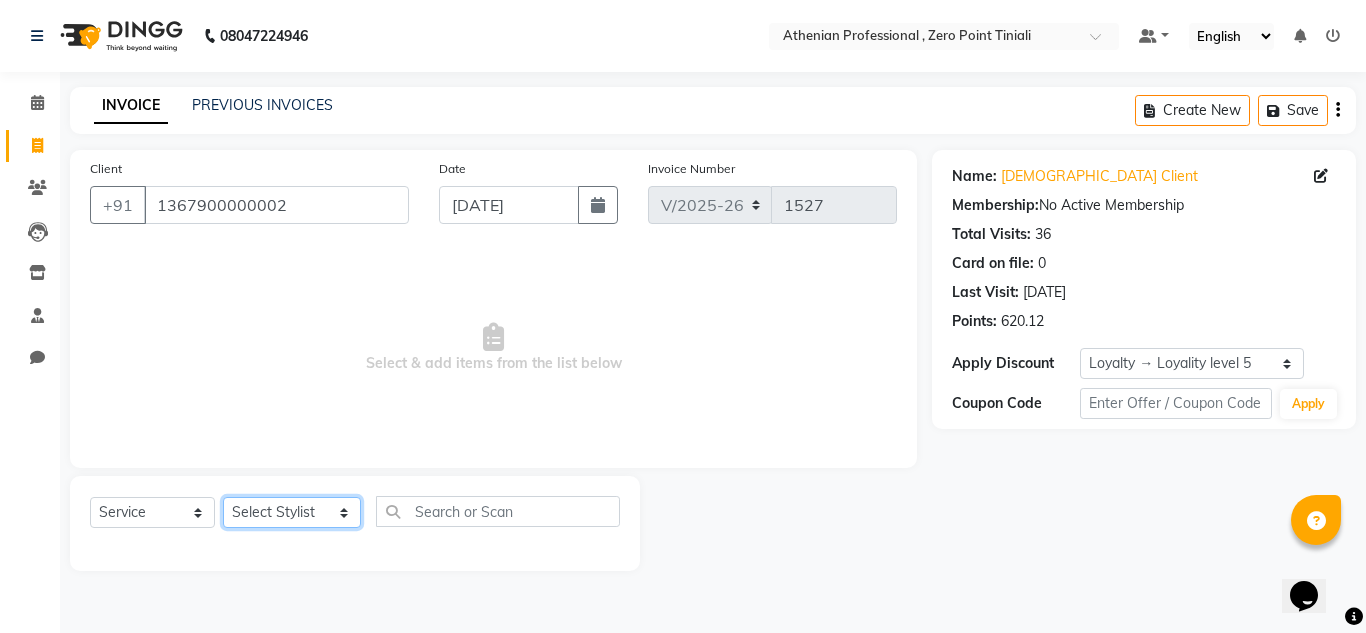 click on "Select Stylist [PERSON_NAME][MEDICAL_DATA] Admin [PERSON_NAME] KOLAM WANGSU KOSHEH BIHAM LINDUM NEME MAHINDRA [PERSON_NAME] Manager [PERSON_NAME] MINUKA [PERSON_NAME] NGAMNON RALONGHAM [PERSON_NAME] [PERSON_NAME] SUMI [PERSON_NAME] DEVI [PERSON_NAME] Jamikham YELLI LIKHA" 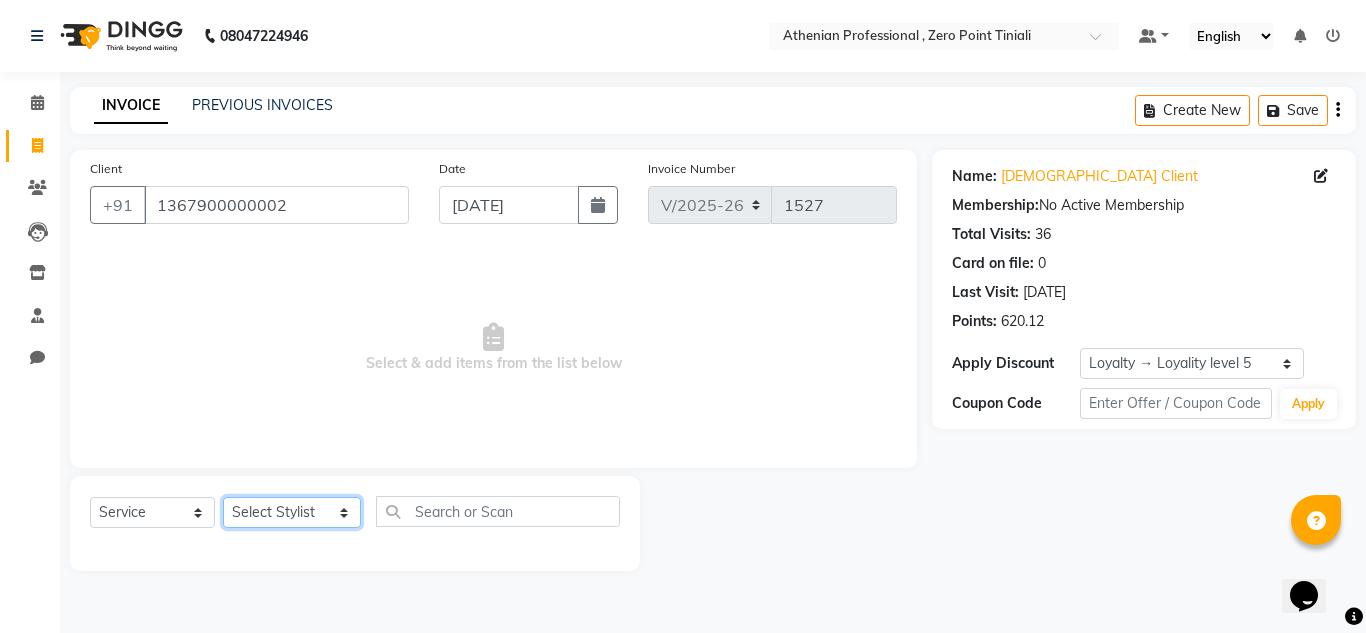 select on "80204" 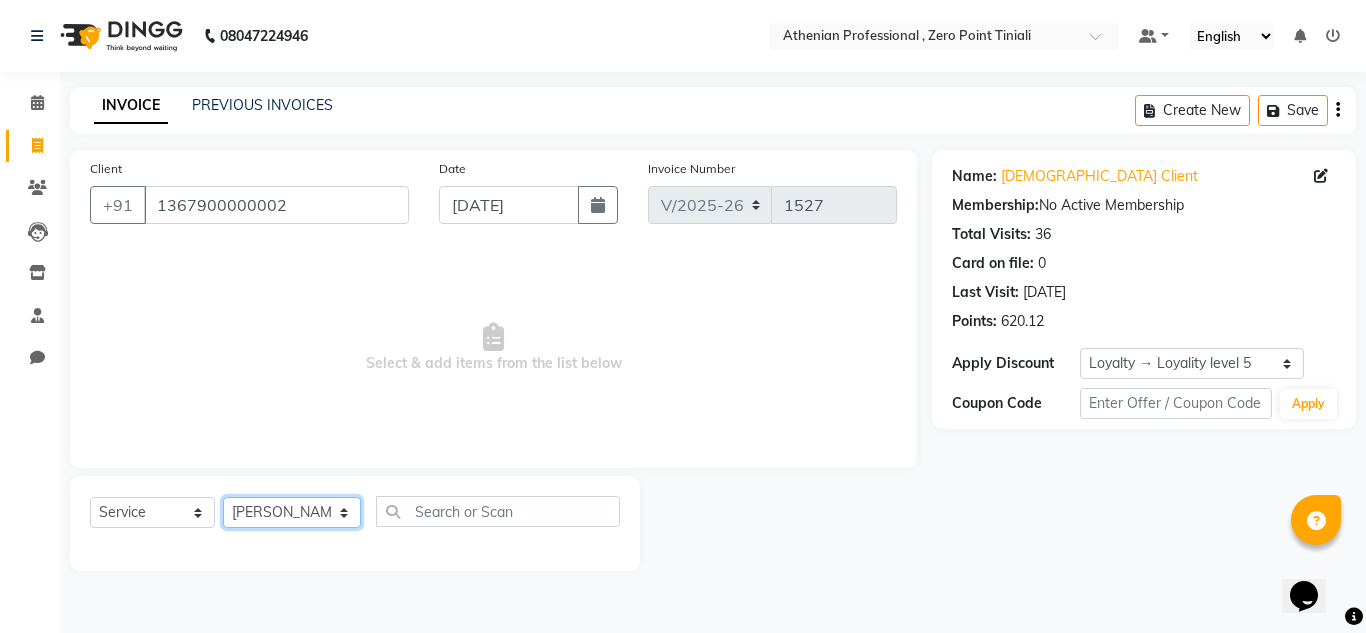 click on "Select Stylist [PERSON_NAME][MEDICAL_DATA] Admin [PERSON_NAME] KOLAM WANGSU KOSHEH BIHAM LINDUM NEME MAHINDRA [PERSON_NAME] Manager [PERSON_NAME] MINUKA [PERSON_NAME] NGAMNON RALONGHAM [PERSON_NAME] [PERSON_NAME] SUMI [PERSON_NAME] DEVI [PERSON_NAME] Jamikham YELLI LIKHA" 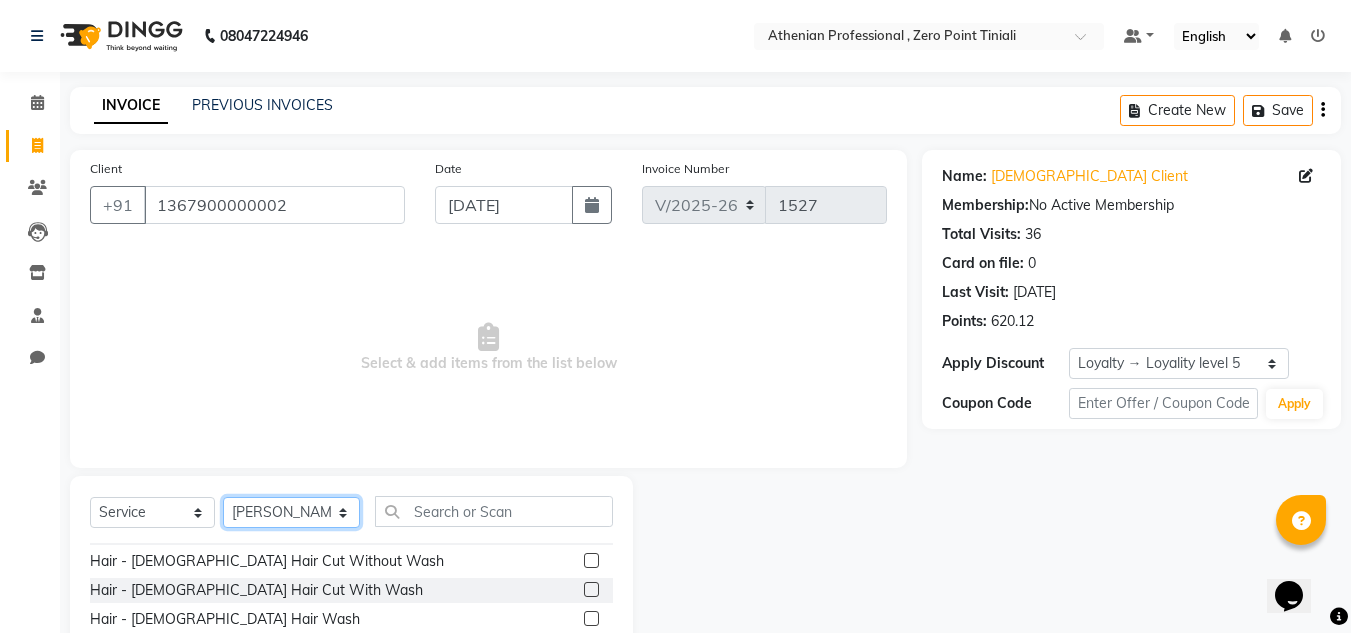 scroll, scrollTop: 140, scrollLeft: 0, axis: vertical 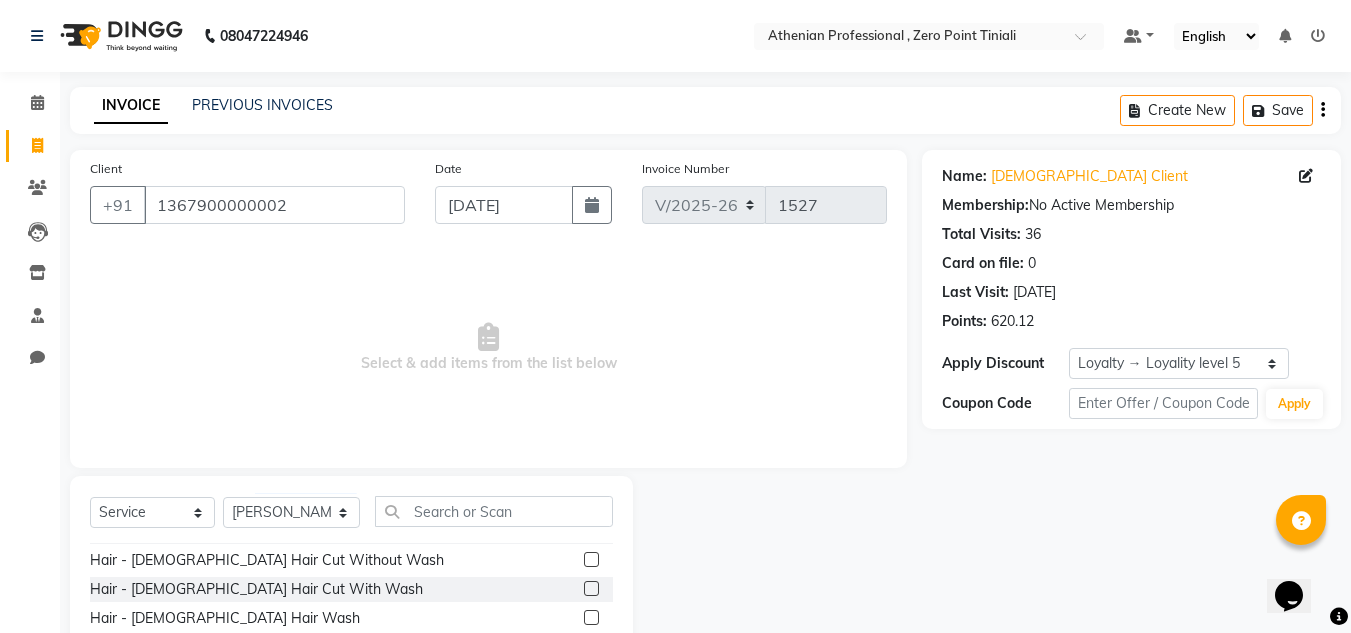click 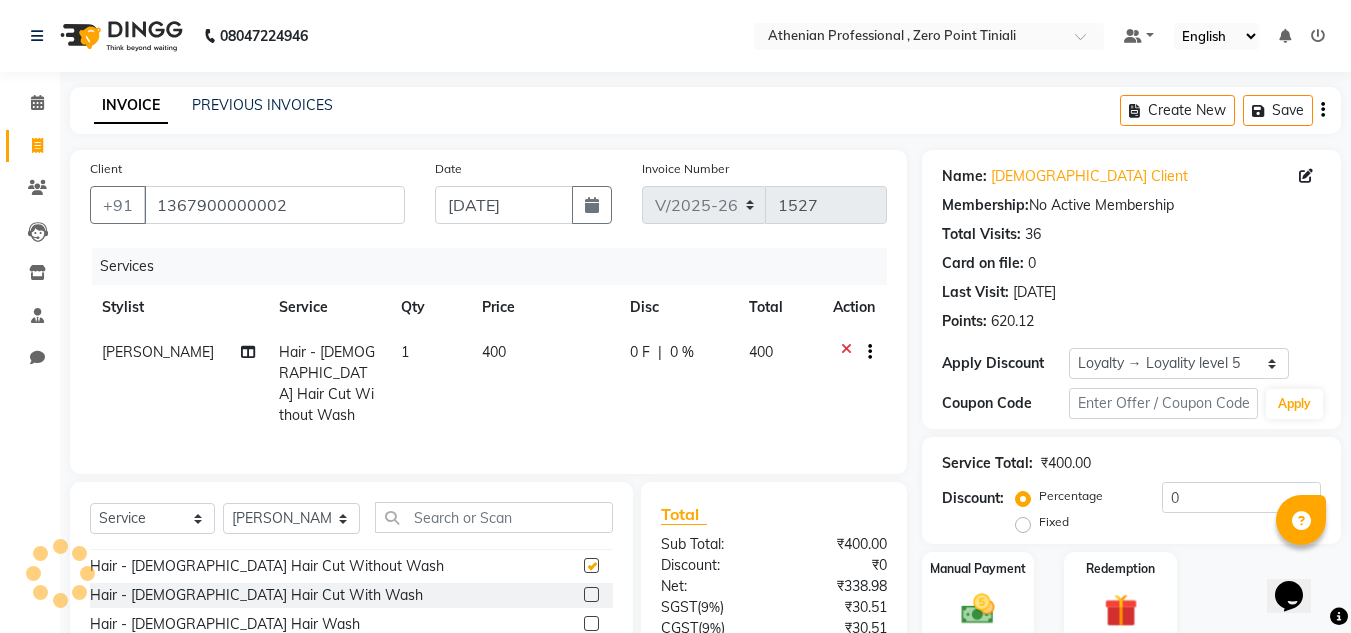 checkbox on "false" 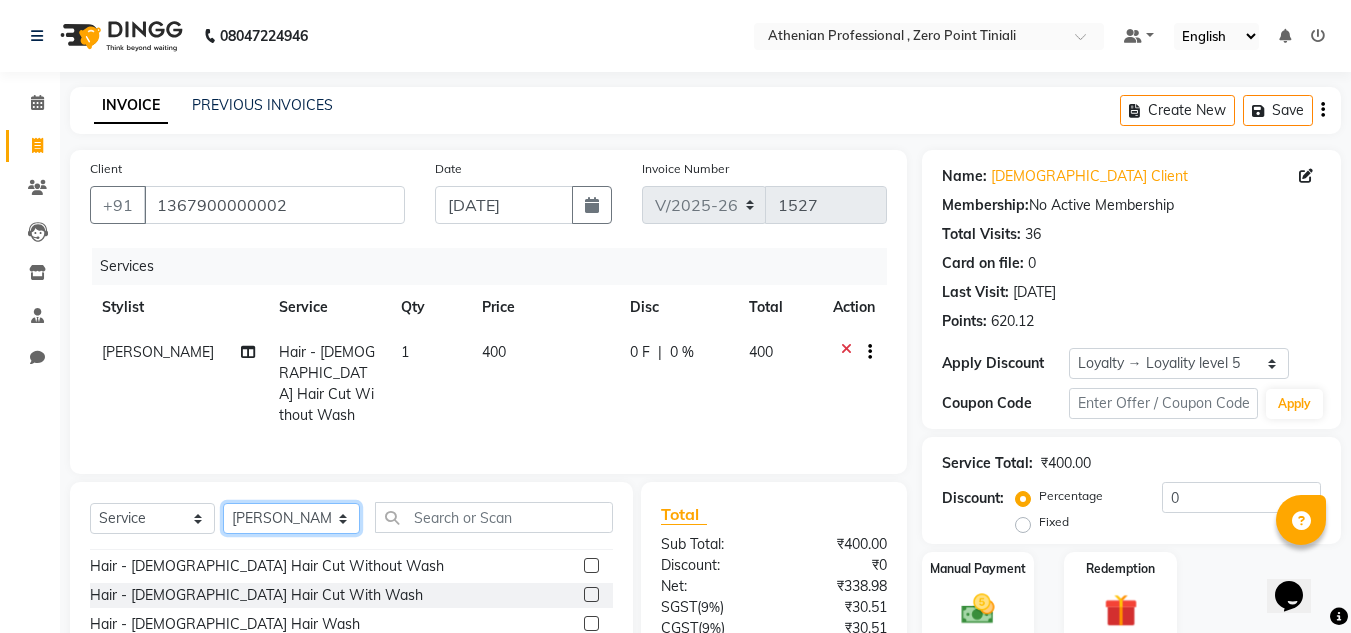 click on "Select Stylist [PERSON_NAME][MEDICAL_DATA] Admin [PERSON_NAME] KOLAM WANGSU KOSHEH BIHAM LINDUM NEME MAHINDRA [PERSON_NAME] Manager [PERSON_NAME] MINUKA [PERSON_NAME] NGAMNON RALONGHAM [PERSON_NAME] [PERSON_NAME] SUMI [PERSON_NAME] DEVI [PERSON_NAME] Jamikham YELLI LIKHA" 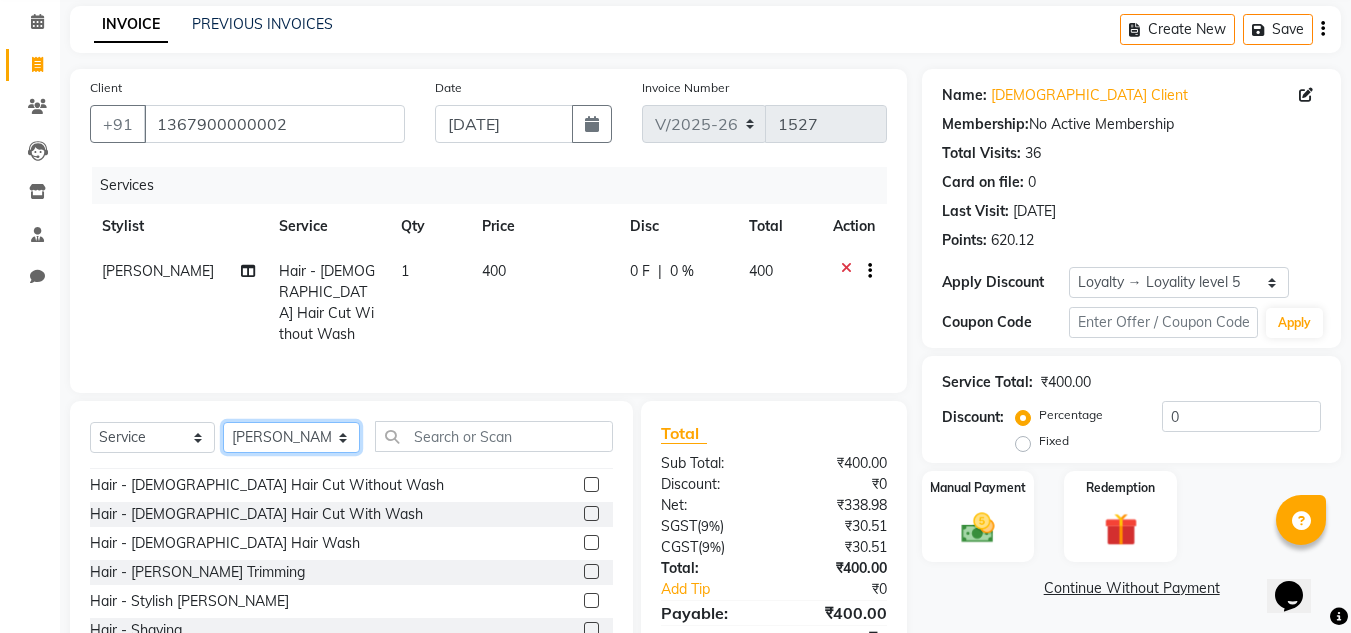 scroll, scrollTop: 85, scrollLeft: 0, axis: vertical 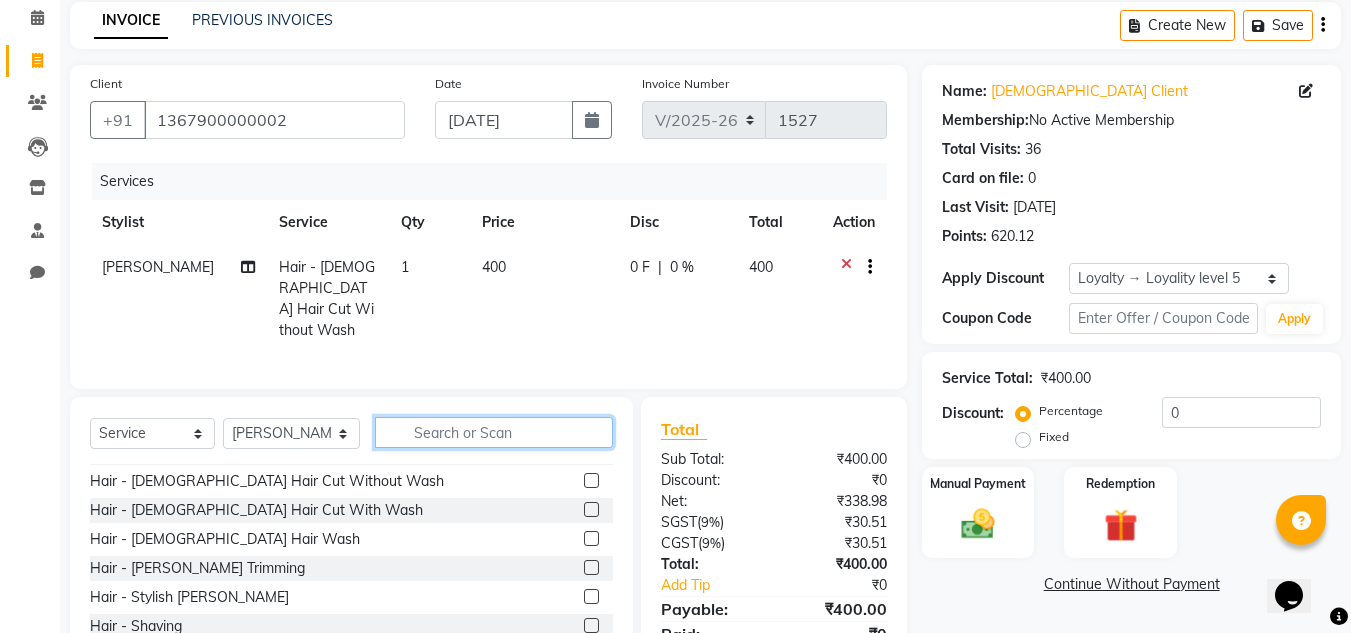 click 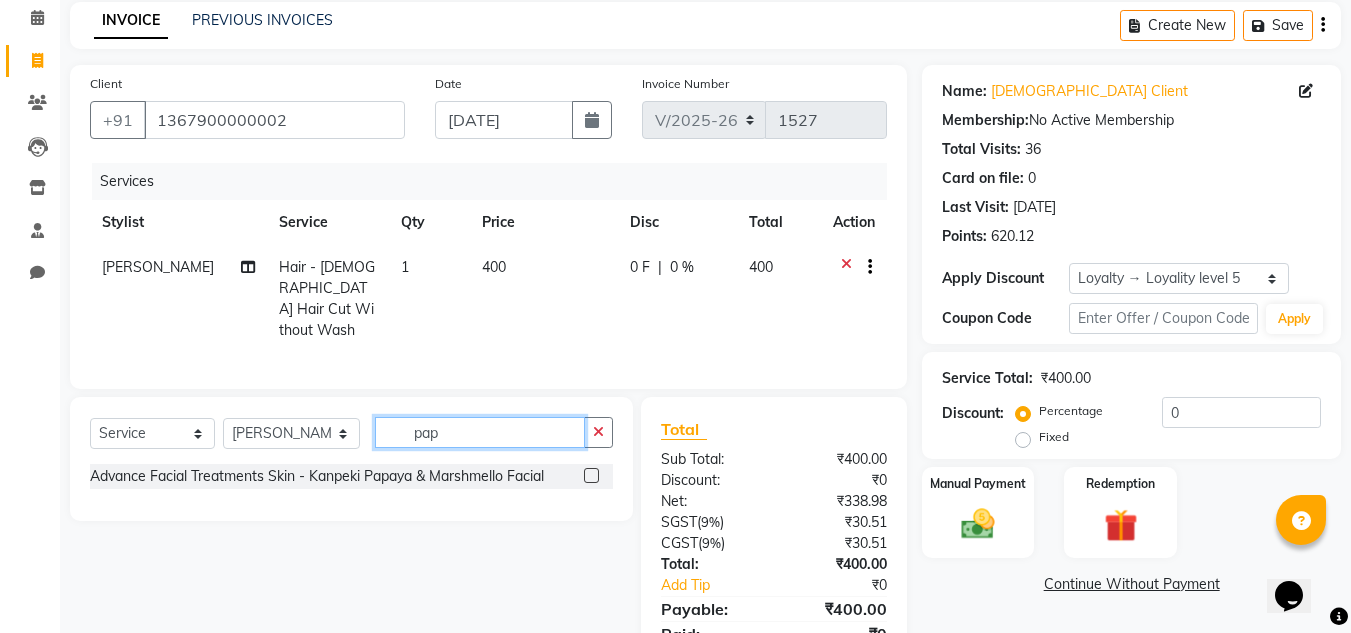 scroll, scrollTop: 0, scrollLeft: 0, axis: both 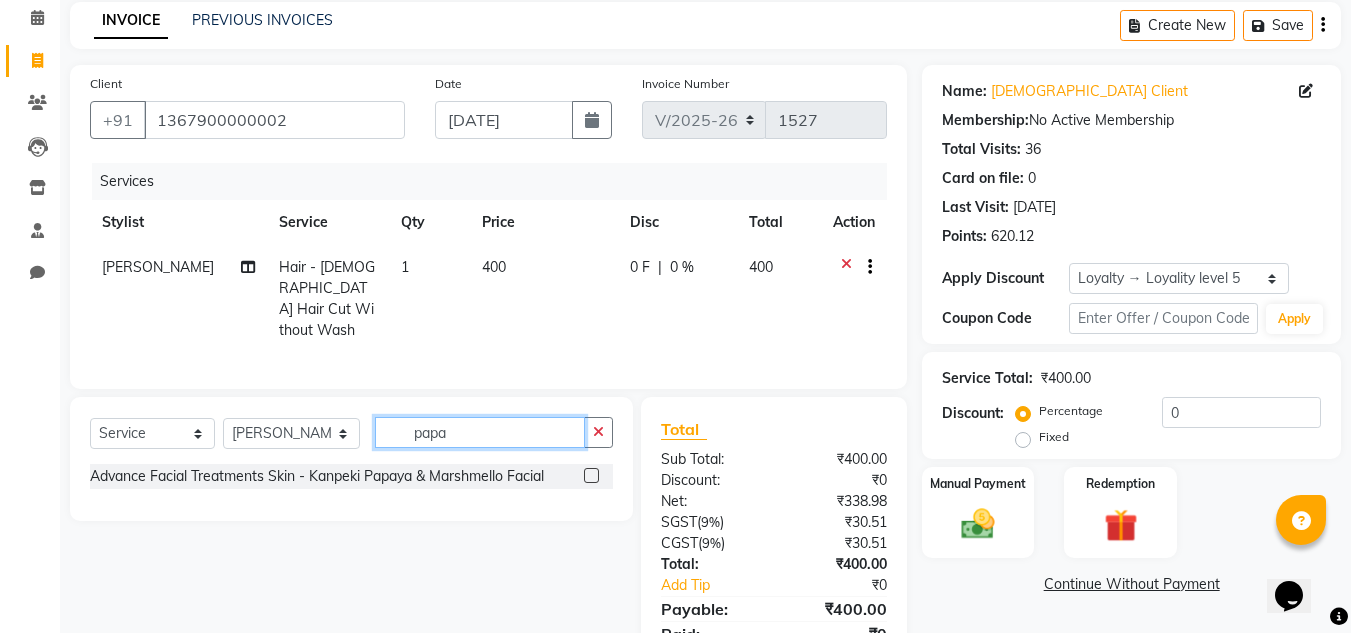 type on "papa" 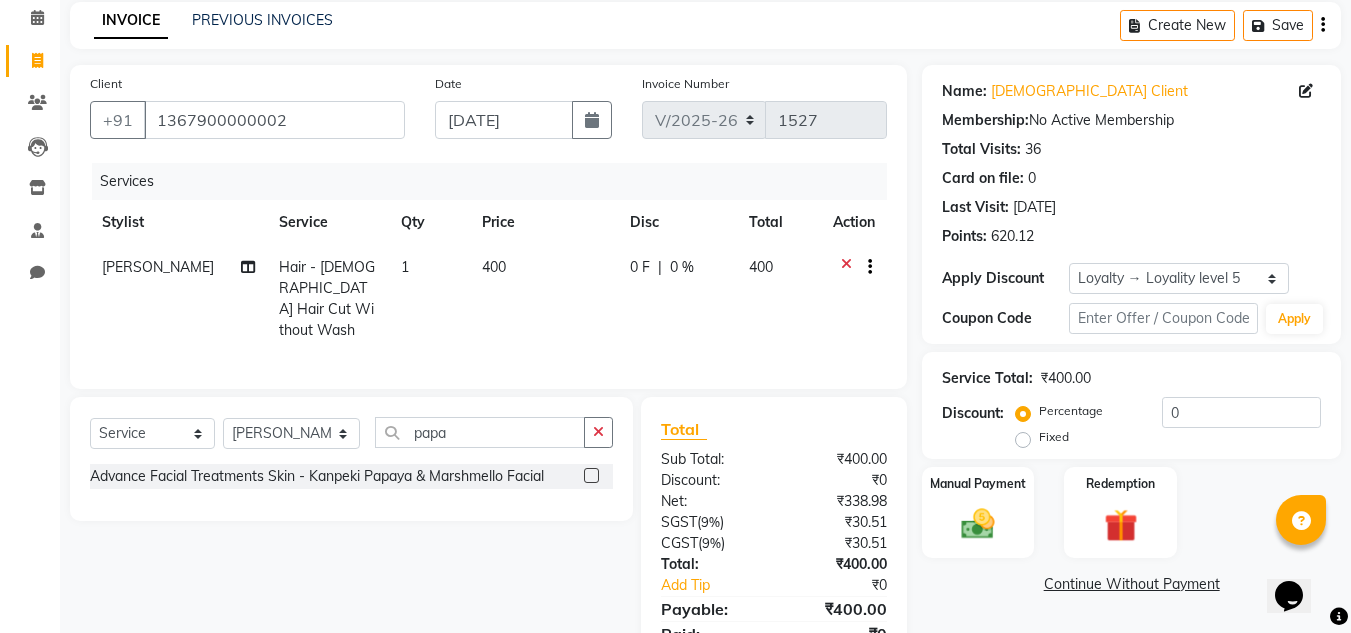 click 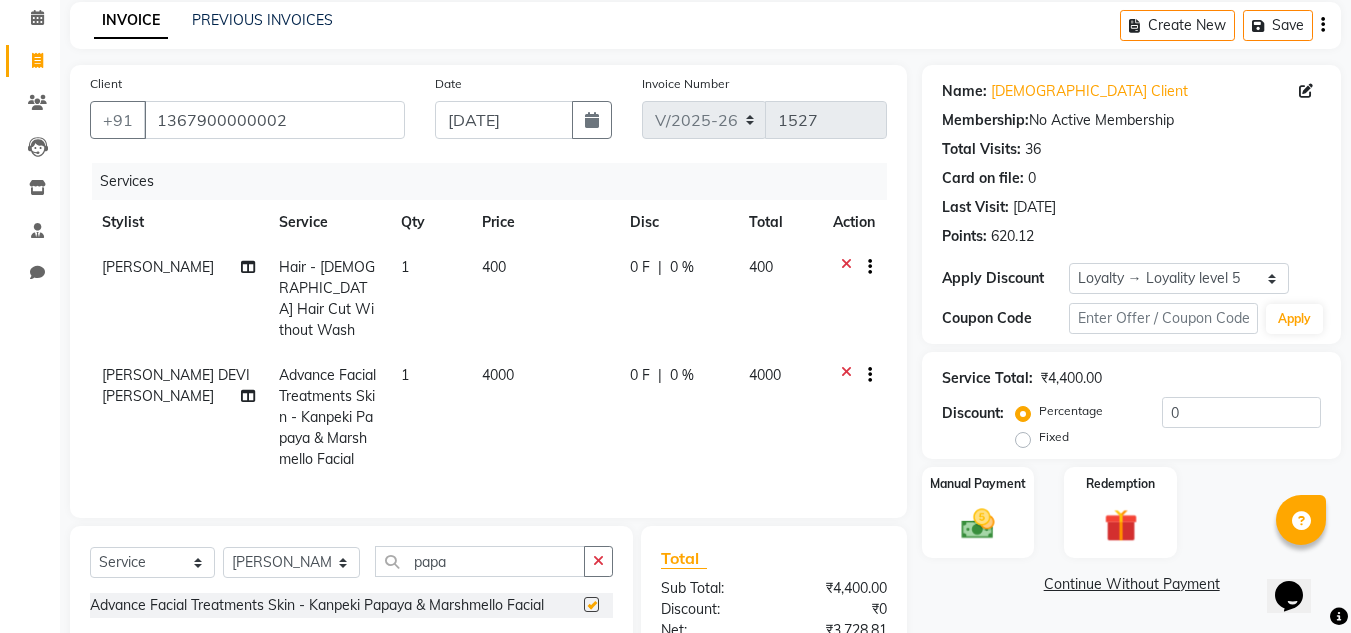 checkbox on "false" 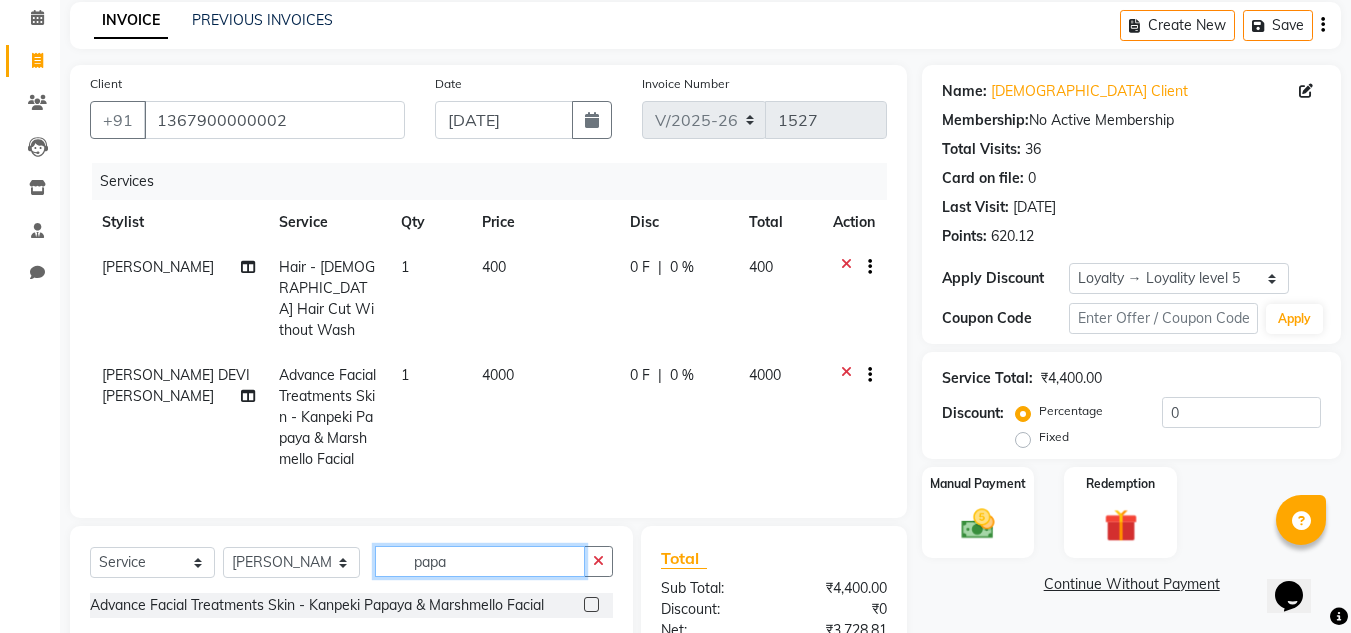 click on "papa" 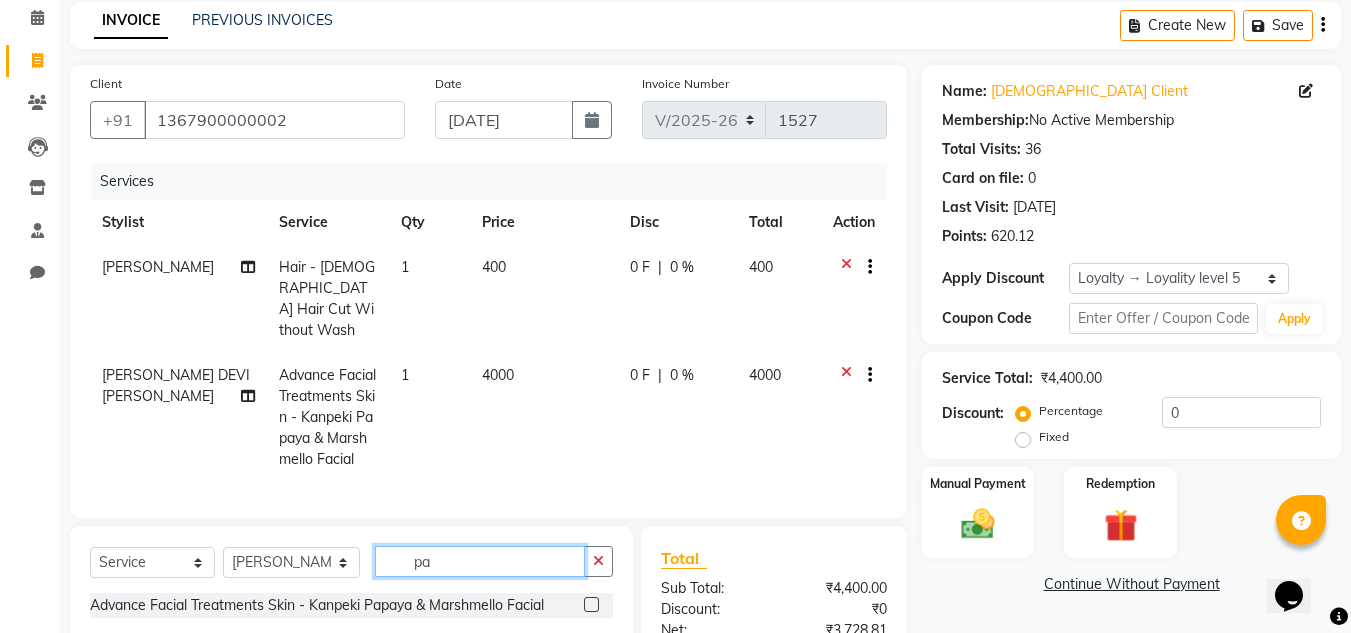 type on "p" 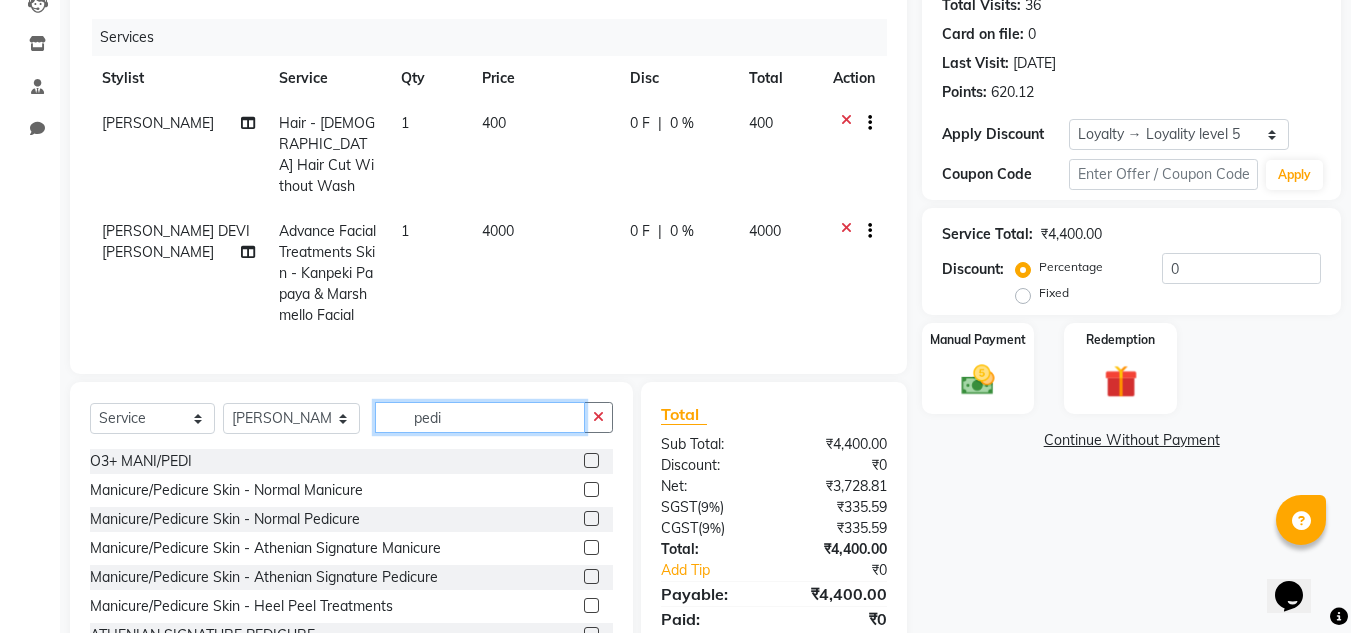 scroll, scrollTop: 230, scrollLeft: 0, axis: vertical 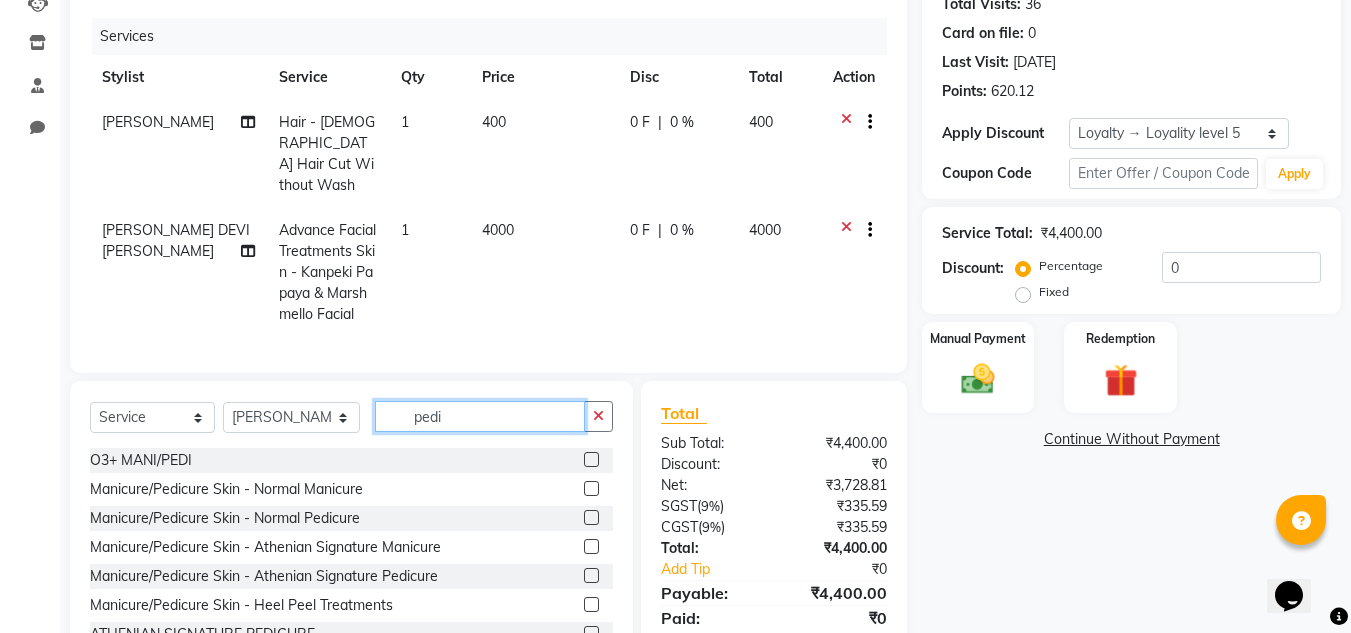 type on "pedi" 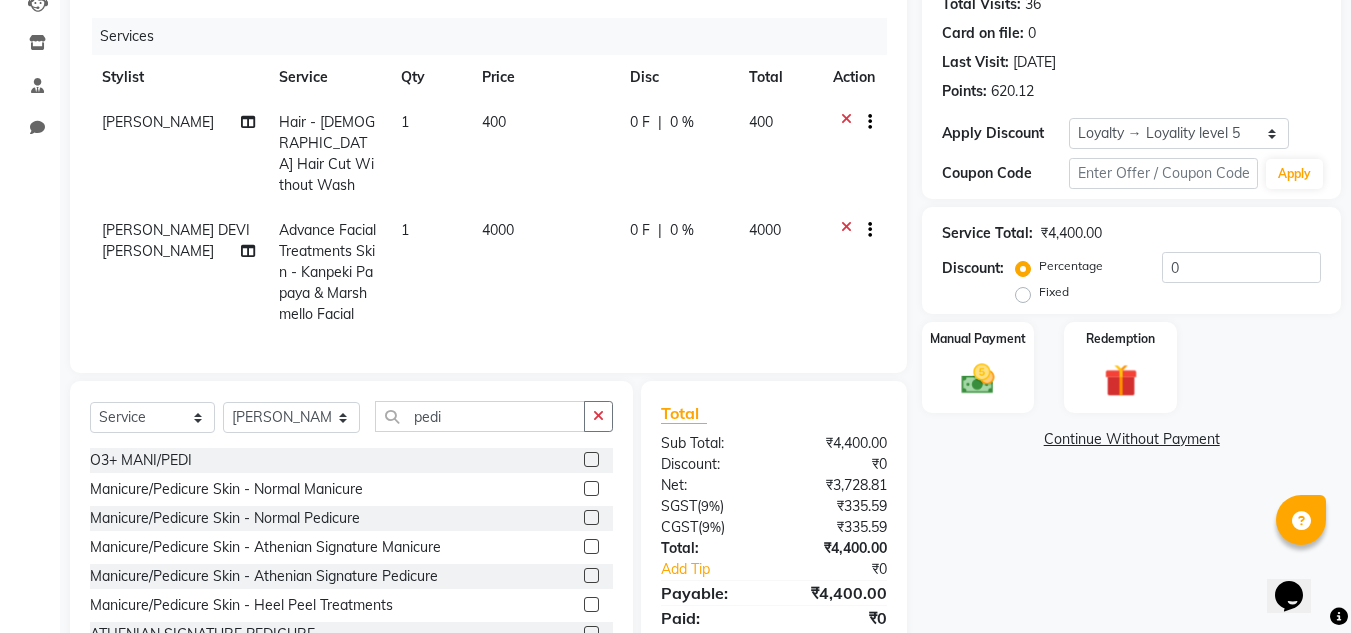 click 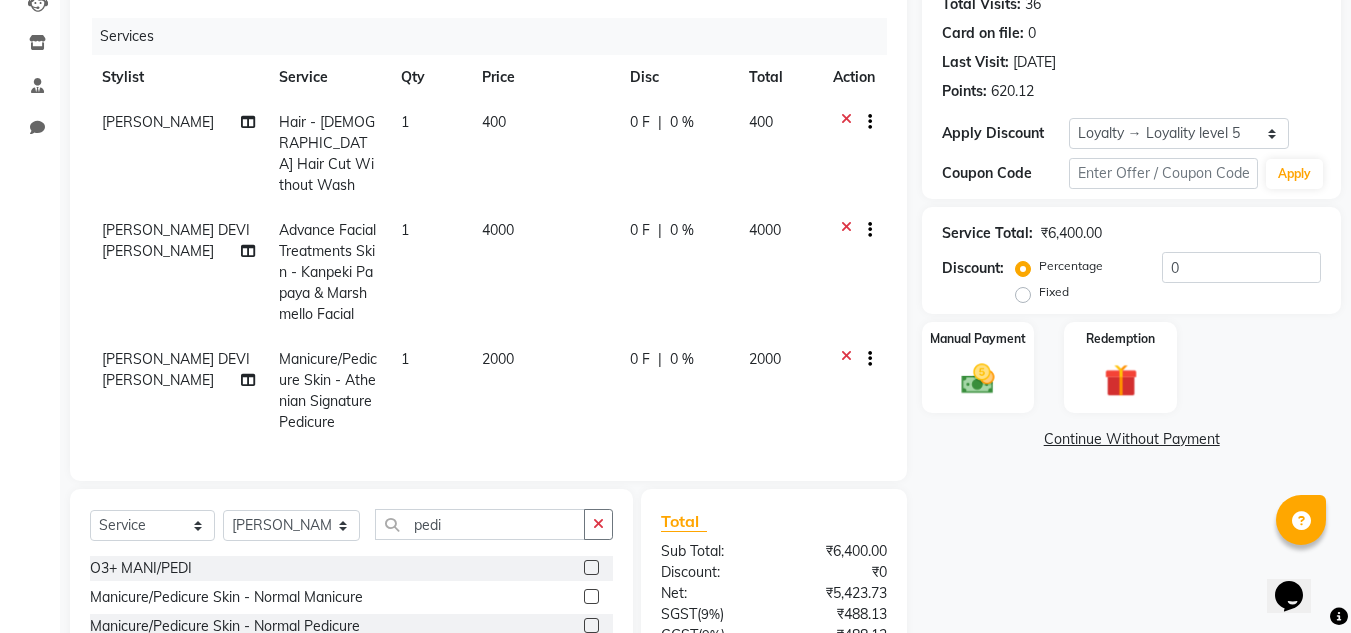 checkbox on "false" 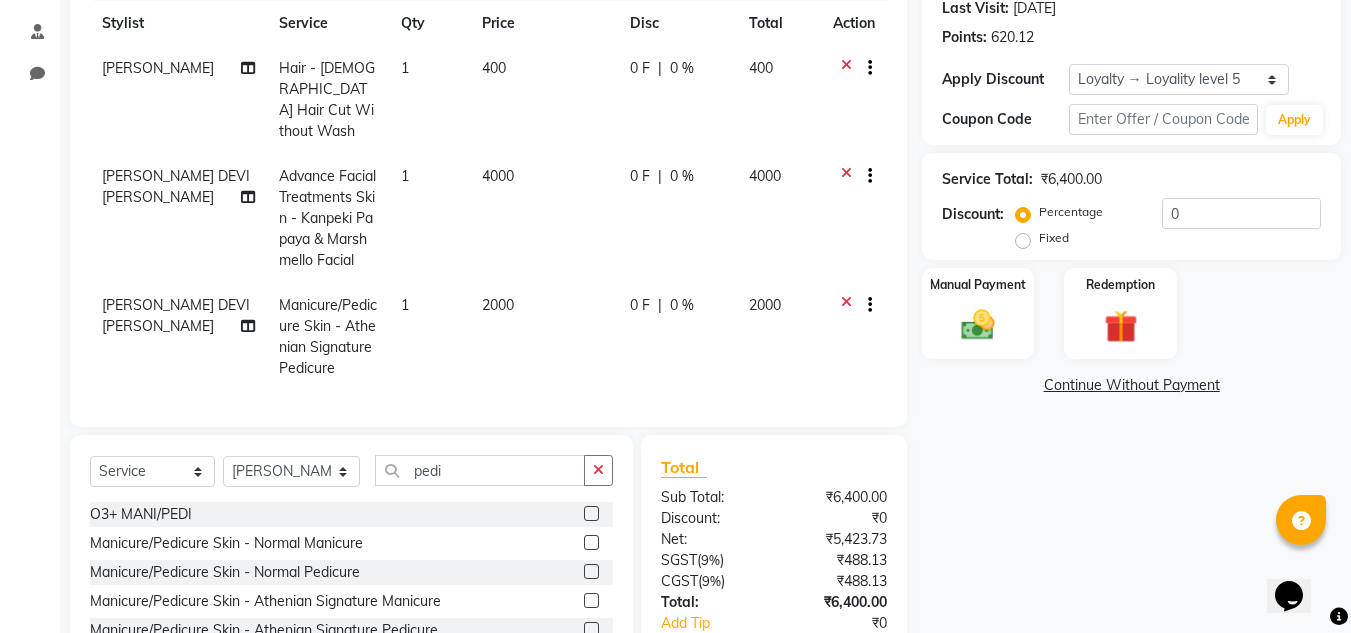 scroll, scrollTop: 289, scrollLeft: 0, axis: vertical 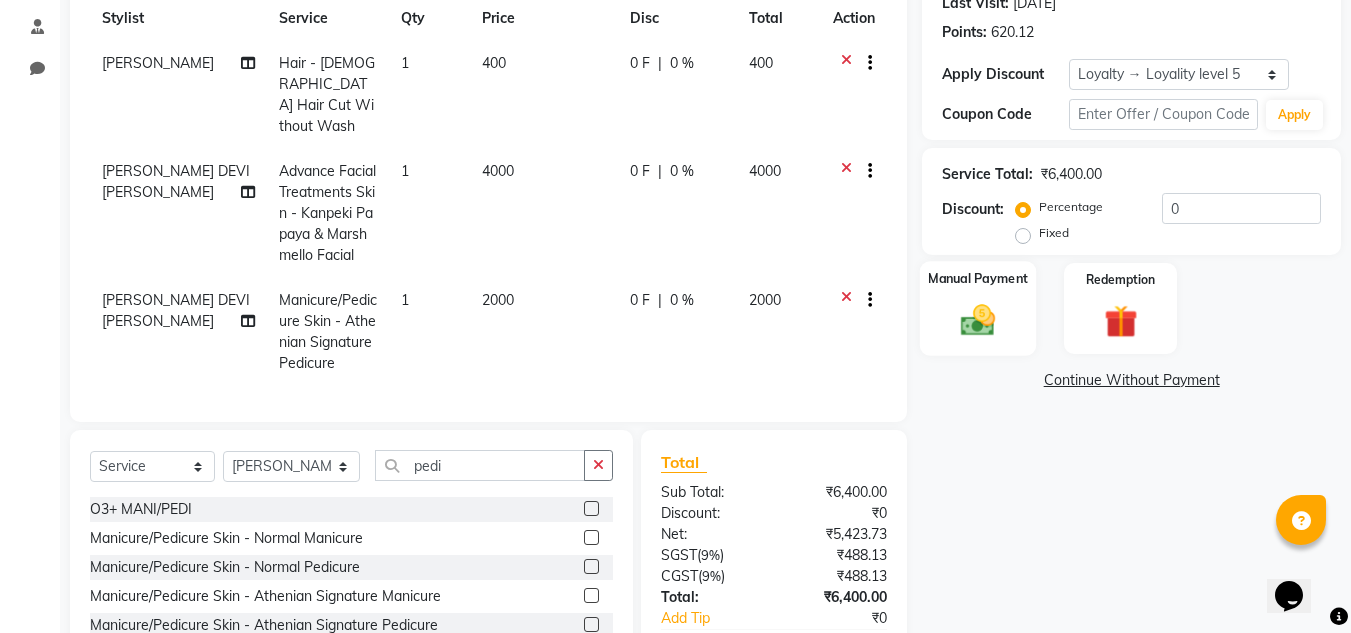 click 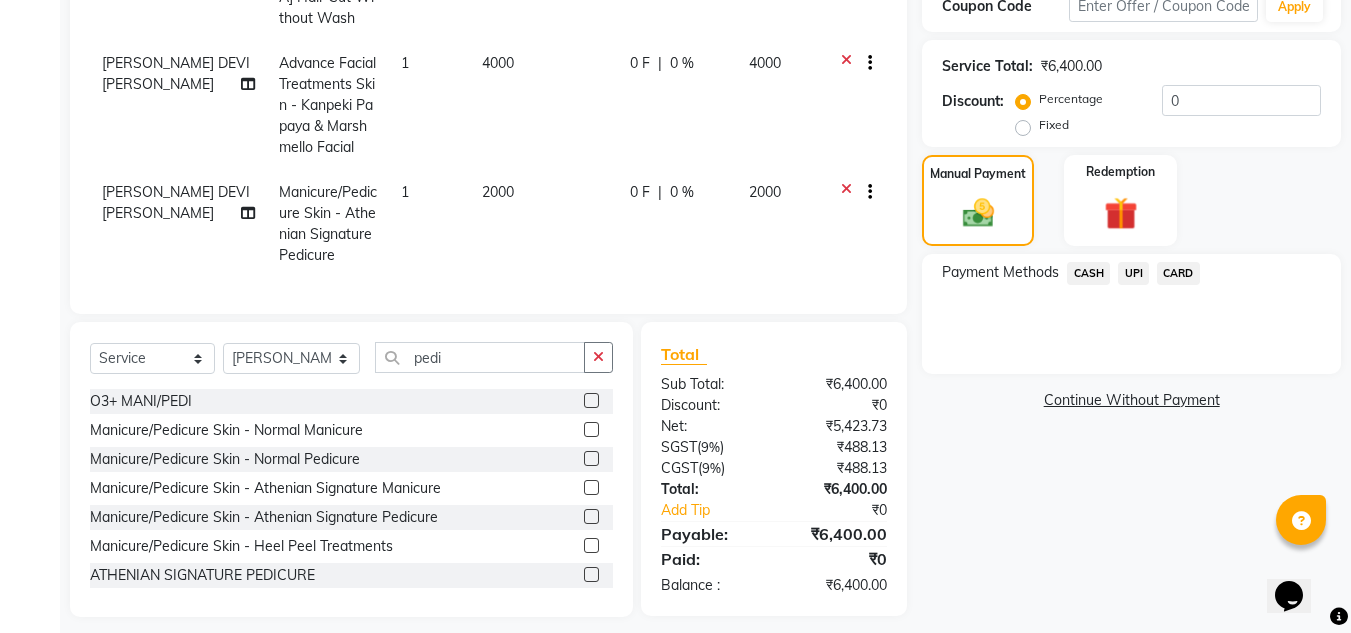 scroll, scrollTop: 405, scrollLeft: 0, axis: vertical 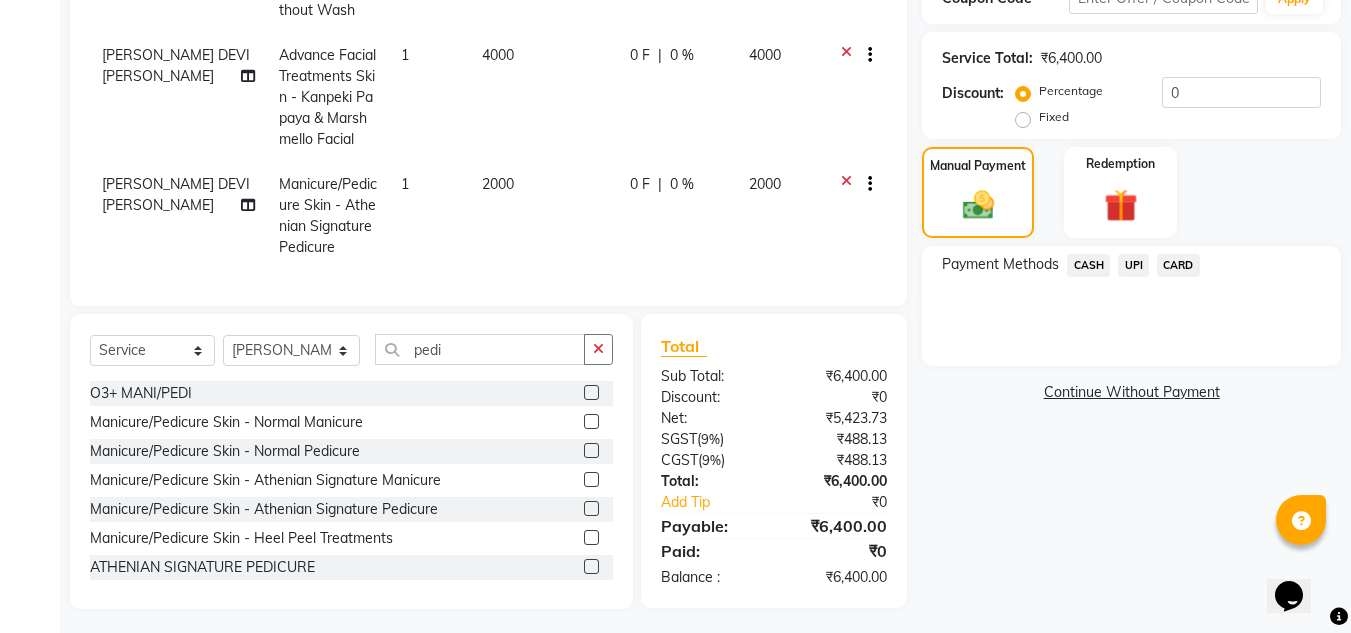 click on "UPI" 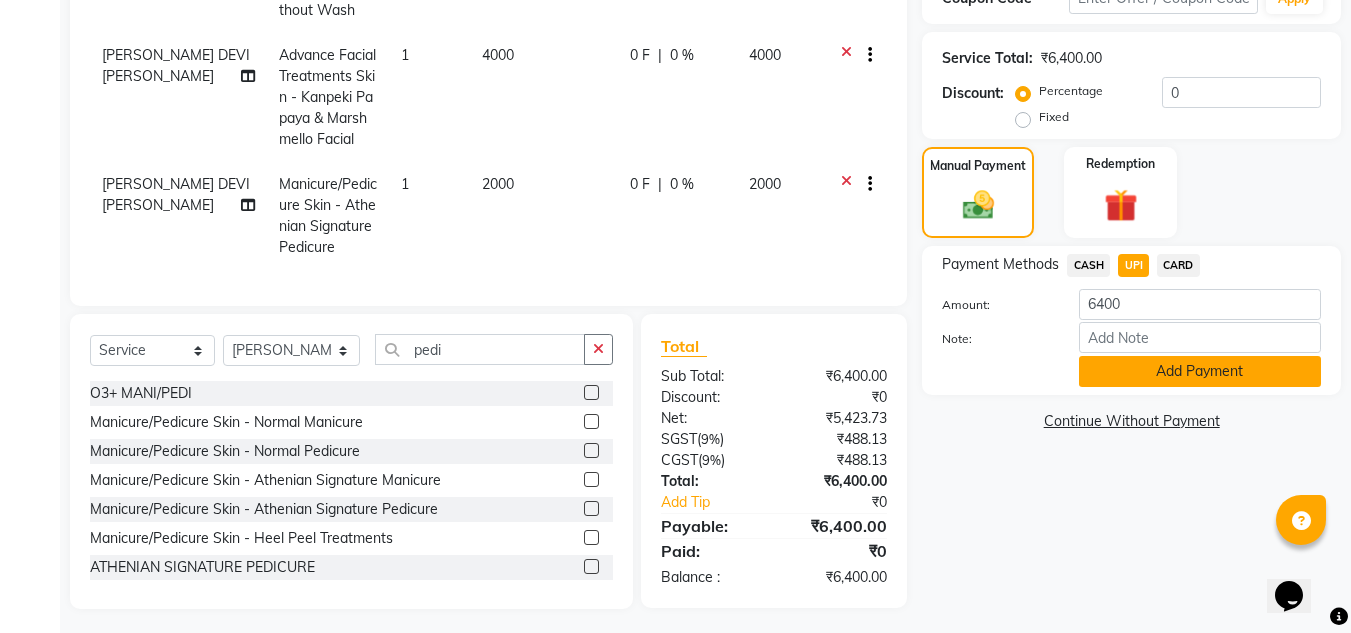 click on "Add Payment" 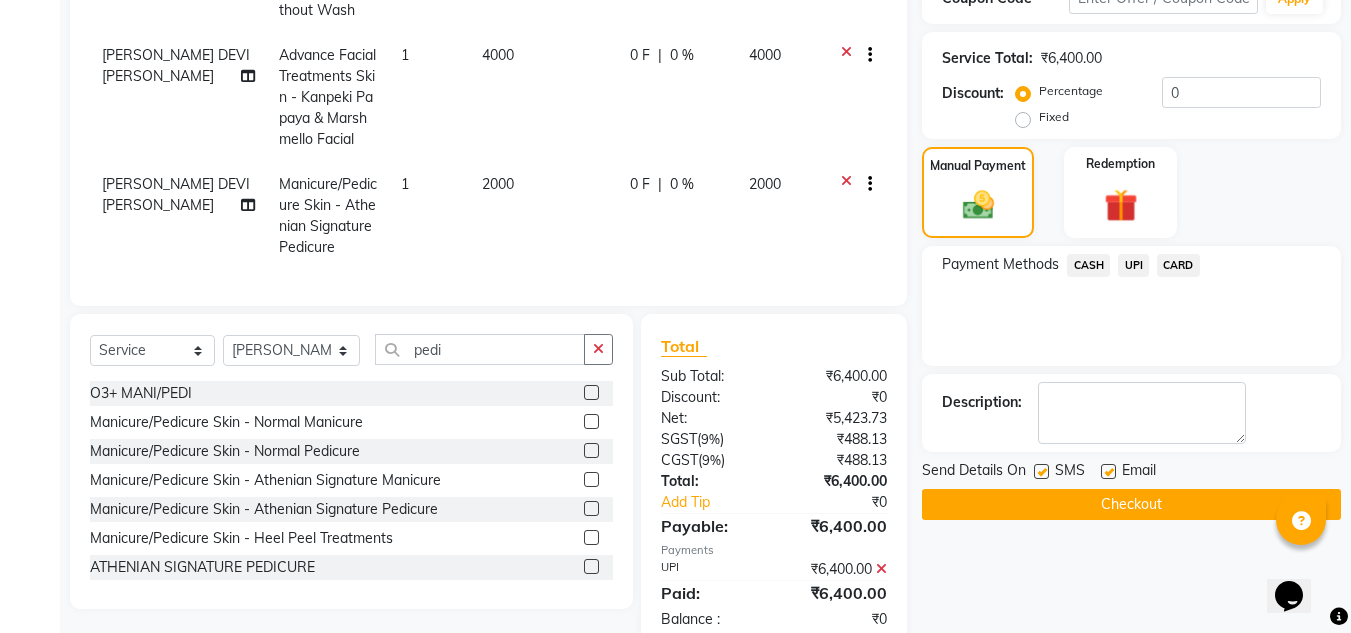 click 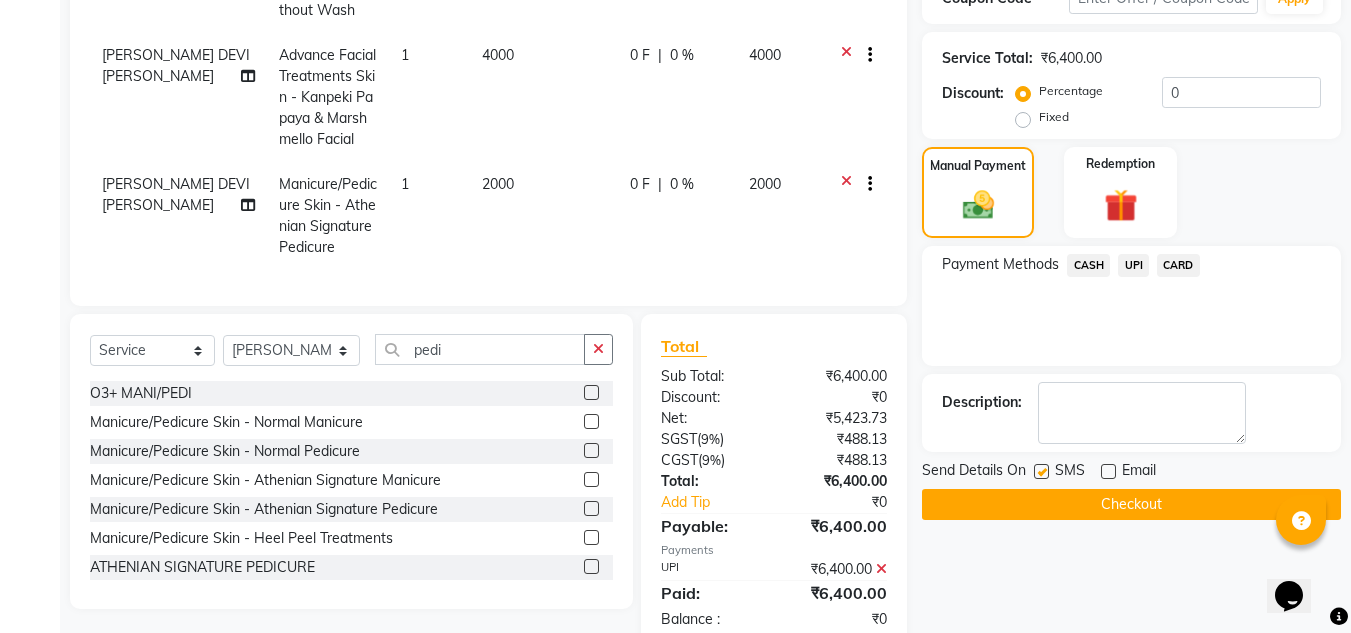 click on "Checkout" 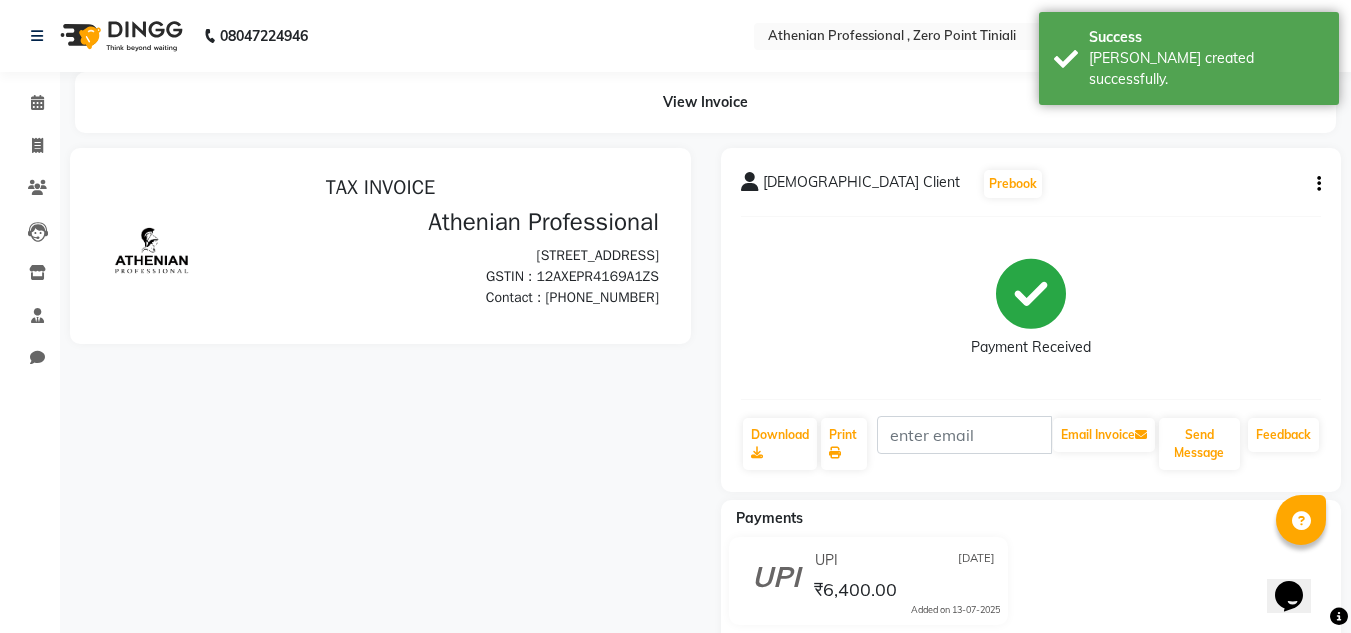 scroll, scrollTop: 0, scrollLeft: 0, axis: both 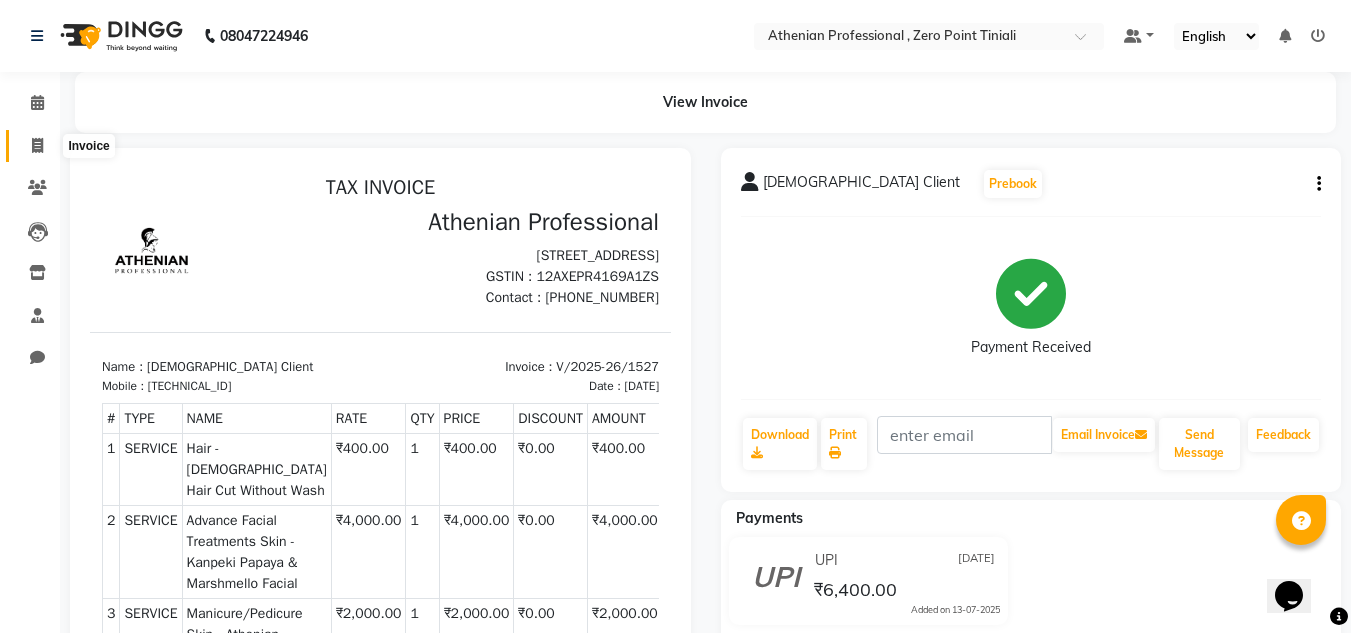 click 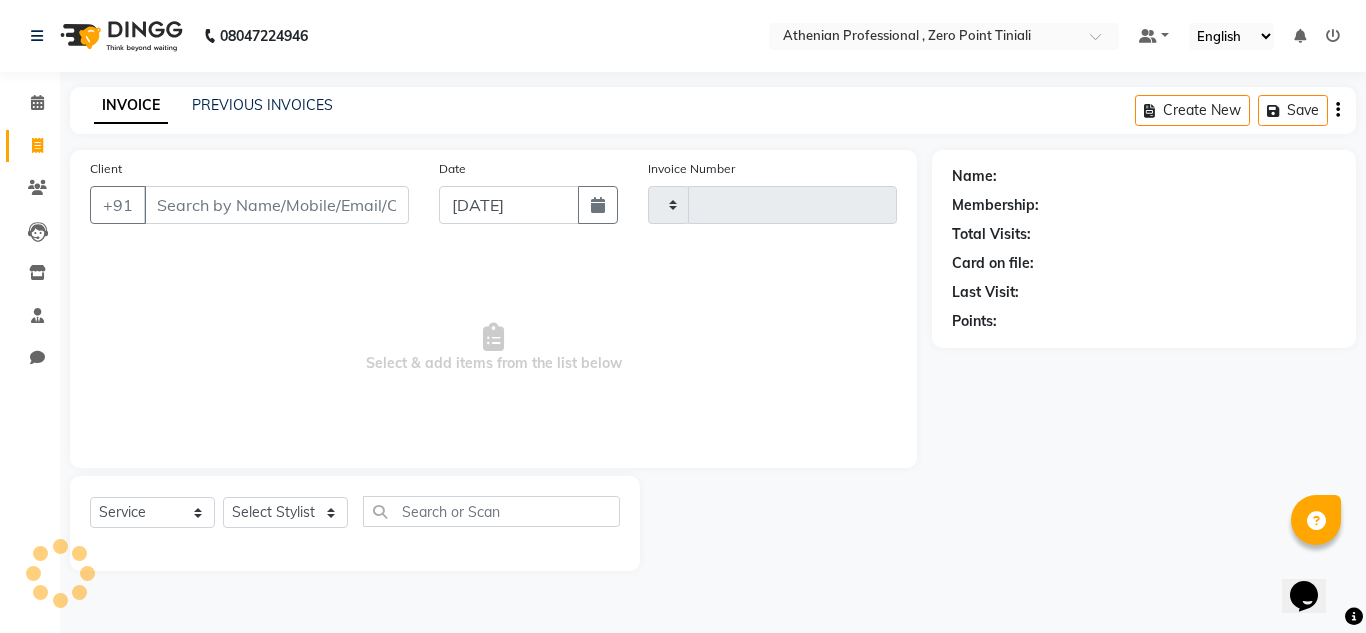 type on "1528" 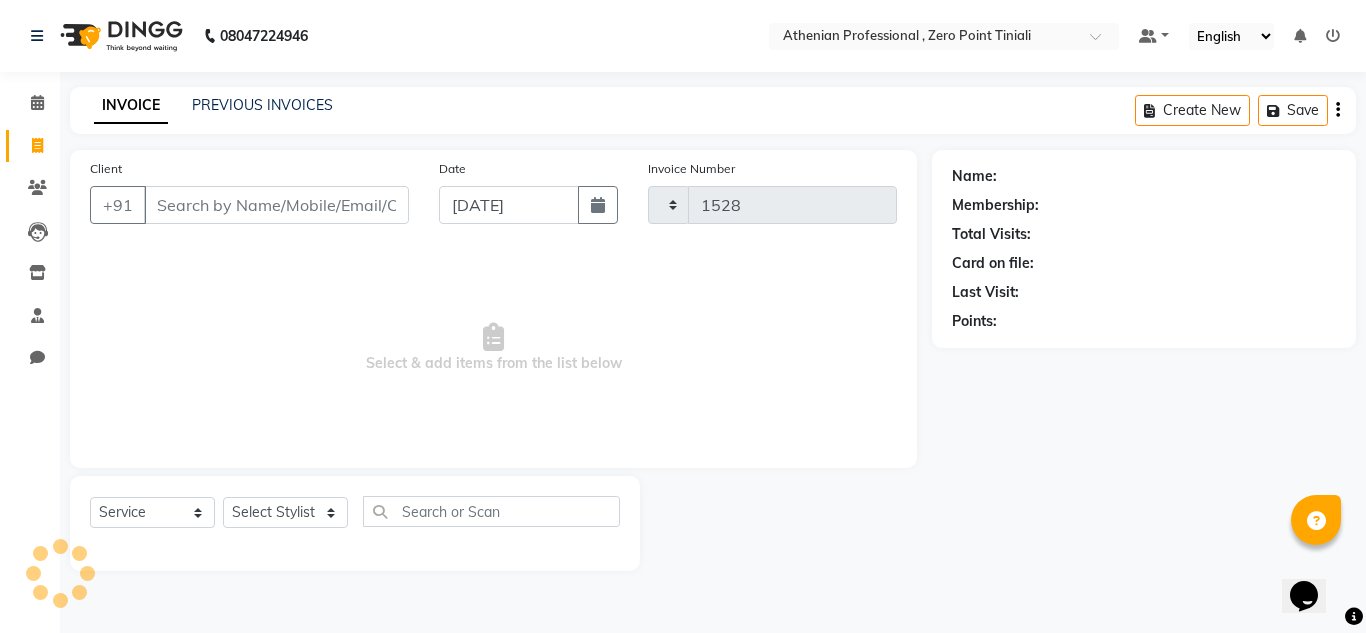 select on "8300" 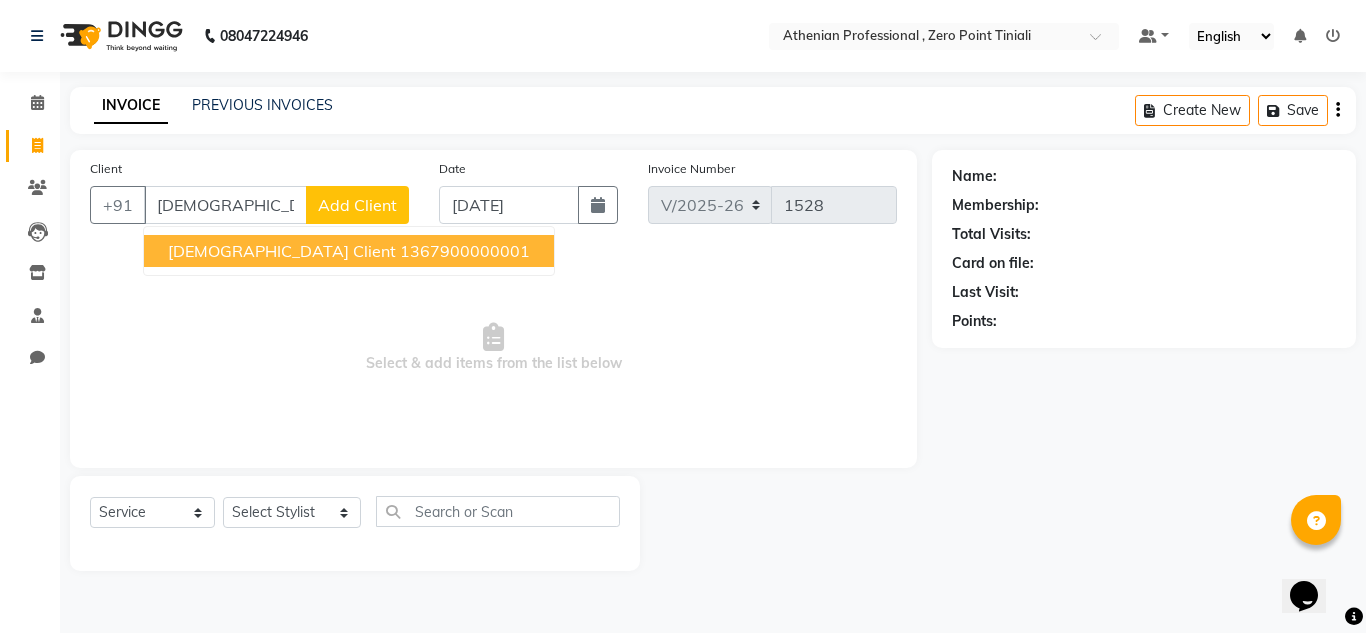 click on "[DEMOGRAPHIC_DATA] Client" at bounding box center (282, 251) 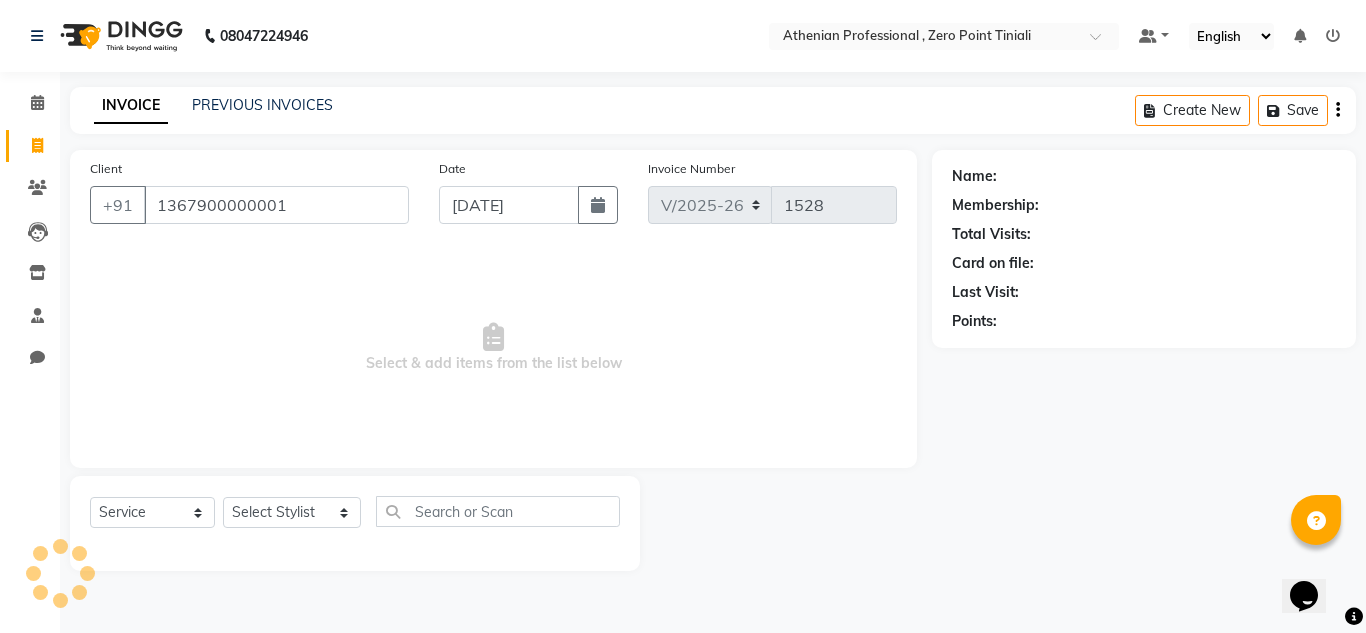 type on "1367900000001" 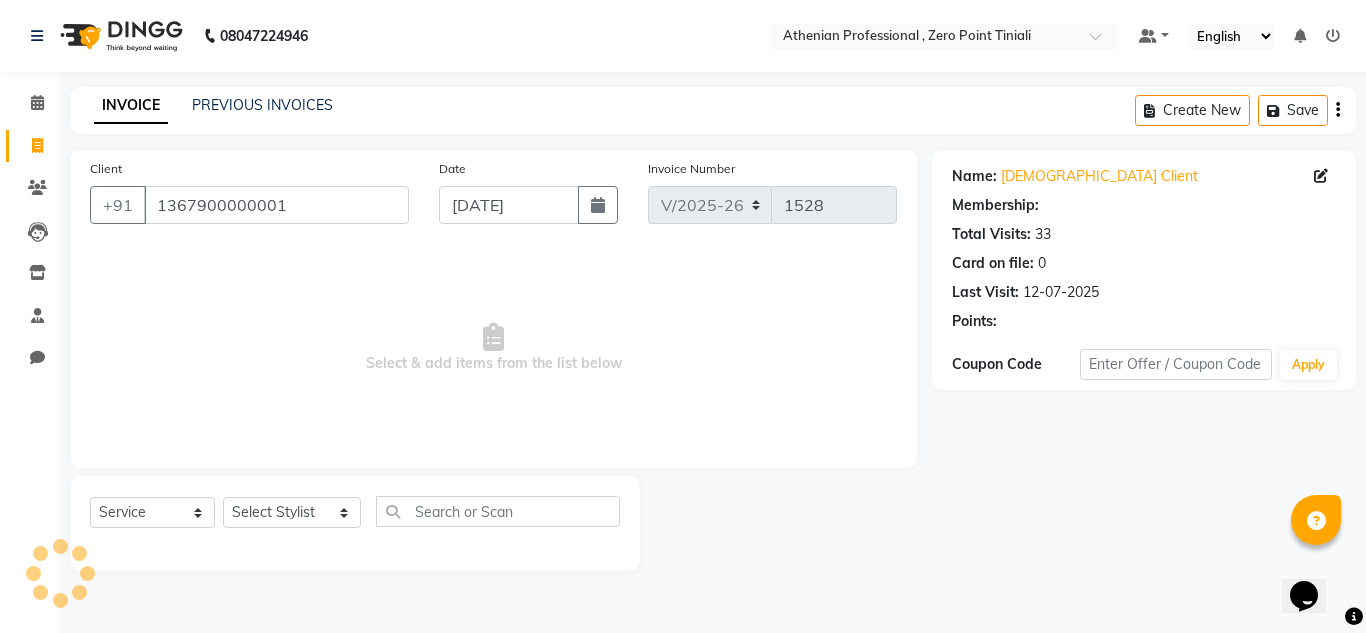 select on "1: Object" 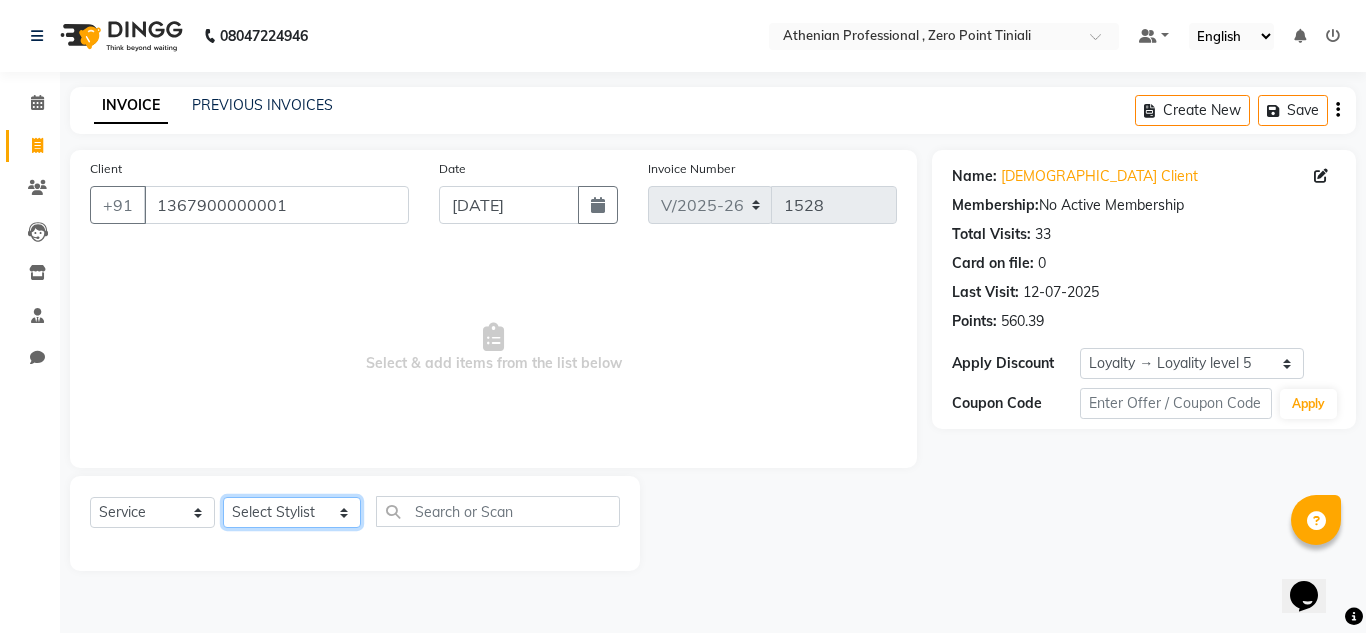 click on "Select Stylist [PERSON_NAME][MEDICAL_DATA] Admin [PERSON_NAME] KOLAM WANGSU KOSHEH BIHAM LINDUM NEME MAHINDRA [PERSON_NAME] Manager [PERSON_NAME] MINUKA [PERSON_NAME] NGAMNON RALONGHAM [PERSON_NAME] [PERSON_NAME] SUMI [PERSON_NAME] DEVI [PERSON_NAME] Jamikham YELLI LIKHA" 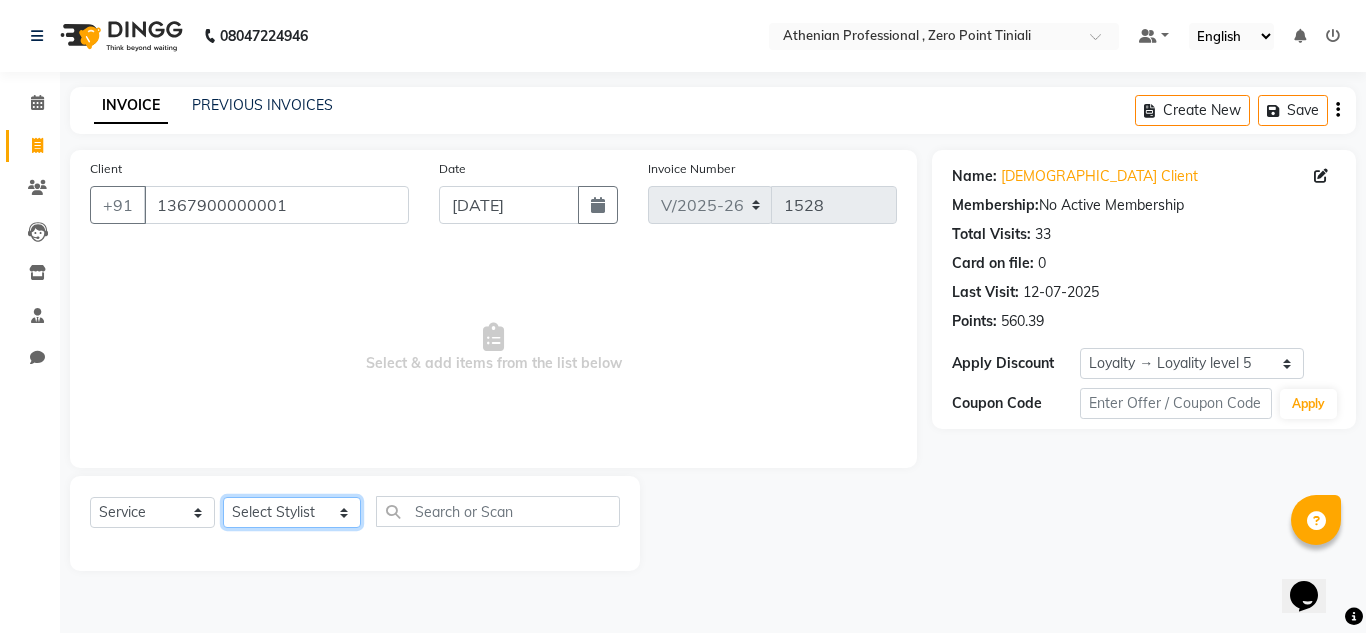 select on "80206" 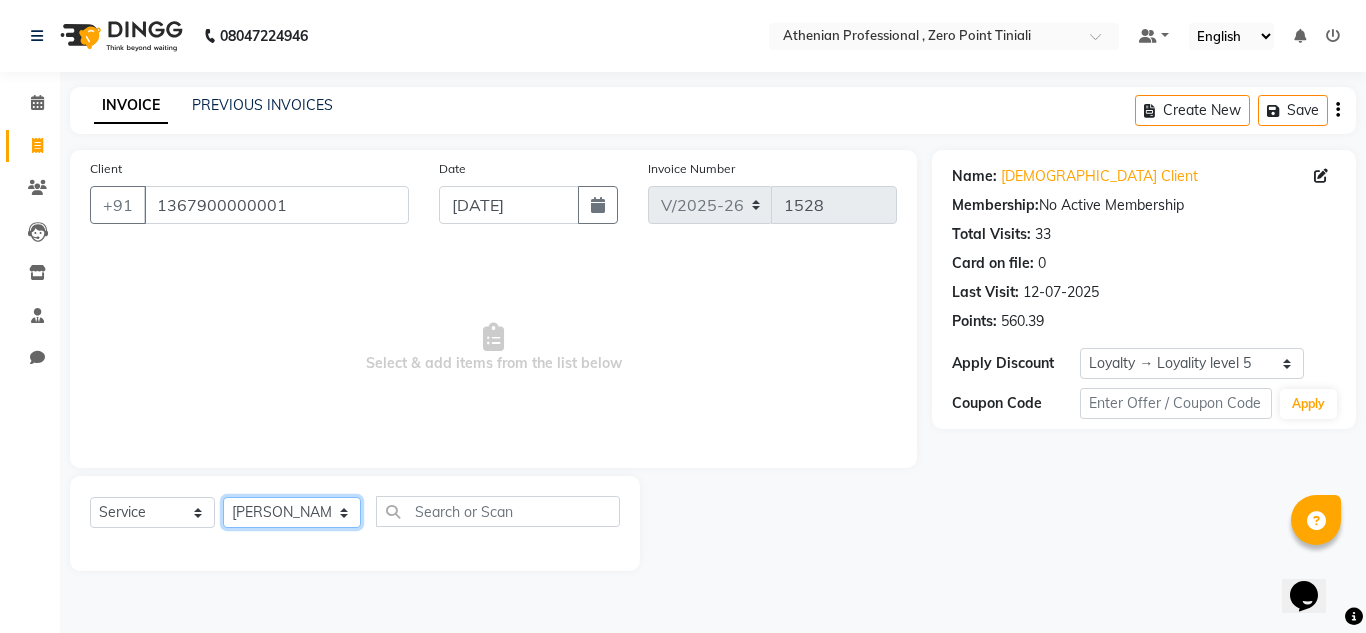 click on "Select Stylist [PERSON_NAME][MEDICAL_DATA] Admin [PERSON_NAME] KOLAM WANGSU KOSHEH BIHAM LINDUM NEME MAHINDRA [PERSON_NAME] Manager [PERSON_NAME] MINUKA [PERSON_NAME] NGAMNON RALONGHAM [PERSON_NAME] [PERSON_NAME] SUMI [PERSON_NAME] DEVI [PERSON_NAME] Jamikham YELLI LIKHA" 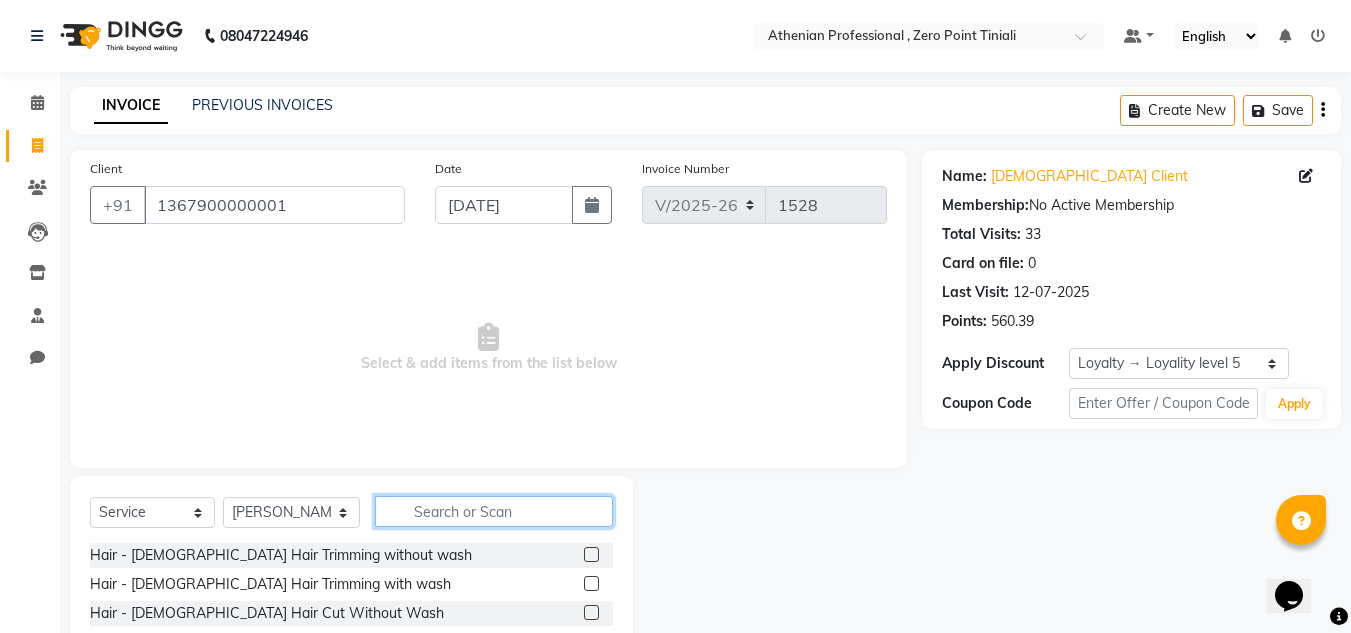 click 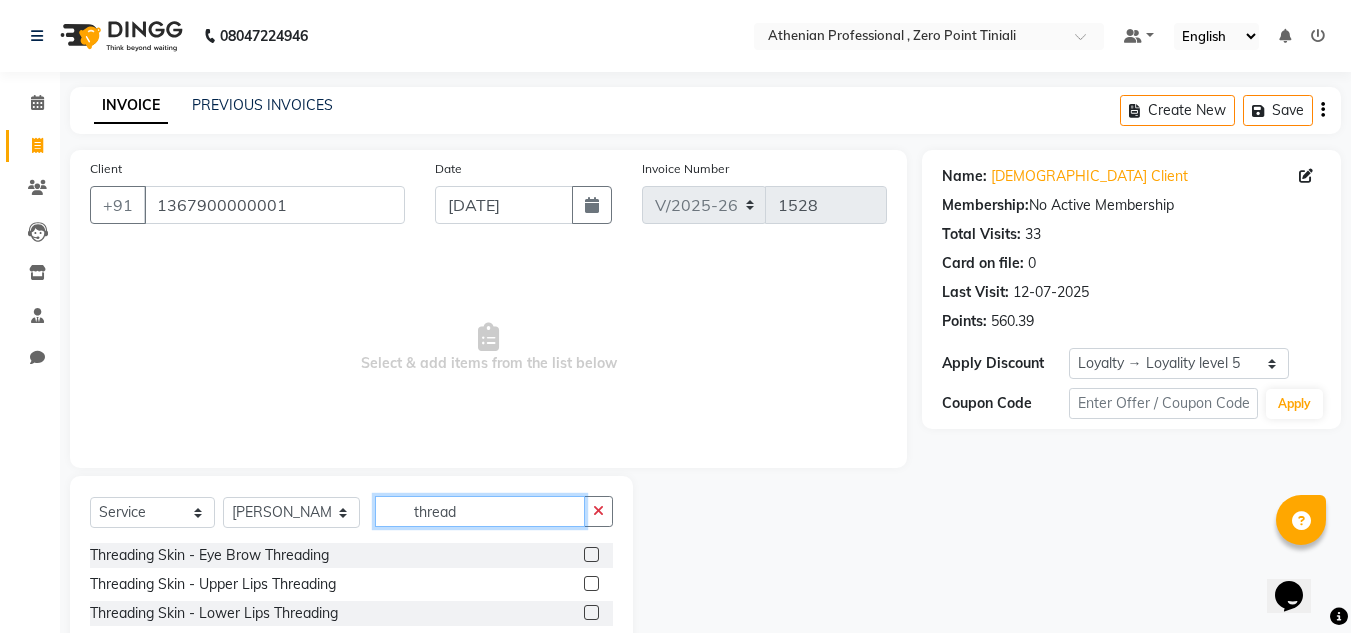 type on "thread" 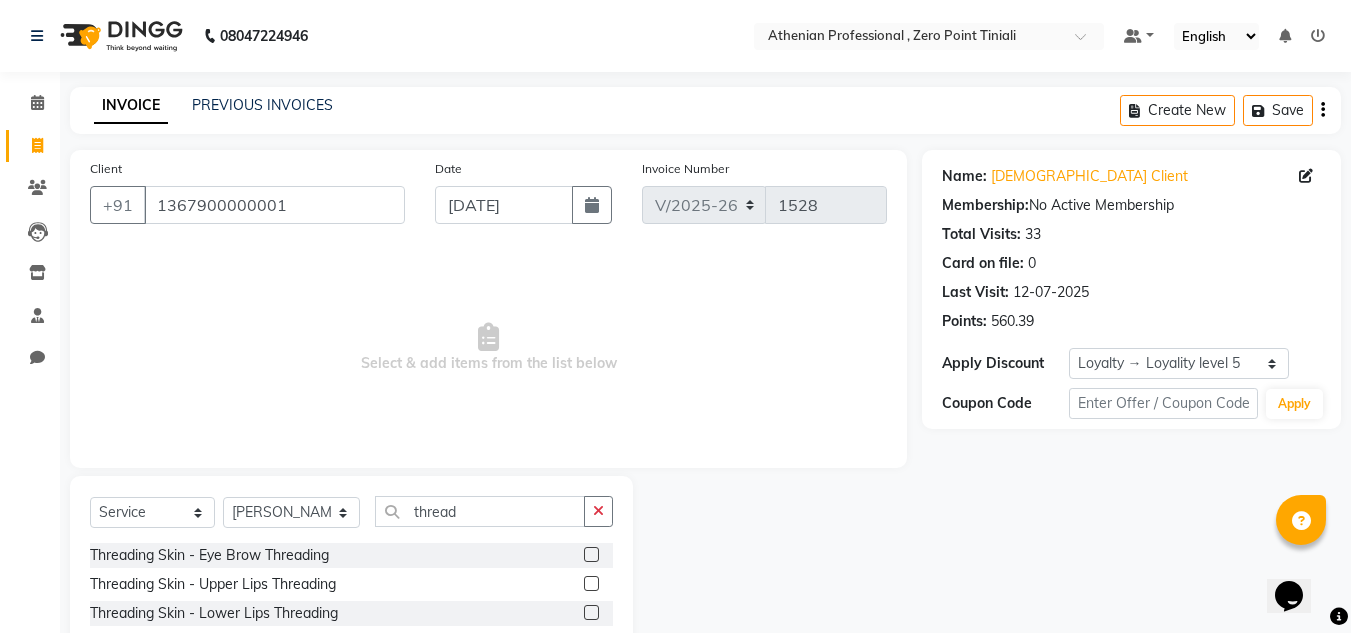 click 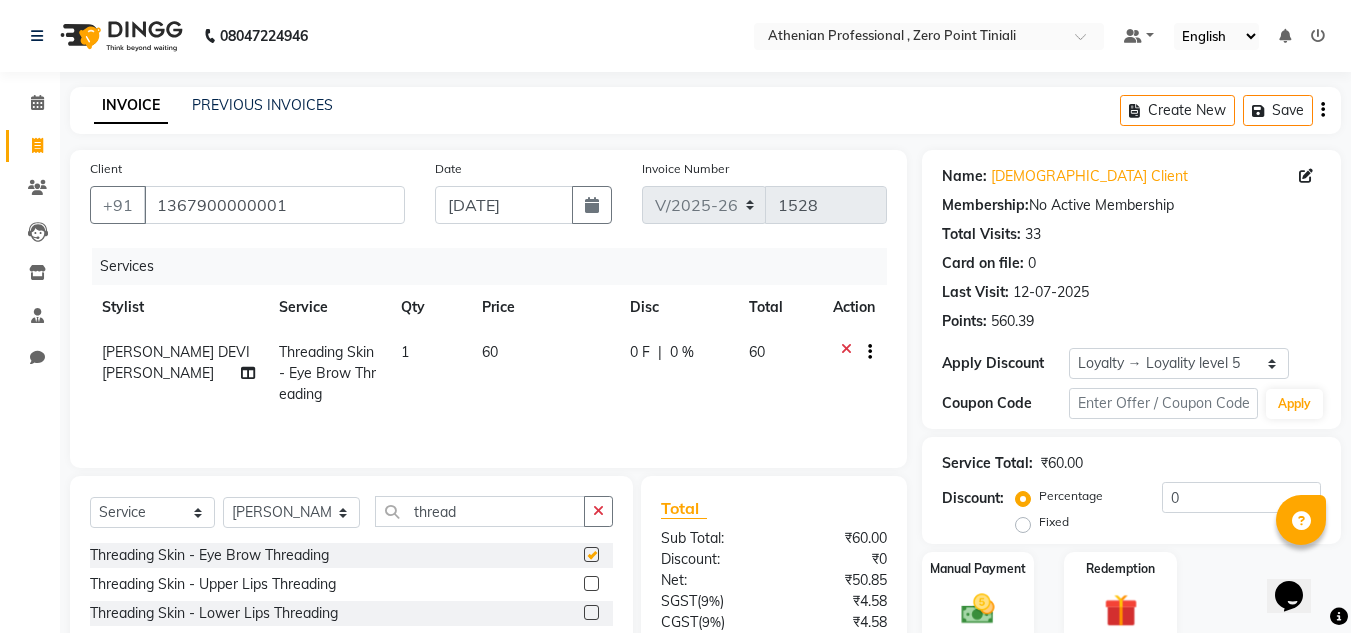 checkbox on "false" 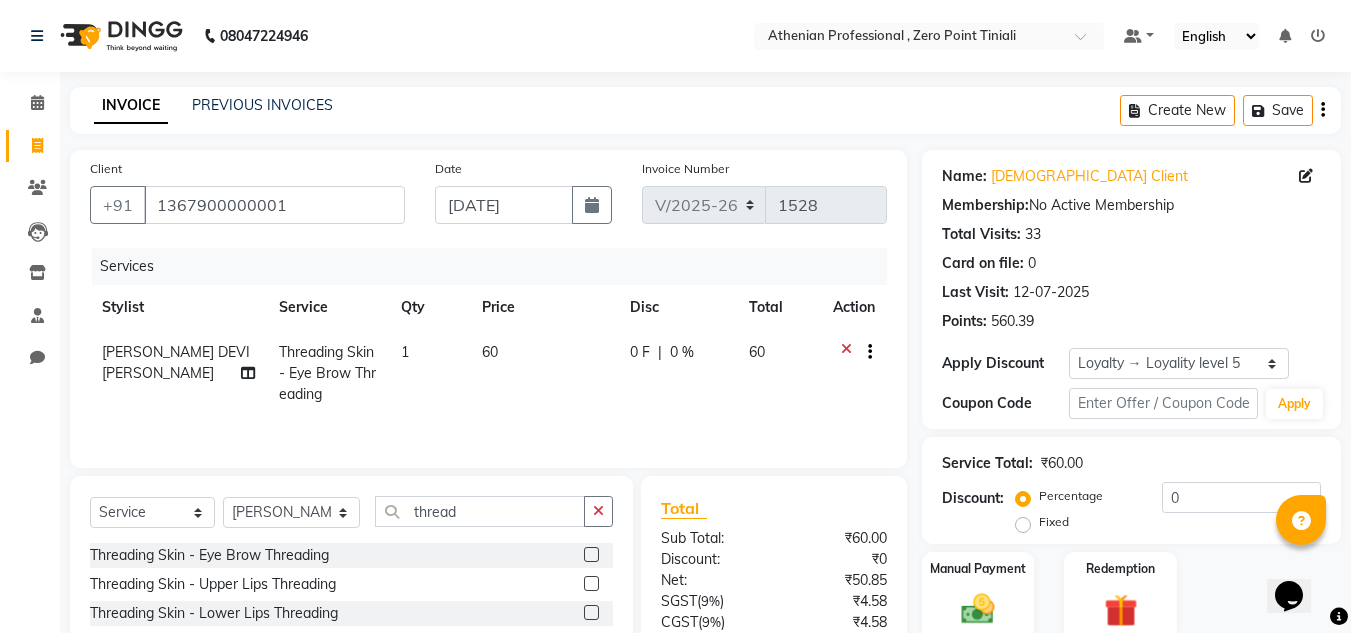 scroll, scrollTop: 168, scrollLeft: 0, axis: vertical 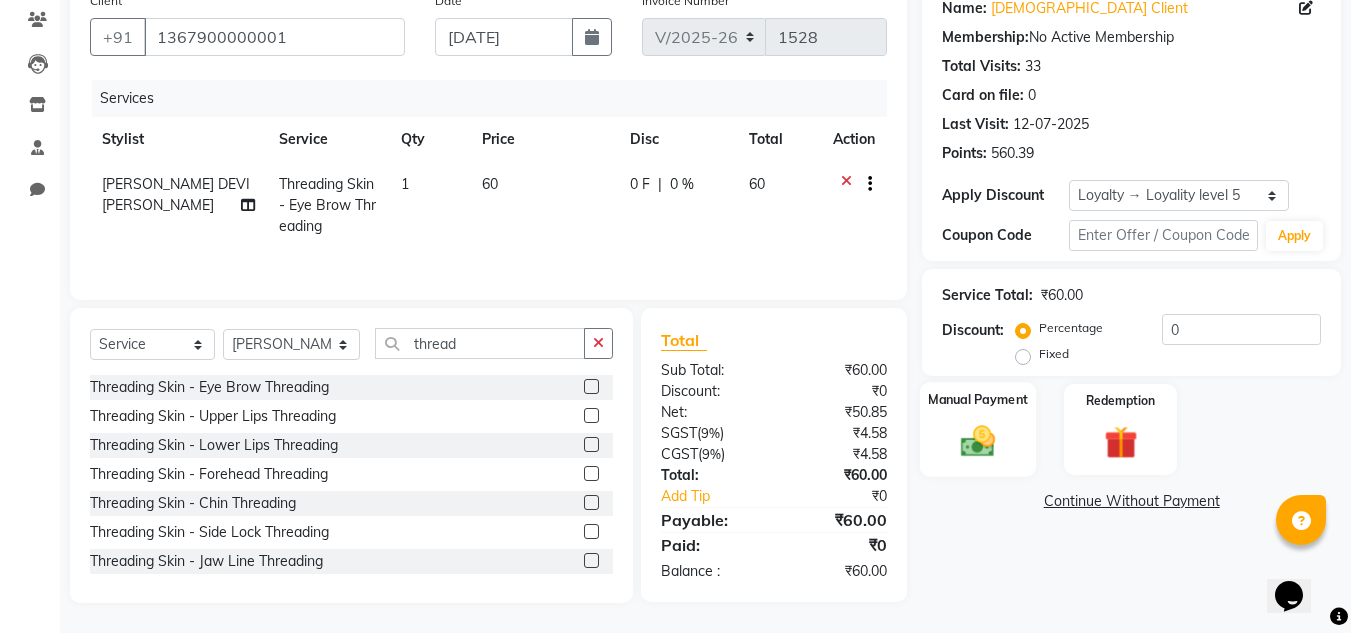 click 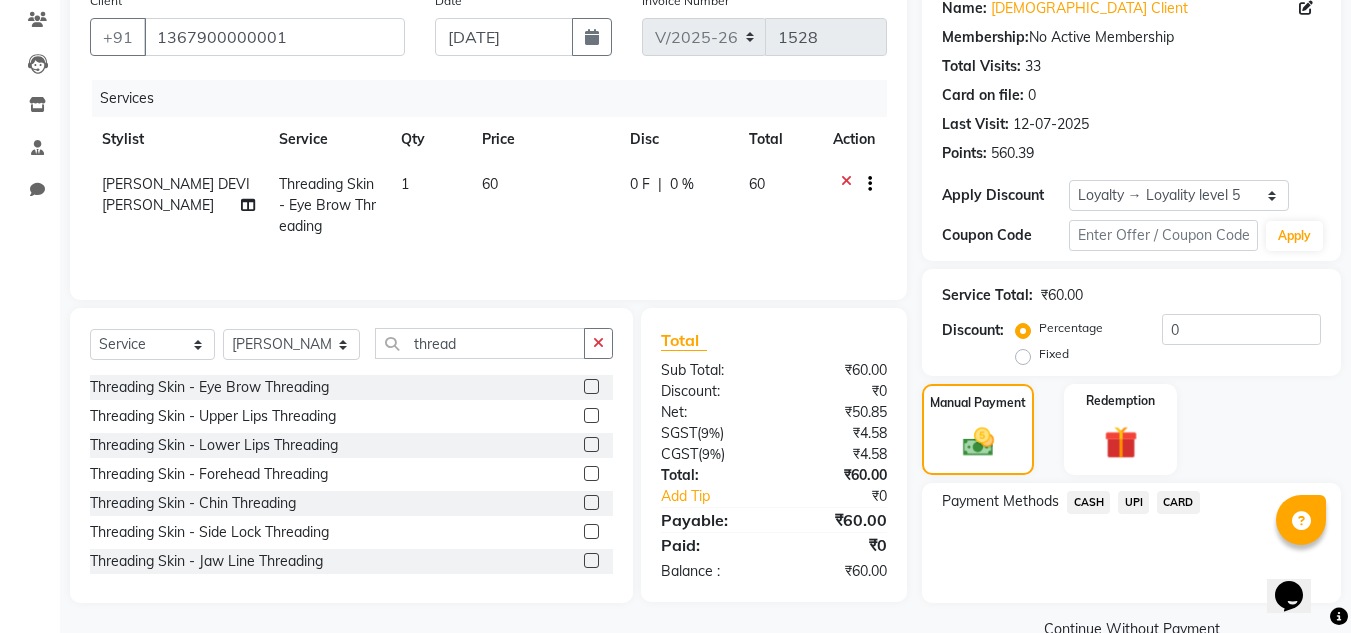 click on "CASH" 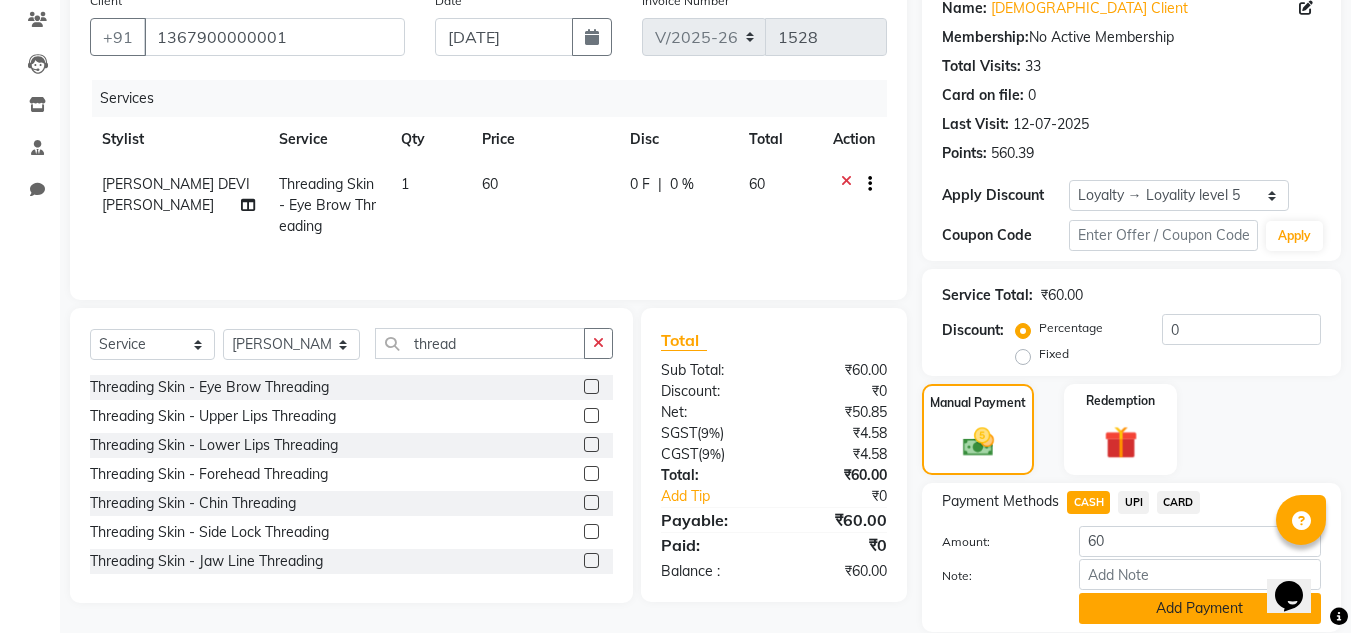 click on "Add Payment" 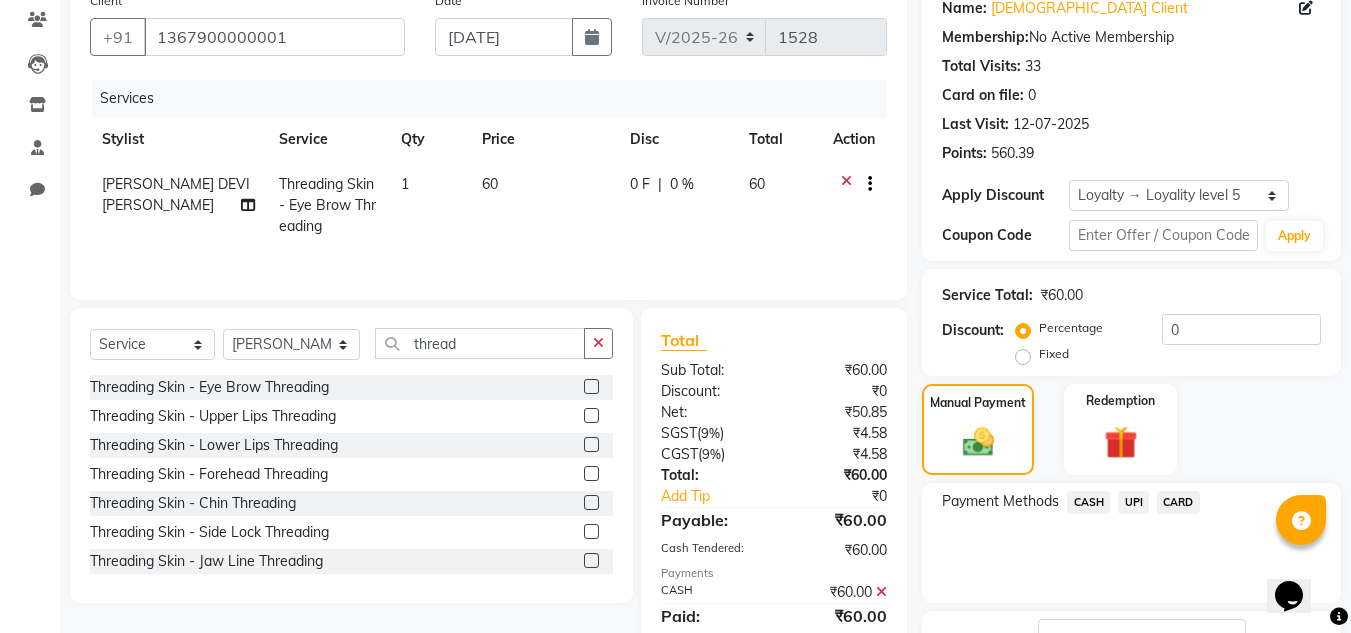 scroll, scrollTop: 337, scrollLeft: 0, axis: vertical 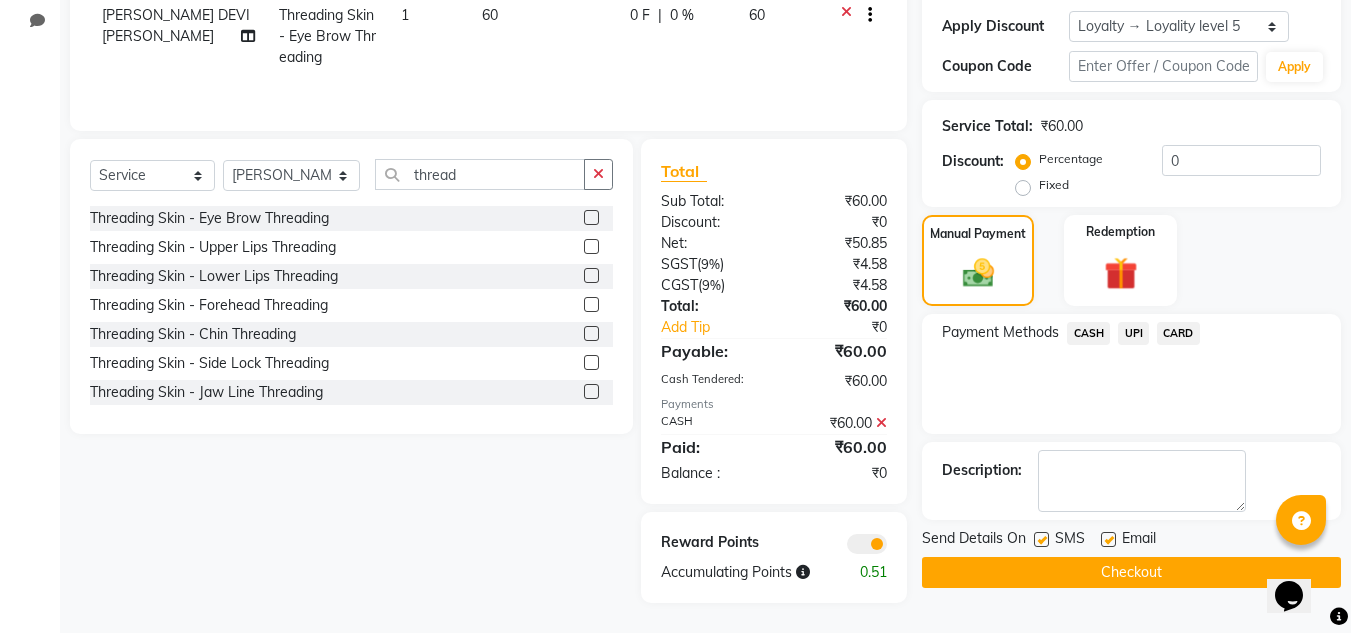 click on "Email" 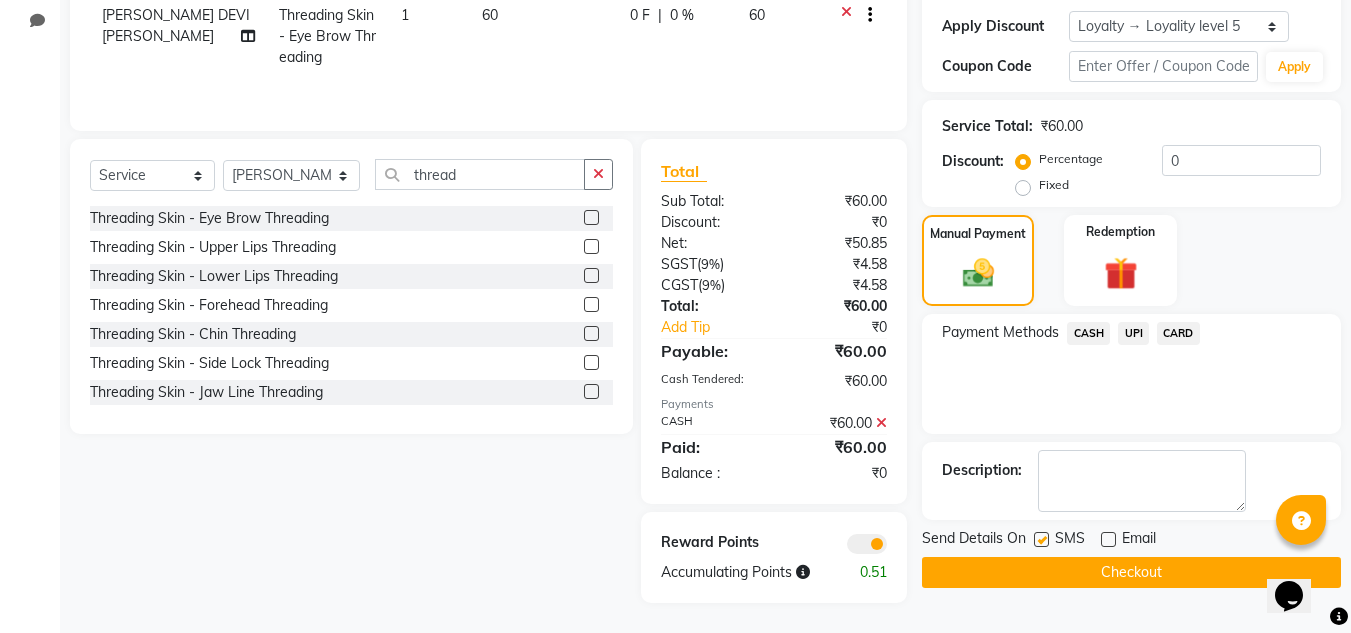 click on "Checkout" 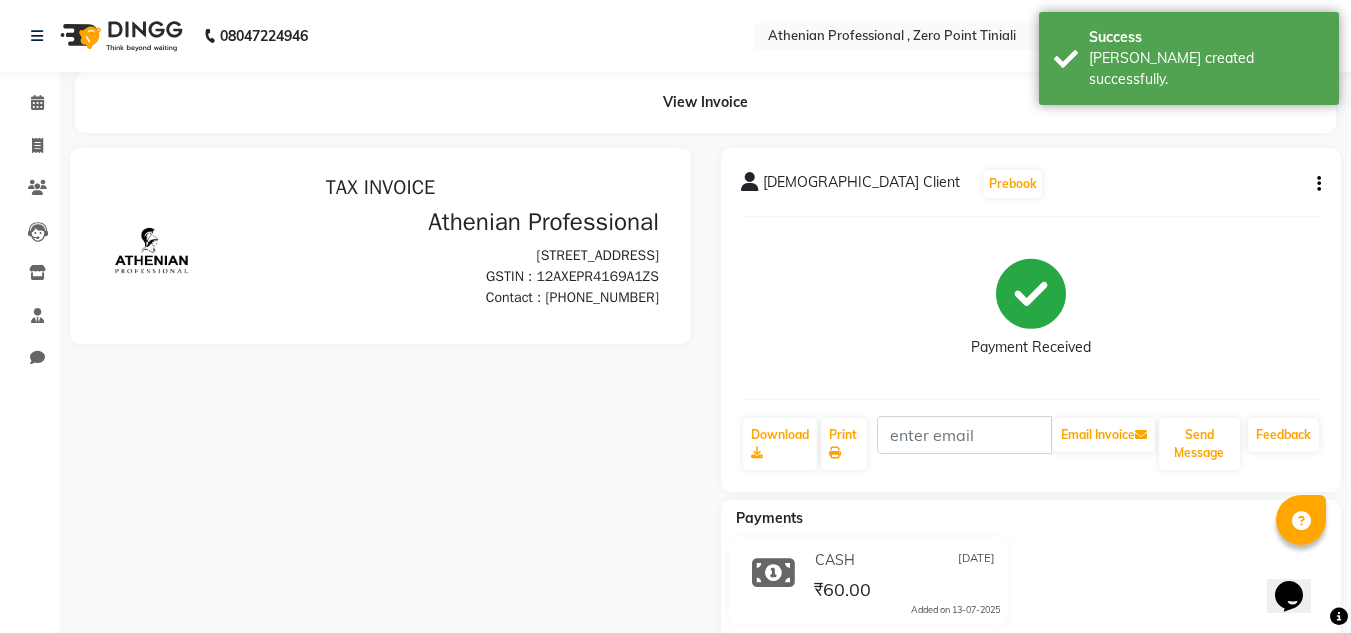scroll, scrollTop: 0, scrollLeft: 0, axis: both 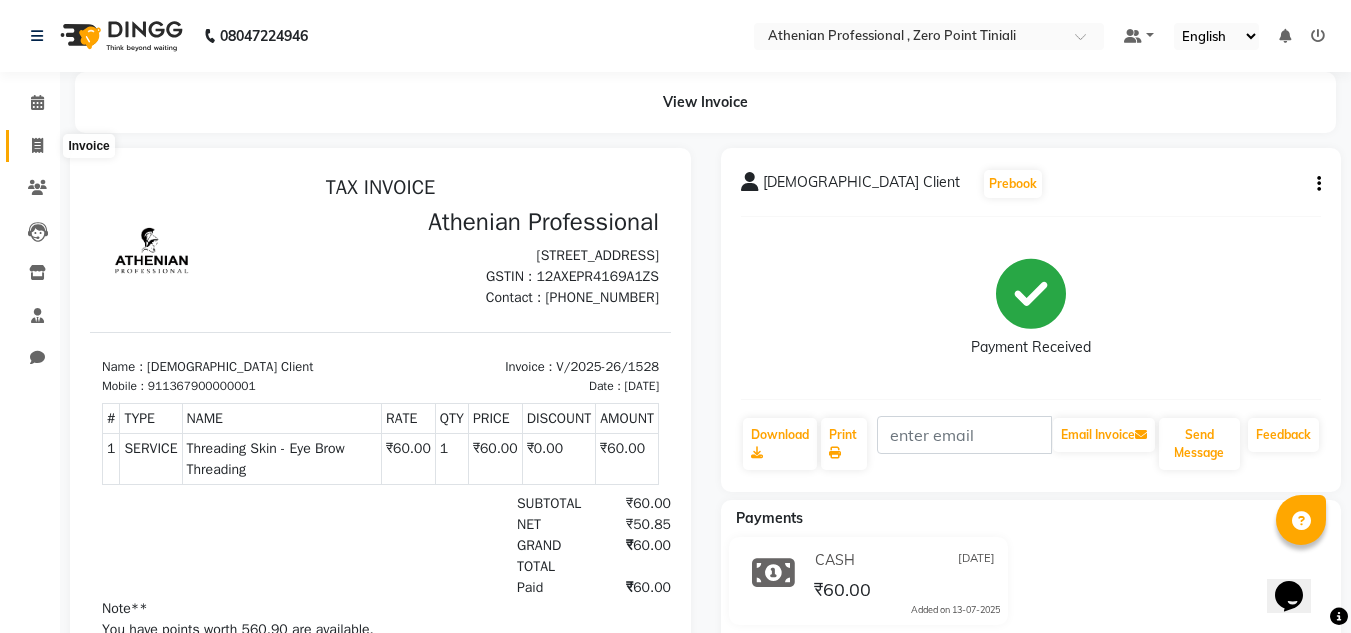 click 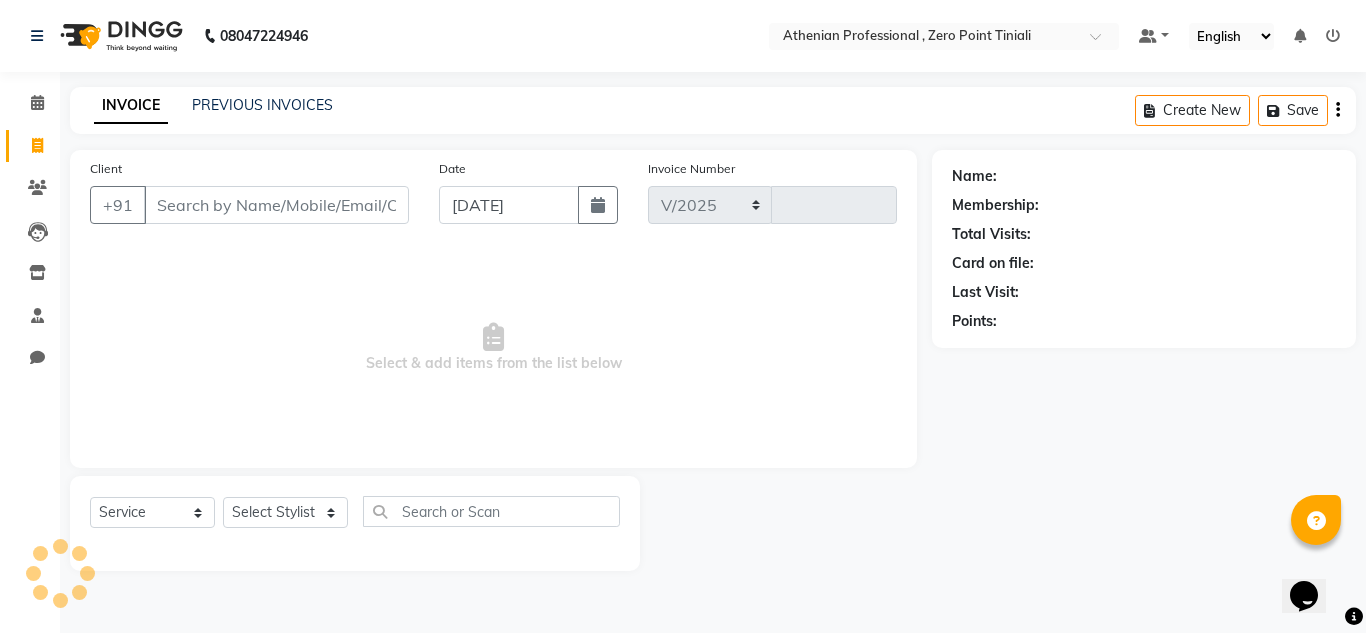 select on "8300" 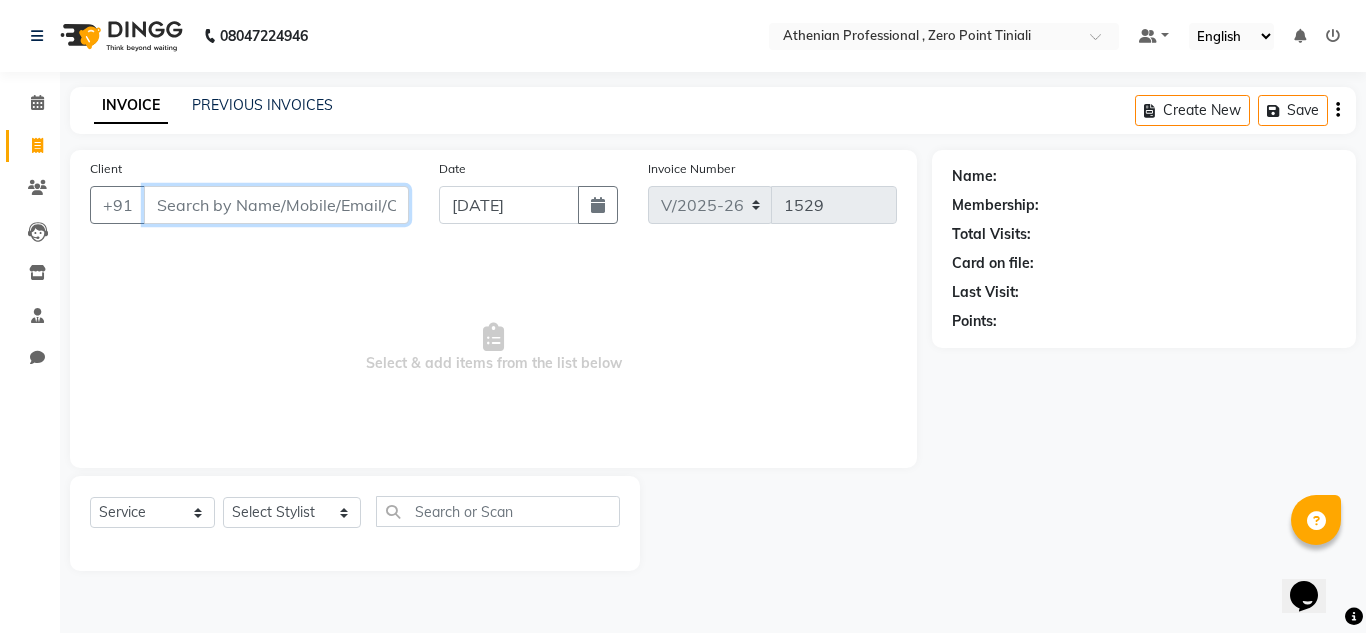 click on "Client" at bounding box center (276, 205) 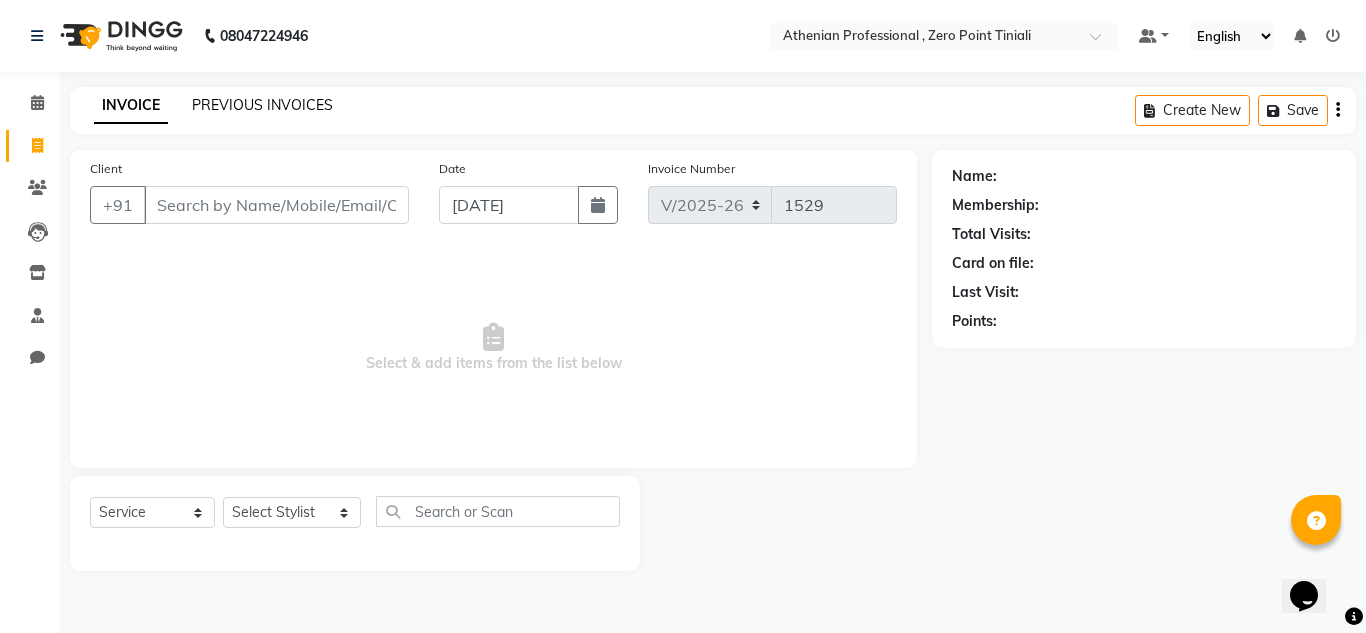 click on "PREVIOUS INVOICES" 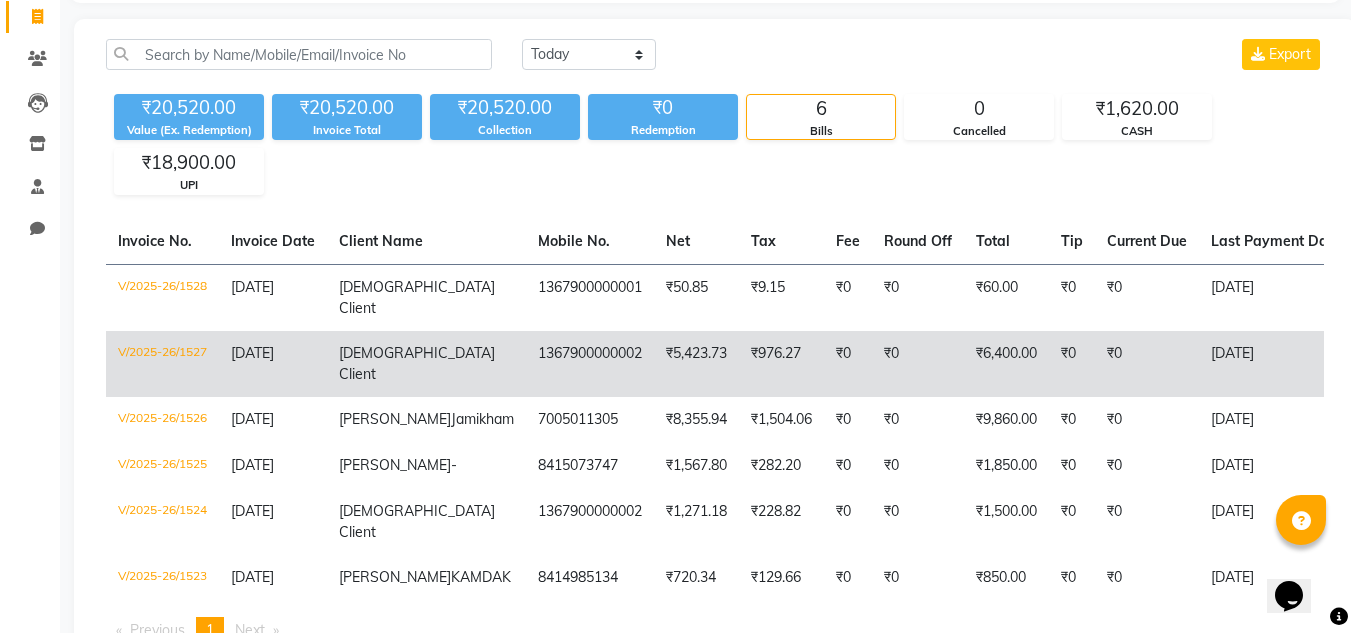 scroll, scrollTop: 137, scrollLeft: 0, axis: vertical 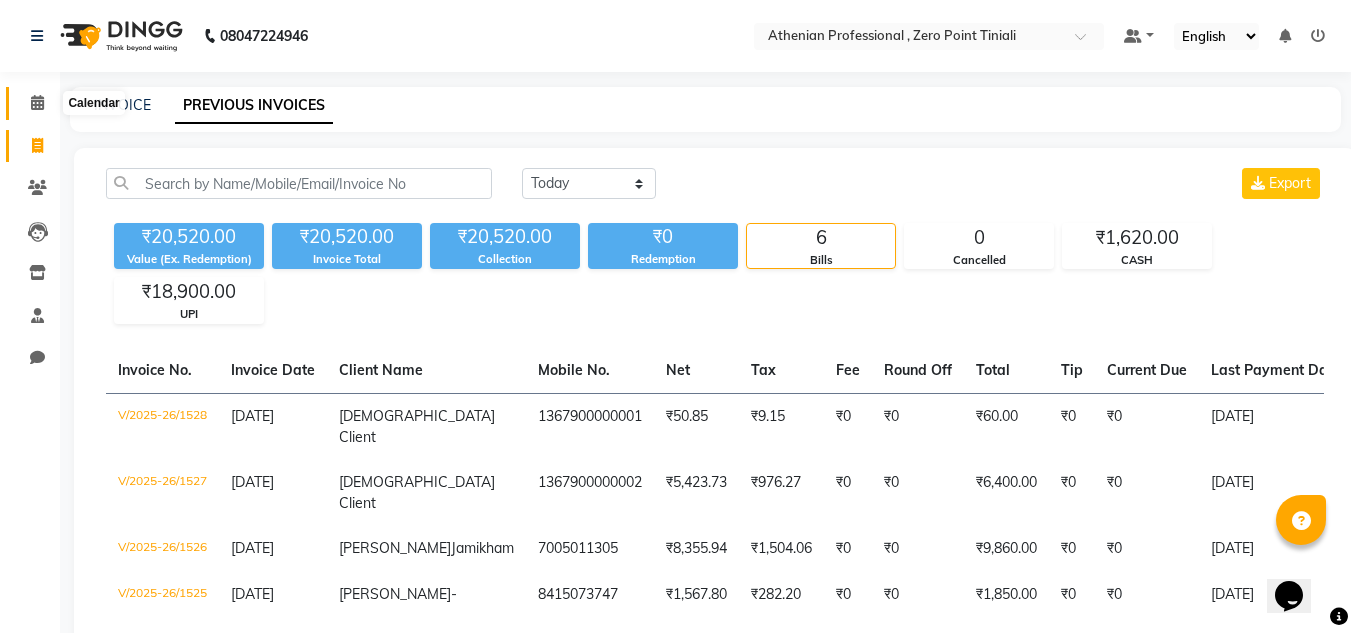 click 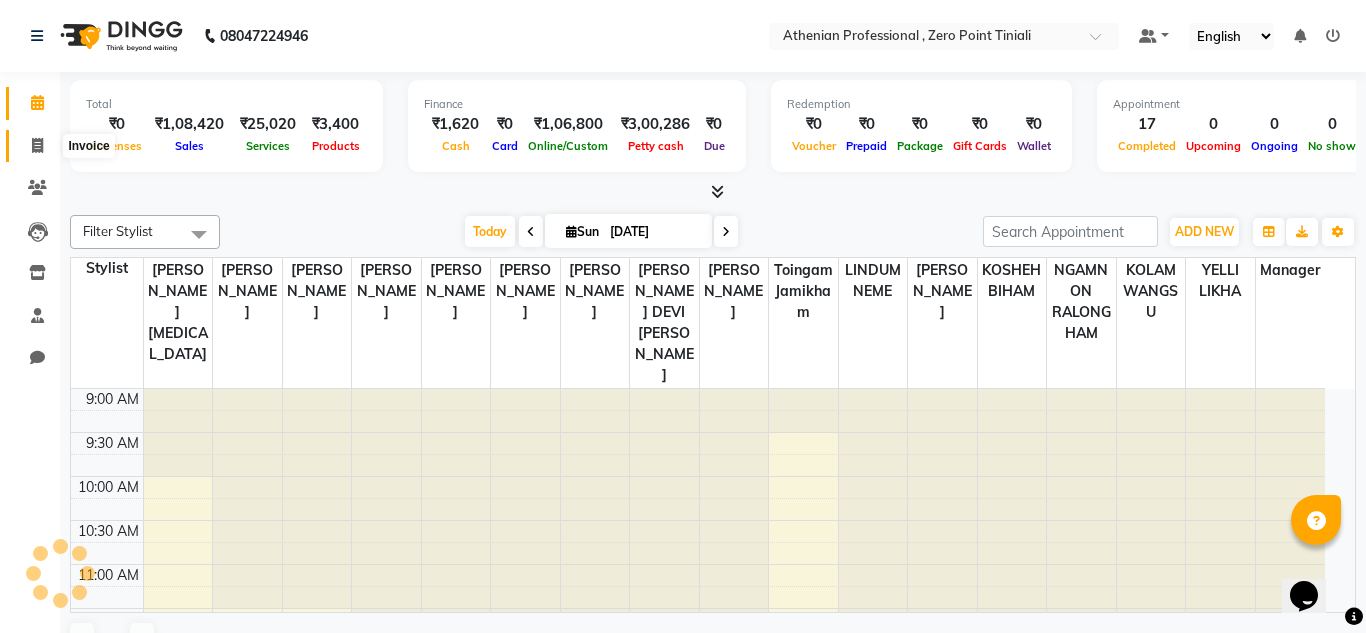 click 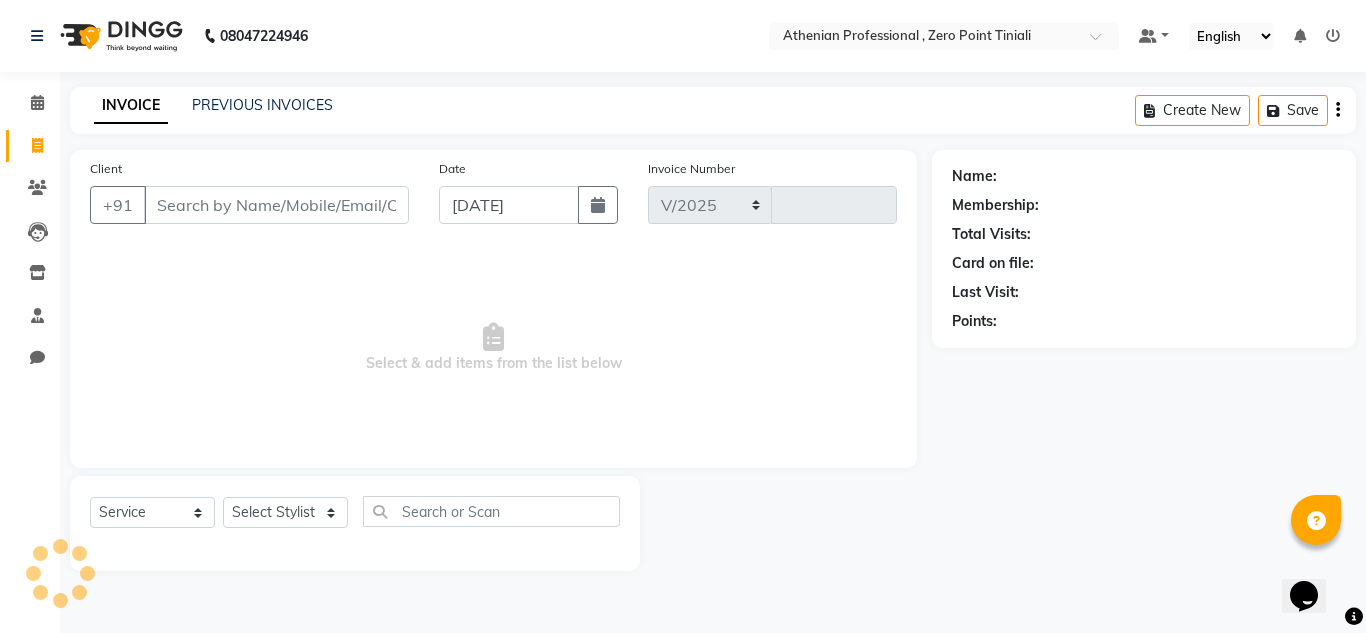 select on "8300" 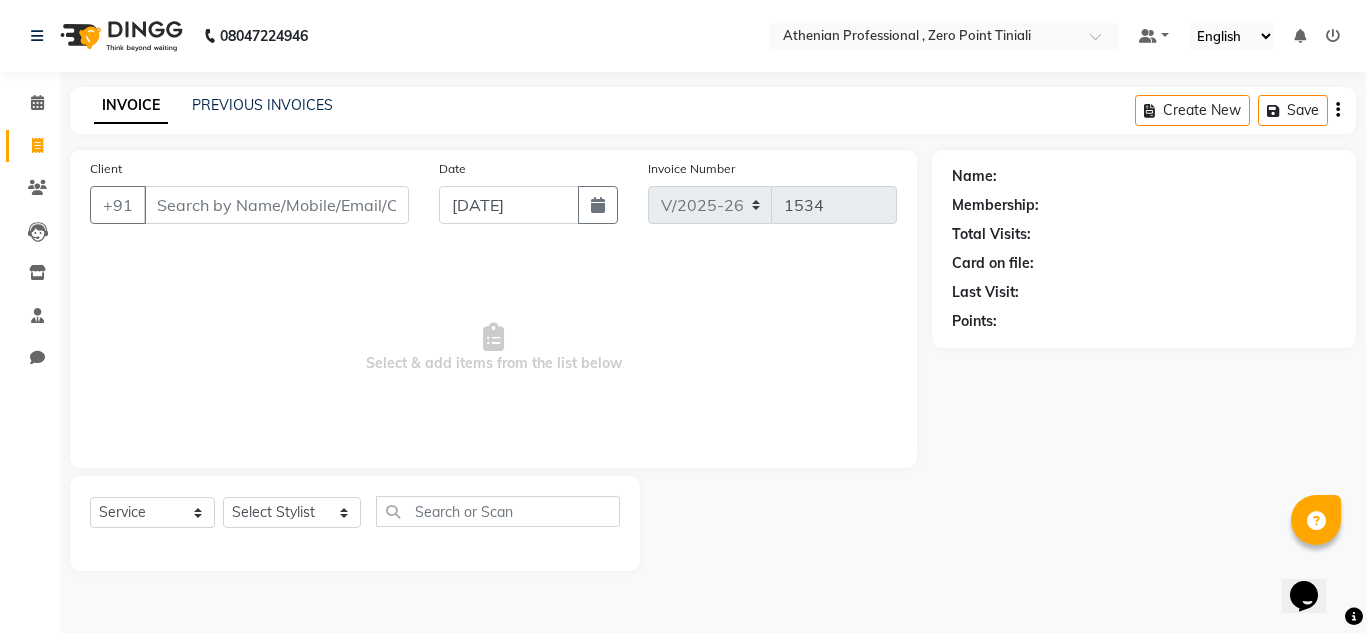 click on "Client" at bounding box center (276, 205) 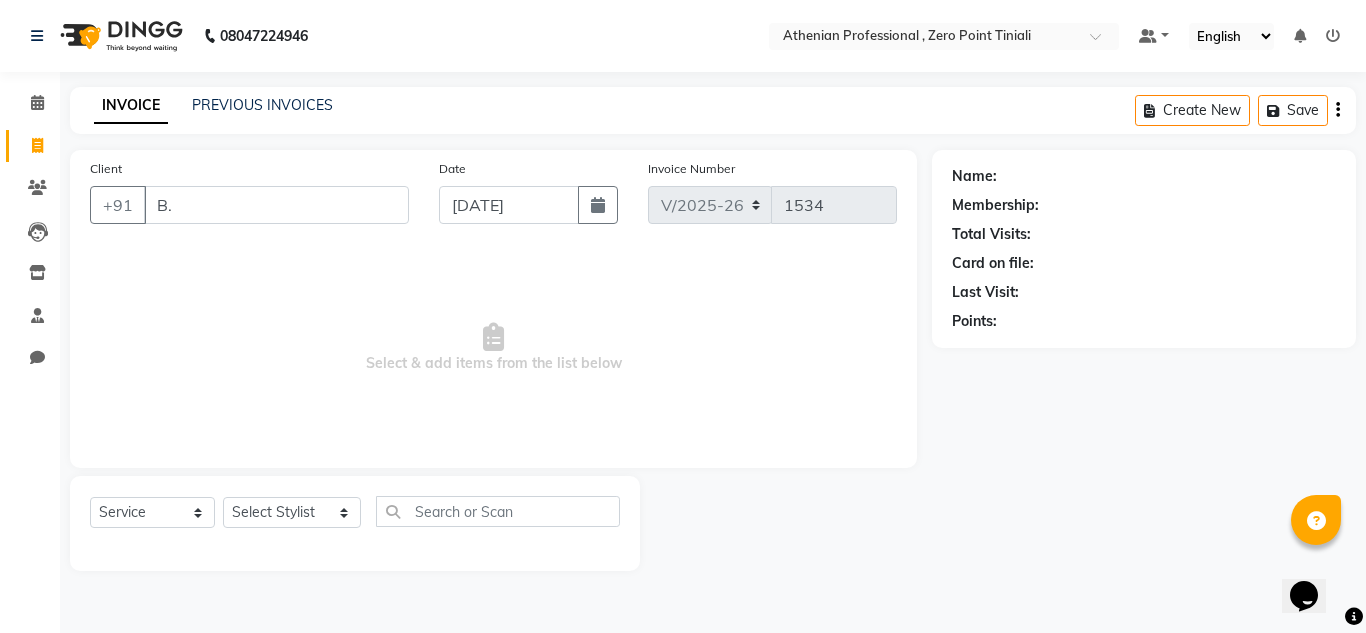 type on "B" 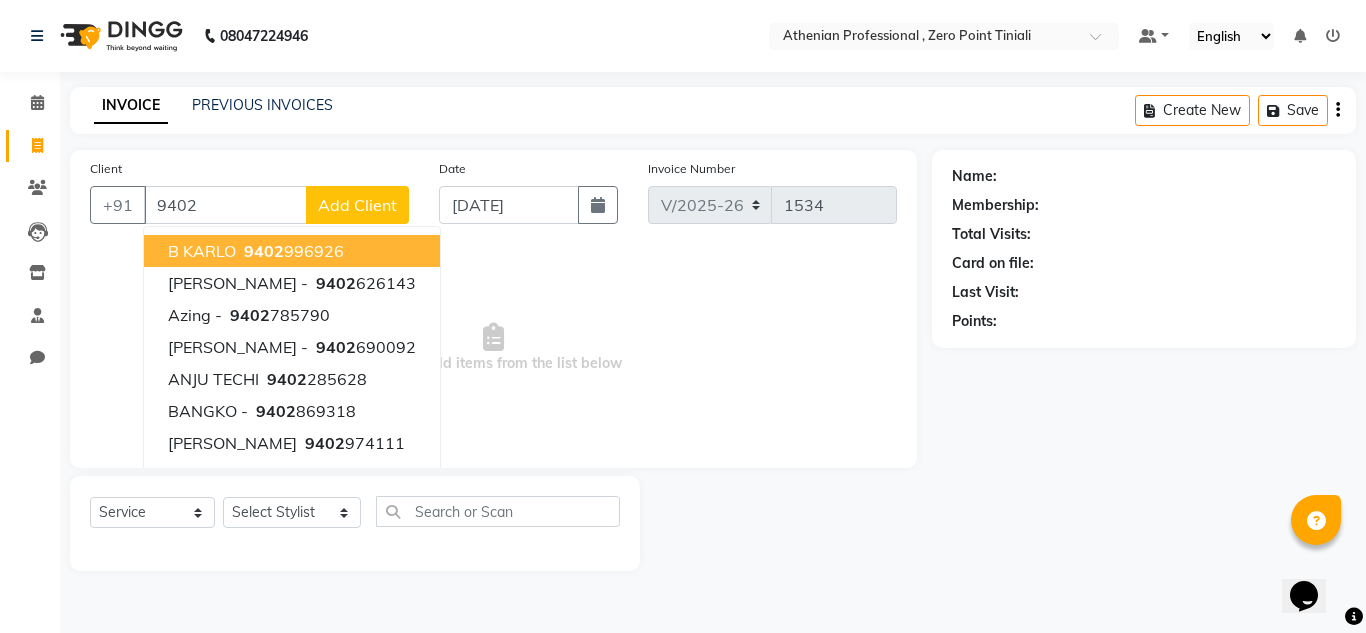 click on "B KARLO   9402 996926" at bounding box center (292, 251) 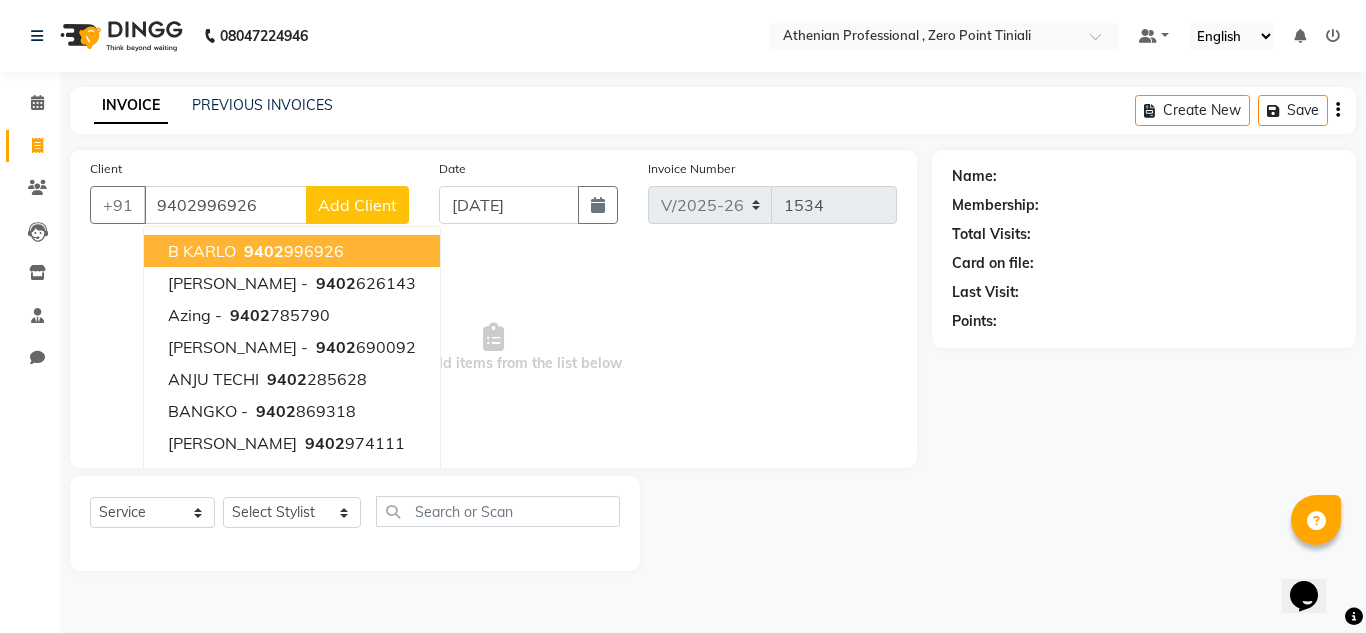type on "9402996926" 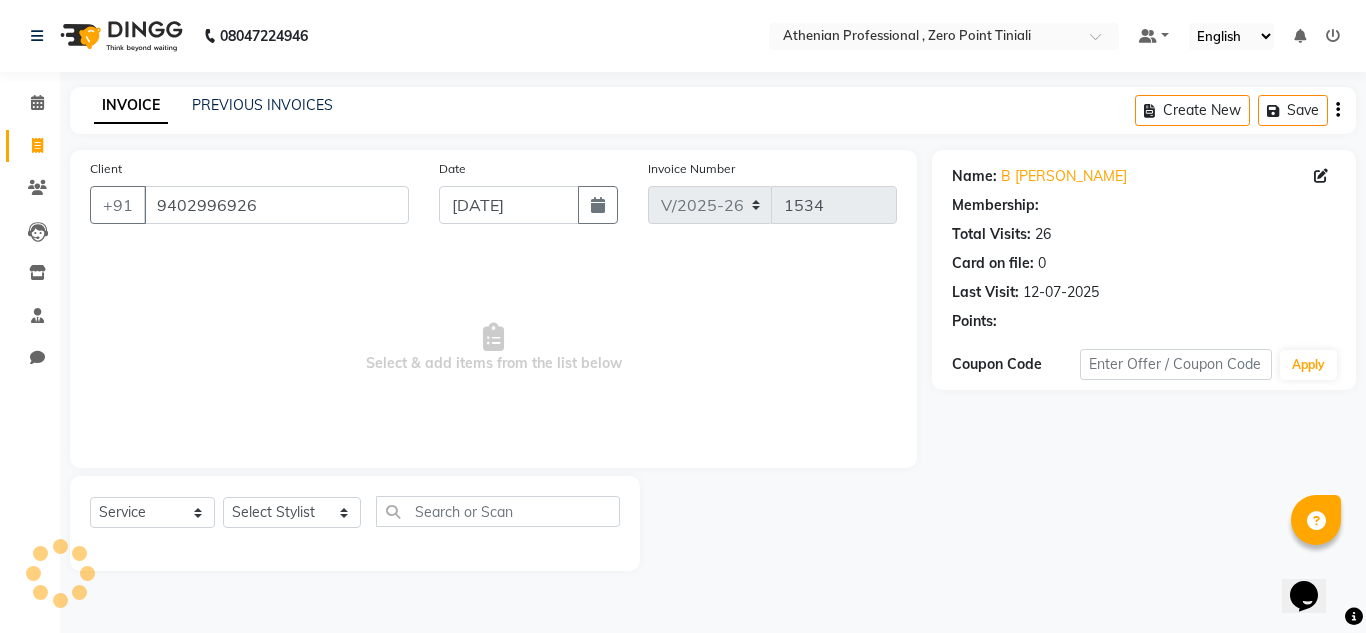 select on "1: Object" 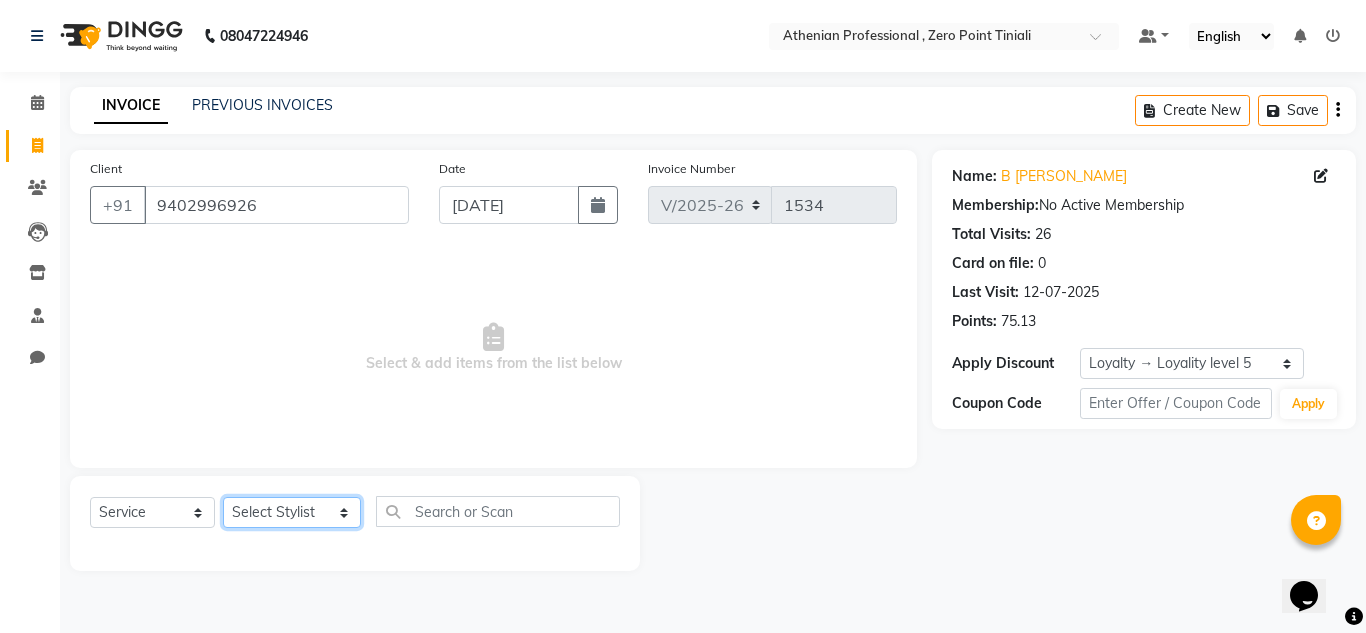 click on "Select Stylist [PERSON_NAME][MEDICAL_DATA] Admin [PERSON_NAME] KOLAM WANGSU KOSHEH BIHAM LINDUM NEME MAHINDRA [PERSON_NAME] Manager [PERSON_NAME] MINUKA [PERSON_NAME] NGAMNON RALONGHAM [PERSON_NAME] [PERSON_NAME] SUMI [PERSON_NAME] DEVI [PERSON_NAME] Jamikham YELLI LIKHA" 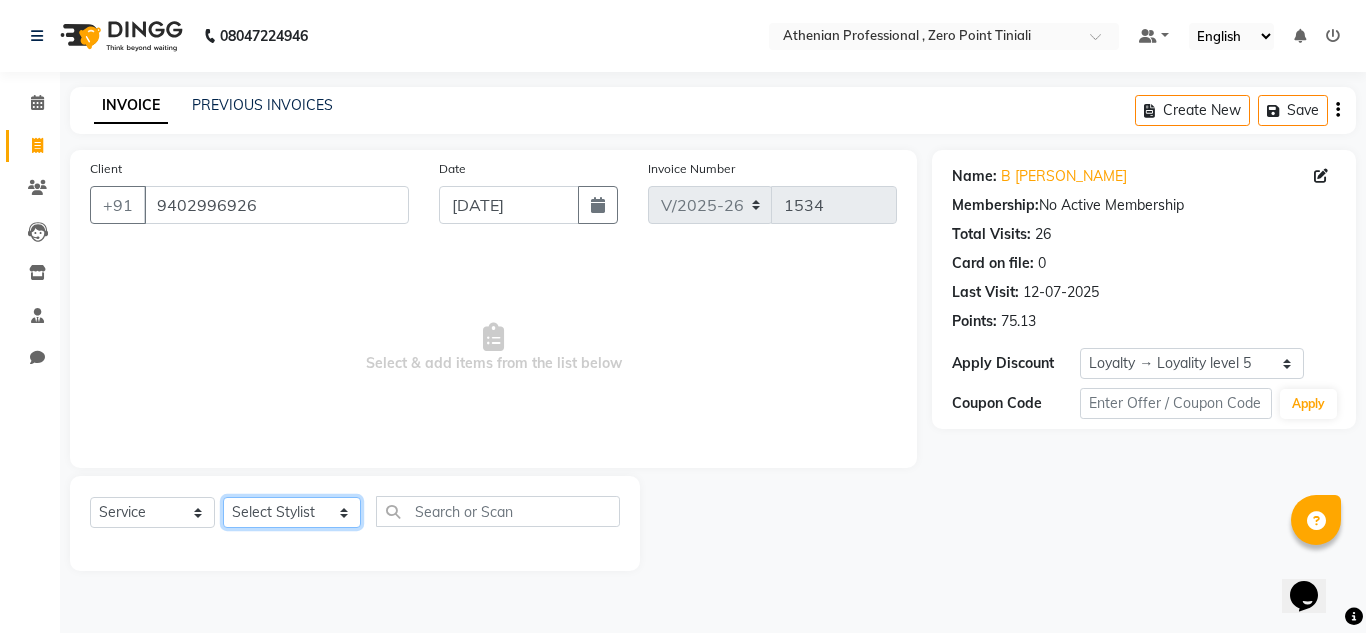 select on "82577" 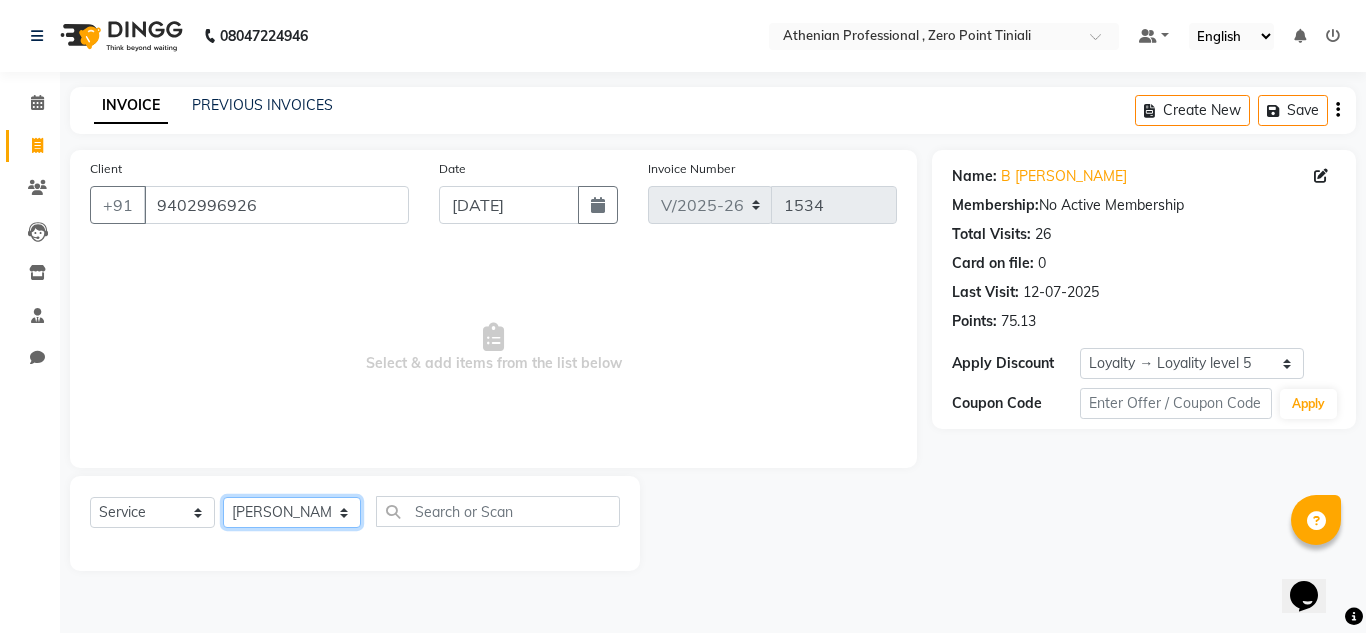 click on "Select Stylist [PERSON_NAME][MEDICAL_DATA] Admin [PERSON_NAME] KOLAM WANGSU KOSHEH BIHAM LINDUM NEME MAHINDRA [PERSON_NAME] Manager [PERSON_NAME] MINUKA [PERSON_NAME] NGAMNON RALONGHAM [PERSON_NAME] [PERSON_NAME] SUMI [PERSON_NAME] DEVI [PERSON_NAME] Jamikham YELLI LIKHA" 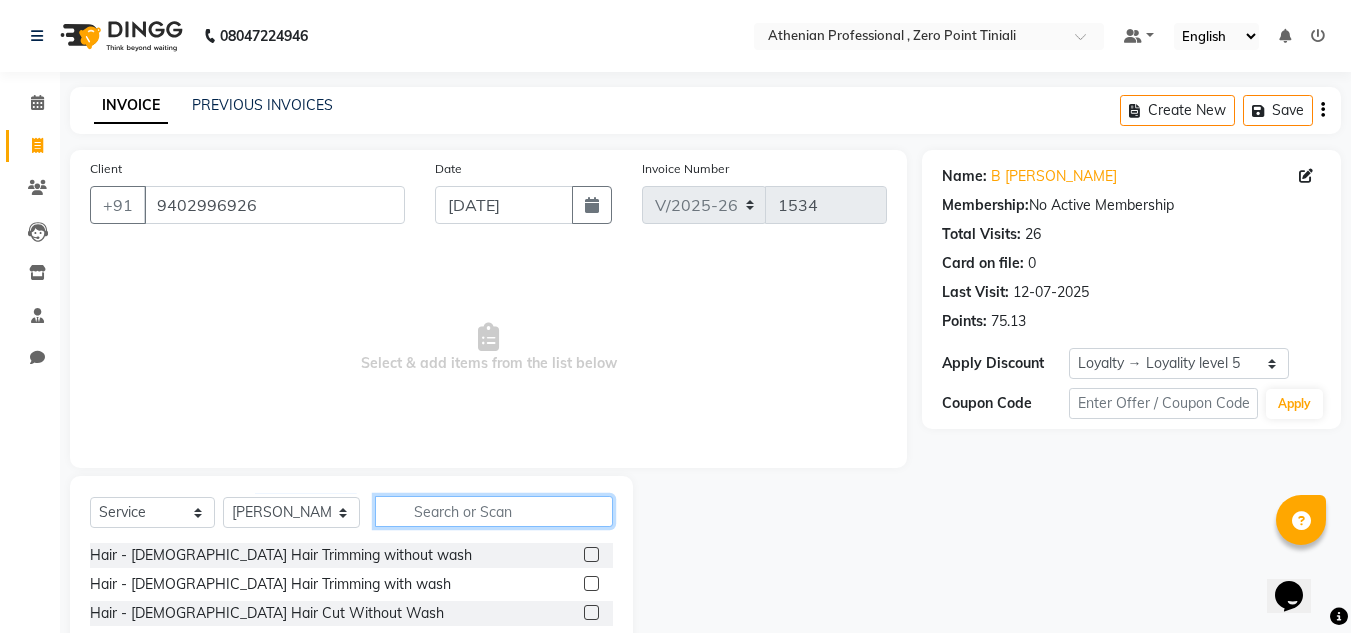 click 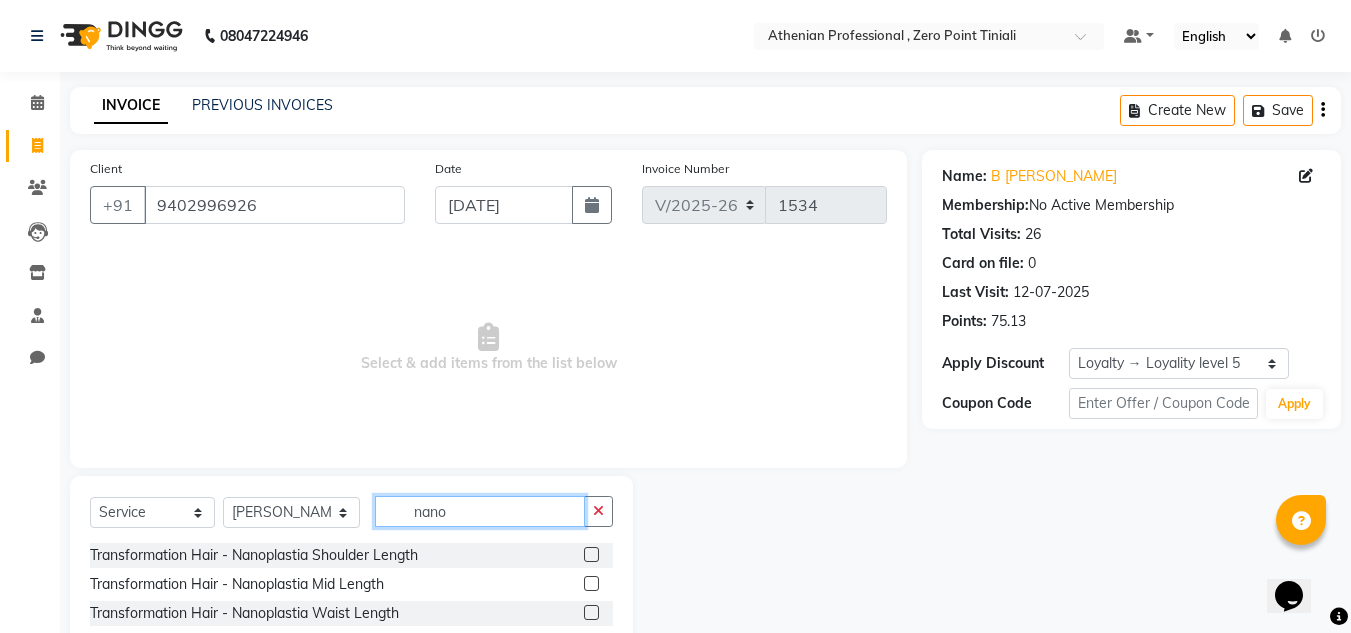 type on "nano" 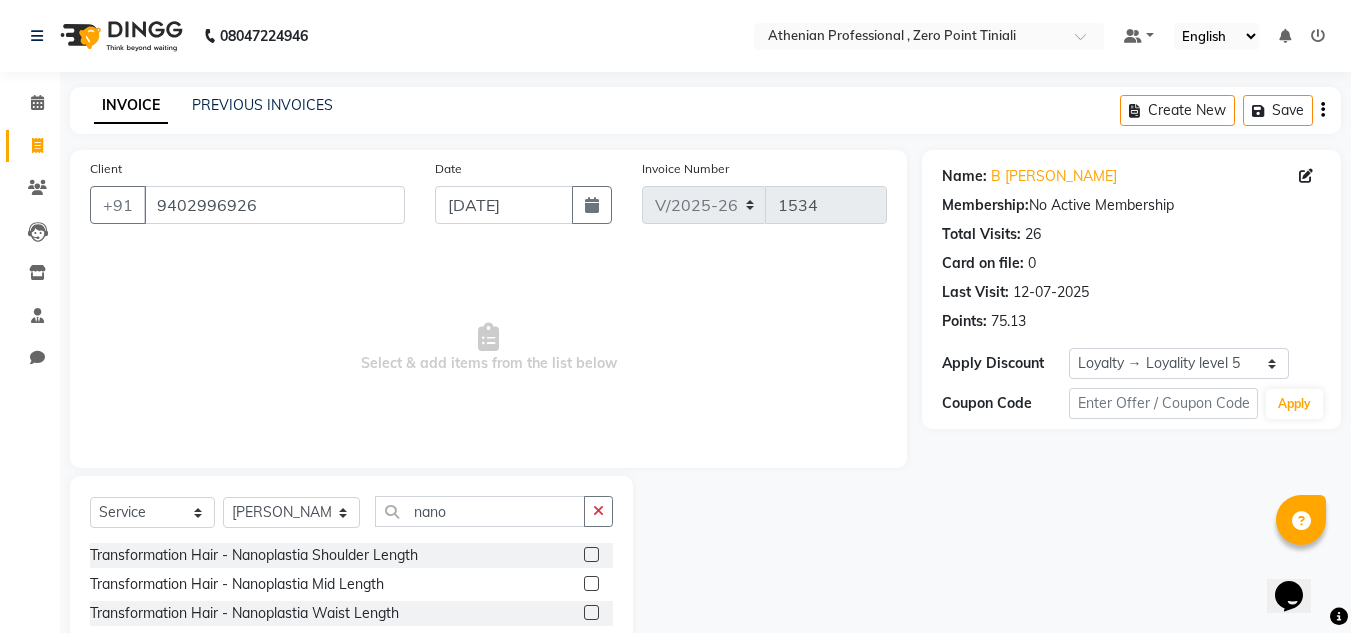 click 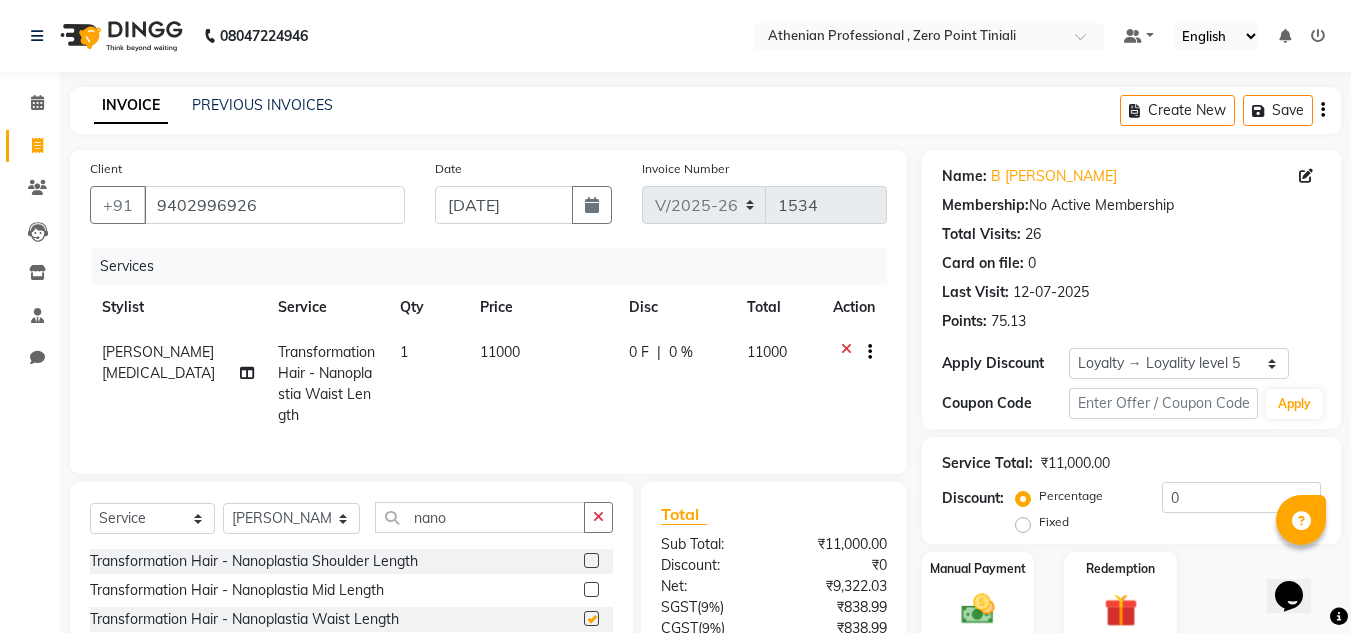 checkbox on "false" 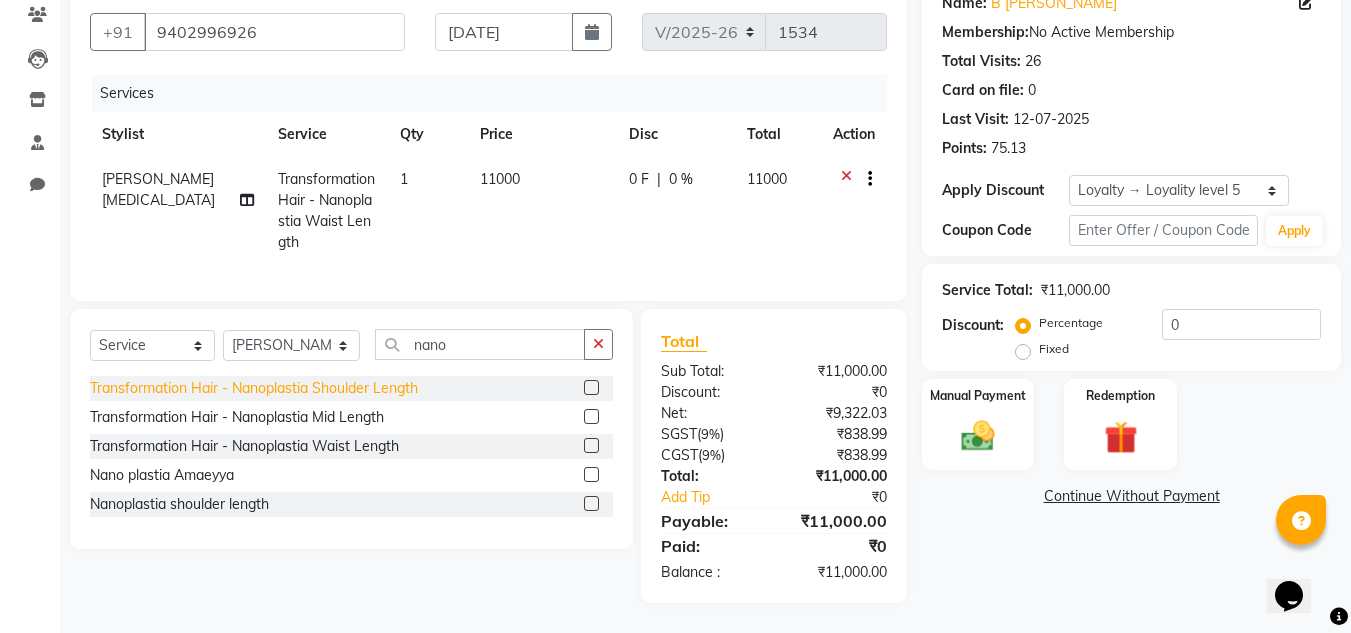 scroll, scrollTop: 174, scrollLeft: 0, axis: vertical 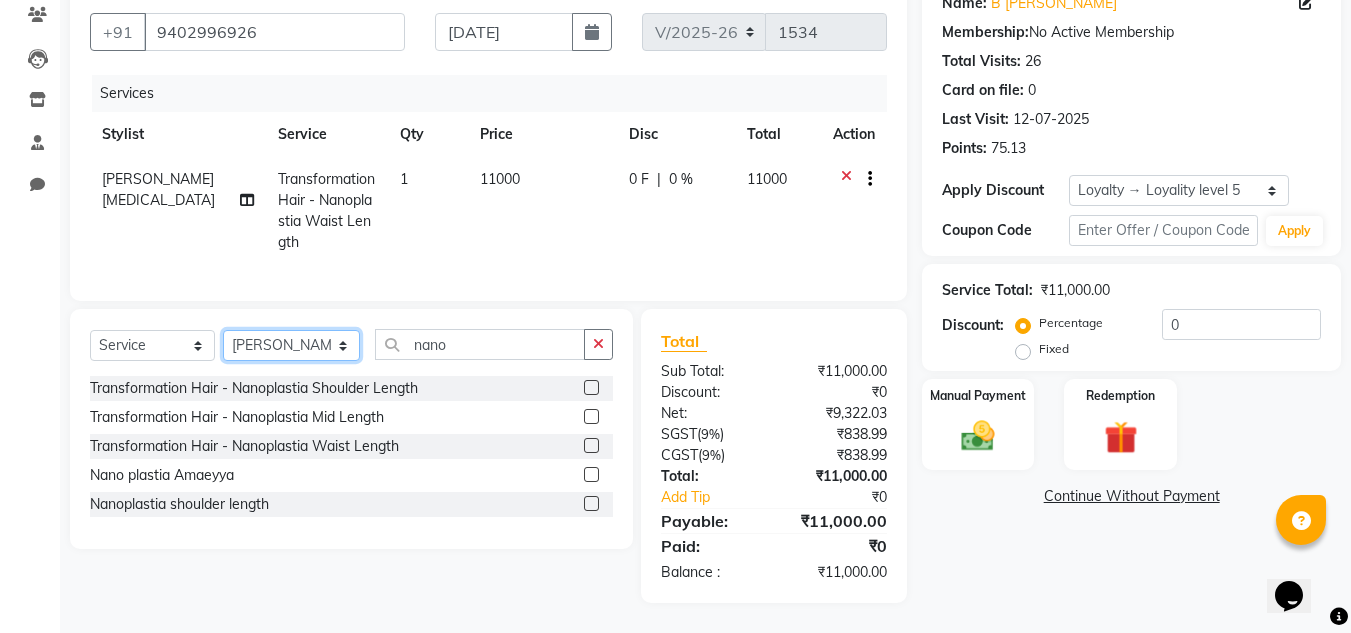 click on "Select Stylist [PERSON_NAME][MEDICAL_DATA] Admin [PERSON_NAME] KOLAM WANGSU KOSHEH BIHAM LINDUM NEME MAHINDRA [PERSON_NAME] Manager [PERSON_NAME] MINUKA [PERSON_NAME] NGAMNON RALONGHAM [PERSON_NAME] [PERSON_NAME] SUMI [PERSON_NAME] DEVI [PERSON_NAME] Jamikham YELLI LIKHA" 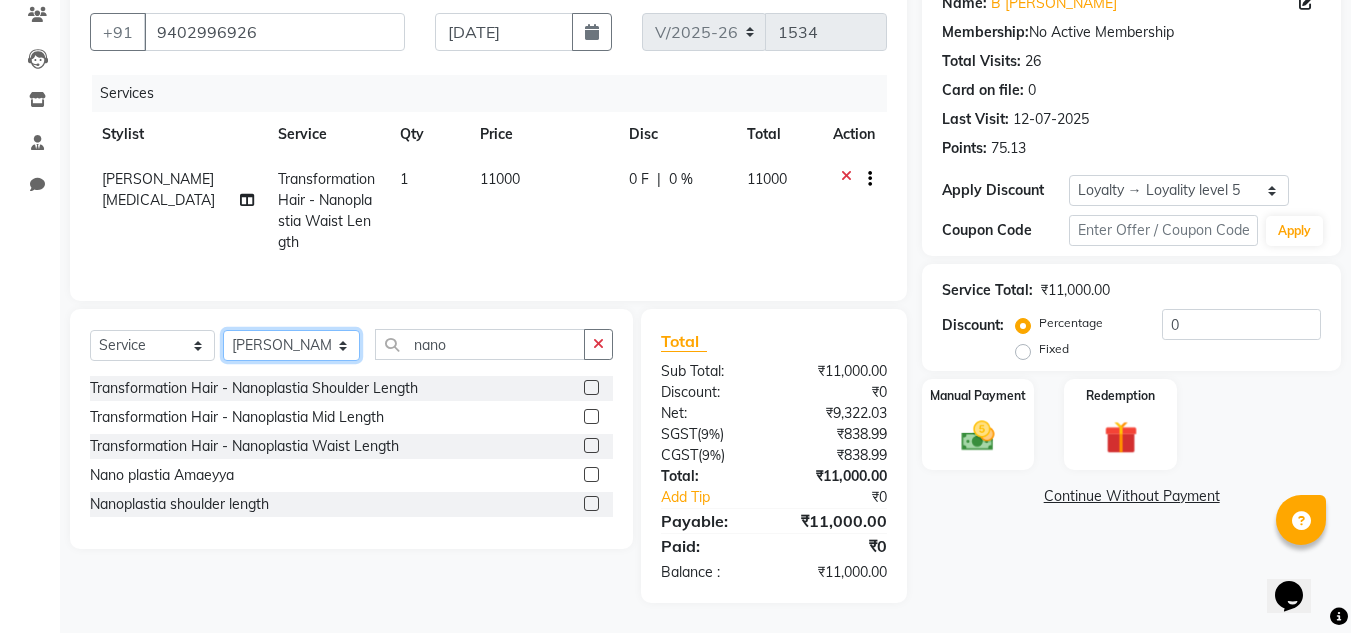 select on "80198" 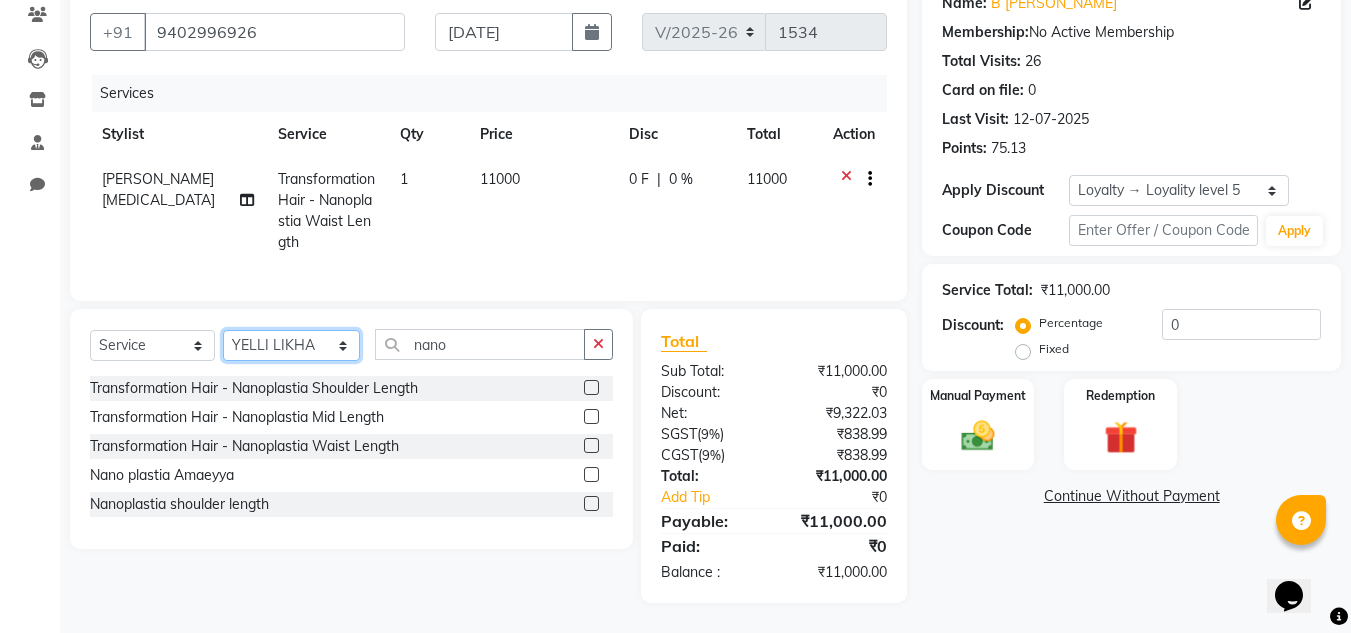click on "Select Stylist [PERSON_NAME][MEDICAL_DATA] Admin [PERSON_NAME] KOLAM WANGSU KOSHEH BIHAM LINDUM NEME MAHINDRA [PERSON_NAME] Manager [PERSON_NAME] MINUKA [PERSON_NAME] NGAMNON RALONGHAM [PERSON_NAME] [PERSON_NAME] SUMI [PERSON_NAME] DEVI [PERSON_NAME] Jamikham YELLI LIKHA" 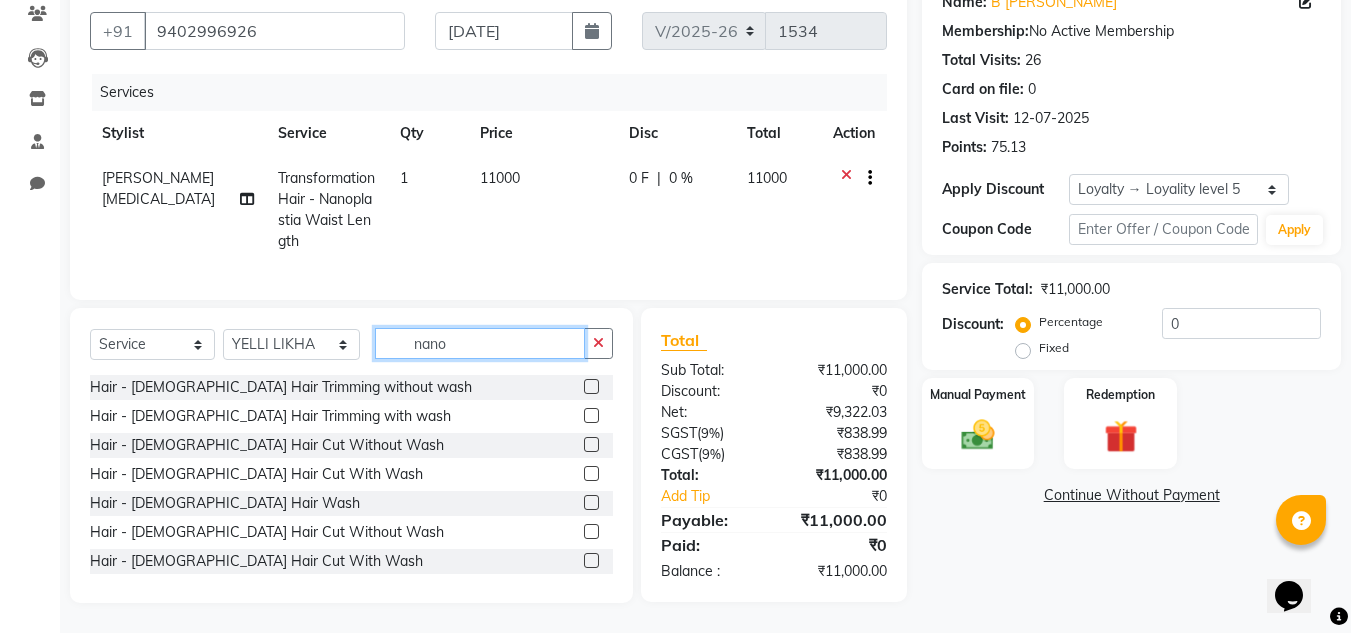 click on "nano" 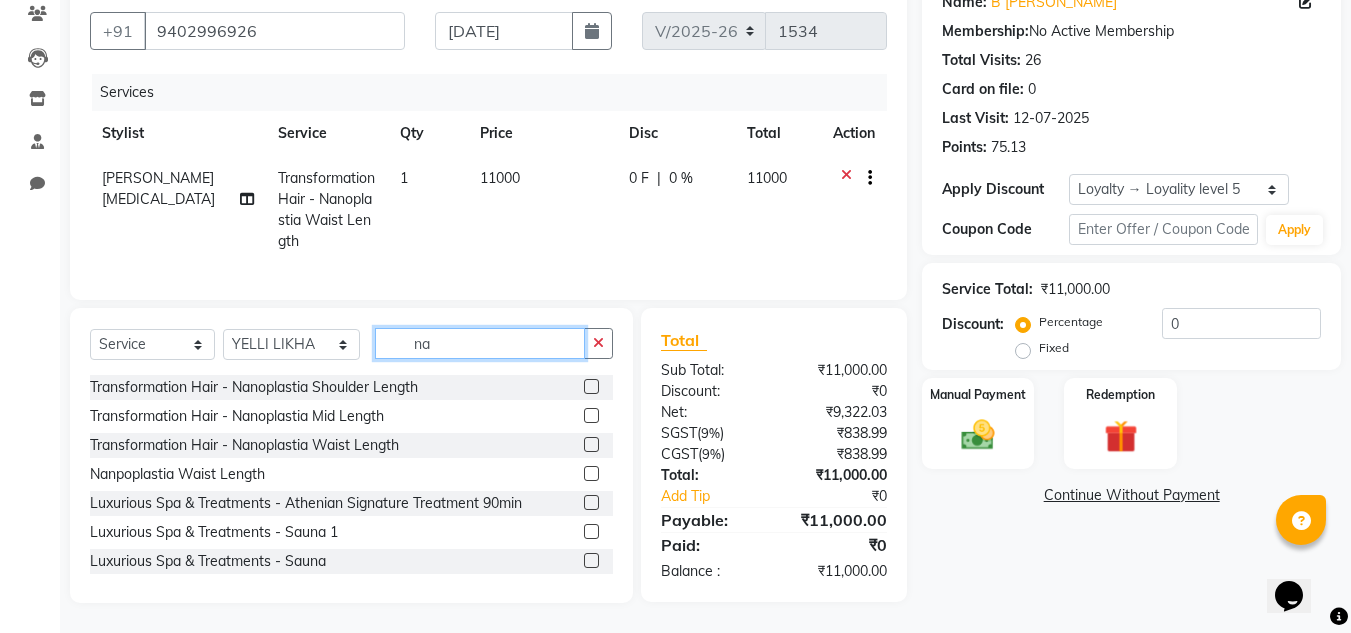 type on "n" 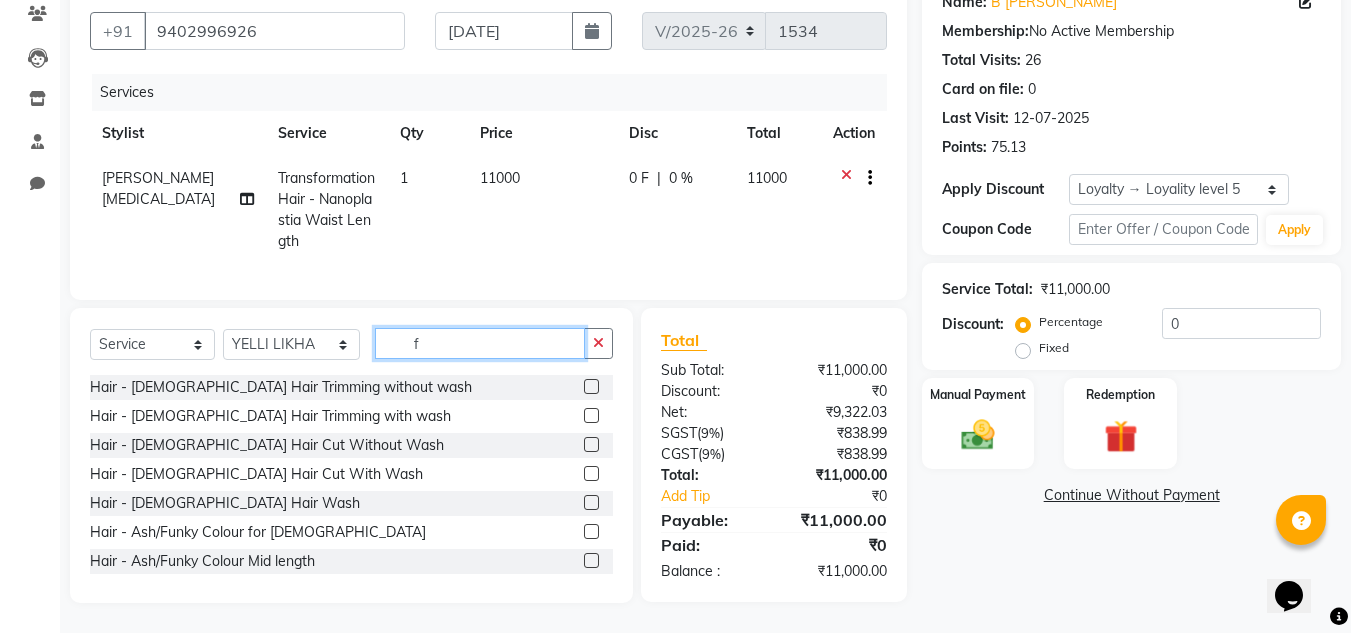 type on "f" 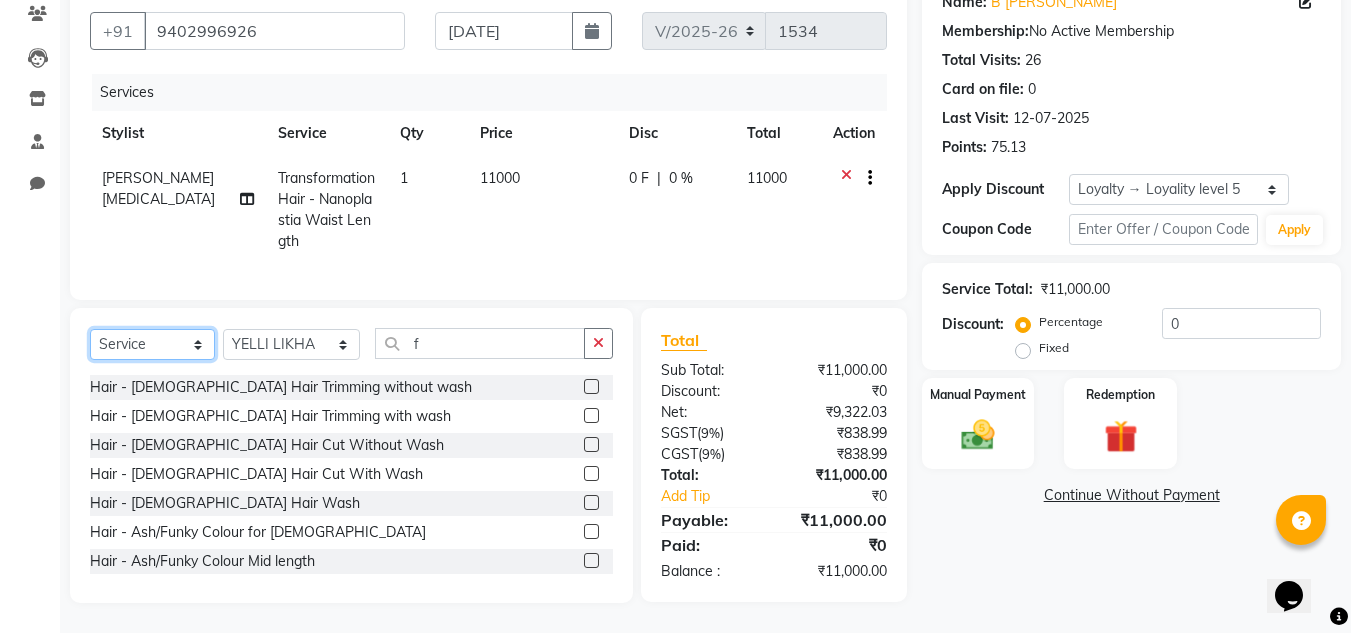 click on "Select  Service  Product  Membership  Package Voucher Prepaid Gift Card" 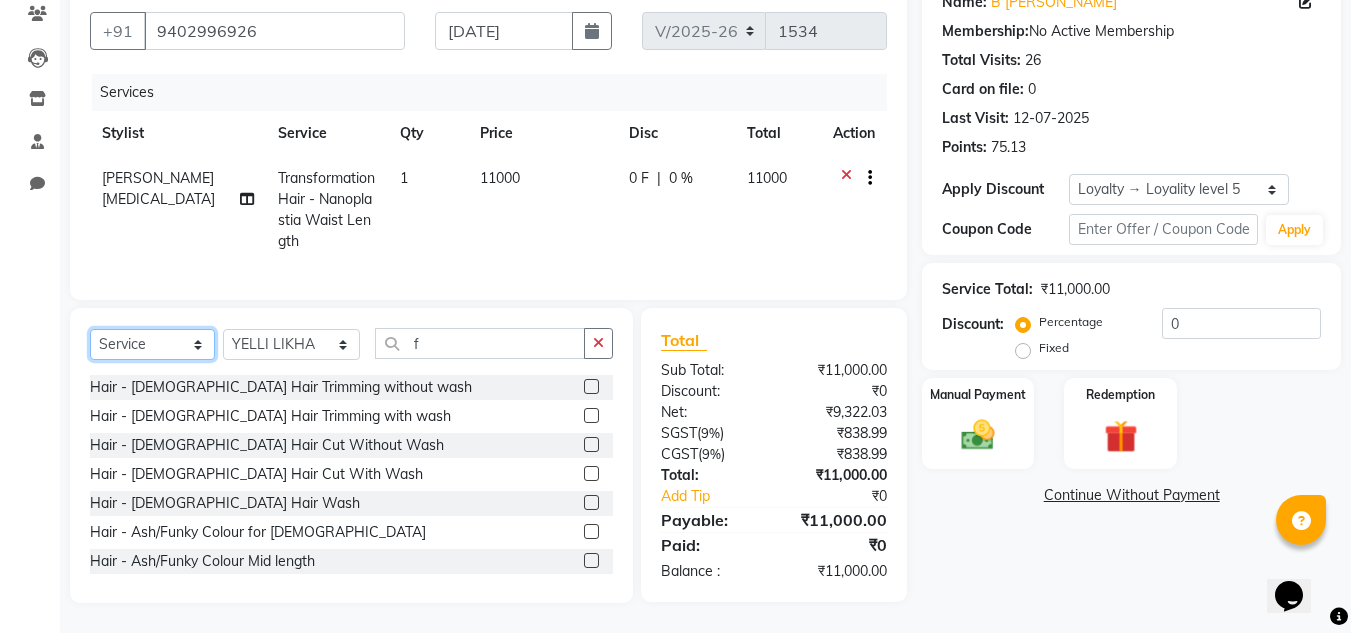 select on "product" 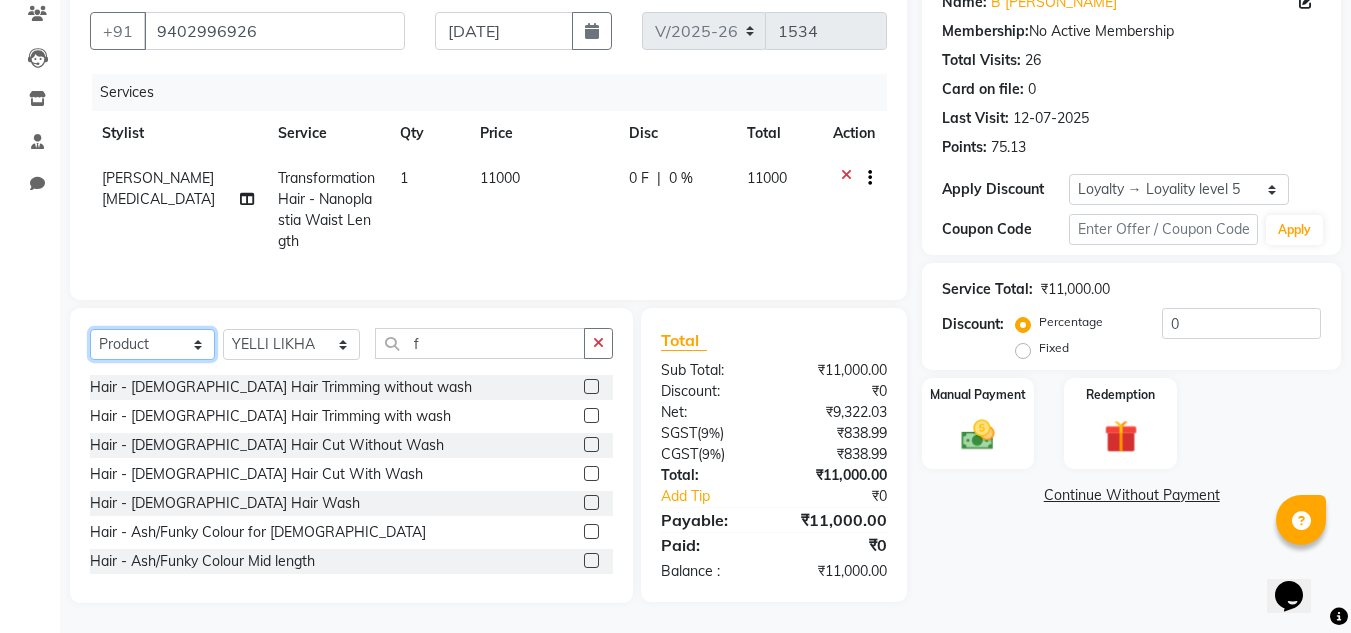 click on "Select  Service  Product  Membership  Package Voucher Prepaid Gift Card" 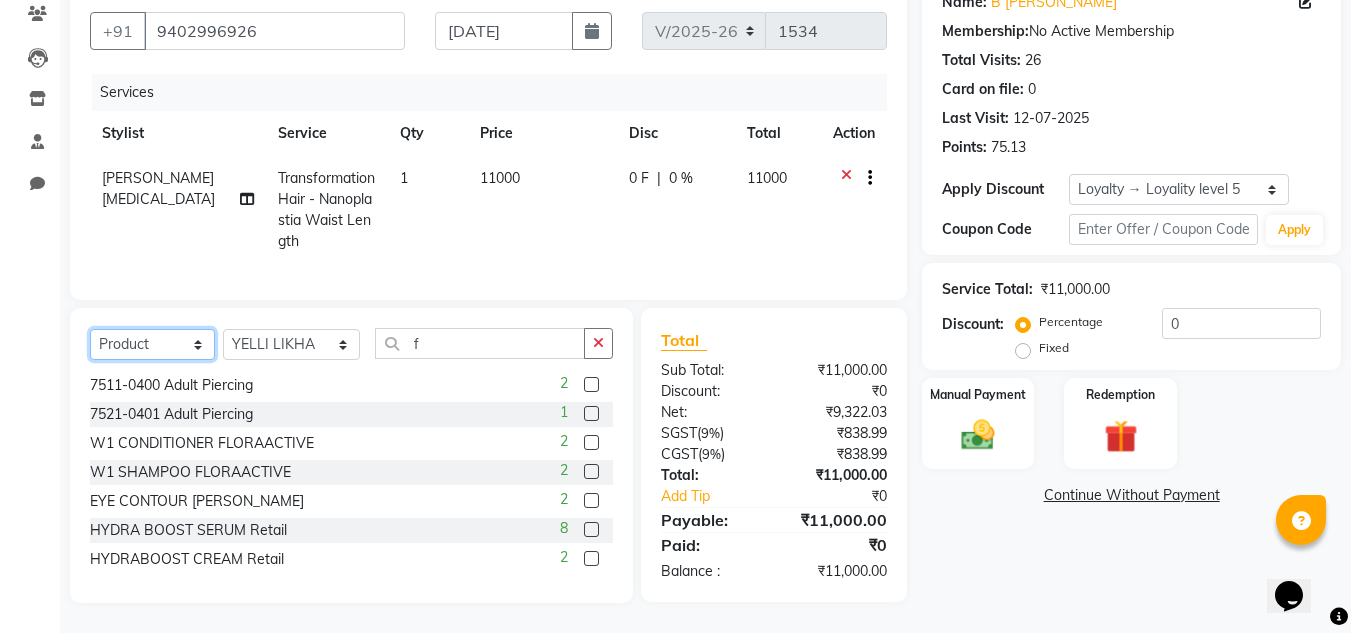 scroll, scrollTop: 91, scrollLeft: 0, axis: vertical 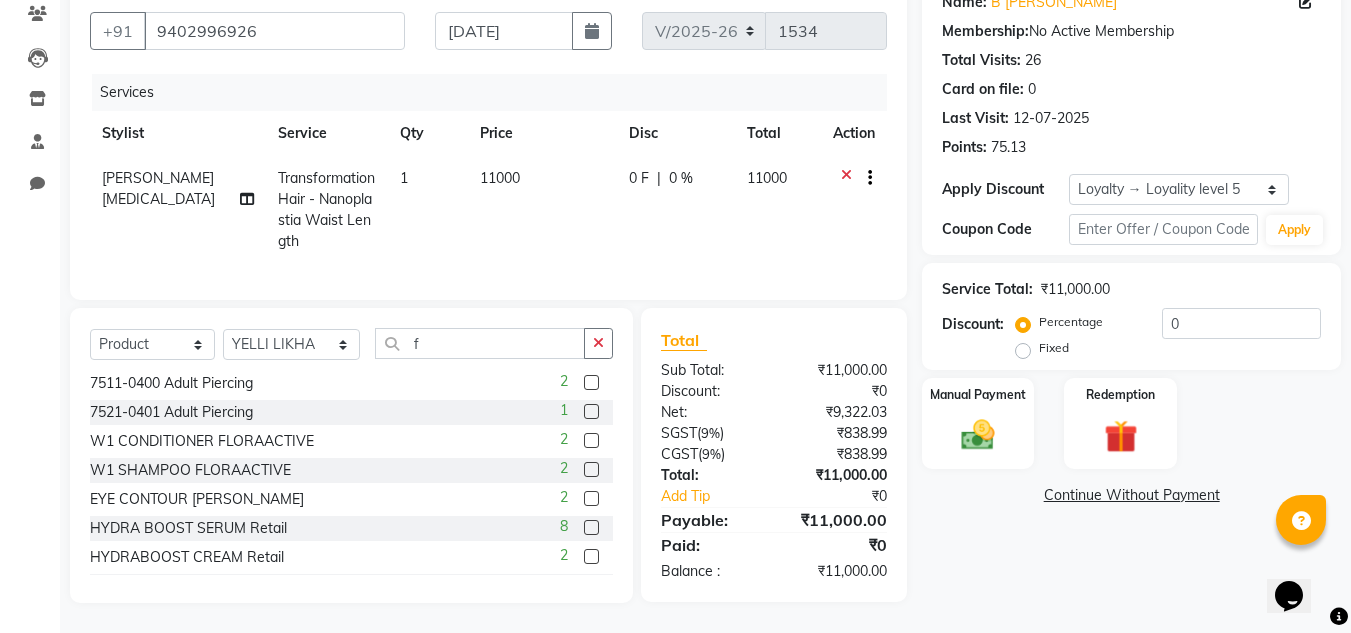 click 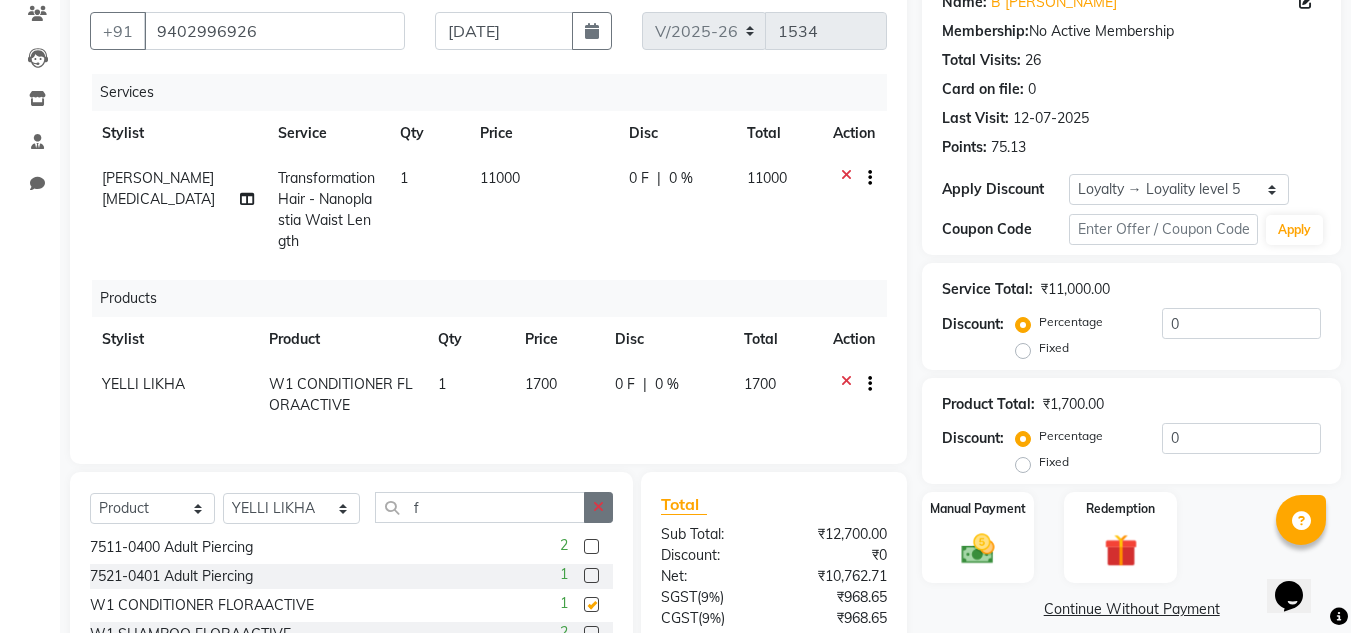 checkbox on "false" 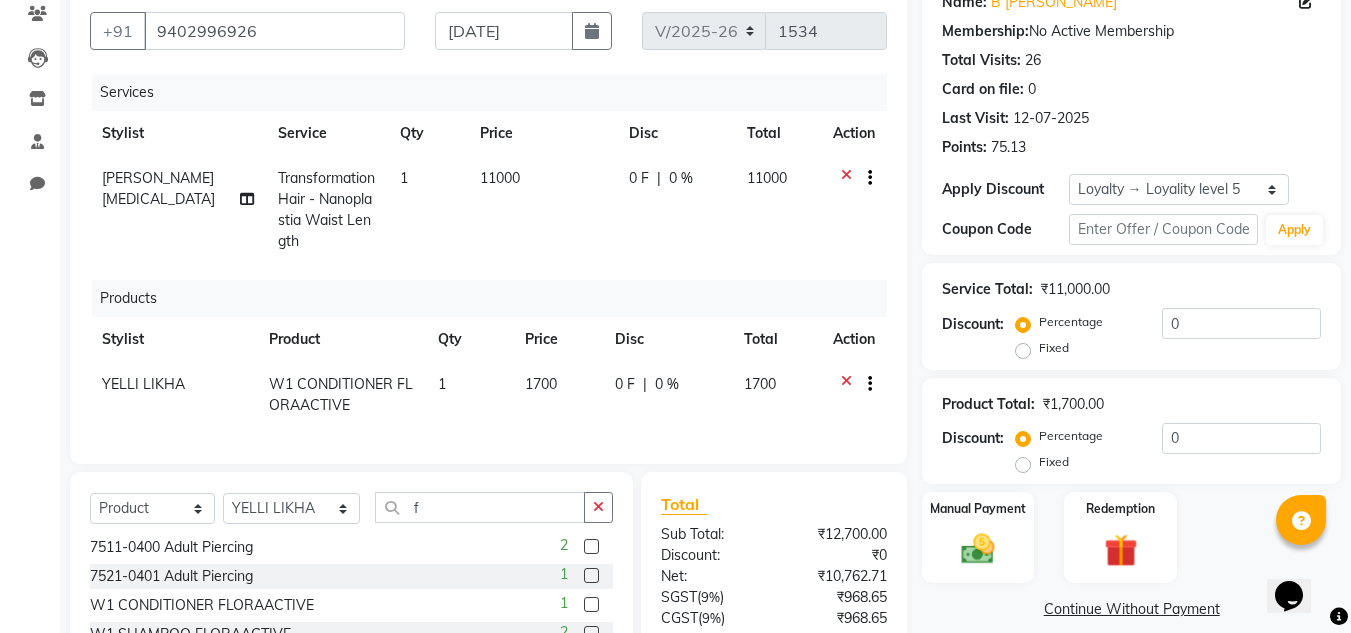 scroll, scrollTop: 353, scrollLeft: 0, axis: vertical 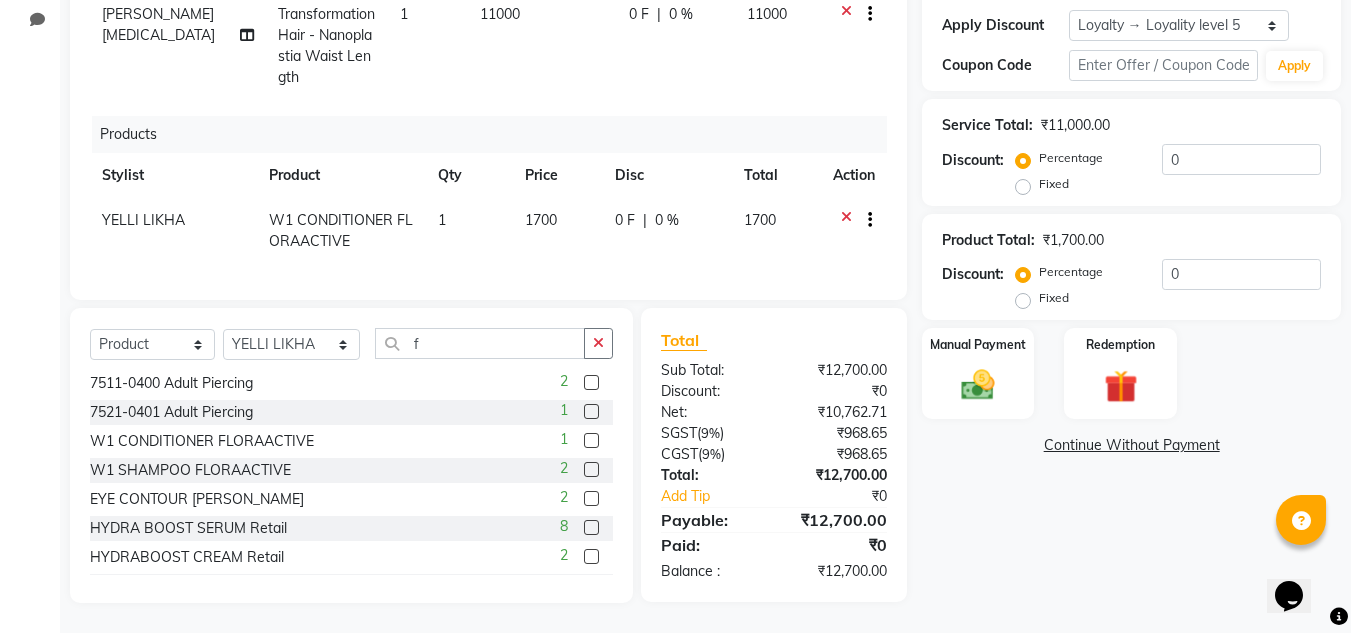 click 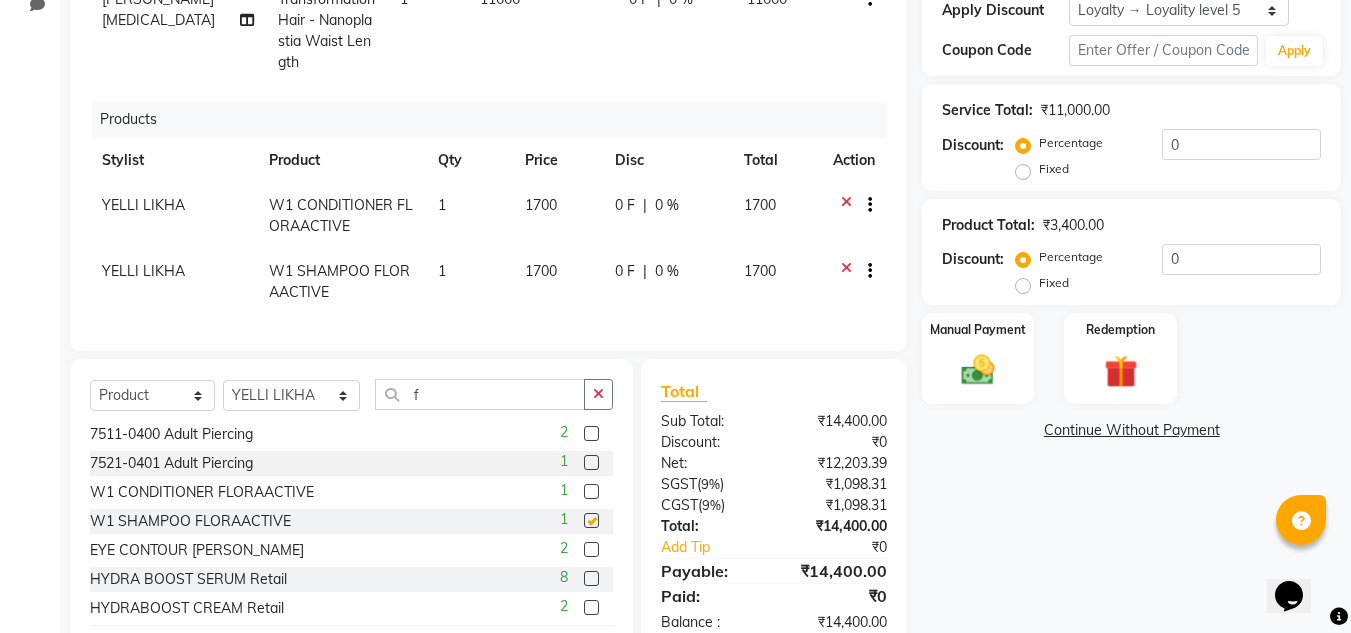 checkbox on "false" 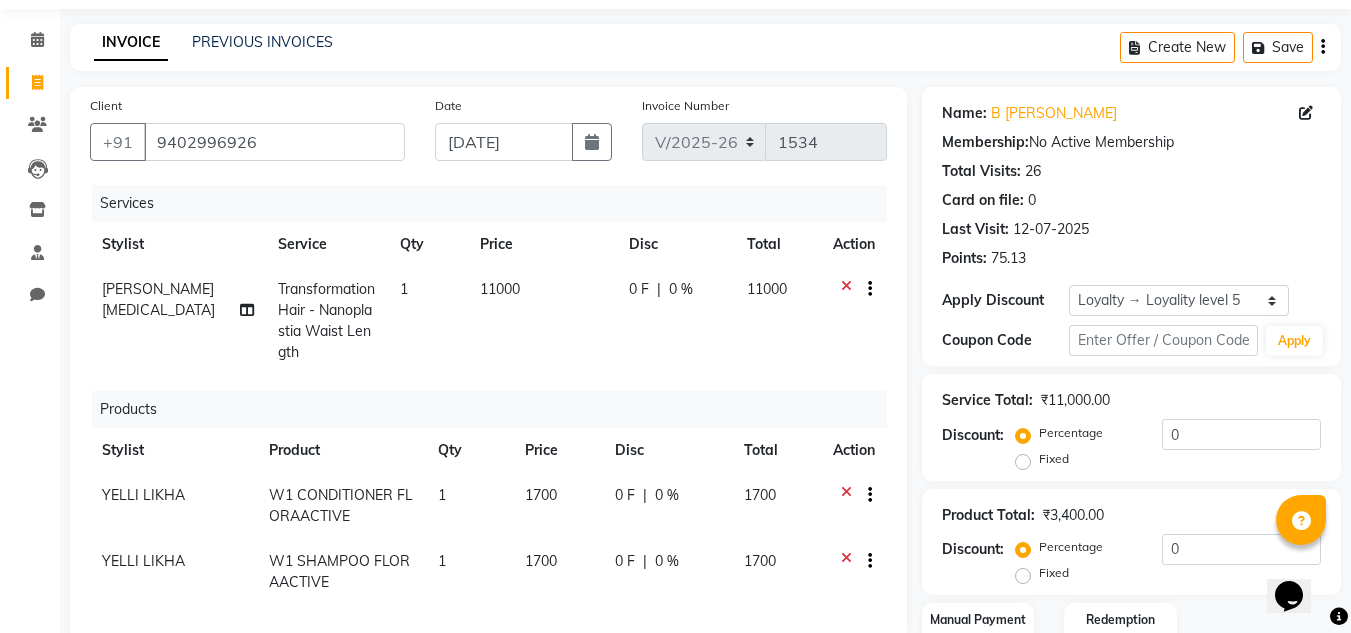 scroll, scrollTop: 0, scrollLeft: 0, axis: both 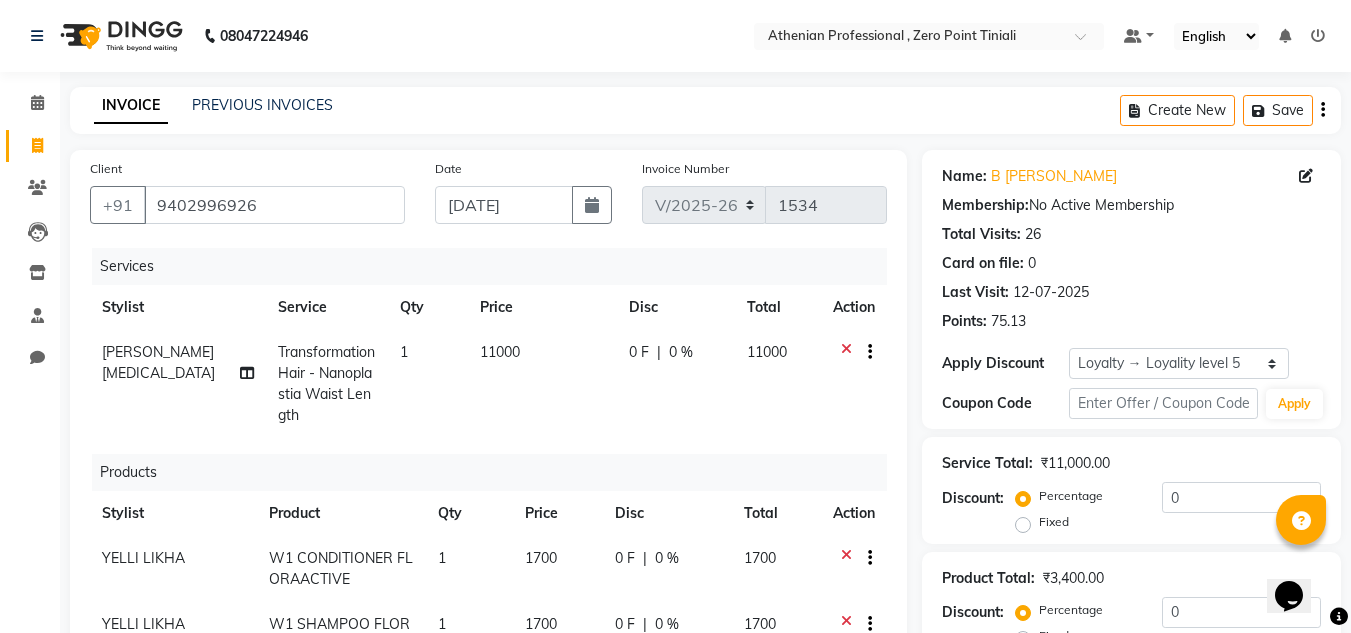 click on "0 %" 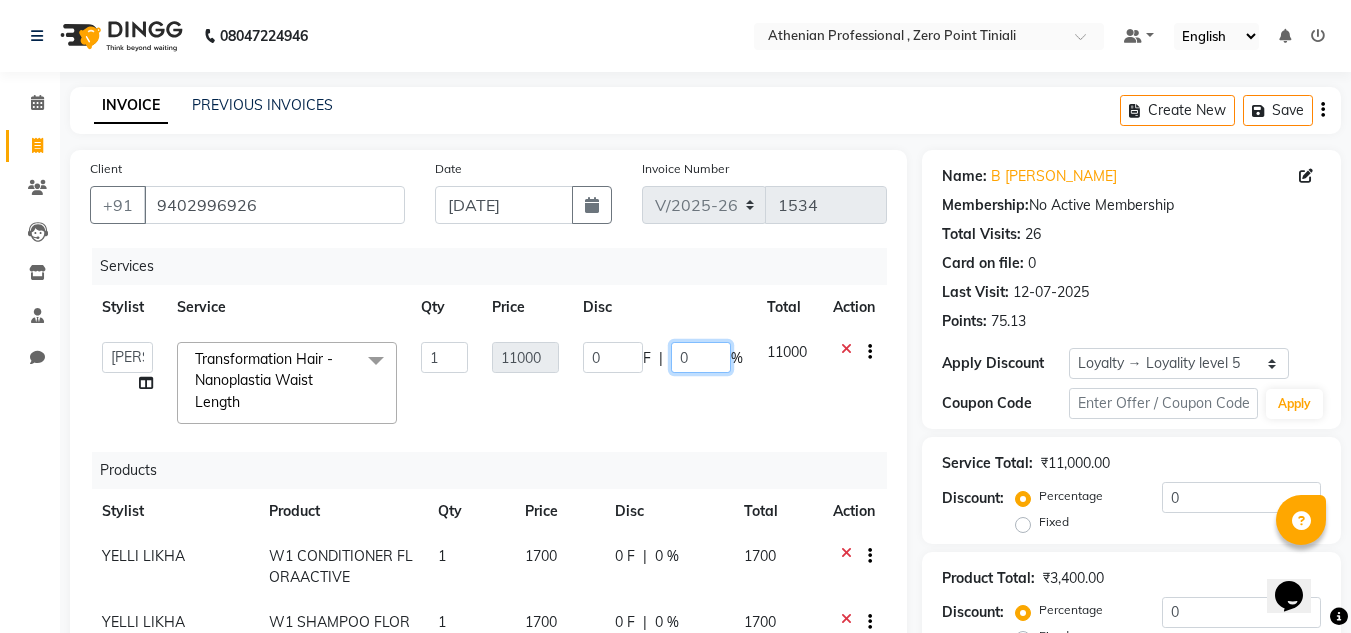 click on "0" 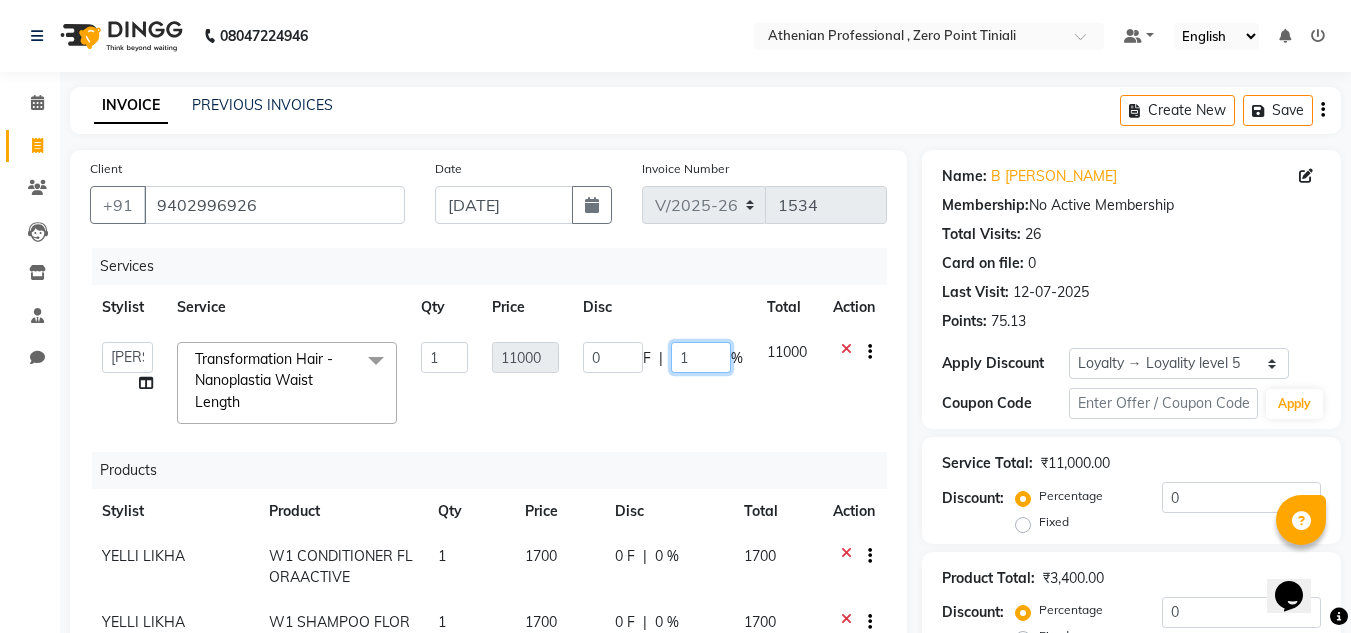 type on "10" 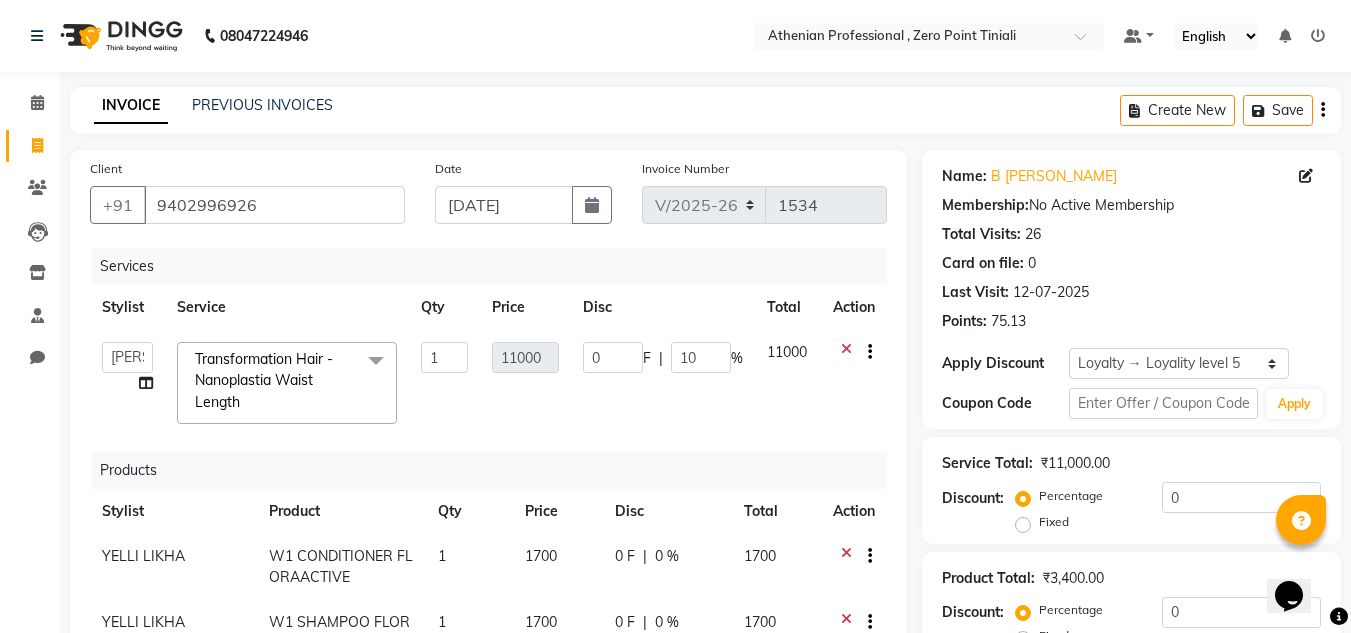 click on "Abin [MEDICAL_DATA]   Admin   [PERSON_NAME]   KOLAM WANGSU   KOSHEH BIHAM   LINDUM NEME   MAHINDRA [PERSON_NAME]   Manager   [PERSON_NAME]   MINUKA [PERSON_NAME]   NGAMNON RALONGHAM   [PERSON_NAME]   [PERSON_NAME]   SUMI [PERSON_NAME] DEVI [PERSON_NAME]   TAMCHI YAMA   Toingam Jamikham   YELLI LIKHA  Transformation Hair - Nanoplastia Waist Length  x Hair - [DEMOGRAPHIC_DATA] Hair Trimming without wash Hair - [DEMOGRAPHIC_DATA] Hair Trimming with wash Hair - [DEMOGRAPHIC_DATA] Hair Cut Without Wash Hair - [DEMOGRAPHIC_DATA] Hair Cut With Wash Hair - [DEMOGRAPHIC_DATA] Hair Wash Hair - [DEMOGRAPHIC_DATA] Hair Cut Without Wash Hair - [DEMOGRAPHIC_DATA] Hair Cut With Wash Hair - [DEMOGRAPHIC_DATA] Hair Wash Hair - [PERSON_NAME] Trimming Hair - Stylish [PERSON_NAME] Hair - Shaving Hair - Kid's Hair cut Hair - Global Colour With Amonia Shoulder length Hair - Global Colour With Amonia Mid length Hair - Global Colour With Amonia Waist length Hair - Global Colour Without Amonia Shoulder length Hair - Global Colour Without Amonia Mid length Hair - Global Colour Without Amonia Waist length Hair - Ash/Funky Colour for [DEMOGRAPHIC_DATA]  Hair - Ash/Funky Colour Mid length CHIN" 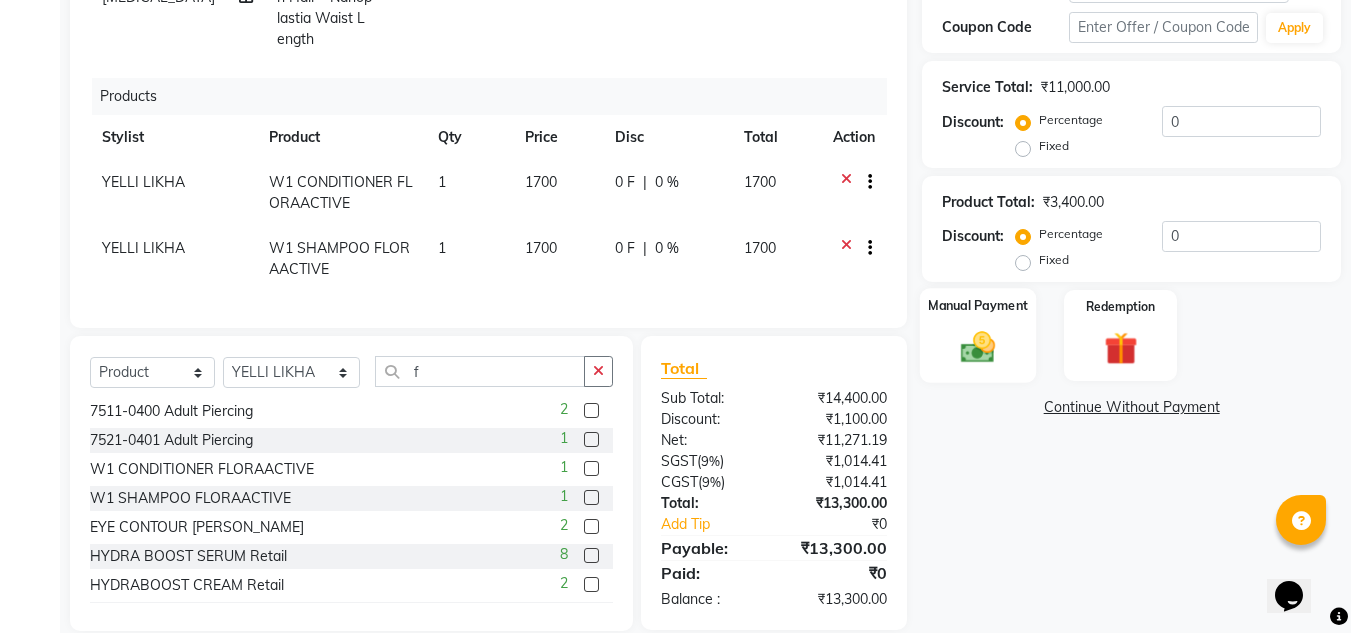scroll, scrollTop: 419, scrollLeft: 0, axis: vertical 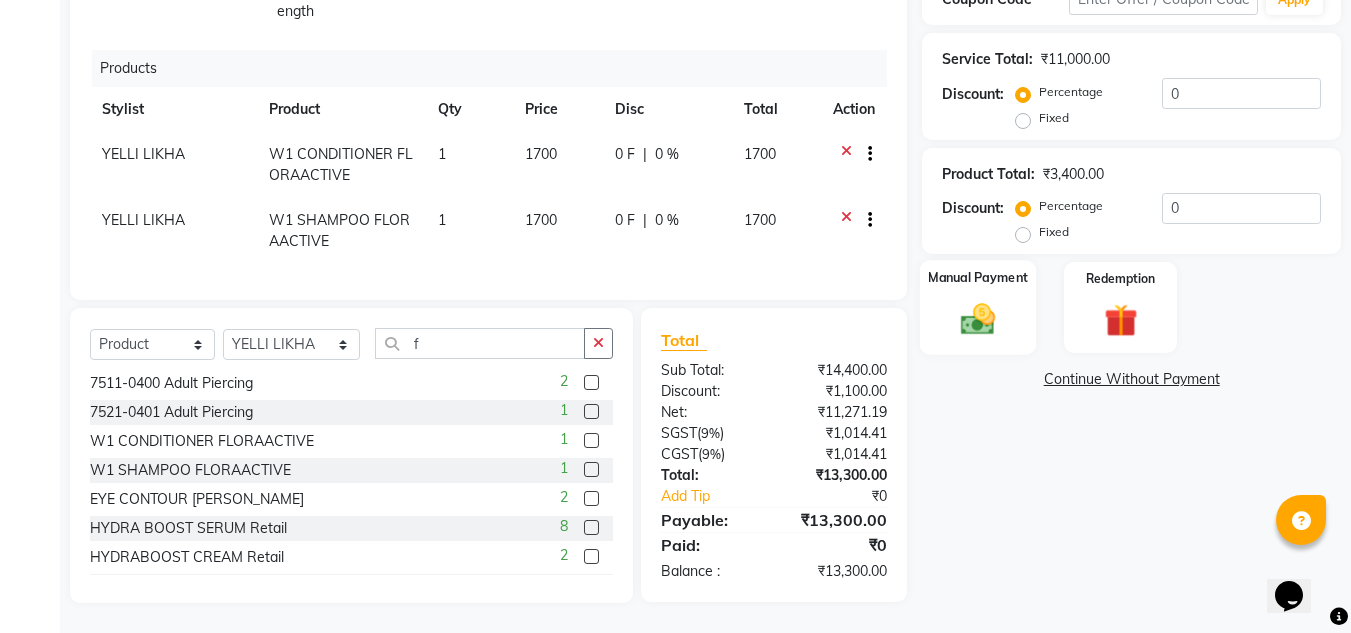 click 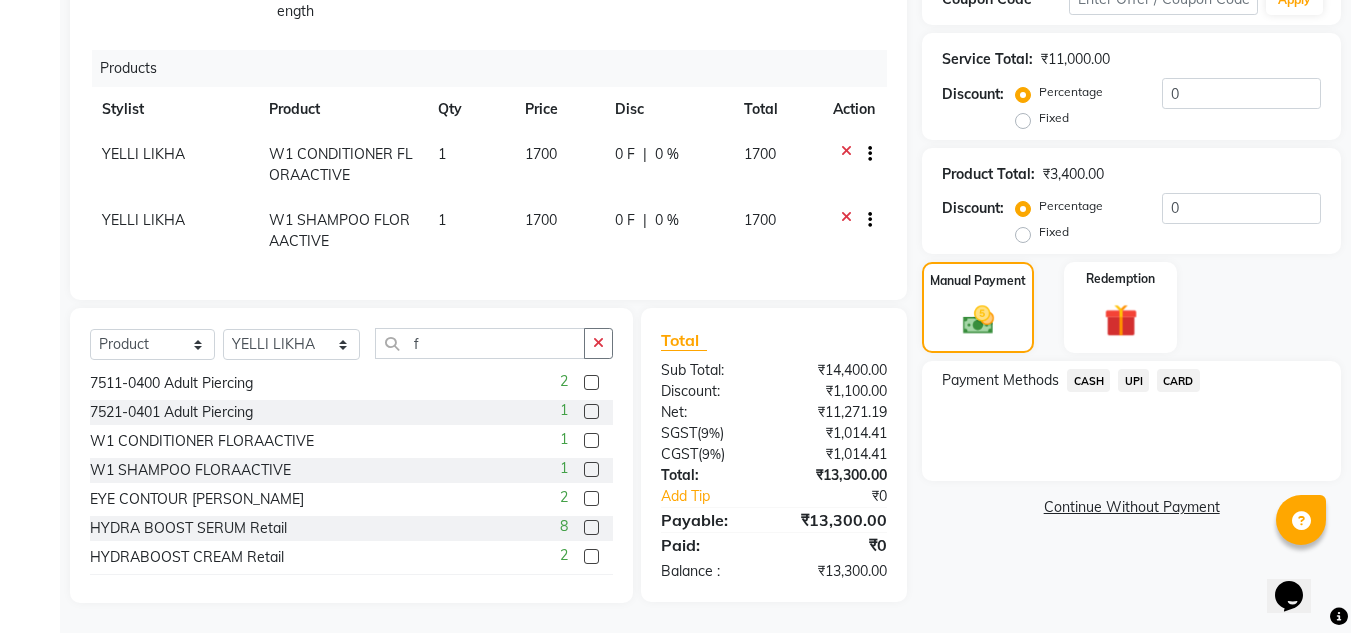 click on "UPI" 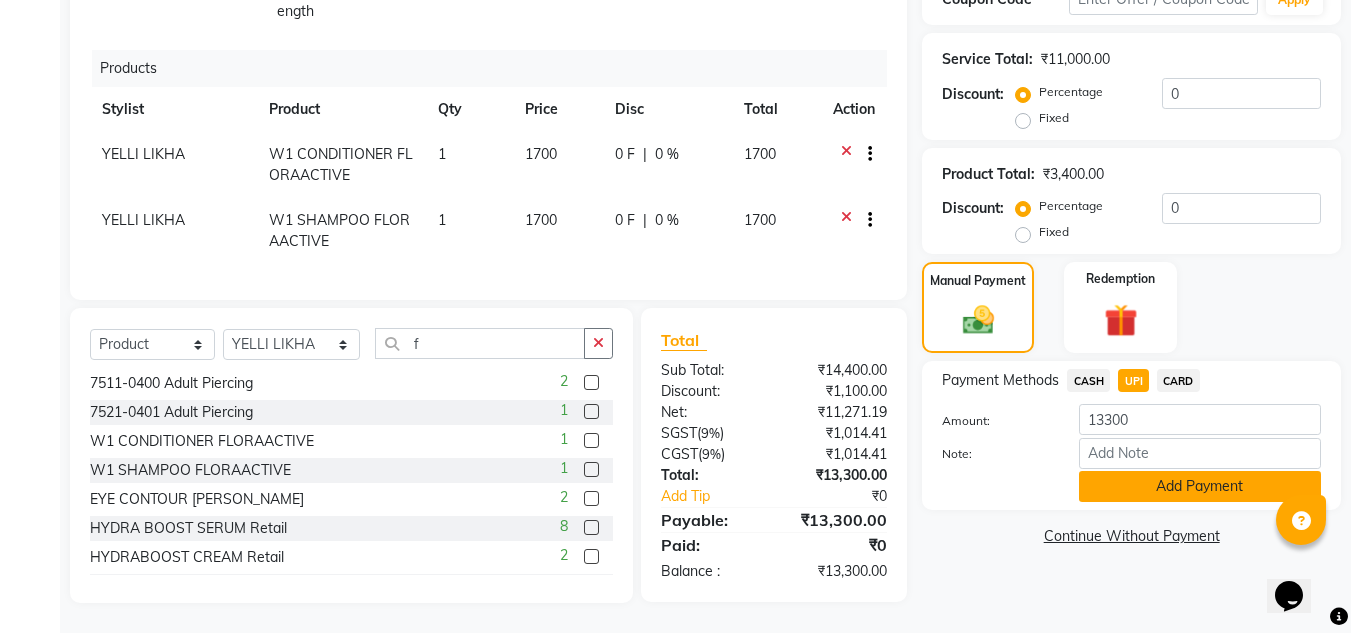 click on "Add Payment" 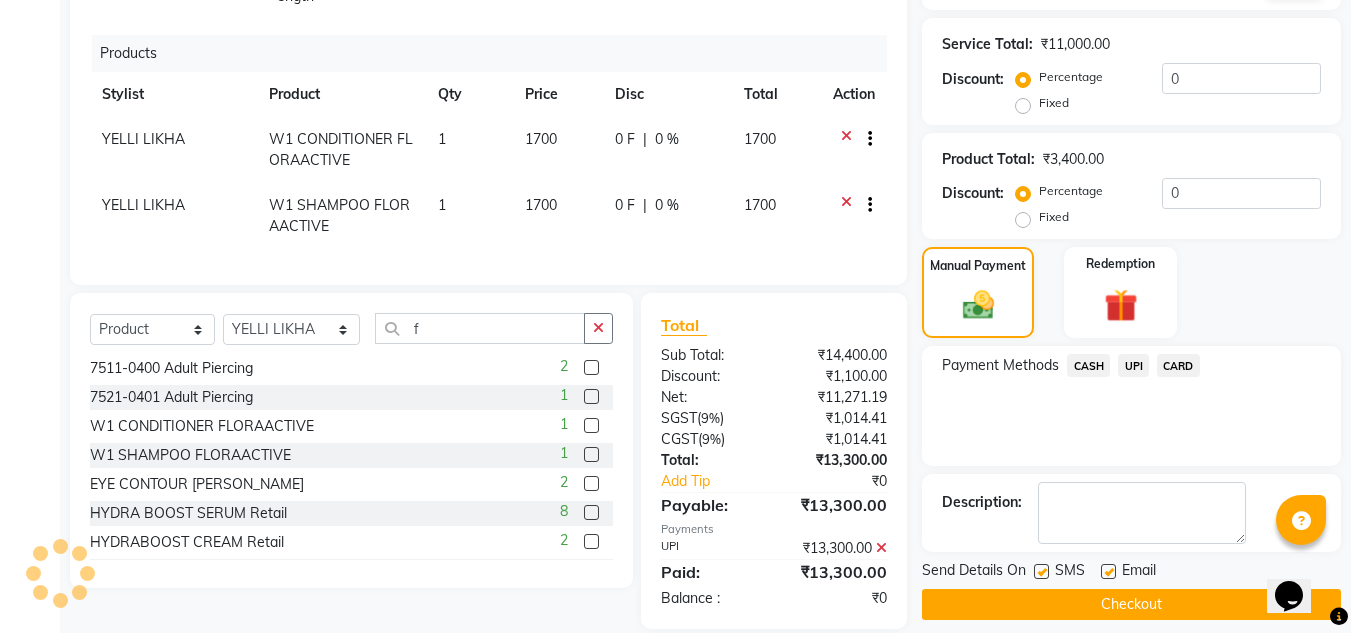 scroll, scrollTop: 580, scrollLeft: 0, axis: vertical 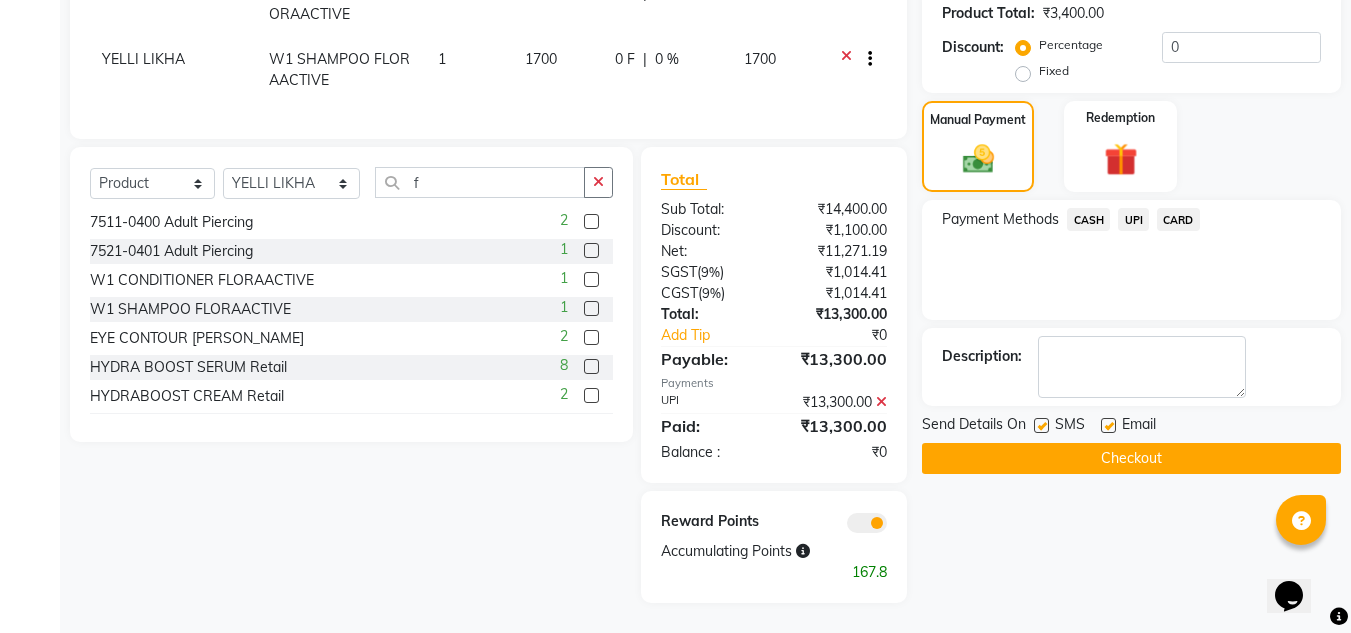 click 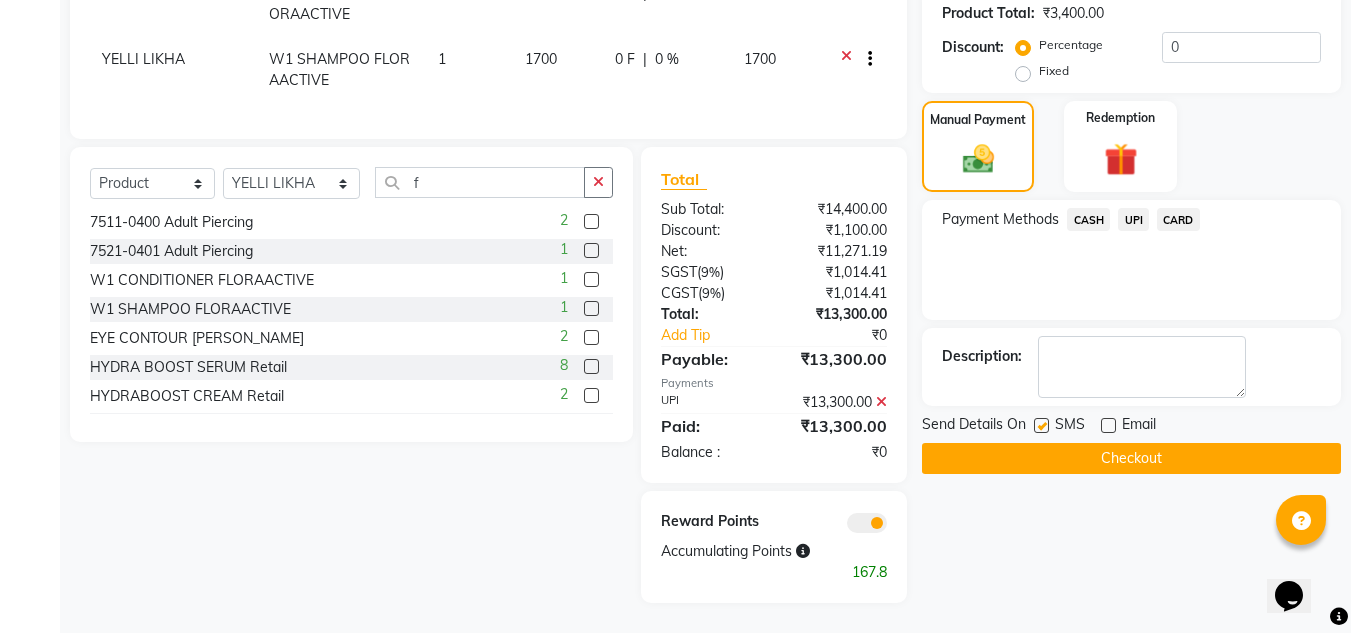 click on "Checkout" 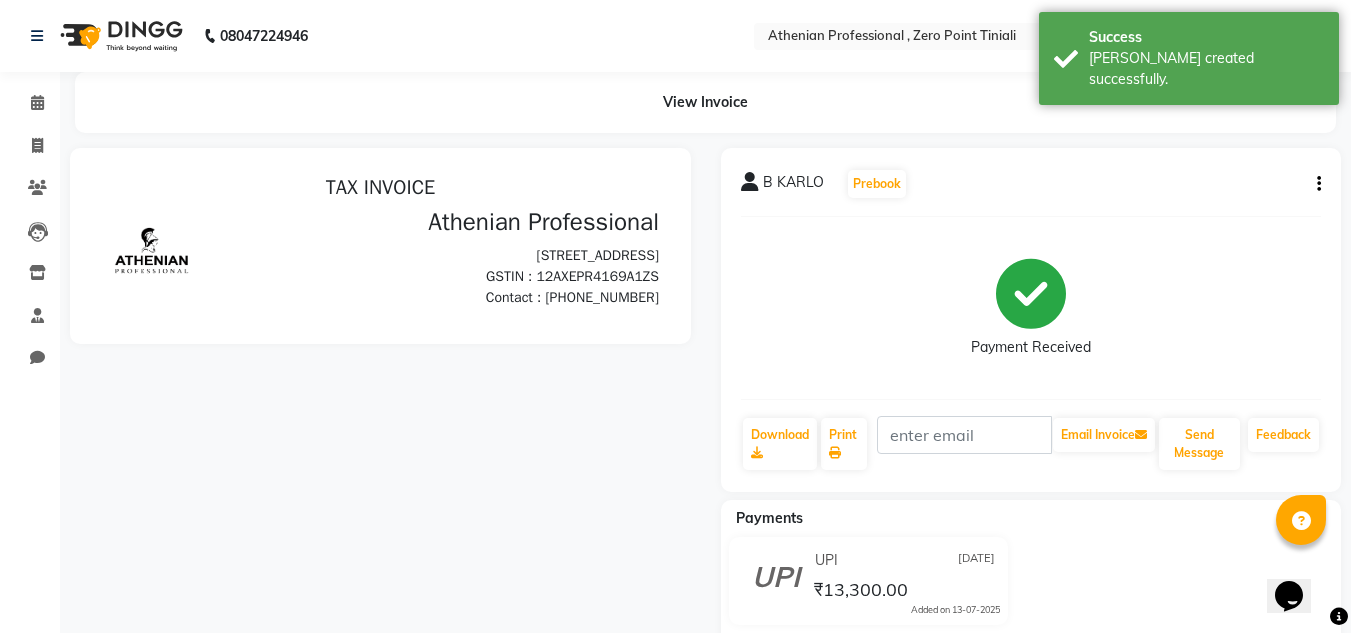 scroll, scrollTop: 0, scrollLeft: 0, axis: both 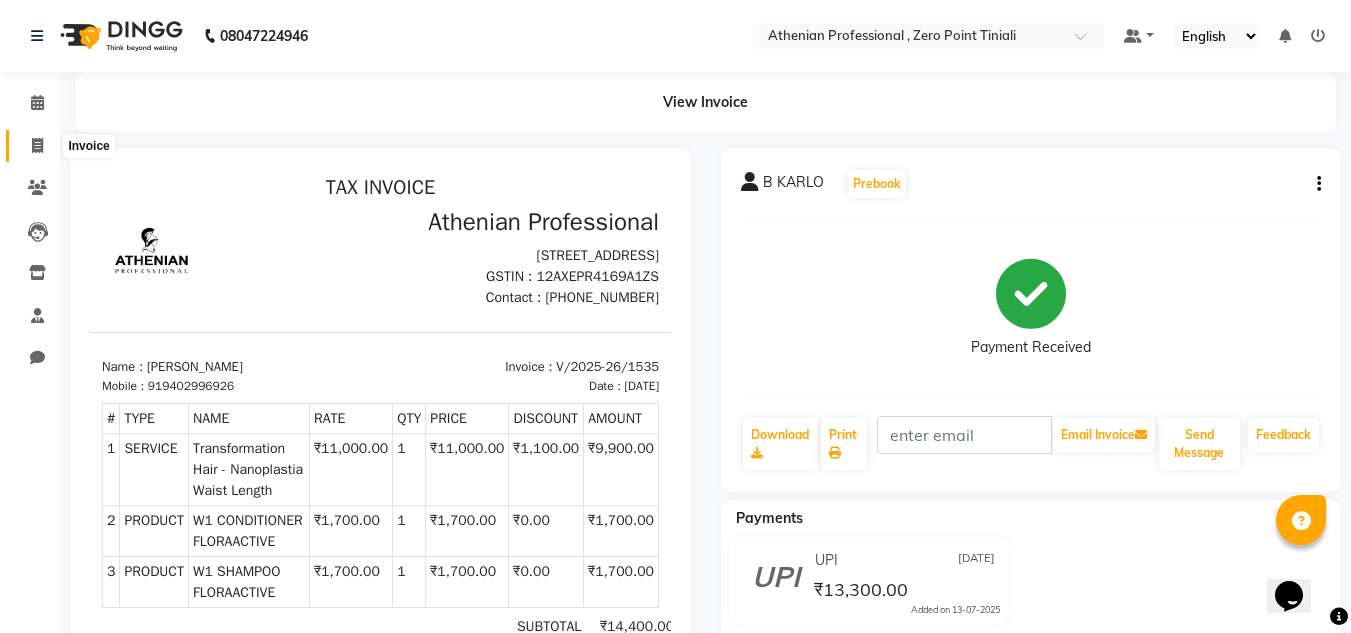 click 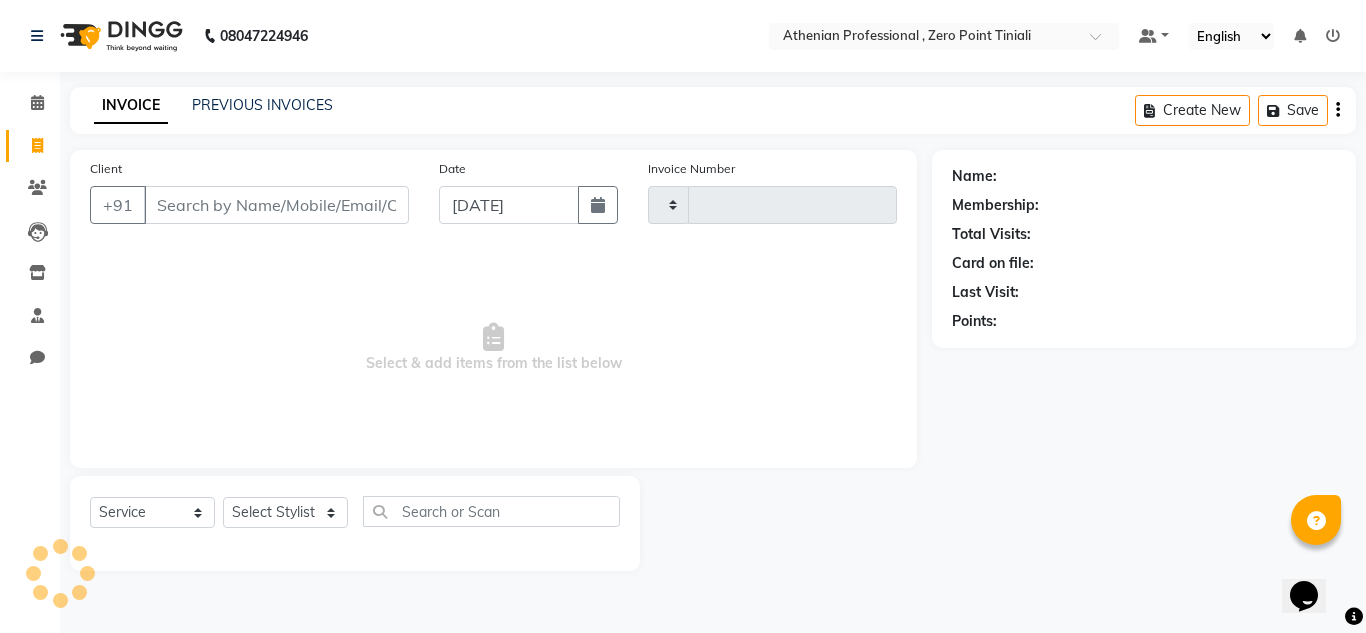 type on "1536" 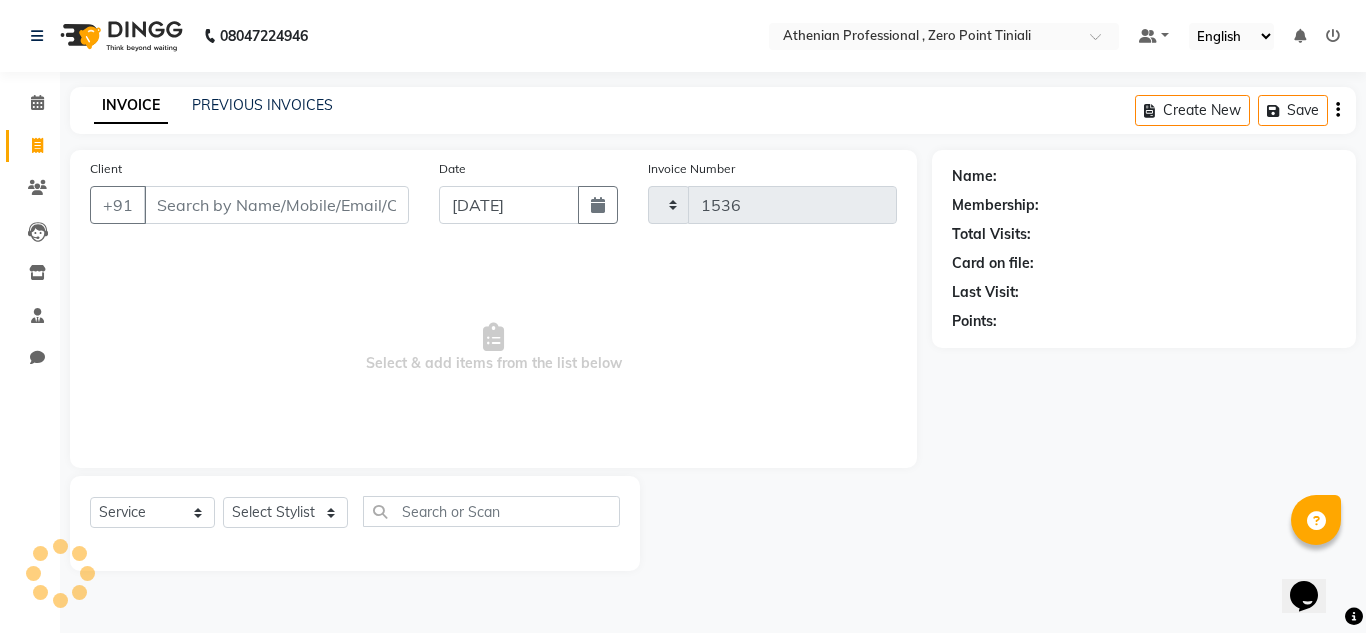select on "8300" 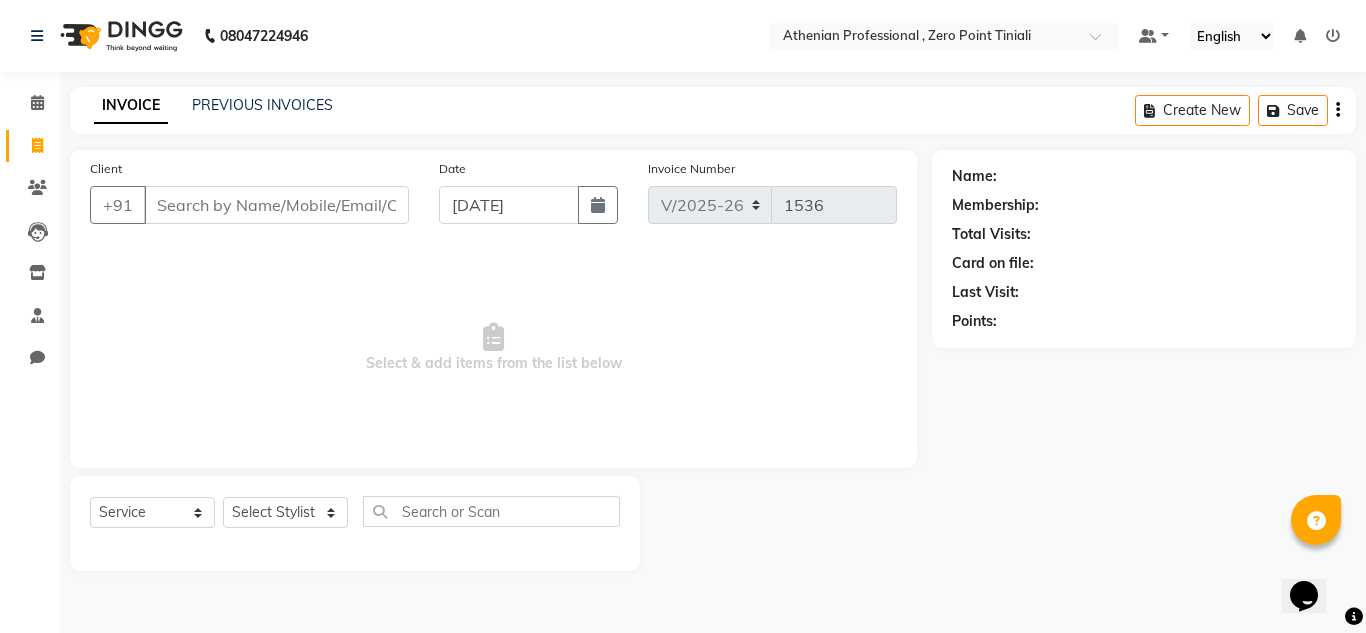 click on "INVOICE PREVIOUS INVOICES Create New   Save" 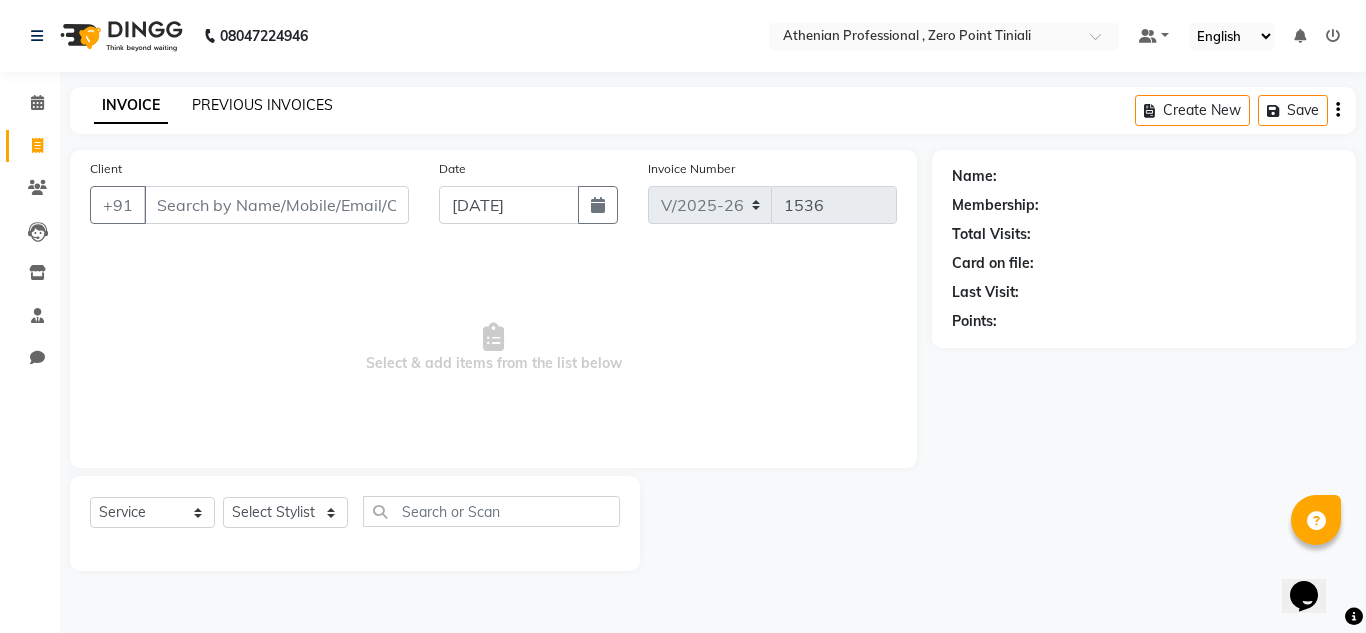 click on "PREVIOUS INVOICES" 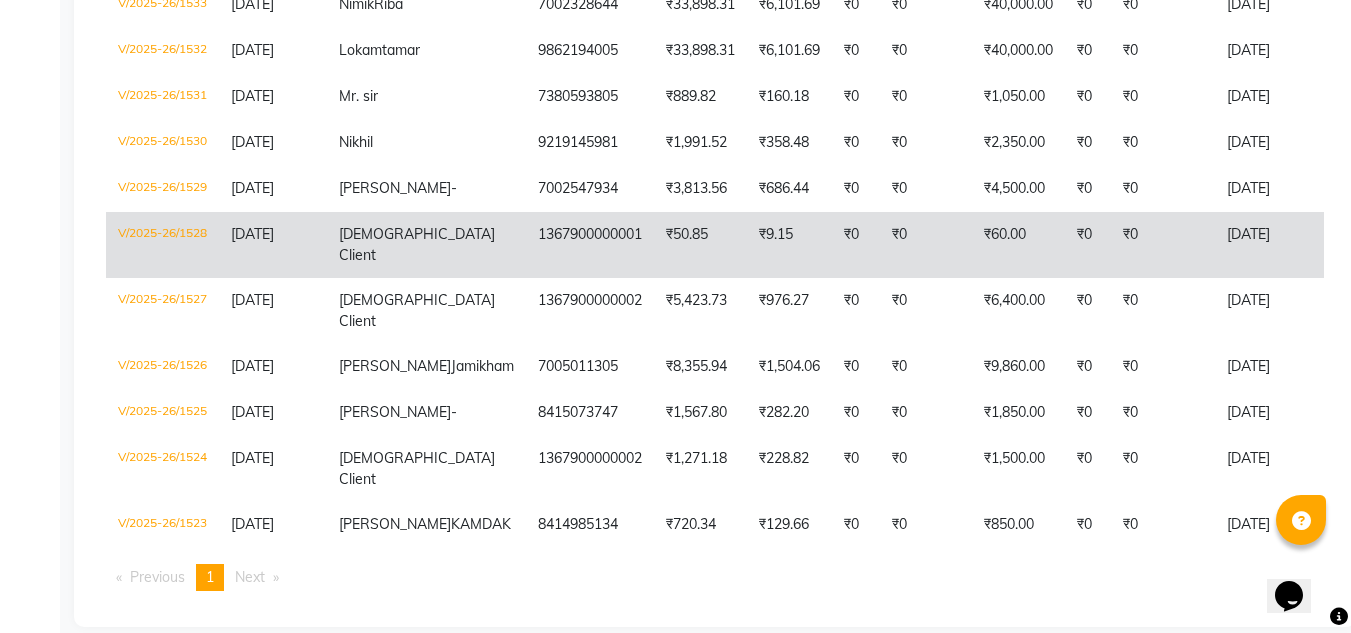 scroll, scrollTop: 486, scrollLeft: 0, axis: vertical 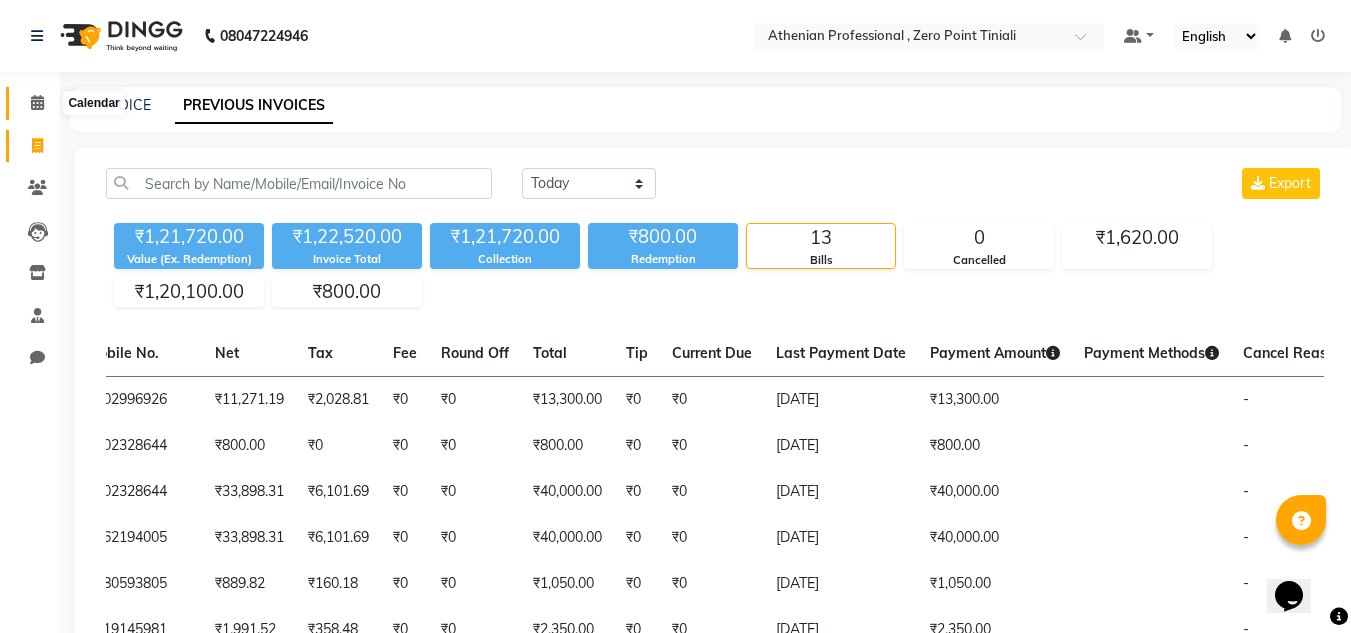 click 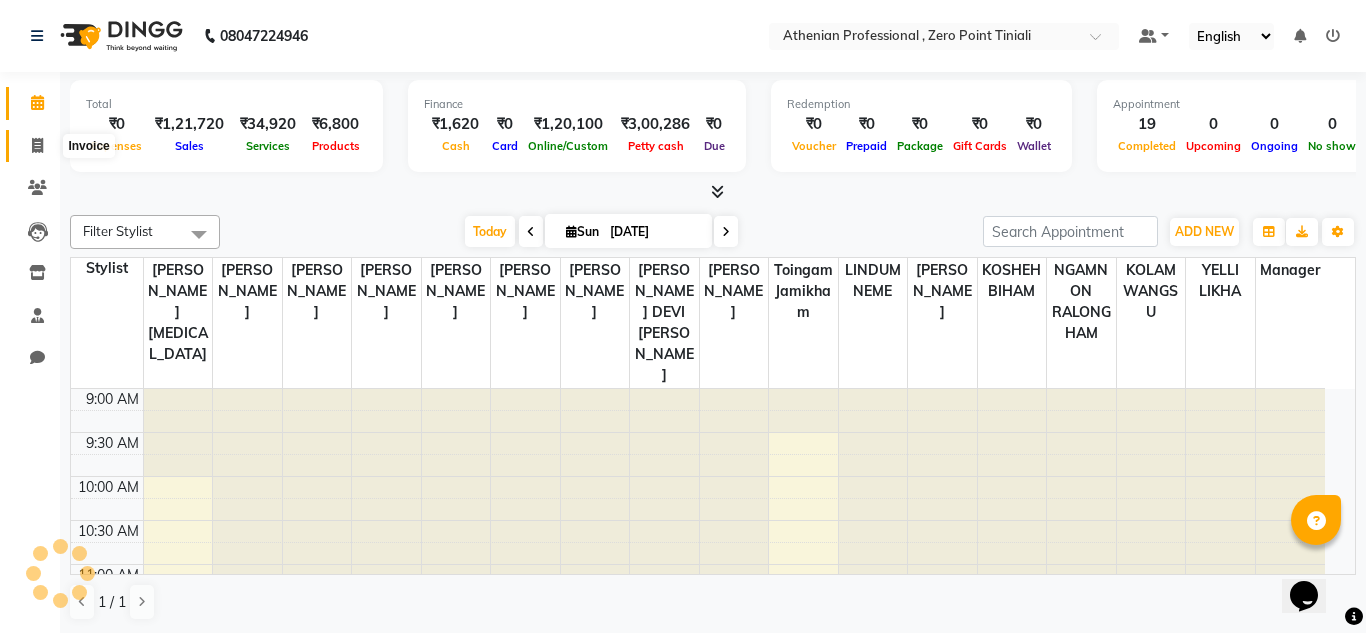 click 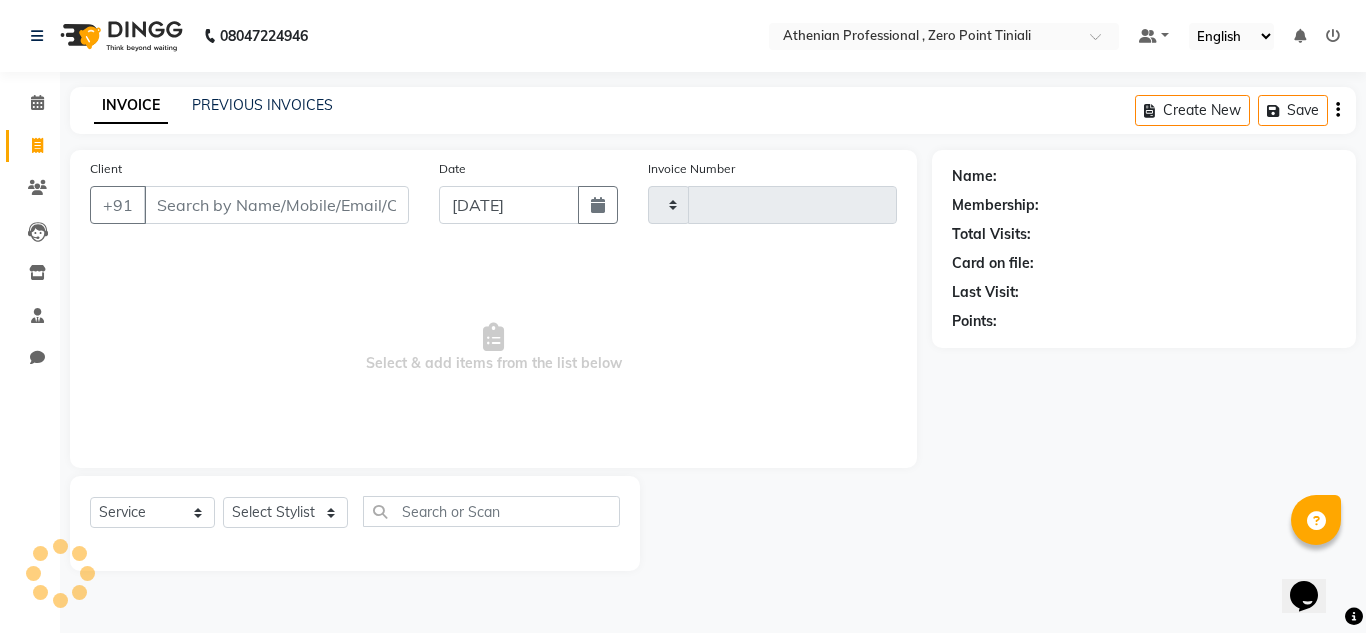 click on "Client" at bounding box center (276, 205) 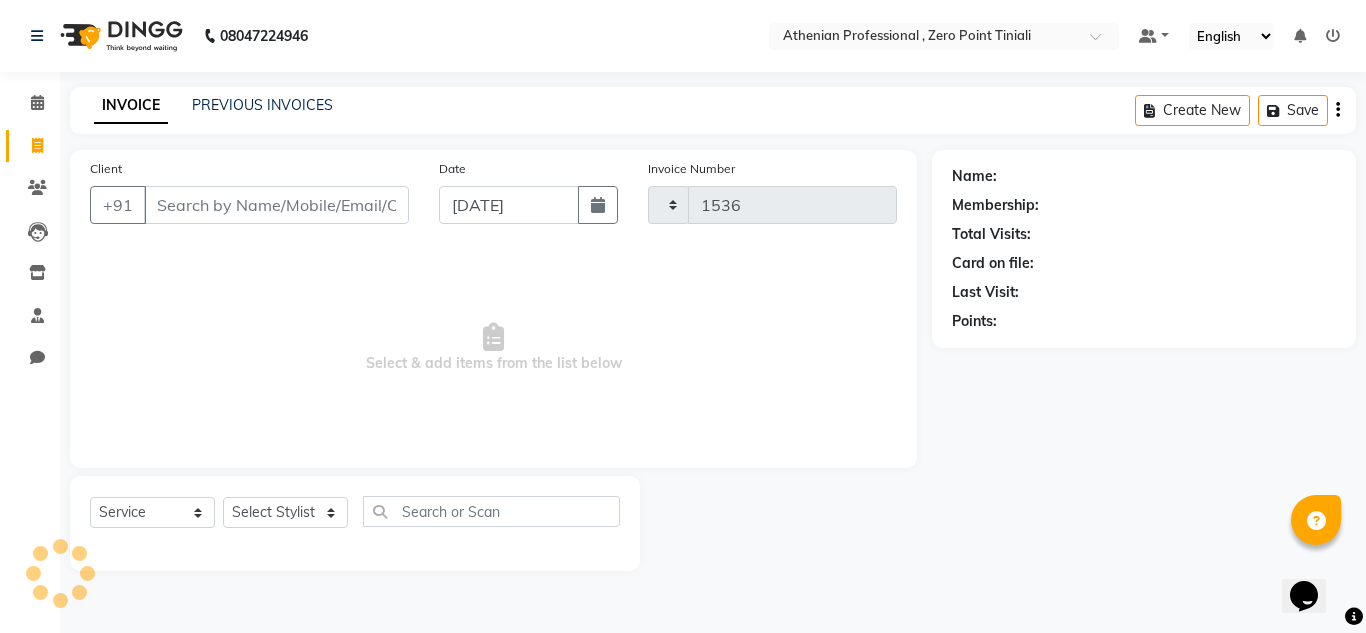 select on "8300" 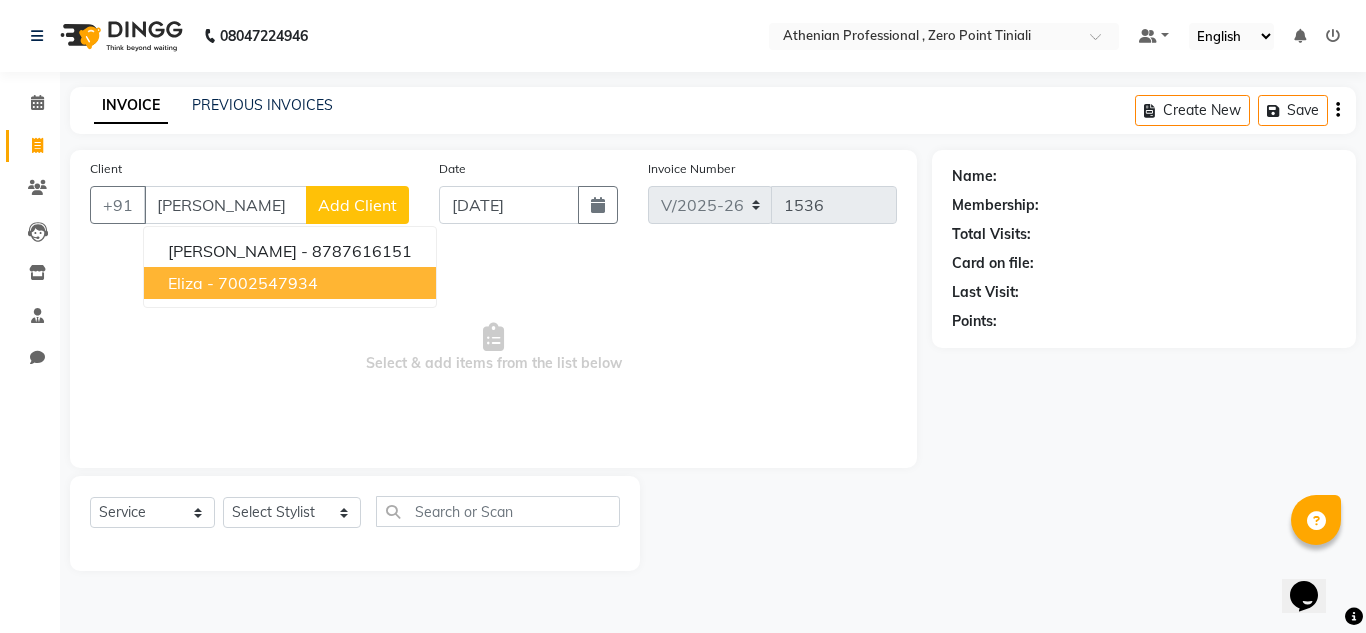 click on "7002547934" at bounding box center [268, 283] 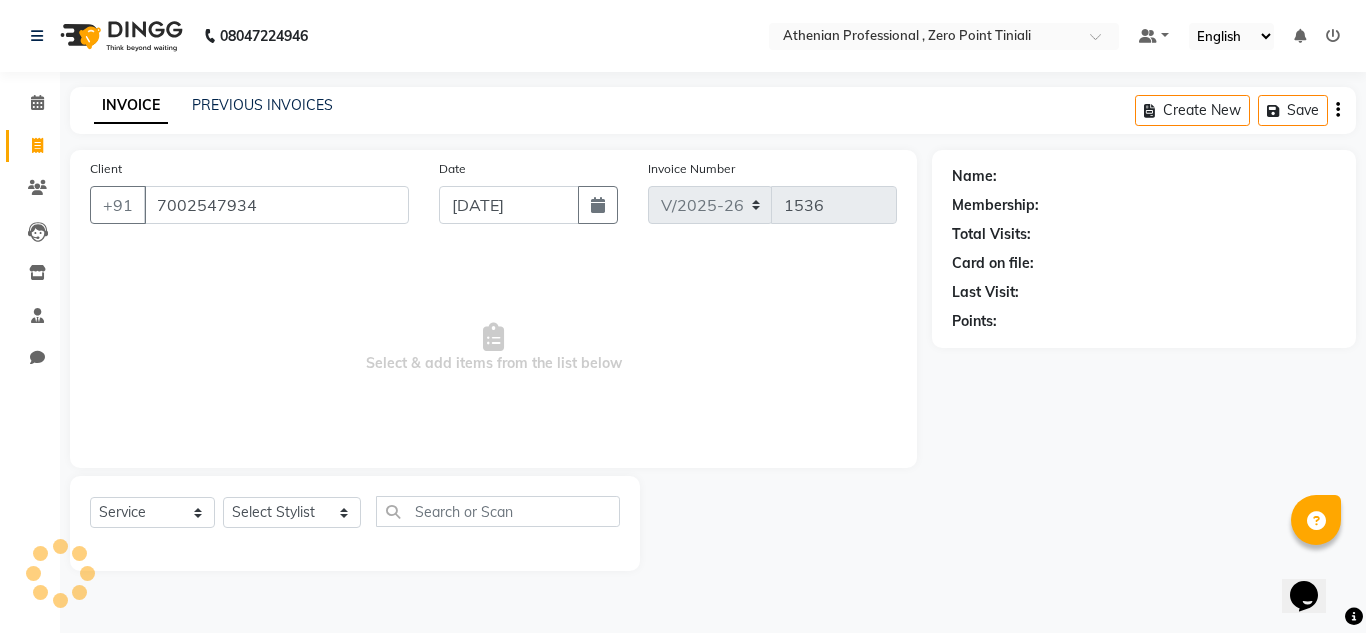 type on "7002547934" 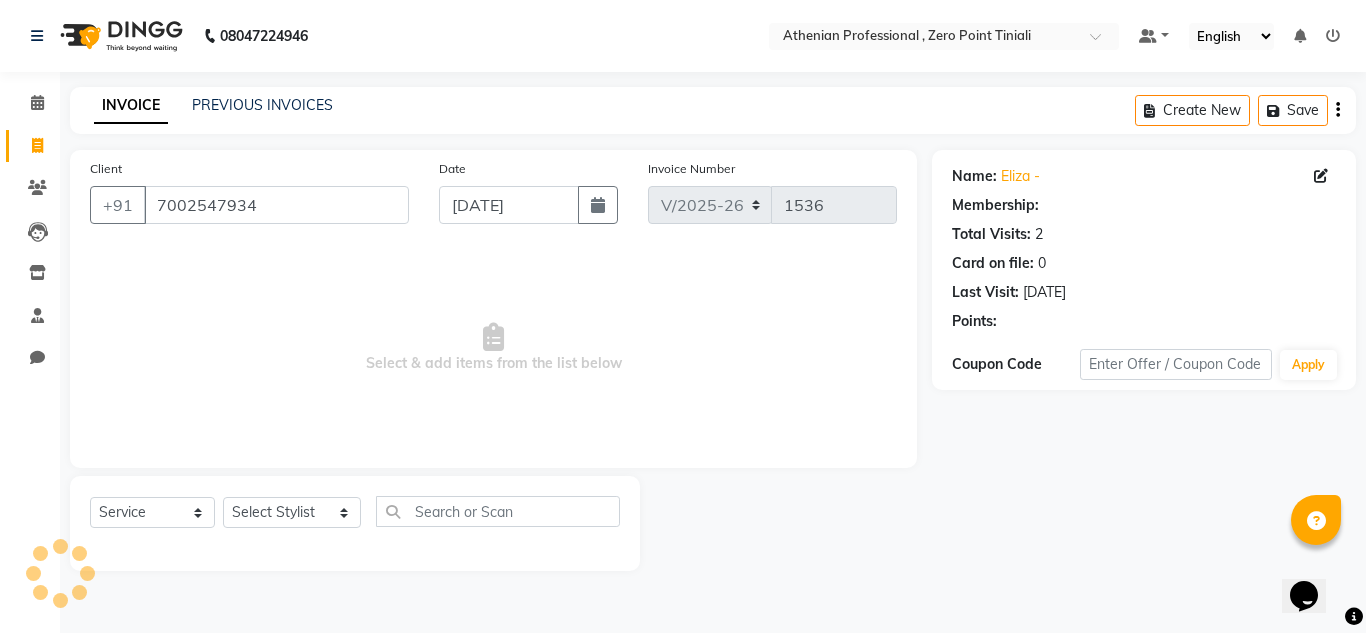 select on "1: Object" 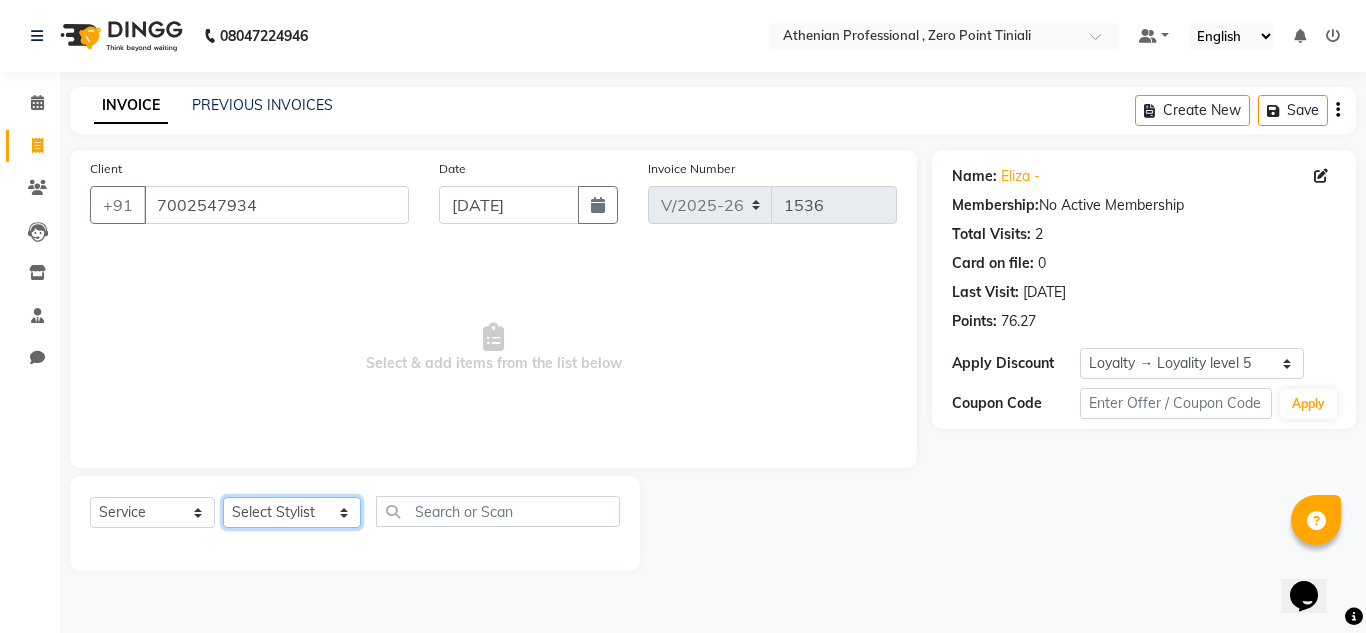 click on "Select Stylist [PERSON_NAME][MEDICAL_DATA] Admin [PERSON_NAME] KOLAM WANGSU KOSHEH BIHAM LINDUM NEME MAHINDRA [PERSON_NAME] Manager [PERSON_NAME] MINUKA [PERSON_NAME] NGAMNON RALONGHAM [PERSON_NAME] [PERSON_NAME] SUMI [PERSON_NAME] DEVI [PERSON_NAME] Jamikham YELLI LIKHA" 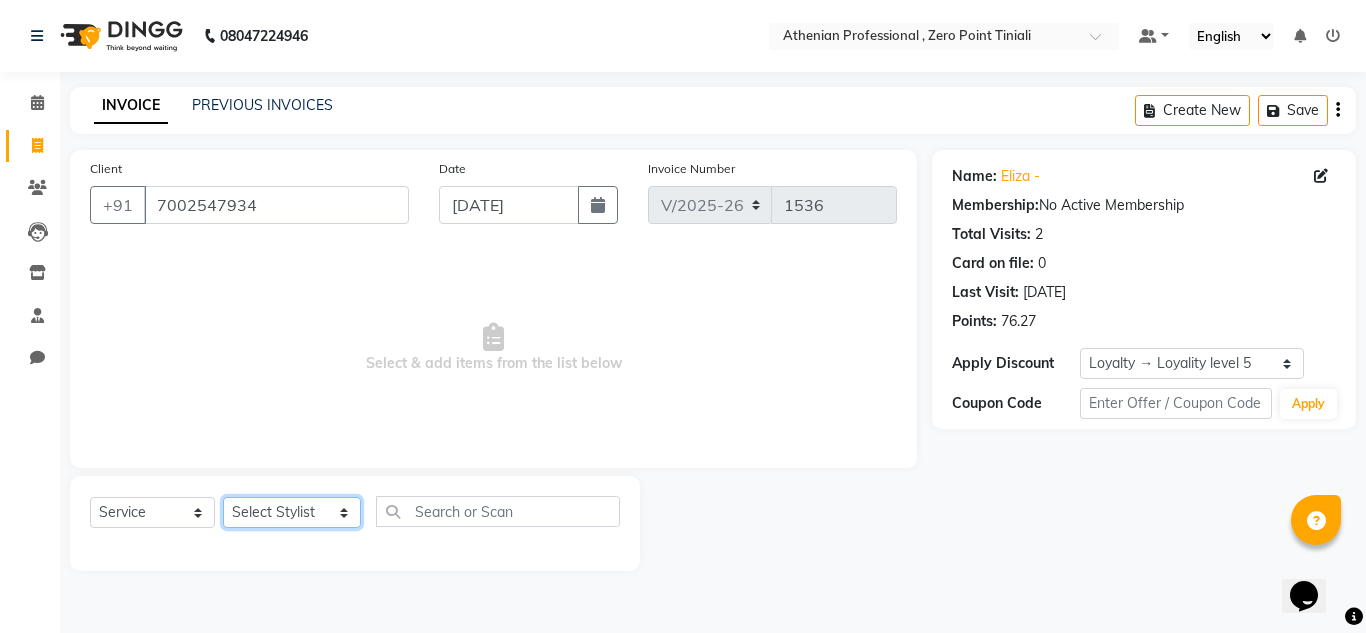 select on "80205" 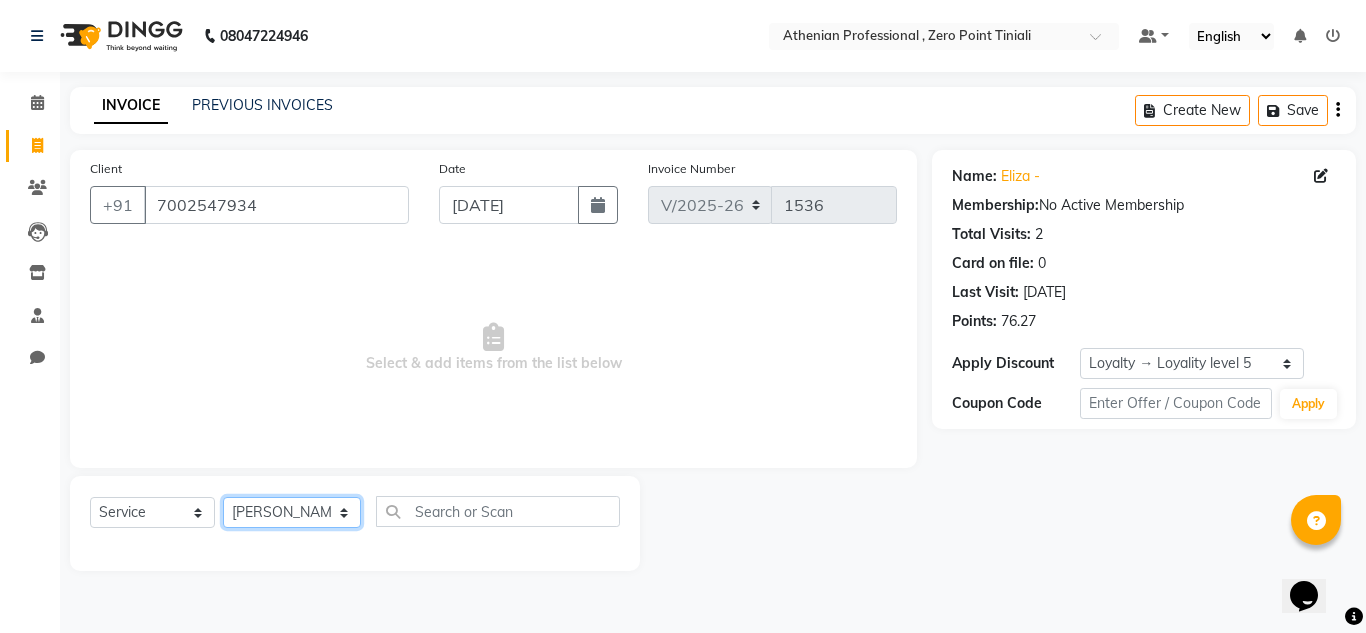 click on "Select Stylist [PERSON_NAME][MEDICAL_DATA] Admin [PERSON_NAME] KOLAM WANGSU KOSHEH BIHAM LINDUM NEME MAHINDRA [PERSON_NAME] Manager [PERSON_NAME] MINUKA [PERSON_NAME] NGAMNON RALONGHAM [PERSON_NAME] [PERSON_NAME] SUMI [PERSON_NAME] DEVI [PERSON_NAME] Jamikham YELLI LIKHA" 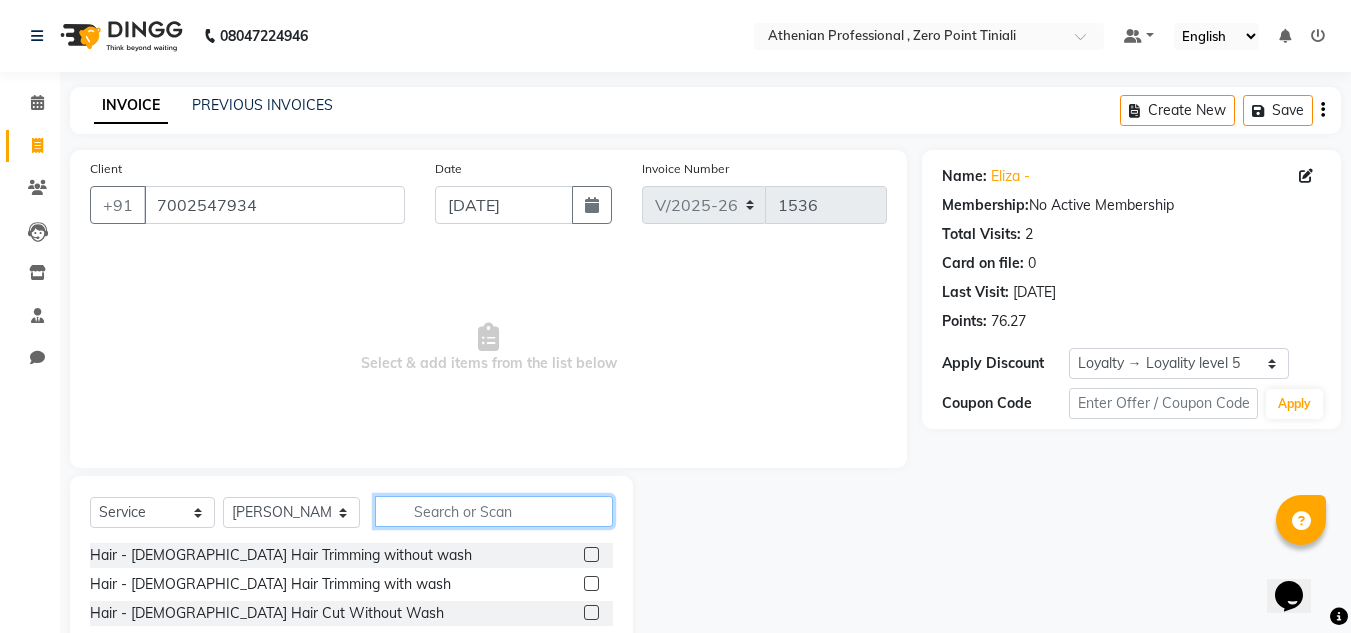 click 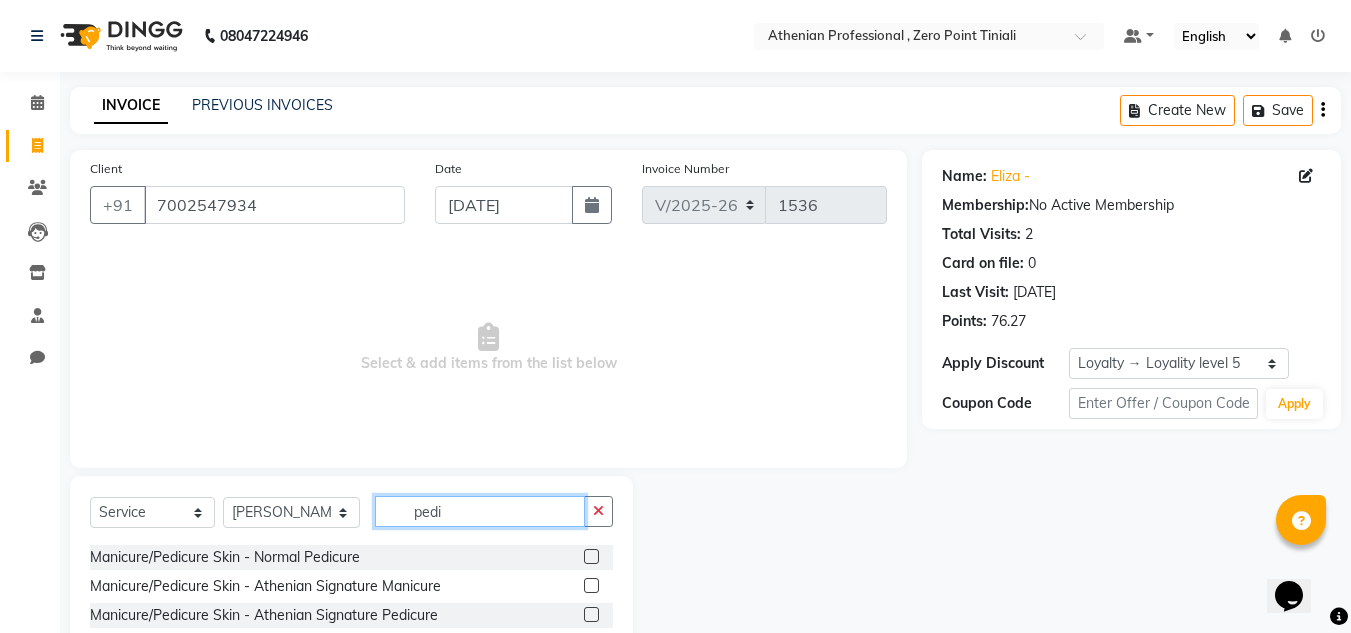 scroll, scrollTop: 67, scrollLeft: 0, axis: vertical 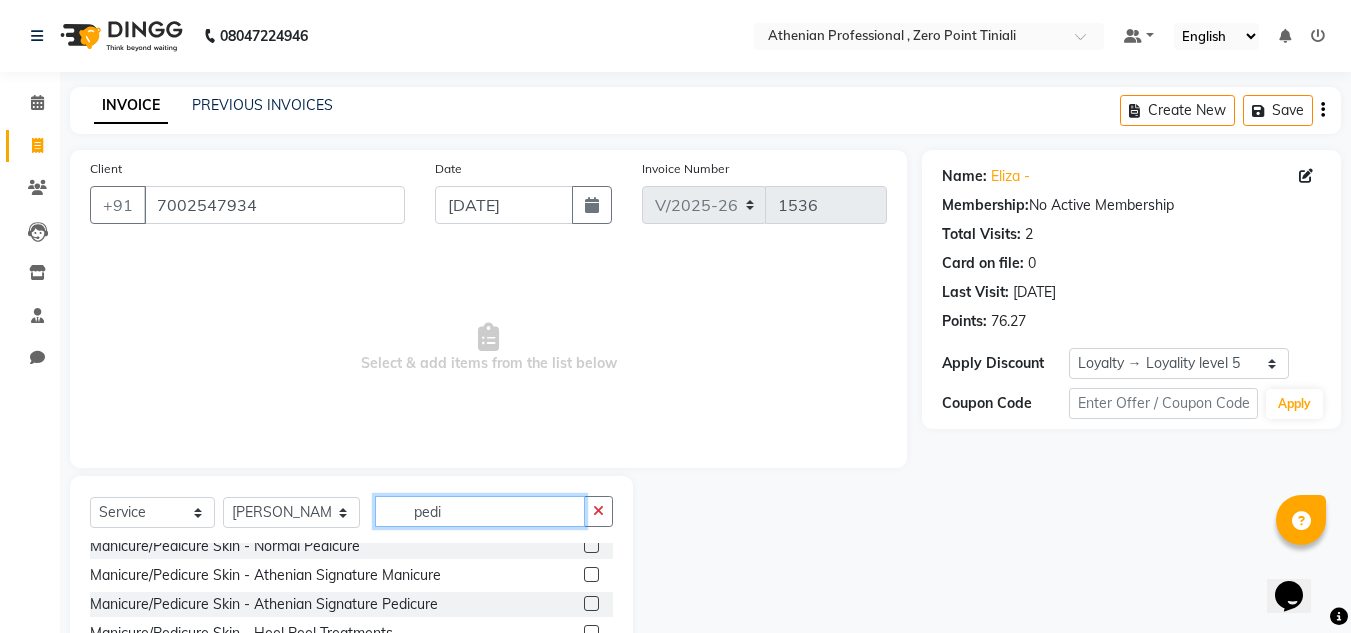 type on "pedi" 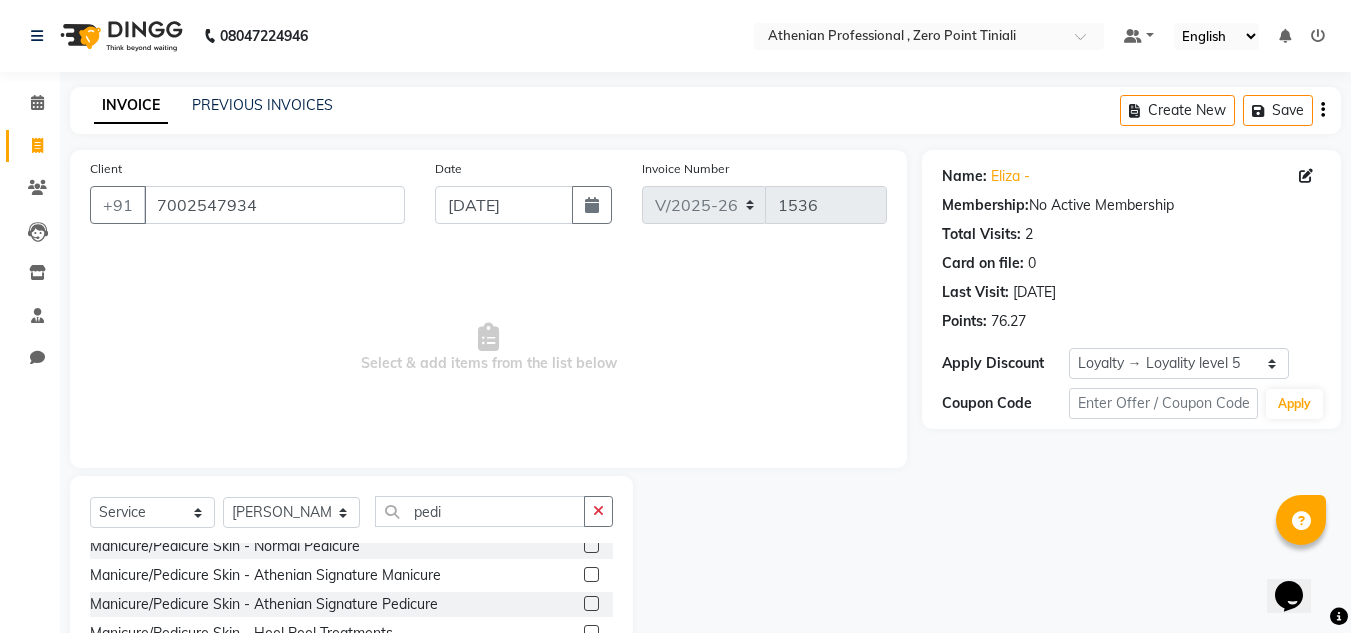 click 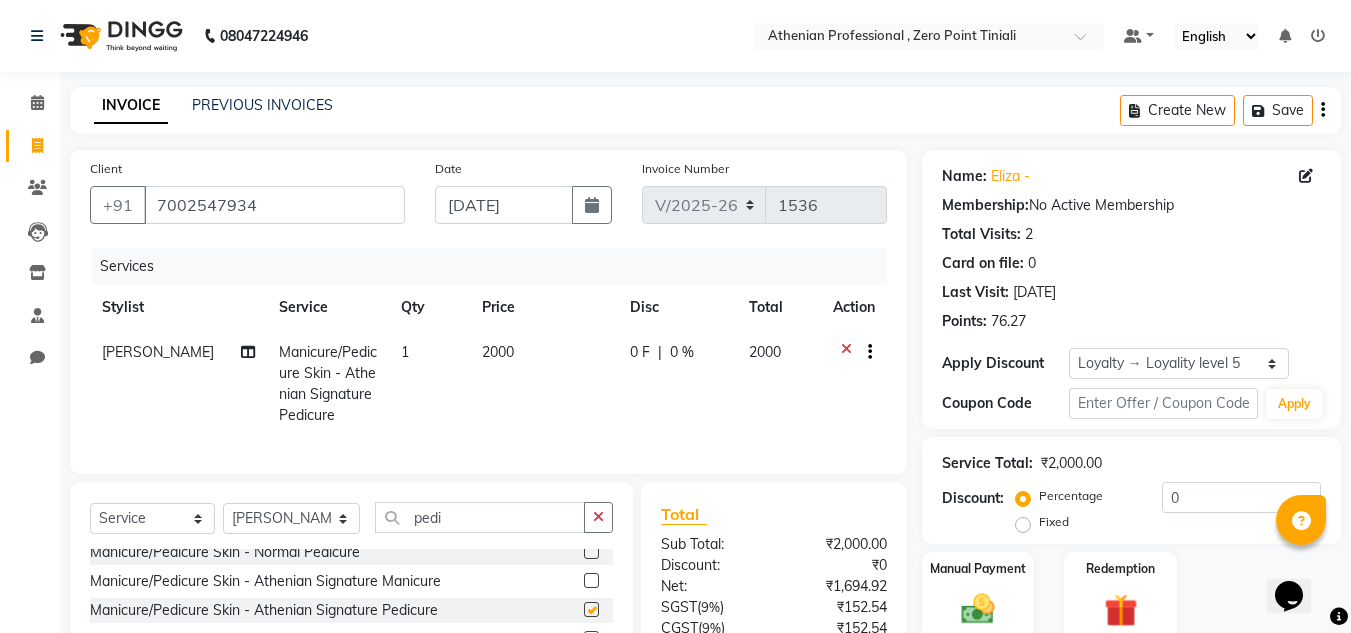 checkbox on "false" 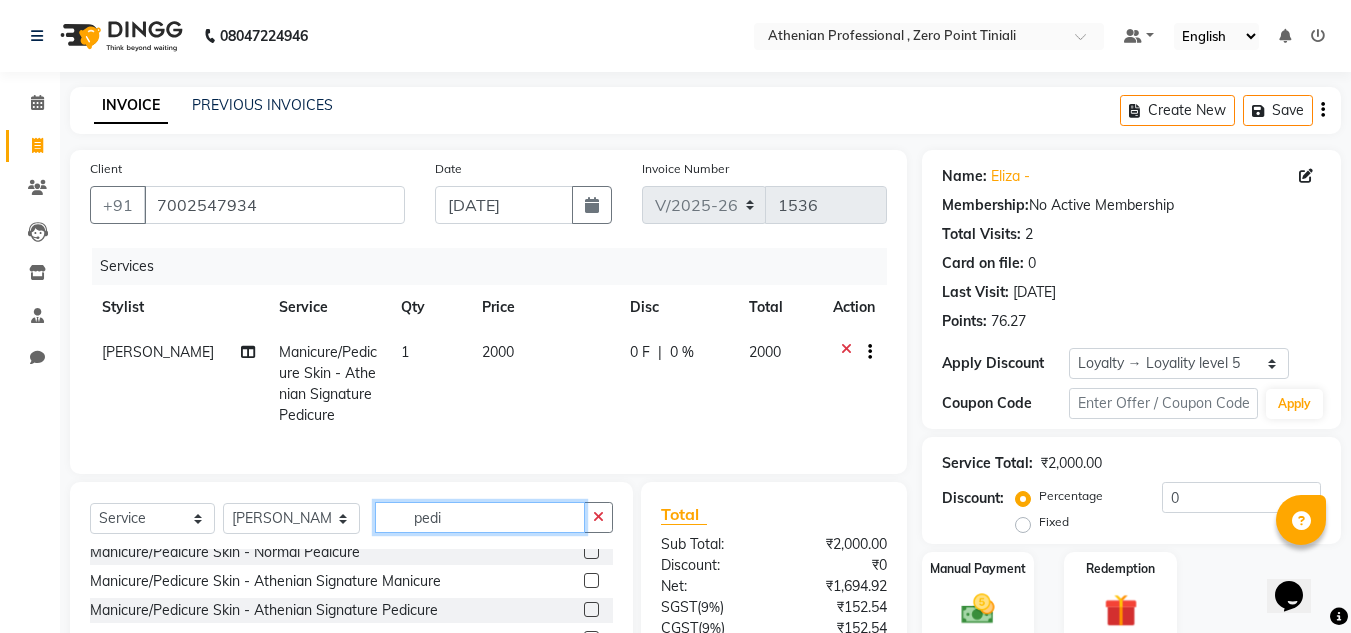 click on "pedi" 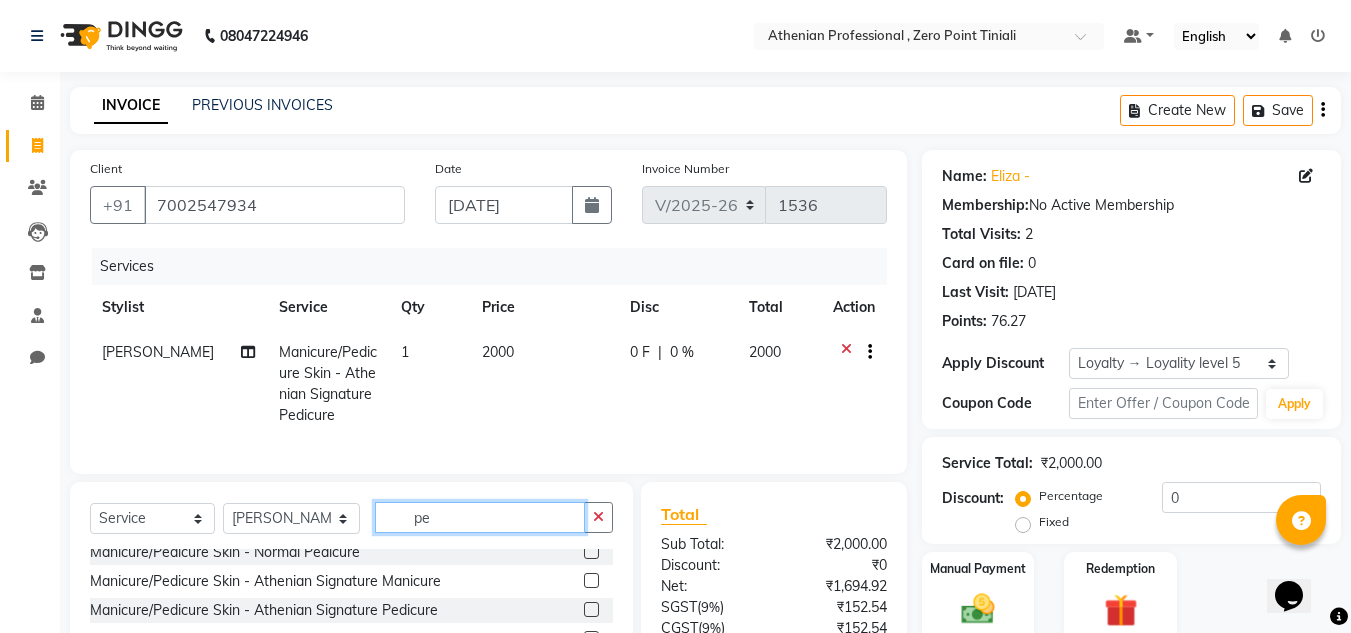 type on "p" 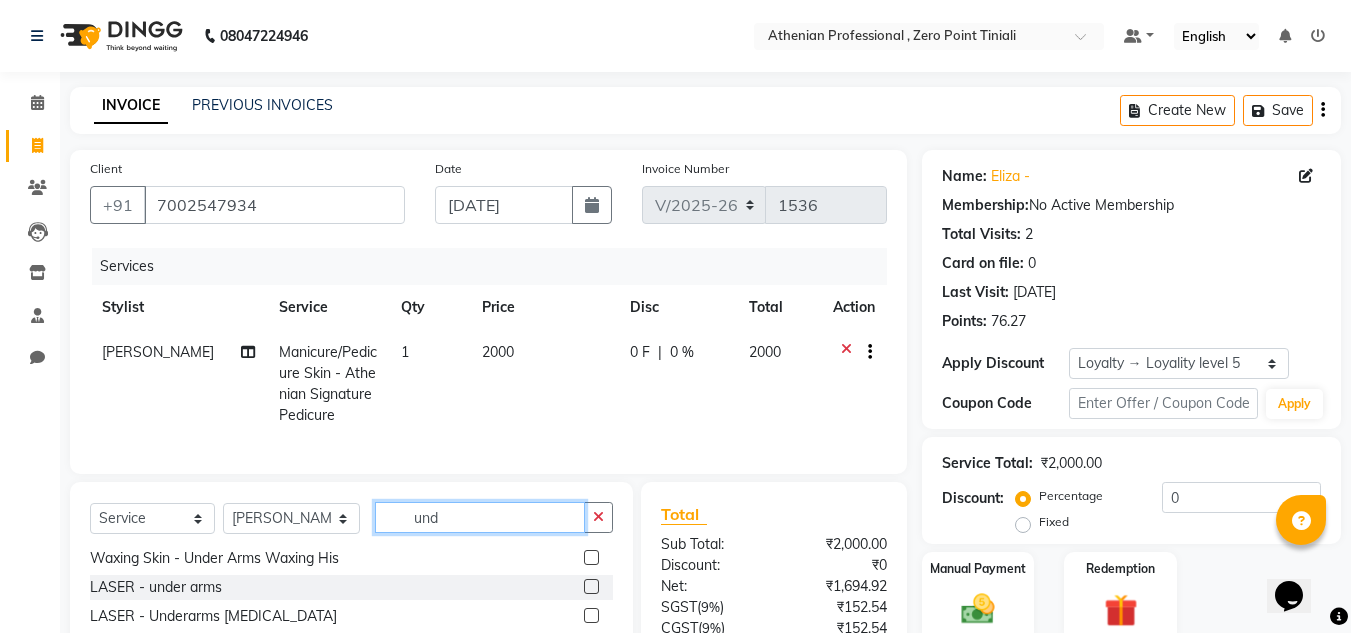 scroll, scrollTop: 0, scrollLeft: 0, axis: both 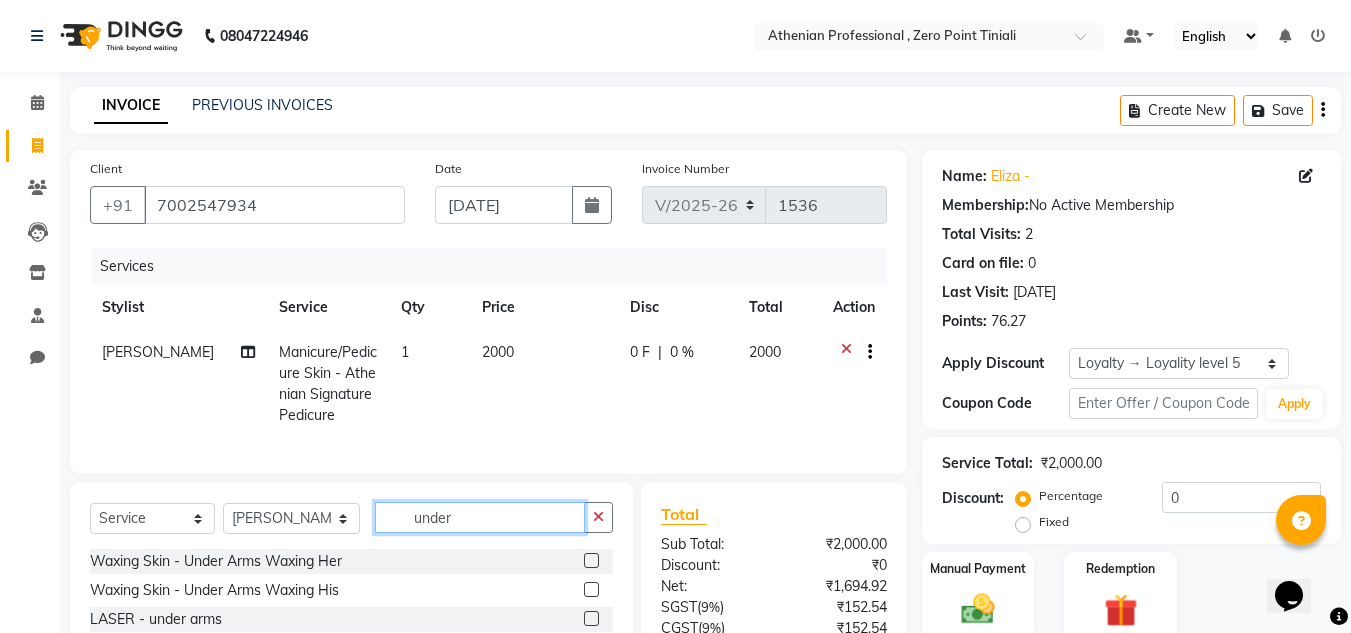 type on "under" 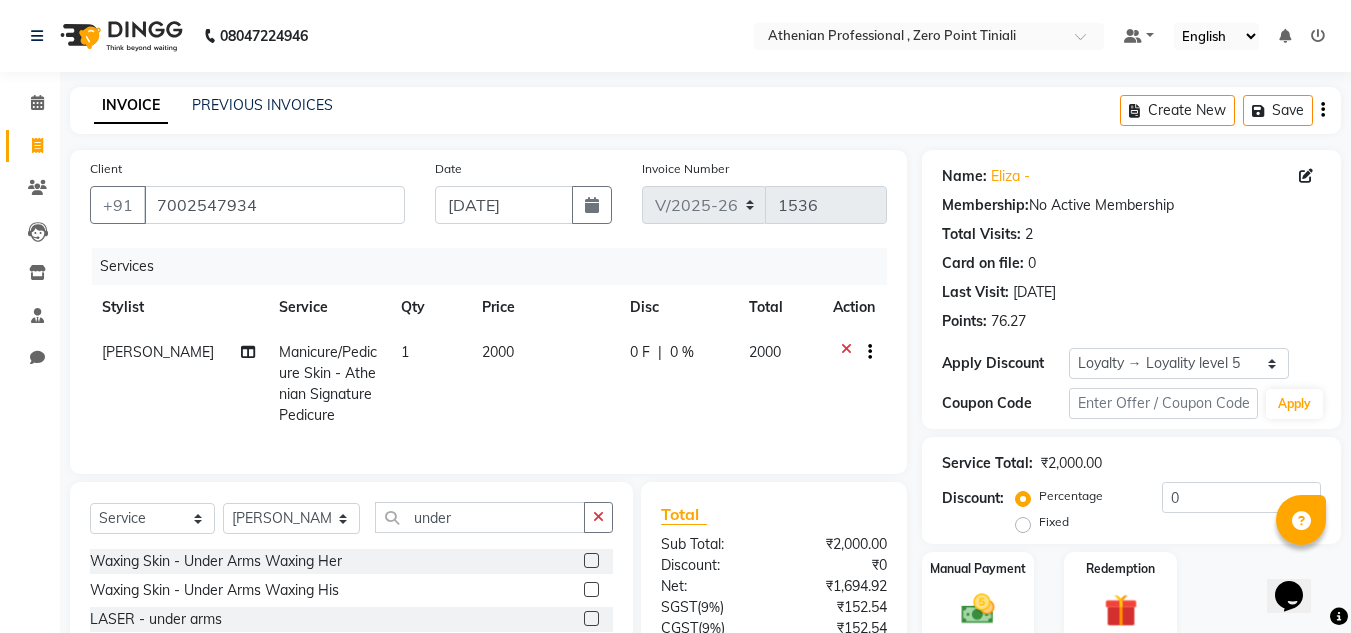 click 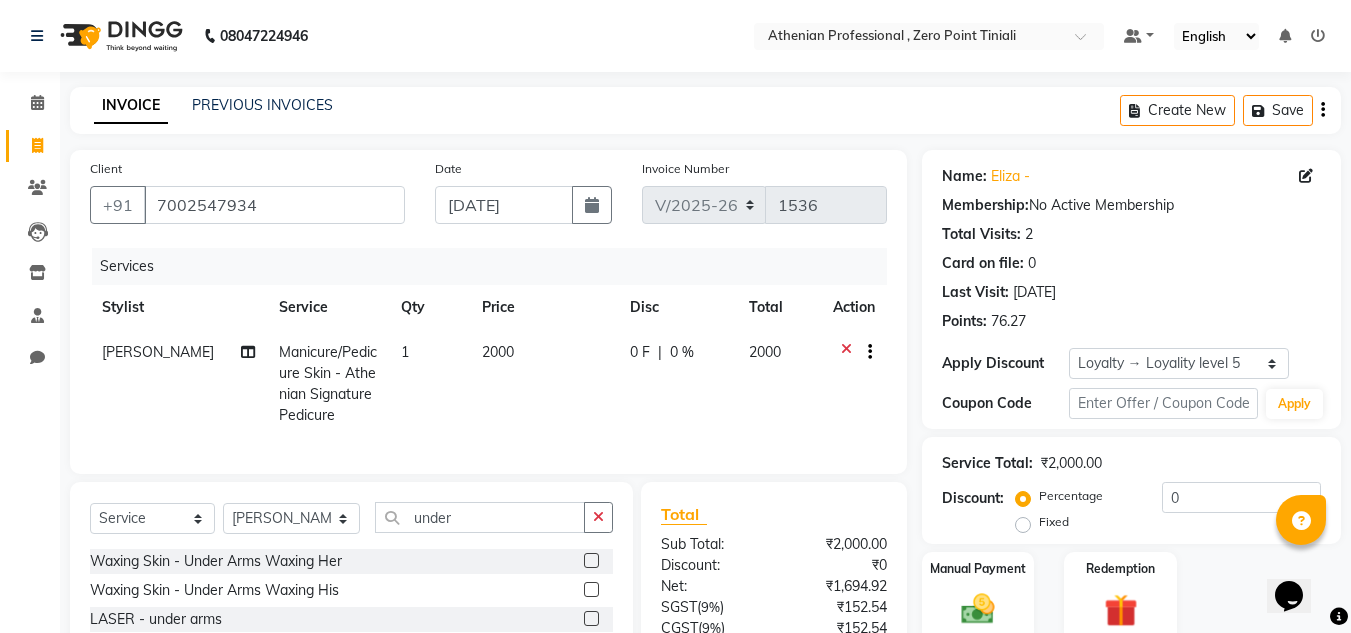 click 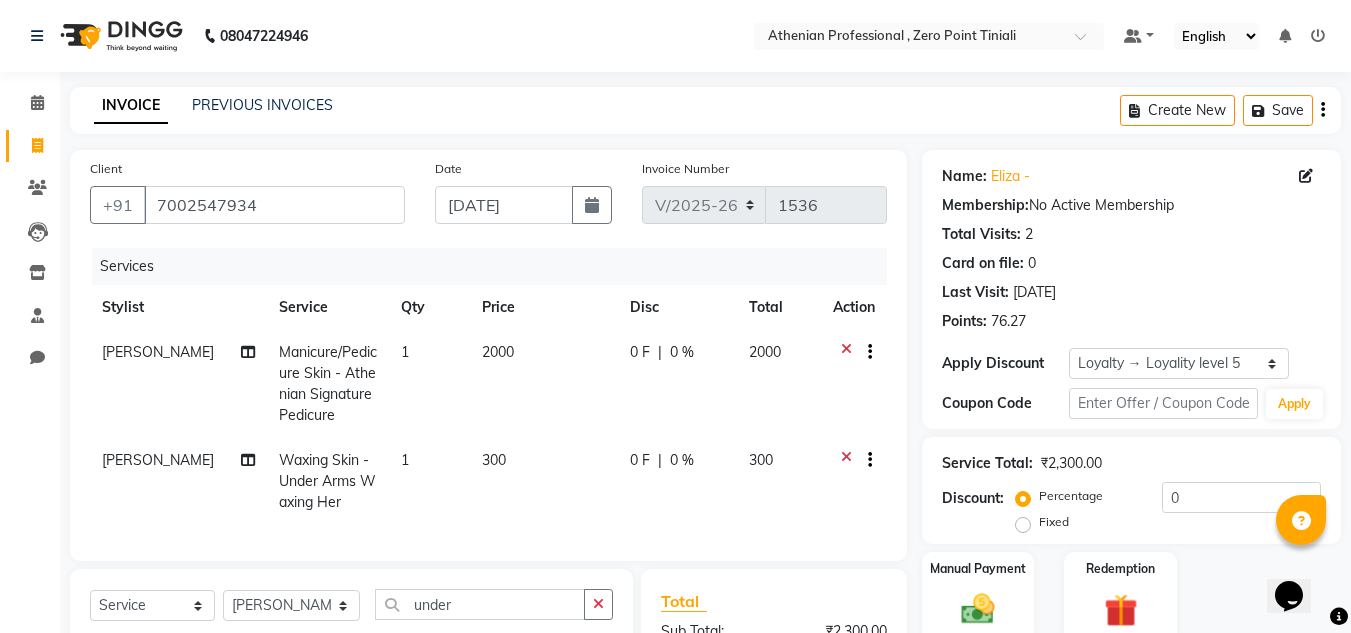 checkbox on "false" 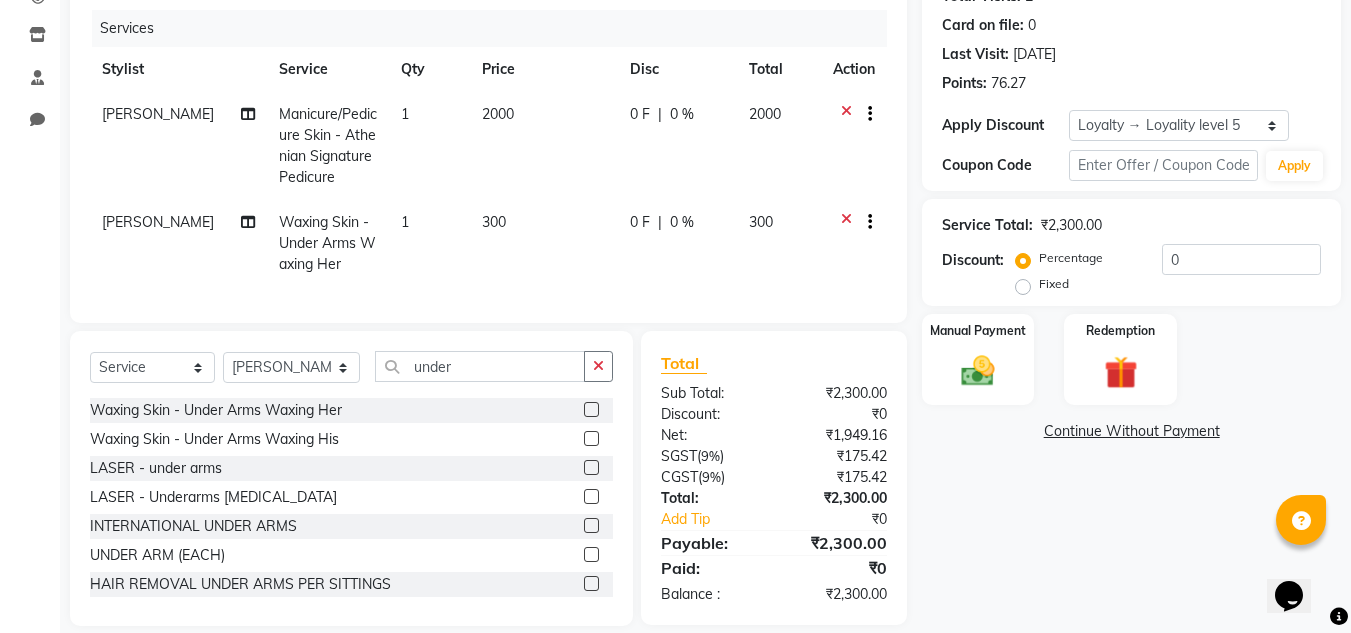 scroll, scrollTop: 276, scrollLeft: 0, axis: vertical 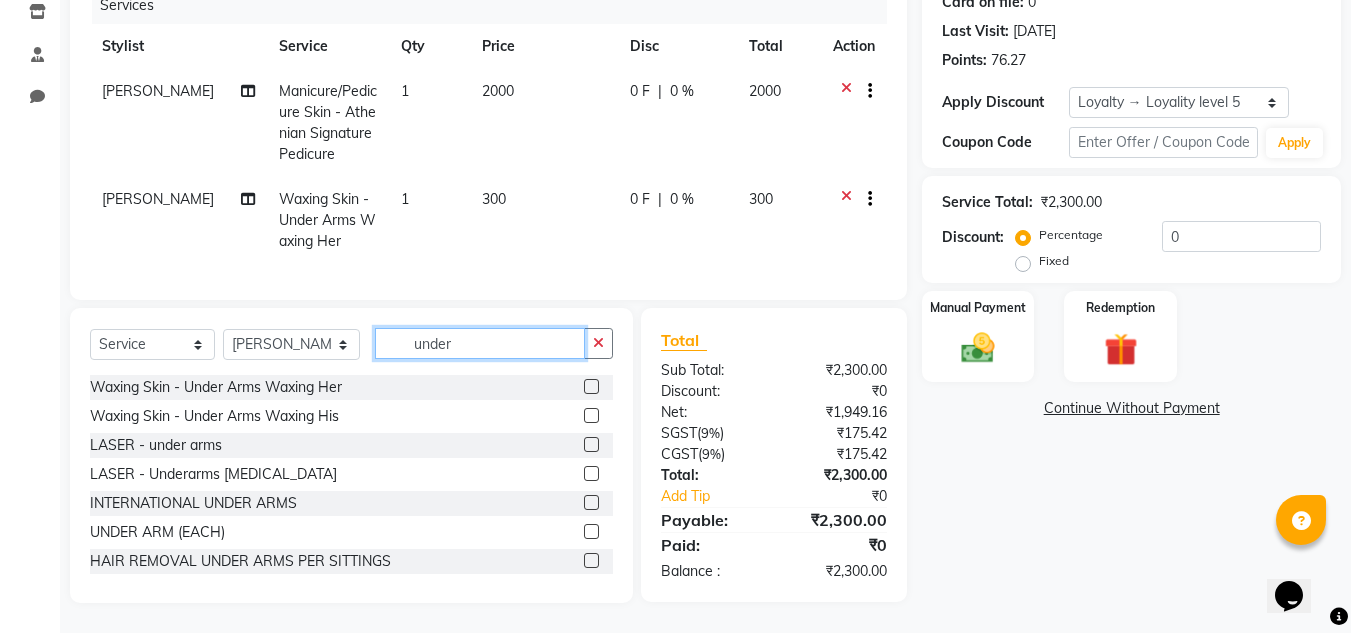 click on "under" 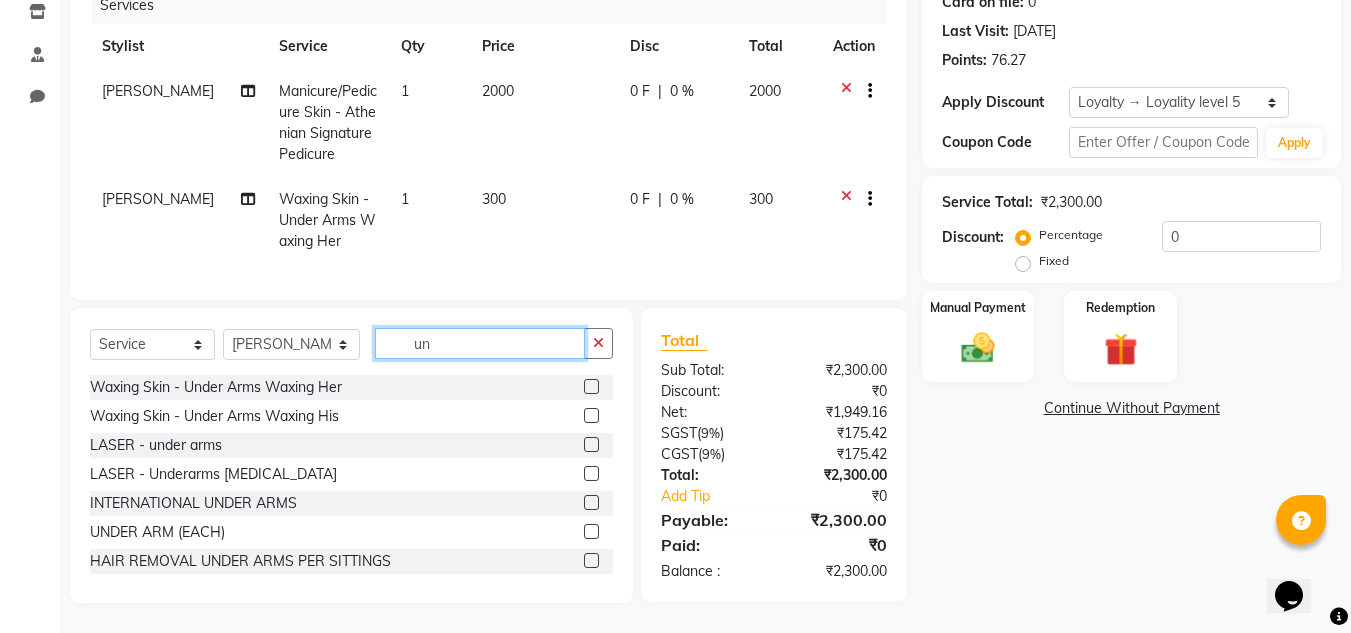 type on "u" 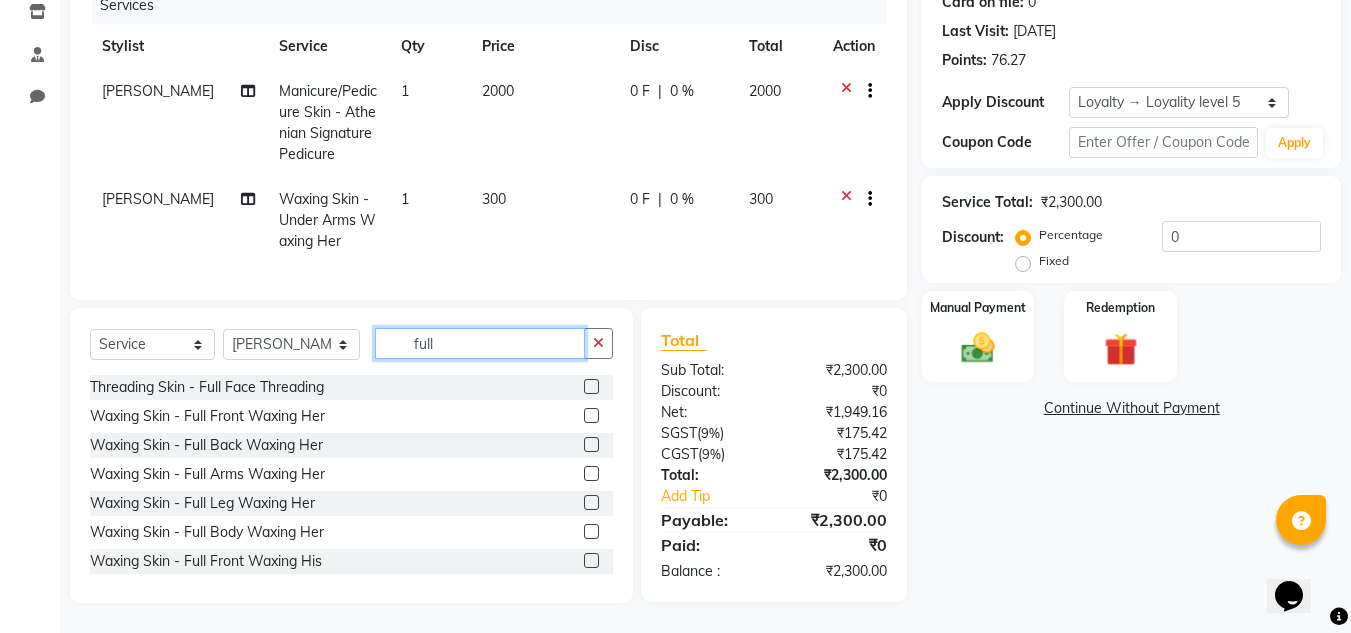 type on "full" 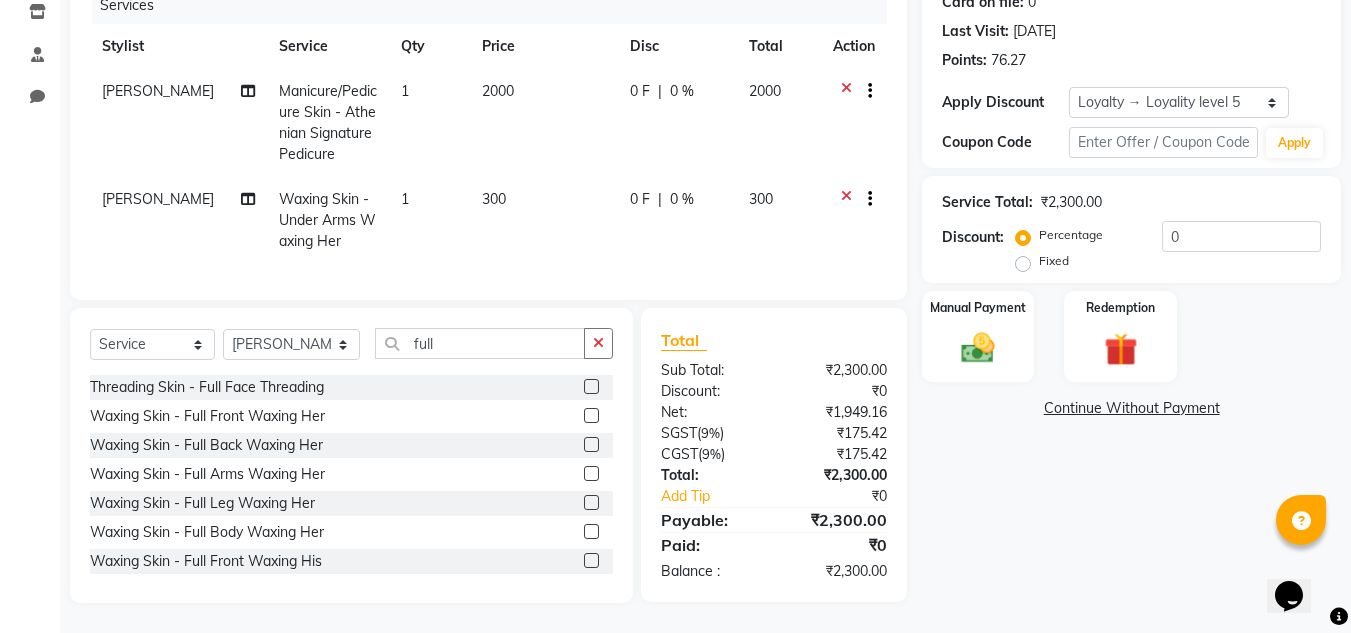 click 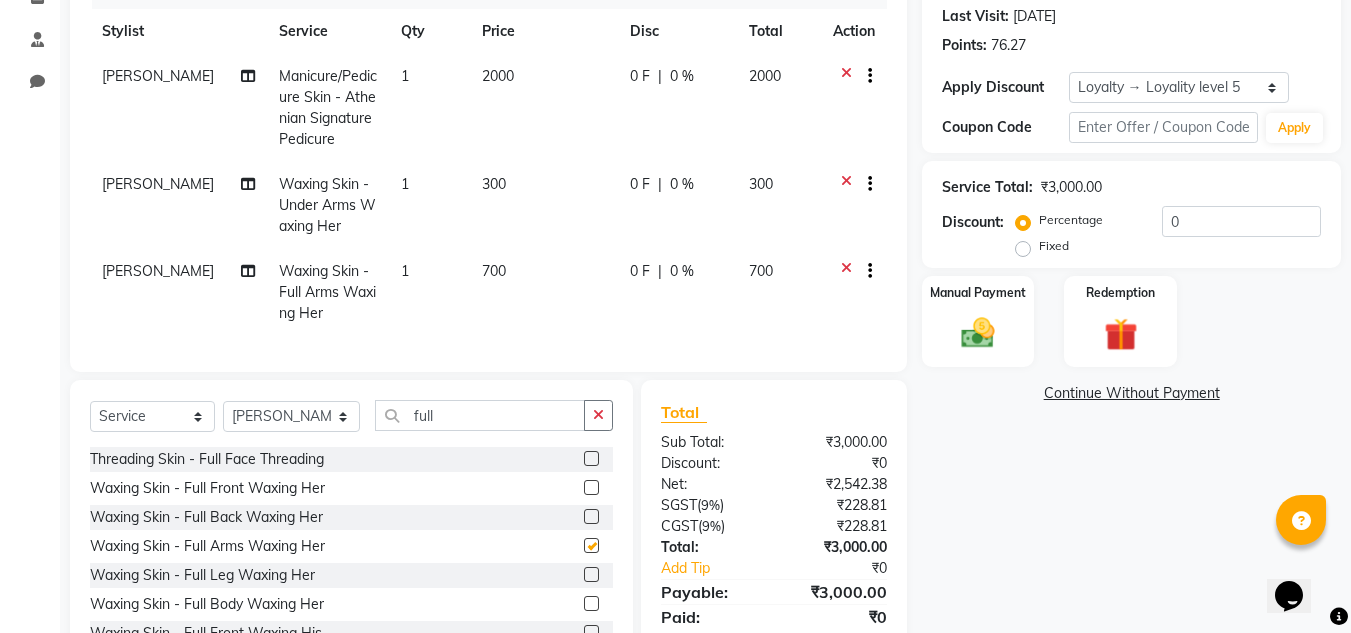 checkbox on "false" 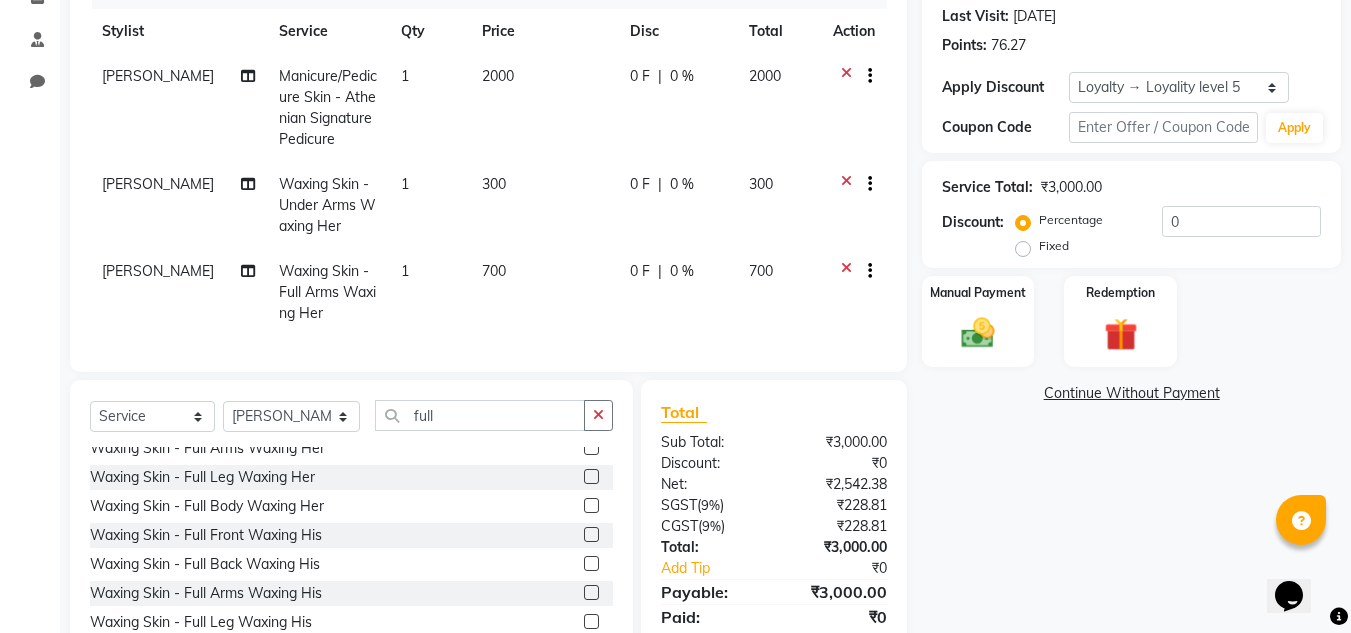 scroll, scrollTop: 72, scrollLeft: 0, axis: vertical 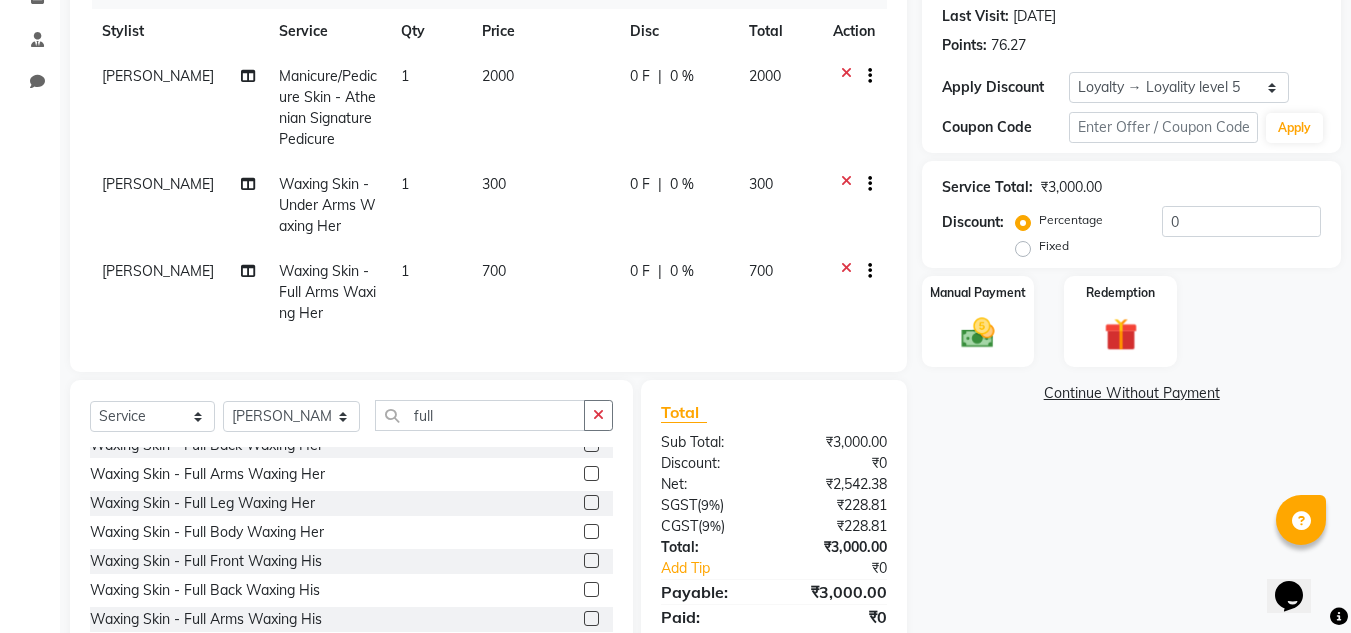 click 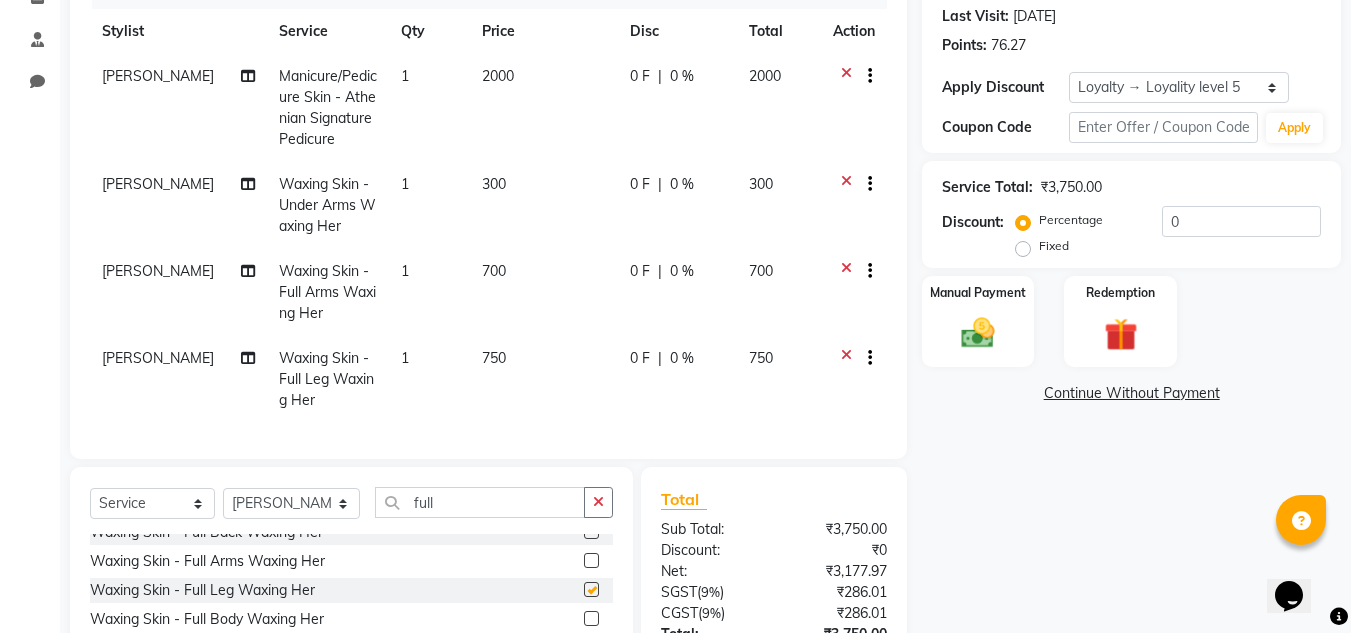 checkbox on "false" 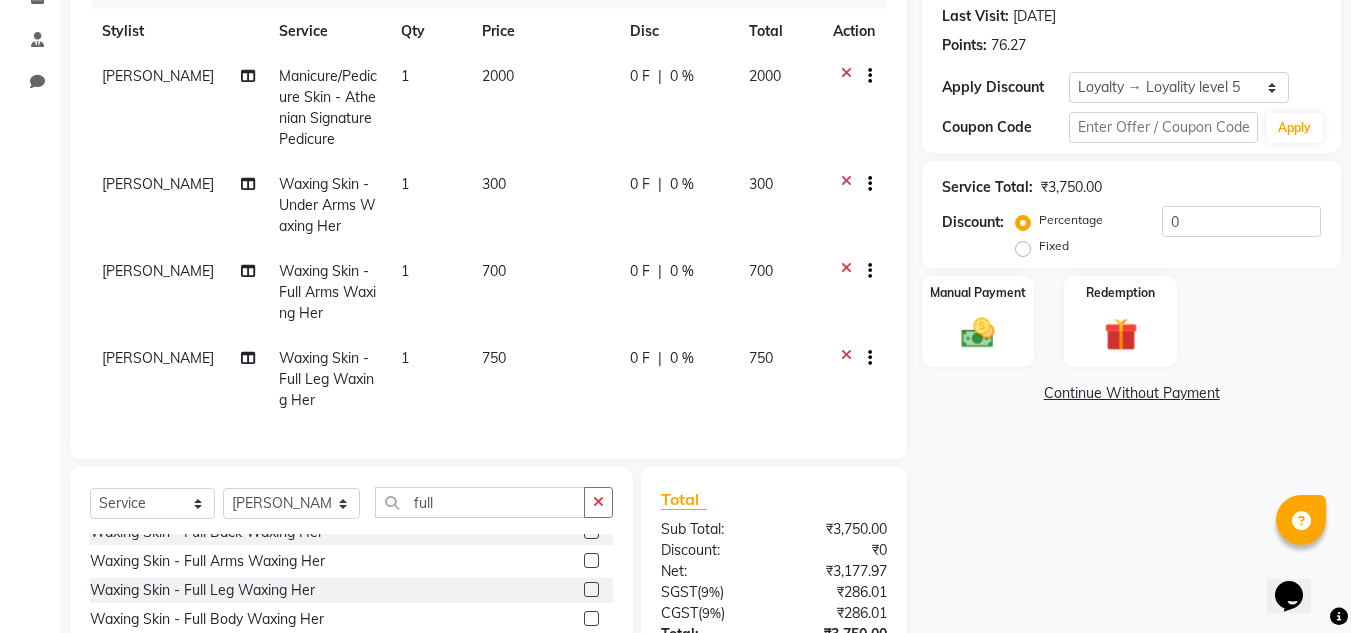click 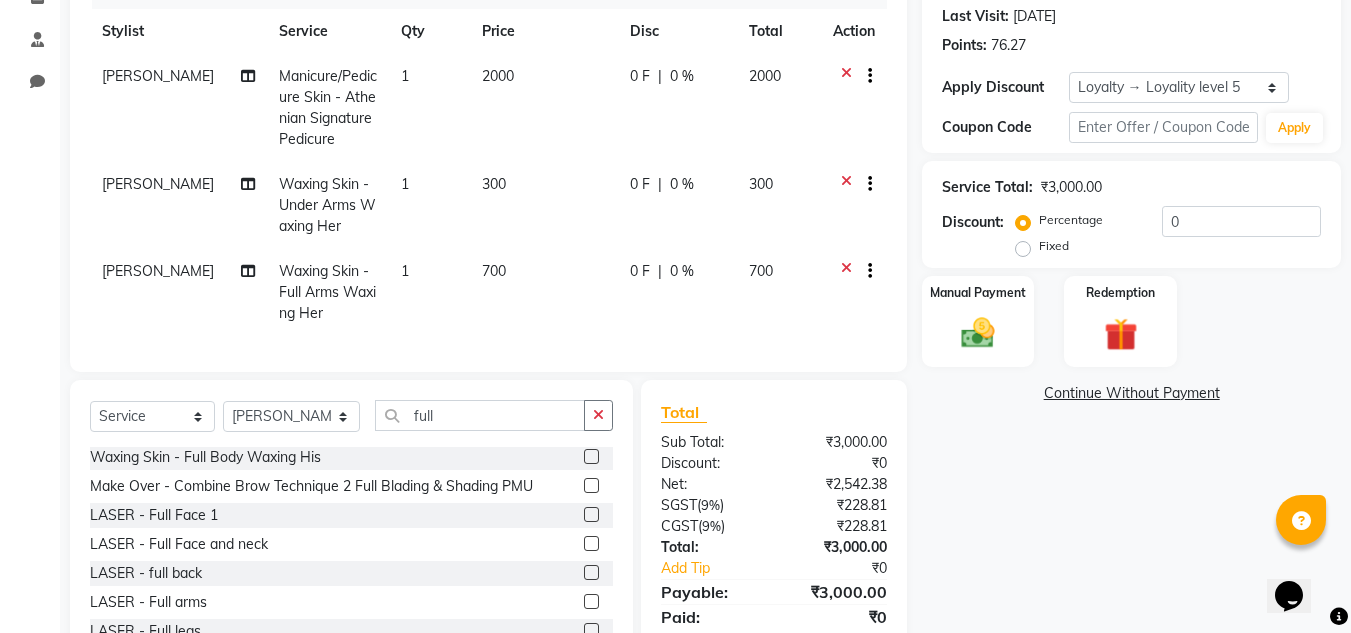 scroll, scrollTop: 294, scrollLeft: 0, axis: vertical 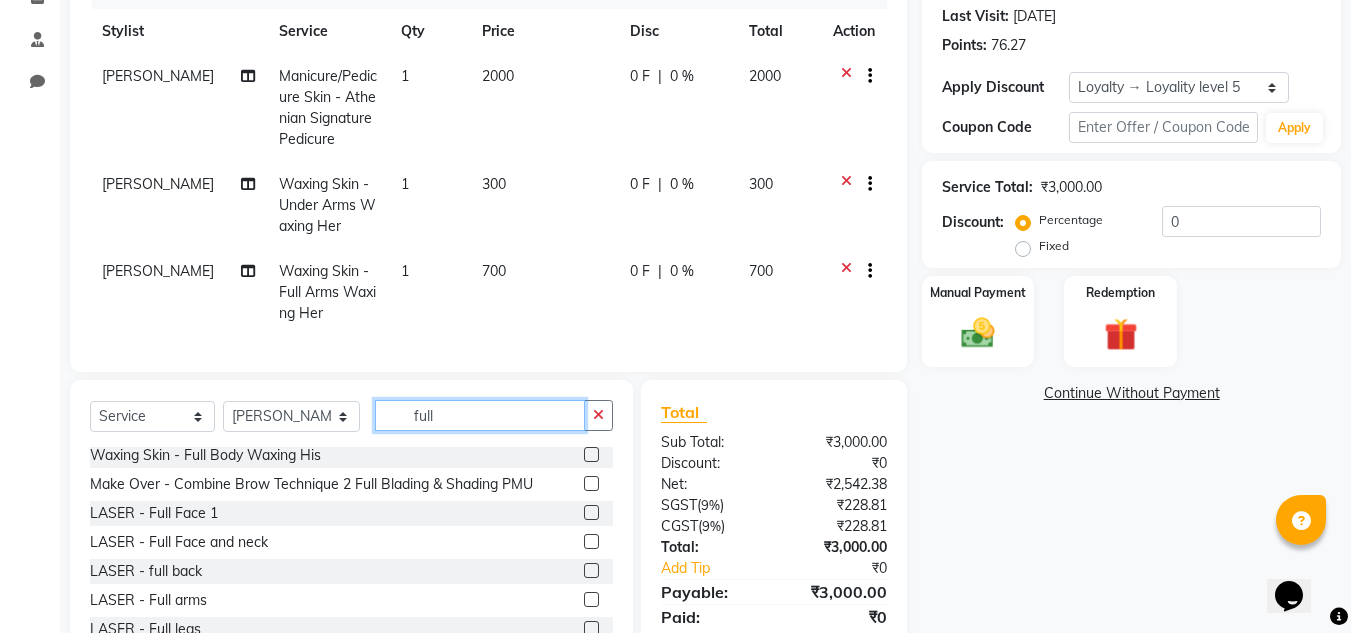 click on "full" 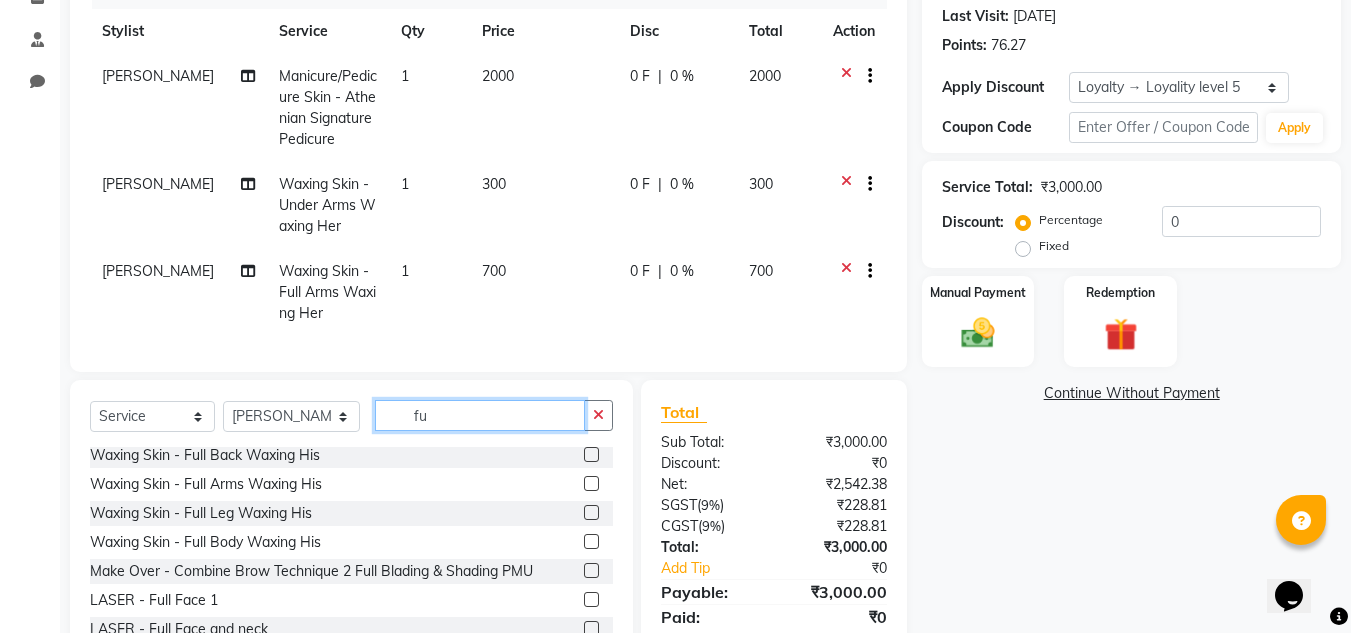 type on "f" 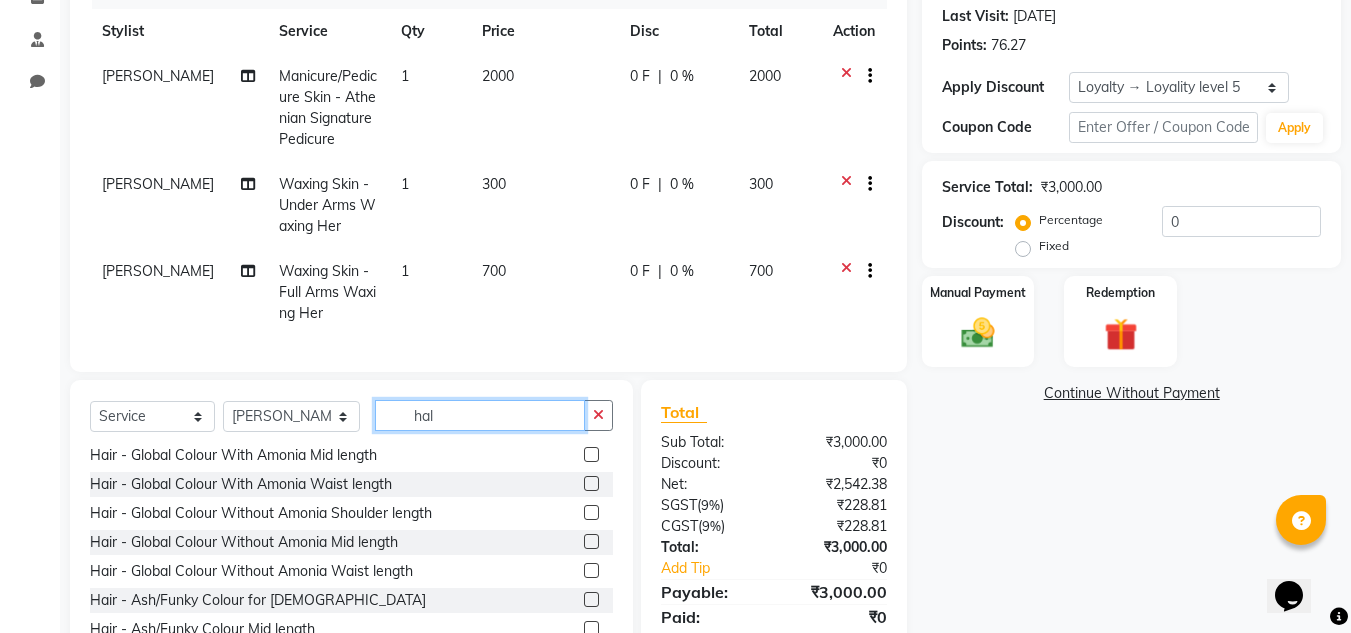 scroll, scrollTop: 194, scrollLeft: 0, axis: vertical 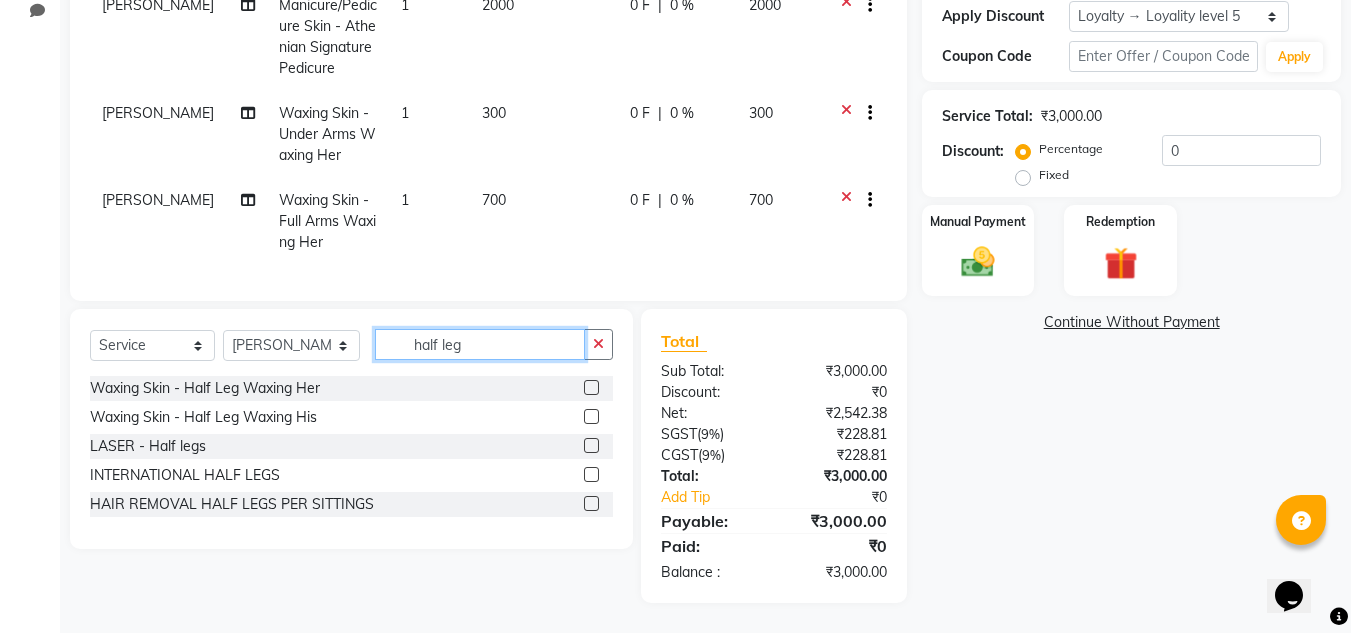 type on "half leg" 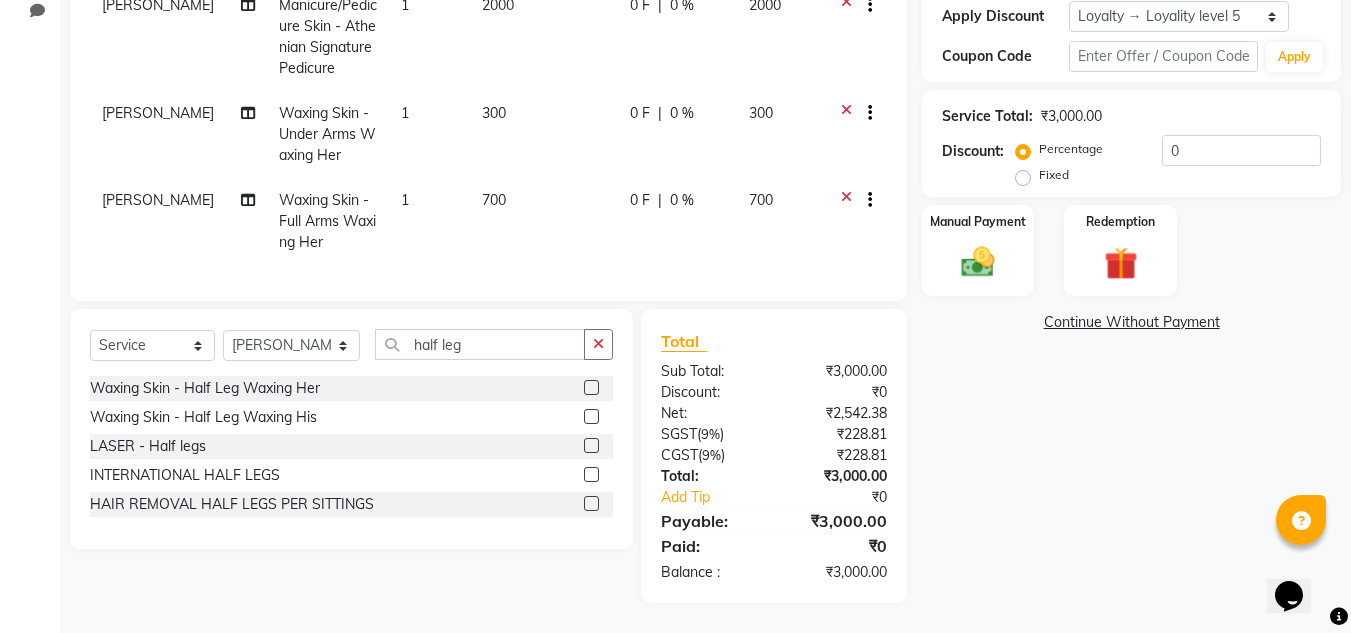 click 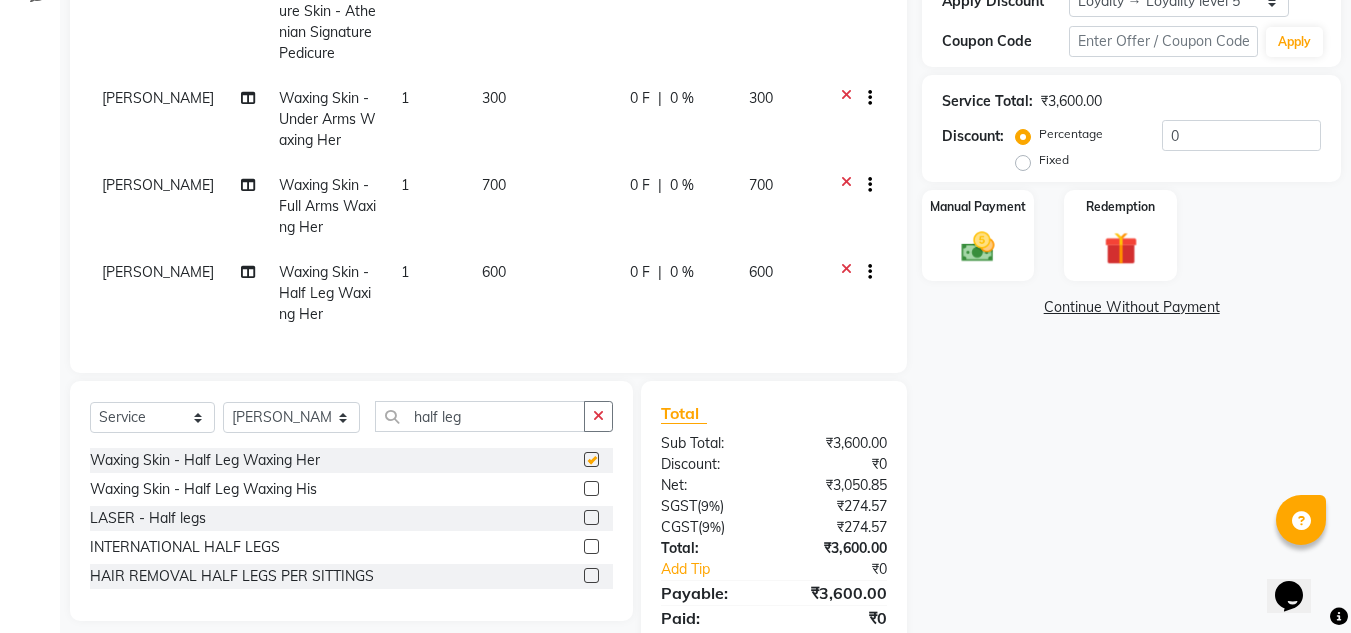 checkbox on "false" 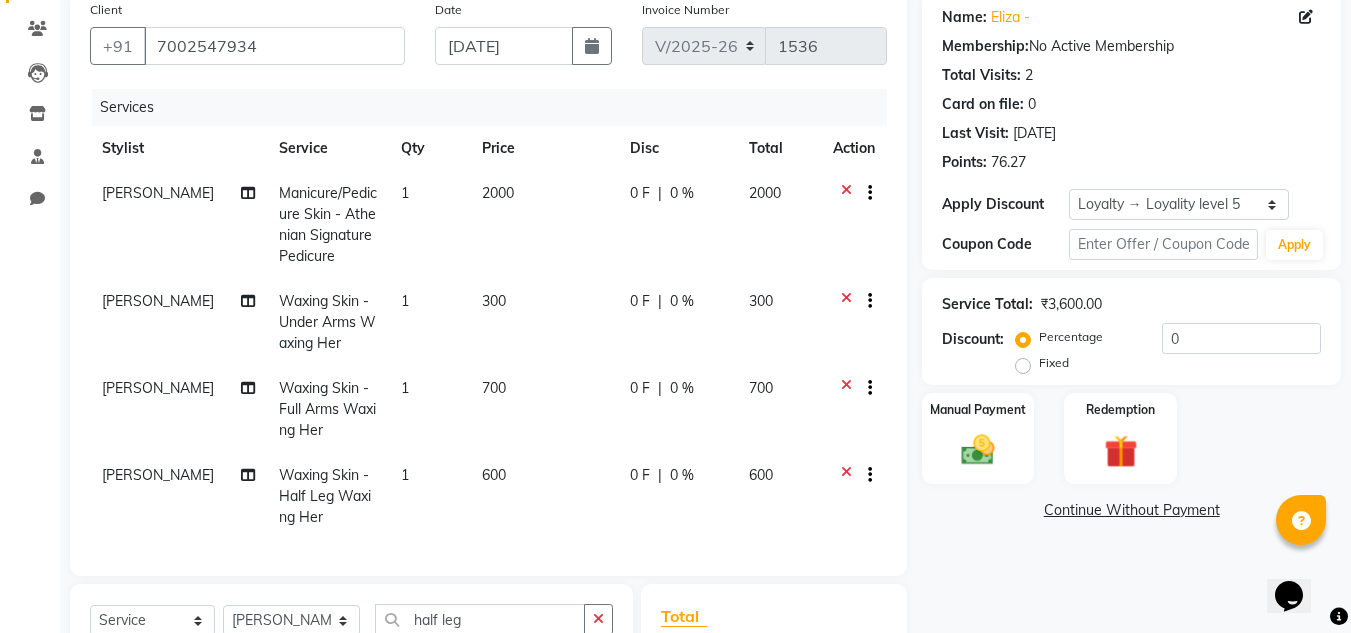 scroll, scrollTop: 449, scrollLeft: 0, axis: vertical 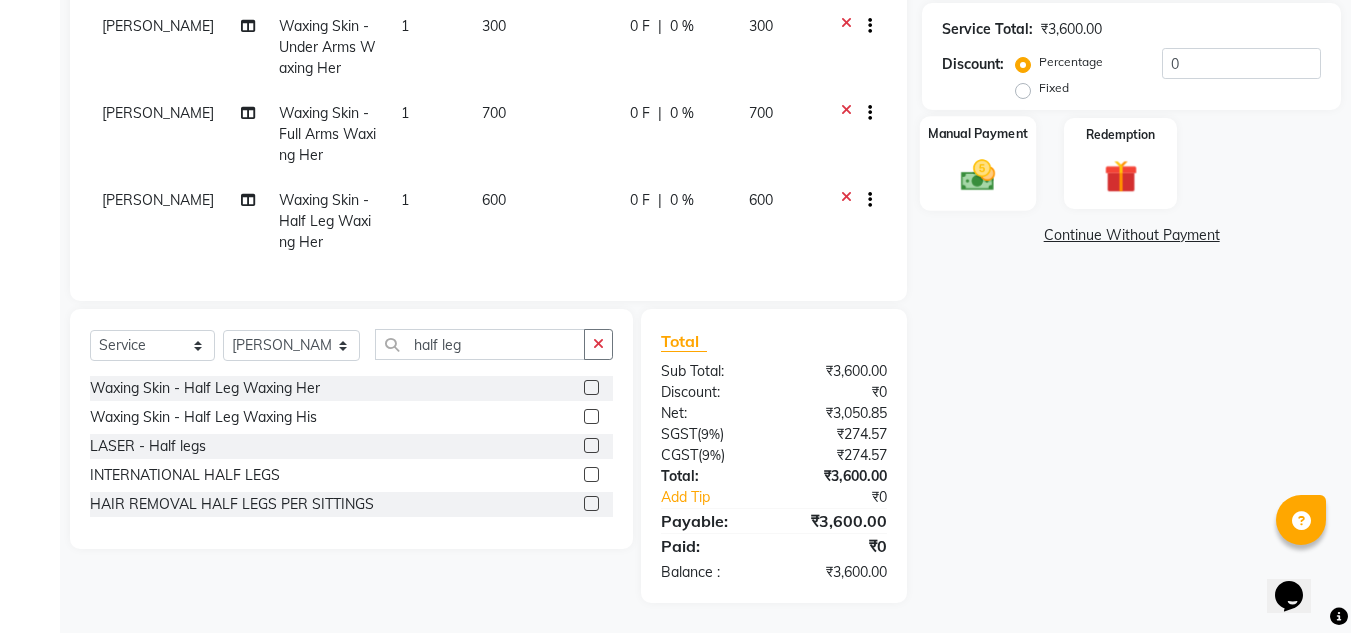 click 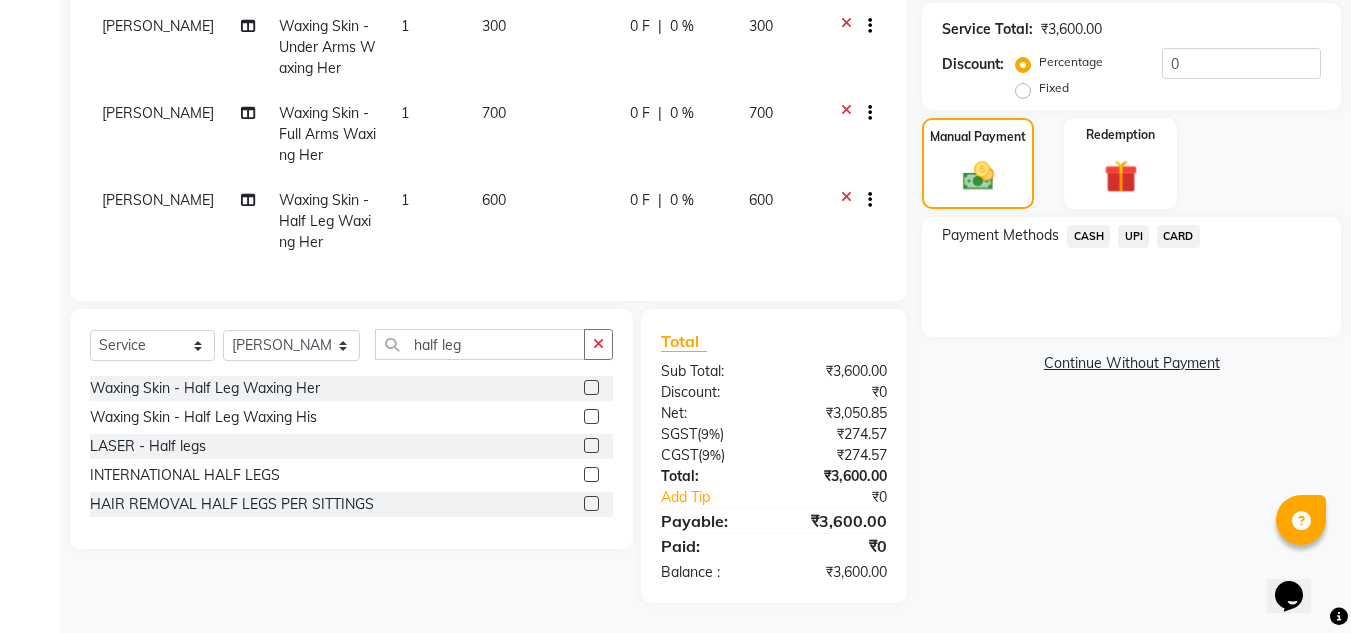 click on "UPI" 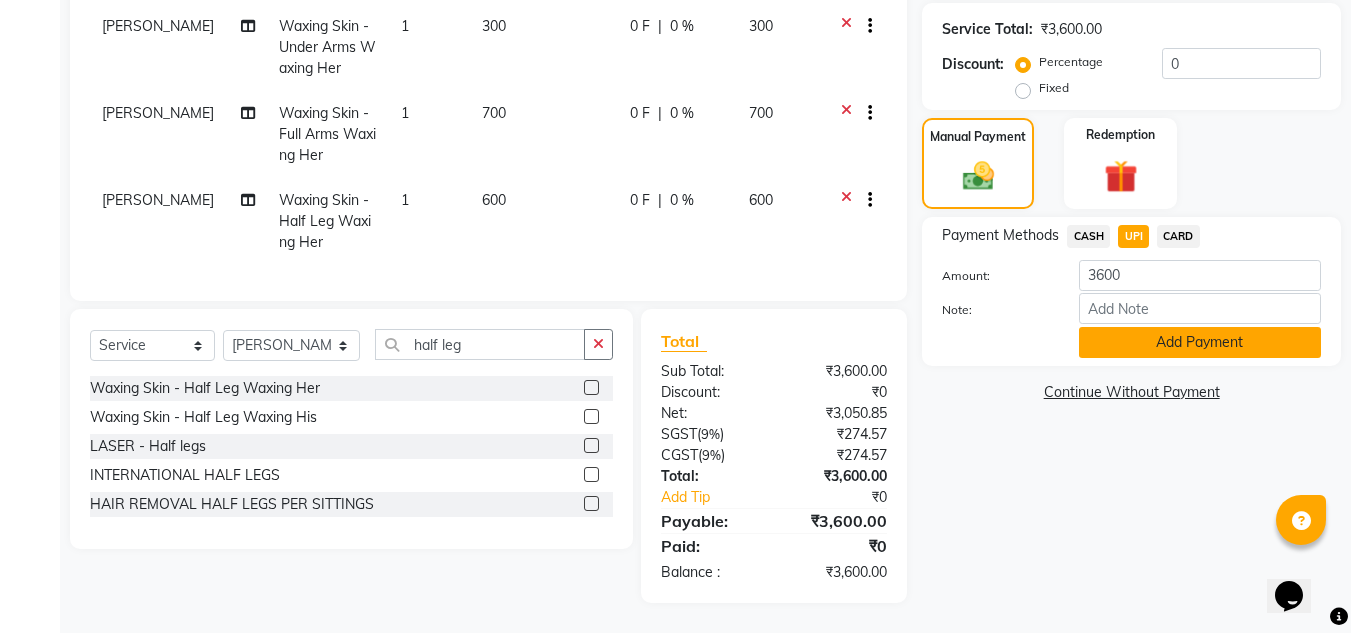 click on "Add Payment" 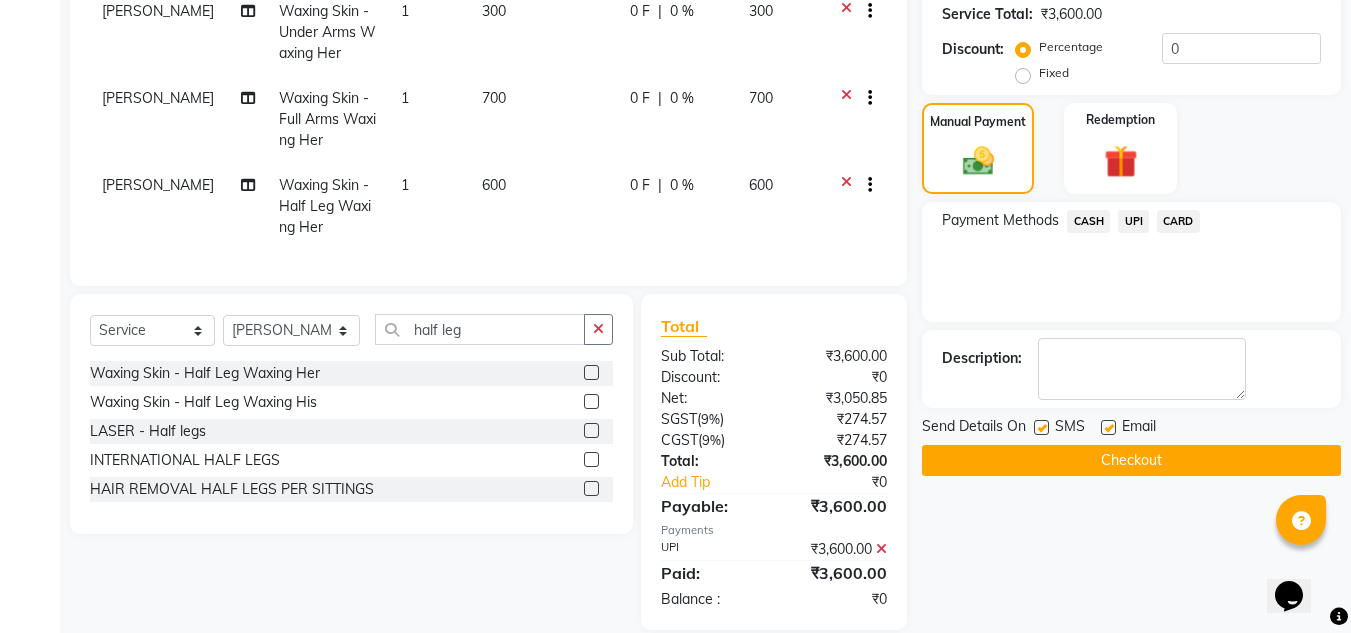 click 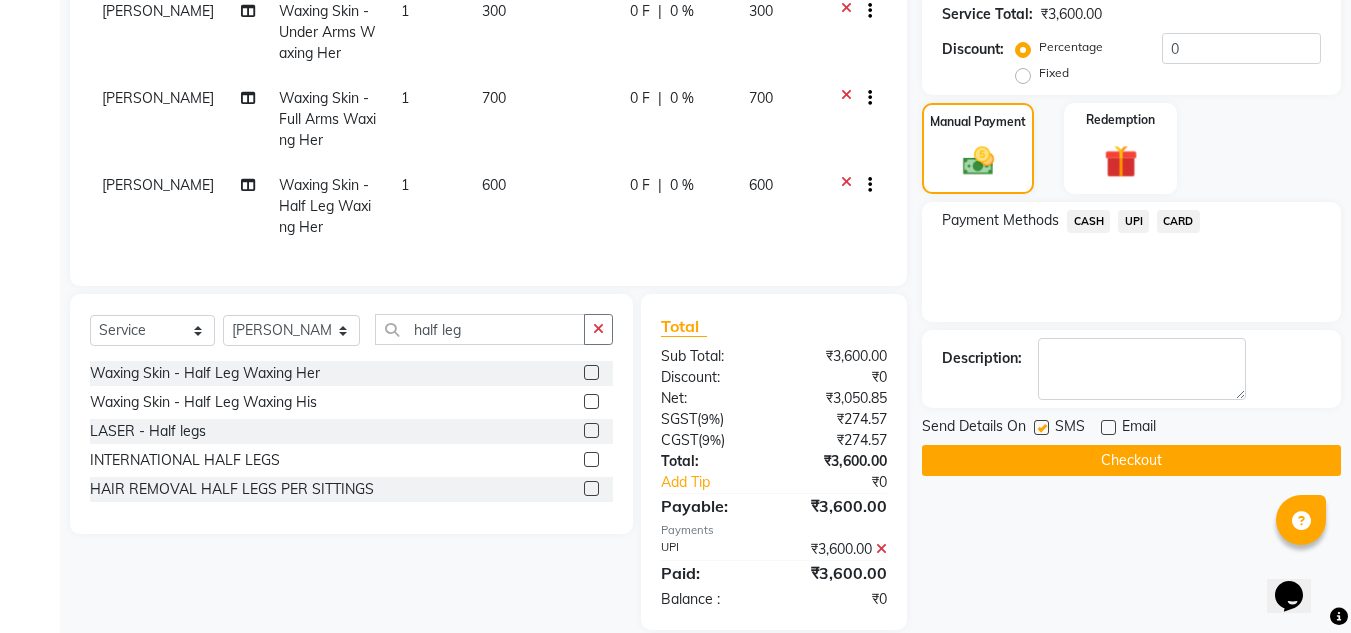 click on "Checkout" 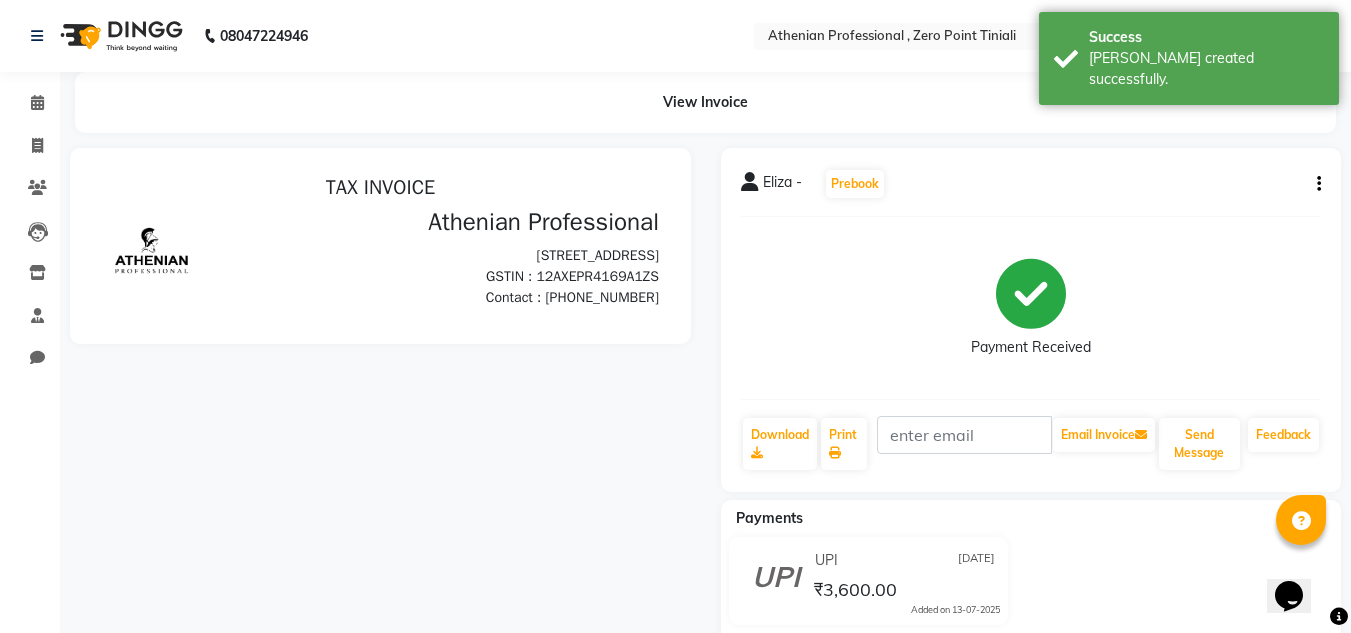 scroll, scrollTop: 0, scrollLeft: 0, axis: both 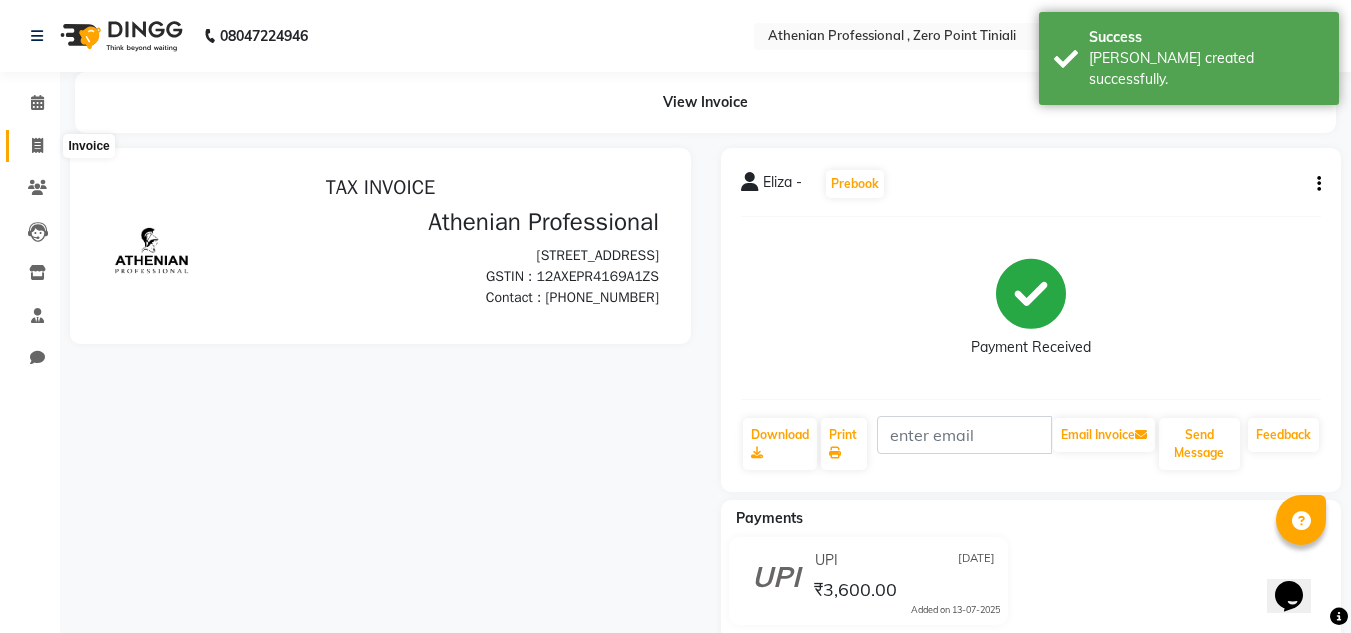 click 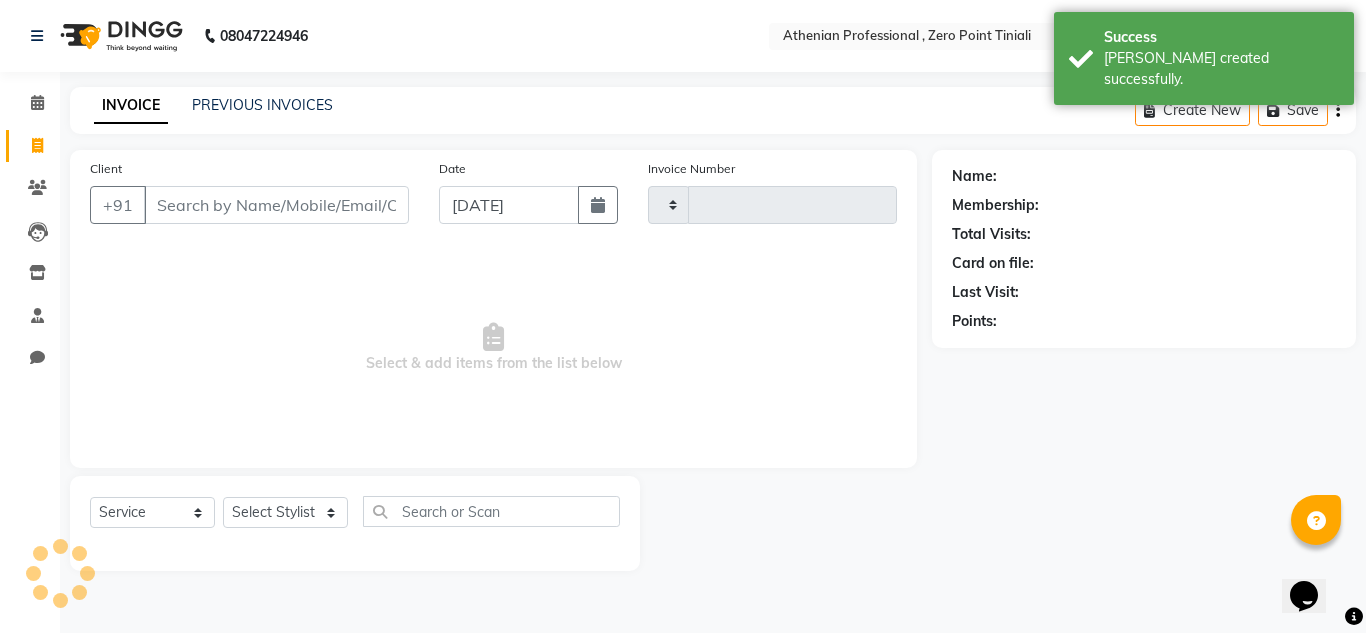 type on "1538" 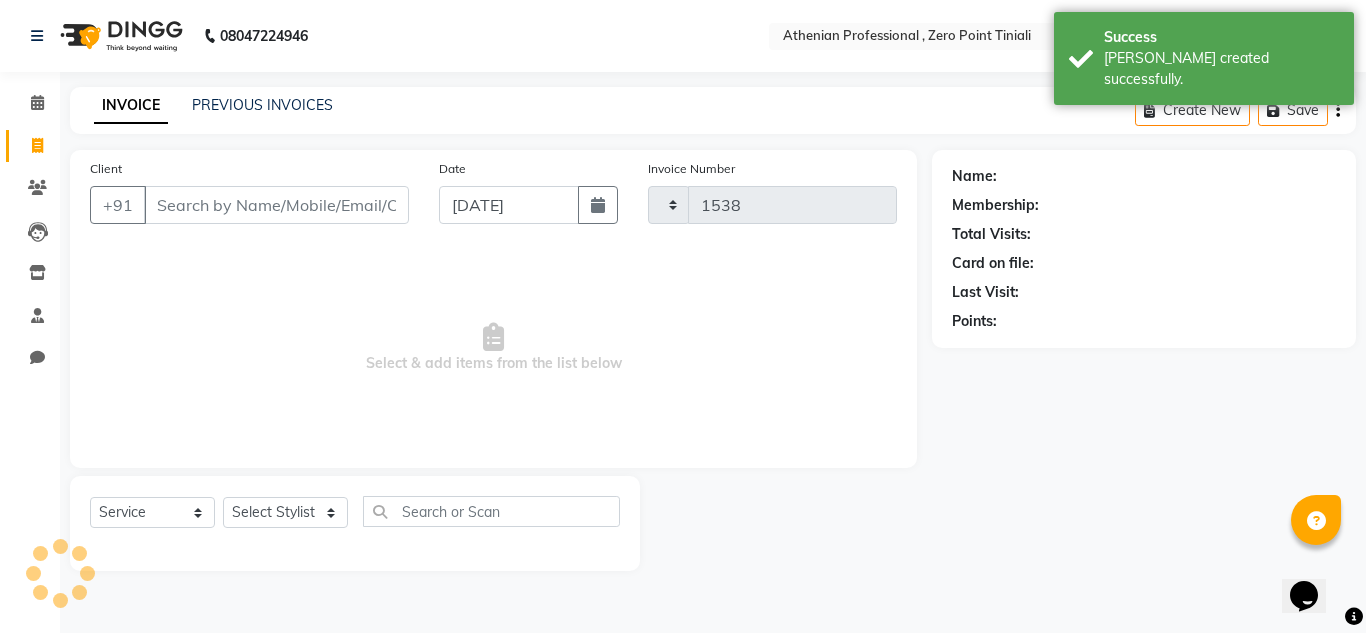 select on "8300" 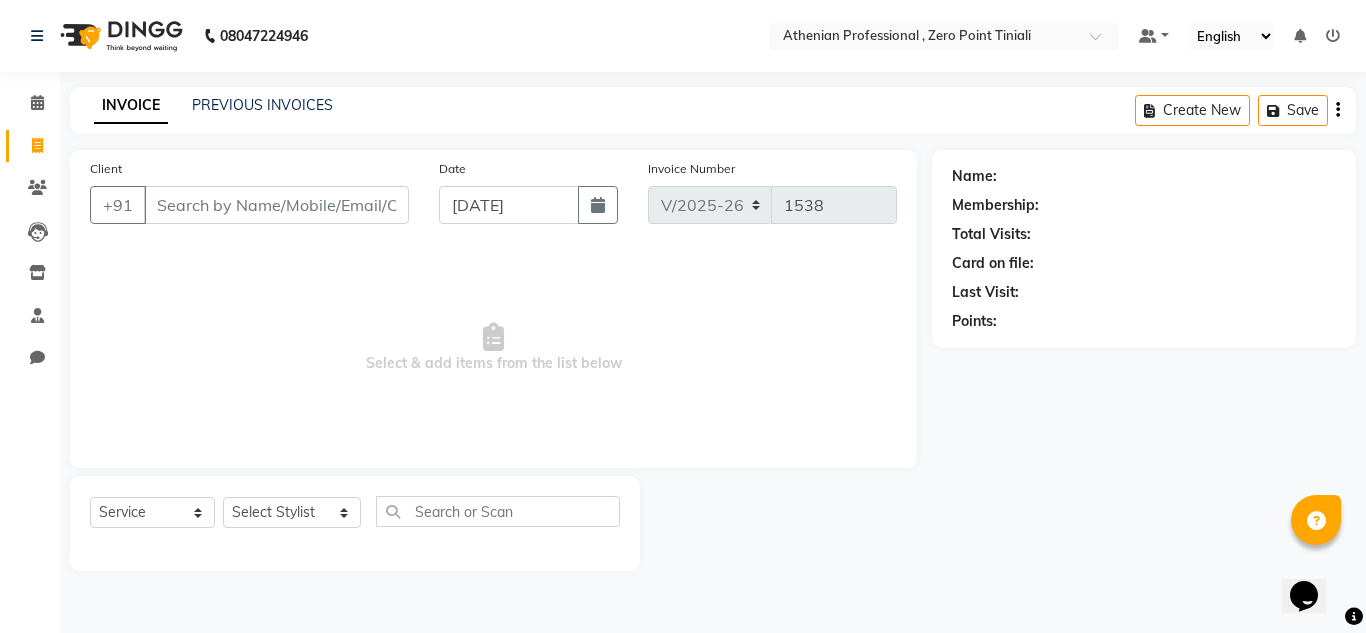 click on "Client" at bounding box center [276, 205] 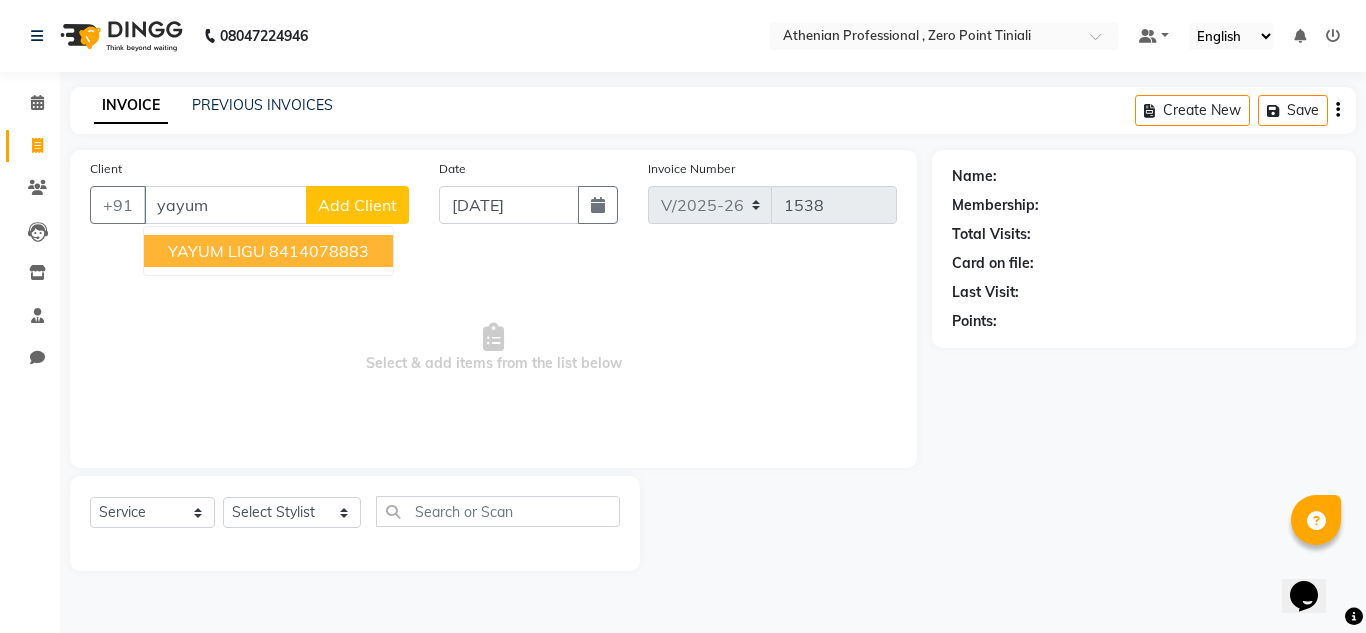 click on "YAYUM LIGU" at bounding box center [216, 251] 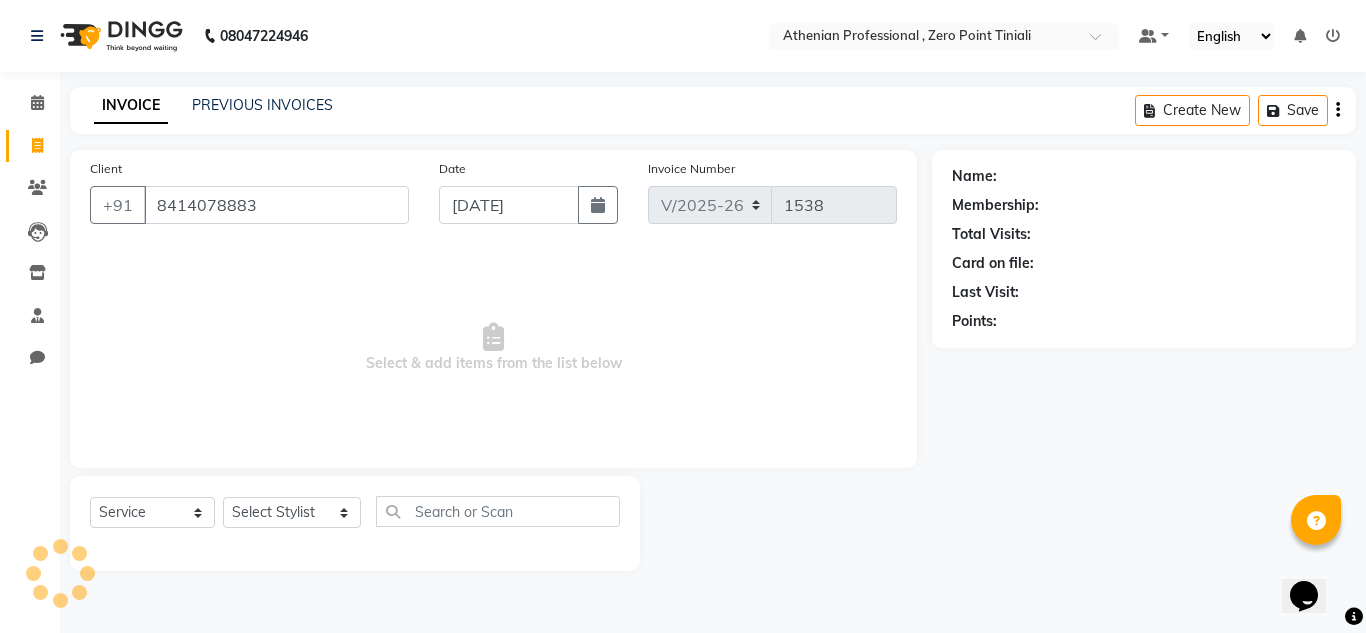 type on "8414078883" 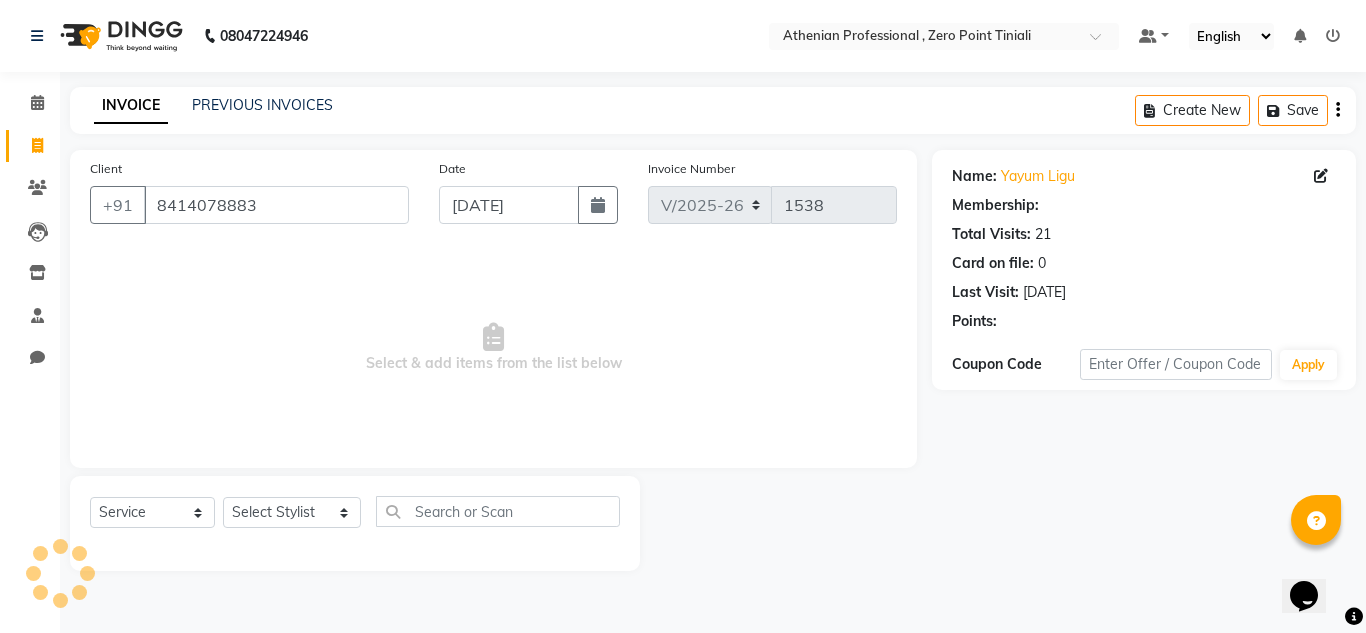 select on "2: Object" 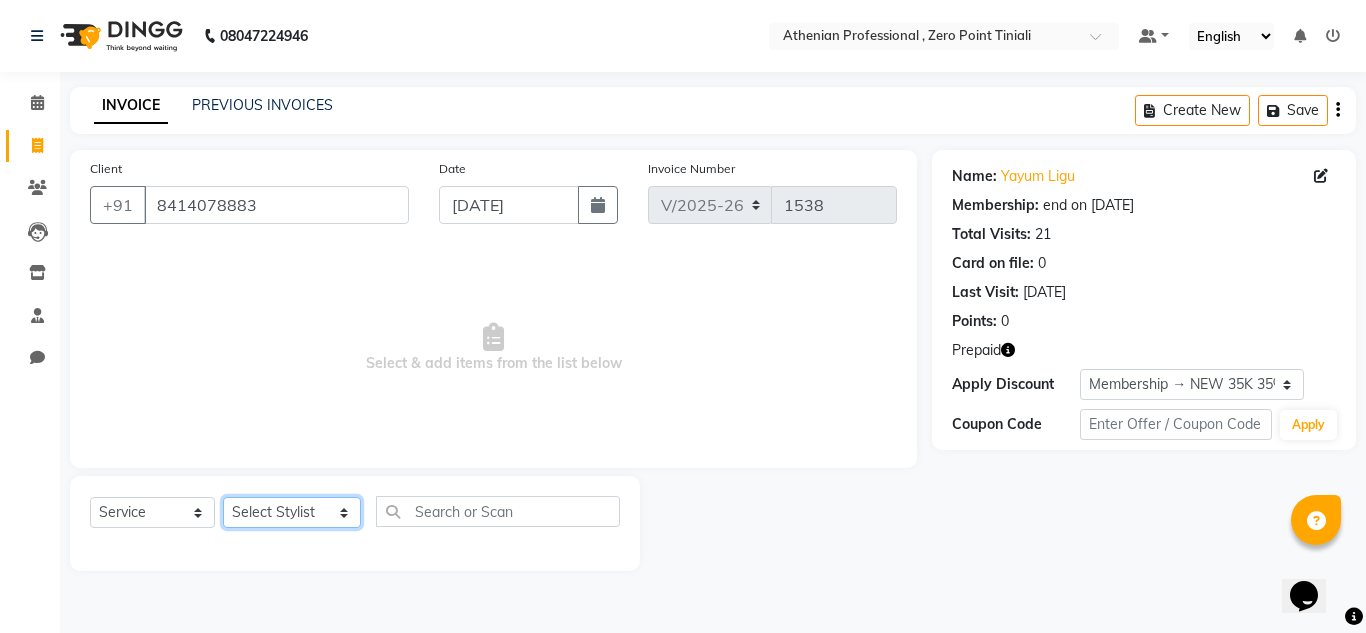 click on "Select Stylist [PERSON_NAME][MEDICAL_DATA] Admin [PERSON_NAME] KOLAM WANGSU KOSHEH BIHAM LINDUM NEME MAHINDRA [PERSON_NAME] Manager [PERSON_NAME] MINUKA [PERSON_NAME] NGAMNON RALONGHAM [PERSON_NAME] [PERSON_NAME] SUMI [PERSON_NAME] DEVI [PERSON_NAME] Jamikham YELLI LIKHA" 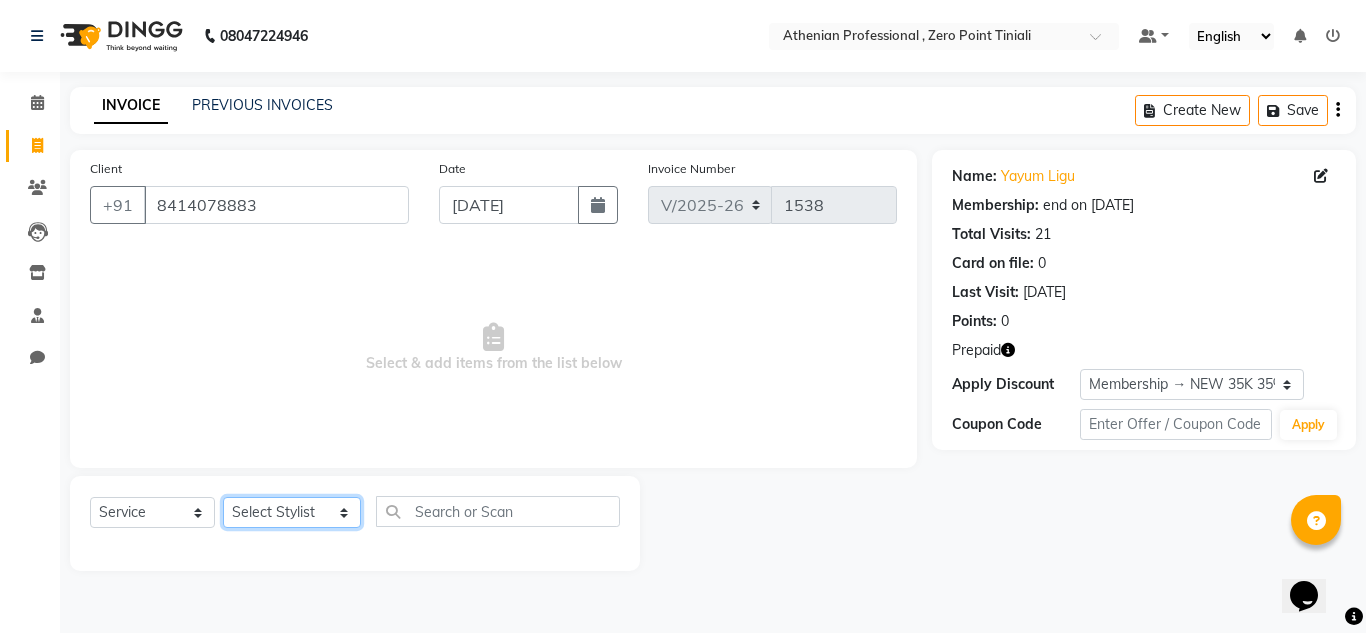 select on "80203" 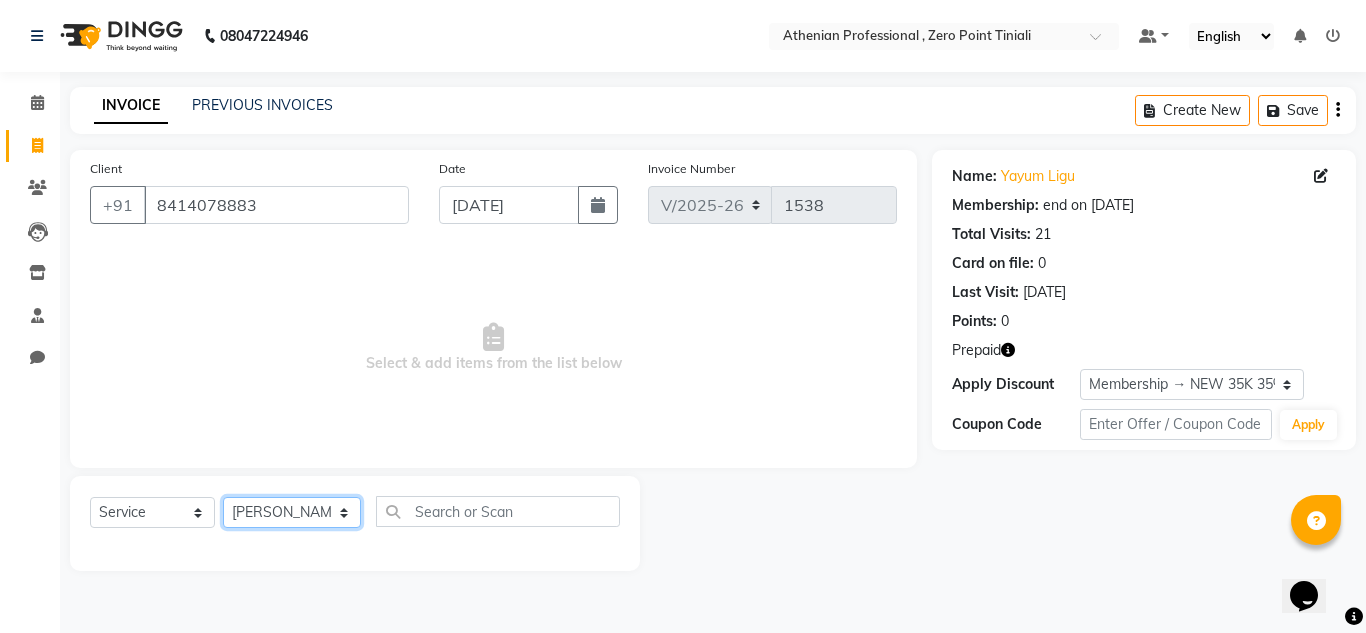 click on "Select Stylist [PERSON_NAME][MEDICAL_DATA] Admin [PERSON_NAME] KOLAM WANGSU KOSHEH BIHAM LINDUM NEME MAHINDRA [PERSON_NAME] Manager [PERSON_NAME] MINUKA [PERSON_NAME] NGAMNON RALONGHAM [PERSON_NAME] [PERSON_NAME] SUMI [PERSON_NAME] DEVI [PERSON_NAME] Jamikham YELLI LIKHA" 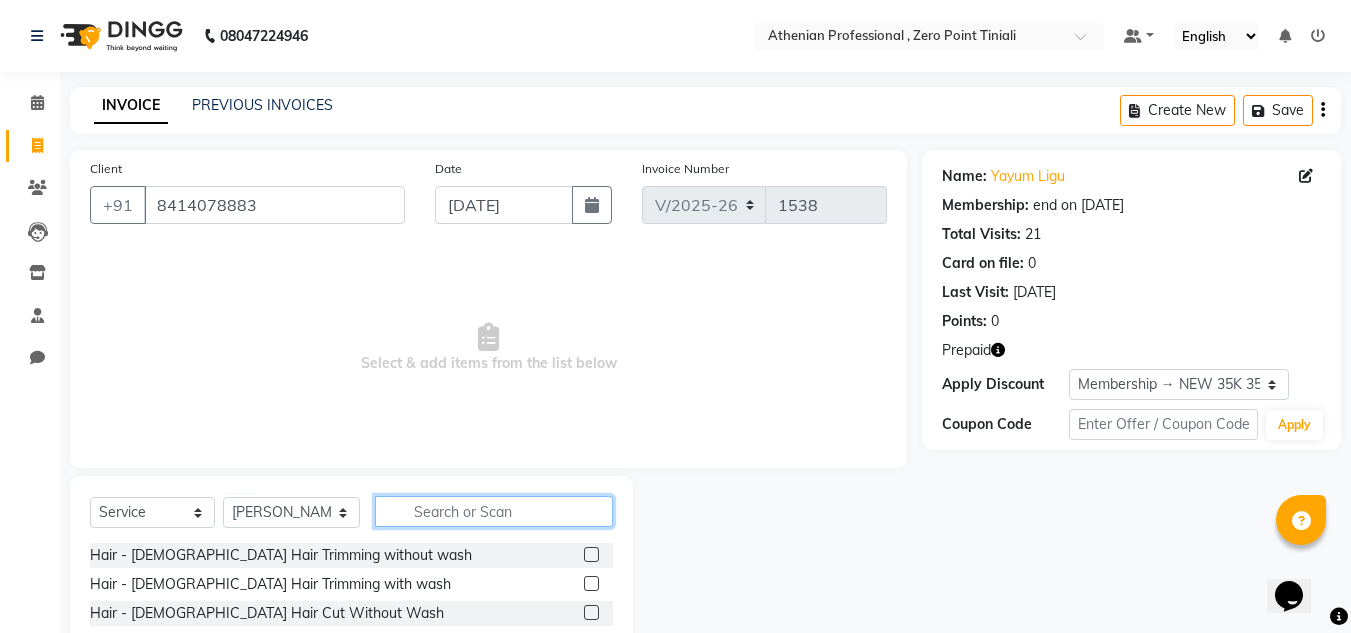 click 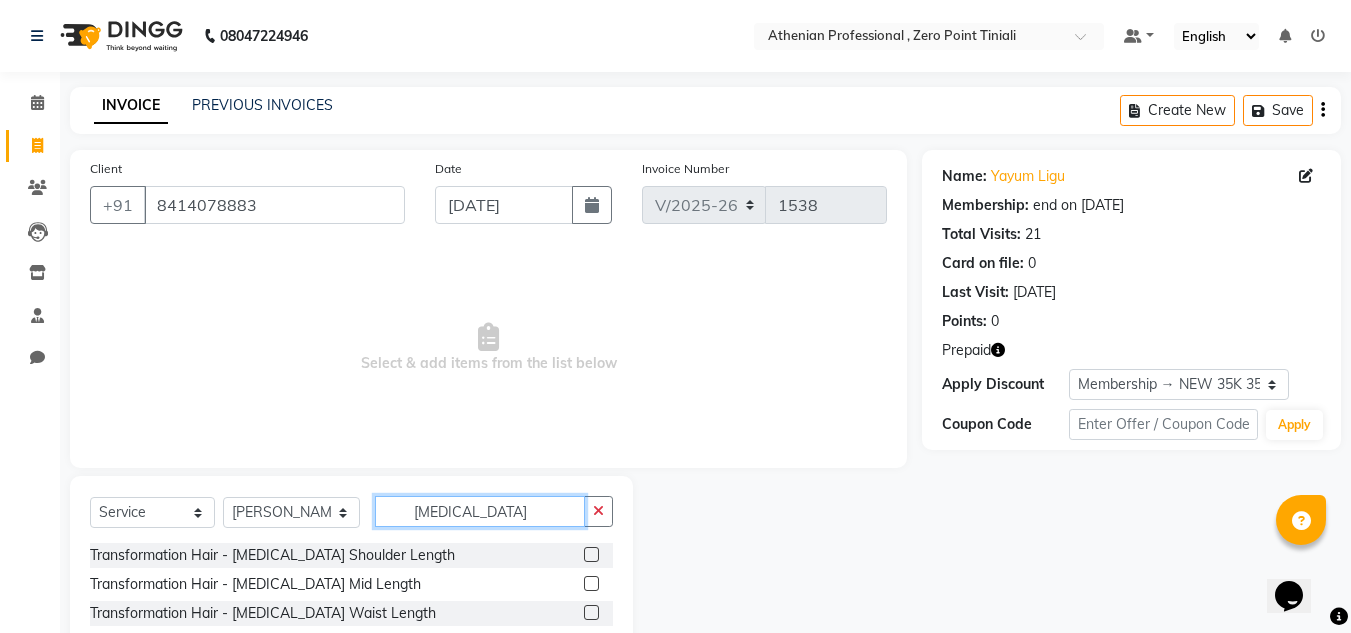type on "[MEDICAL_DATA]" 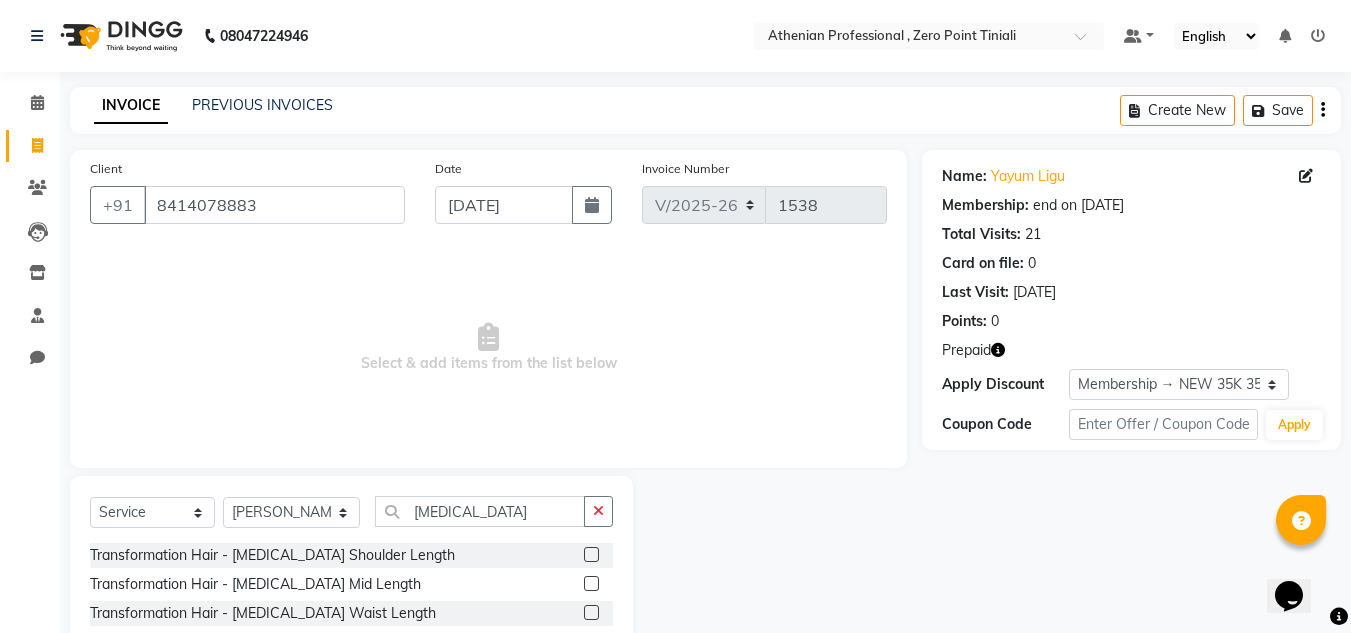 click 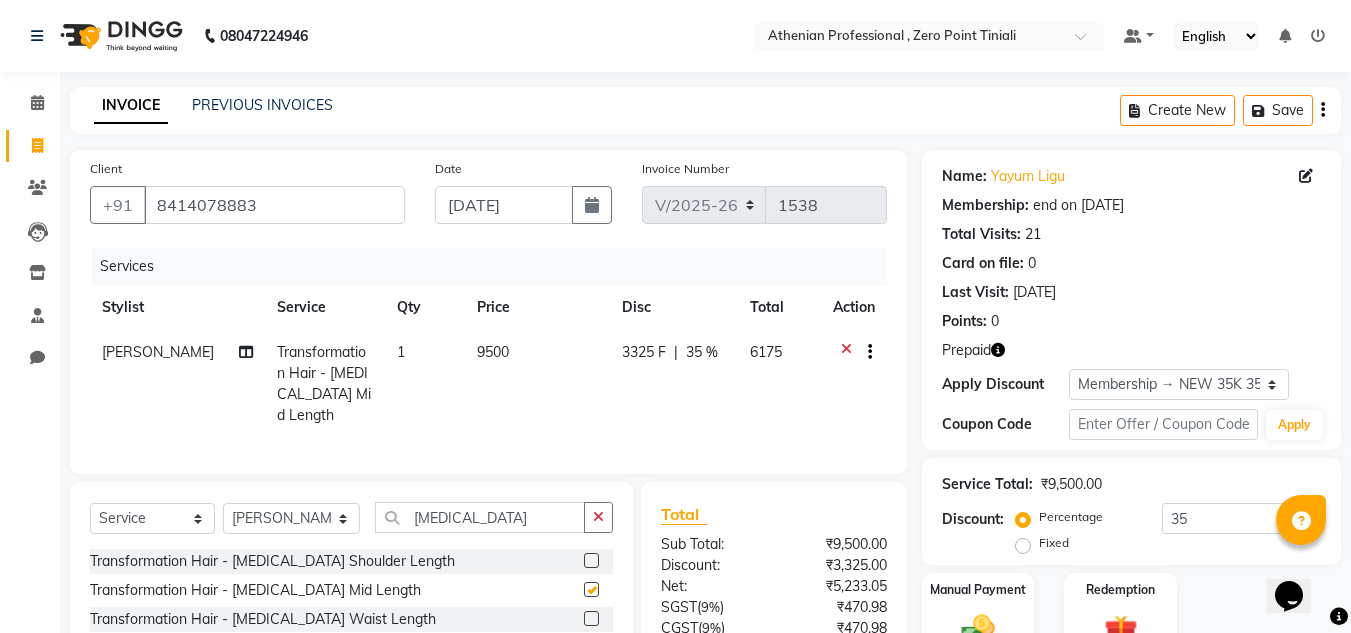 checkbox on "false" 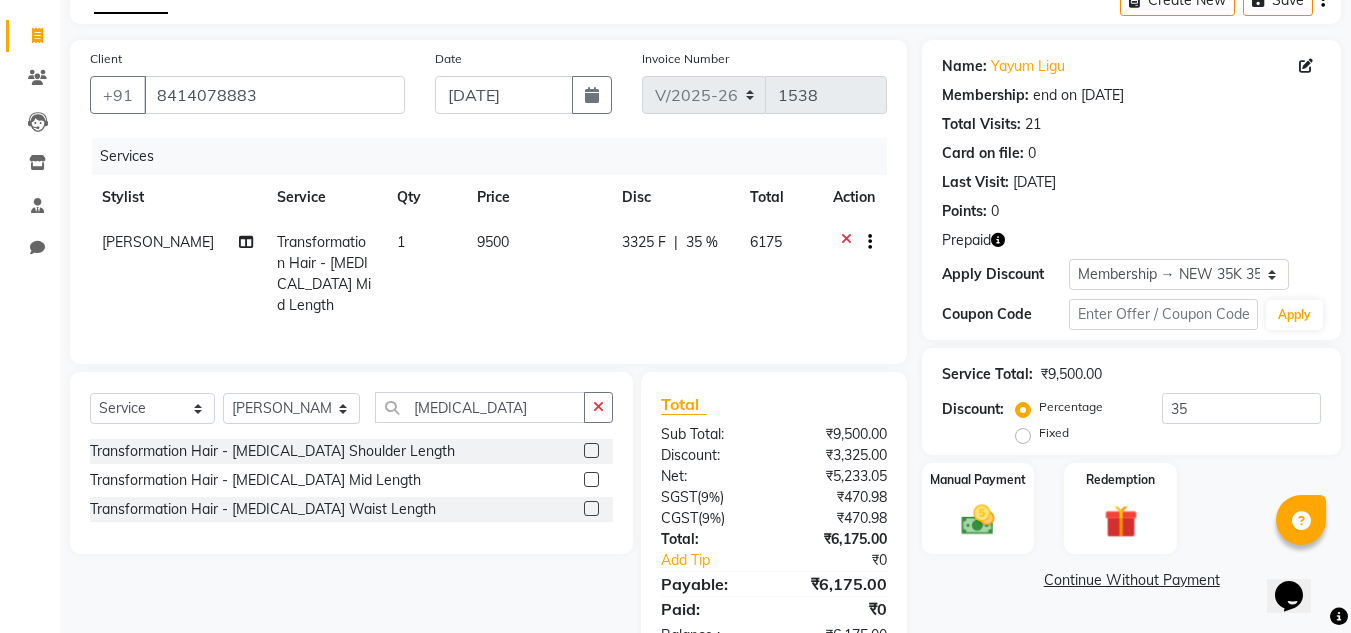scroll, scrollTop: 167, scrollLeft: 0, axis: vertical 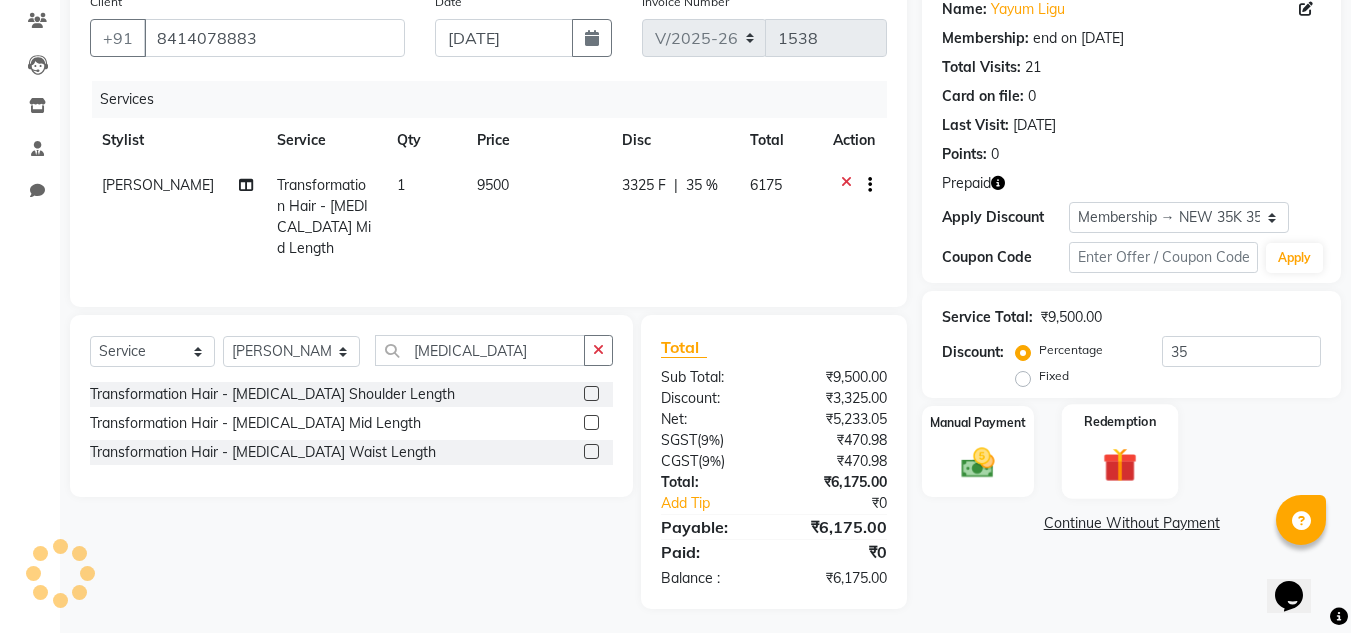 click 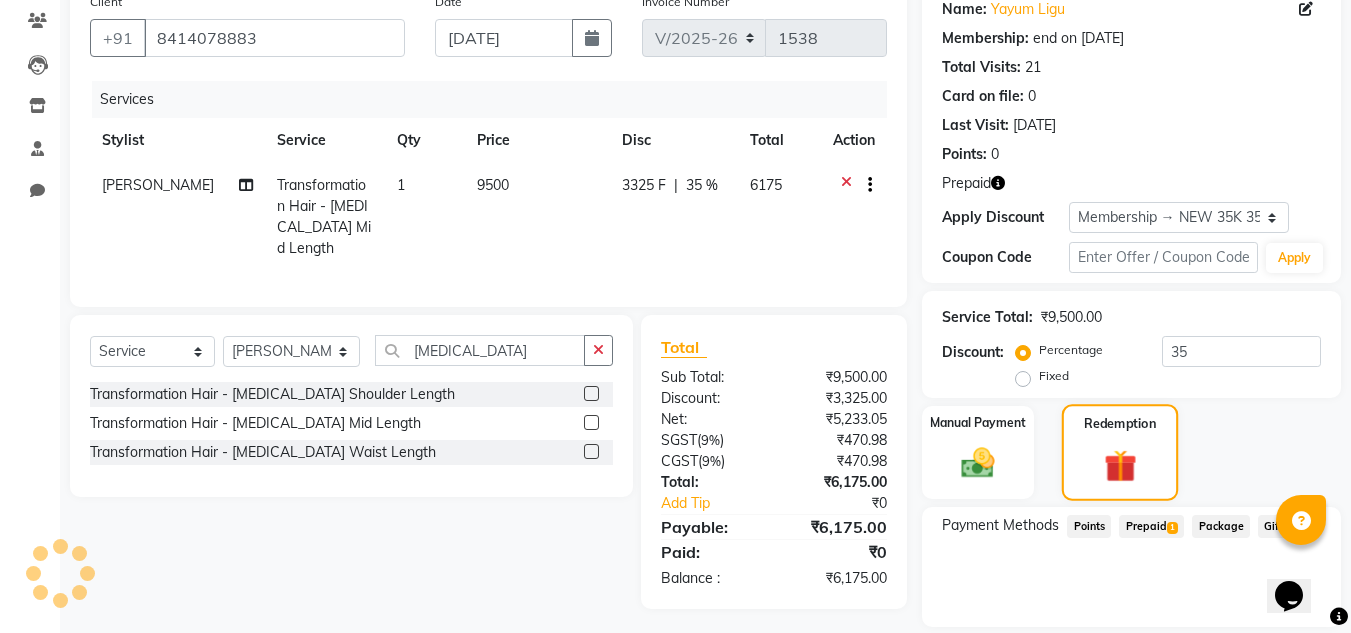 scroll, scrollTop: 232, scrollLeft: 0, axis: vertical 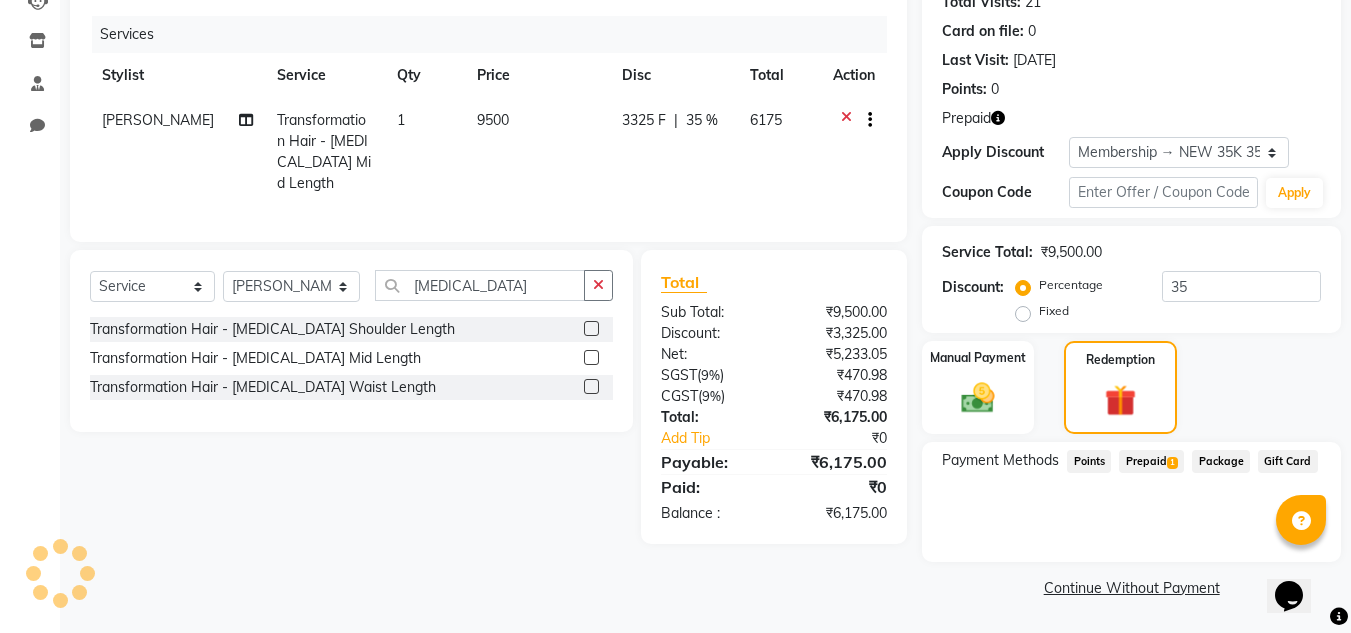 click on "Prepaid  1" 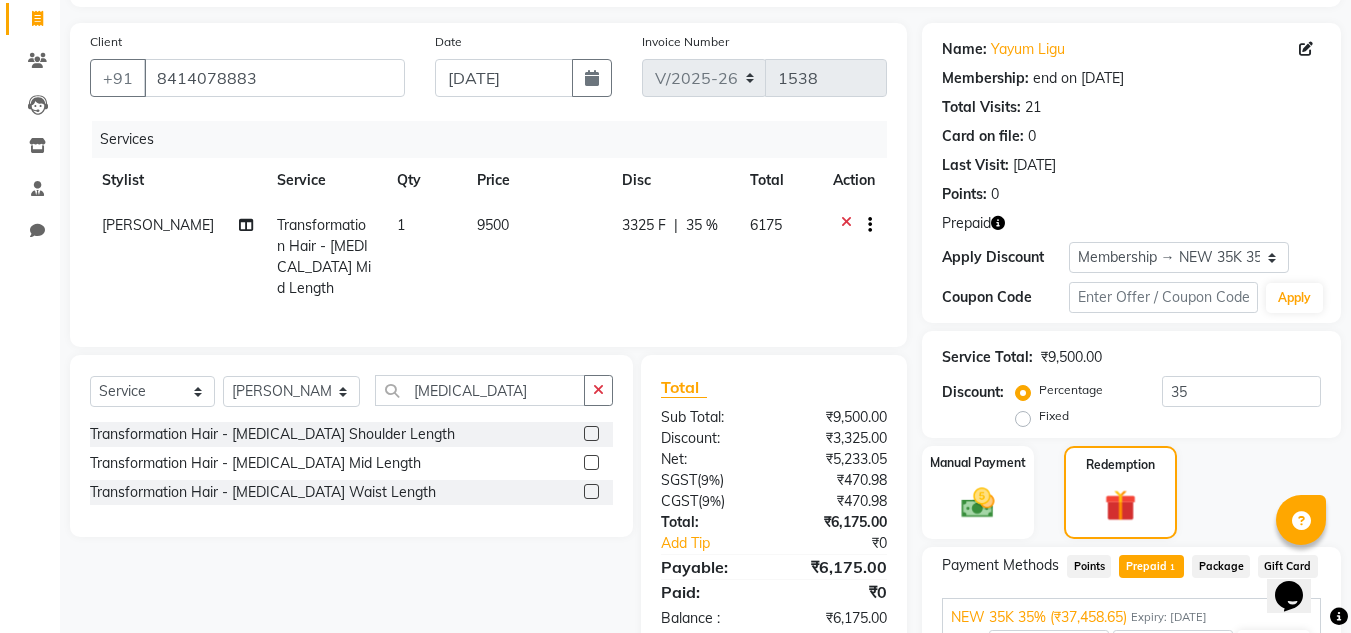 scroll, scrollTop: 126, scrollLeft: 0, axis: vertical 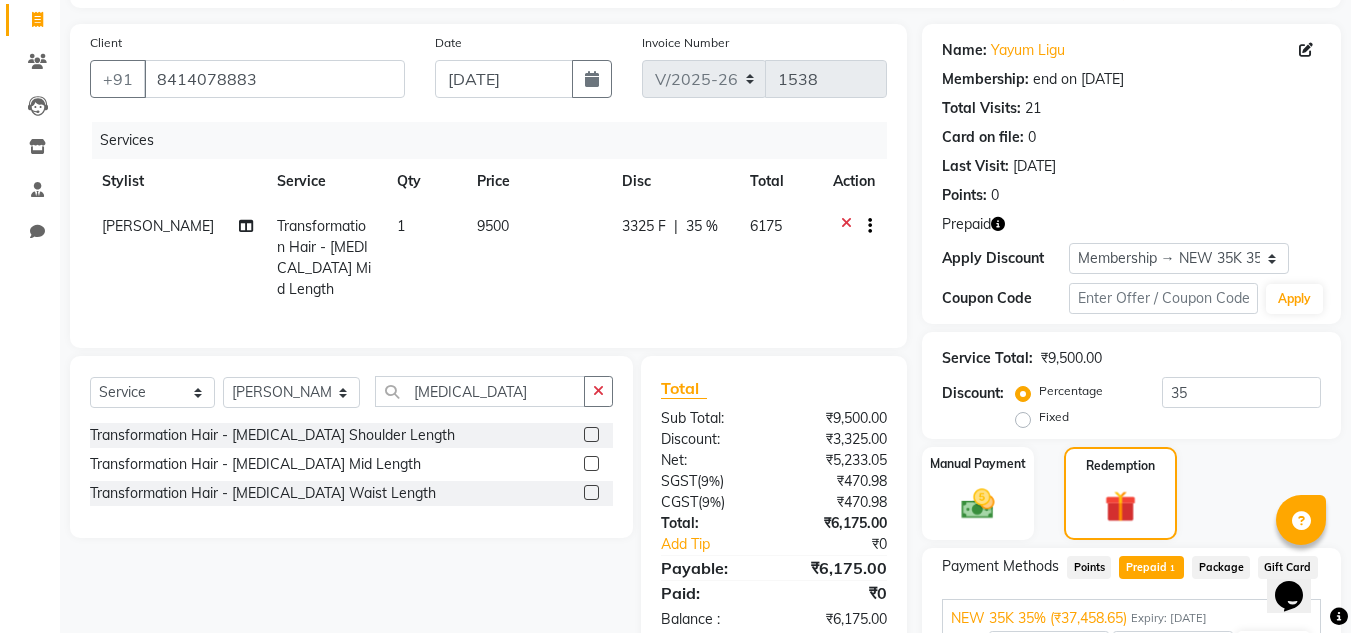 click on "35 %" 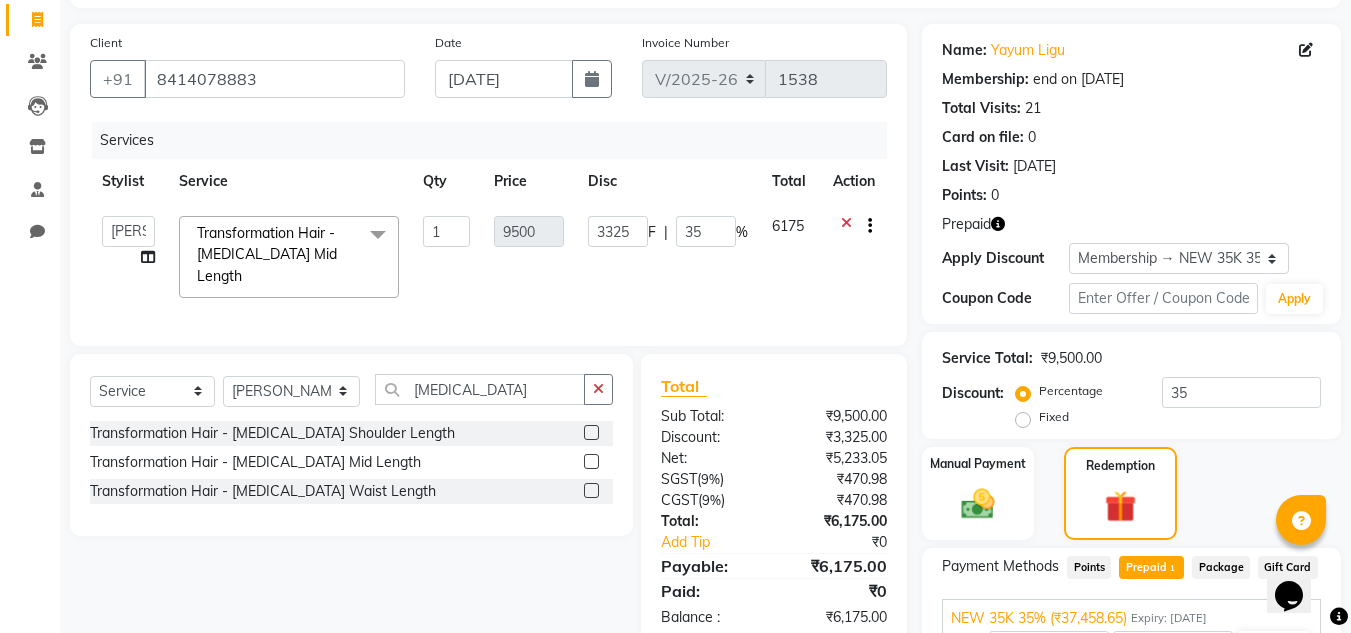 click 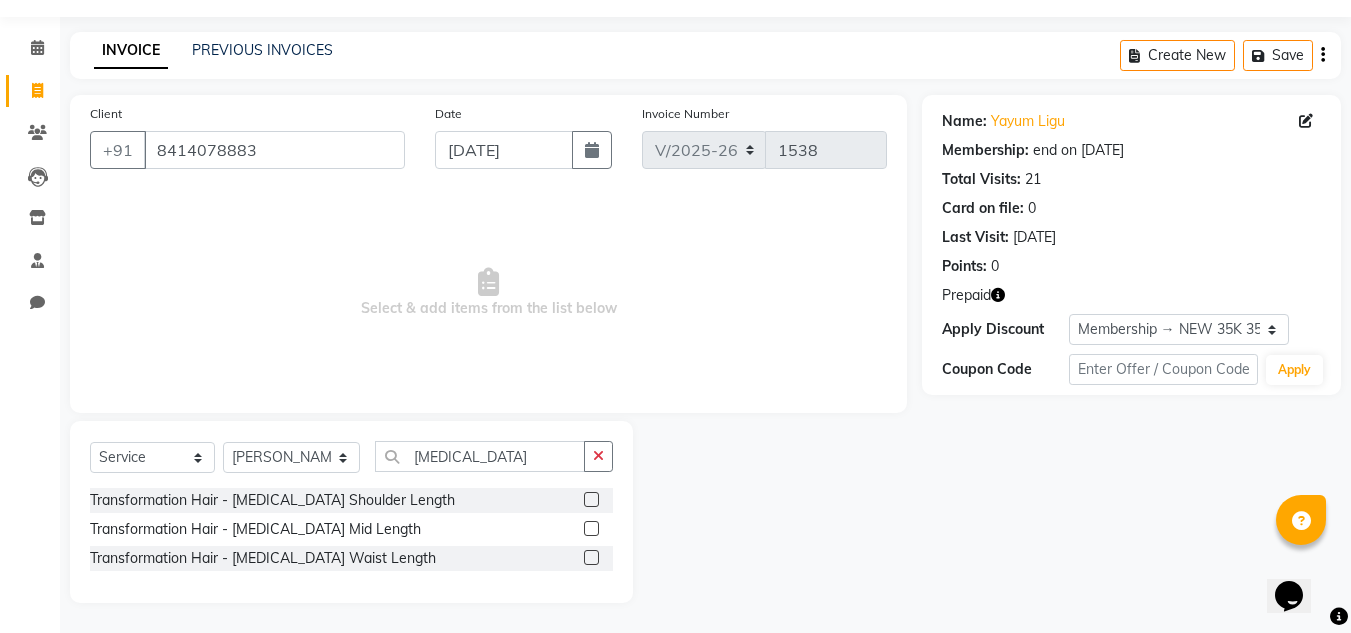 click 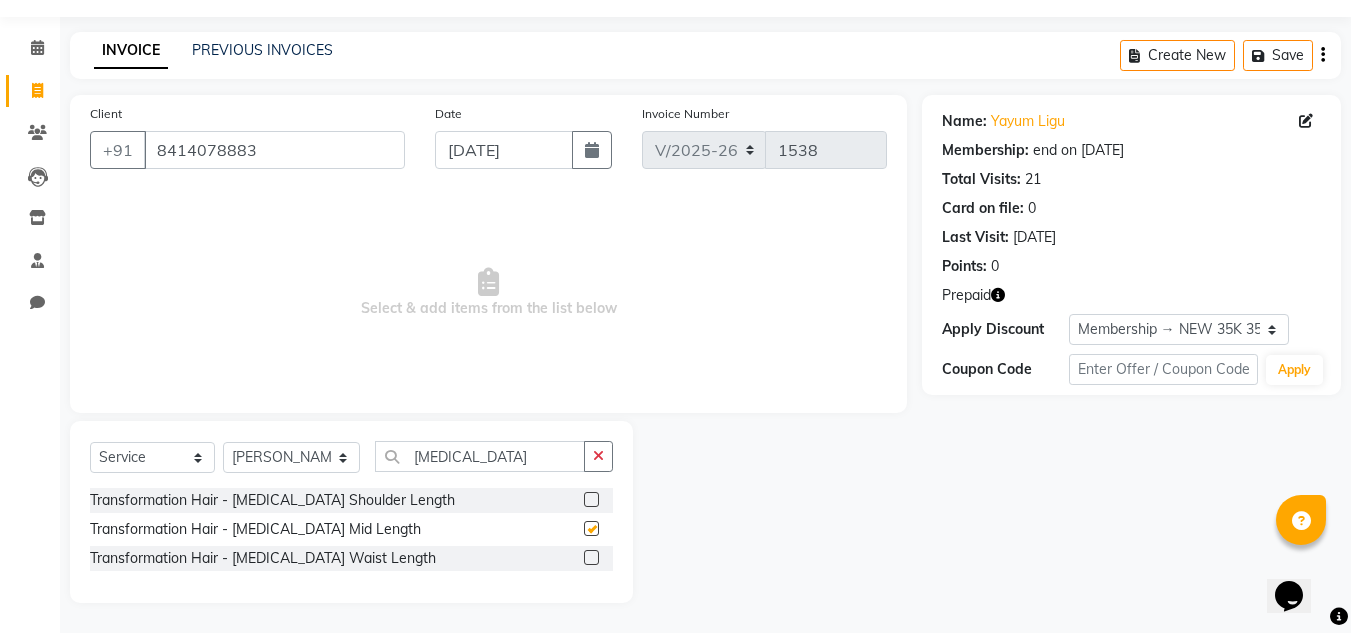 scroll, scrollTop: 126, scrollLeft: 0, axis: vertical 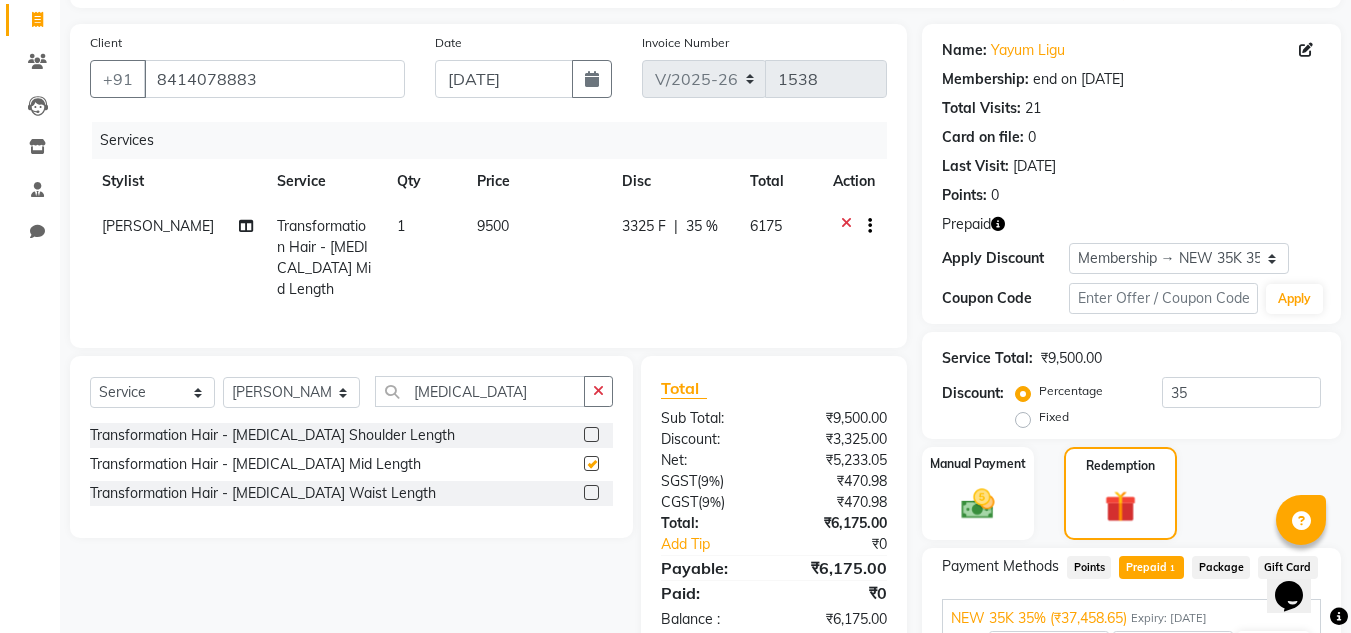checkbox on "false" 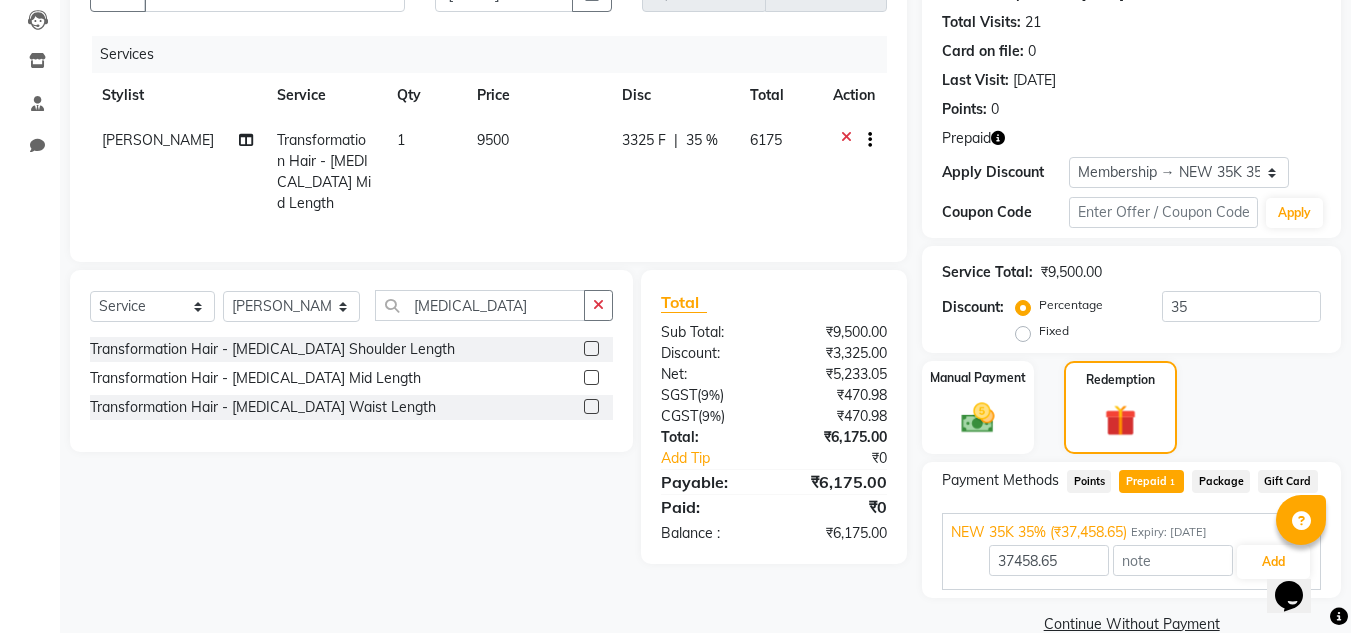 scroll, scrollTop: 210, scrollLeft: 0, axis: vertical 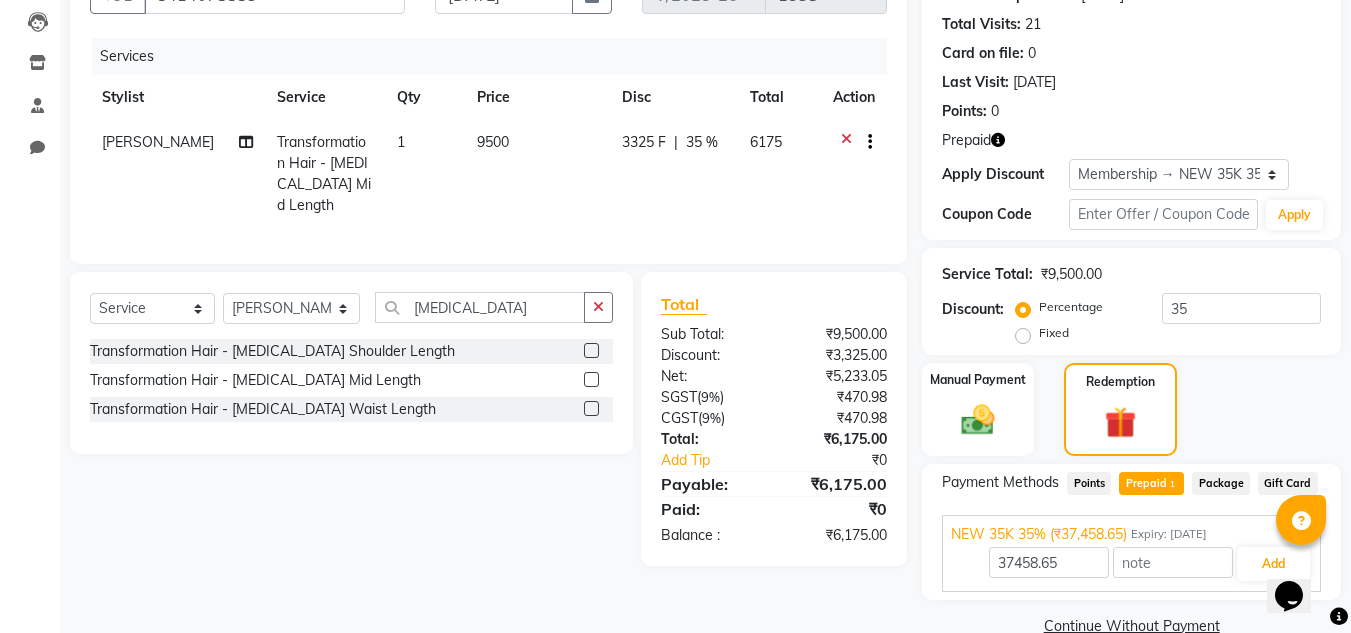 click on "35 %" 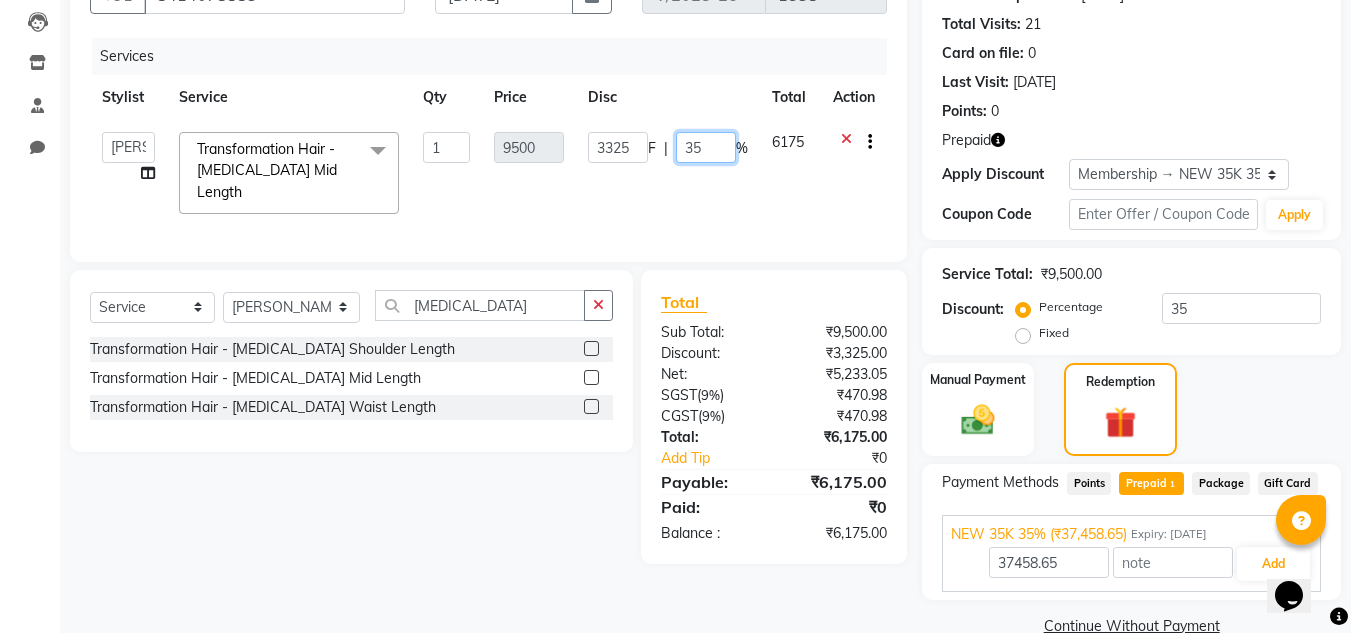 click on "35" 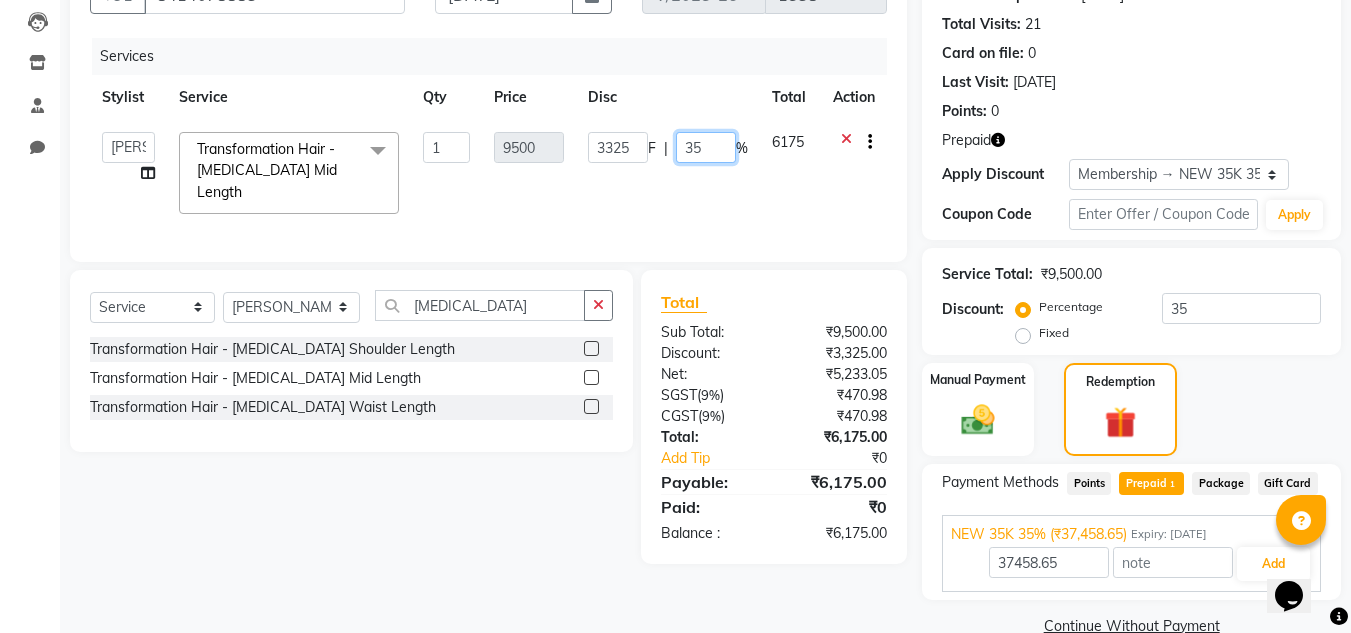 type on "3" 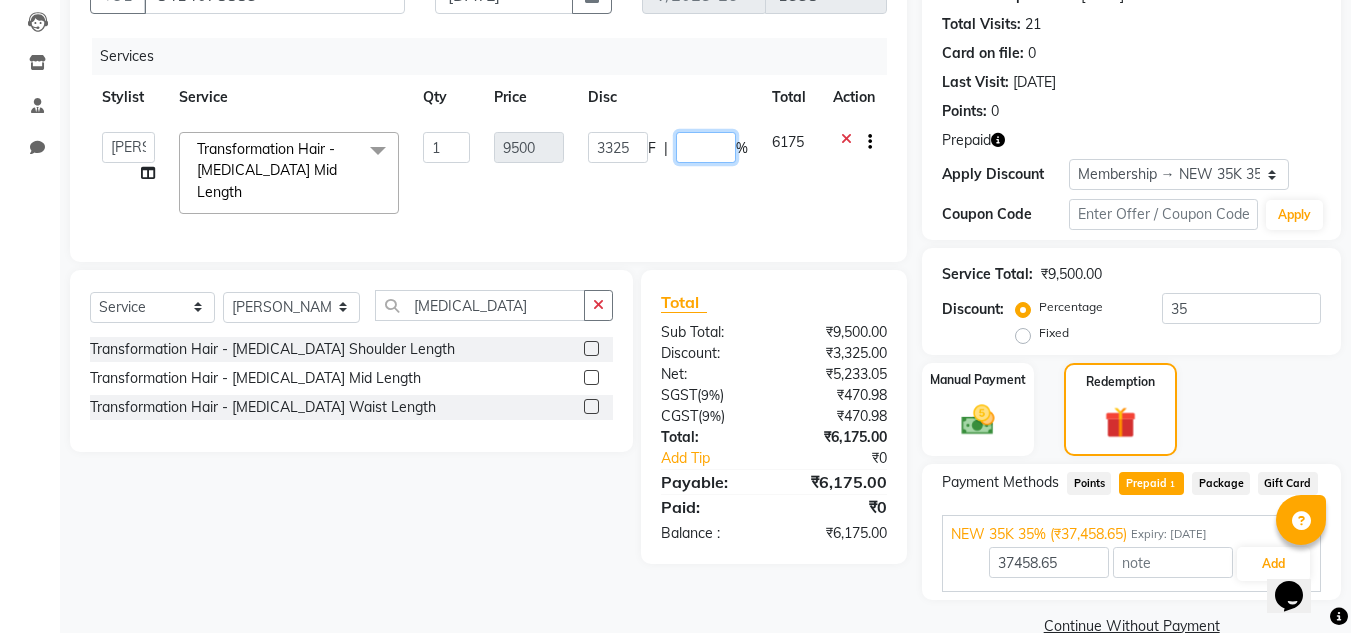 type on "0" 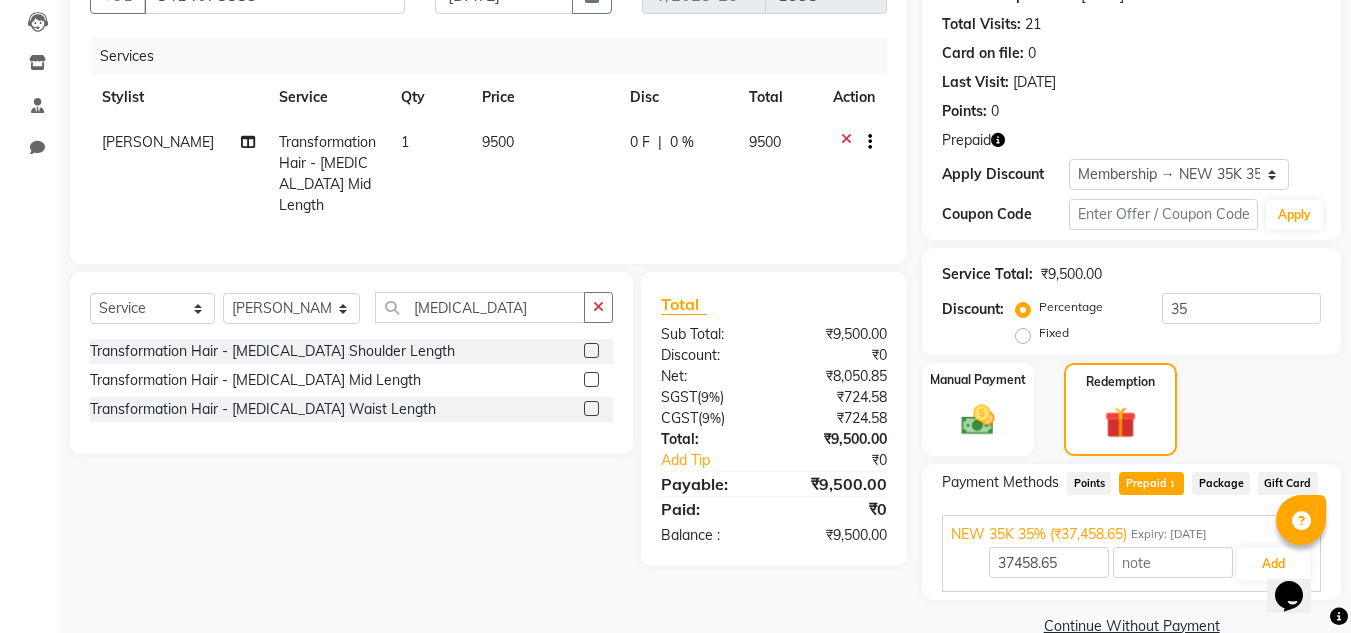 click on "Client [PHONE_NUMBER] Date [DATE] Invoice Number V/2025 V/[PHONE_NUMBER] Services Stylist Service Qty Price Disc Total Action [PERSON_NAME] Transformation Hair - [MEDICAL_DATA] Mid Length 1 9500 0 F | 0 % 9500 Select  Service  Product  Membership  Package Voucher Prepaid Gift Card  Select Stylist Abin [MEDICAL_DATA] Admin [PERSON_NAME] KOLAM WANGSU KOSHEH BIHAM LINDUM NEME MAHINDRA [PERSON_NAME] Manager [PERSON_NAME] MINUKA [PERSON_NAME] NGAMNON RALONGHAM [PERSON_NAME] [PERSON_NAME] SUMI [PERSON_NAME] DEVI [PERSON_NAME] TAMCHI YAMA Toingam Jamikham YELLI LIKHA [MEDICAL_DATA] Transformation Hair - [MEDICAL_DATA] Shoulder Length  Transformation Hair - [MEDICAL_DATA] Mid Length  Transformation Hair - [MEDICAL_DATA] Waist Length  Total Sub Total: ₹9,500.00 Discount: ₹0 Net: ₹8,050.85 SGST  ( 9% ) ₹724.58 CGST  ( 9% ) ₹724.58 Total: ₹9,500.00 Add Tip ₹0 Payable: ₹9,500.00 Paid: ₹0 Balance   : ₹9,500.00" 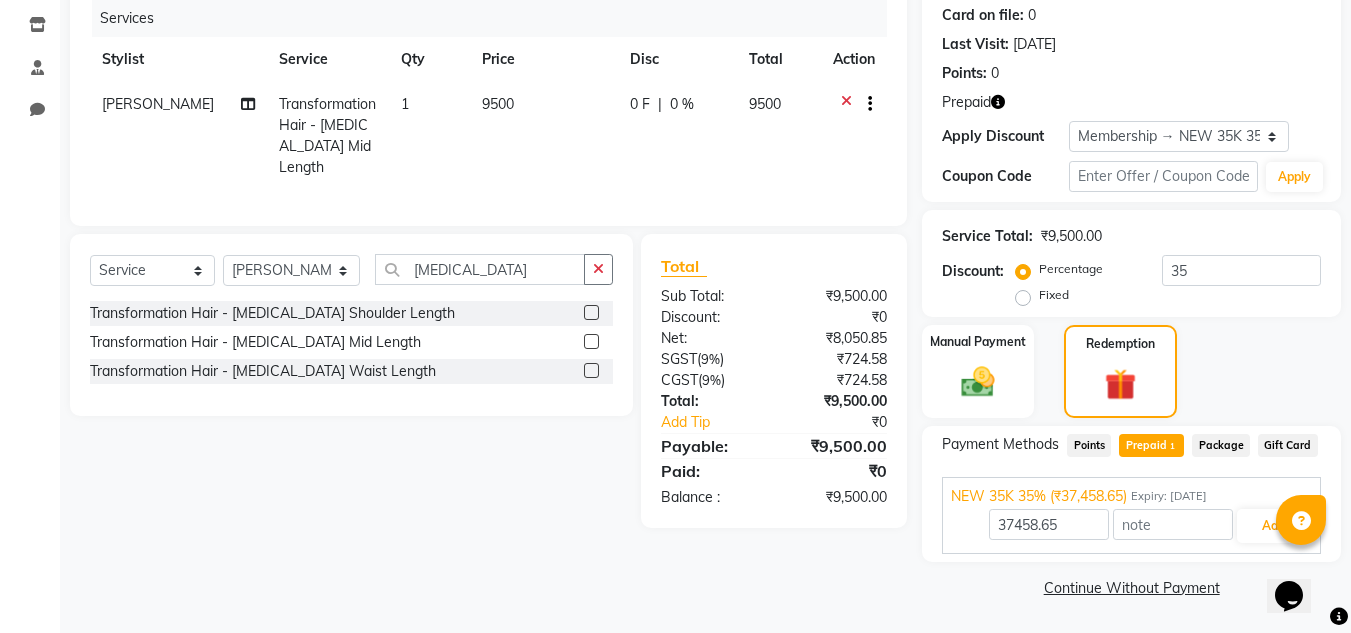 click on "9500" 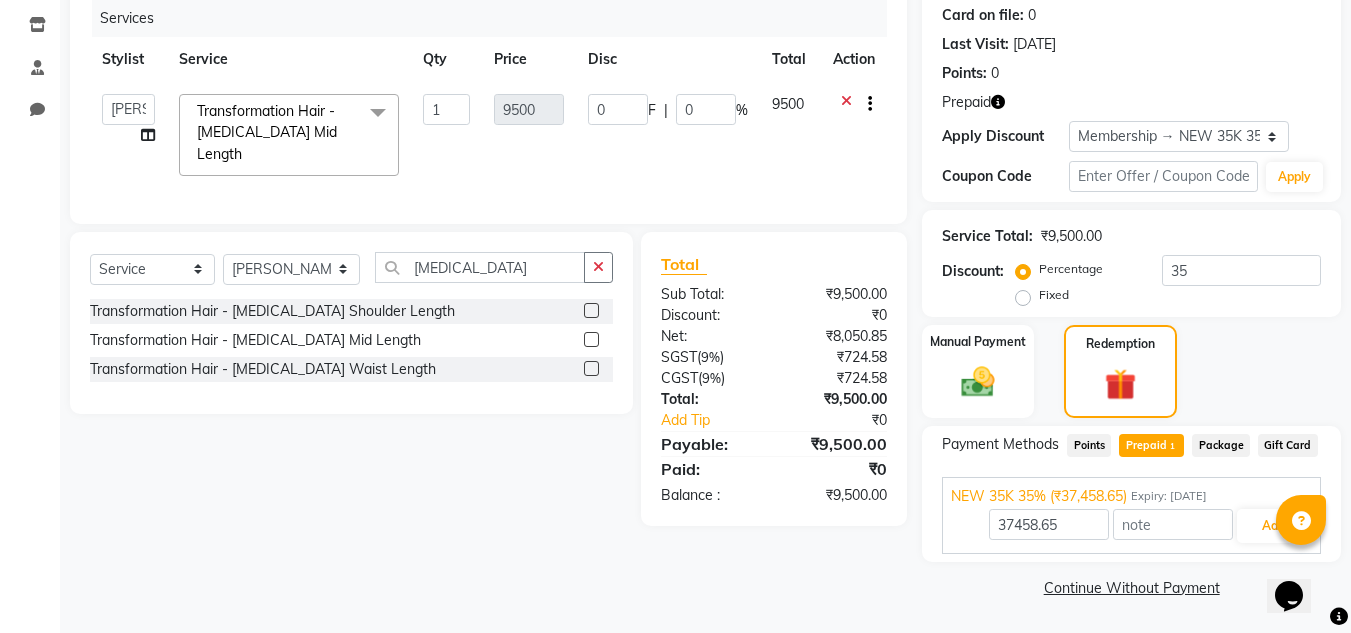 click on "Points" 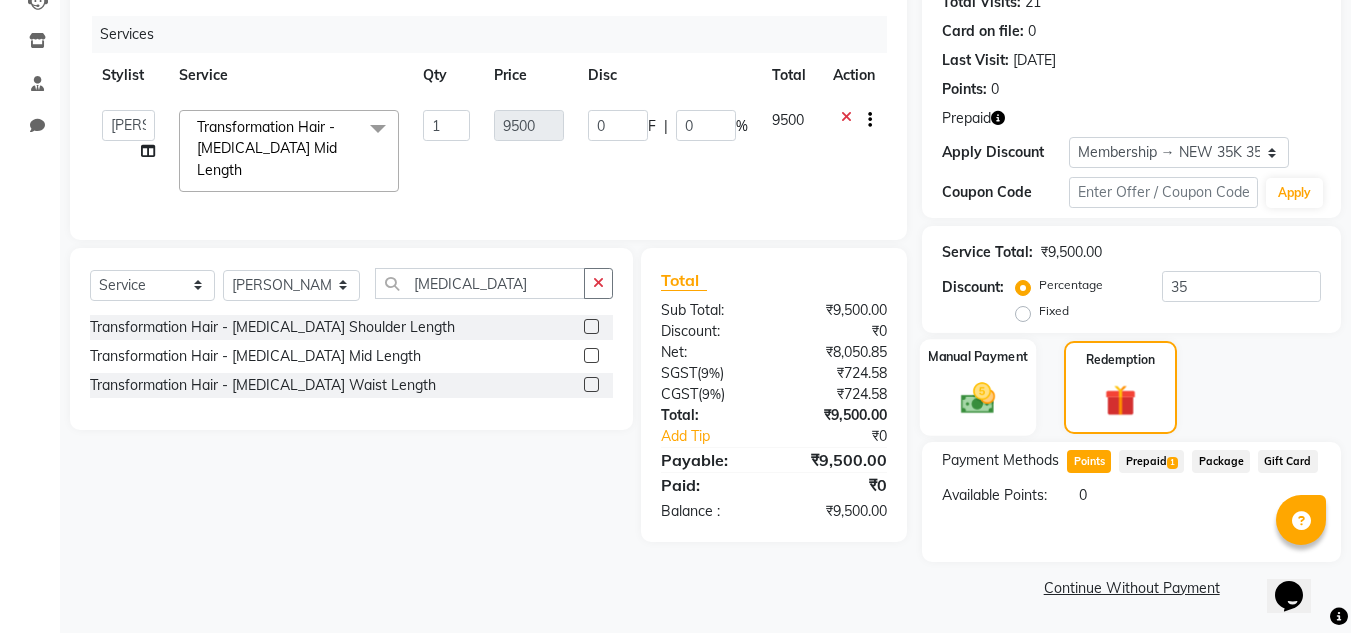 click 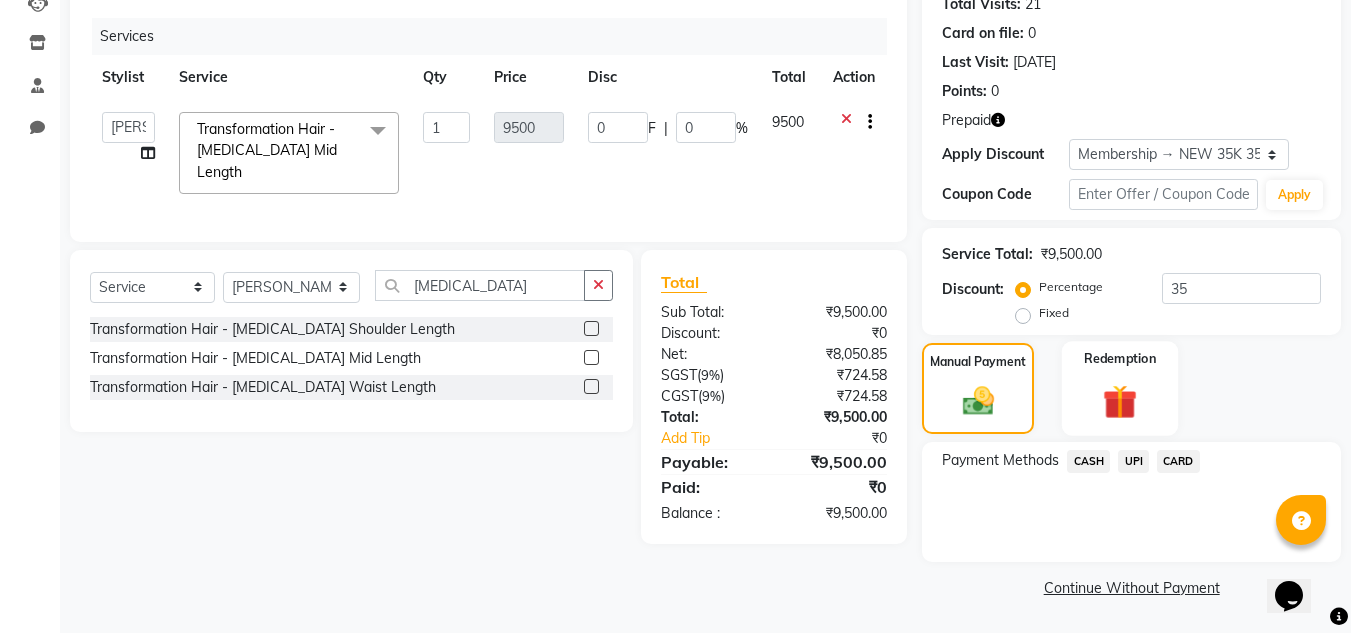 click 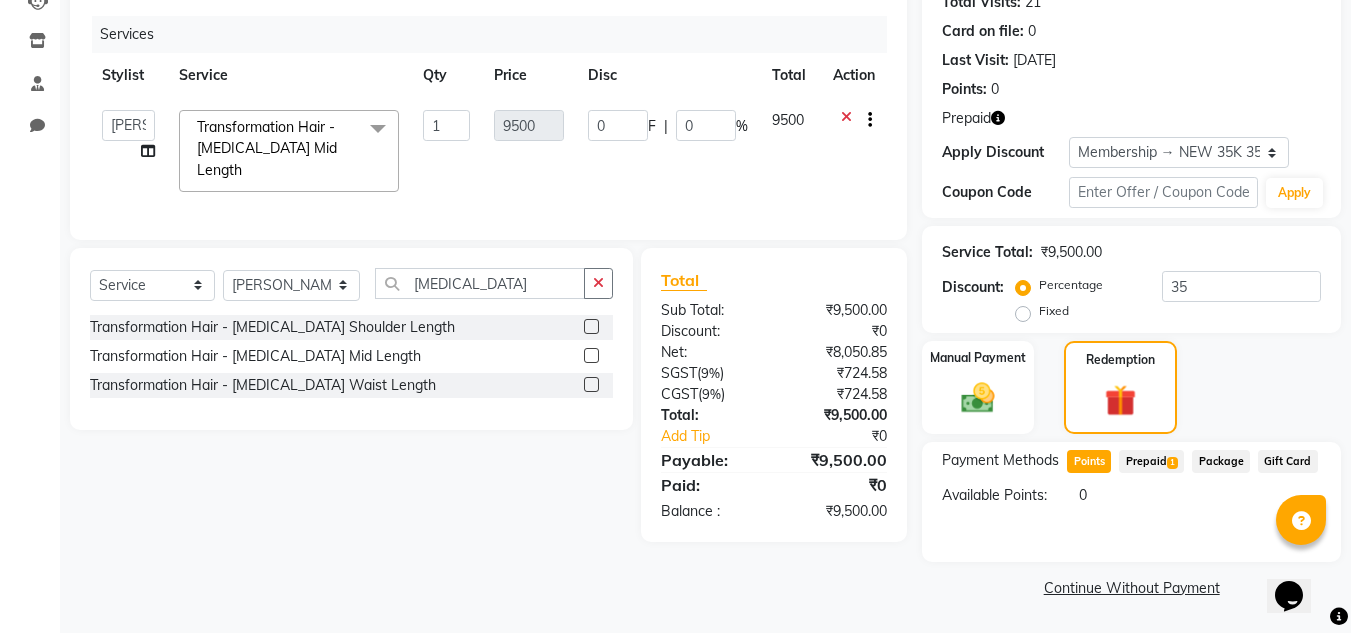 click on "Prepaid  1" 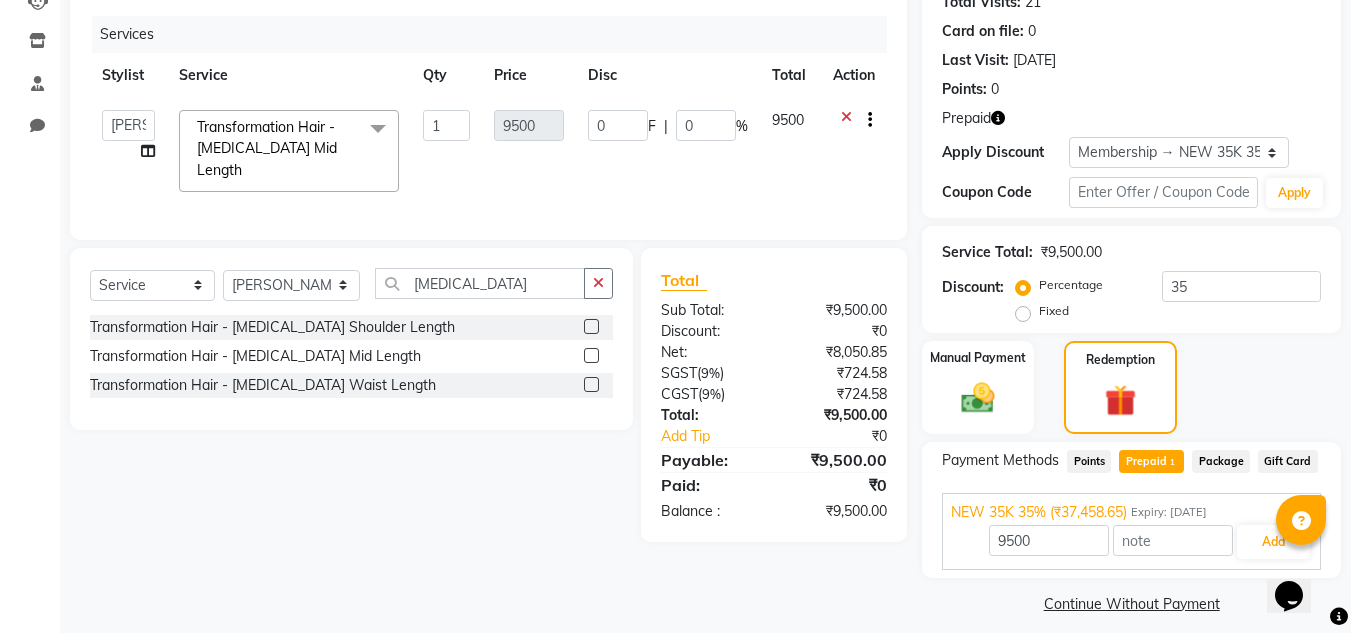 scroll, scrollTop: 248, scrollLeft: 0, axis: vertical 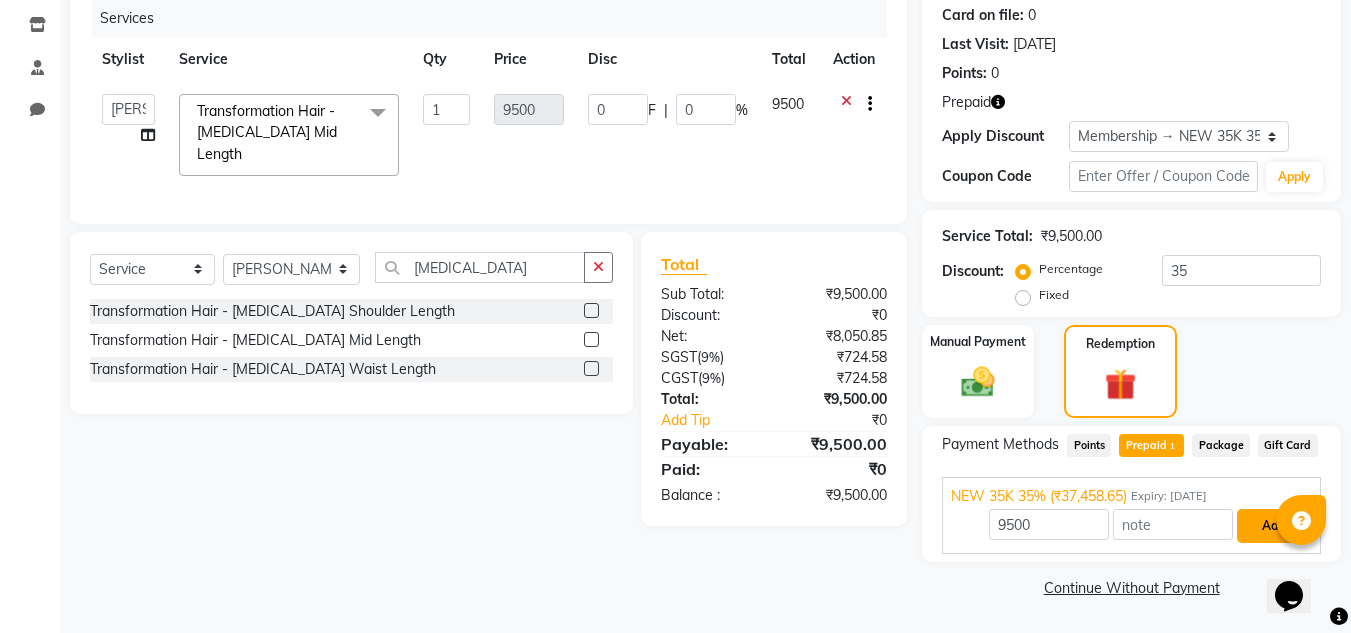 click on "Add" at bounding box center [1273, 526] 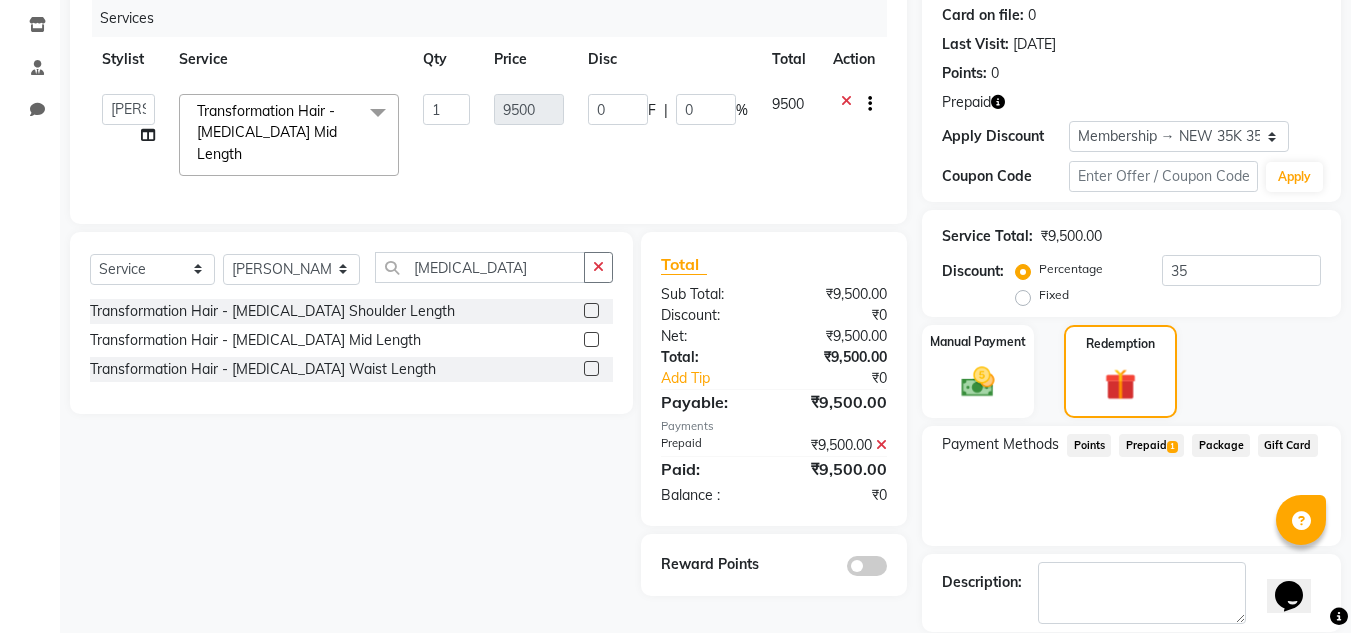scroll, scrollTop: 345, scrollLeft: 0, axis: vertical 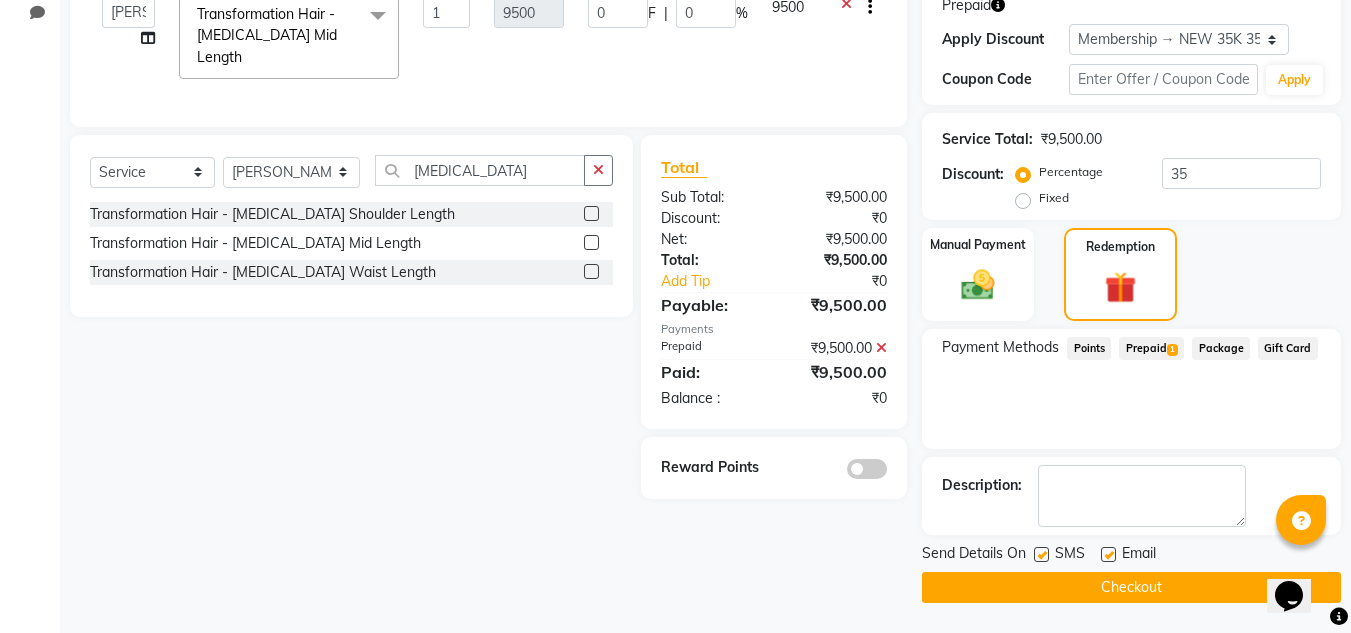 click 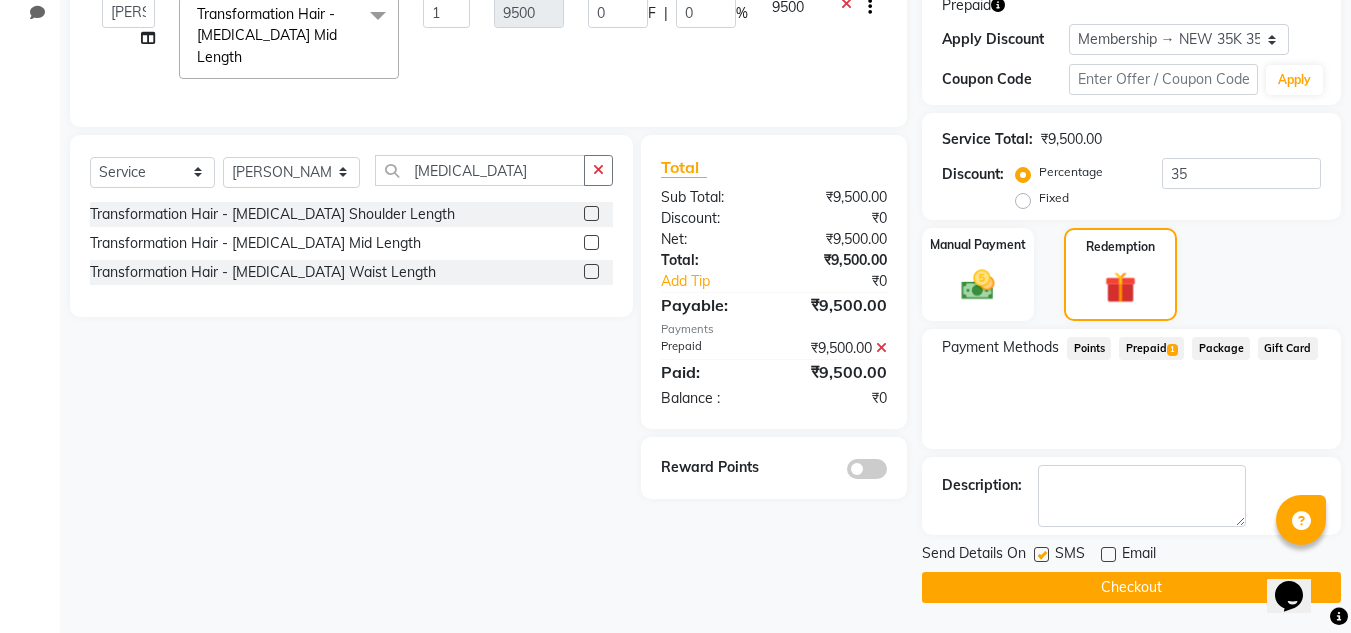 click on "Checkout" 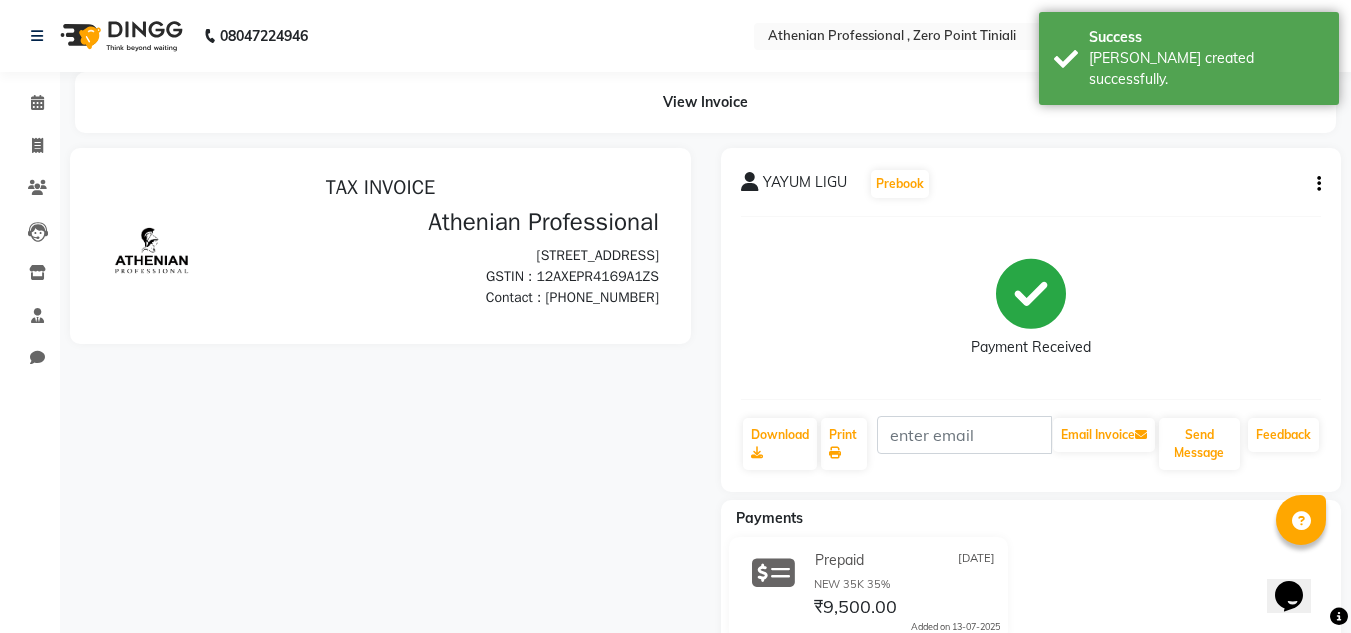scroll, scrollTop: 0, scrollLeft: 0, axis: both 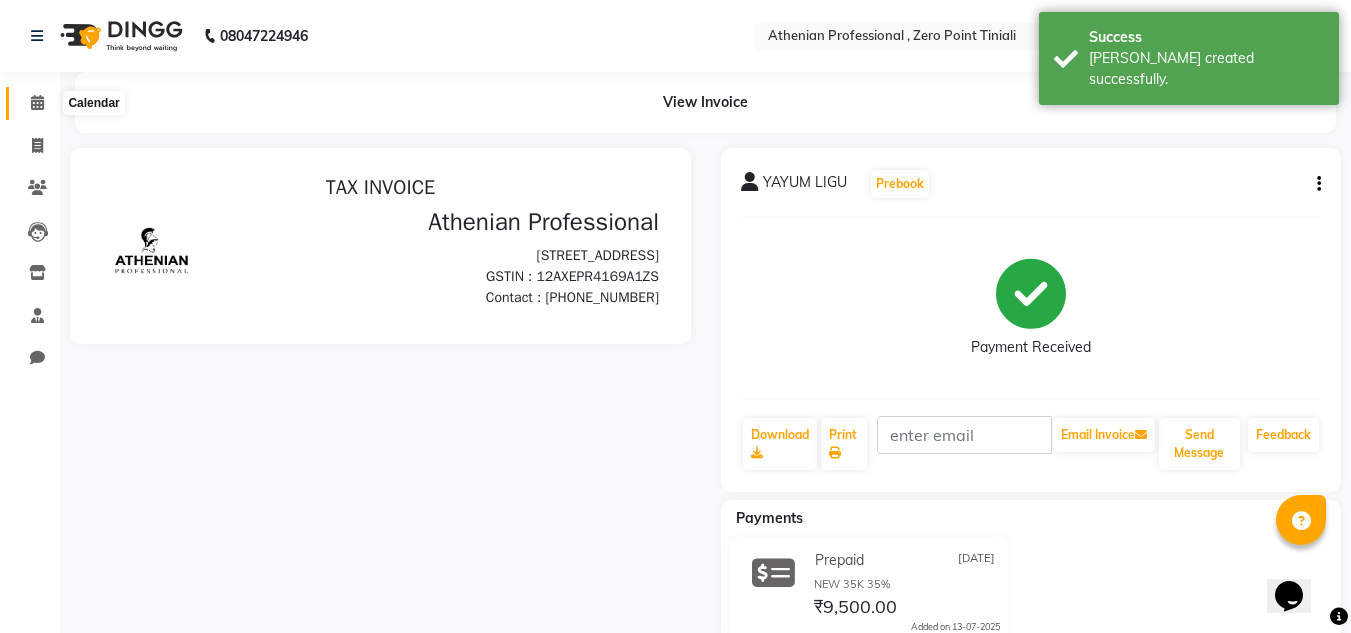 click 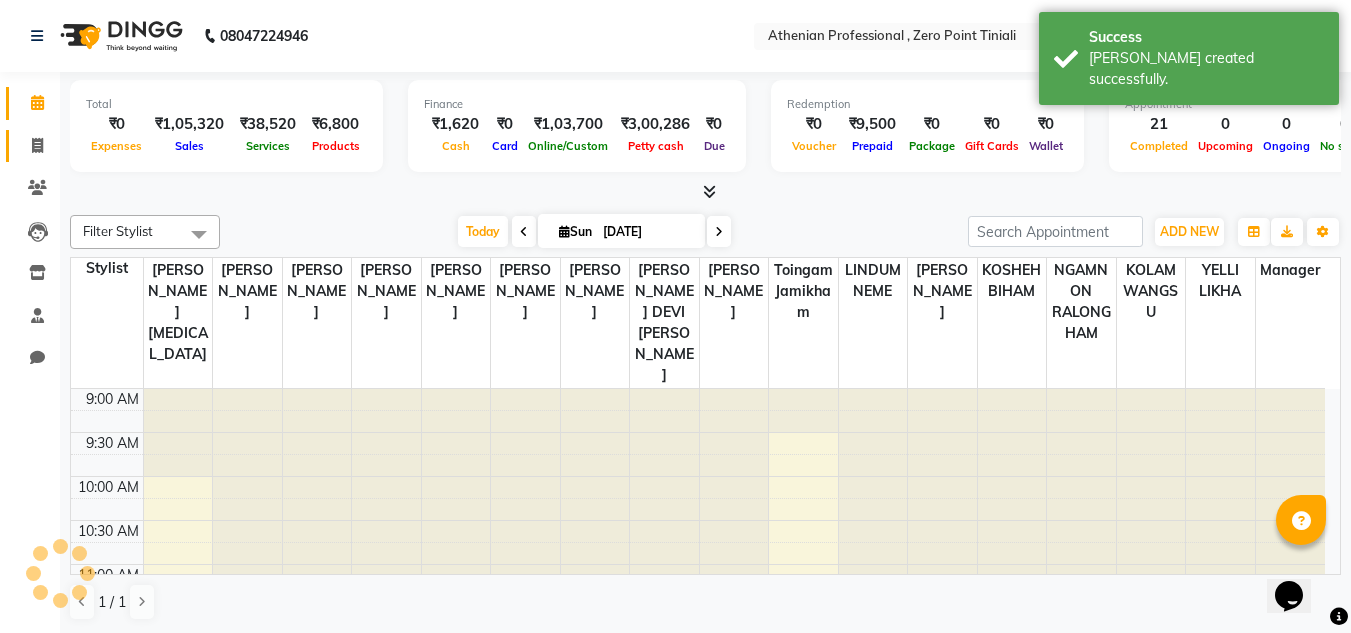 scroll, scrollTop: 0, scrollLeft: 0, axis: both 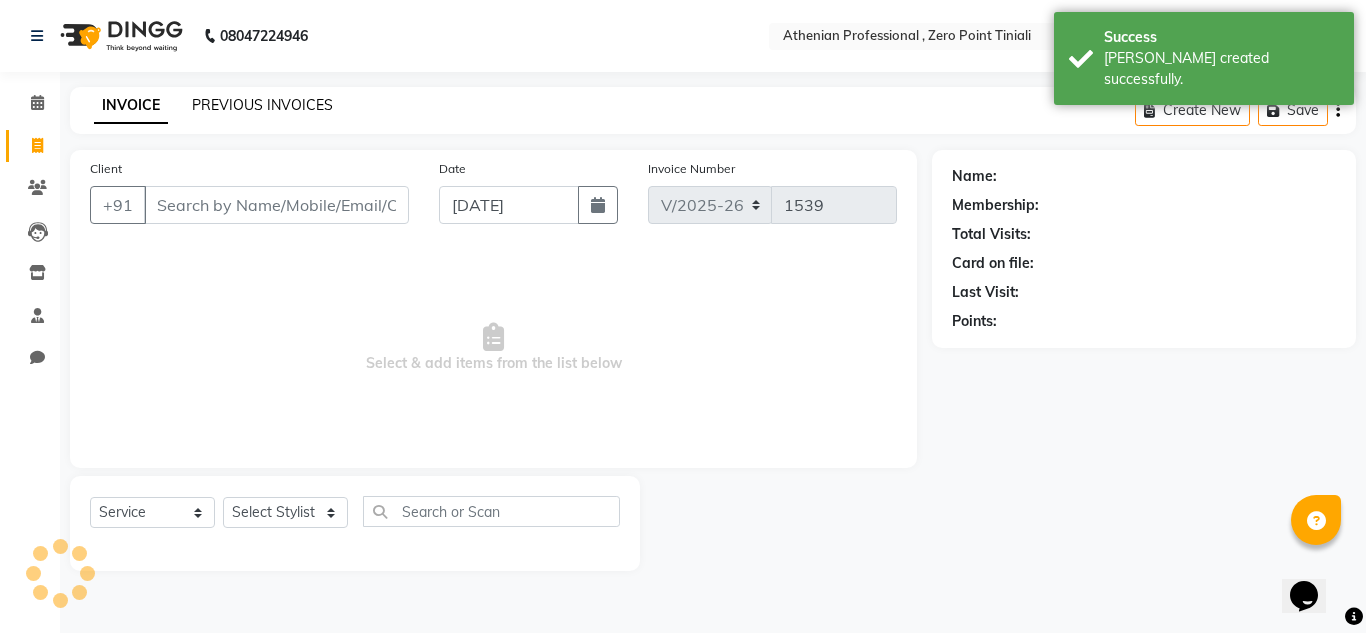 click on "PREVIOUS INVOICES" 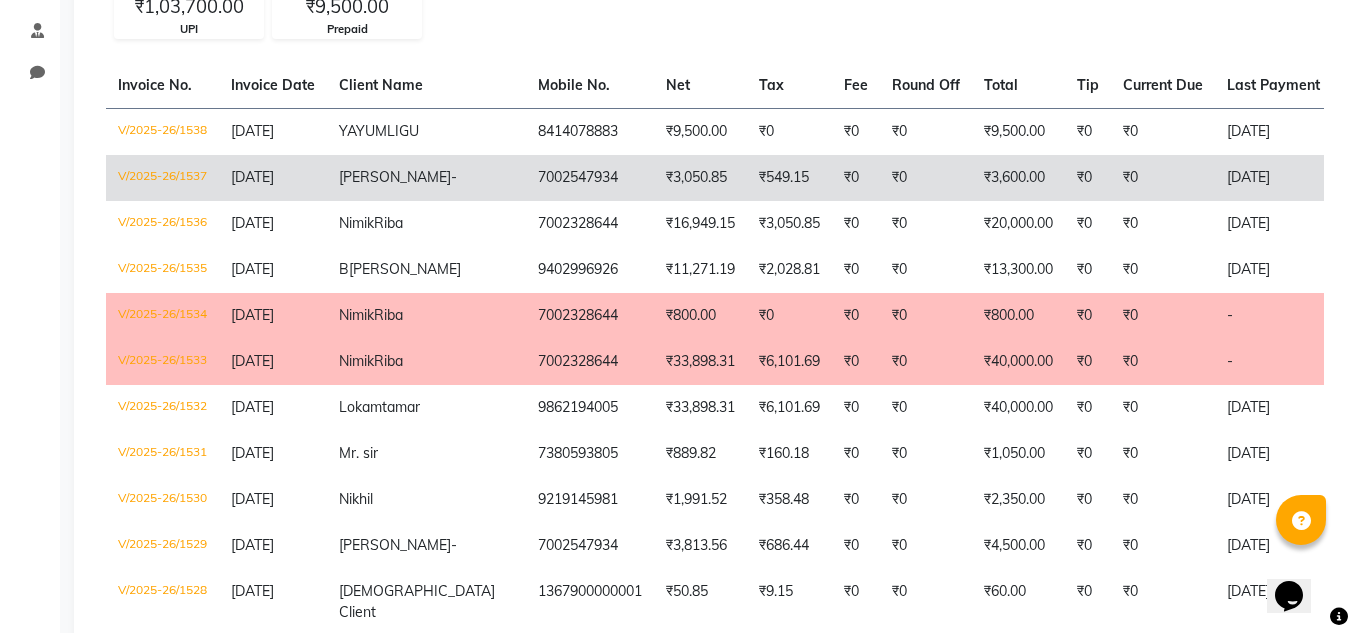 scroll, scrollTop: 0, scrollLeft: 0, axis: both 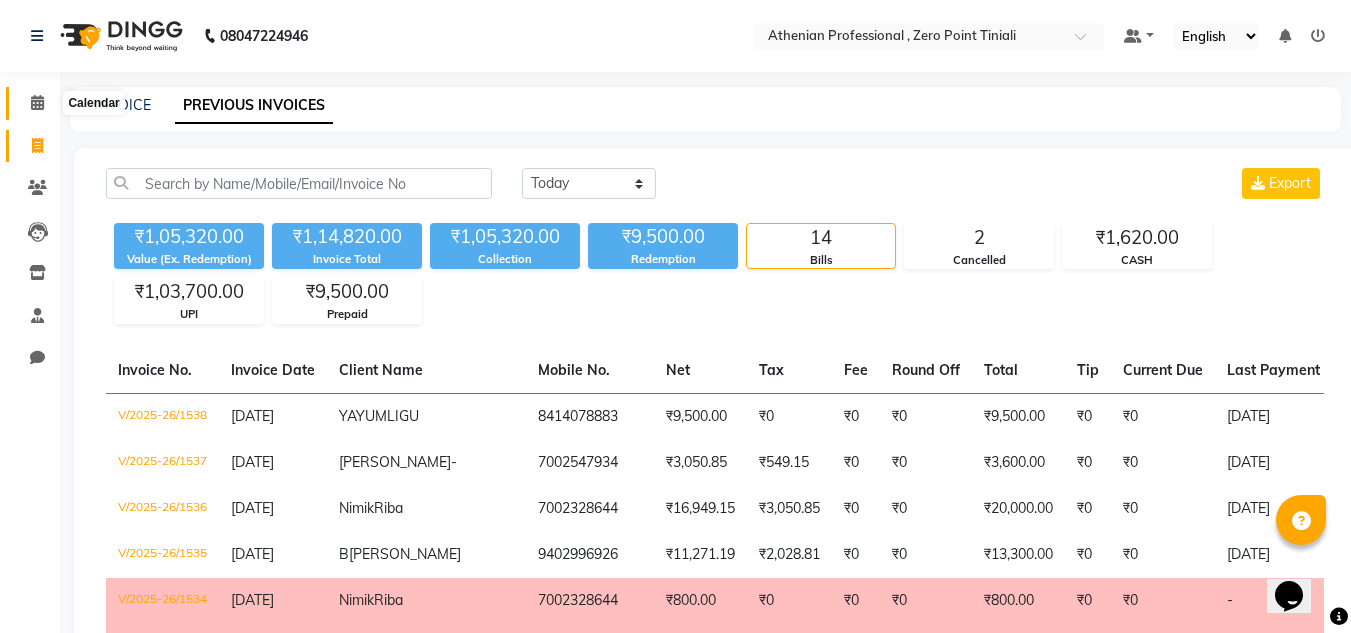 click 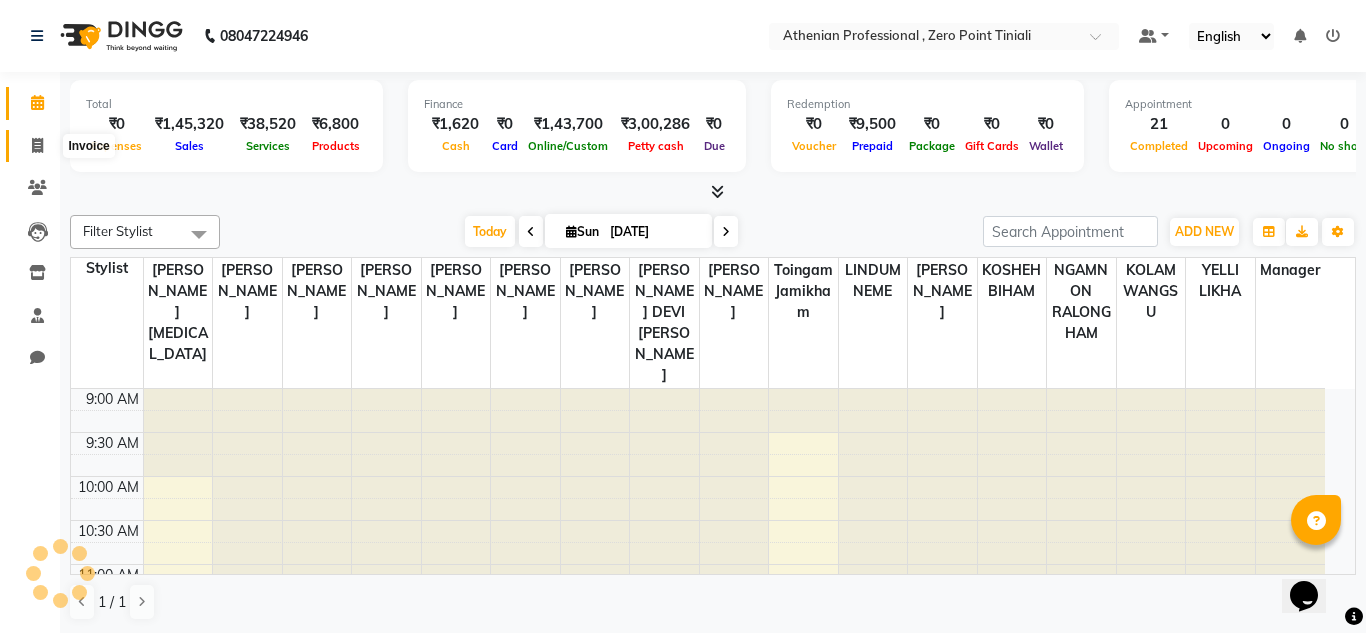 click 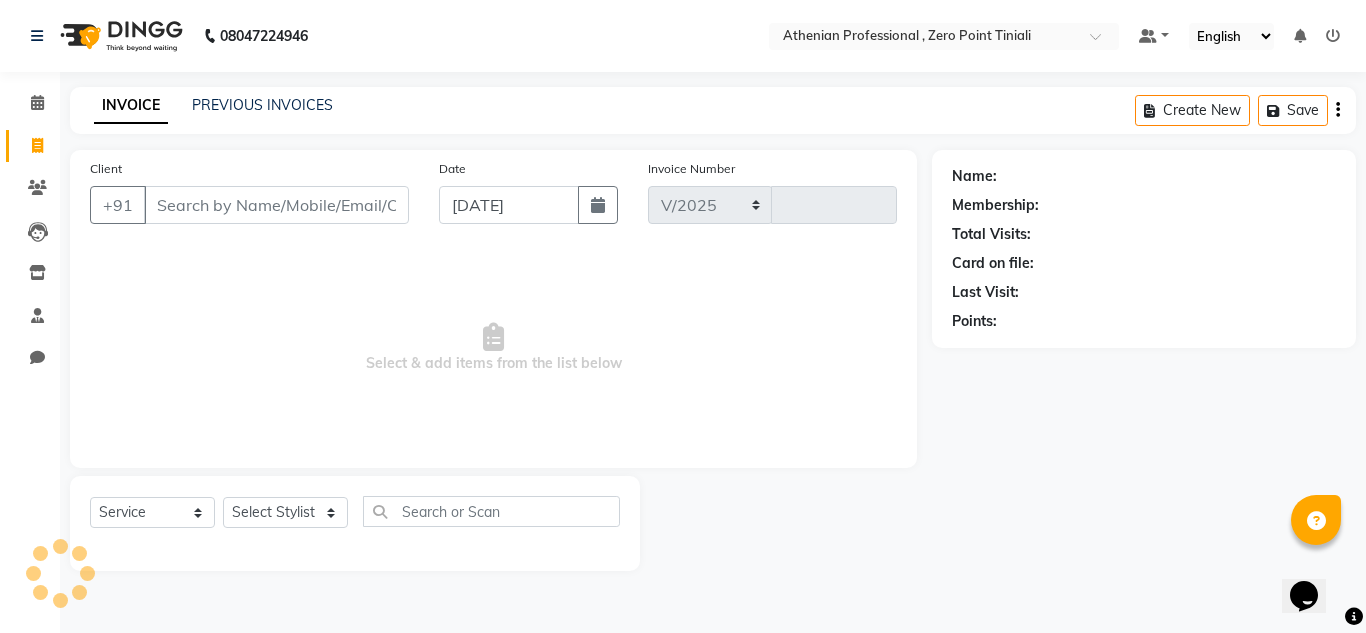select on "8300" 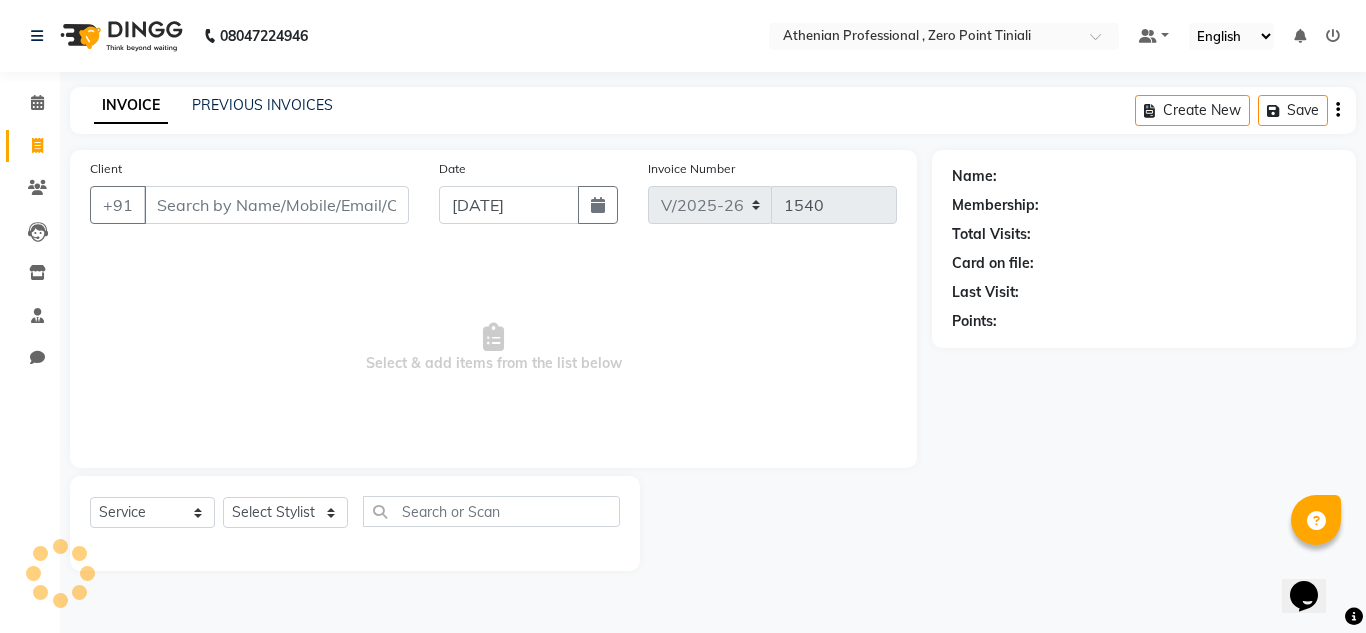 click on "Client" at bounding box center [276, 205] 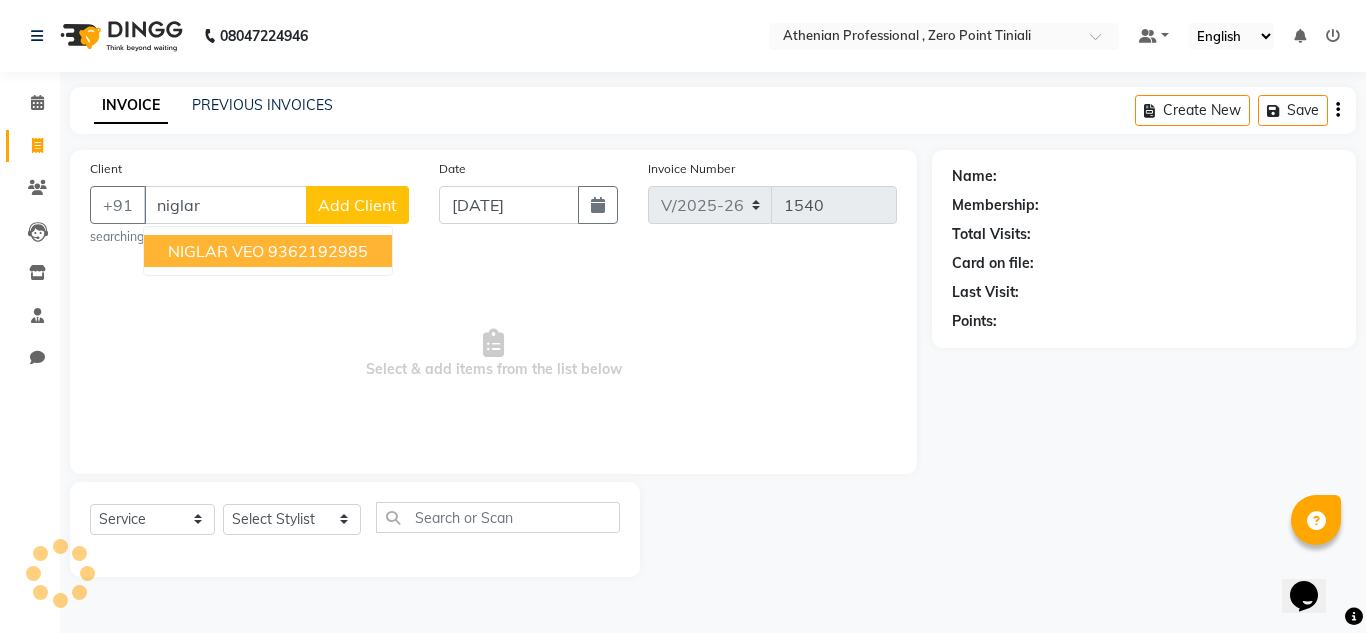 click on "NIGLAR VEO  9362192985" at bounding box center [268, 251] 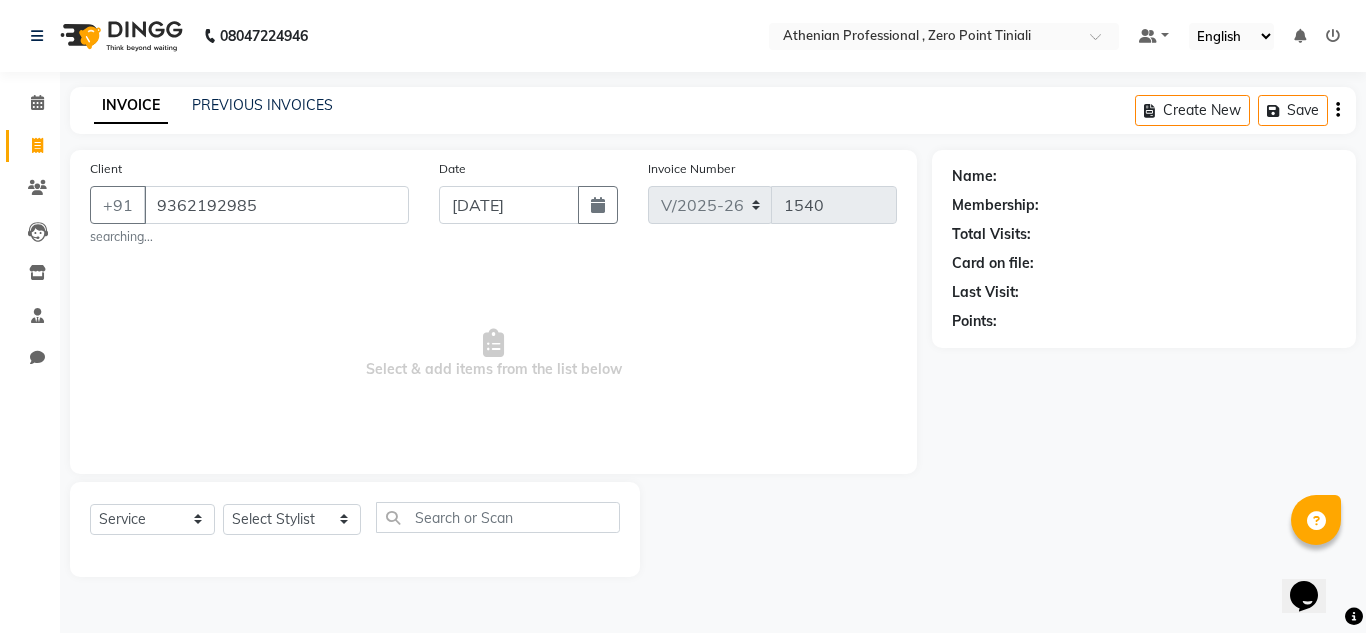 type on "9362192985" 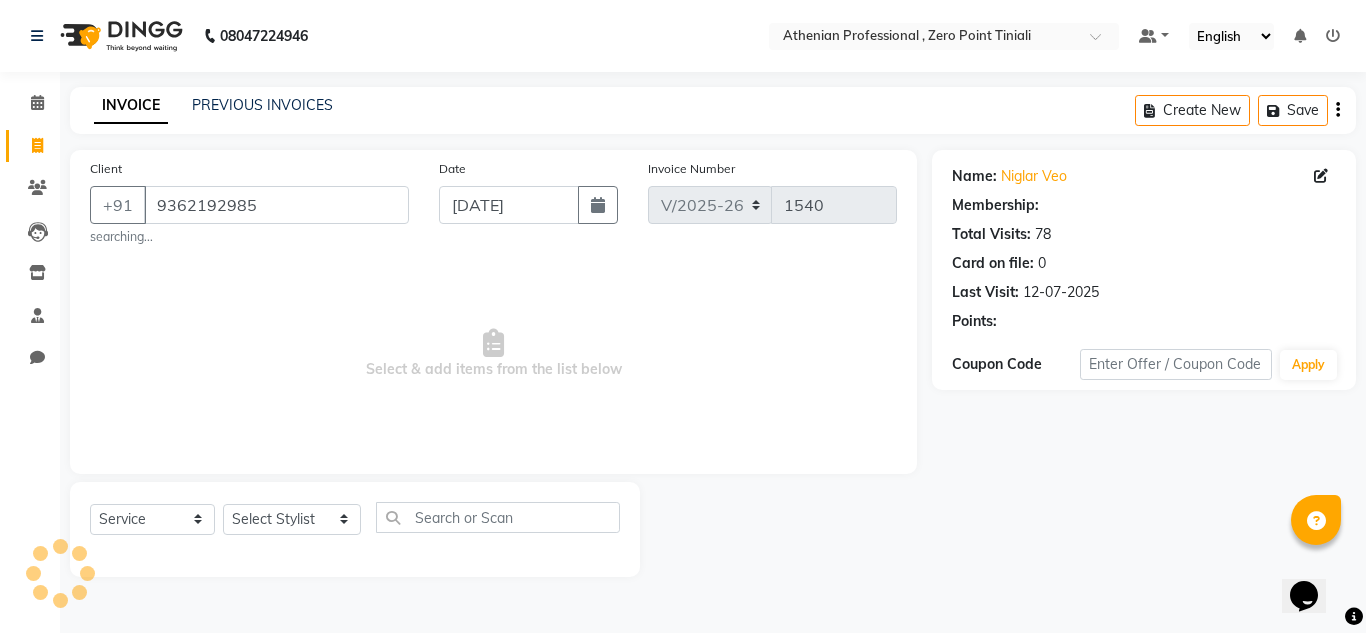 select on "1: Object" 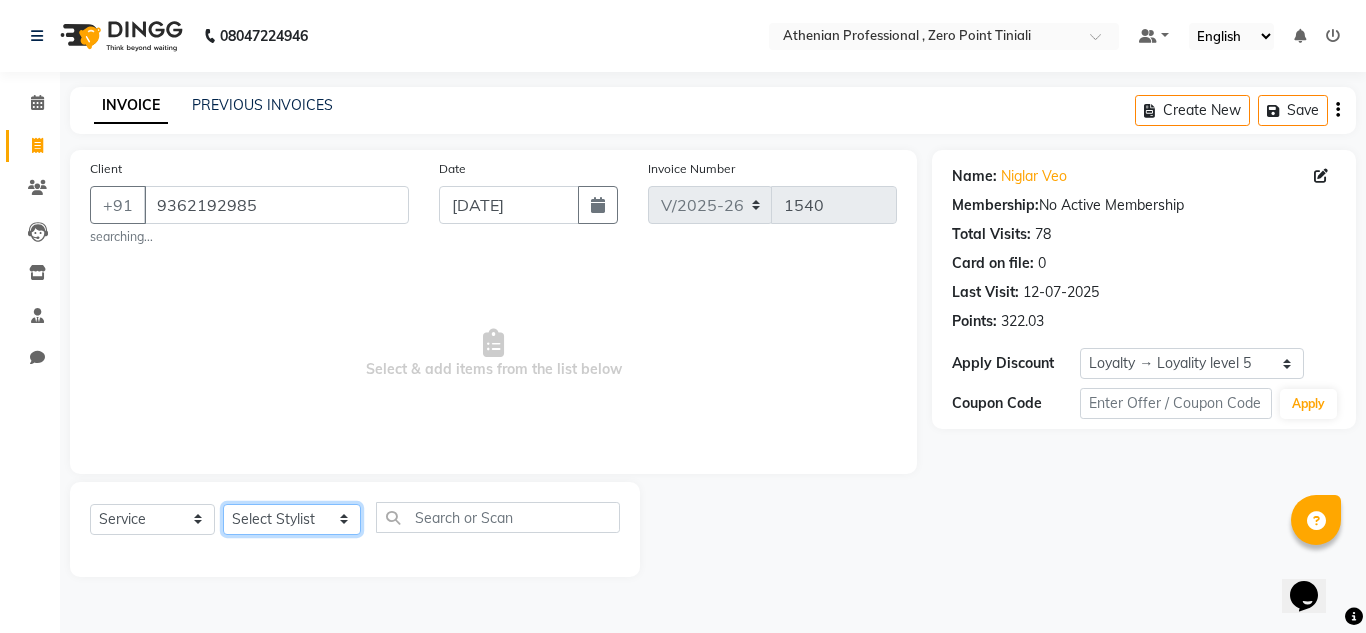 click on "Select Stylist [PERSON_NAME][MEDICAL_DATA] Admin [PERSON_NAME] KOLAM WANGSU KOSHEH BIHAM LINDUM NEME MAHINDRA [PERSON_NAME] Manager [PERSON_NAME] MINUKA [PERSON_NAME] NGAMNON RALONGHAM [PERSON_NAME] [PERSON_NAME] SUMI [PERSON_NAME] DEVI [PERSON_NAME] Jamikham YELLI LIKHA" 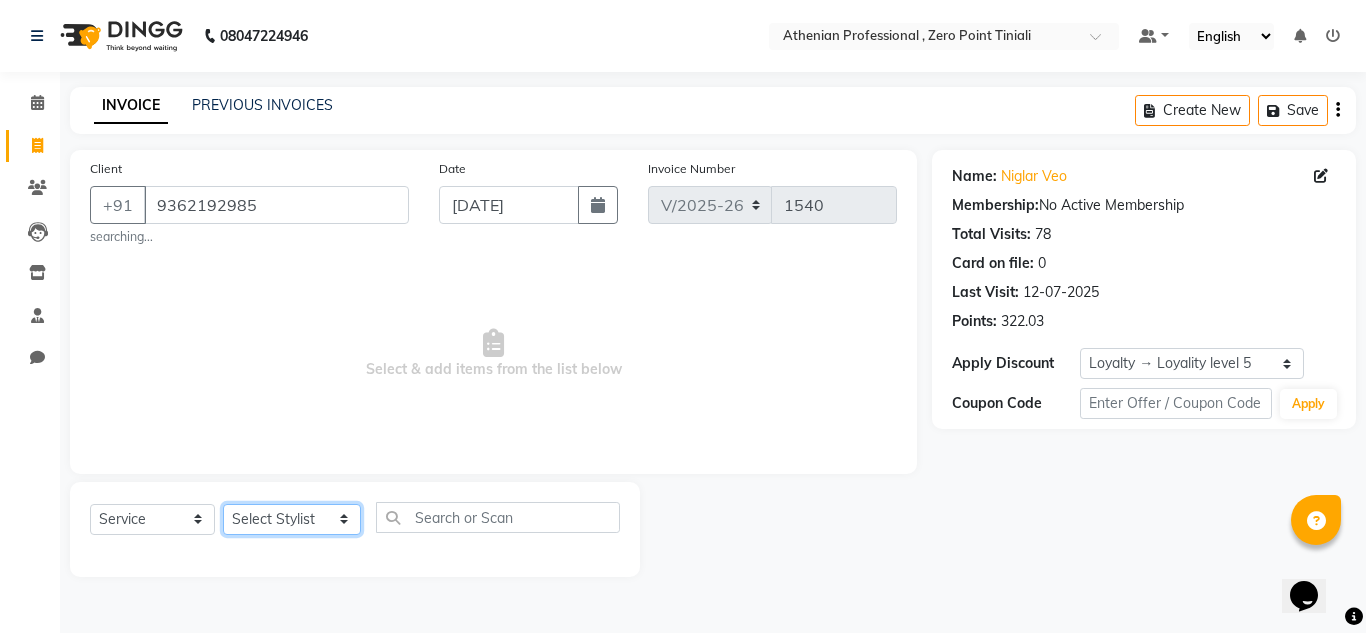 select on "80201" 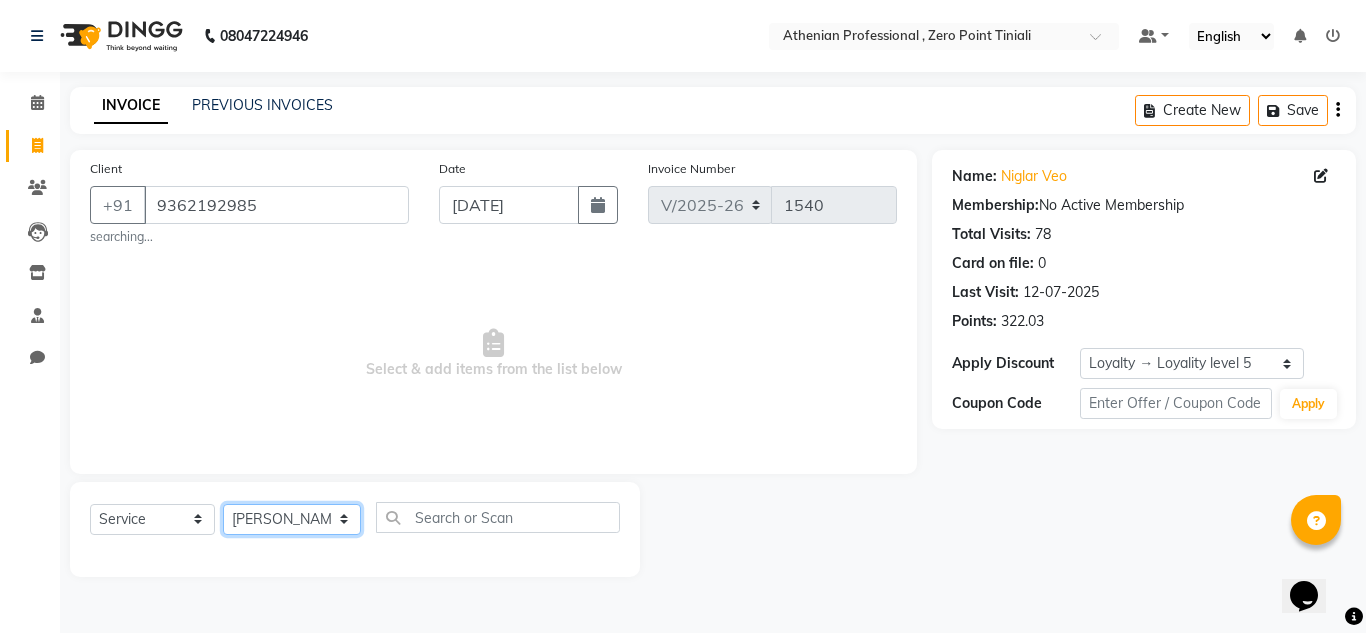click on "Select Stylist [PERSON_NAME][MEDICAL_DATA] Admin [PERSON_NAME] KOLAM WANGSU KOSHEH BIHAM LINDUM NEME MAHINDRA [PERSON_NAME] Manager [PERSON_NAME] MINUKA [PERSON_NAME] NGAMNON RALONGHAM [PERSON_NAME] [PERSON_NAME] SUMI [PERSON_NAME] DEVI [PERSON_NAME] Jamikham YELLI LIKHA" 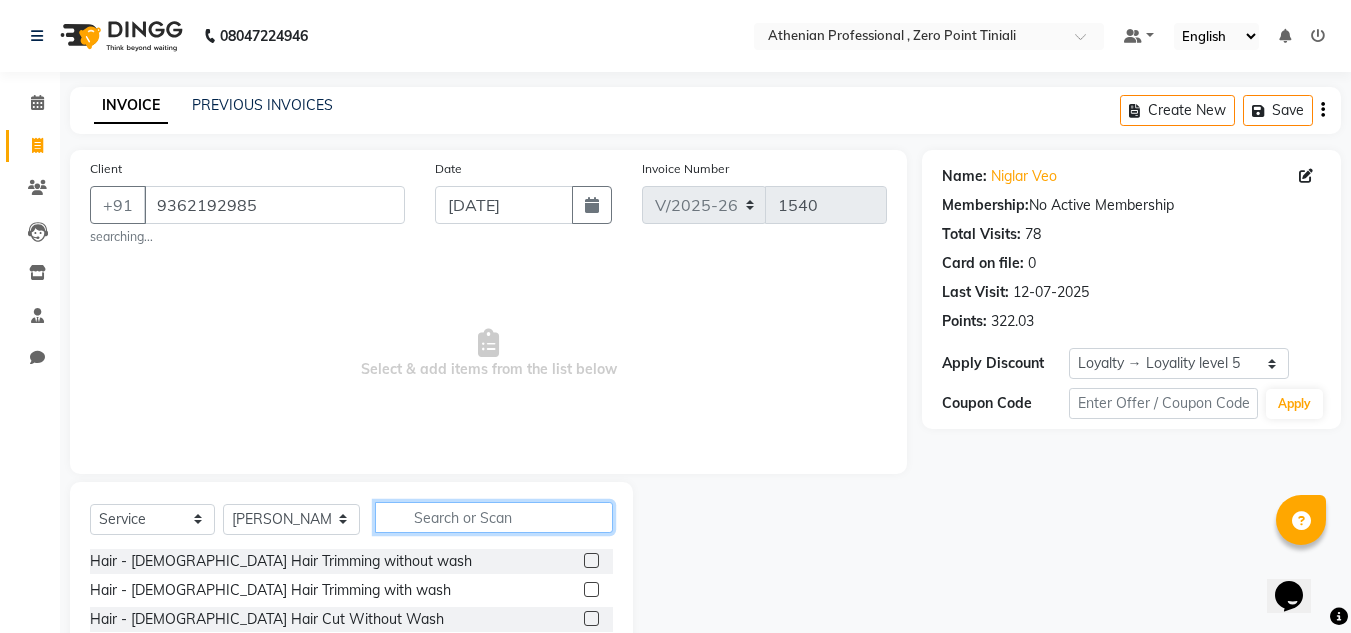 click 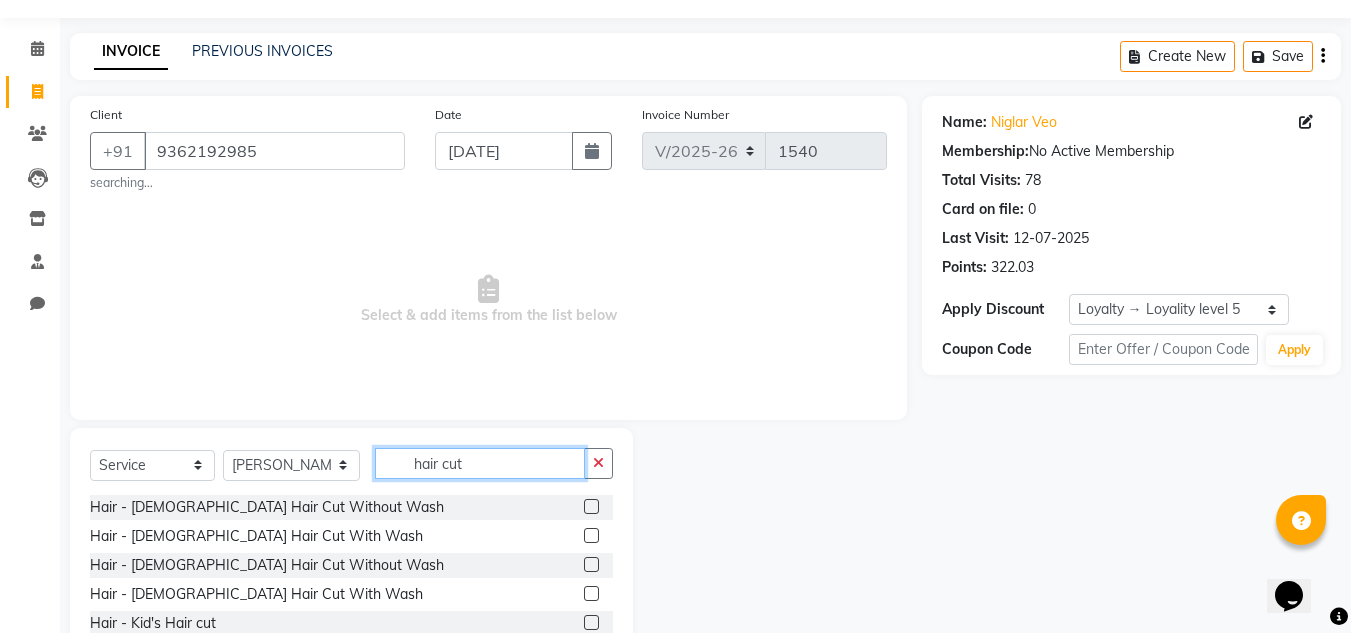 scroll, scrollTop: 64, scrollLeft: 0, axis: vertical 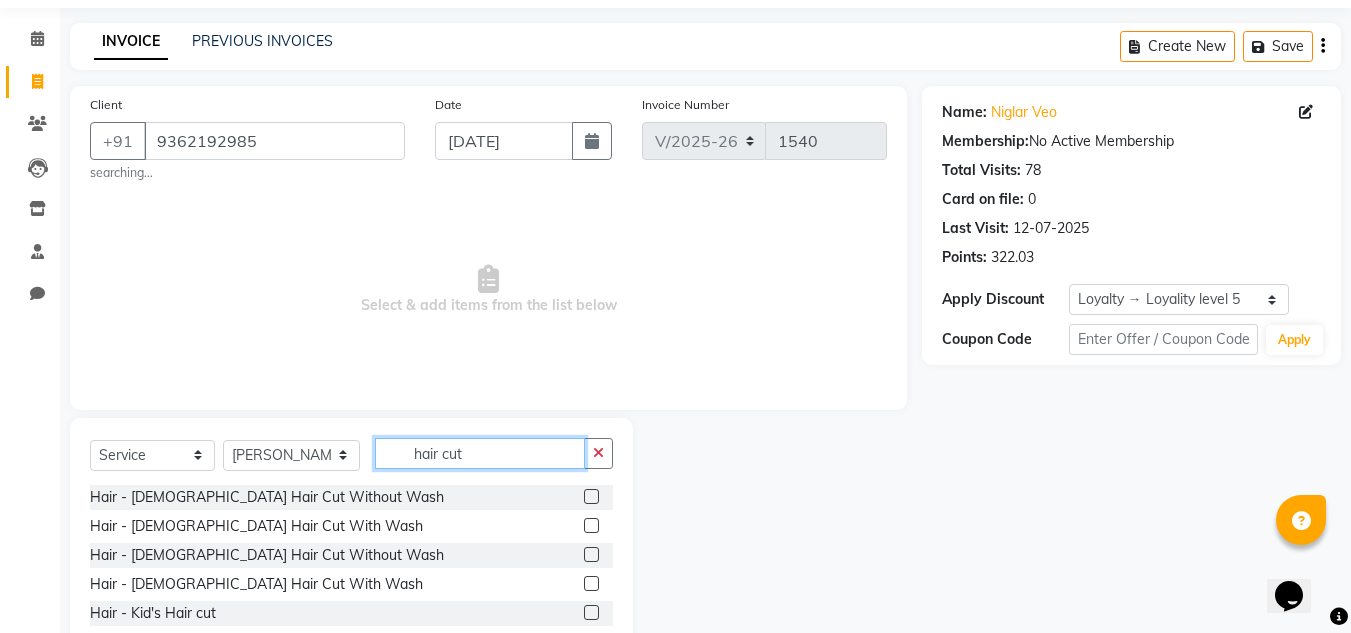 type on "hair cut" 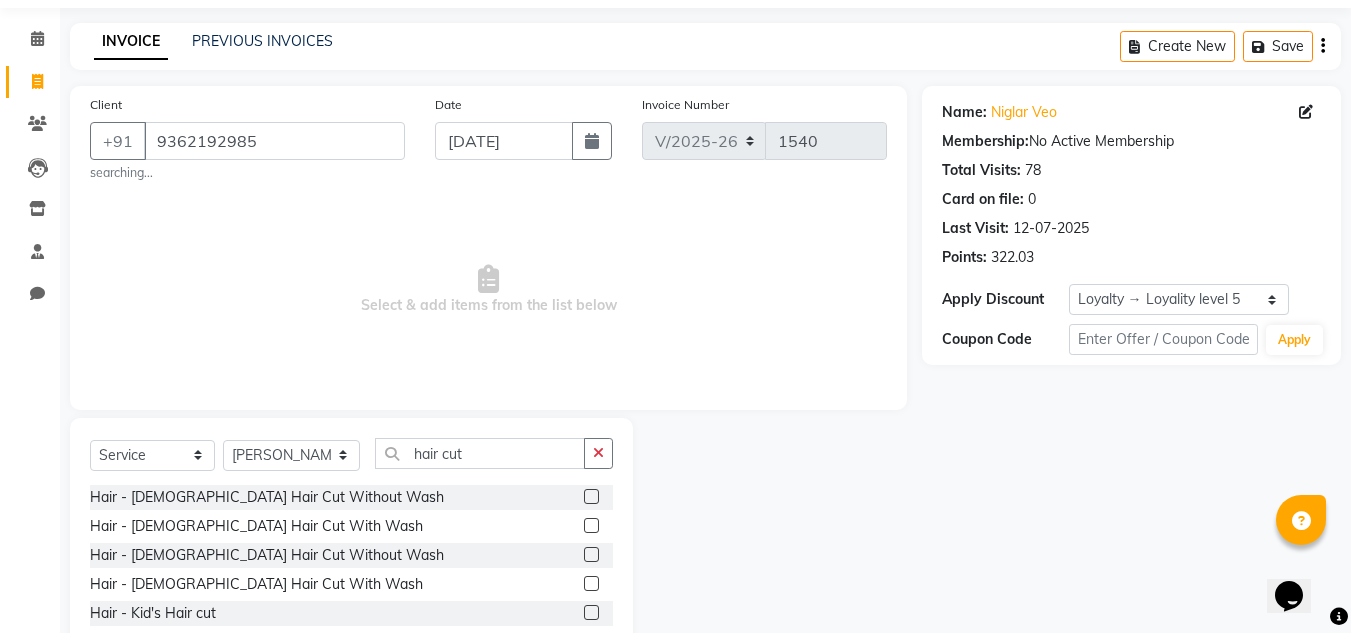 click 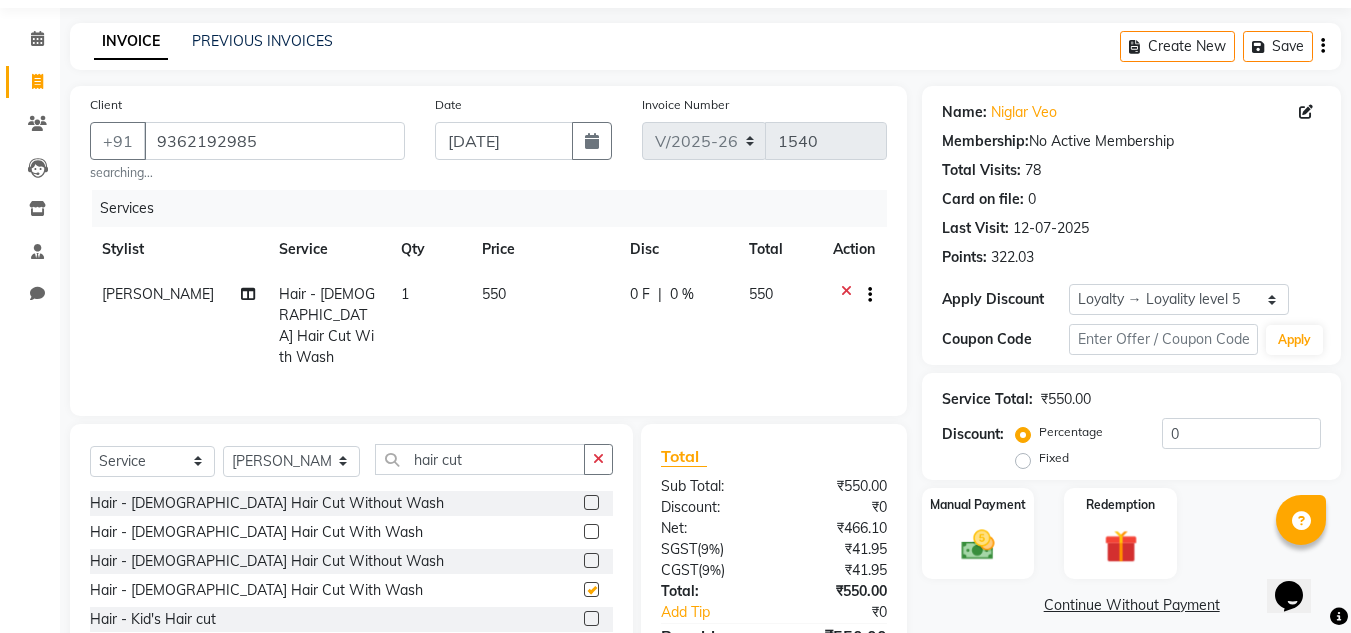 checkbox on "false" 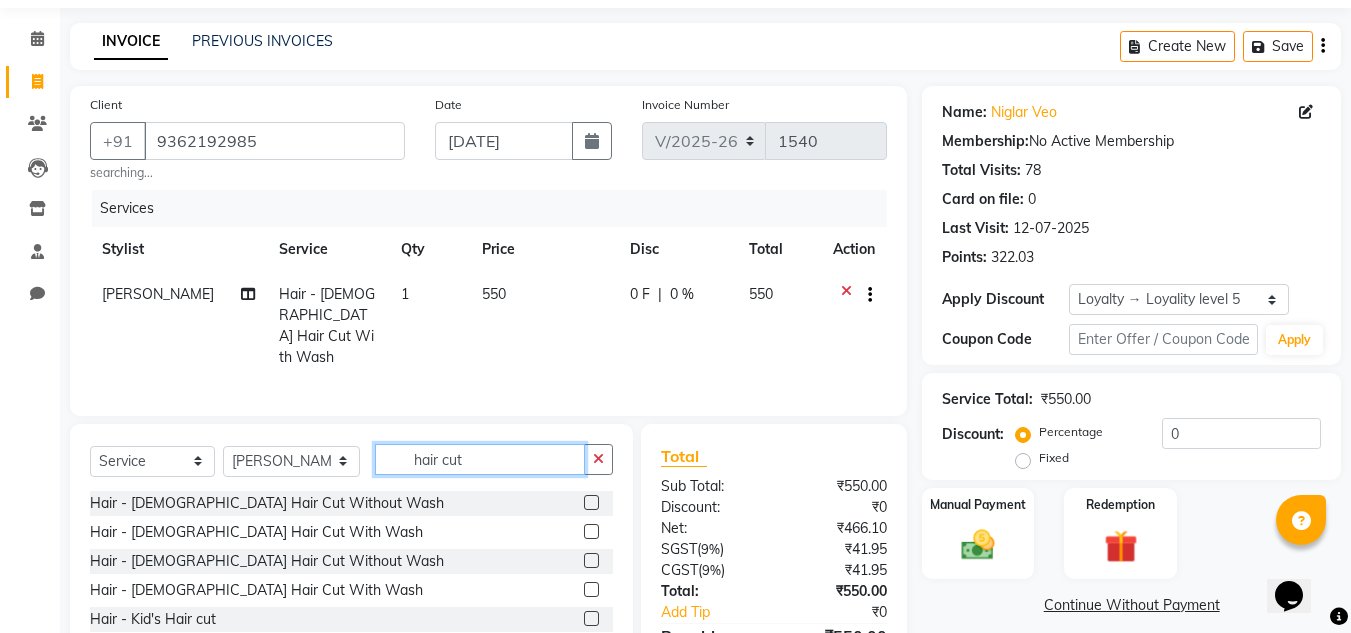 click on "hair cut" 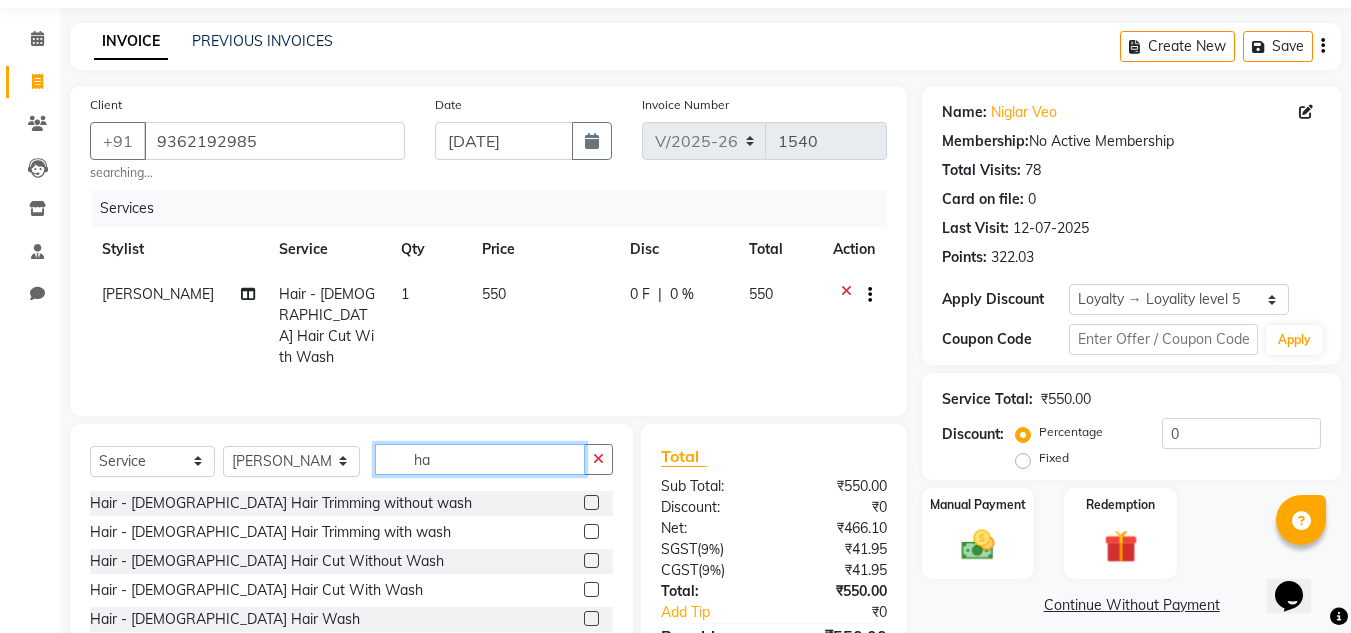 type on "h" 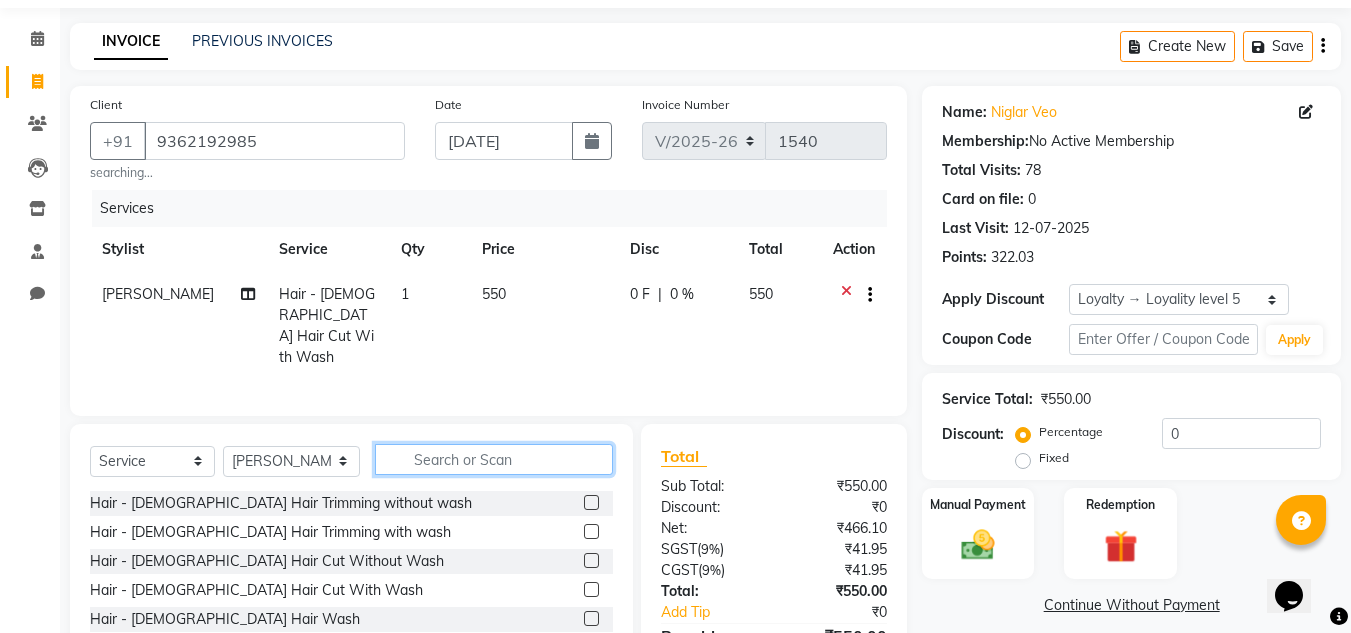 type 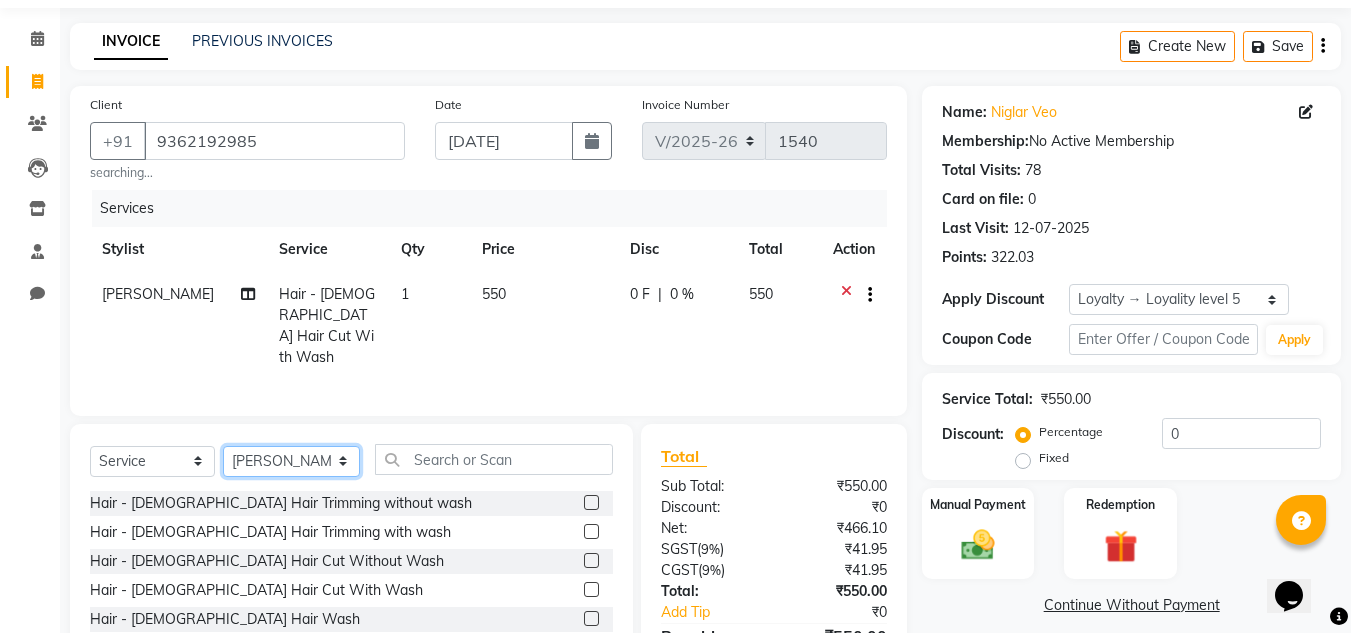 click on "Select Stylist [PERSON_NAME][MEDICAL_DATA] Admin [PERSON_NAME] KOLAM WANGSU KOSHEH BIHAM LINDUM NEME MAHINDRA [PERSON_NAME] Manager [PERSON_NAME] MINUKA [PERSON_NAME] NGAMNON RALONGHAM [PERSON_NAME] [PERSON_NAME] SUMI [PERSON_NAME] DEVI [PERSON_NAME] Jamikham YELLI LIKHA" 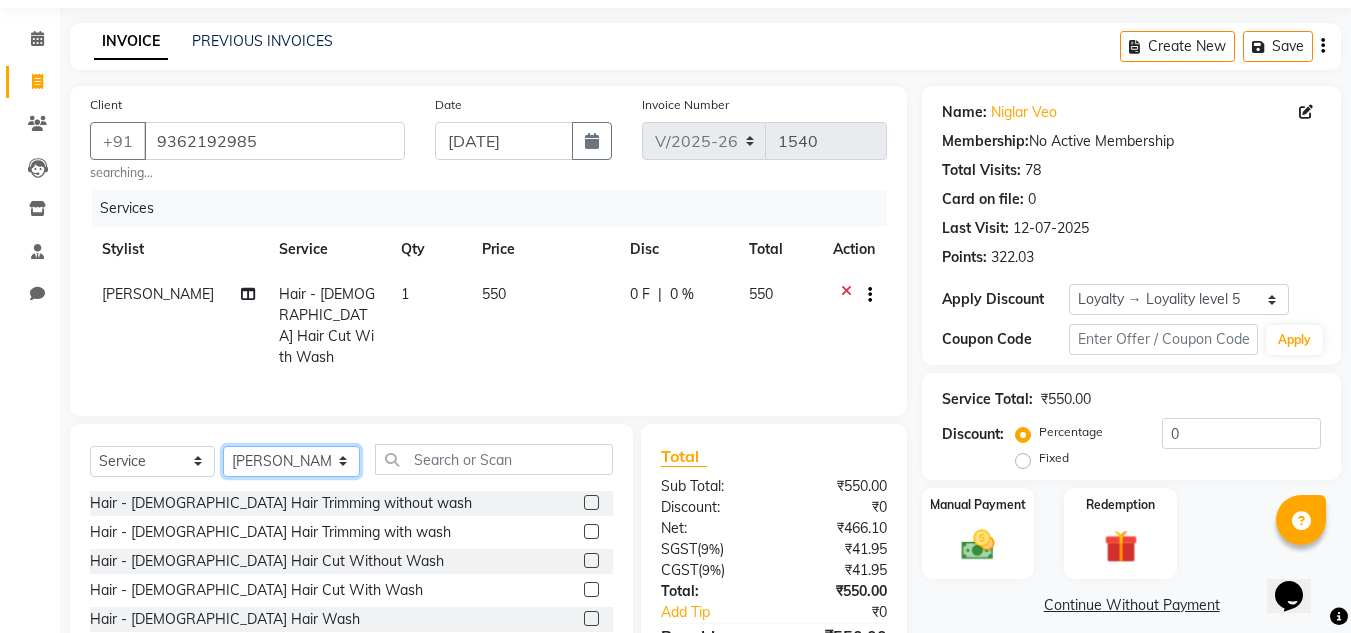 click on "Select Stylist [PERSON_NAME][MEDICAL_DATA] Admin [PERSON_NAME] KOLAM WANGSU KOSHEH BIHAM LINDUM NEME MAHINDRA [PERSON_NAME] Manager [PERSON_NAME] MINUKA [PERSON_NAME] NGAMNON RALONGHAM [PERSON_NAME] [PERSON_NAME] SUMI [PERSON_NAME] DEVI [PERSON_NAME] Jamikham YELLI LIKHA" 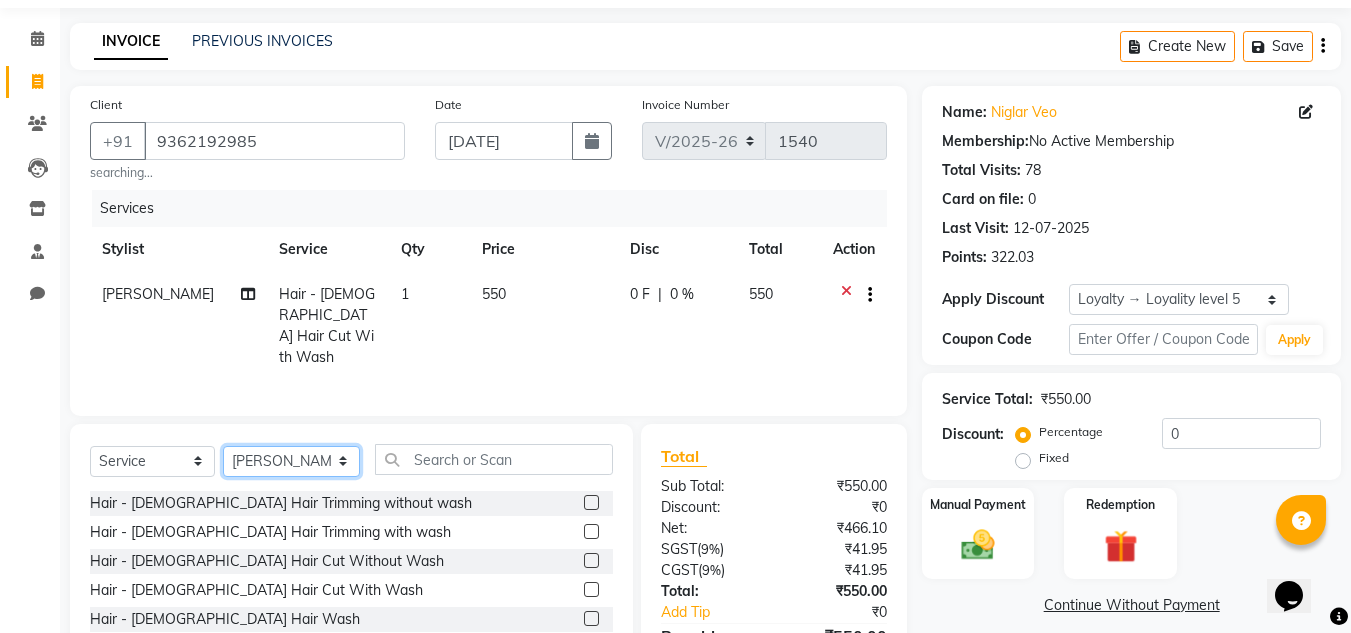 click on "Select Stylist [PERSON_NAME][MEDICAL_DATA] Admin [PERSON_NAME] KOLAM WANGSU KOSHEH BIHAM LINDUM NEME MAHINDRA [PERSON_NAME] Manager [PERSON_NAME] MINUKA [PERSON_NAME] NGAMNON RALONGHAM [PERSON_NAME] [PERSON_NAME] SUMI [PERSON_NAME] DEVI [PERSON_NAME] Jamikham YELLI LIKHA" 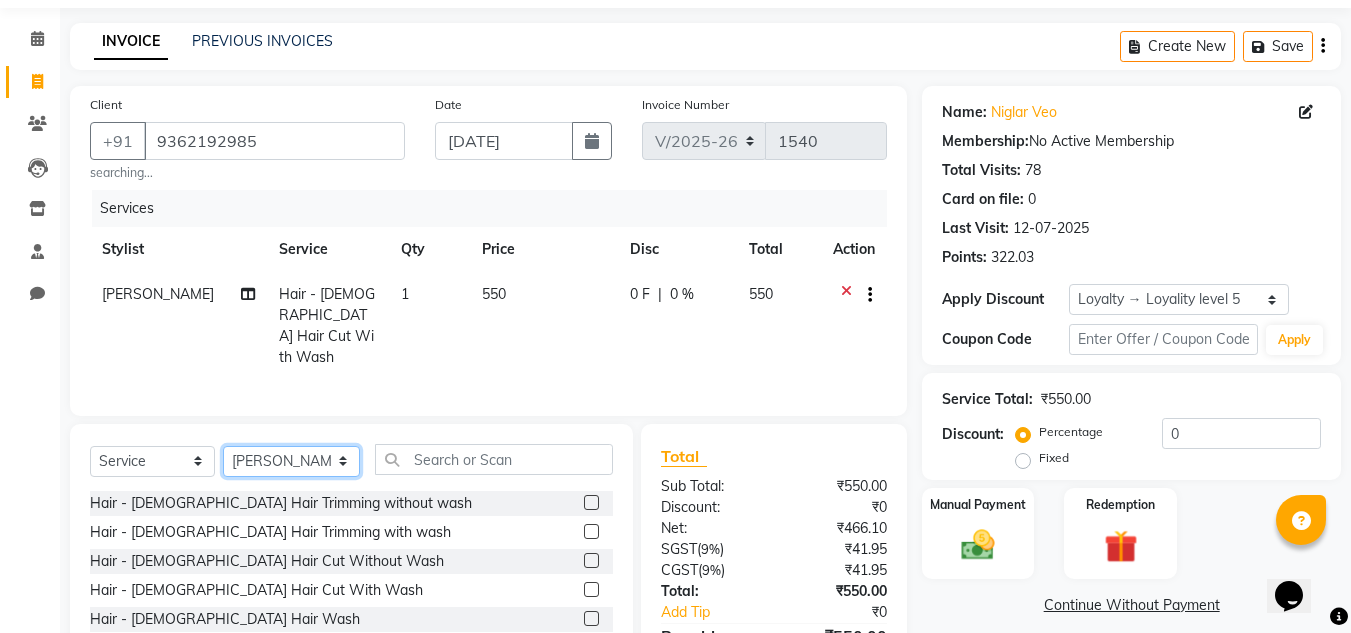 select on "80048" 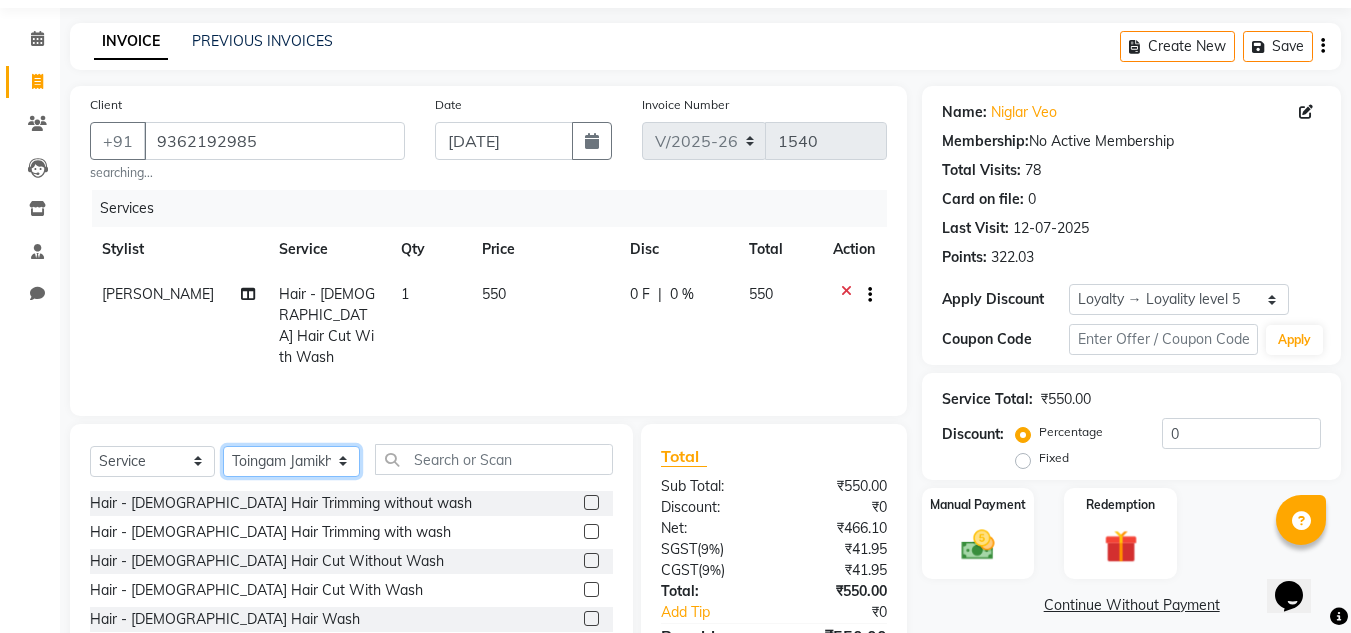 click on "Select Stylist [PERSON_NAME][MEDICAL_DATA] Admin [PERSON_NAME] KOLAM WANGSU KOSHEH BIHAM LINDUM NEME MAHINDRA [PERSON_NAME] Manager [PERSON_NAME] MINUKA [PERSON_NAME] NGAMNON RALONGHAM [PERSON_NAME] [PERSON_NAME] SUMI [PERSON_NAME] DEVI [PERSON_NAME] Jamikham YELLI LIKHA" 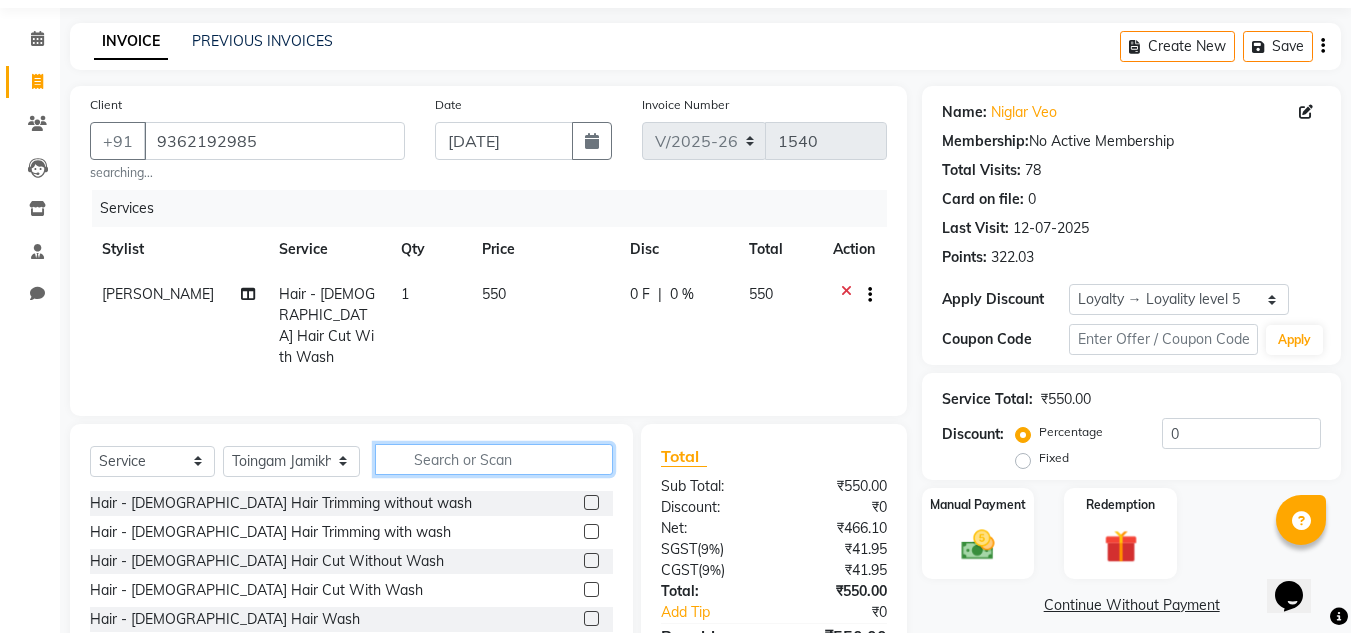 click 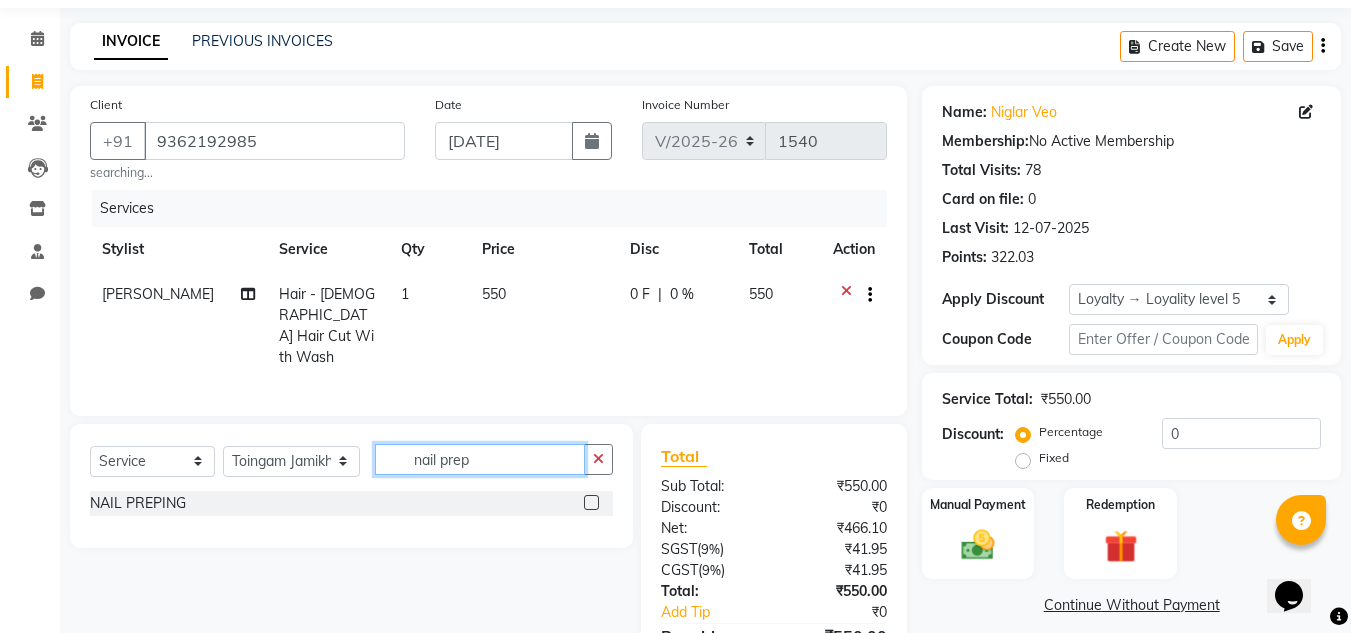 type on "nail prep" 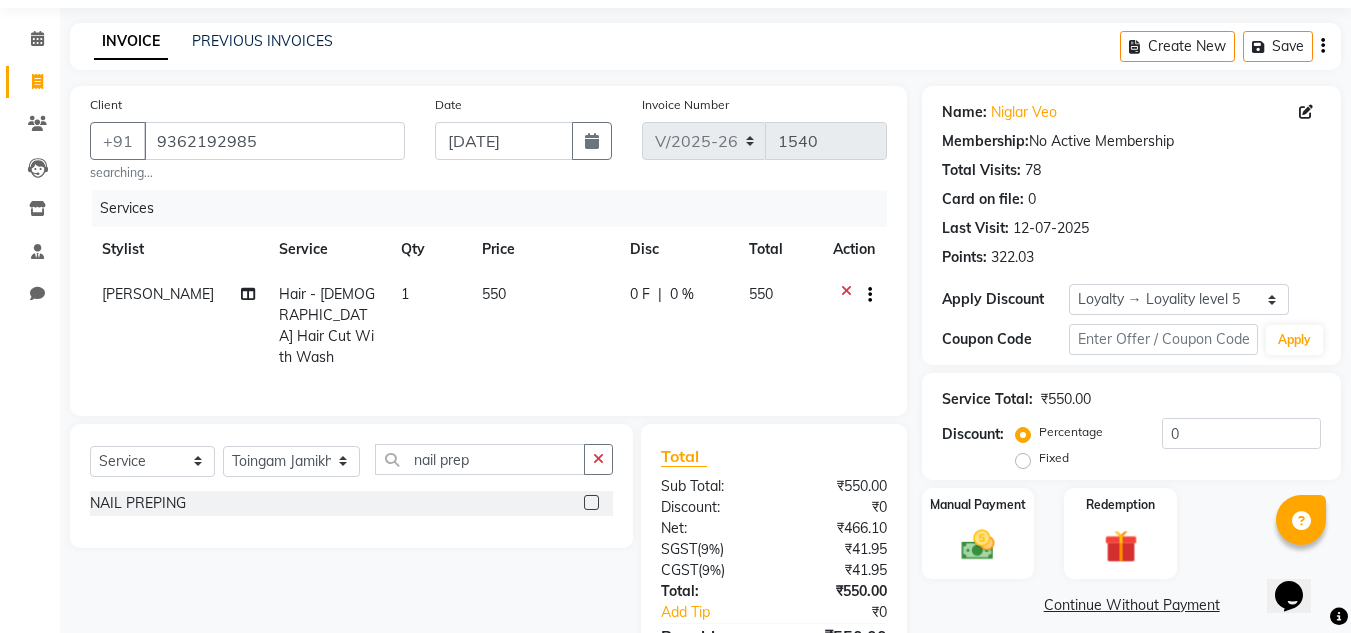 click 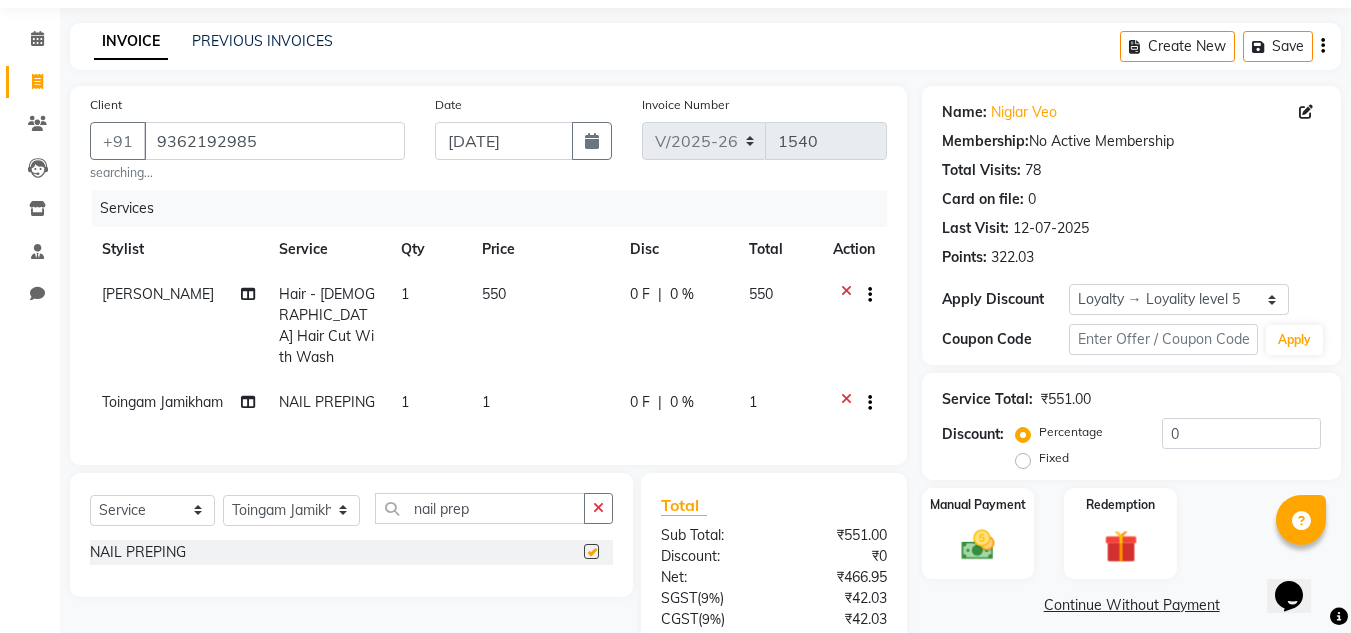 checkbox on "false" 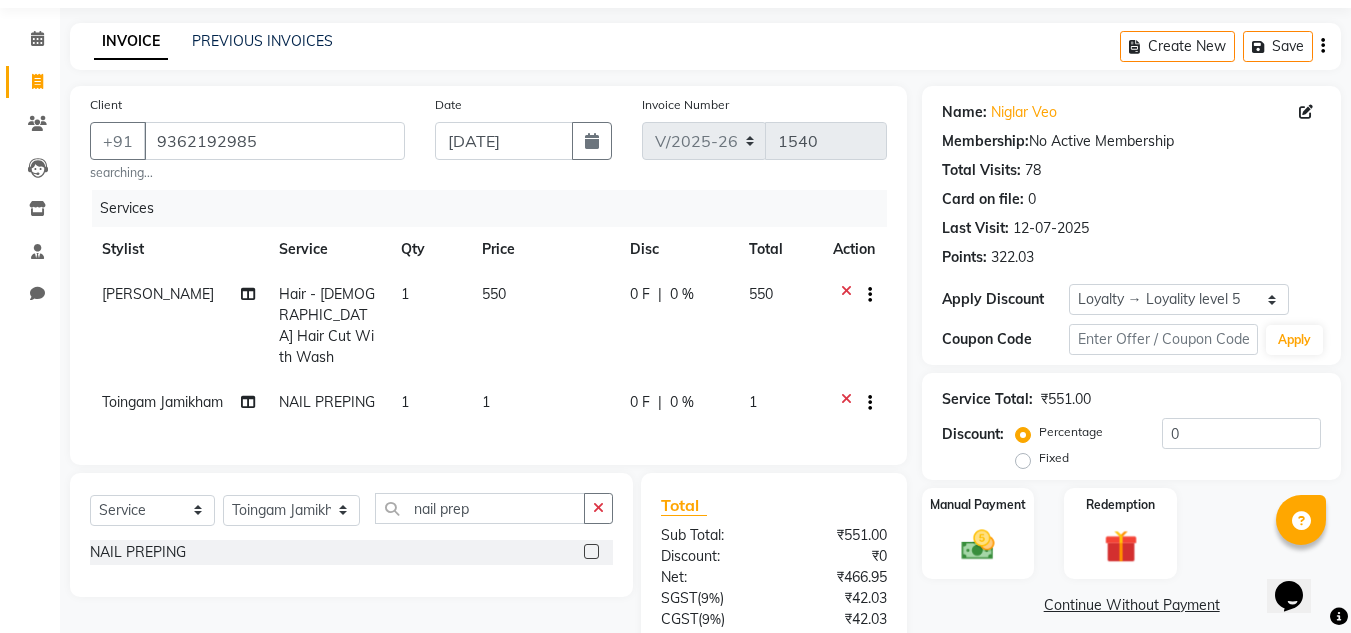 click 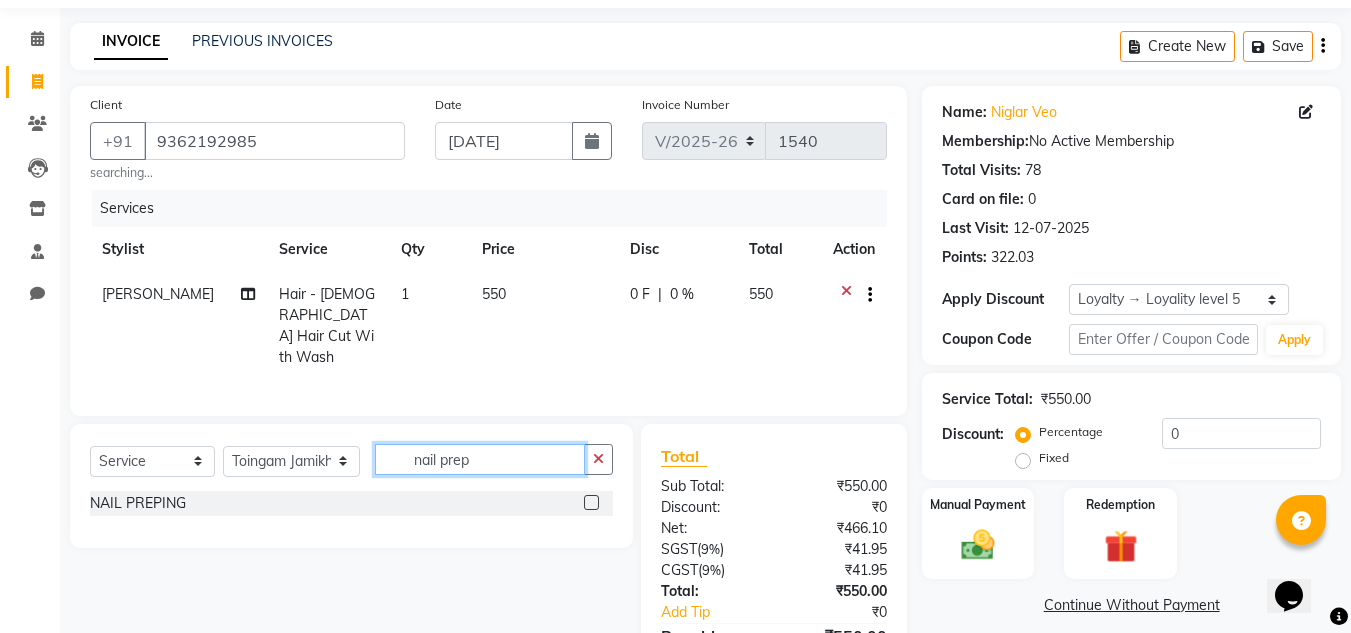 click on "nail prep" 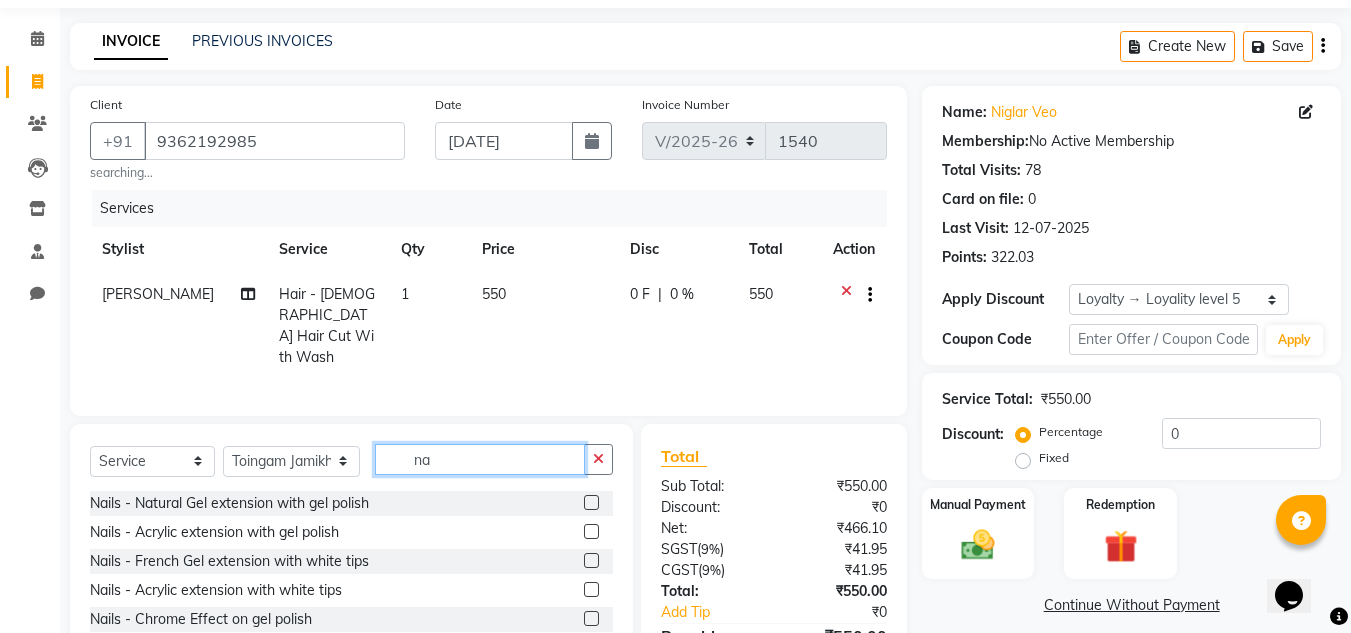 type on "n" 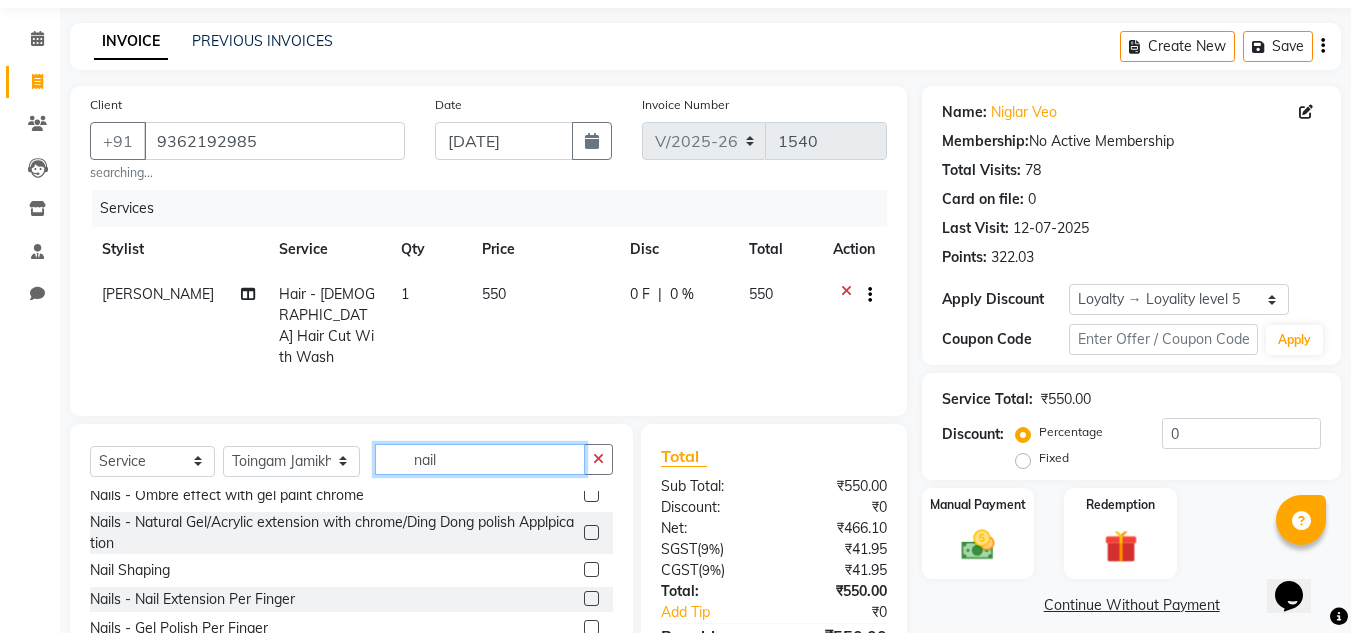 scroll, scrollTop: 391, scrollLeft: 0, axis: vertical 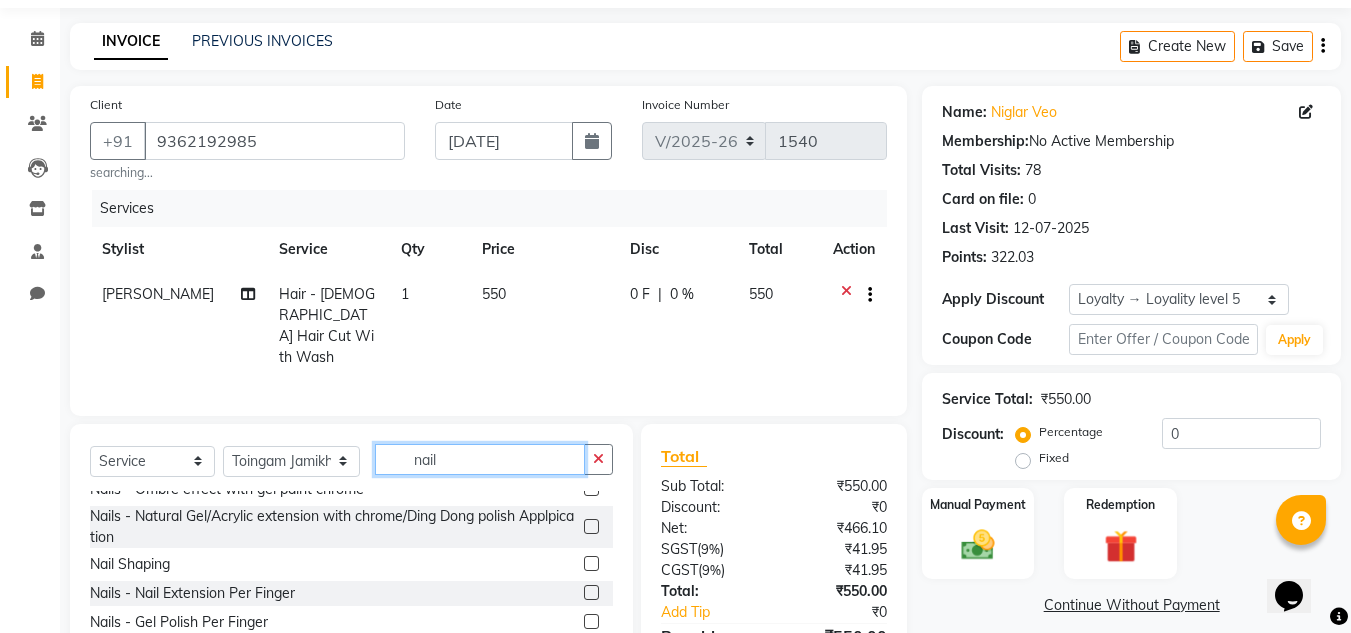 type on "nail" 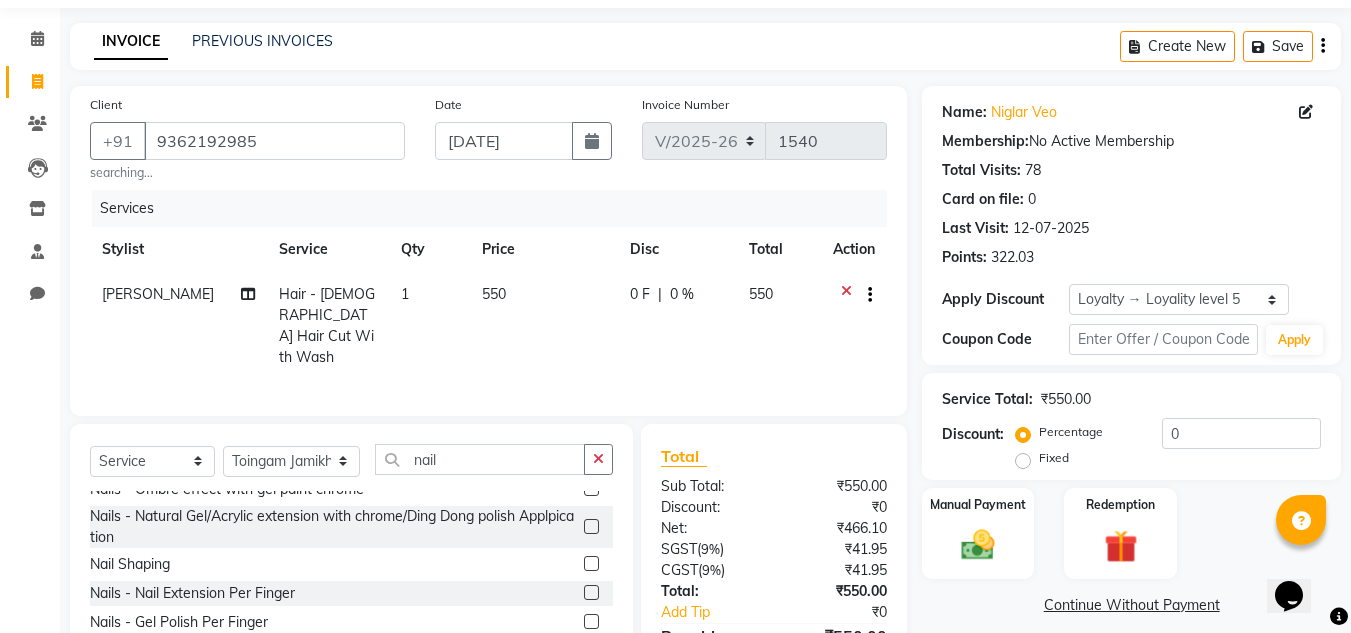 click 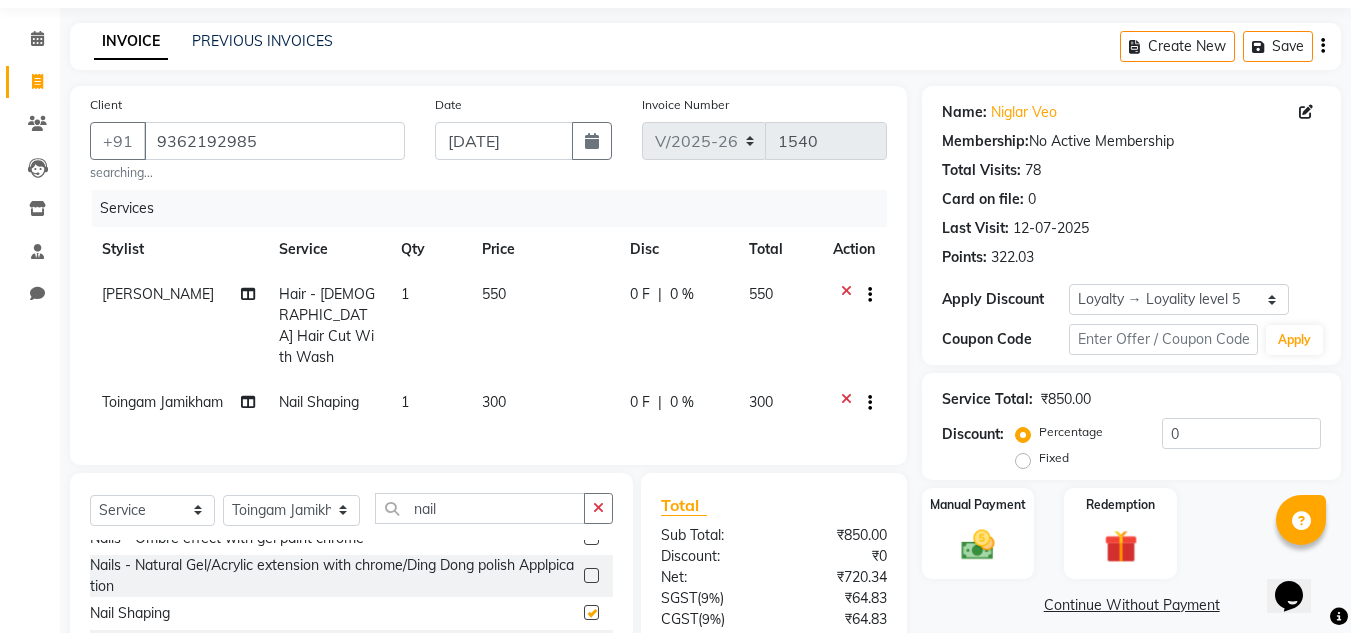 checkbox on "false" 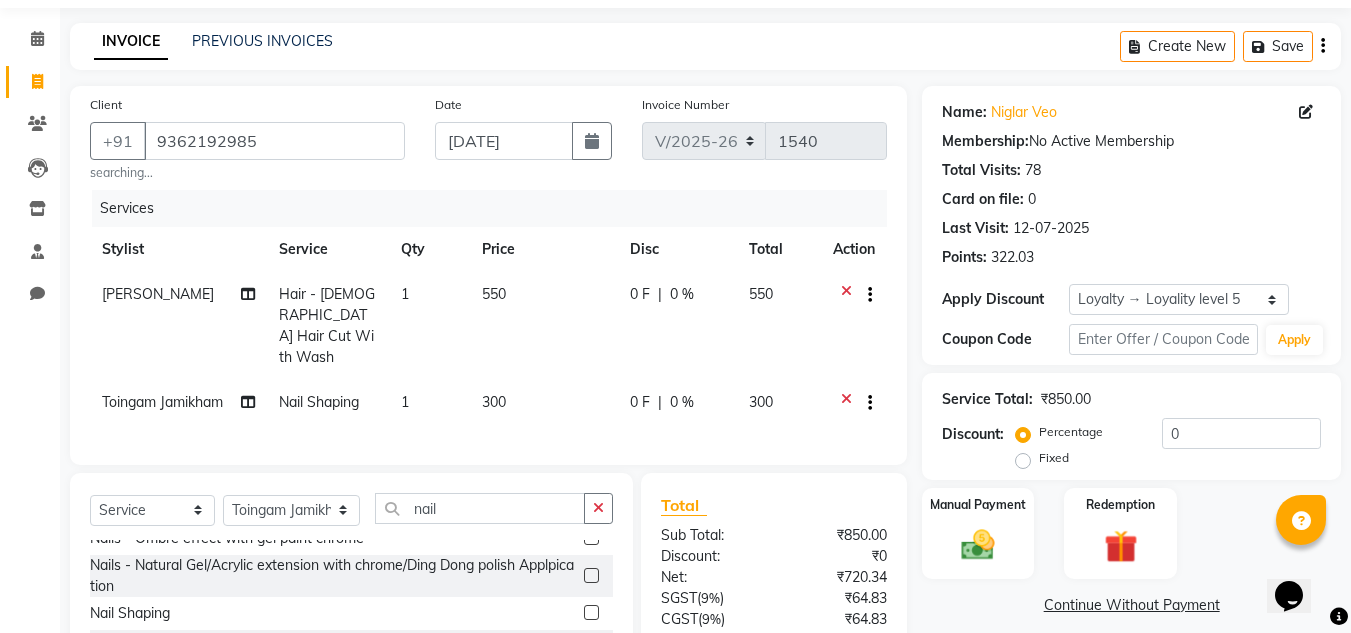 click 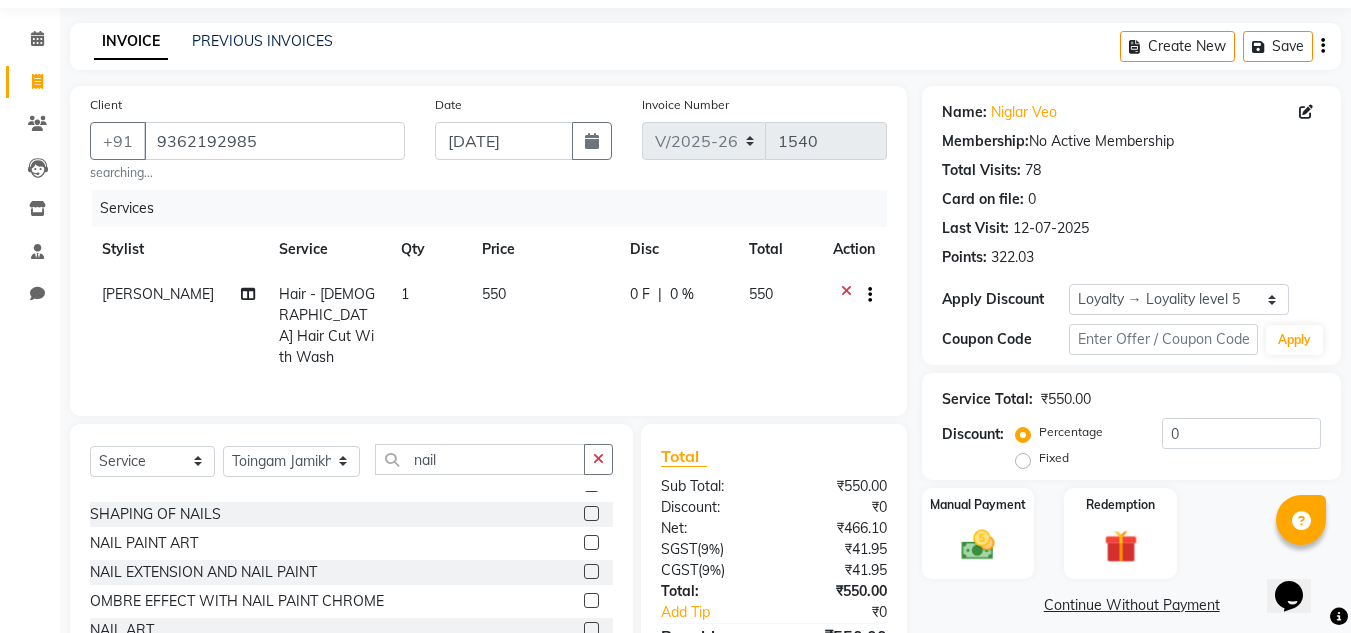 scroll, scrollTop: 761, scrollLeft: 0, axis: vertical 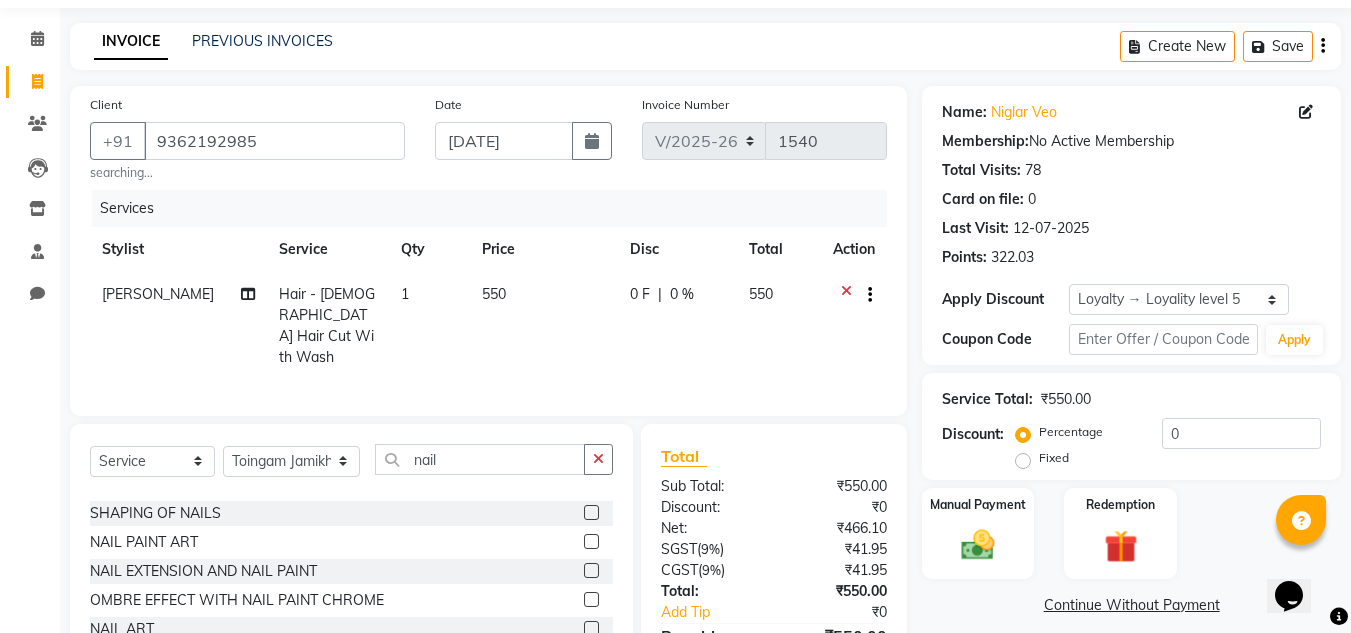 click 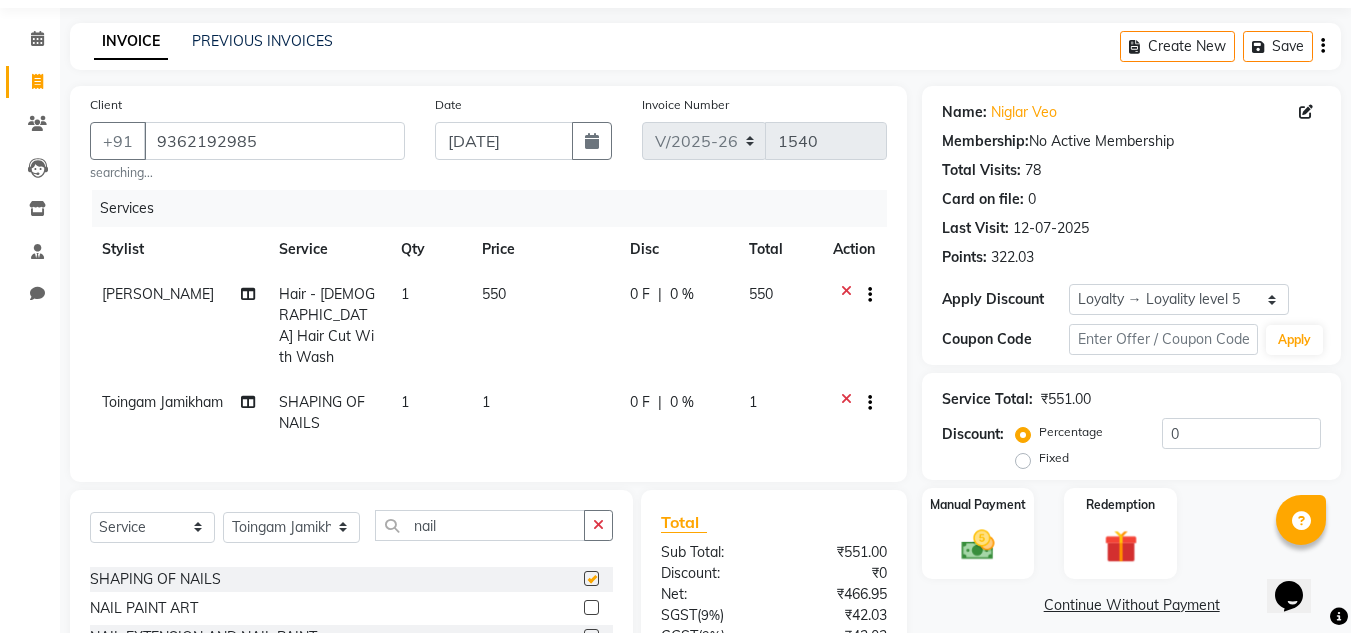 checkbox on "false" 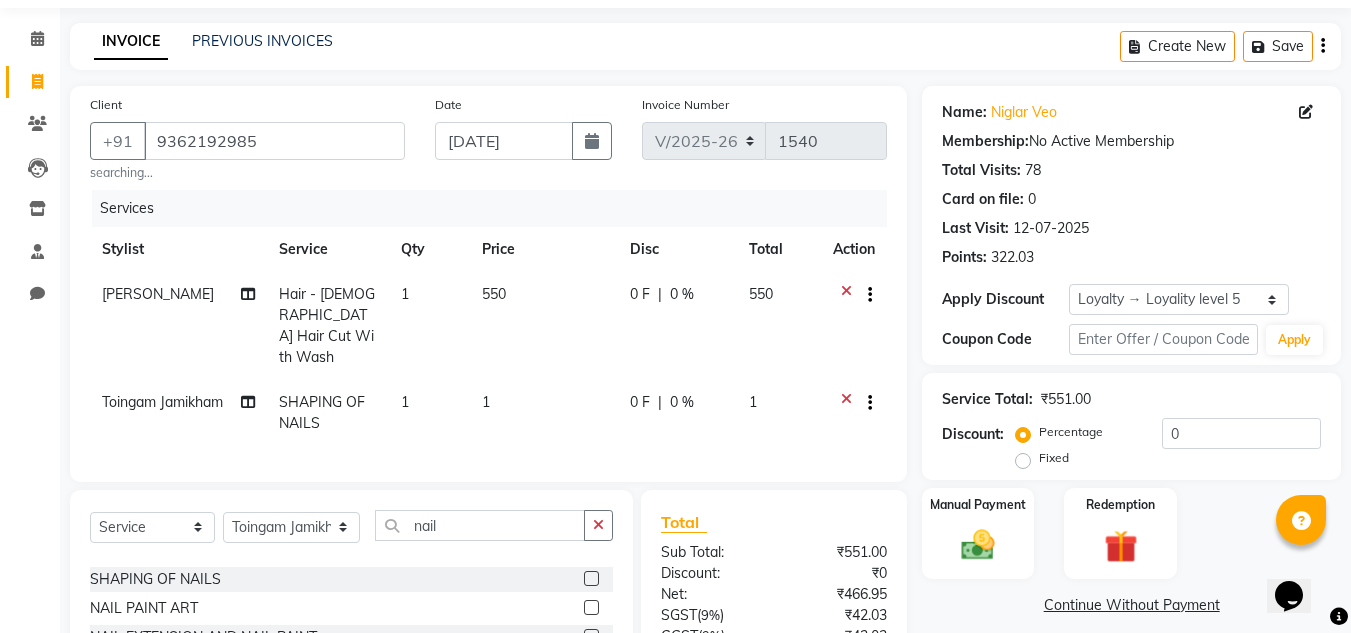 click 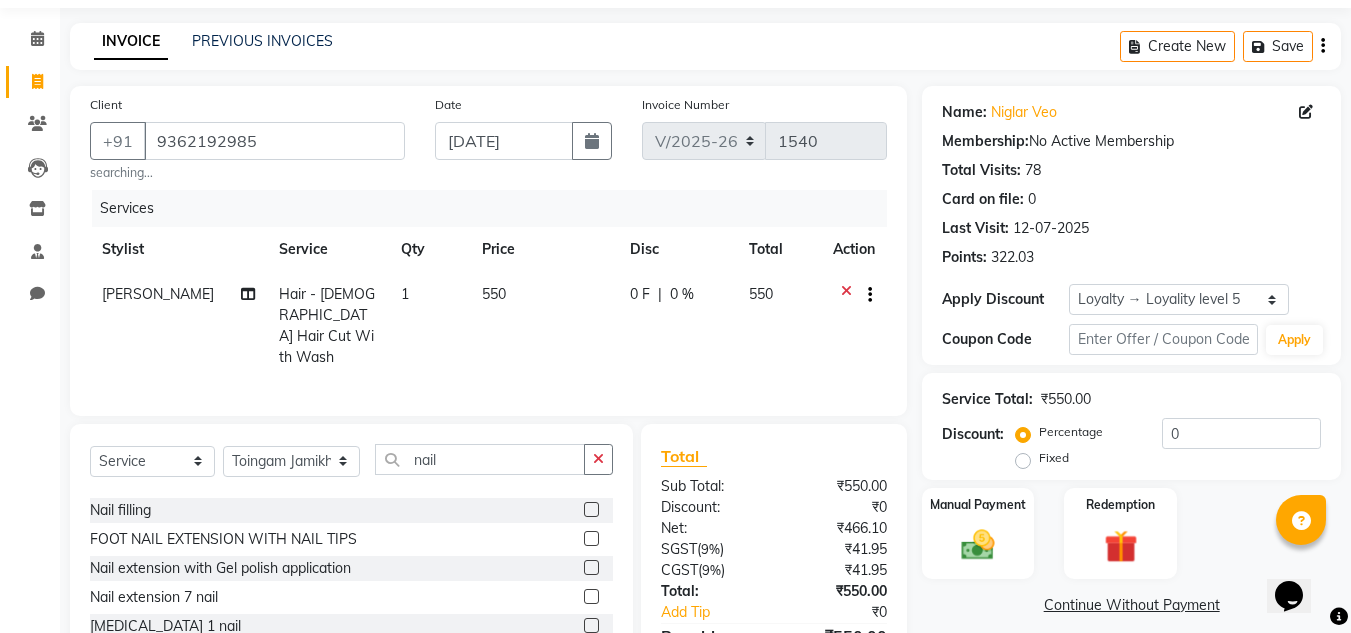 scroll, scrollTop: 938, scrollLeft: 0, axis: vertical 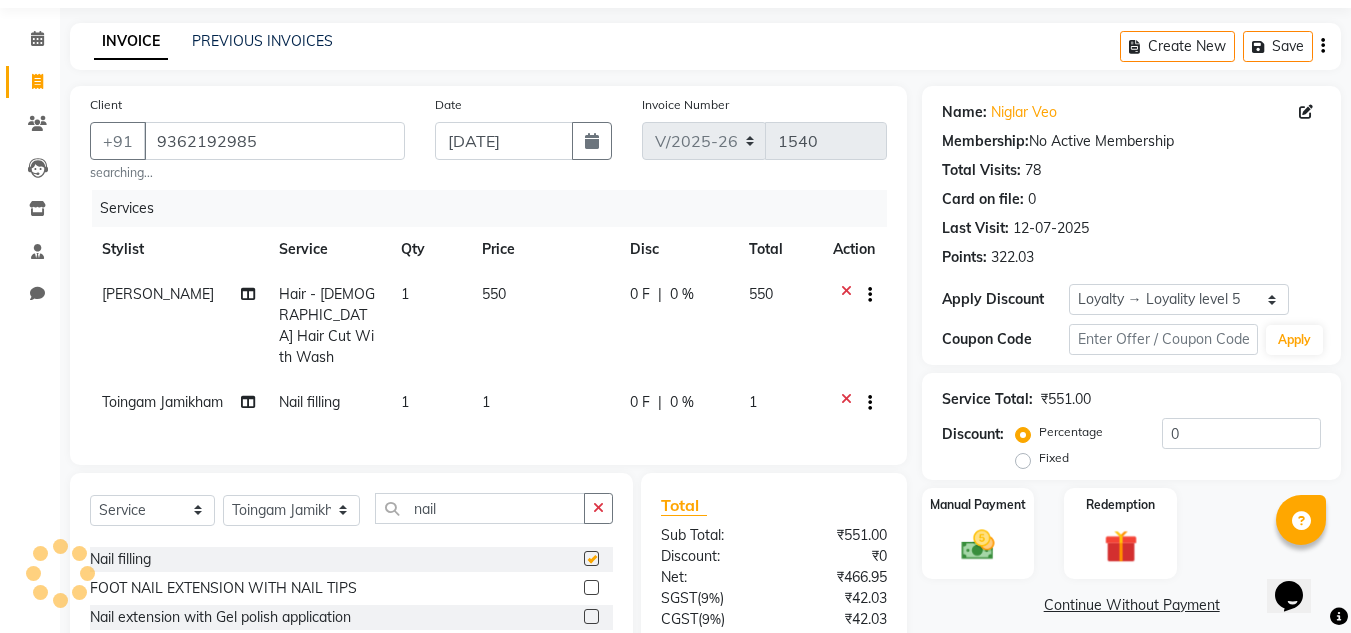 checkbox on "false" 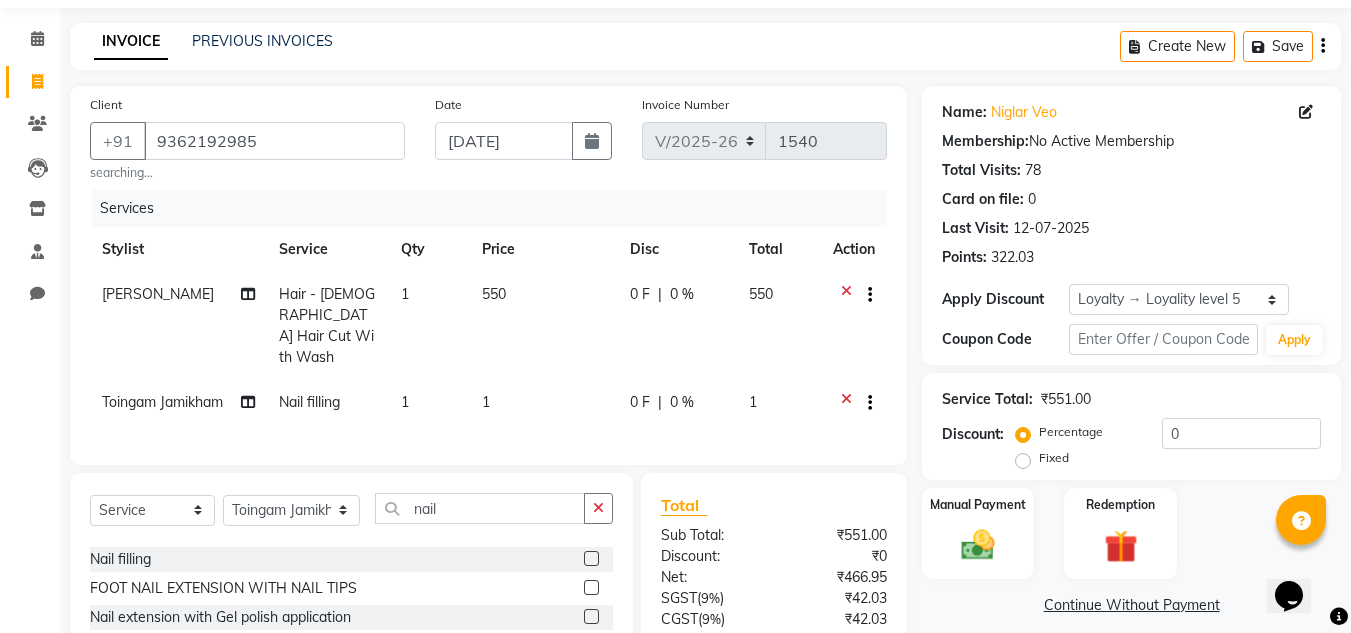 click 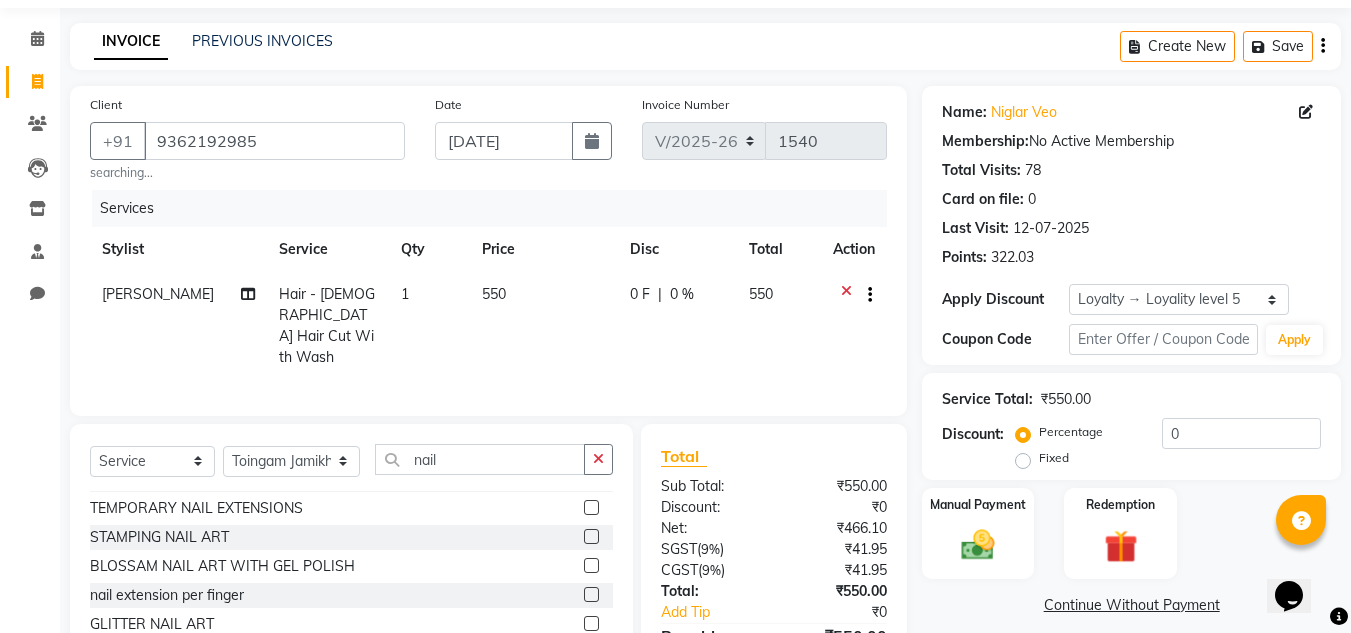 scroll, scrollTop: 1093, scrollLeft: 0, axis: vertical 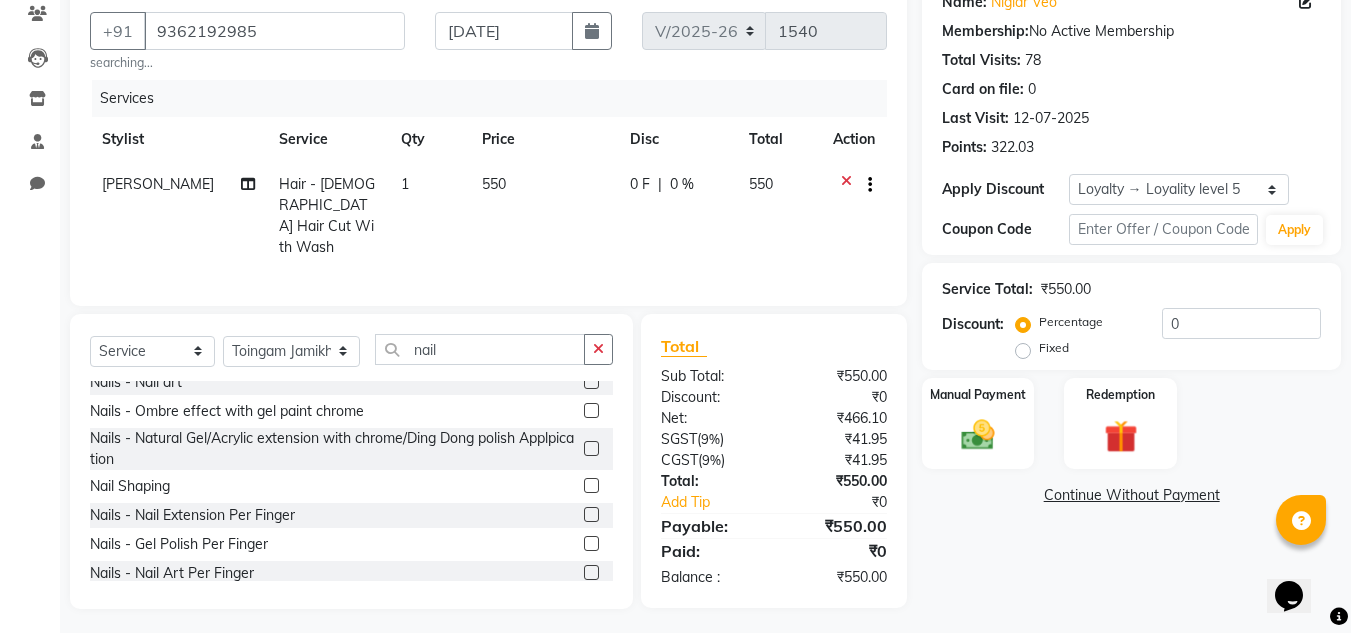 click 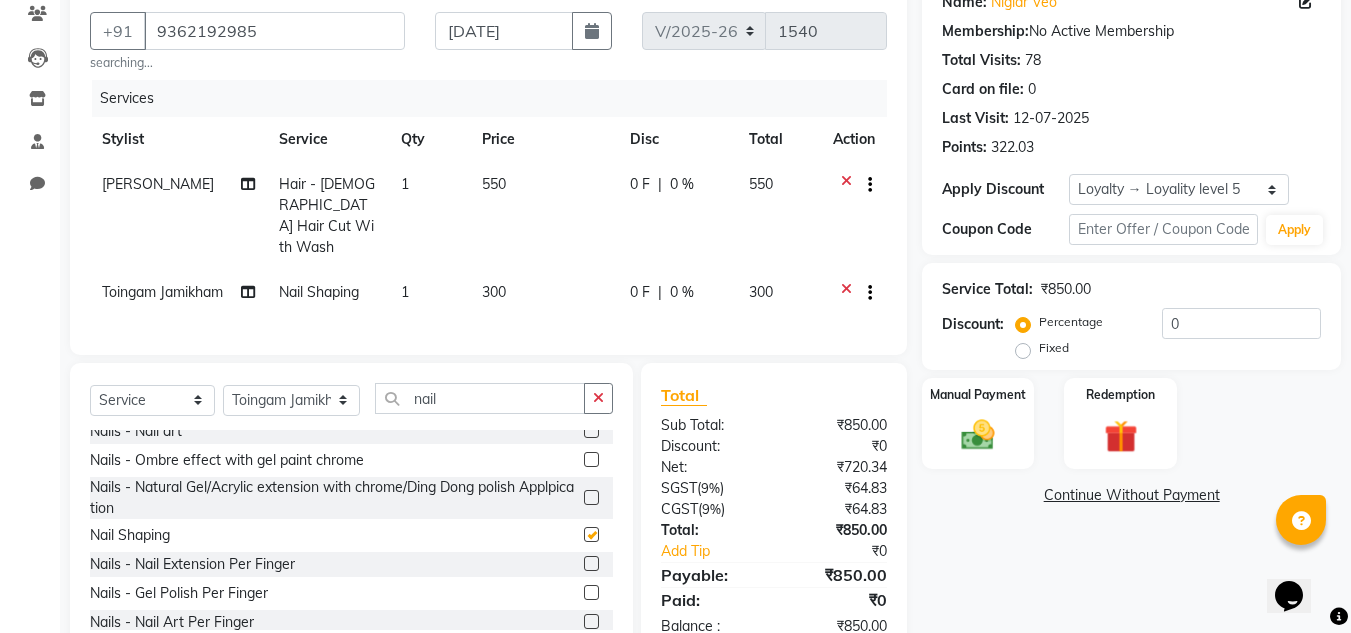 checkbox on "false" 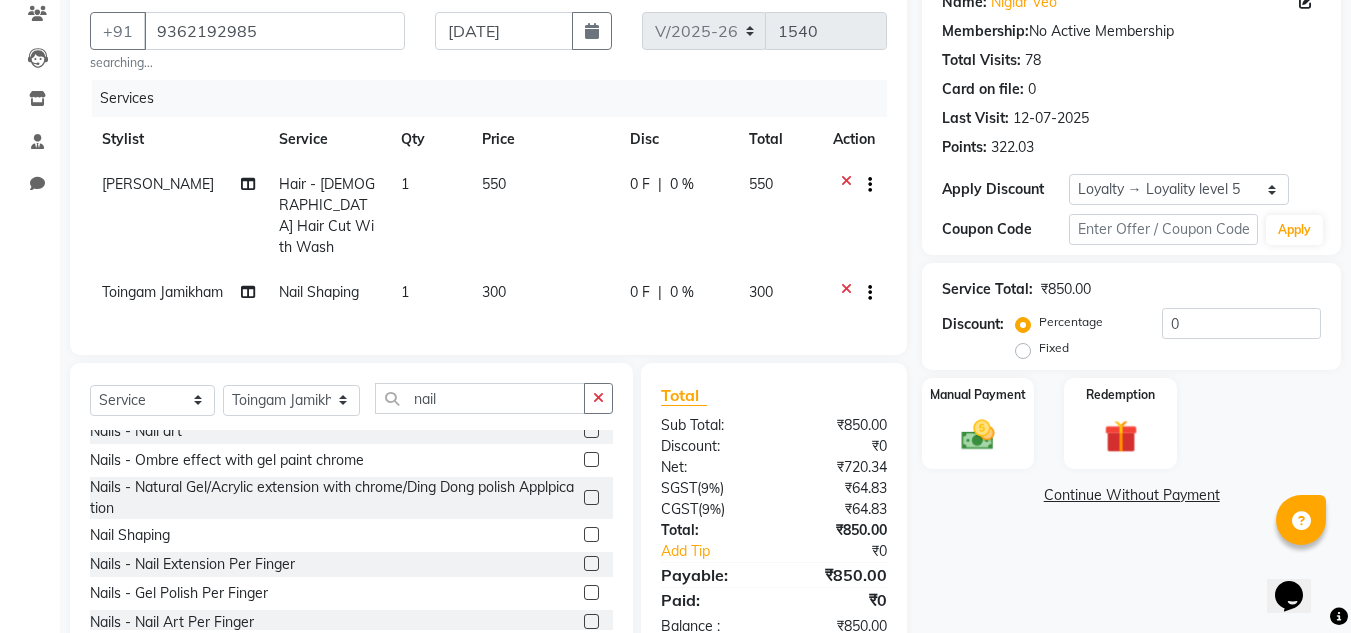 click on "300" 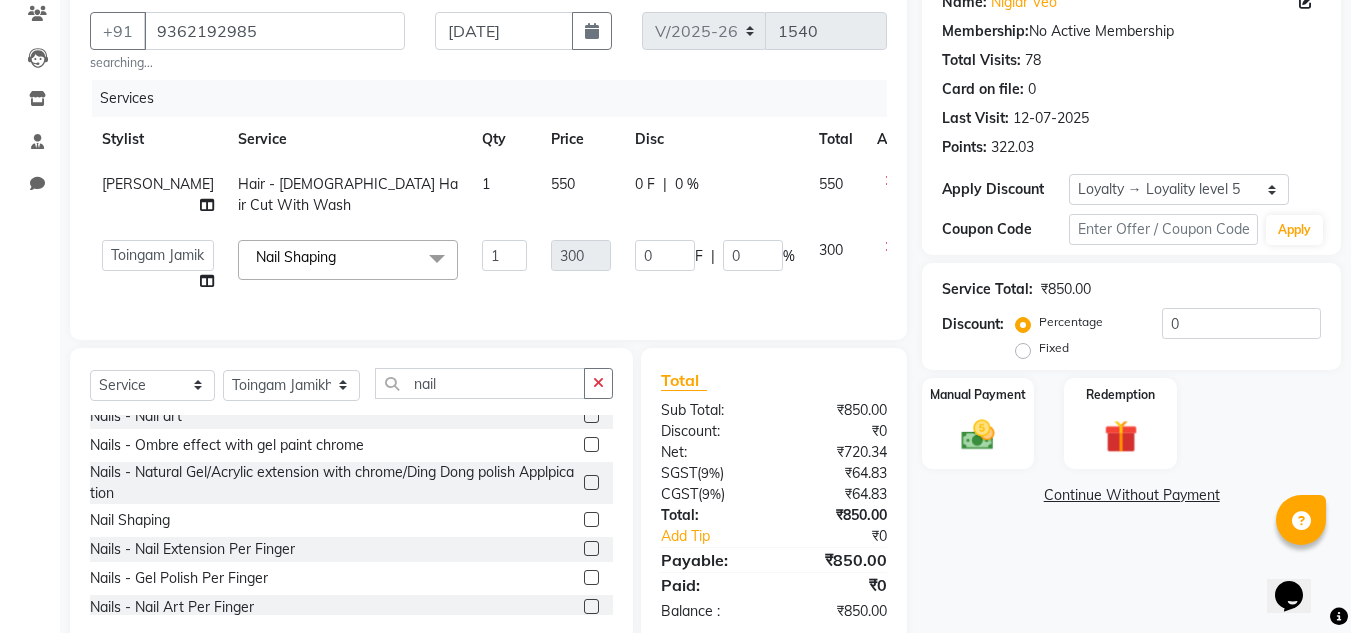 click 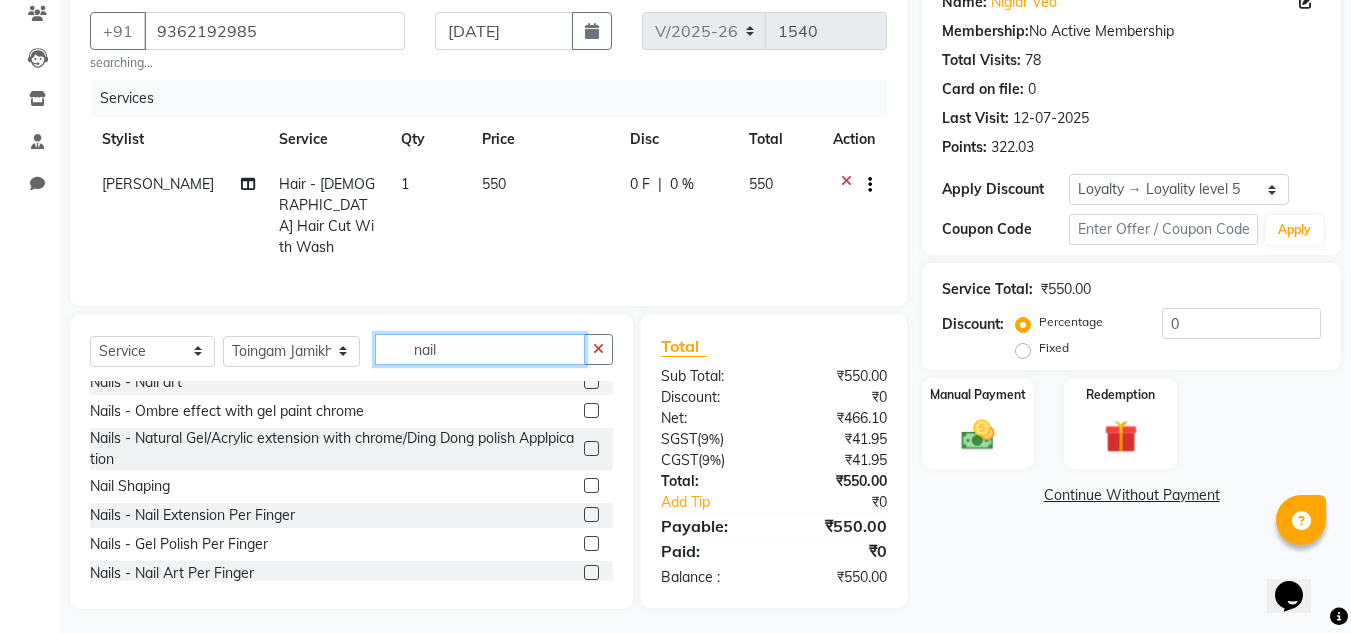 click on "nail" 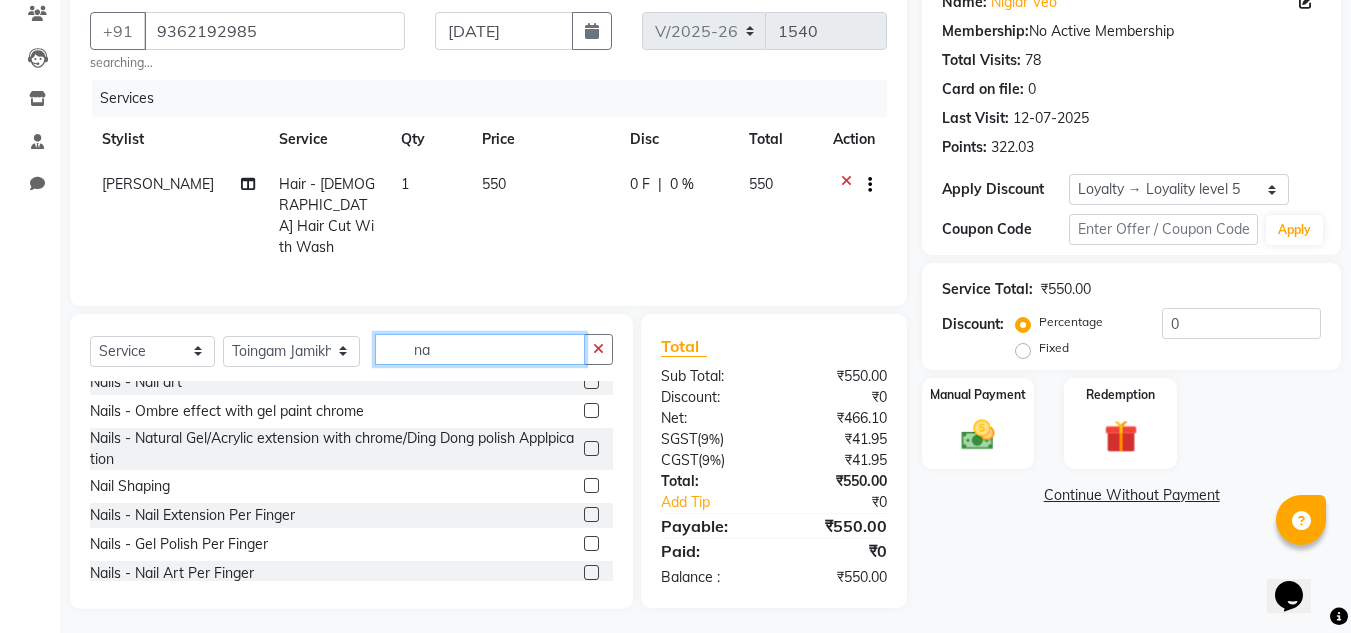 type on "n" 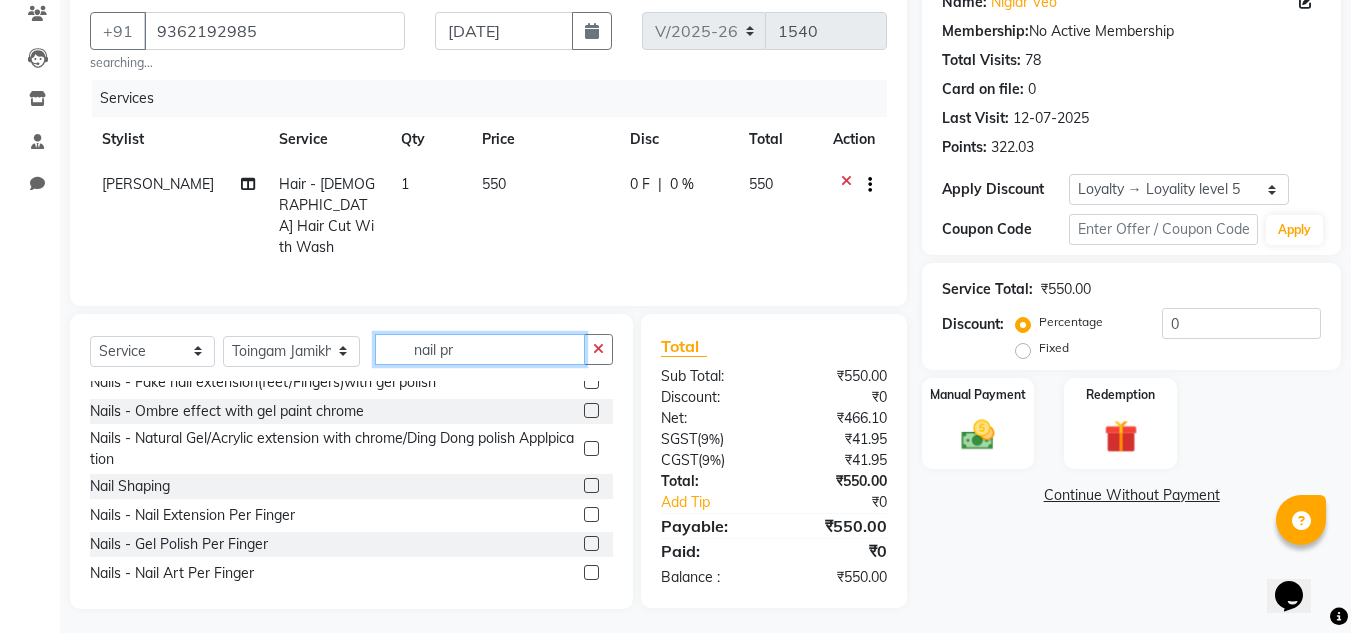 scroll, scrollTop: 0, scrollLeft: 0, axis: both 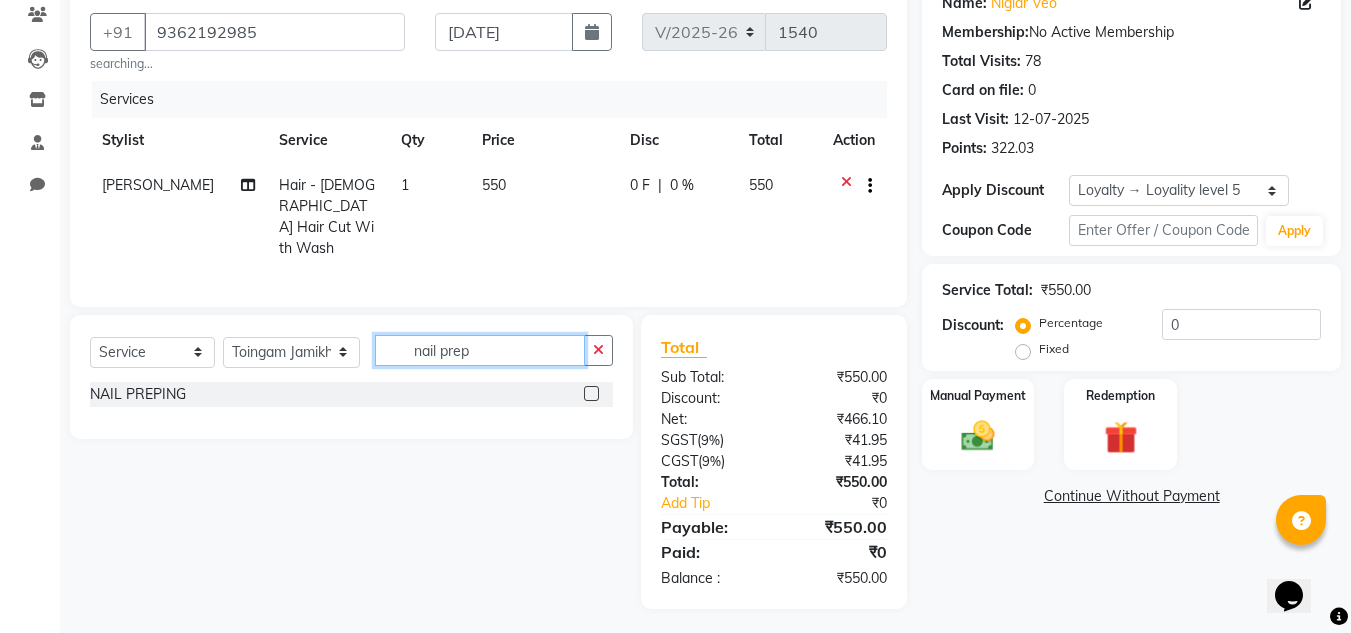 type on "nail prep" 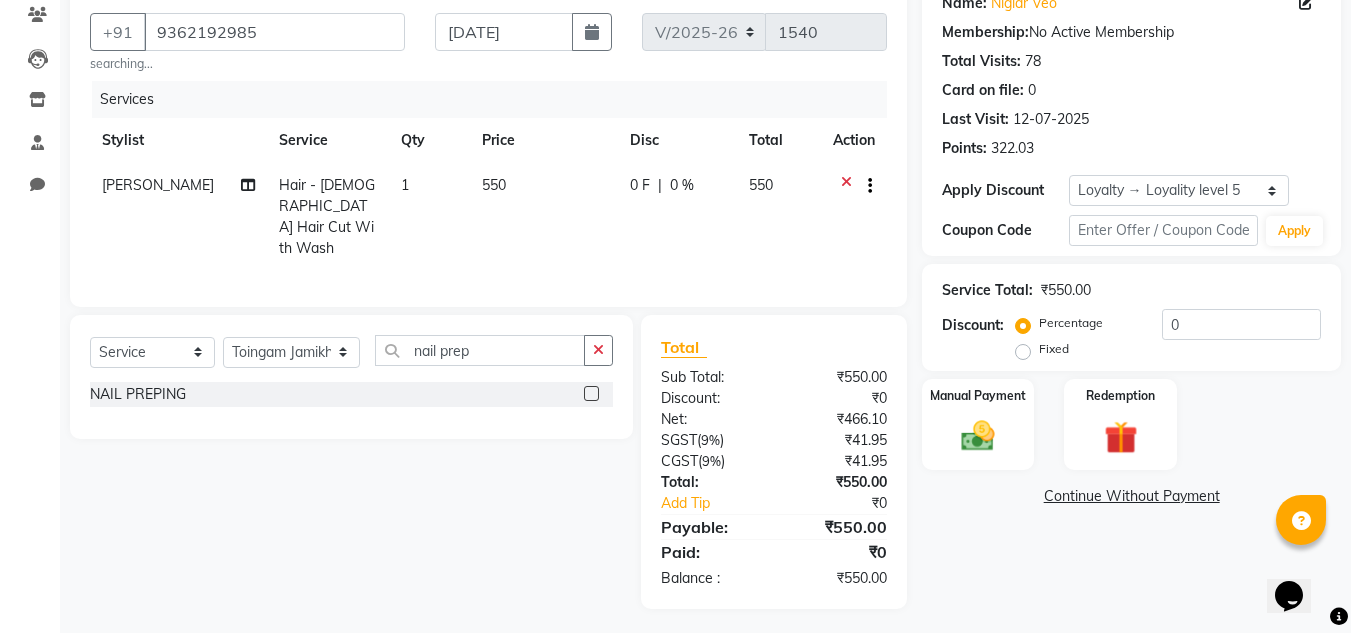 click 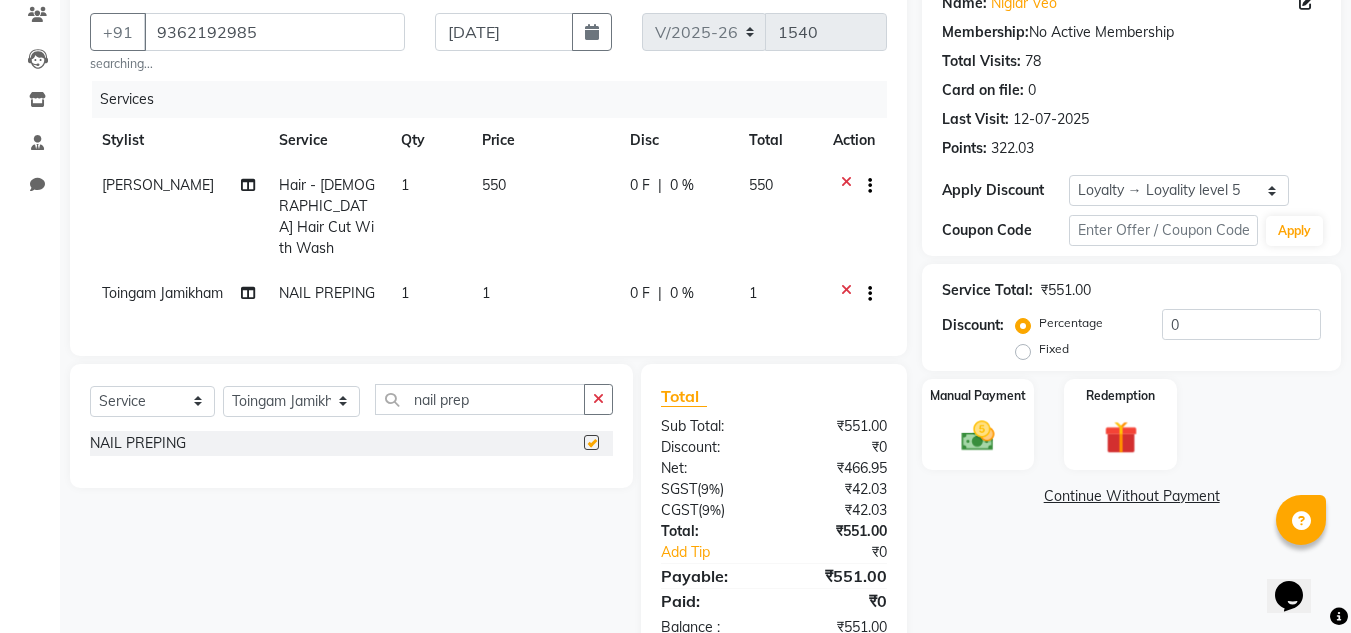 checkbox on "false" 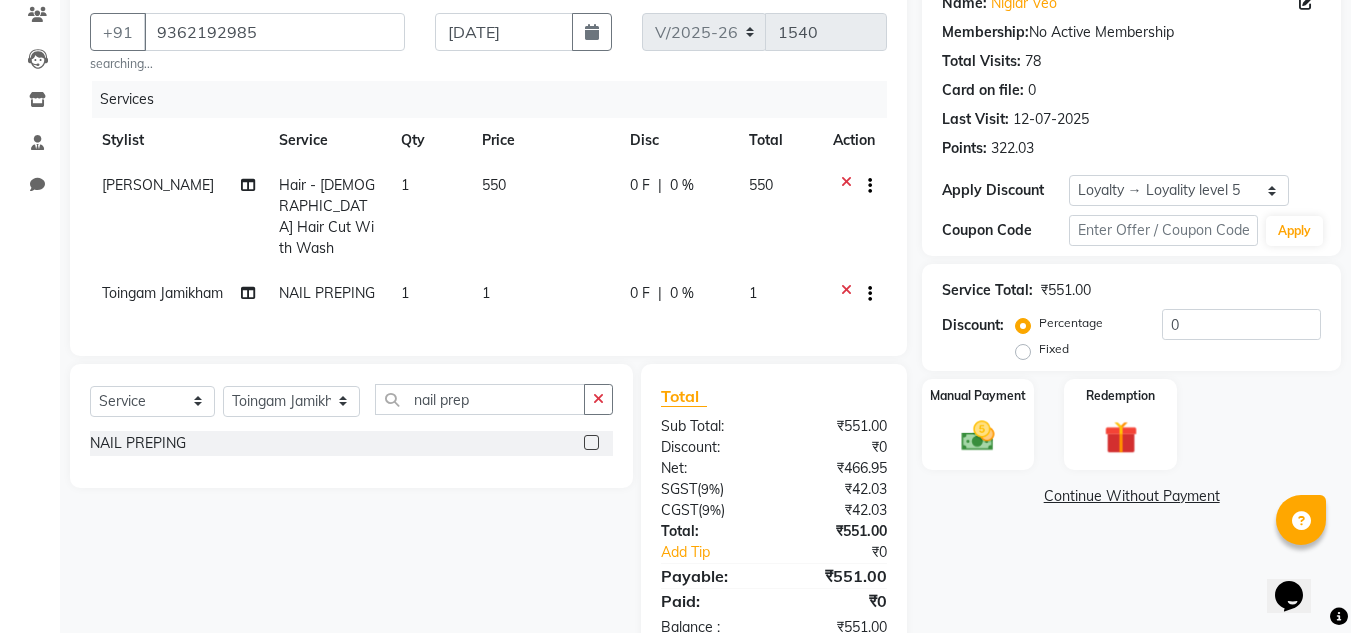 click 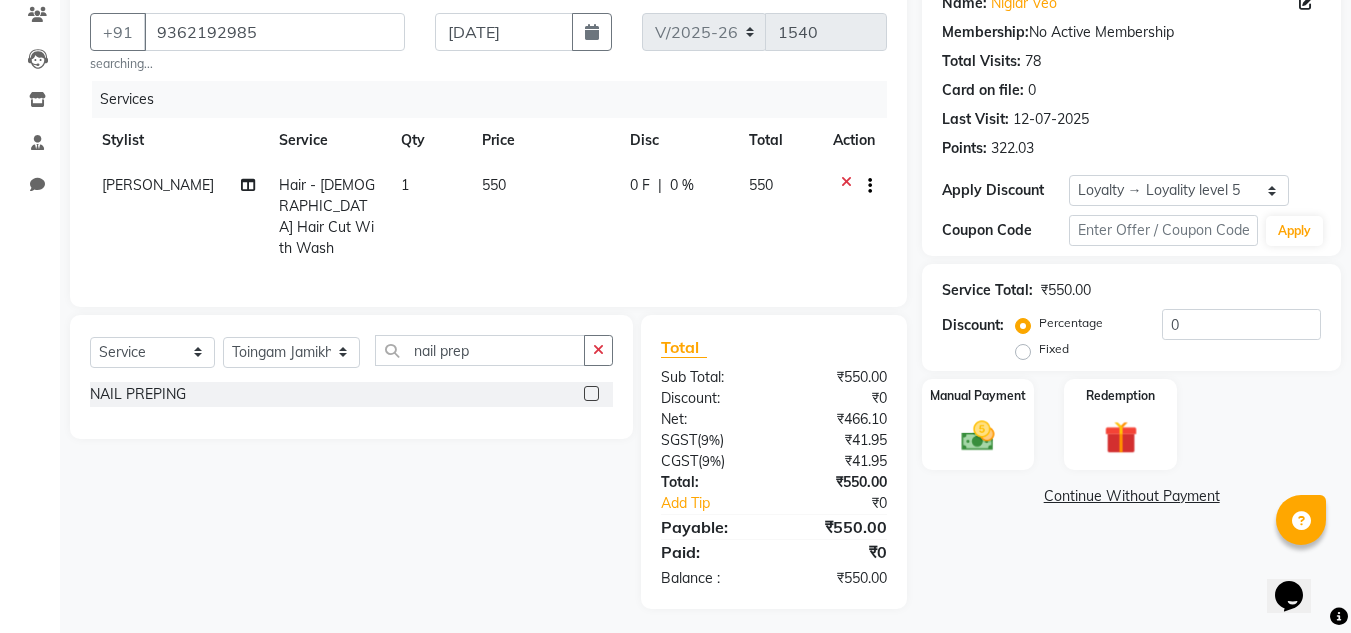 click on "Select  Service  Product  Membership  Package Voucher Prepaid Gift Card  Select Stylist Abin [MEDICAL_DATA] Admin [PERSON_NAME] KOLAM WANGSU KOSHEH BIHAM LINDUM NEME MAHINDRA [PERSON_NAME] Manager [PERSON_NAME] MINUKA [PERSON_NAME] NGAMNON RALONGHAM [PERSON_NAME] [PERSON_NAME] SUMI [PERSON_NAME] DEVI [PERSON_NAME] TAMCHI YAMA Toingam Jamikham YELLI LIKHA nail prep" 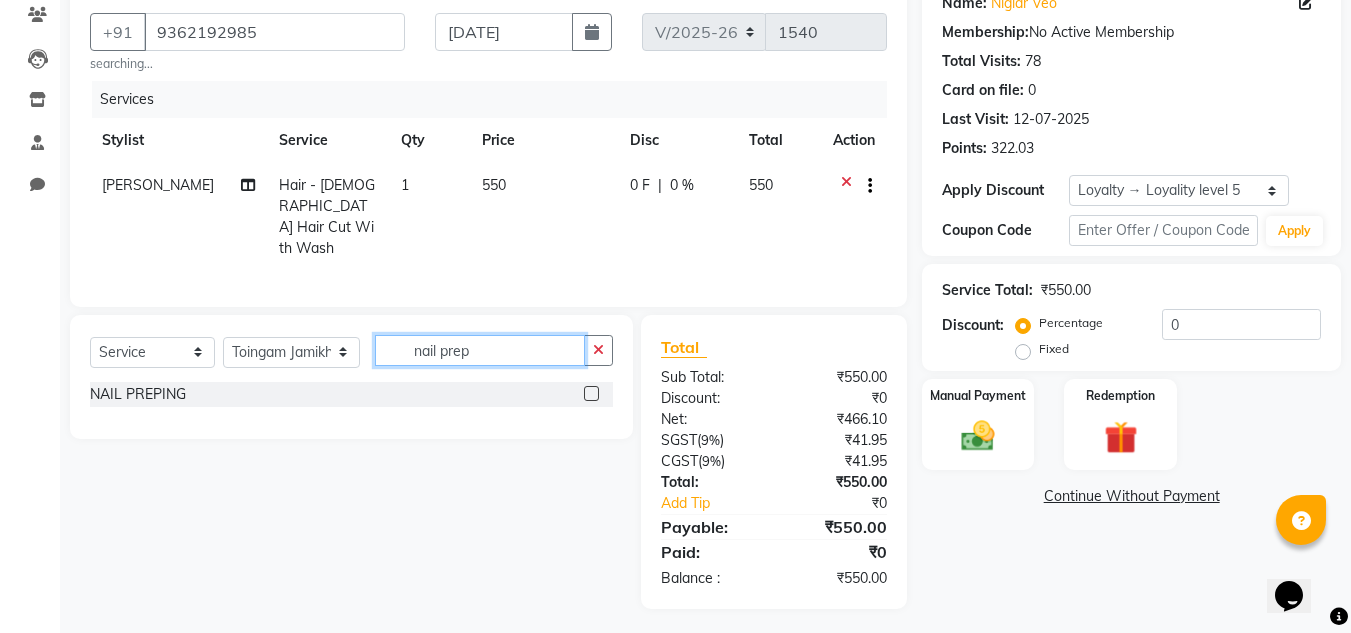 drag, startPoint x: 517, startPoint y: 341, endPoint x: 472, endPoint y: 342, distance: 45.01111 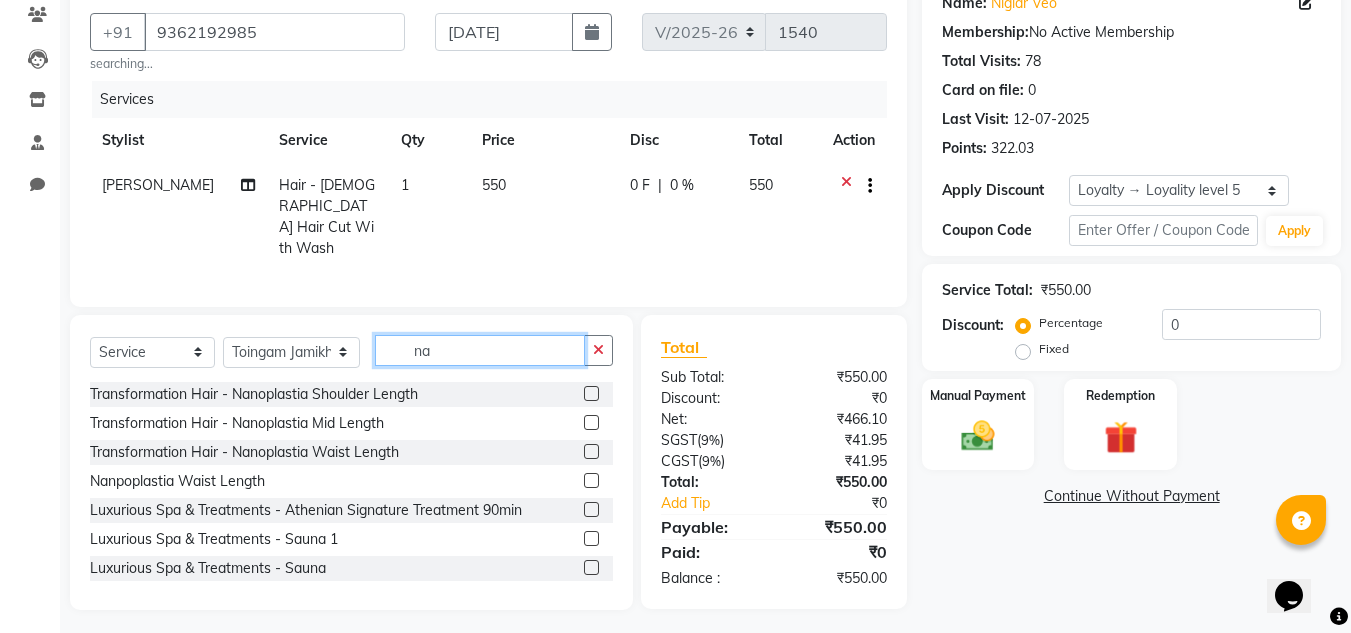 type on "n" 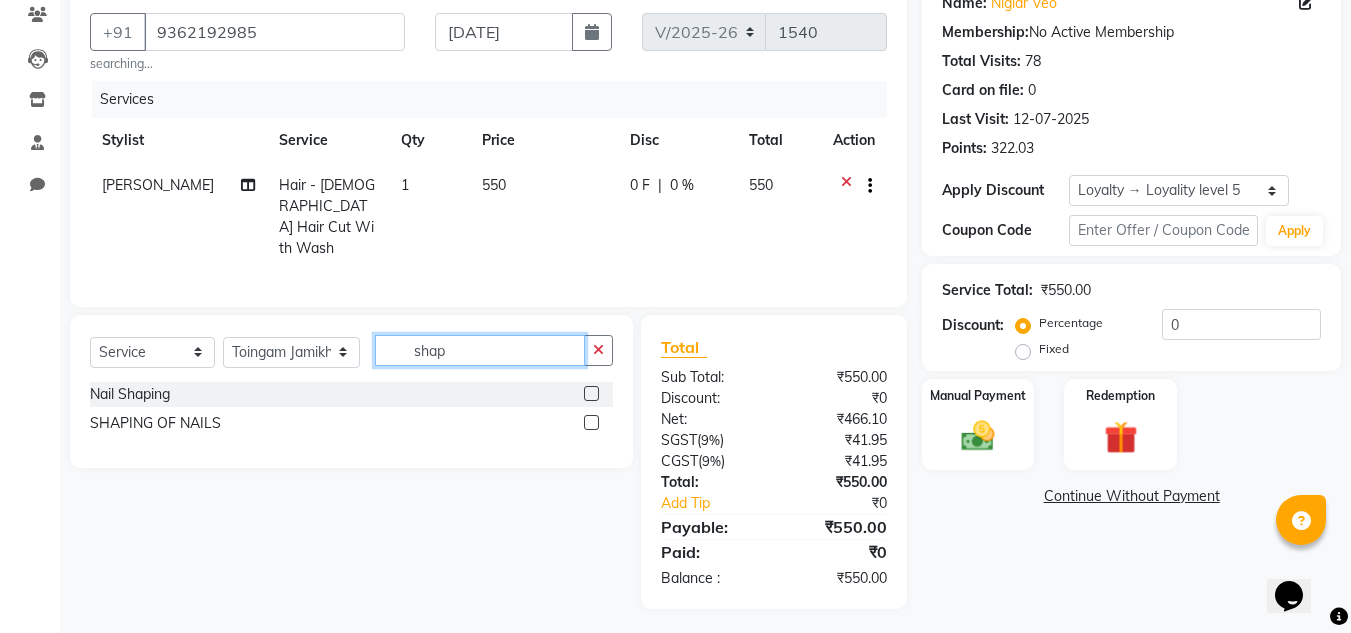 type on "shap" 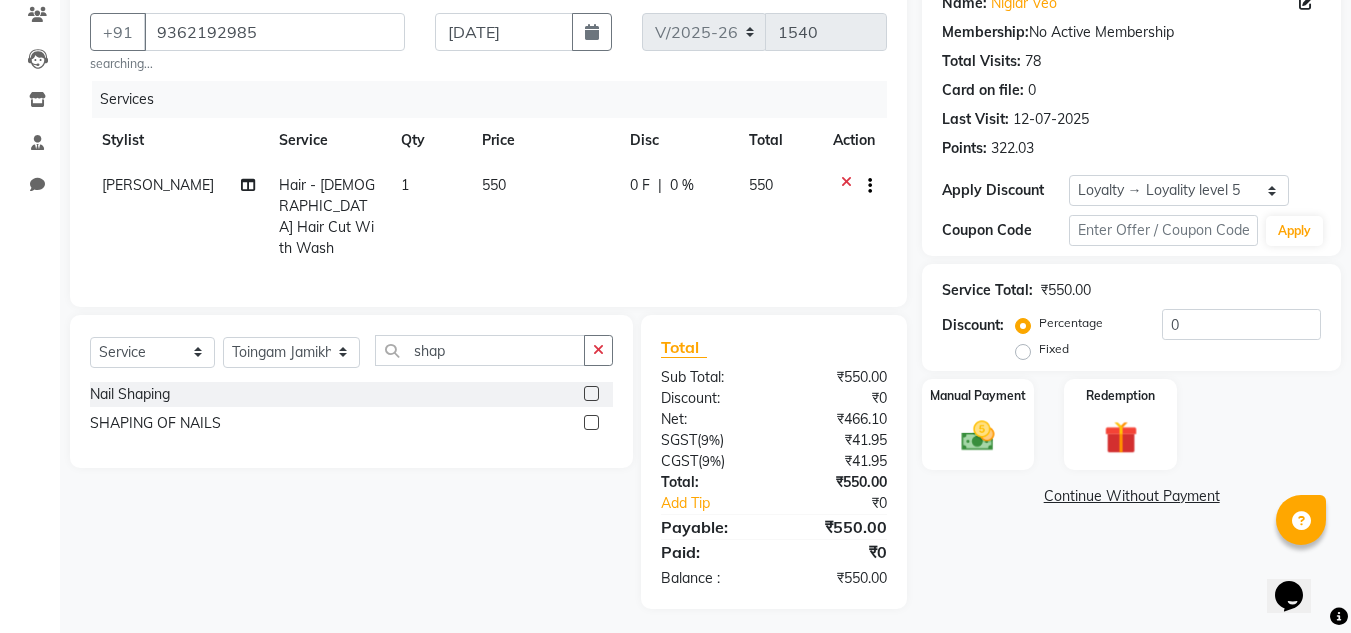 click 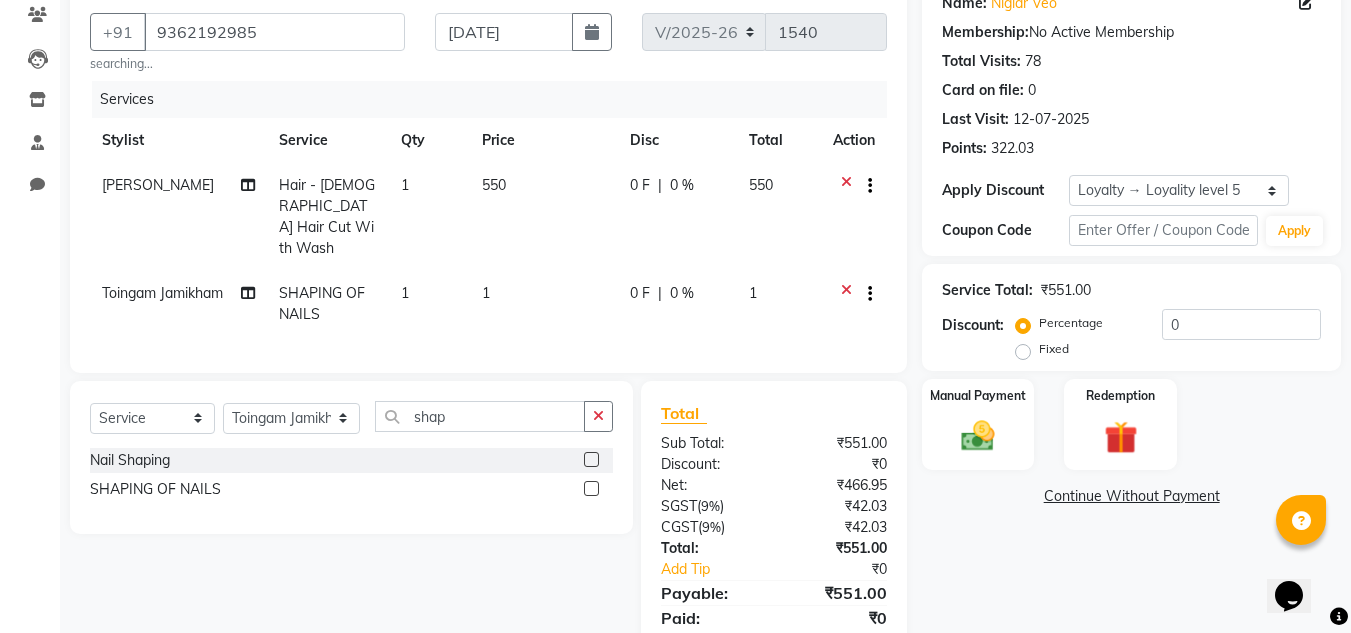 click 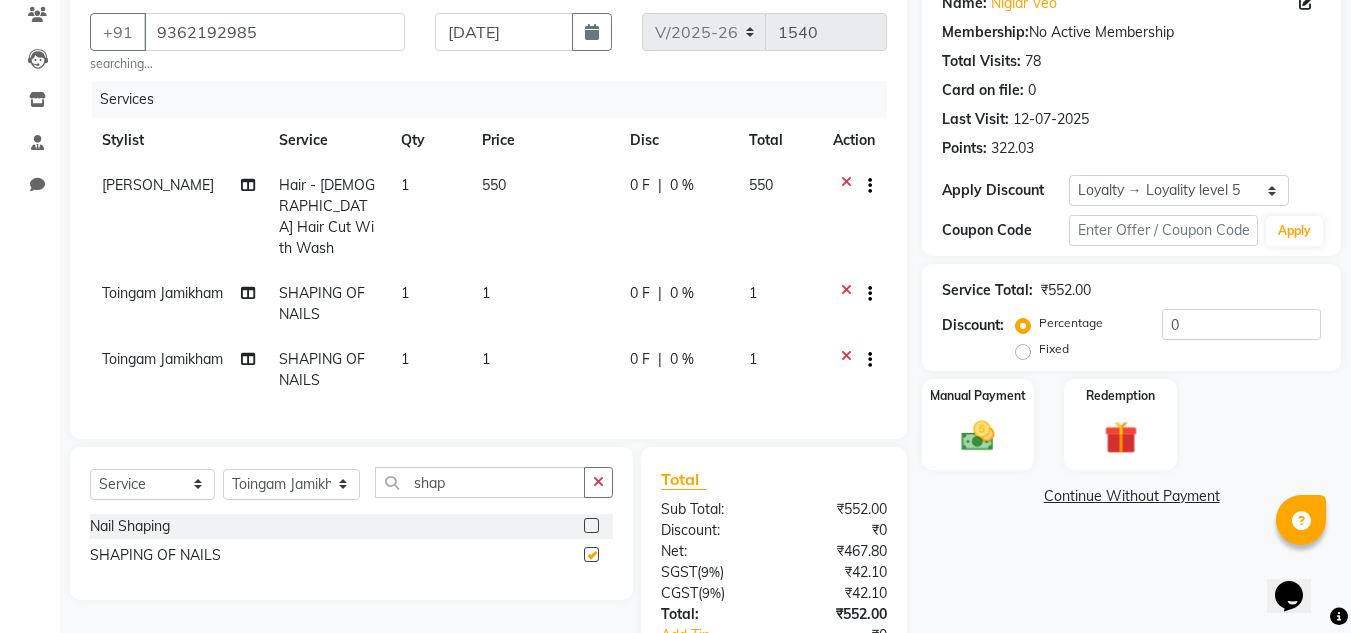 checkbox on "false" 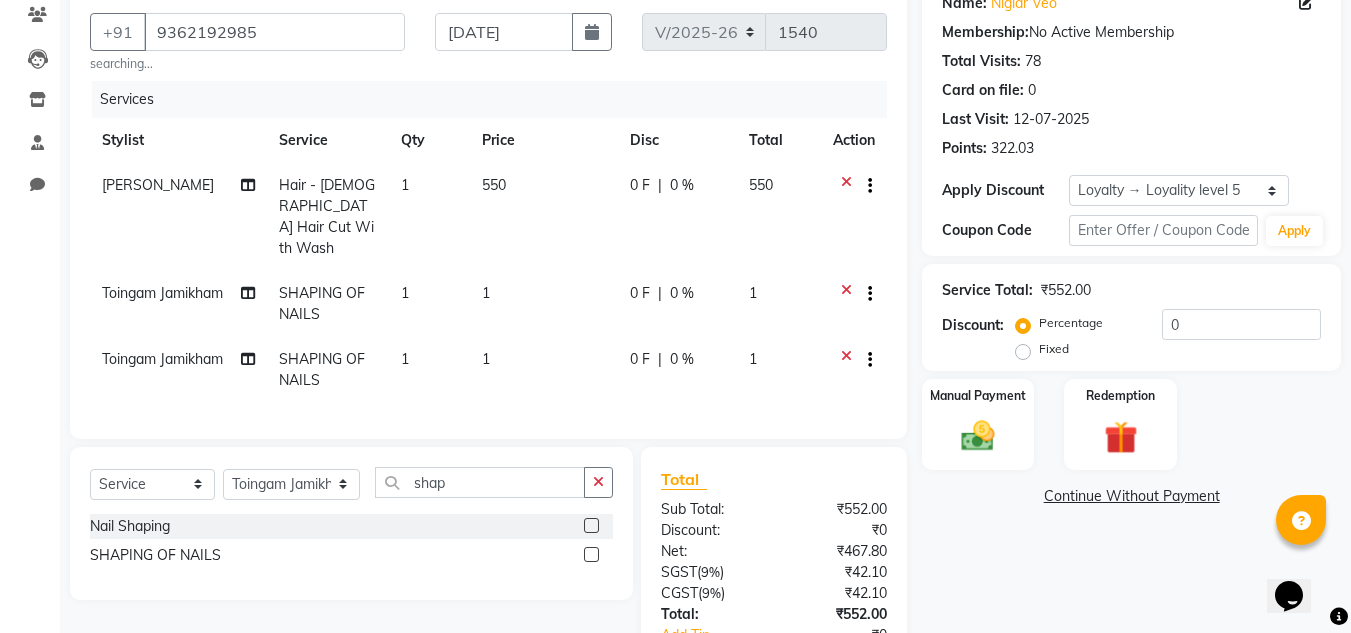 click 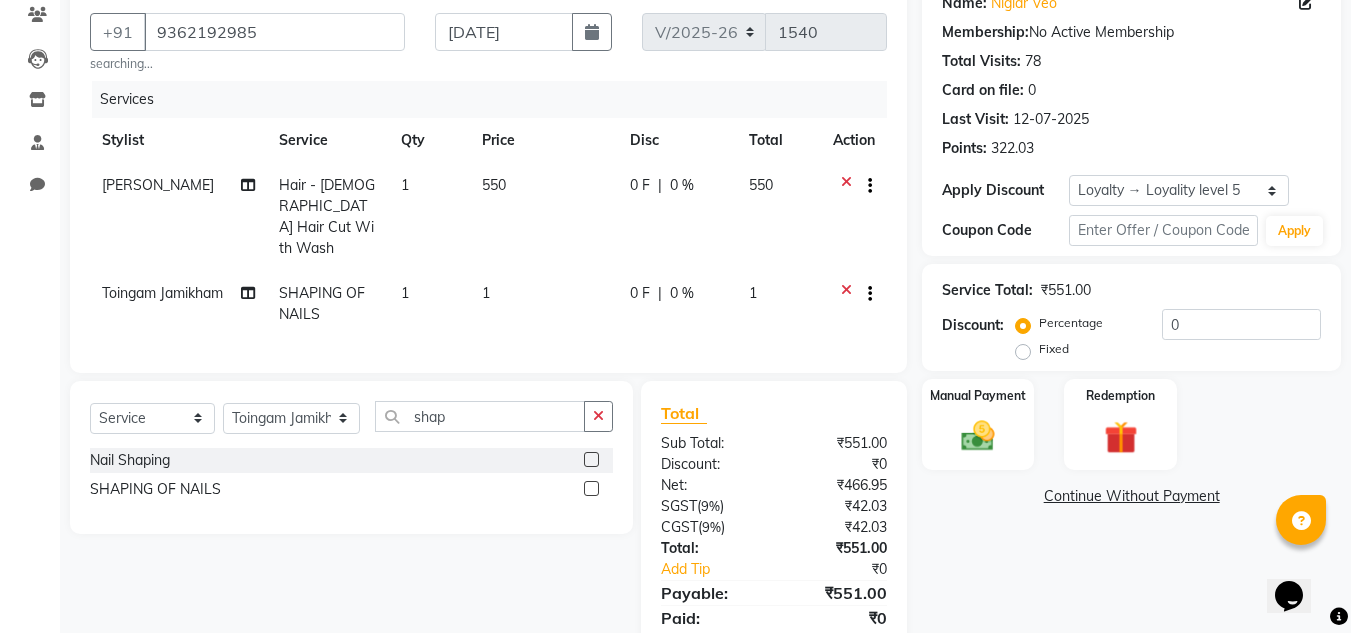 click 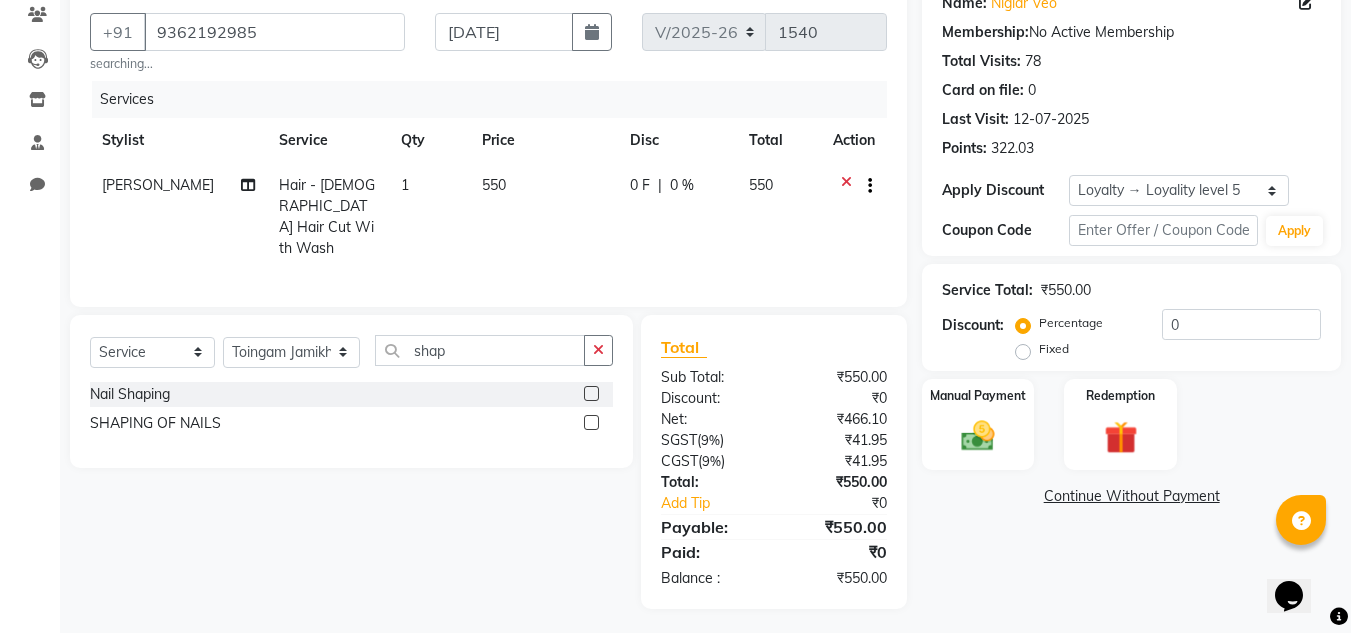 scroll, scrollTop: 0, scrollLeft: 0, axis: both 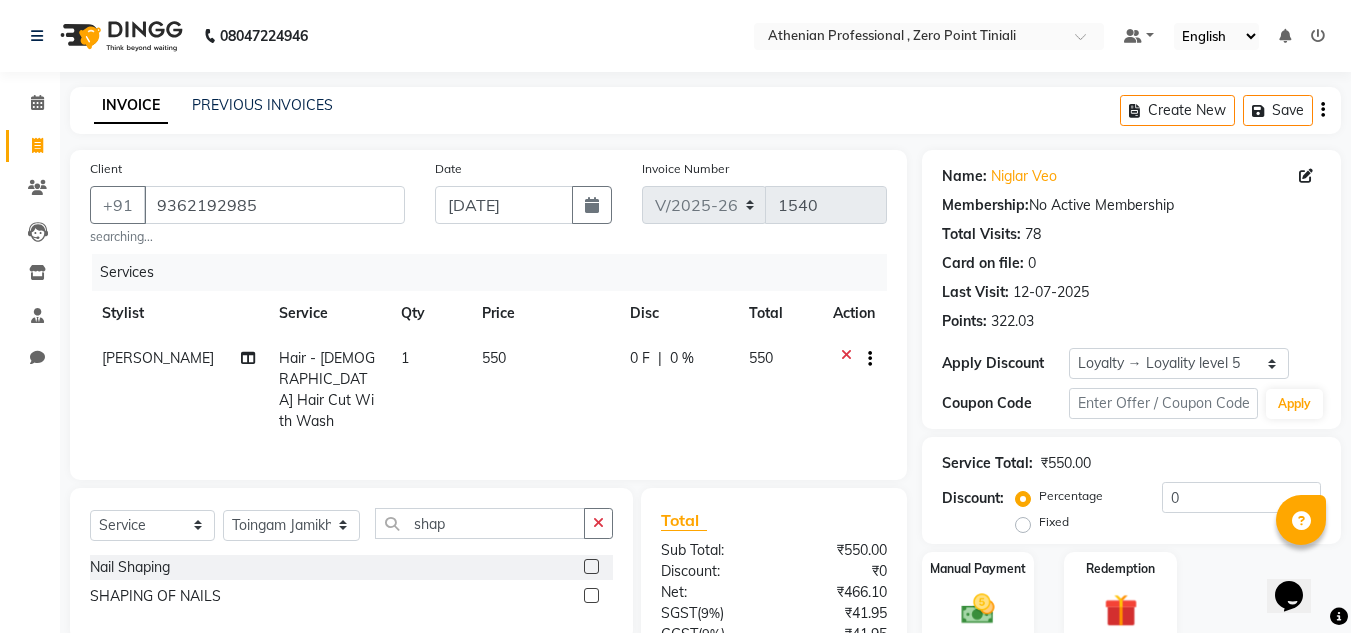 click 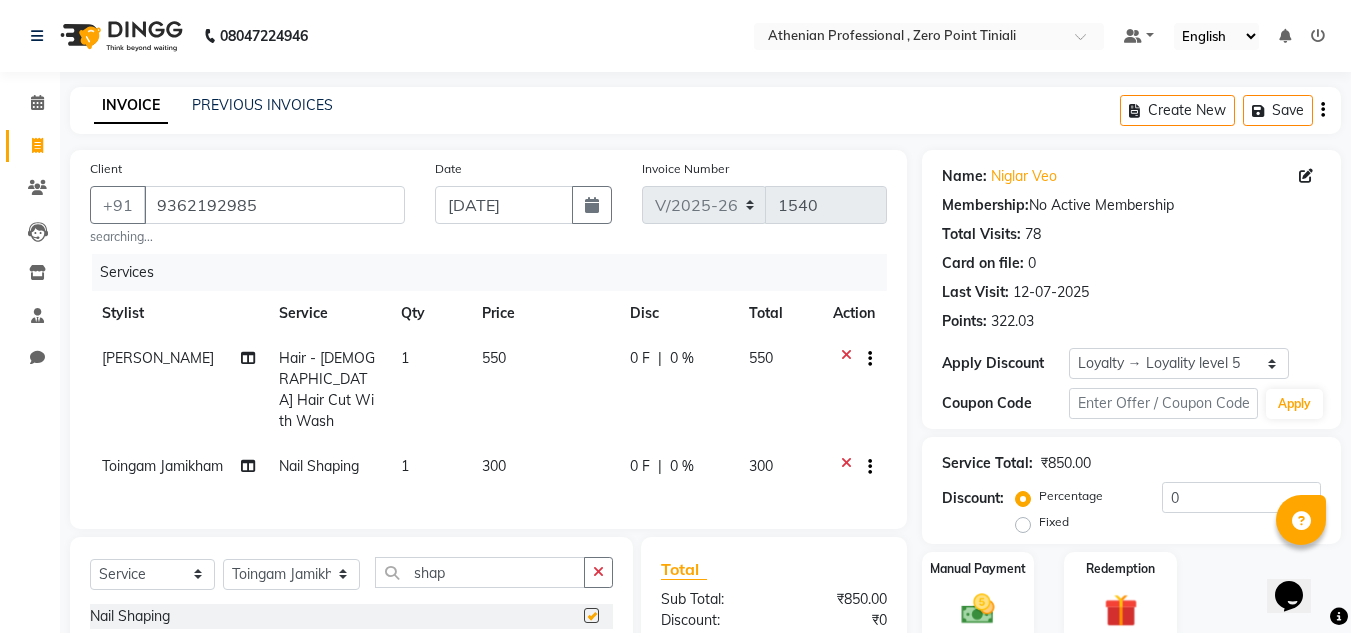 checkbox on "false" 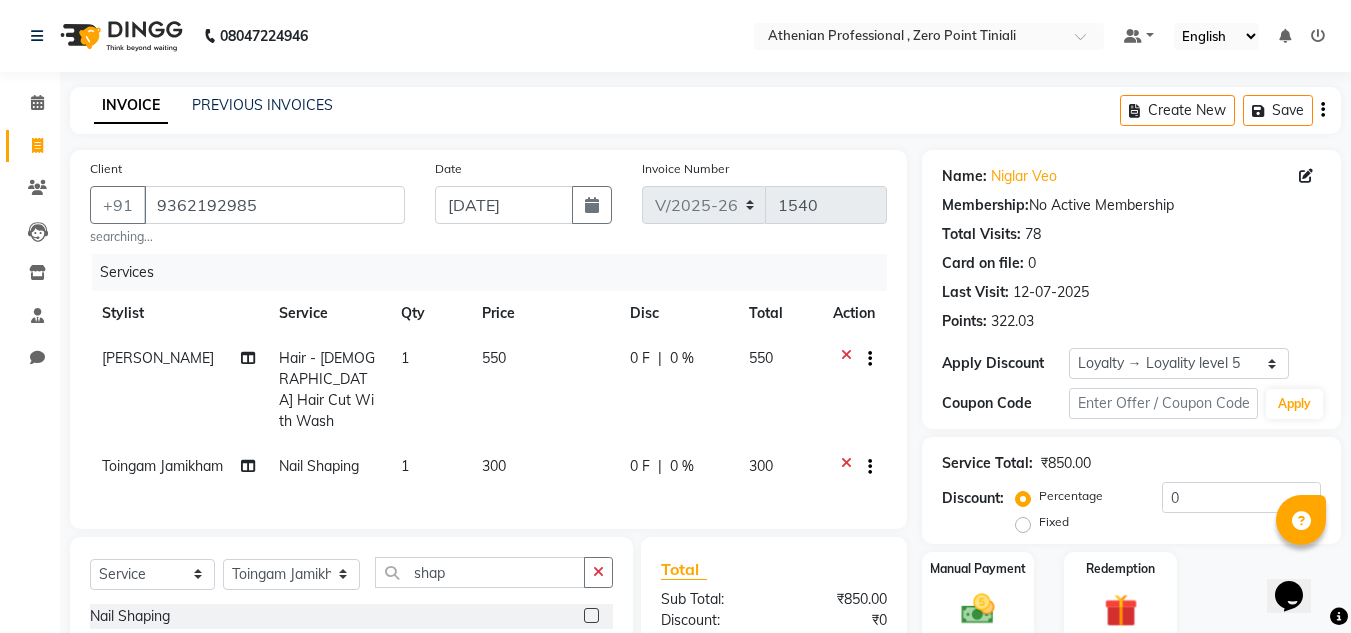 click on "0 %" 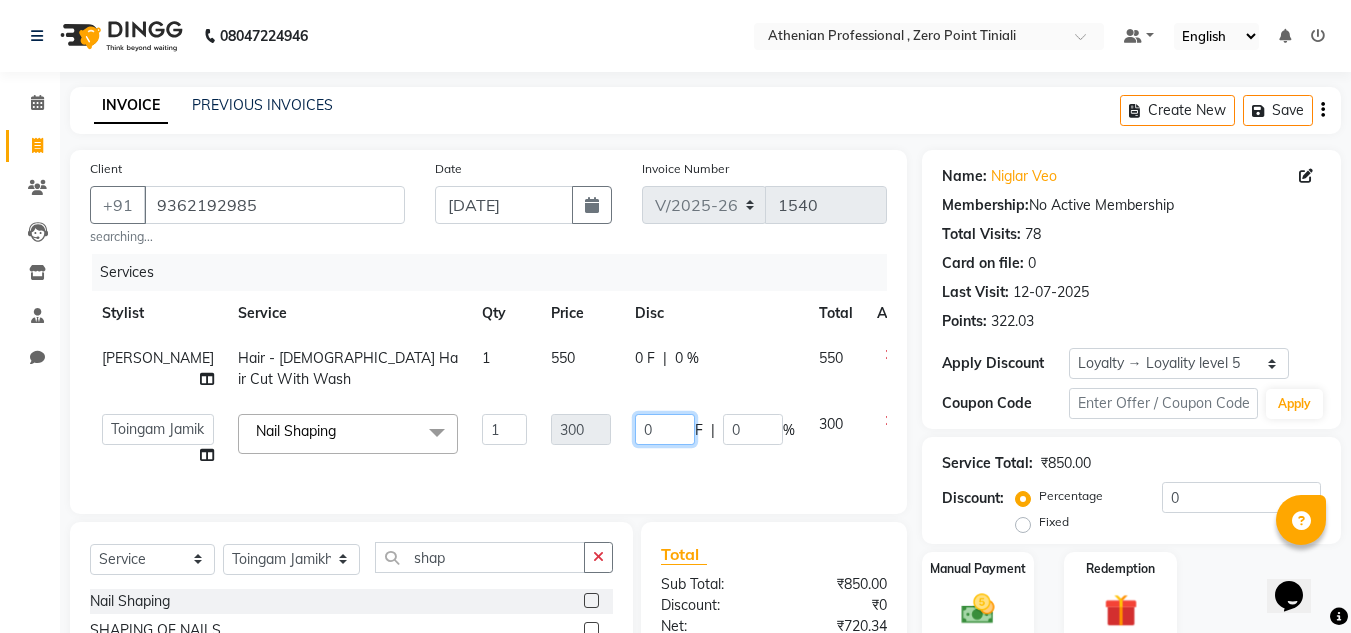 click on "0" 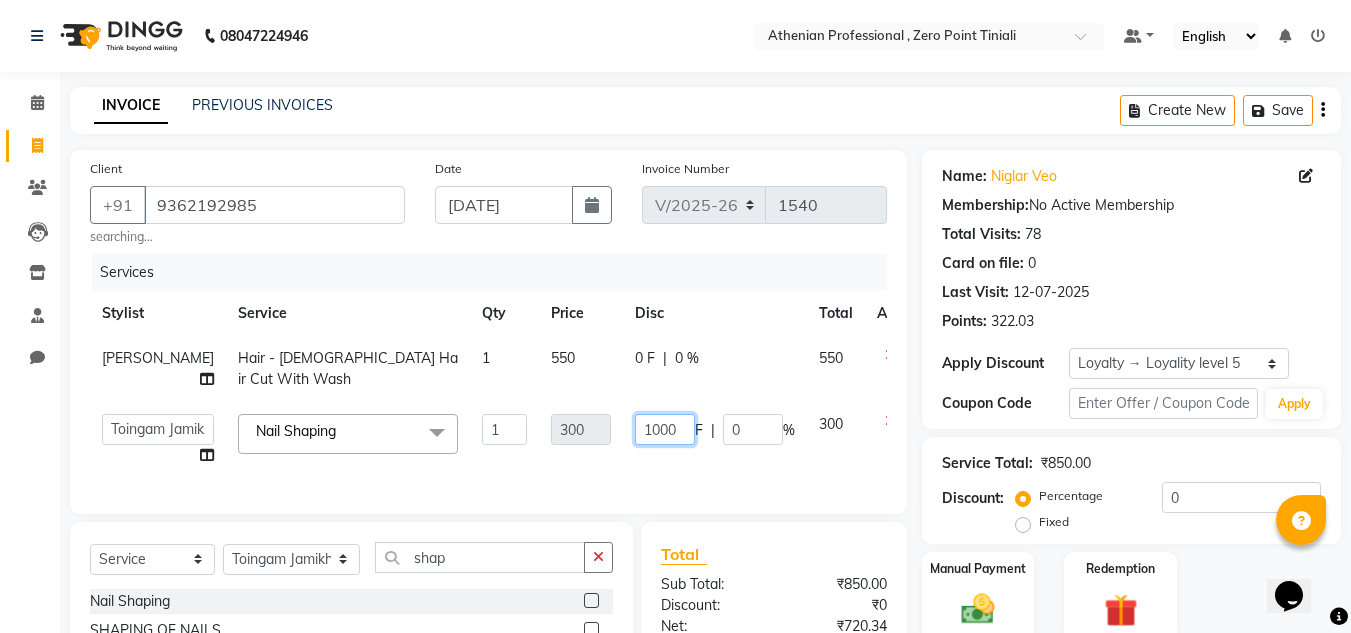 type on "100" 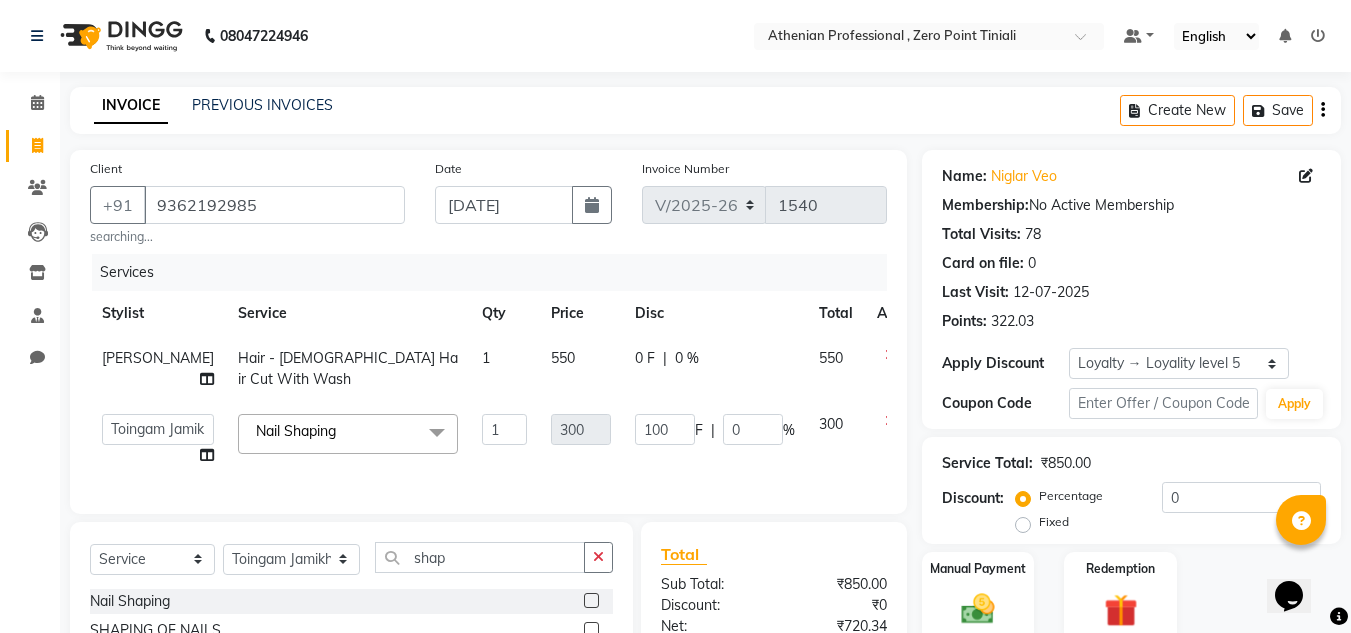 click on "Services Stylist Service Qty Price Disc Total Action [PERSON_NAME] Hair - [DEMOGRAPHIC_DATA] Hair Cut With Wash 1 550 0 F | 0 % 550  Abin [MEDICAL_DATA]   Admin   [PERSON_NAME]   KOLAM WANGSU   KOSHEH BIHAM   LINDUM NEME   MAHINDRA [PERSON_NAME]   Manager   [PERSON_NAME]   MINUKA [PERSON_NAME]   NGAMNON RALONGHAM   [PERSON_NAME]   [PERSON_NAME]   SUMI [PERSON_NAME] DEVI [PERSON_NAME]   TAMCHI YAMA   Toingam Jamikham   YELLI LIKHA  Nail Shaping  x Hair - [DEMOGRAPHIC_DATA] Hair Trimming without wash Hair - [DEMOGRAPHIC_DATA] Hair Trimming with wash Hair - [DEMOGRAPHIC_DATA] Hair Cut Without Wash Hair - [DEMOGRAPHIC_DATA] Hair Cut With Wash Hair - [DEMOGRAPHIC_DATA] Hair Wash Hair - [DEMOGRAPHIC_DATA] Hair Cut Without Wash Hair - [DEMOGRAPHIC_DATA] Hair Cut With Wash Hair - [DEMOGRAPHIC_DATA] Hair Wash Hair - [PERSON_NAME] Trimming Hair - Stylish [PERSON_NAME] Hair - Shaving Hair - Kid's Hair cut Hair - Global Colour With Amonia Shoulder length Hair - Global Colour With Amonia Mid length Hair - Global Colour With Amonia Waist length Hair - Global Colour Without Amonia Shoulder length Hair - Global Colour Without Amonia Mid length Hair - Ash/Funky Colour for [DEMOGRAPHIC_DATA]  DETAN" 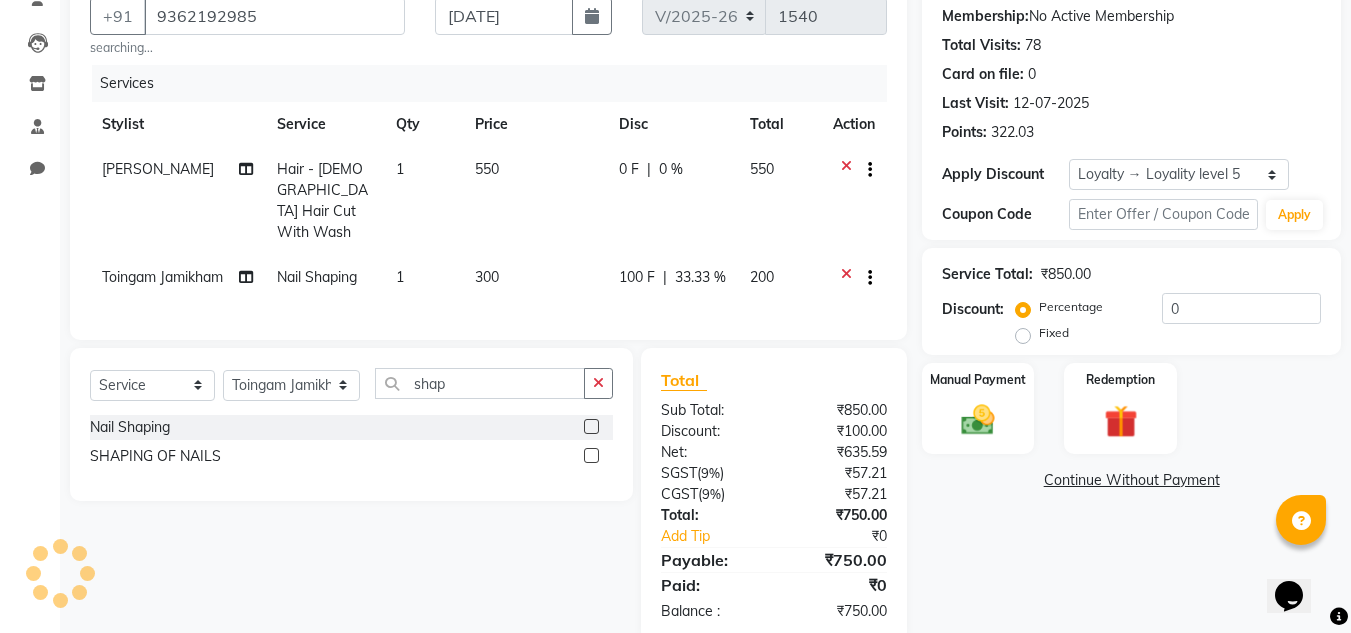scroll, scrollTop: 239, scrollLeft: 0, axis: vertical 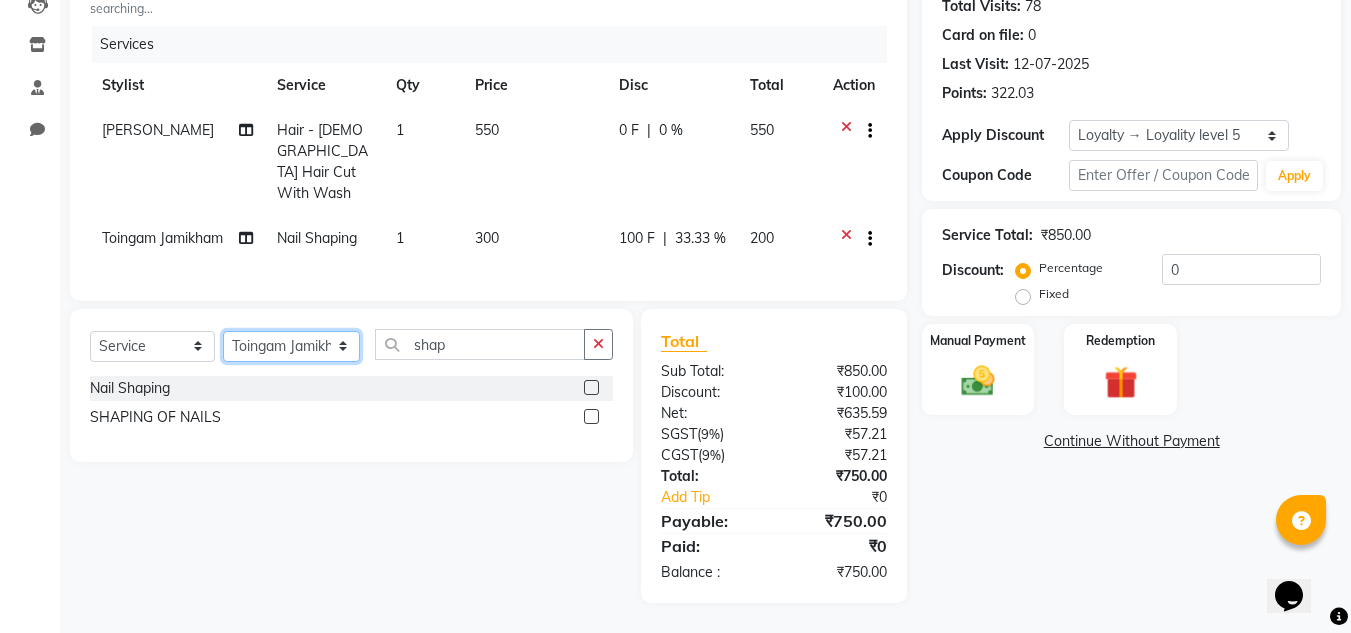 click on "Select Stylist [PERSON_NAME][MEDICAL_DATA] Admin [PERSON_NAME] KOLAM WANGSU KOSHEH BIHAM LINDUM NEME MAHINDRA [PERSON_NAME] Manager [PERSON_NAME] MINUKA [PERSON_NAME] NGAMNON RALONGHAM [PERSON_NAME] [PERSON_NAME] SUMI [PERSON_NAME] DEVI [PERSON_NAME] Jamikham YELLI LIKHA" 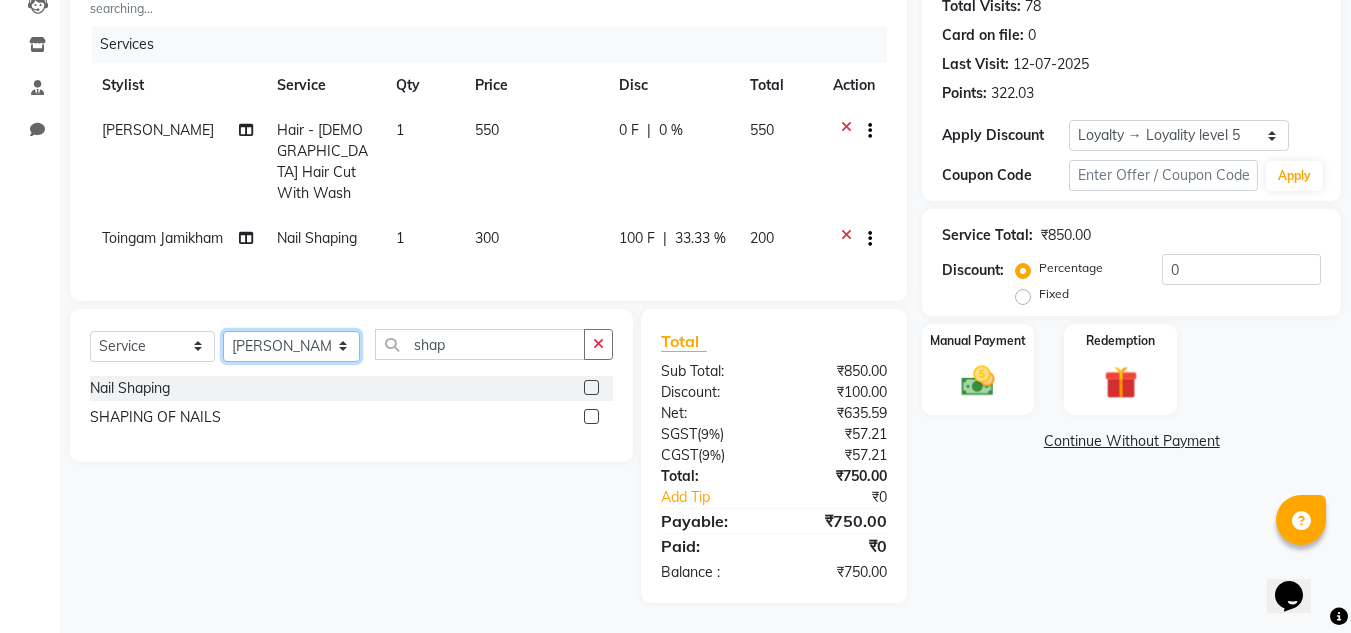 click on "Select Stylist [PERSON_NAME][MEDICAL_DATA] Admin [PERSON_NAME] KOLAM WANGSU KOSHEH BIHAM LINDUM NEME MAHINDRA [PERSON_NAME] Manager [PERSON_NAME] MINUKA [PERSON_NAME] NGAMNON RALONGHAM [PERSON_NAME] [PERSON_NAME] SUMI [PERSON_NAME] DEVI [PERSON_NAME] Jamikham YELLI LIKHA" 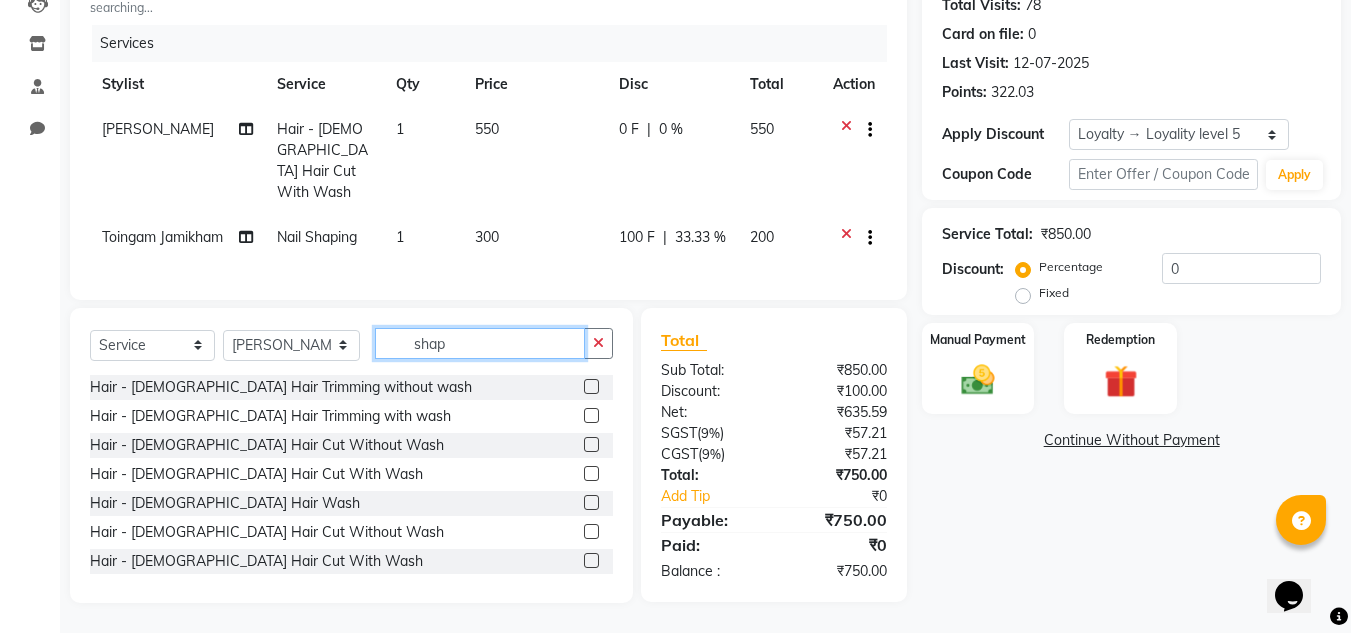 click on "shap" 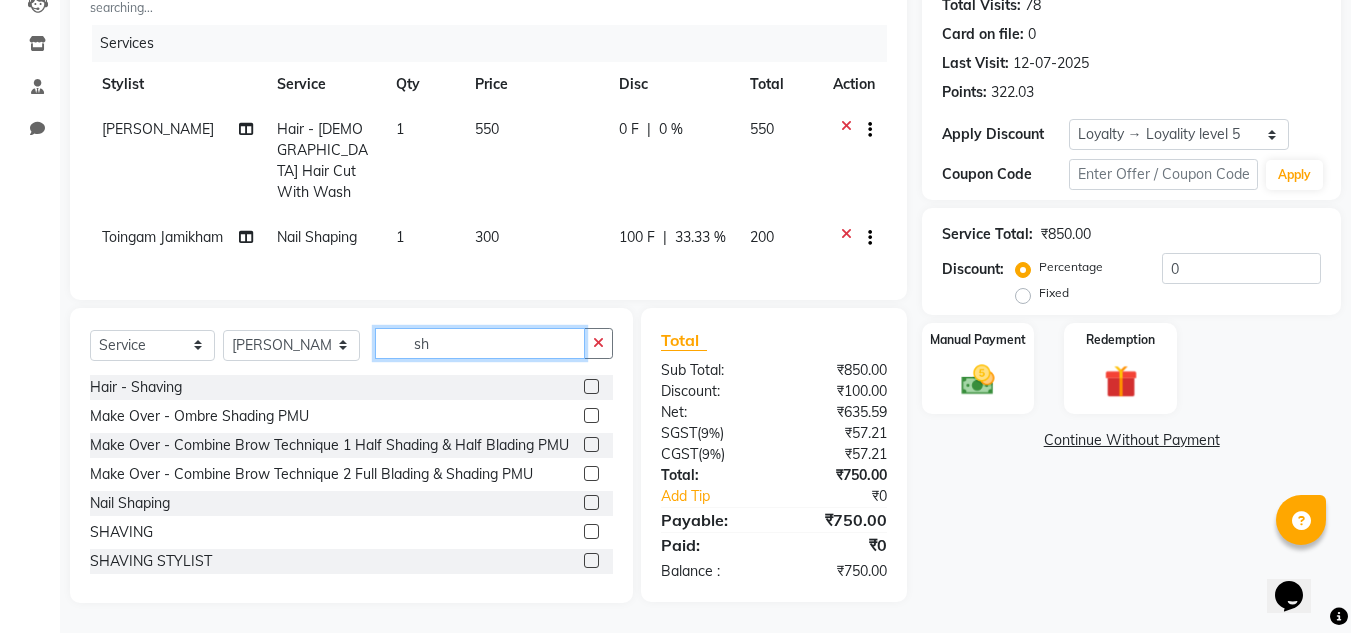 type on "s" 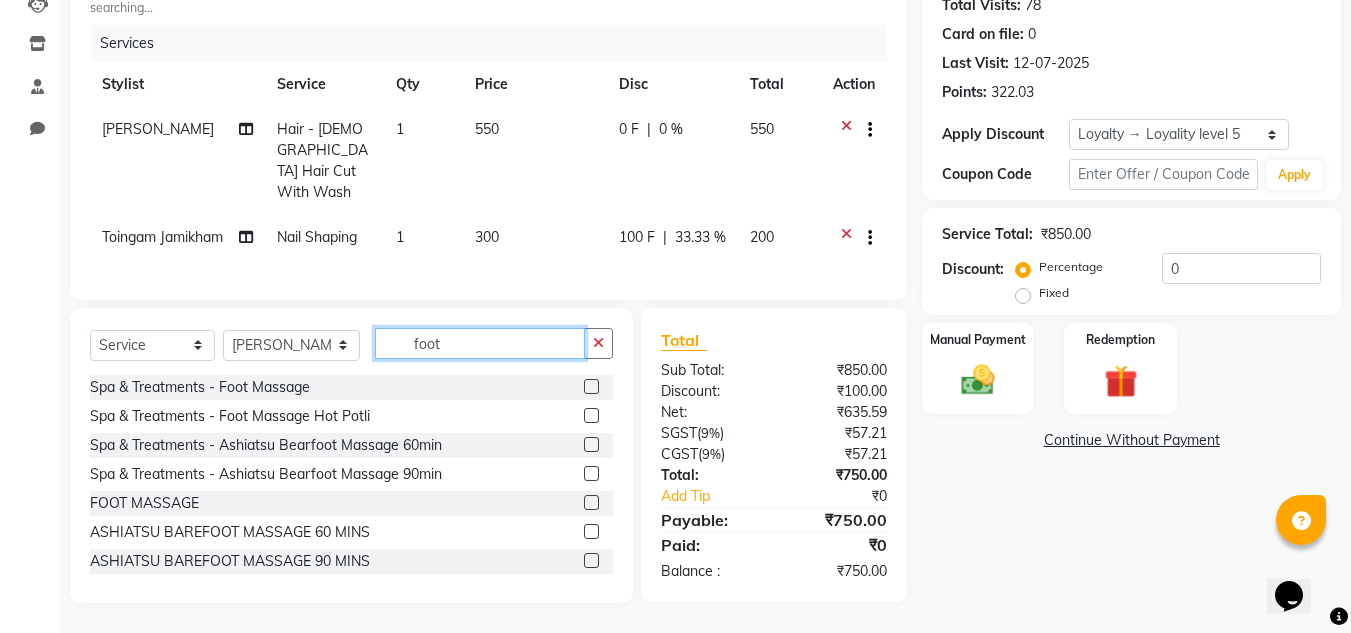 type on "foot" 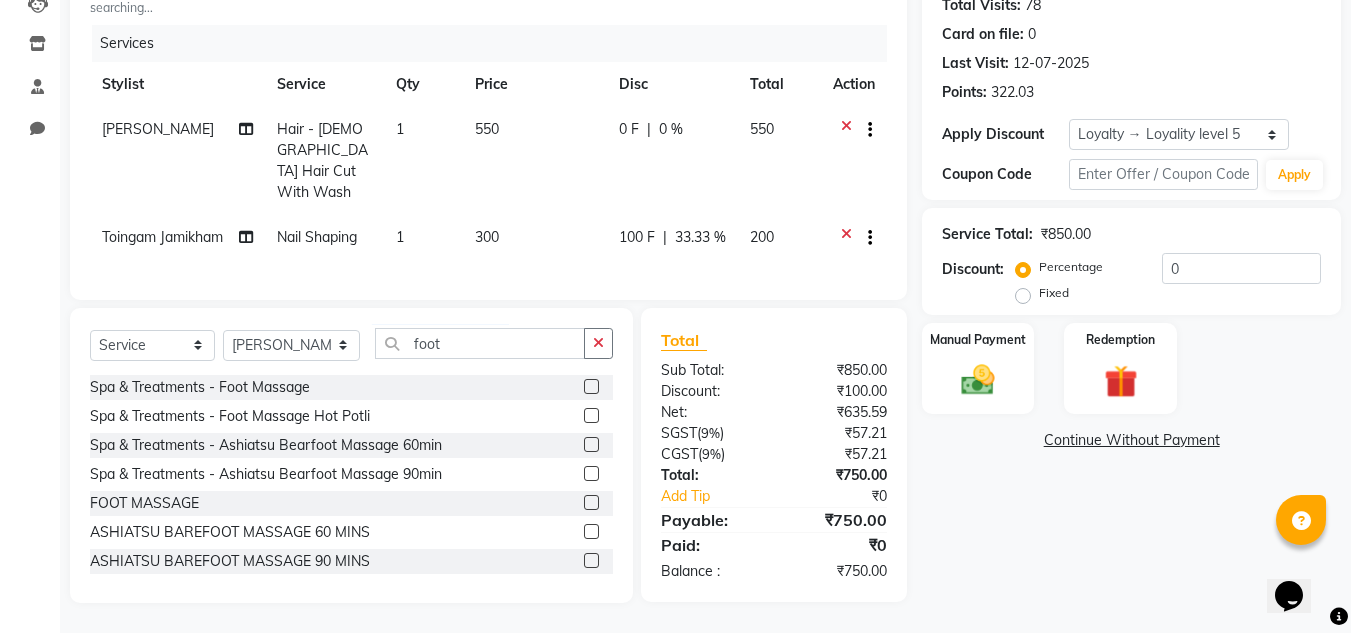 click 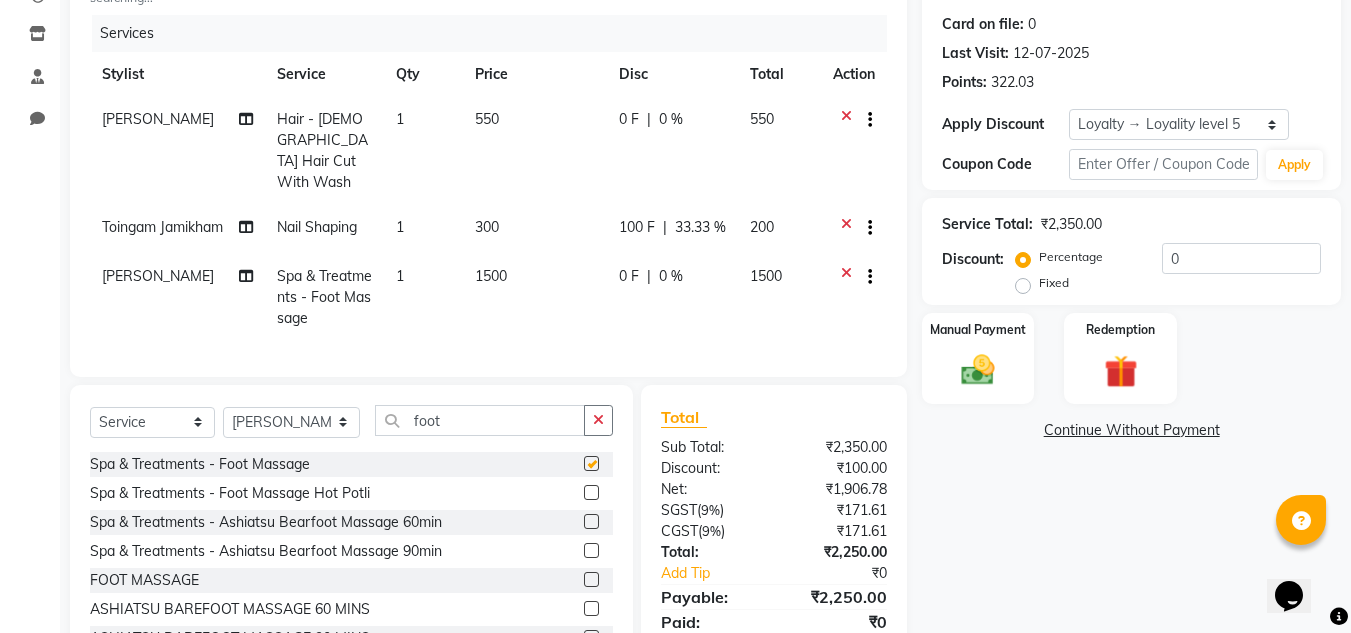 checkbox on "false" 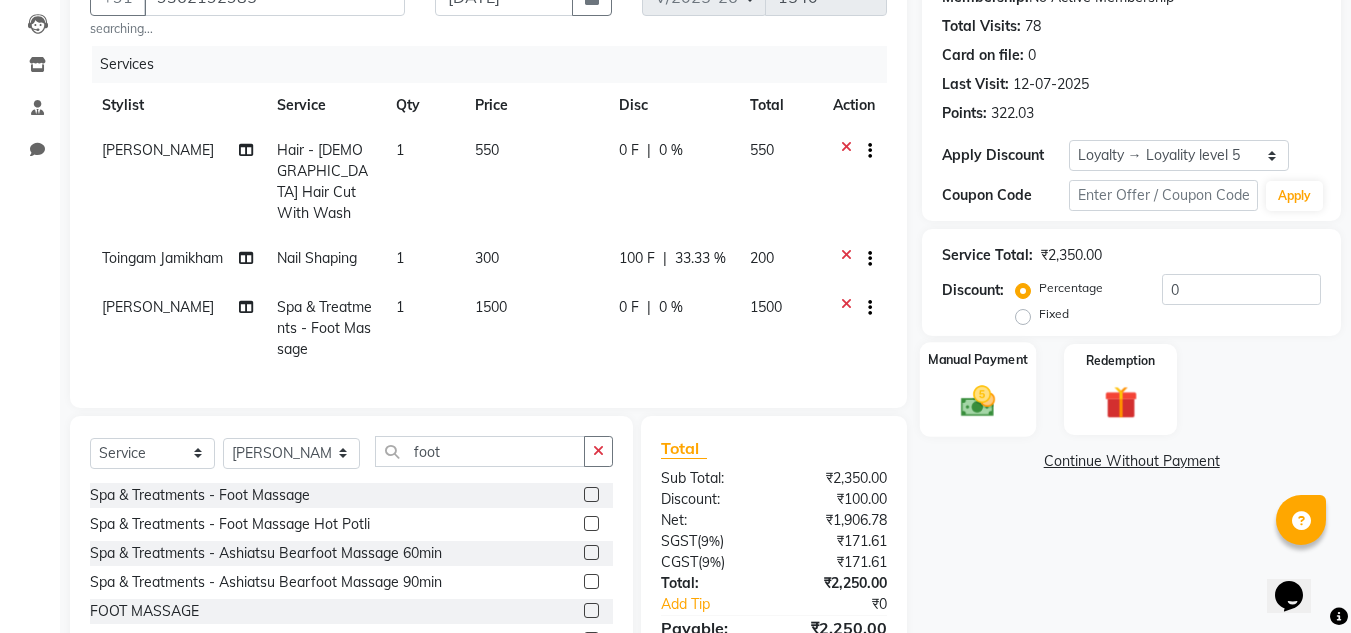 scroll, scrollTop: 201, scrollLeft: 0, axis: vertical 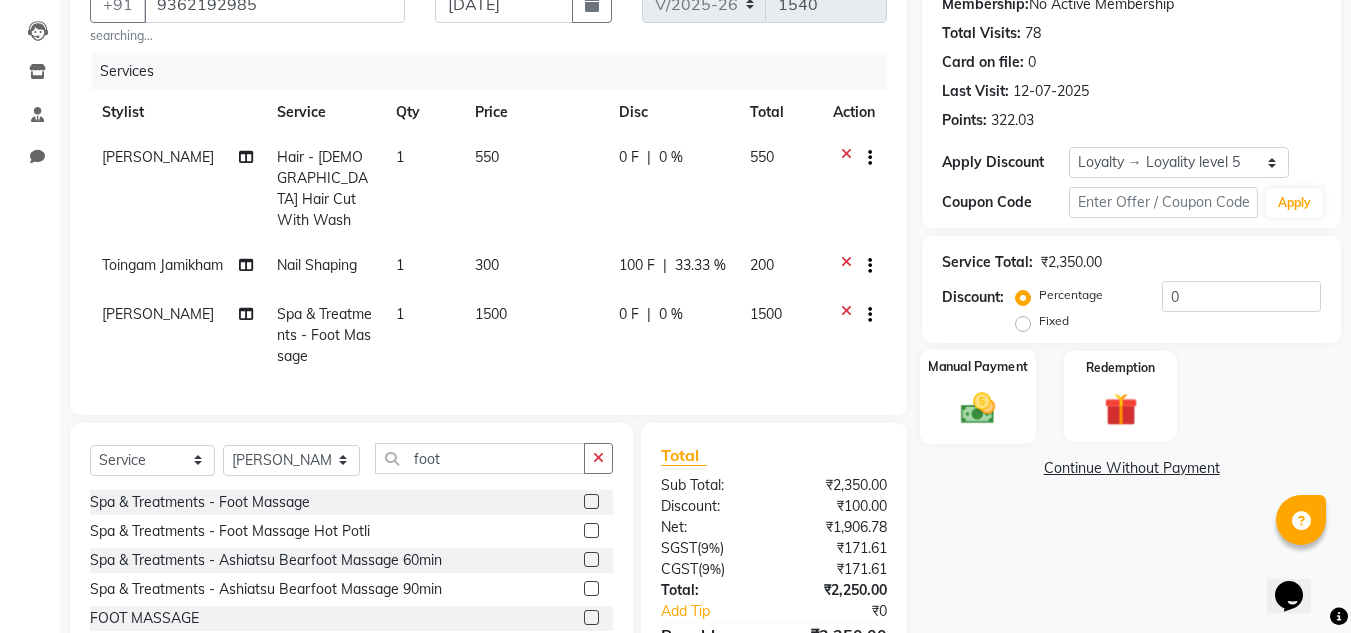 click on "Manual Payment" 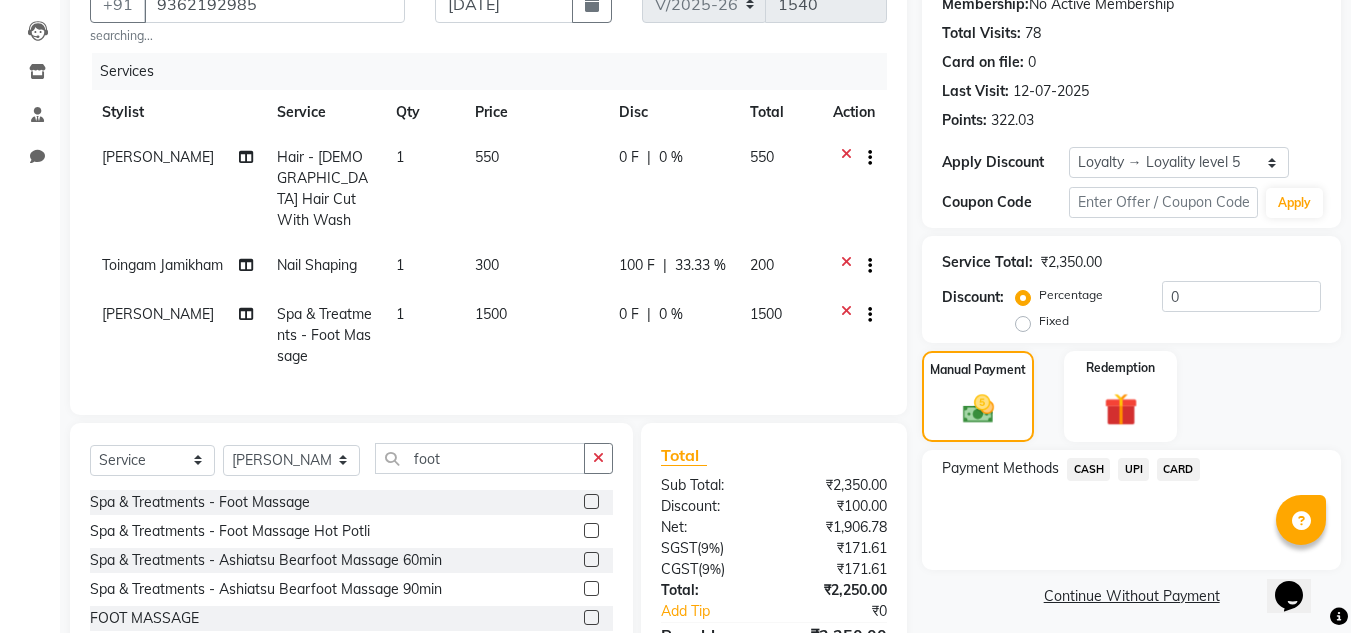 click on "UPI" 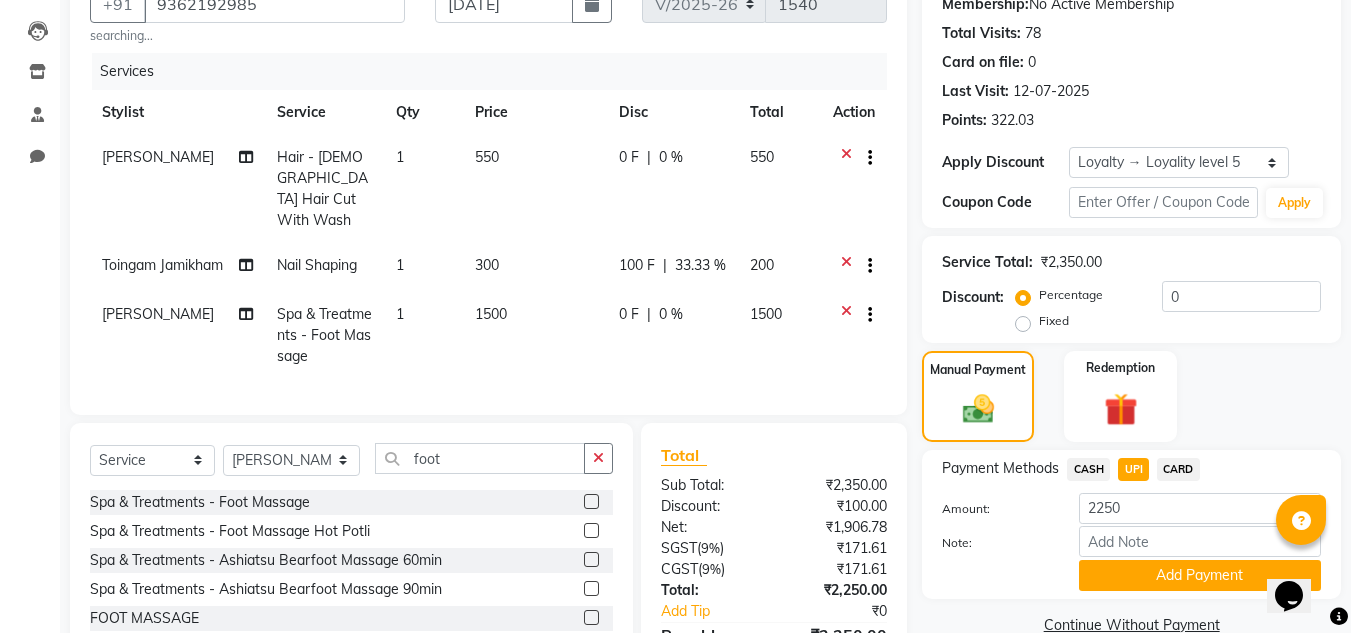 scroll, scrollTop: 327, scrollLeft: 0, axis: vertical 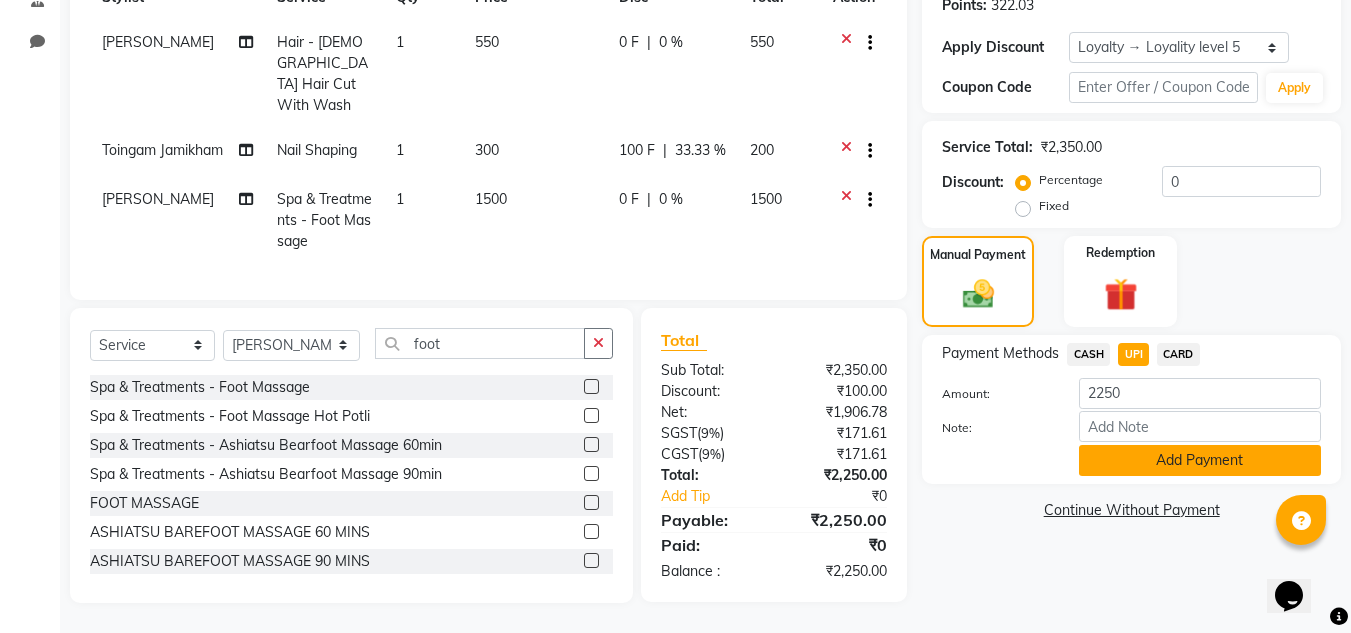 click on "Add Payment" 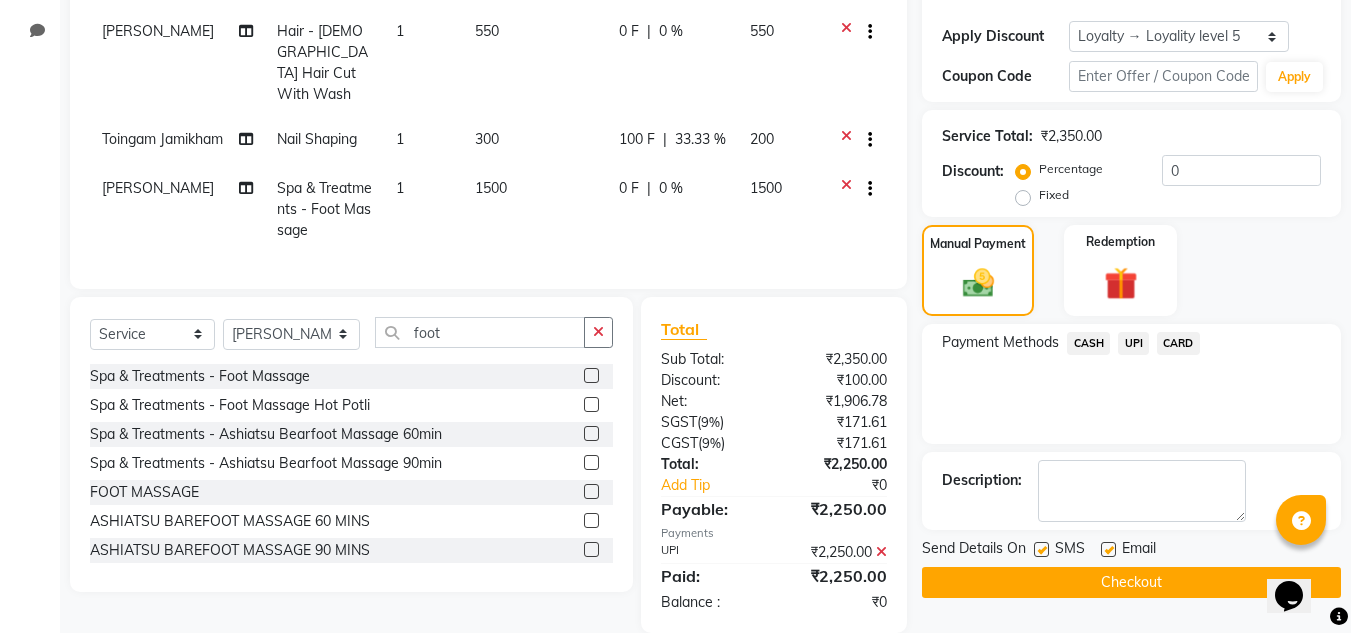 click 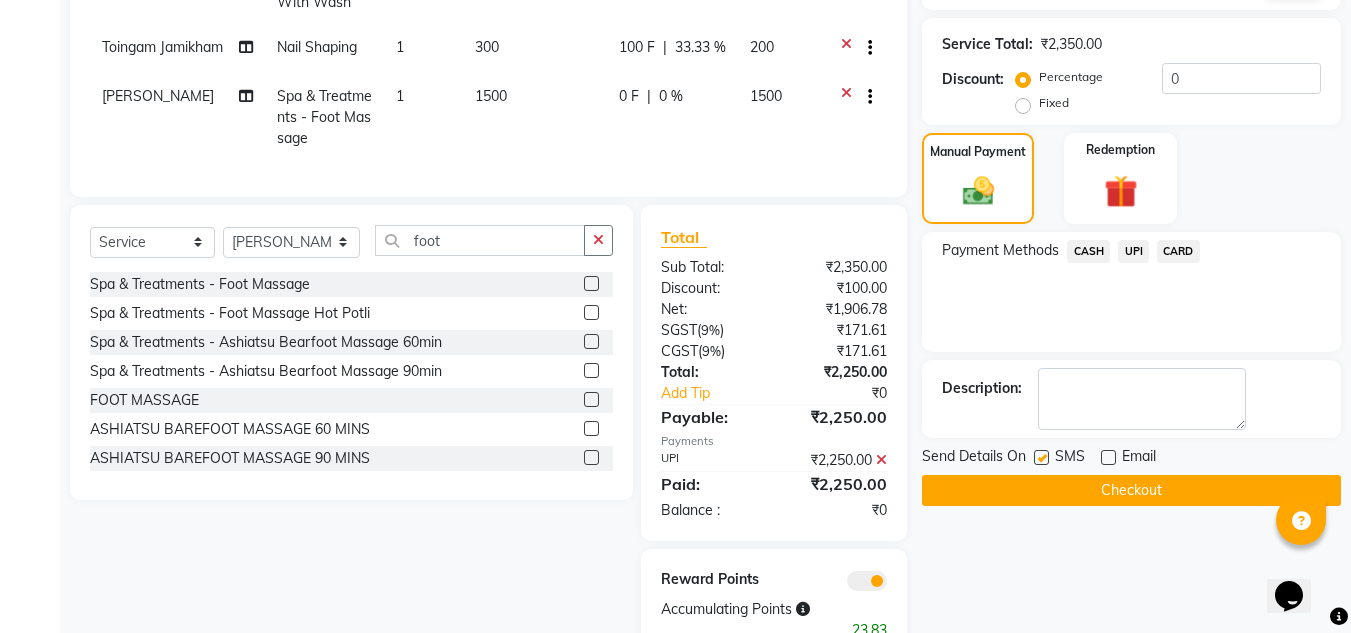 scroll, scrollTop: 488, scrollLeft: 0, axis: vertical 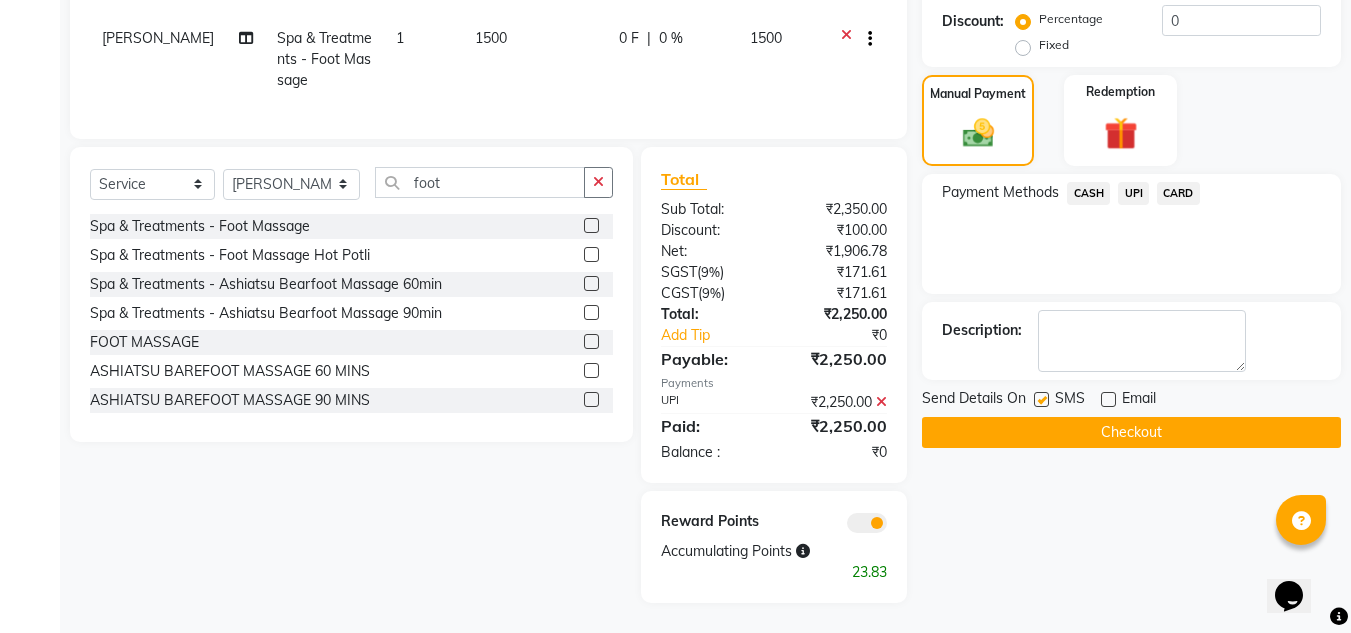 click on "Checkout" 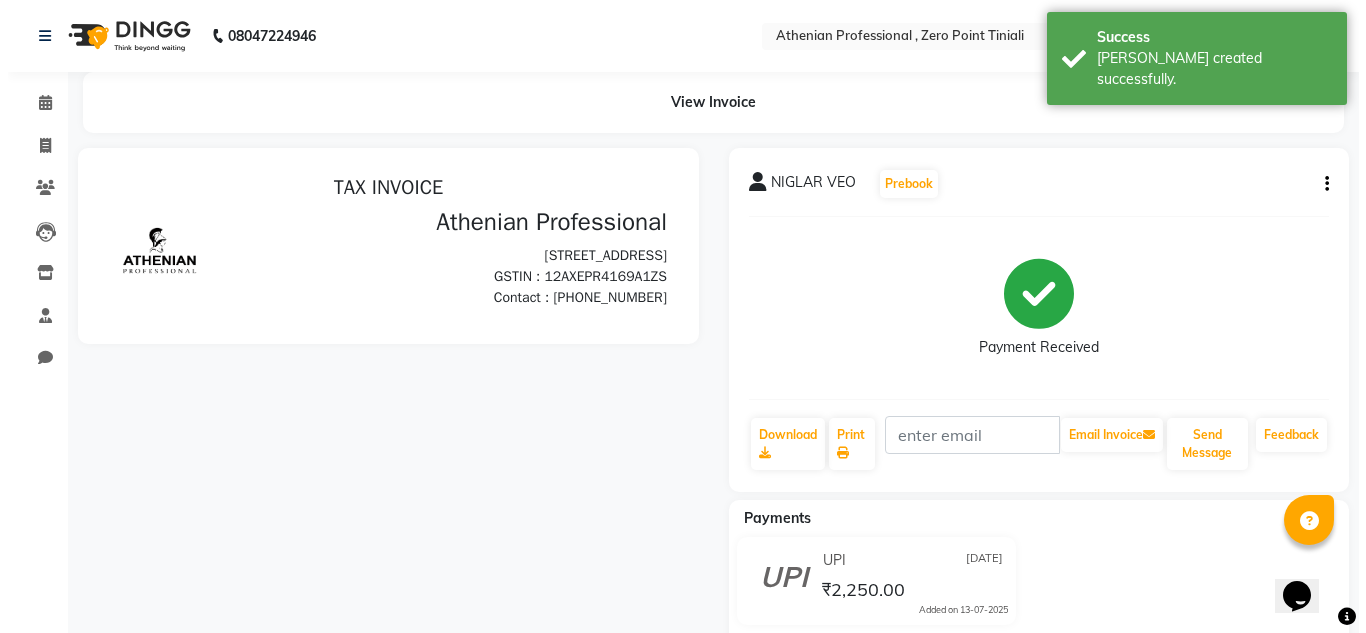 scroll, scrollTop: 0, scrollLeft: 0, axis: both 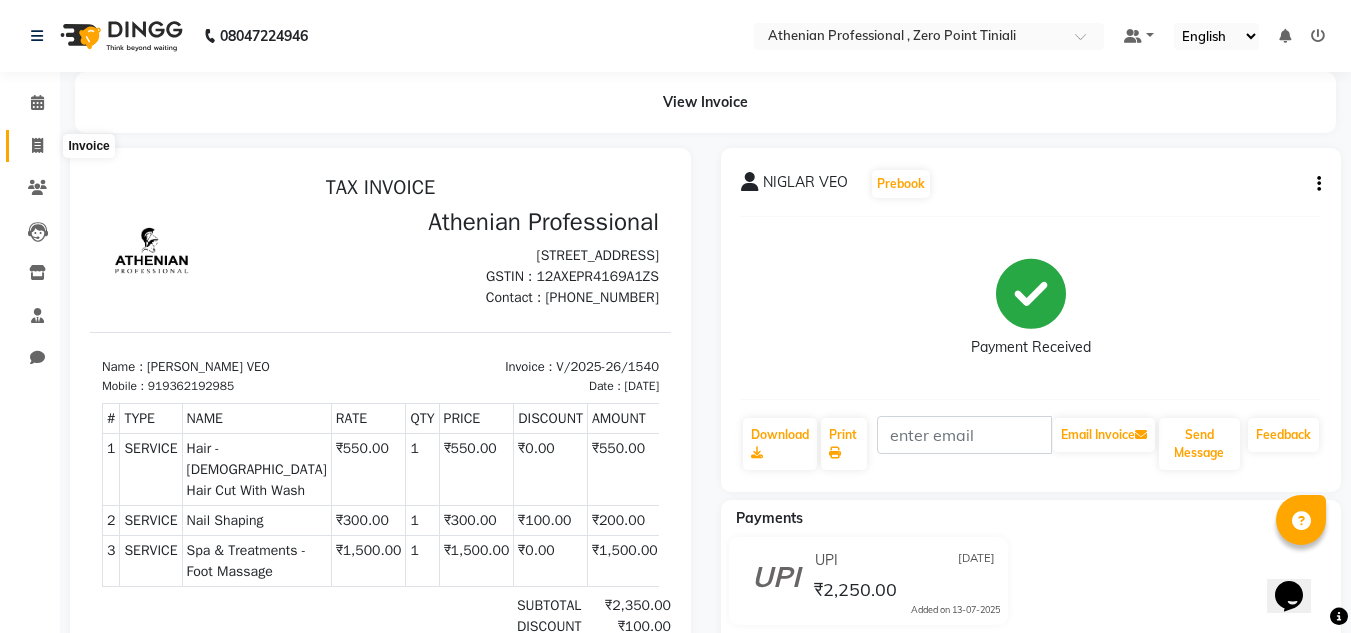 click 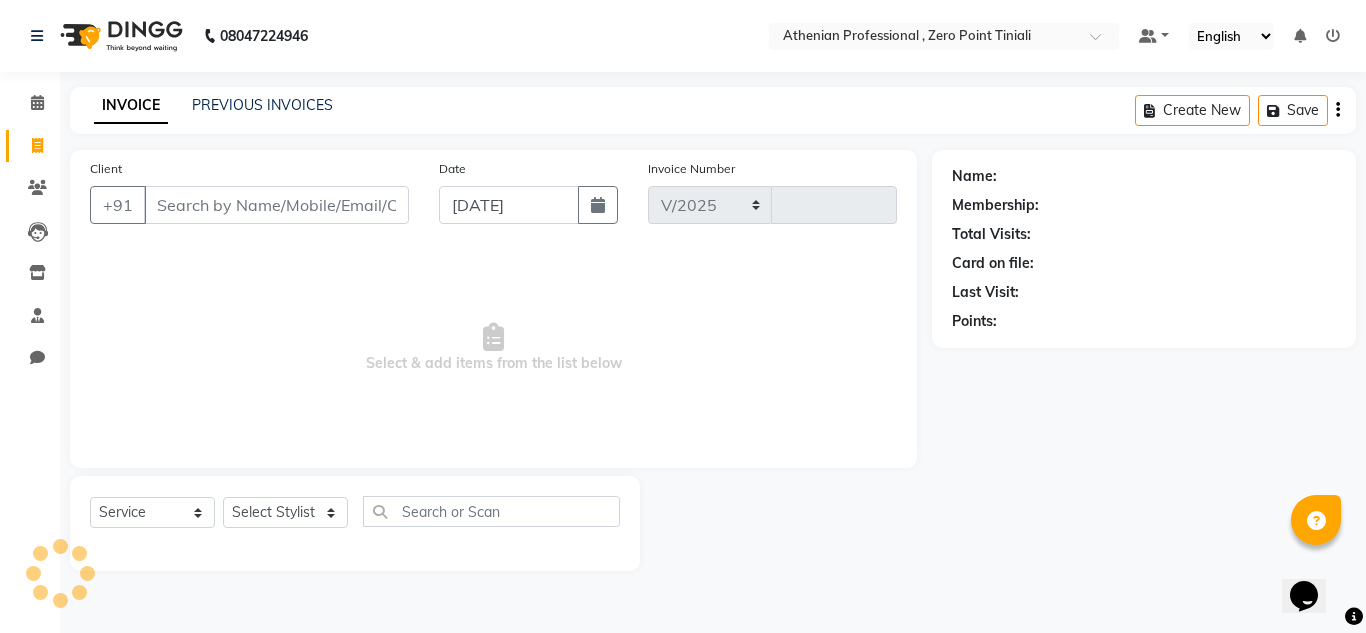 select on "8300" 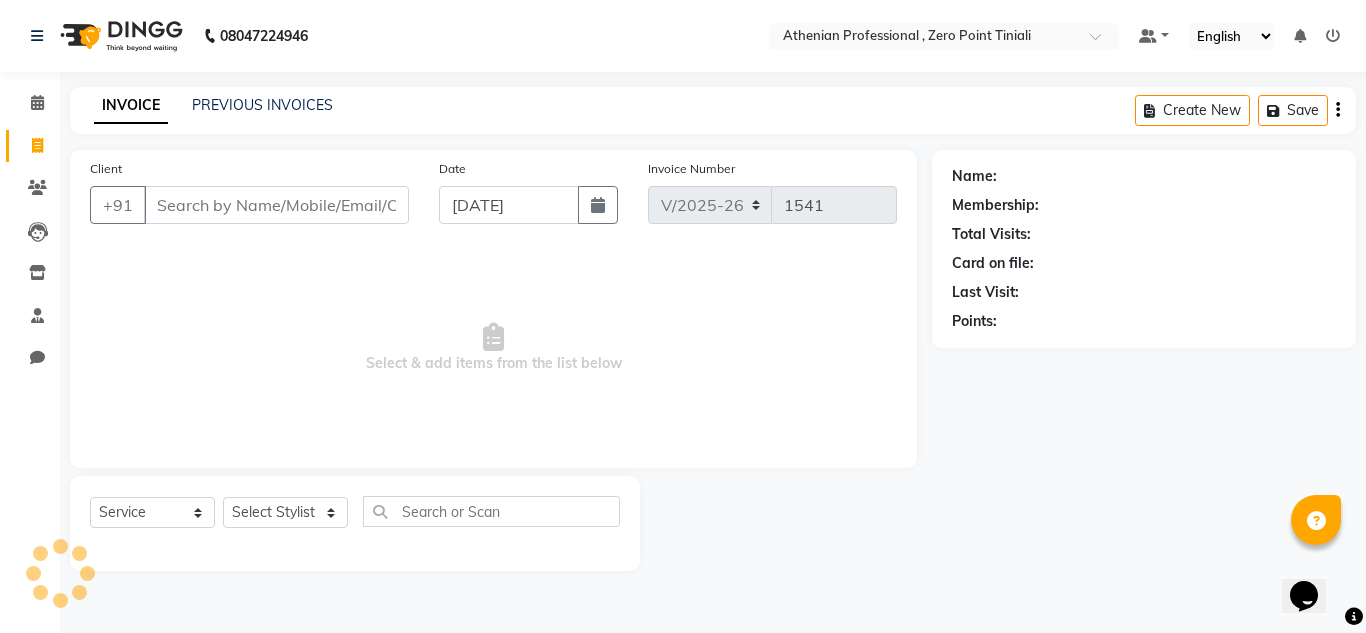 click on "Client" at bounding box center [276, 205] 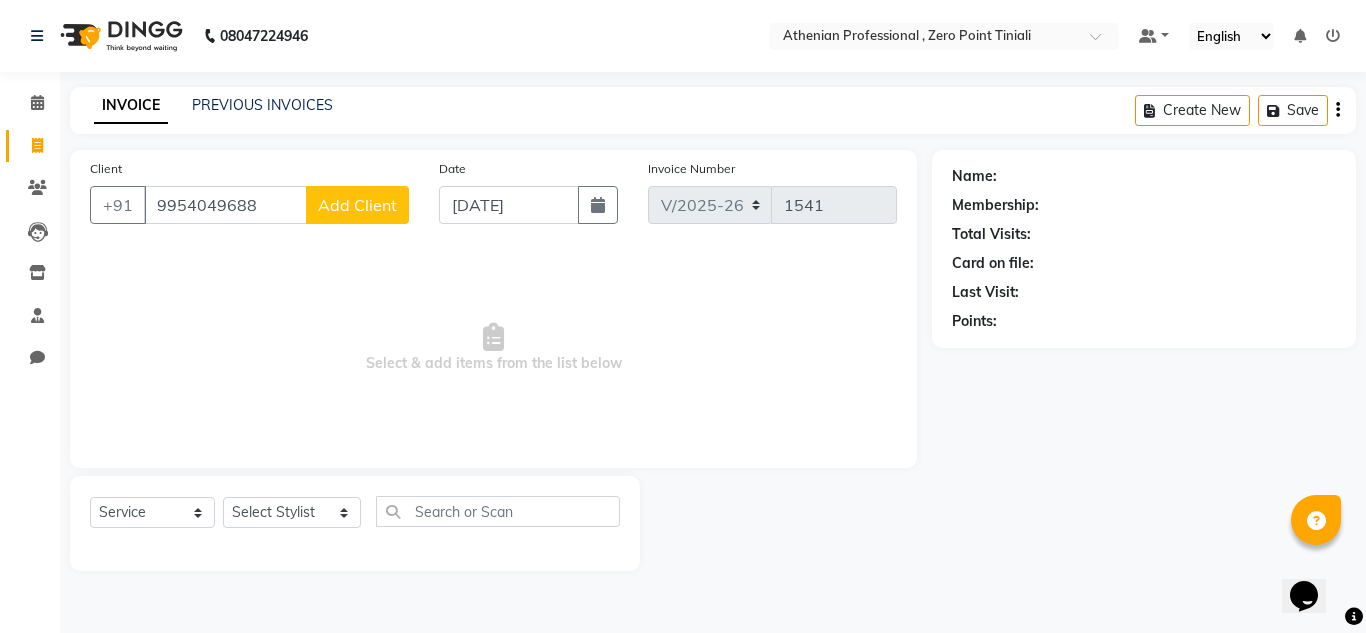 type on "9954049688" 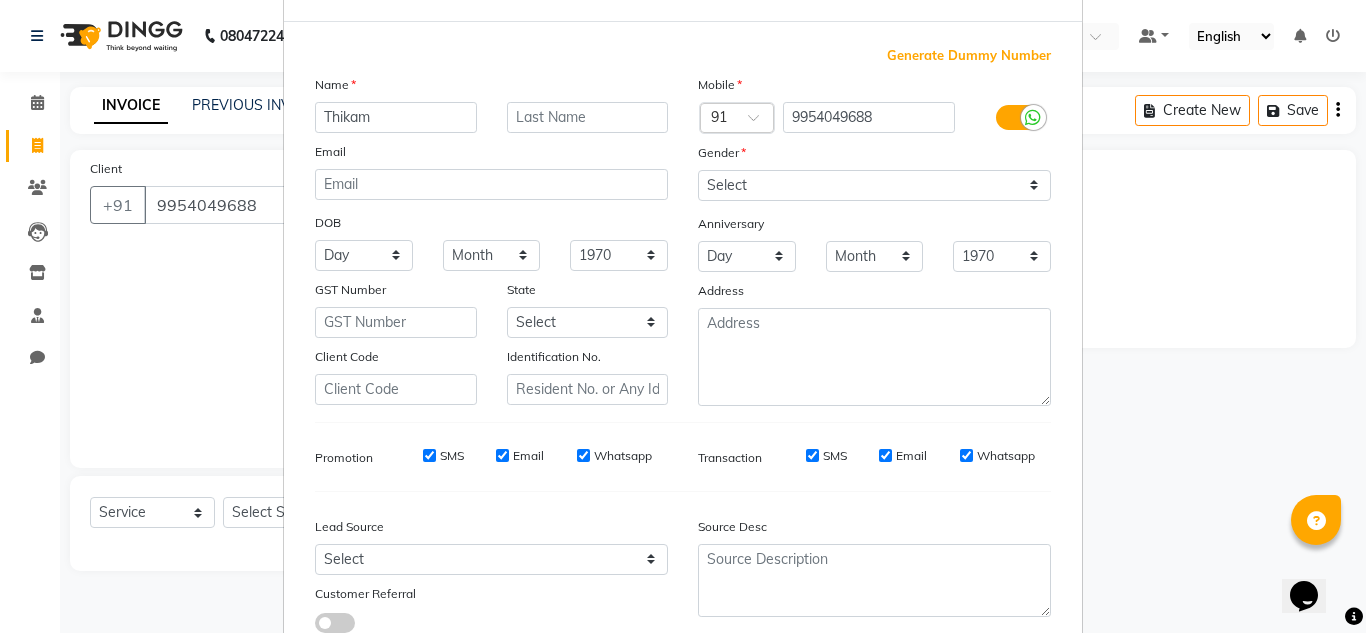 scroll, scrollTop: 90, scrollLeft: 0, axis: vertical 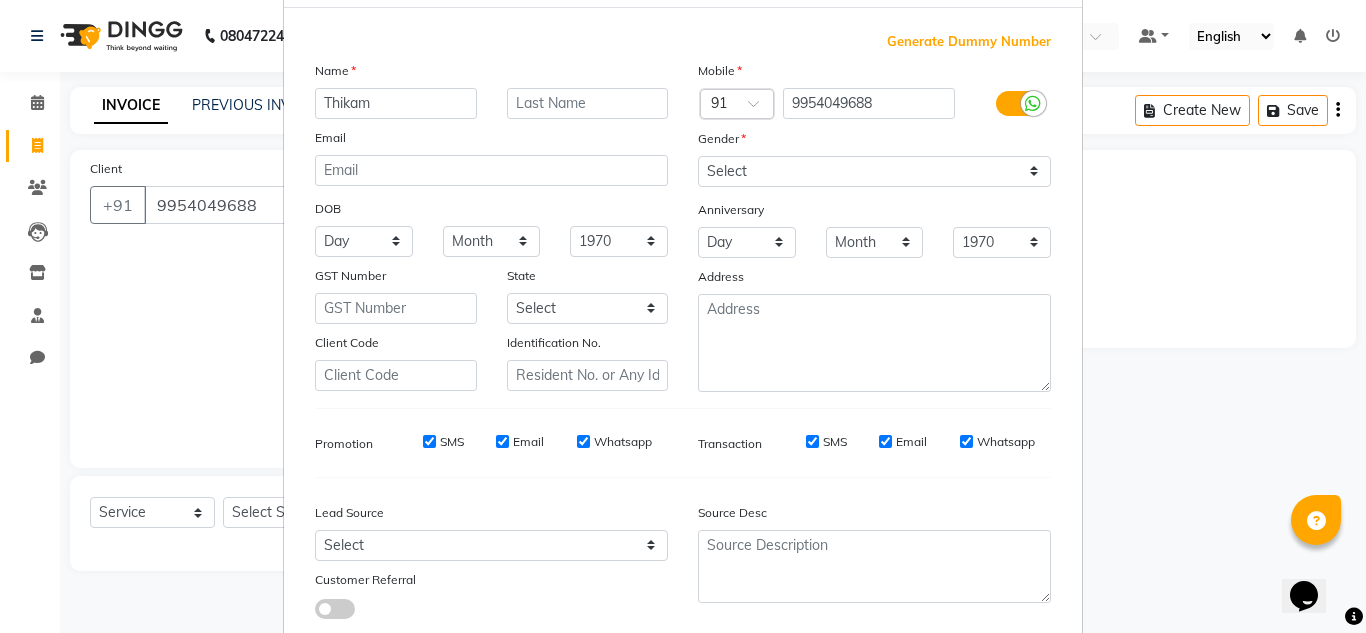 type on "Thikam" 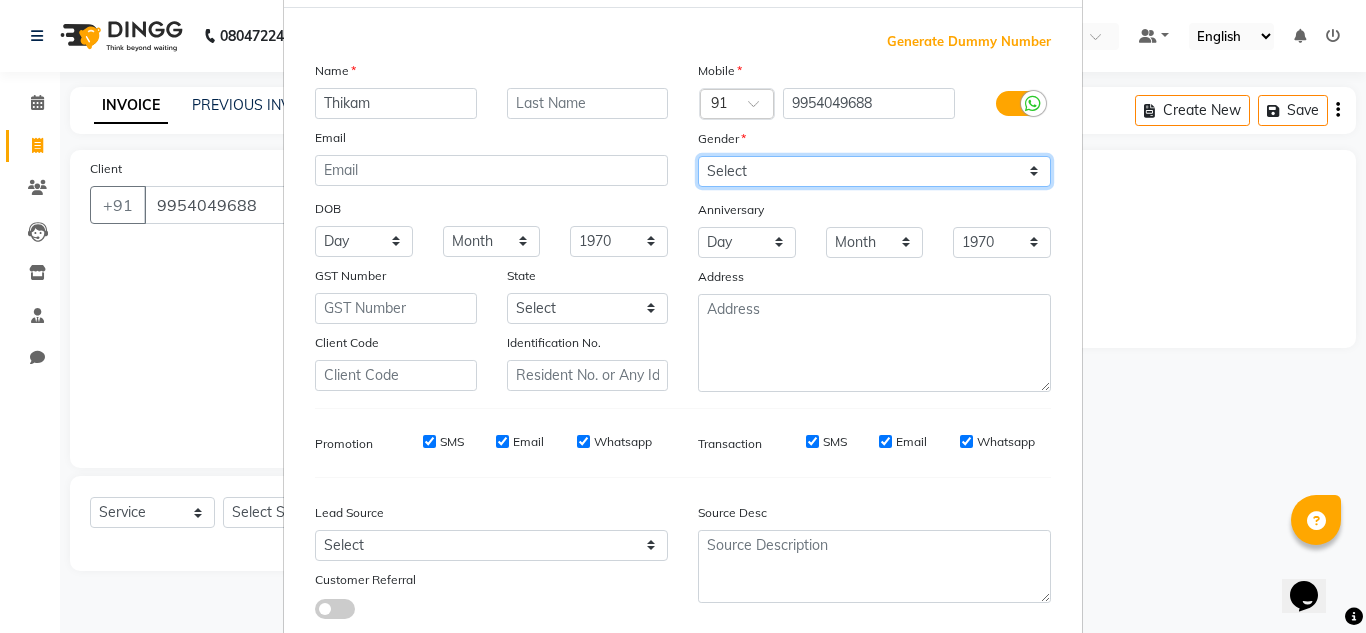 click on "Select [DEMOGRAPHIC_DATA] [DEMOGRAPHIC_DATA] Other Prefer Not To Say" at bounding box center [874, 171] 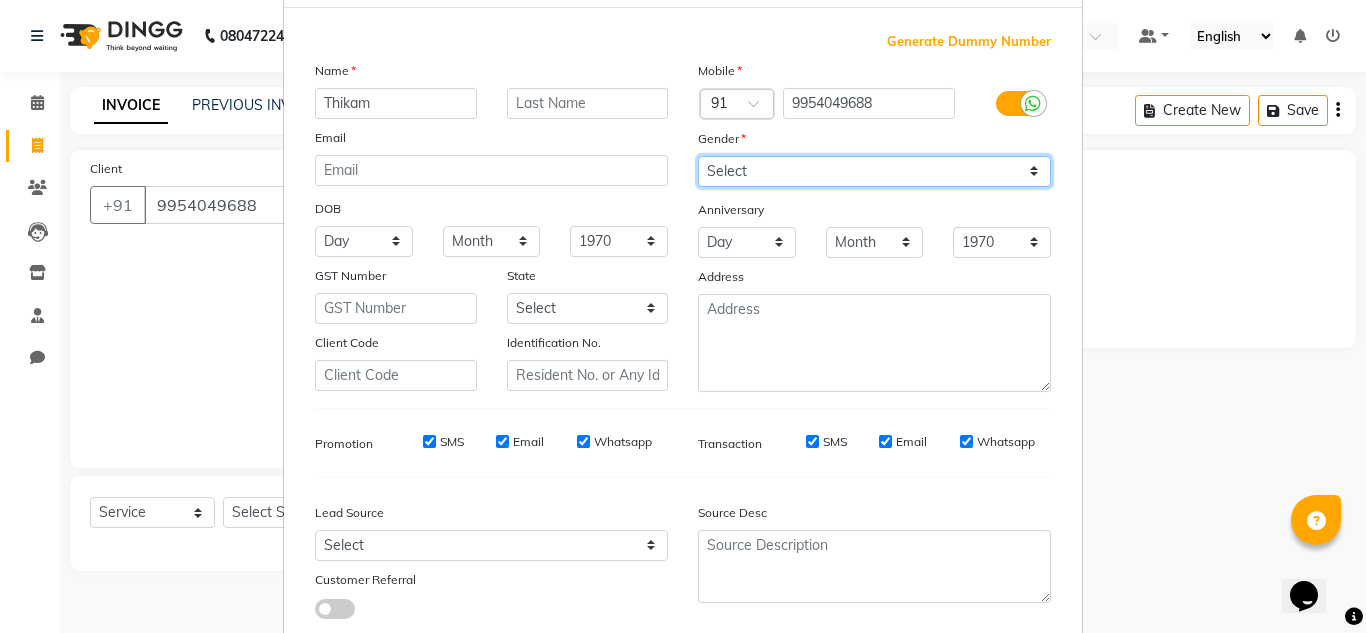 select on "[DEMOGRAPHIC_DATA]" 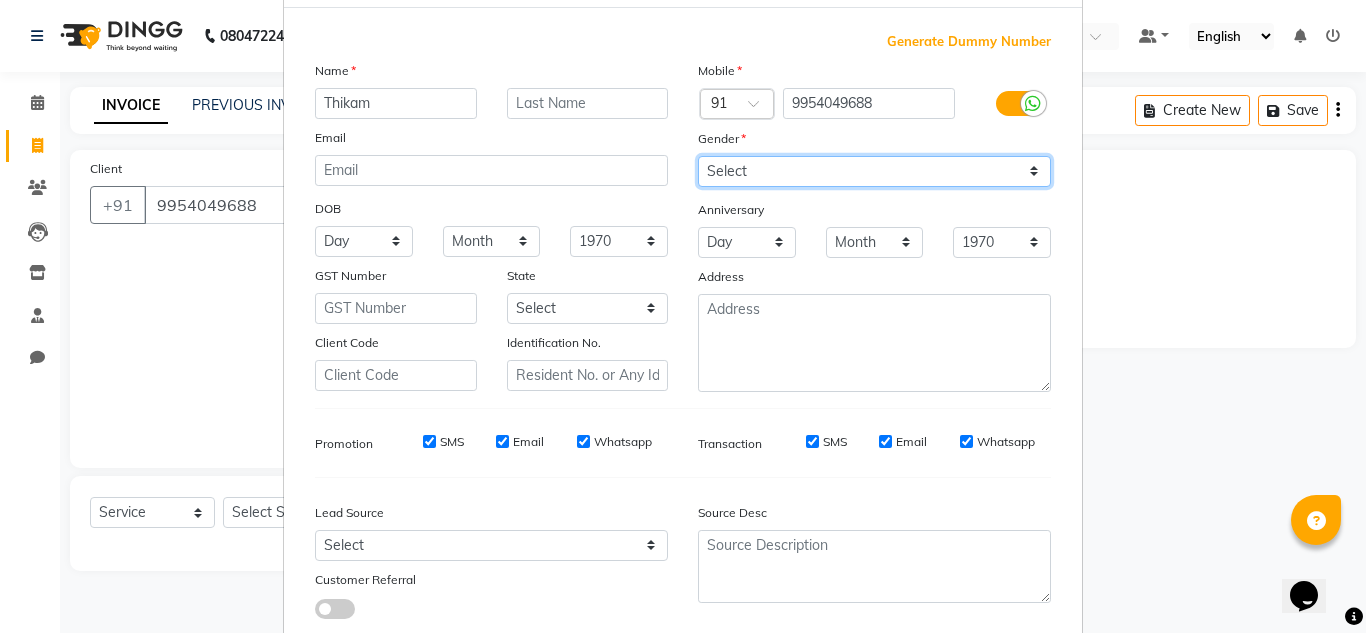 click on "Select [DEMOGRAPHIC_DATA] [DEMOGRAPHIC_DATA] Other Prefer Not To Say" at bounding box center [874, 171] 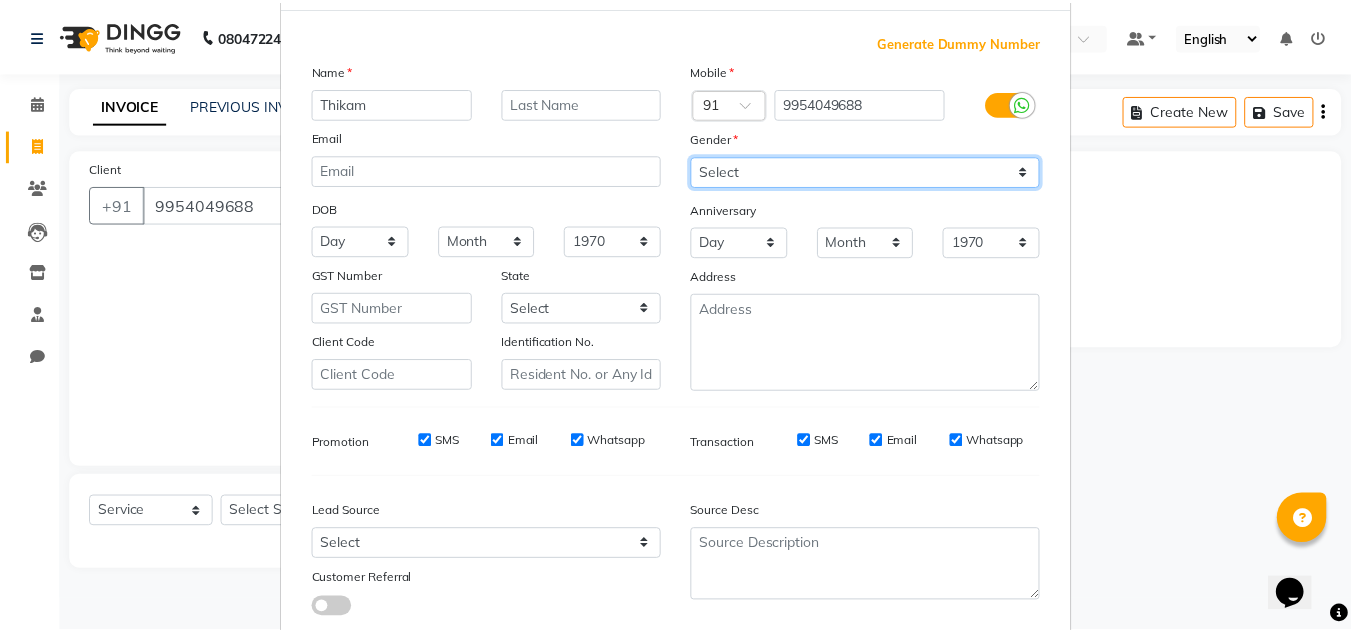 scroll, scrollTop: 216, scrollLeft: 0, axis: vertical 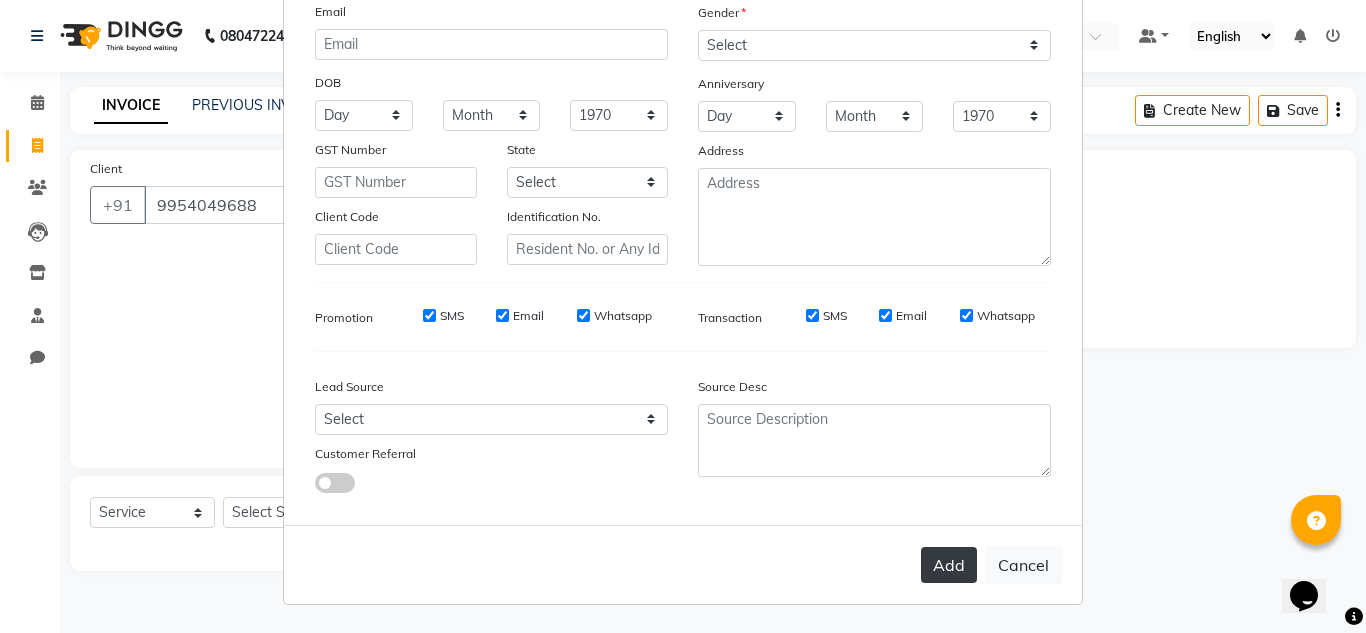 click on "Add" at bounding box center (949, 565) 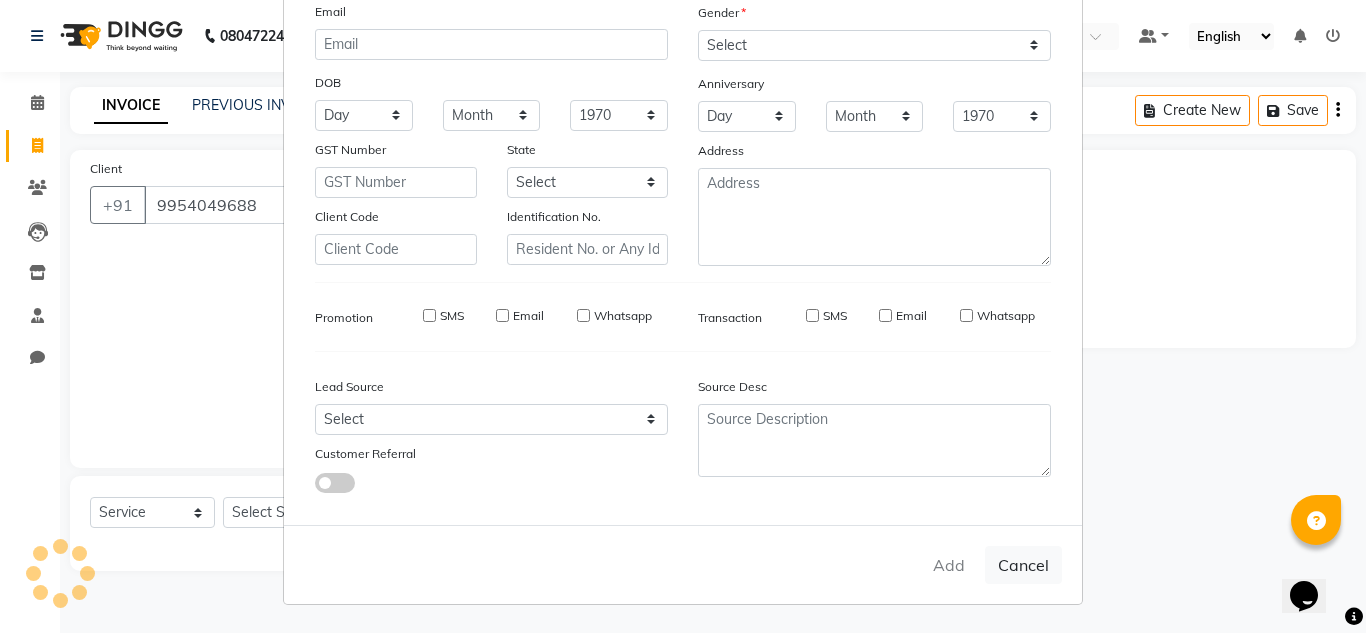 type 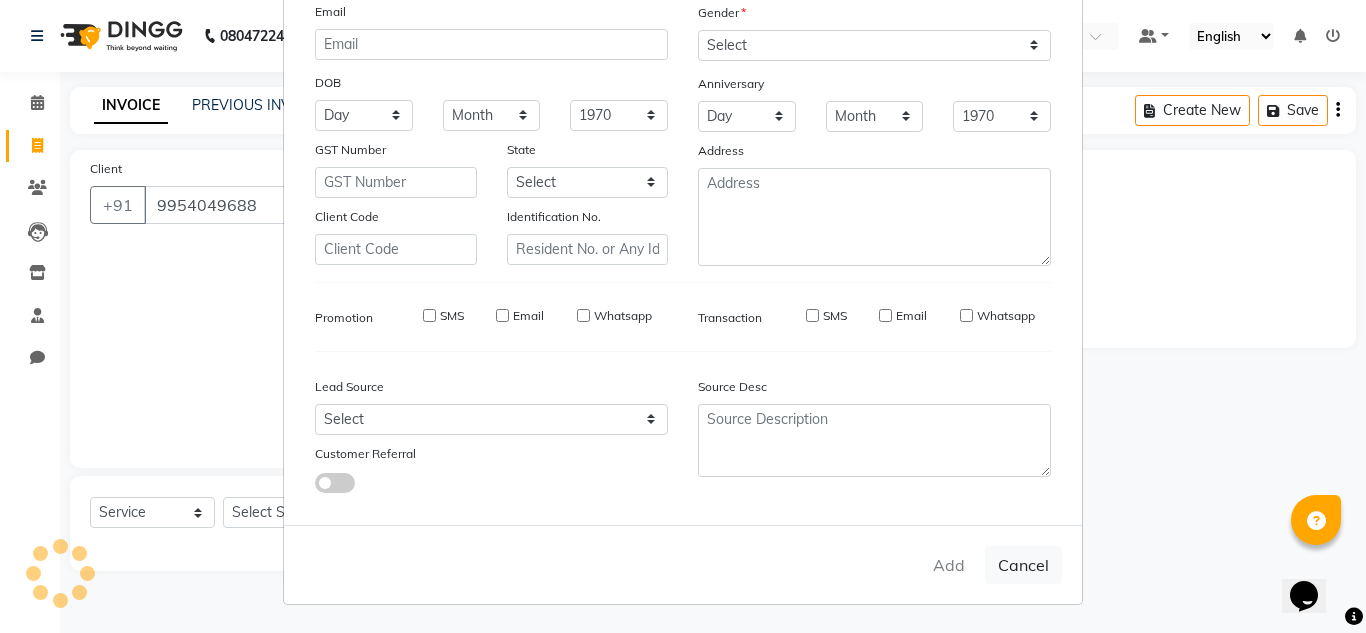 select 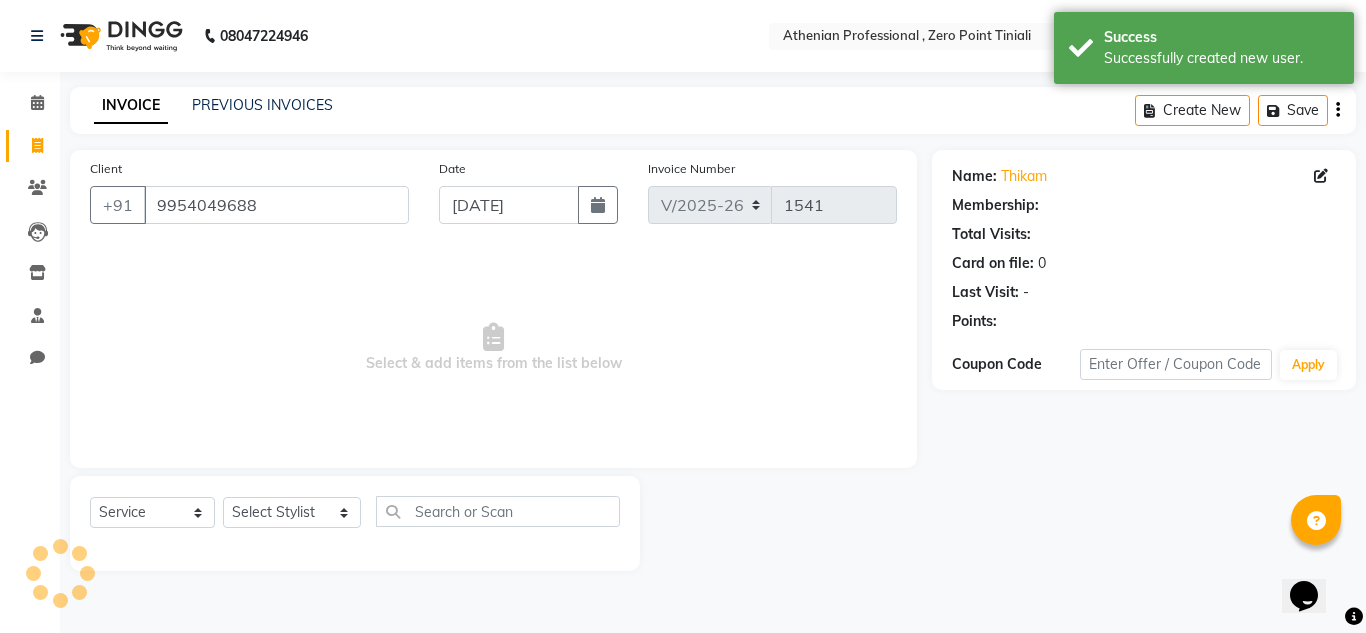 select on "1: Object" 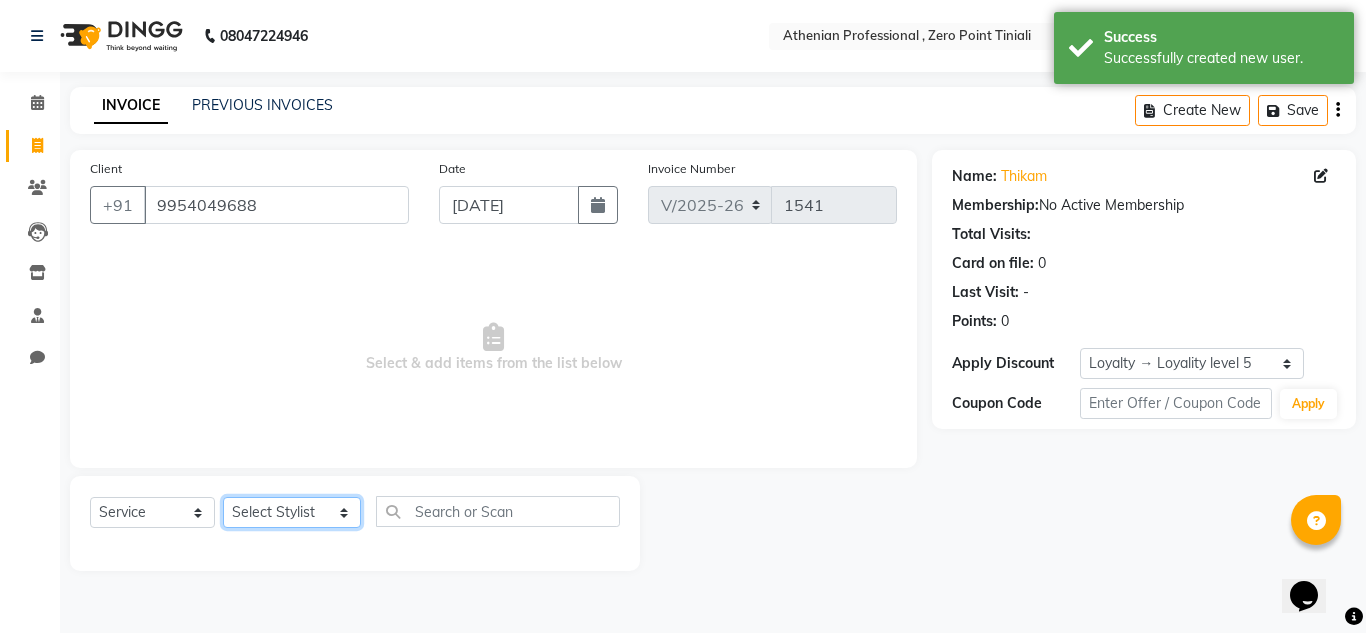 click on "Select Stylist [PERSON_NAME][MEDICAL_DATA] Admin [PERSON_NAME] KOLAM WANGSU KOSHEH BIHAM LINDUM NEME MAHINDRA [PERSON_NAME] Manager [PERSON_NAME] MINUKA [PERSON_NAME] NGAMNON RALONGHAM [PERSON_NAME] [PERSON_NAME] SUMI [PERSON_NAME] DEVI [PERSON_NAME] Jamikham YELLI LIKHA" 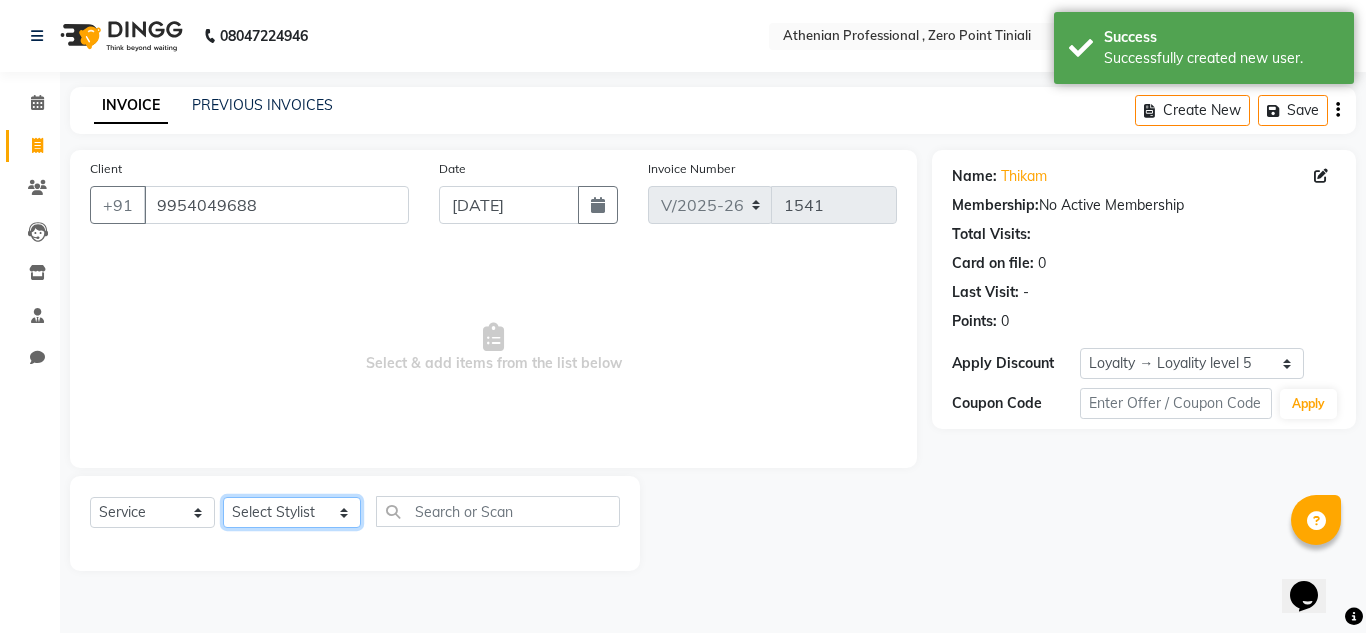select on "80200" 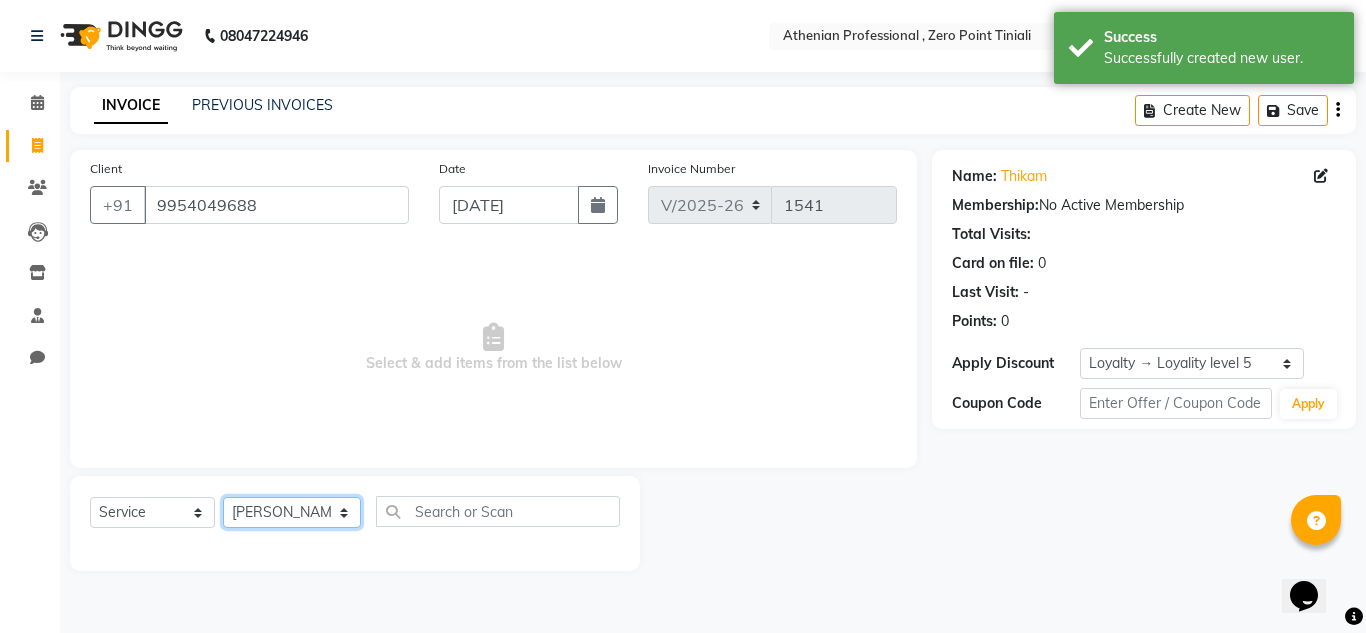 click on "Select Stylist [PERSON_NAME][MEDICAL_DATA] Admin [PERSON_NAME] KOLAM WANGSU KOSHEH BIHAM LINDUM NEME MAHINDRA [PERSON_NAME] Manager [PERSON_NAME] MINUKA [PERSON_NAME] NGAMNON RALONGHAM [PERSON_NAME] [PERSON_NAME] SUMI [PERSON_NAME] DEVI [PERSON_NAME] Jamikham YELLI LIKHA" 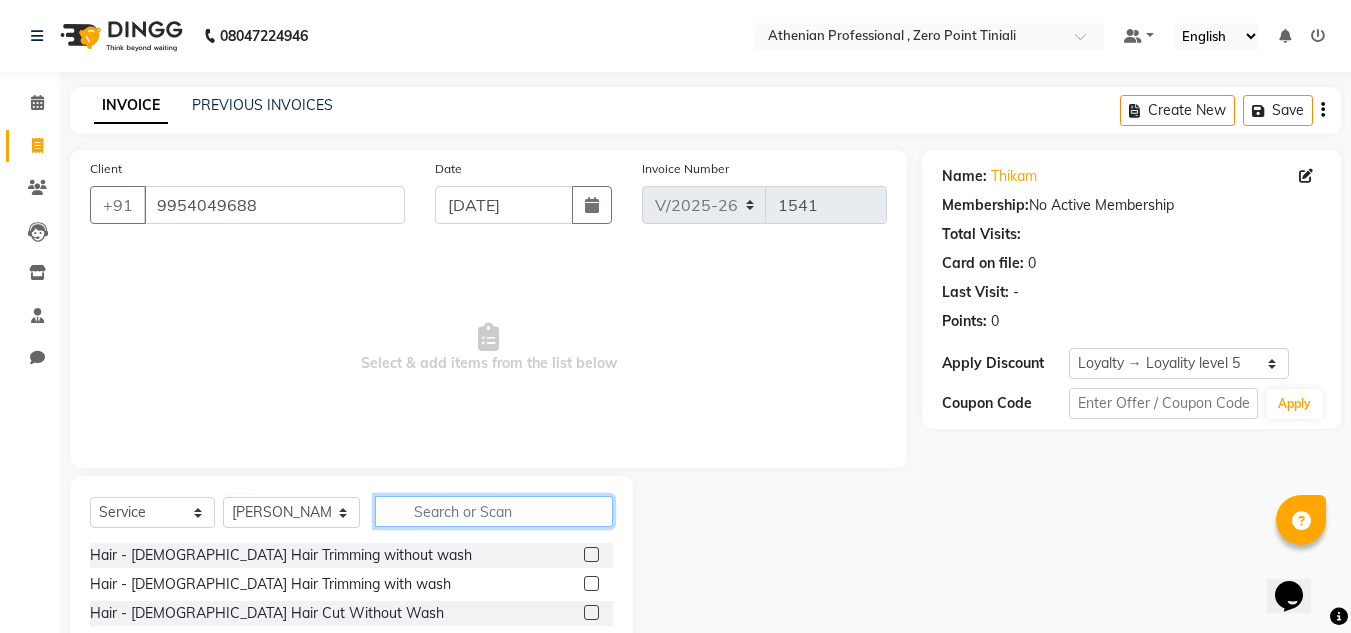click 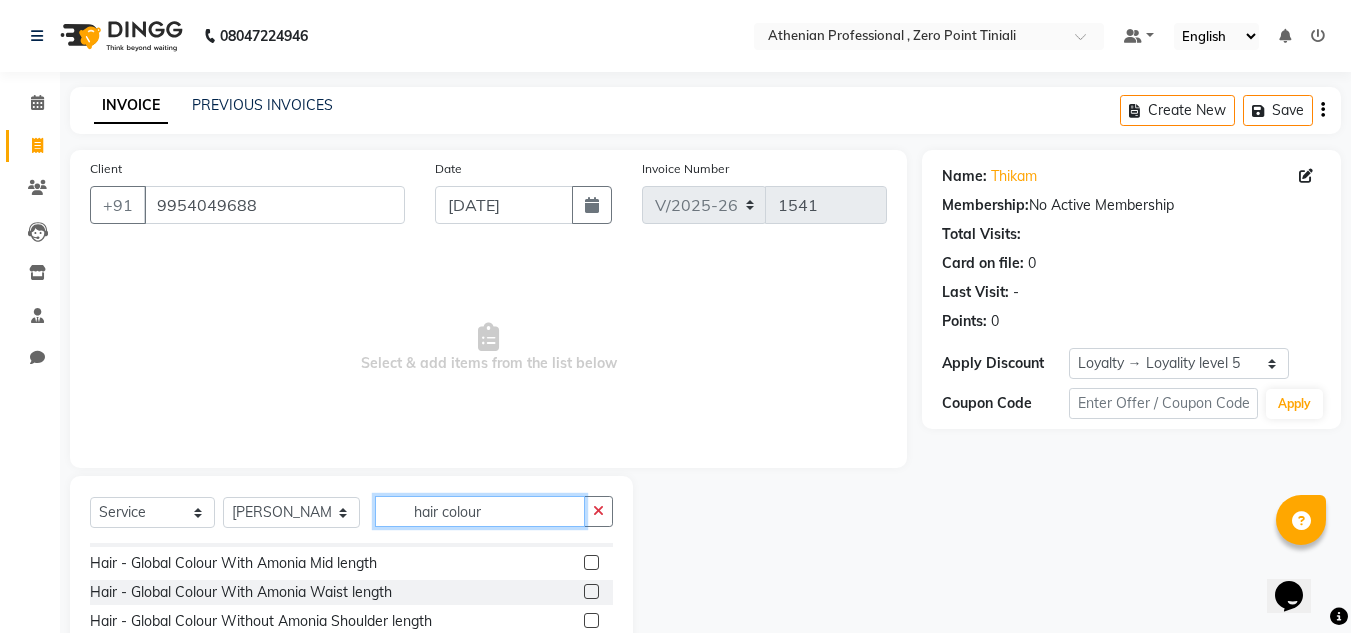scroll, scrollTop: 0, scrollLeft: 0, axis: both 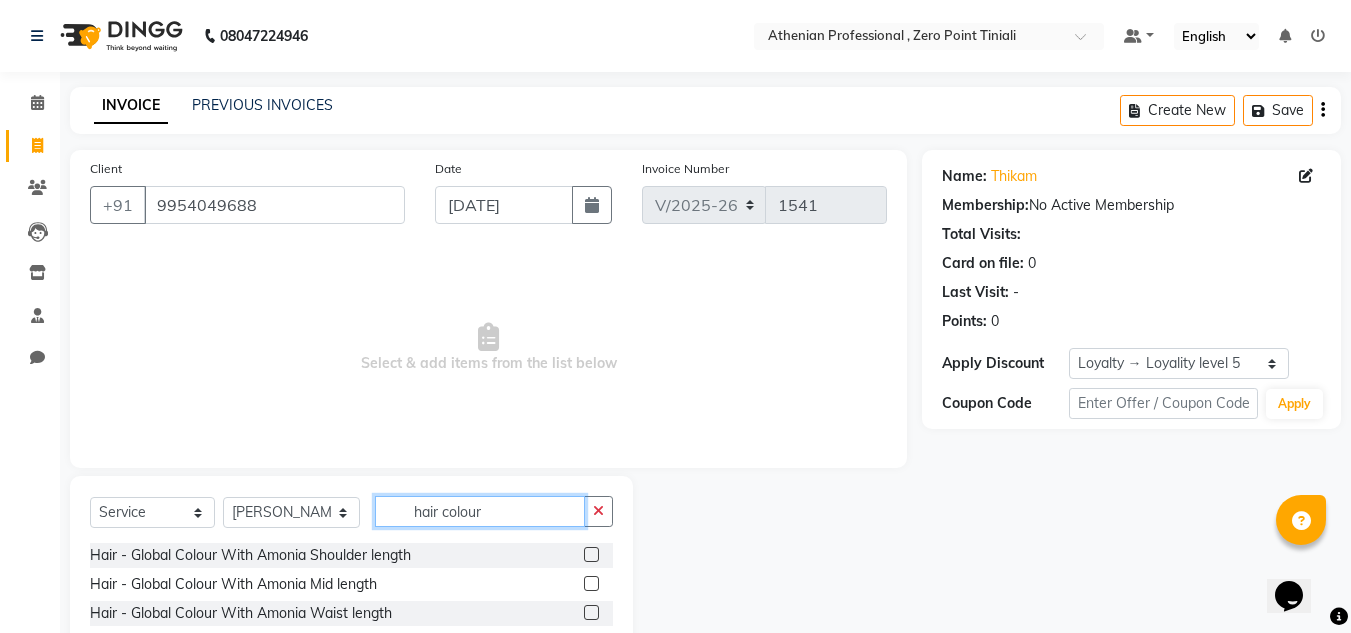 type on "hair colour" 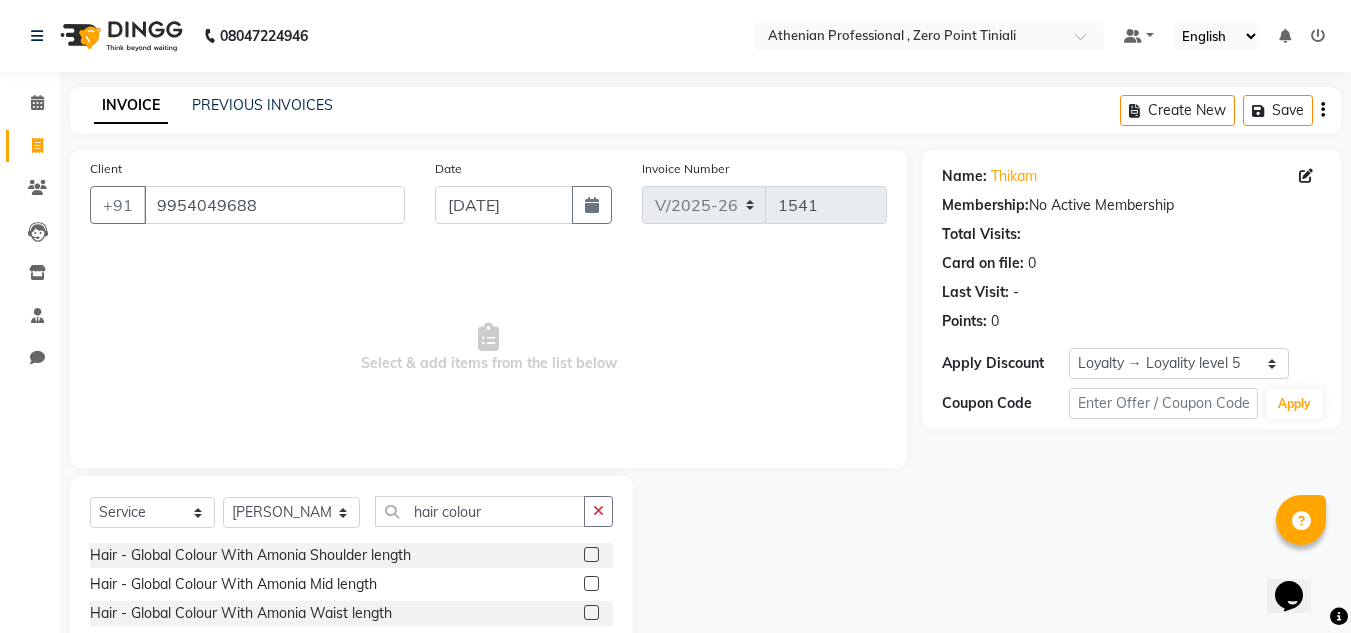 click 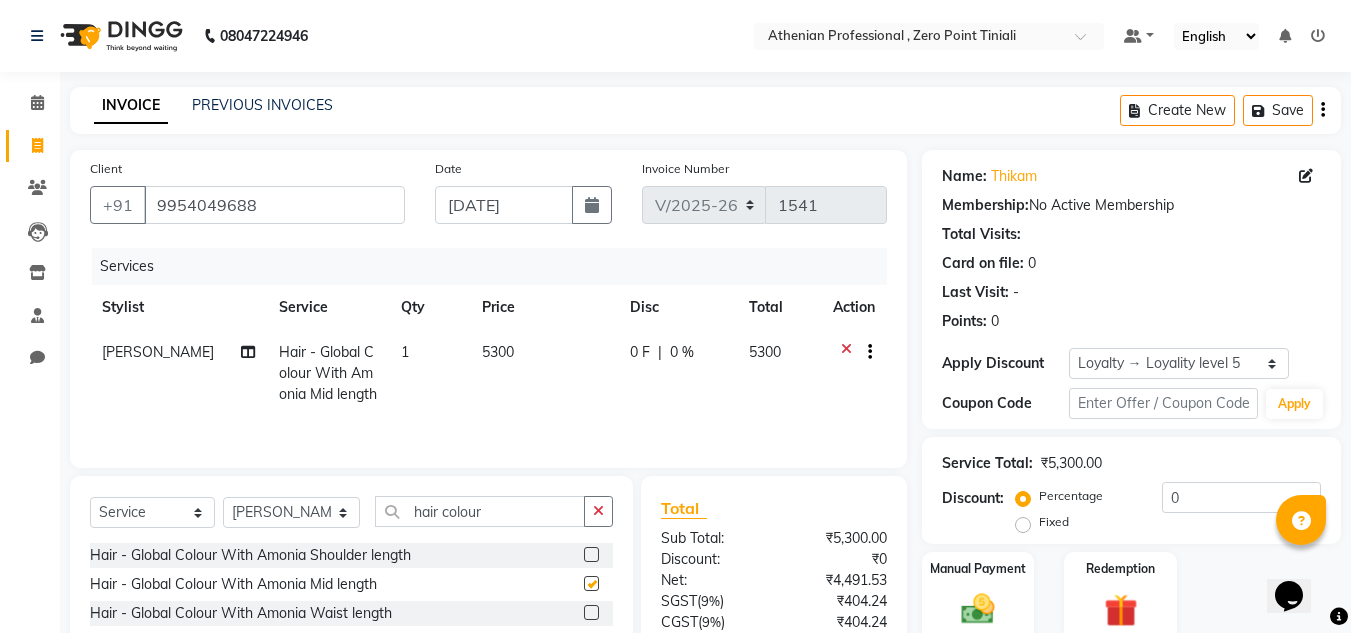 checkbox on "false" 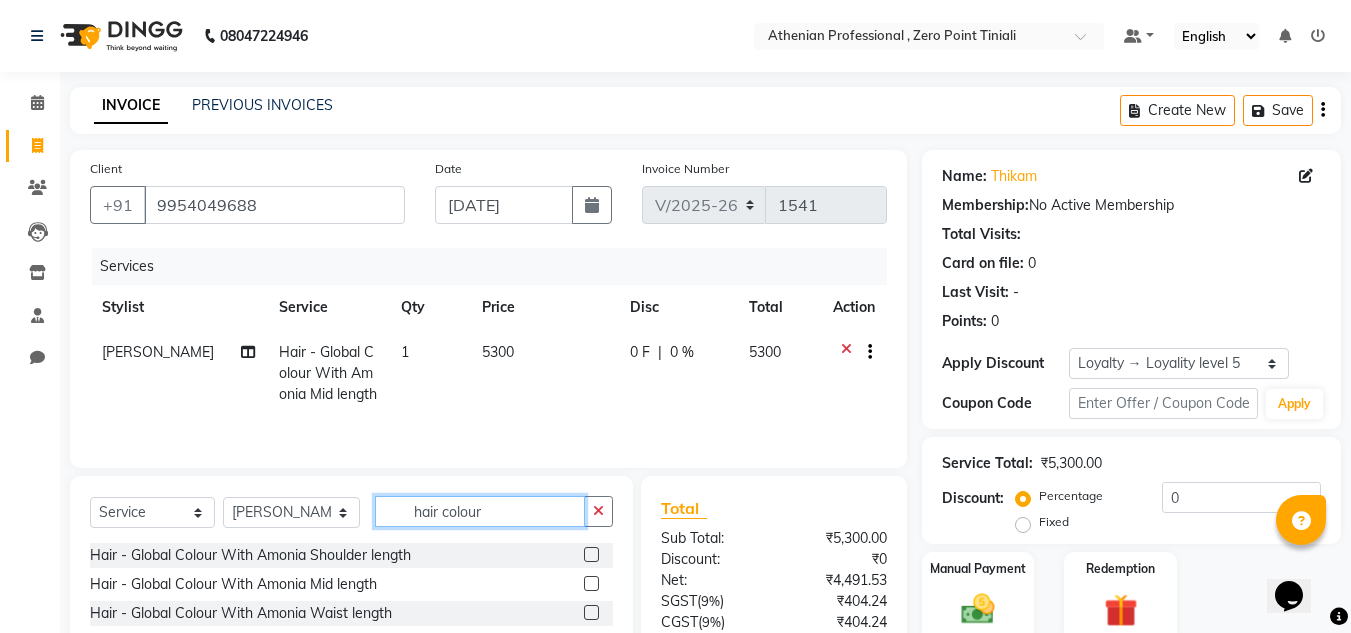 click on "hair colour" 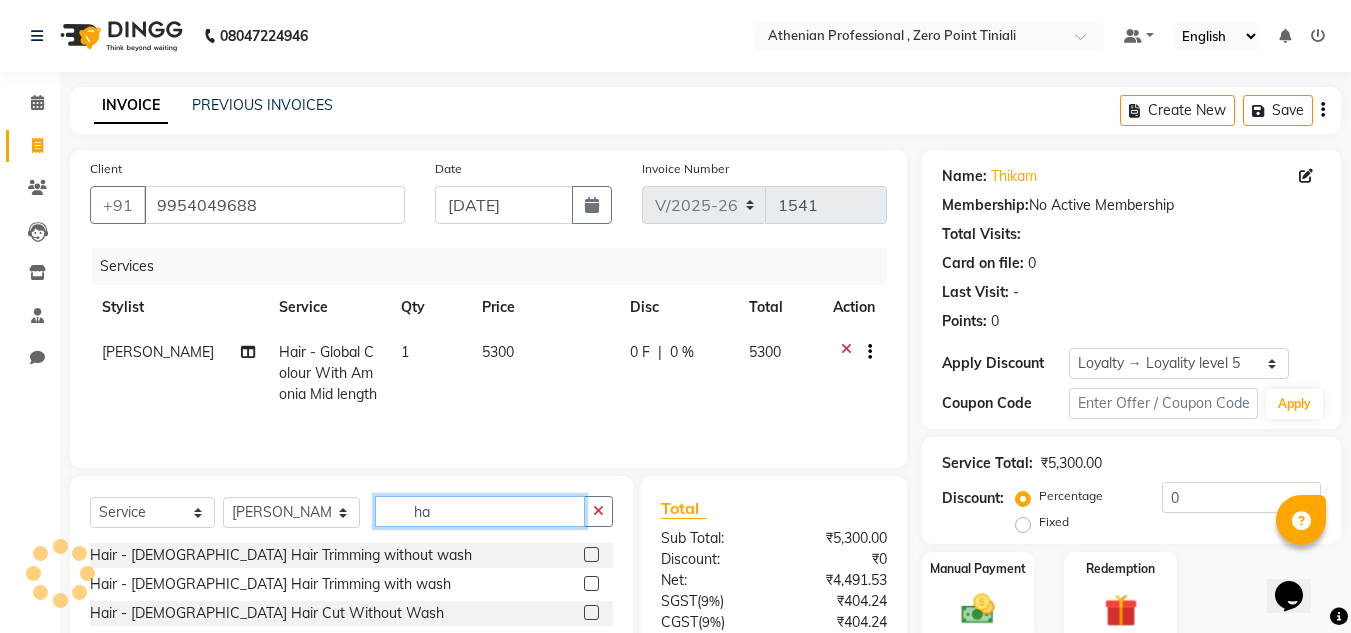type on "h" 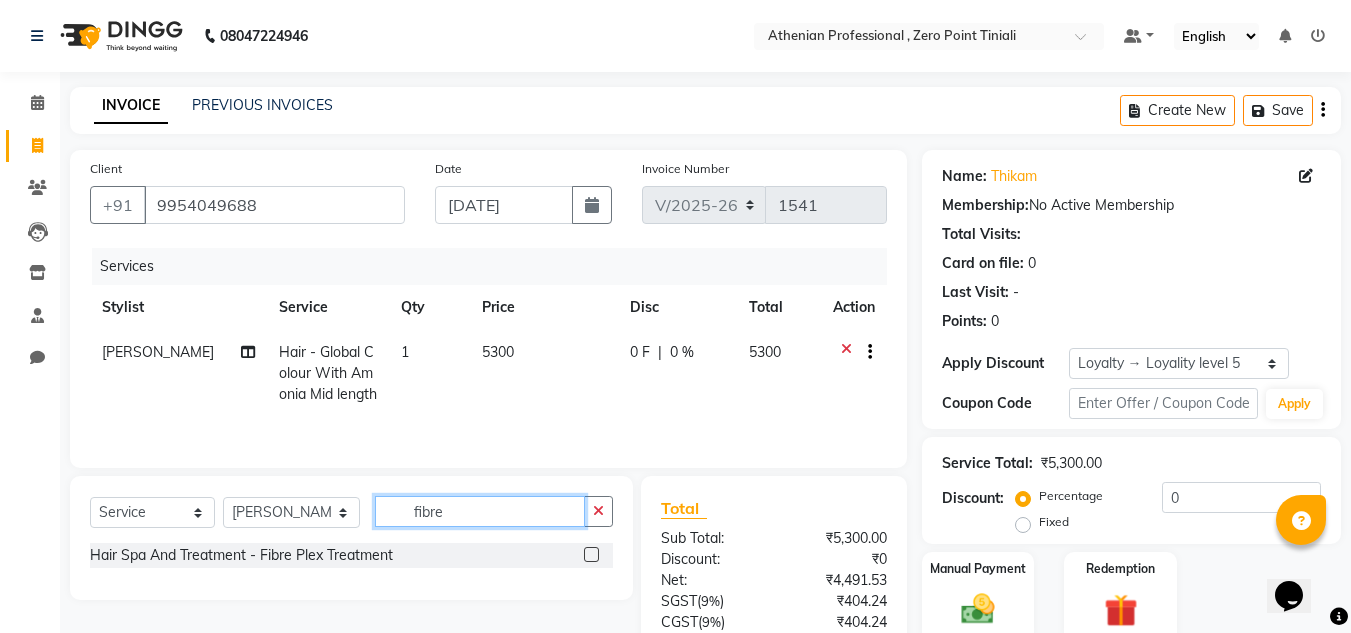 type on "fibre" 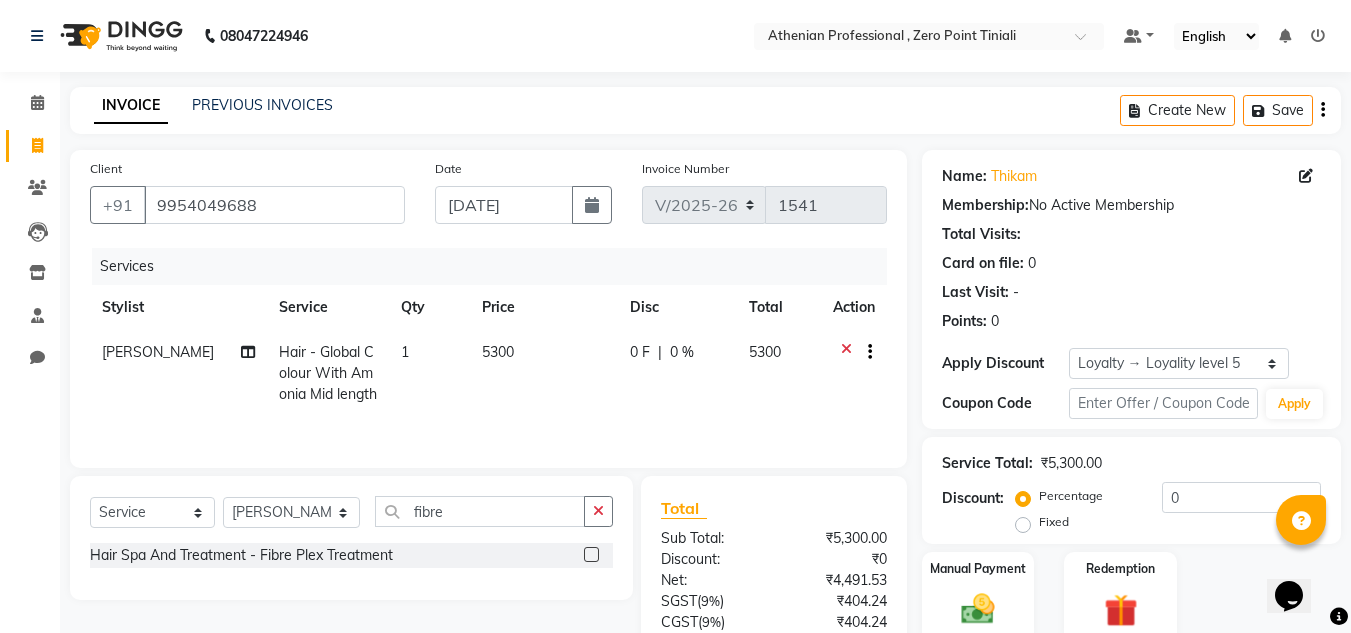 click 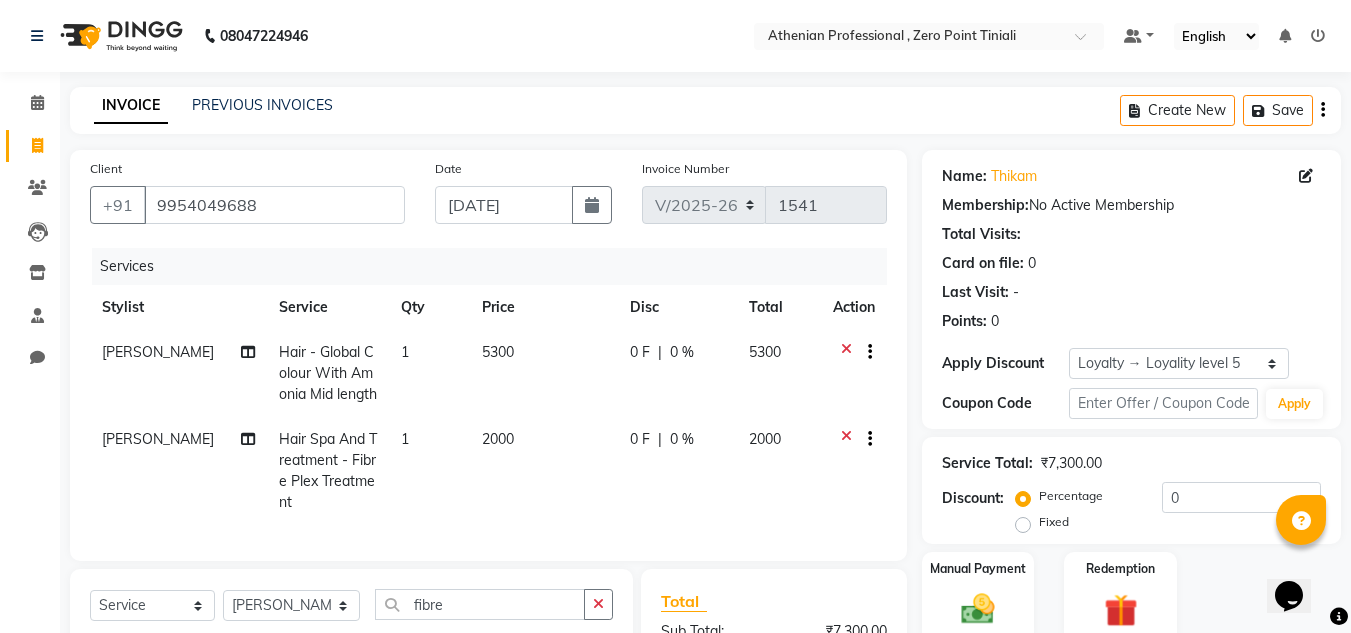 checkbox on "false" 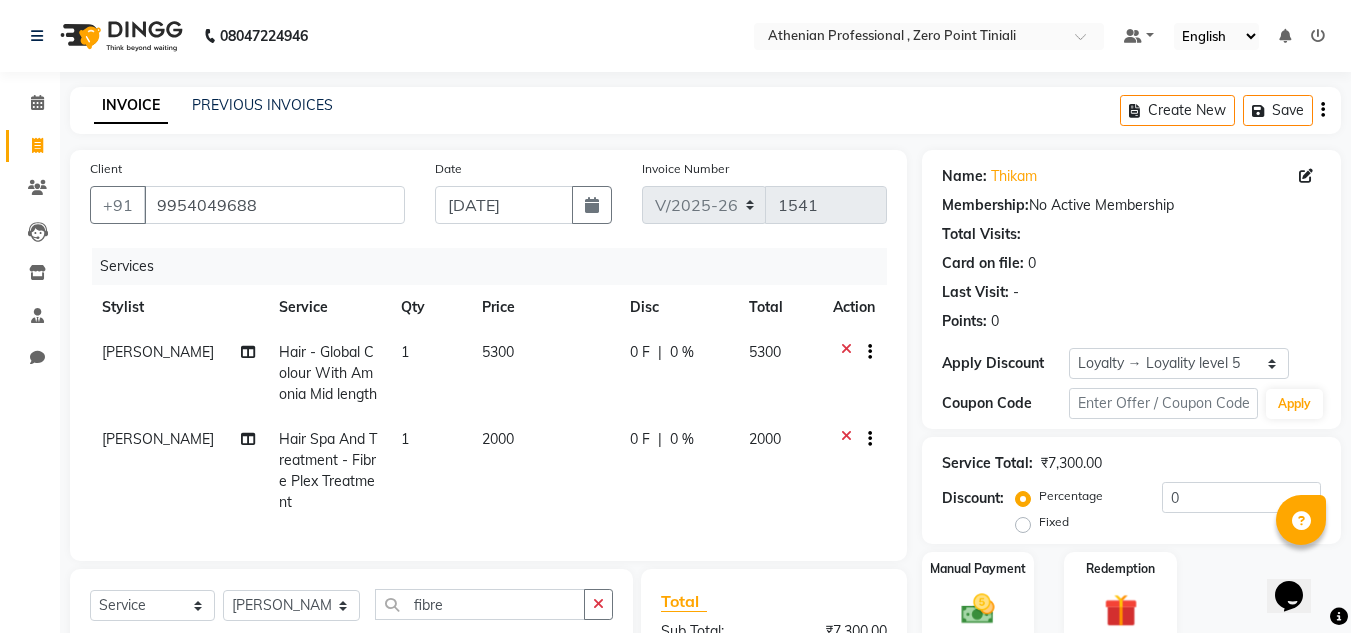 click on "0 F" 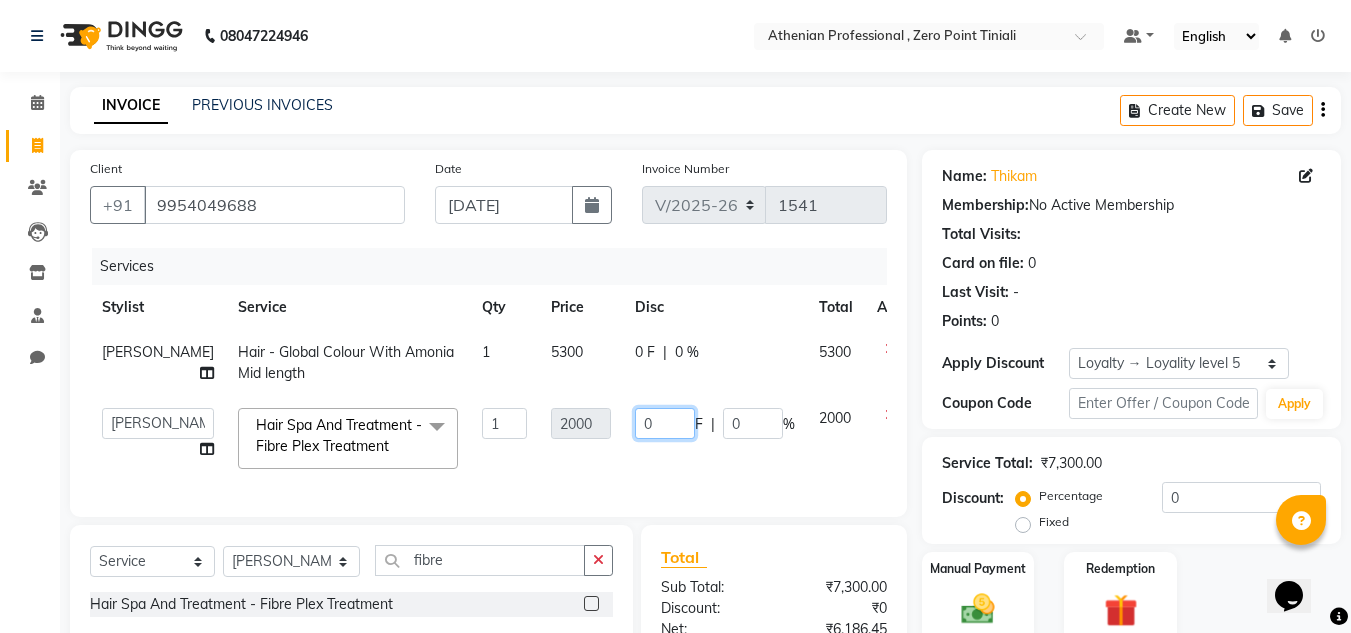 click on "0" 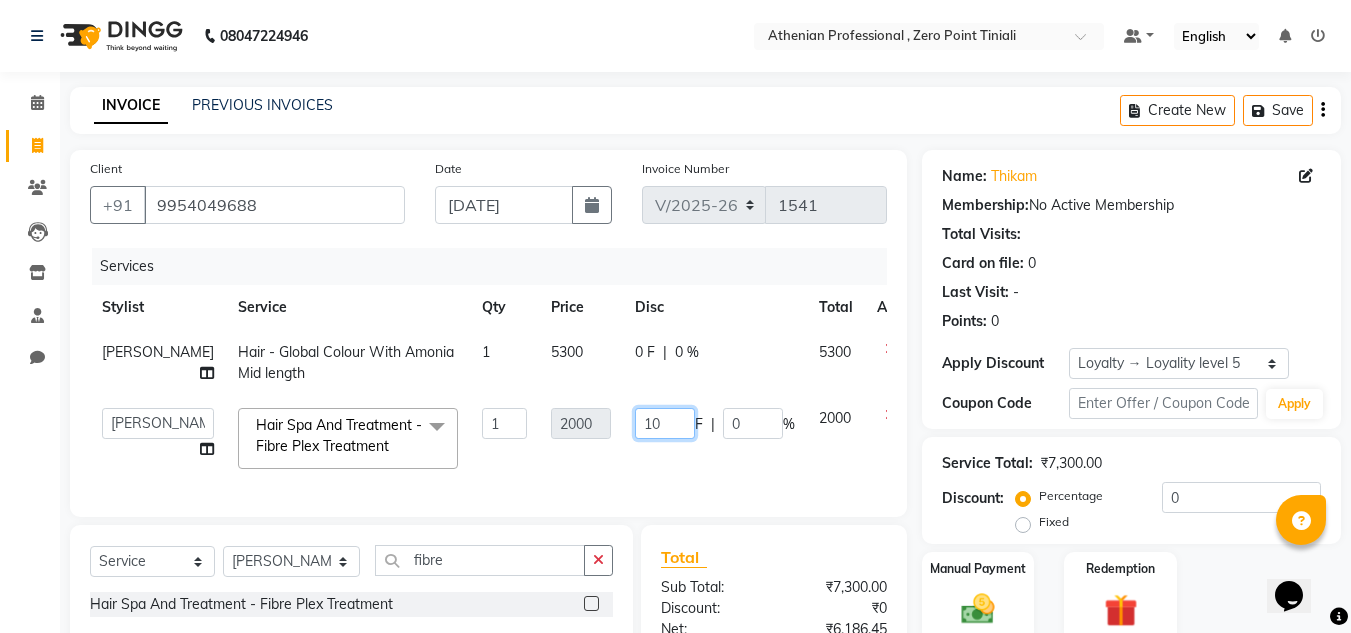 type on "1" 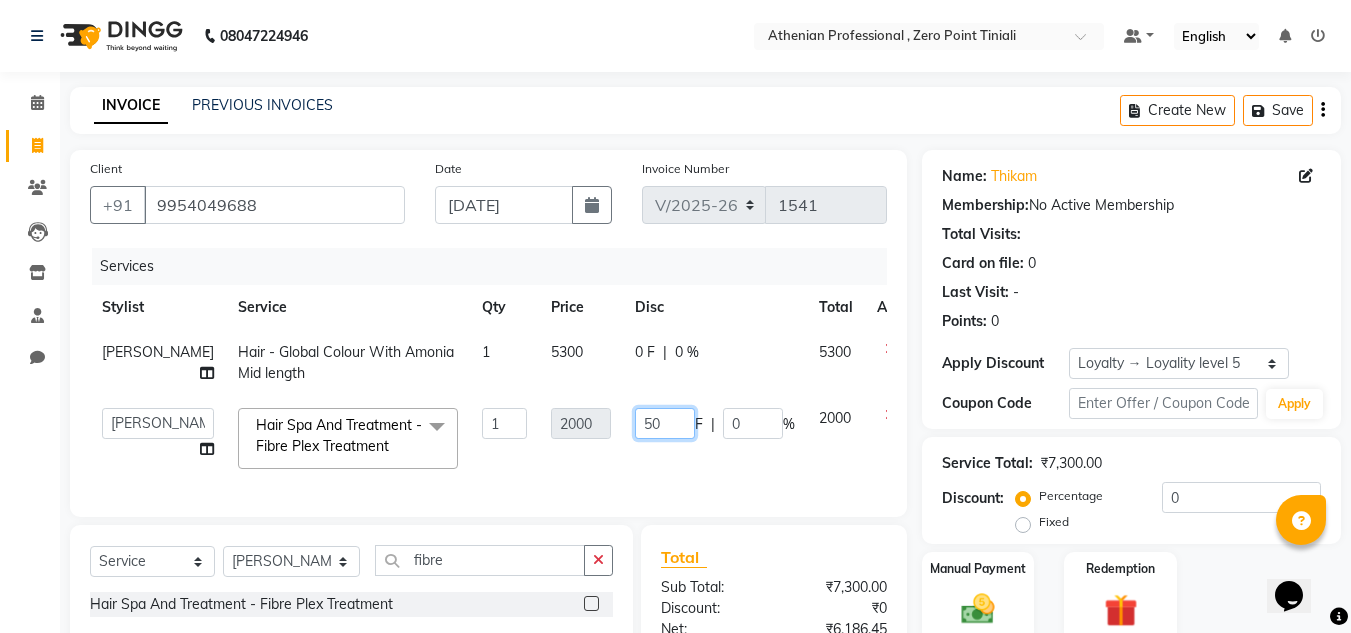 type on "500" 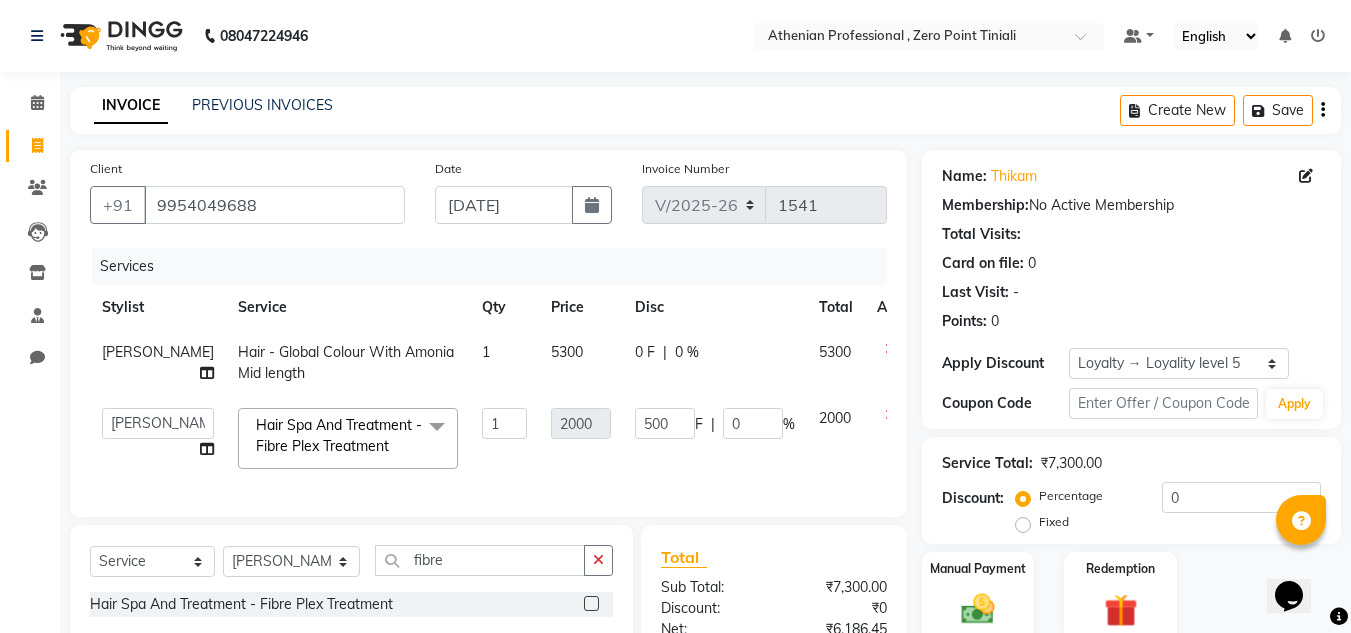 click on "Client [PHONE_NUMBER] Date [DATE] Invoice Number V/2025 V/[PHONE_NUMBER] Services Stylist Service Qty Price Disc Total Action [PERSON_NAME] Hair - Global Colour With Amonia Mid length 1 5300 0 F | 0 % 5300  Abin [MEDICAL_DATA]   Admin   [PERSON_NAME]   KOLAM WANGSU   KOSHEH BIHAM   LINDUM NEME   MAHINDRA [PERSON_NAME]   Manager   [PERSON_NAME]   MINUKA [PERSON_NAME]   NGAMNON RALONGHAM   [PERSON_NAME]   [PERSON_NAME]   SUMI [PERSON_NAME] DEVI [PERSON_NAME]   TAMCHI YAMA   Toingam Jamikham   YELLI LIKHA  Hair Spa And Treatment - Fibre Plex Treatment  x Hair - [DEMOGRAPHIC_DATA] Hair Trimming without wash Hair - [DEMOGRAPHIC_DATA] Hair Trimming with wash Hair - [DEMOGRAPHIC_DATA] Hair Cut Without Wash Hair - [DEMOGRAPHIC_DATA] Hair Cut With Wash Hair - [DEMOGRAPHIC_DATA] Hair Wash Hair - [DEMOGRAPHIC_DATA] Hair Cut Without Wash Hair - [DEMOGRAPHIC_DATA] Hair Cut With Wash Hair - [DEMOGRAPHIC_DATA] Hair Wash Hair - [PERSON_NAME] Trimming Hair - Stylish [PERSON_NAME] Hair - Shaving Hair - Kid's Hair cut Hair - Global Colour With Amonia Shoulder length Hair - Global Colour With Amonia Mid length Hair - Global Colour With Amonia Waist length O3+ MANI/PEDI 1" 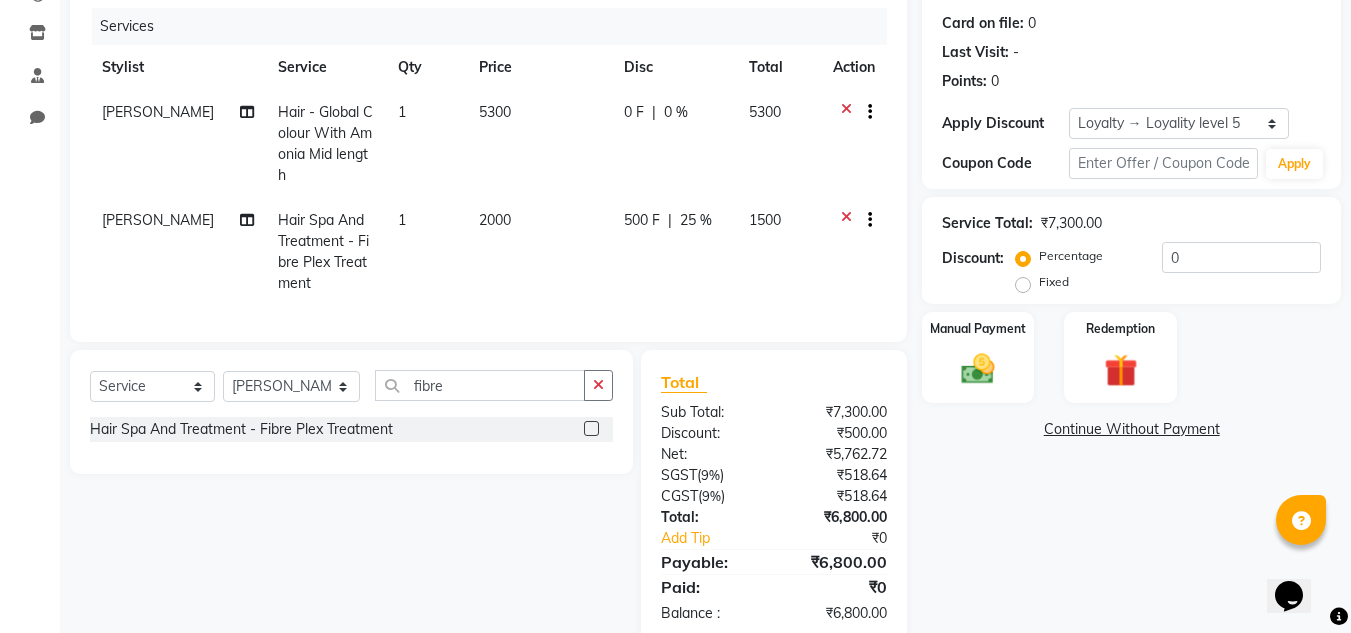 scroll, scrollTop: 241, scrollLeft: 0, axis: vertical 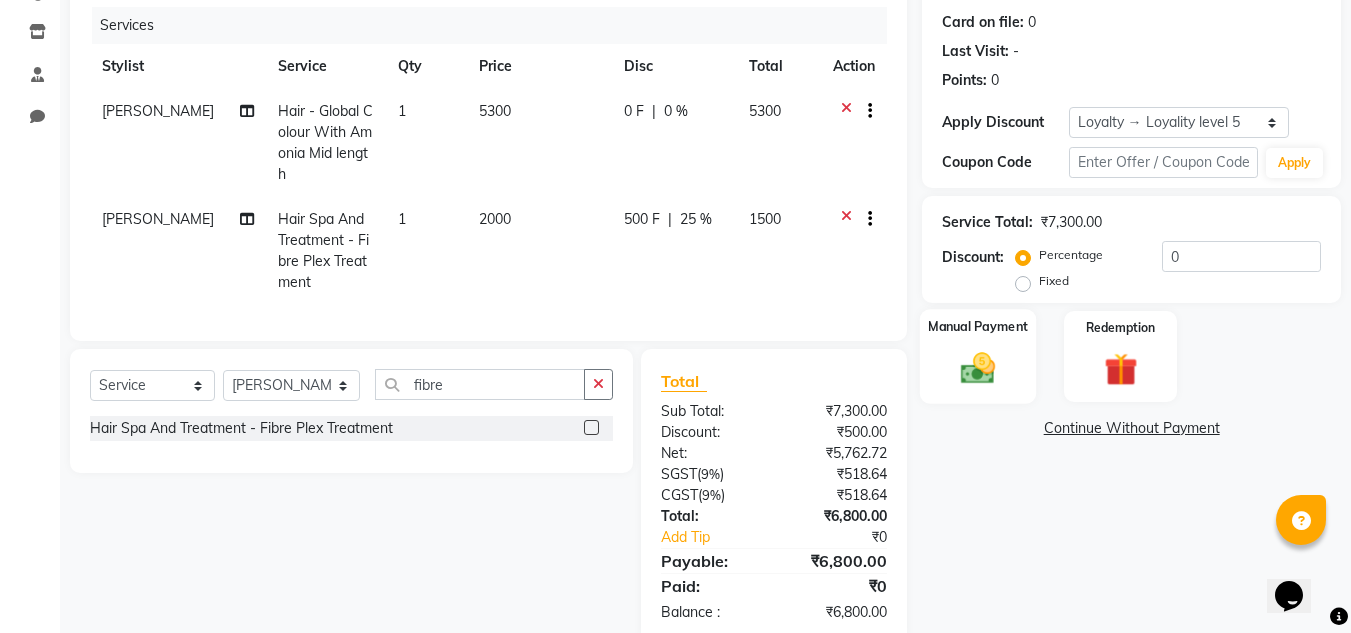 click 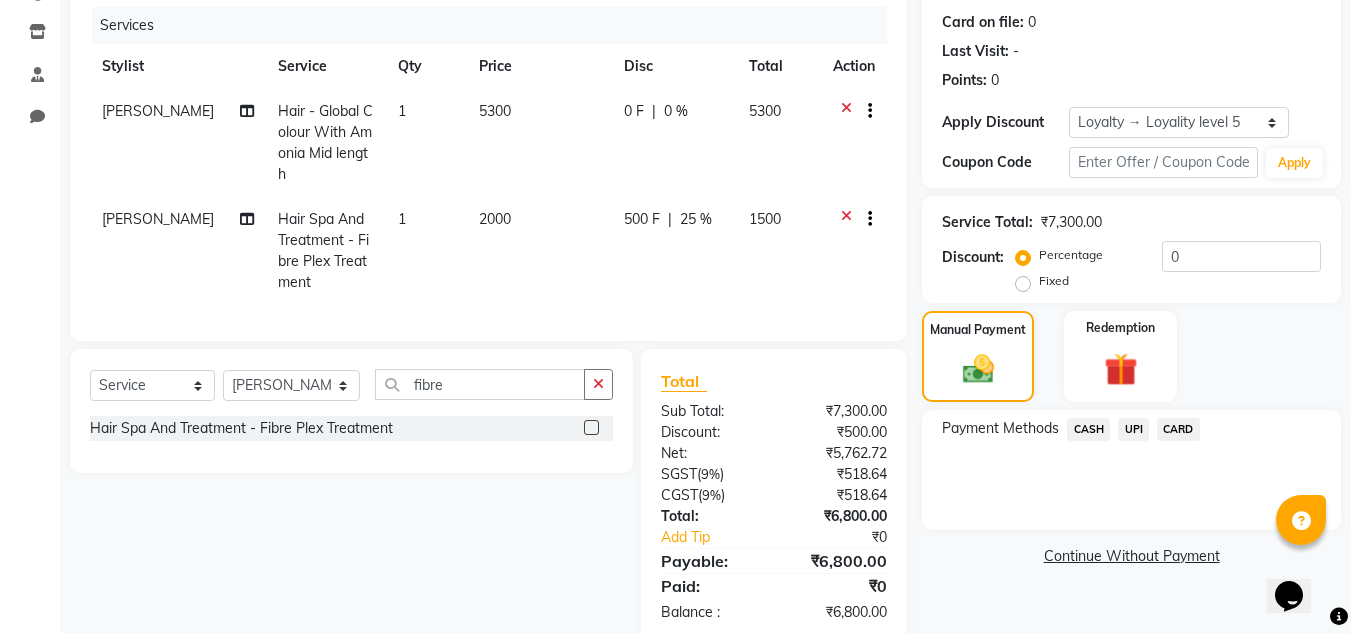 click on "UPI" 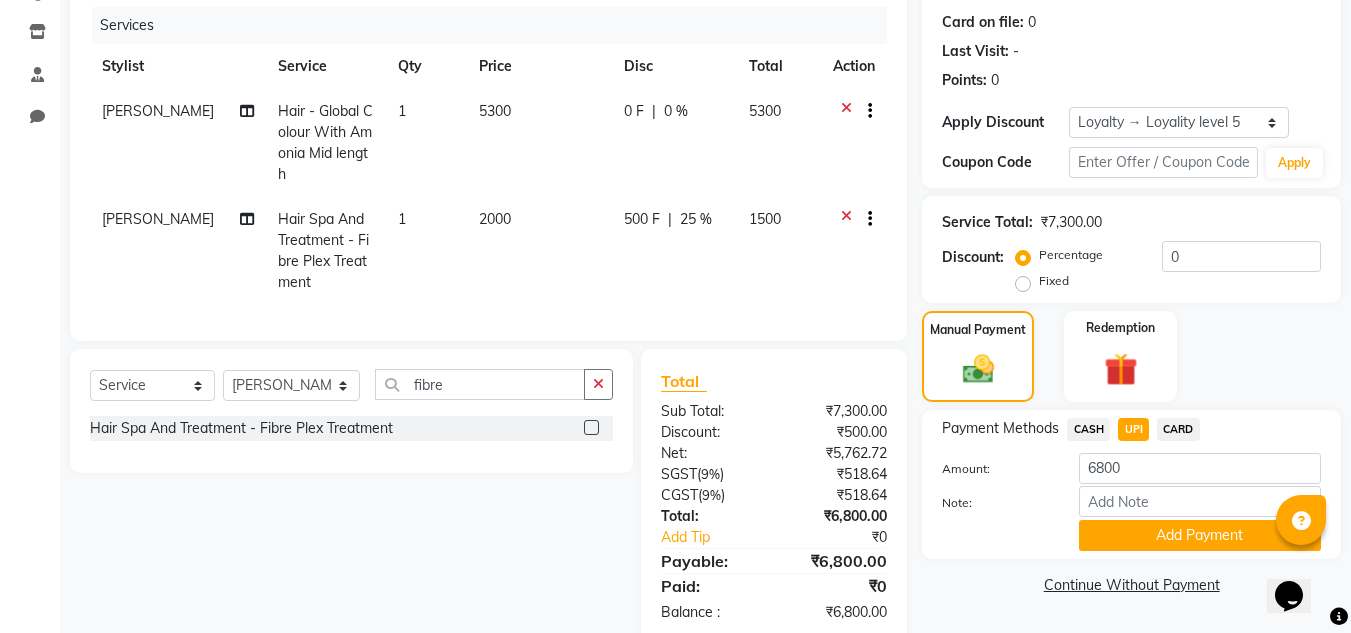 scroll, scrollTop: 275, scrollLeft: 0, axis: vertical 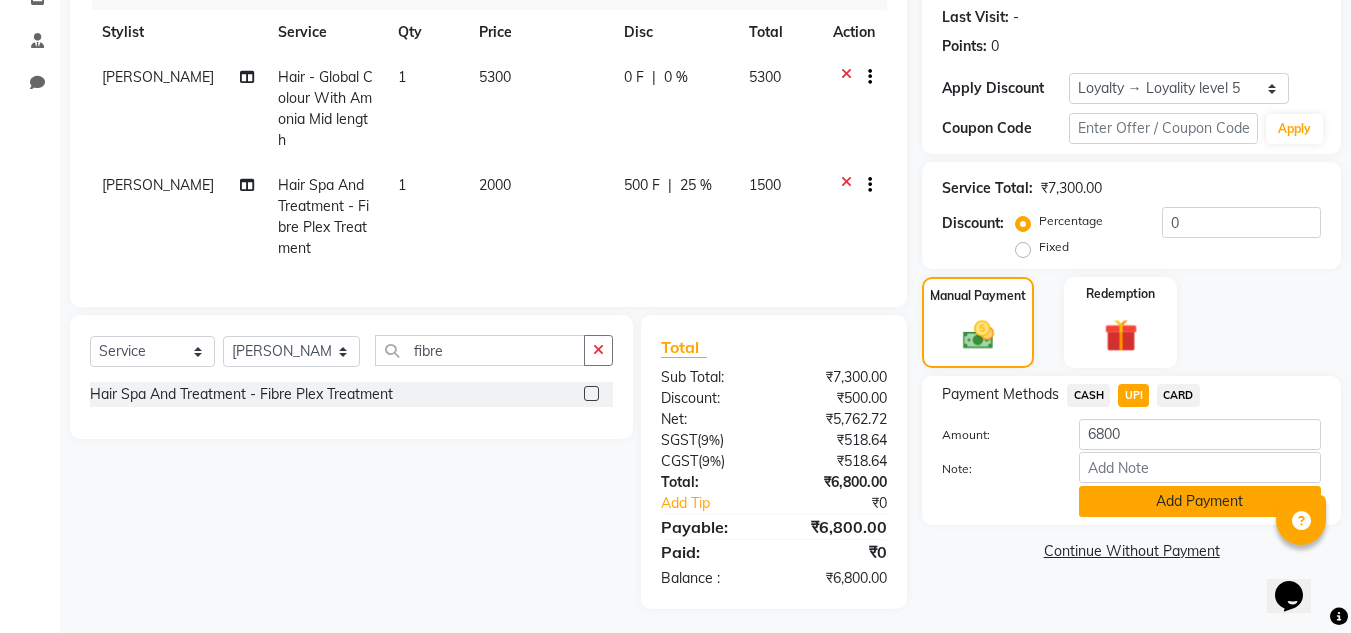 click on "Add Payment" 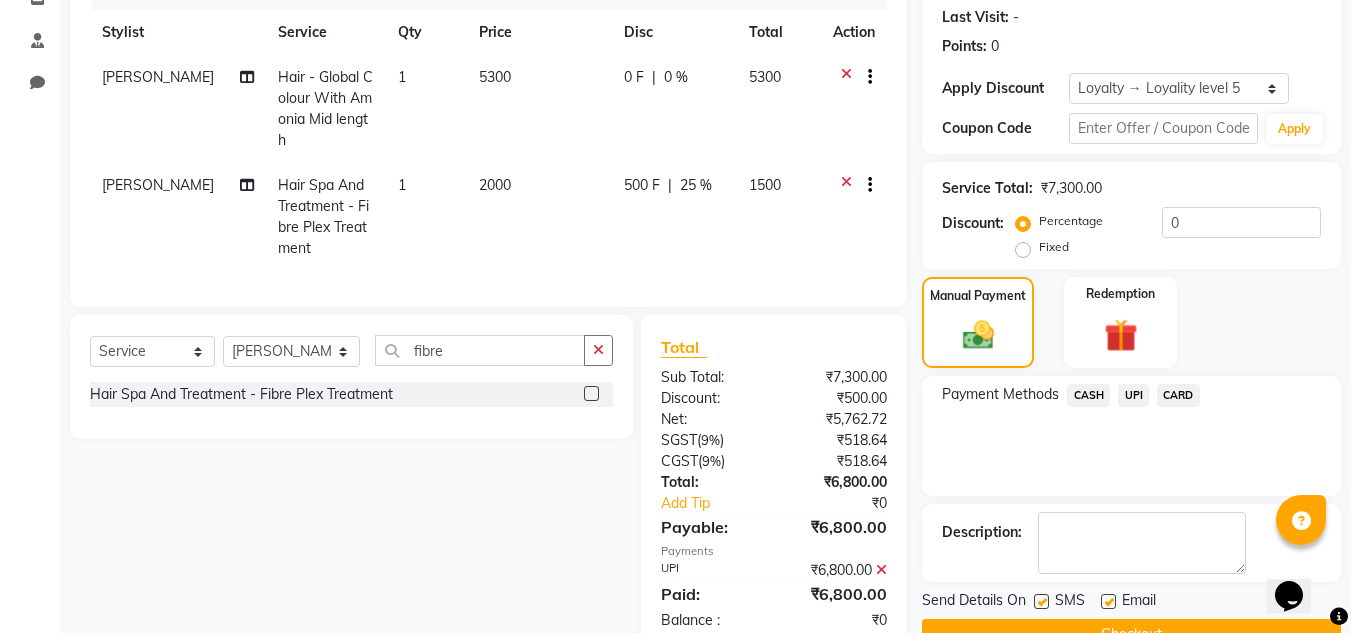scroll, scrollTop: 437, scrollLeft: 0, axis: vertical 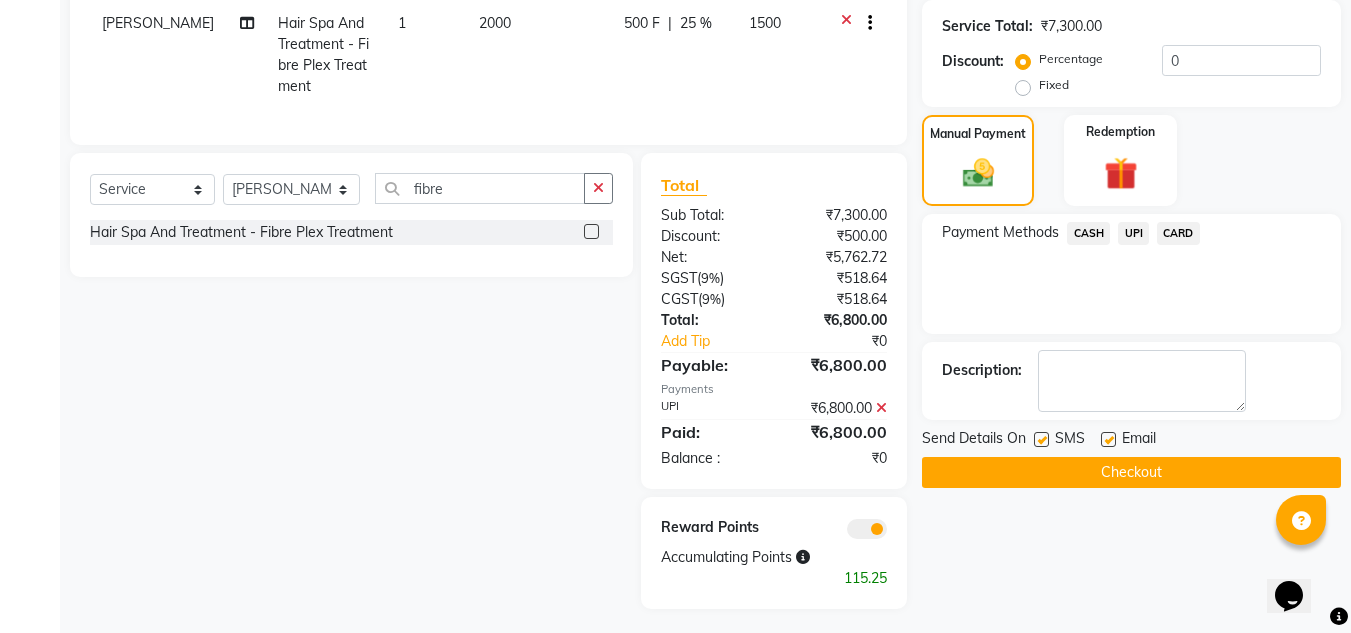 click 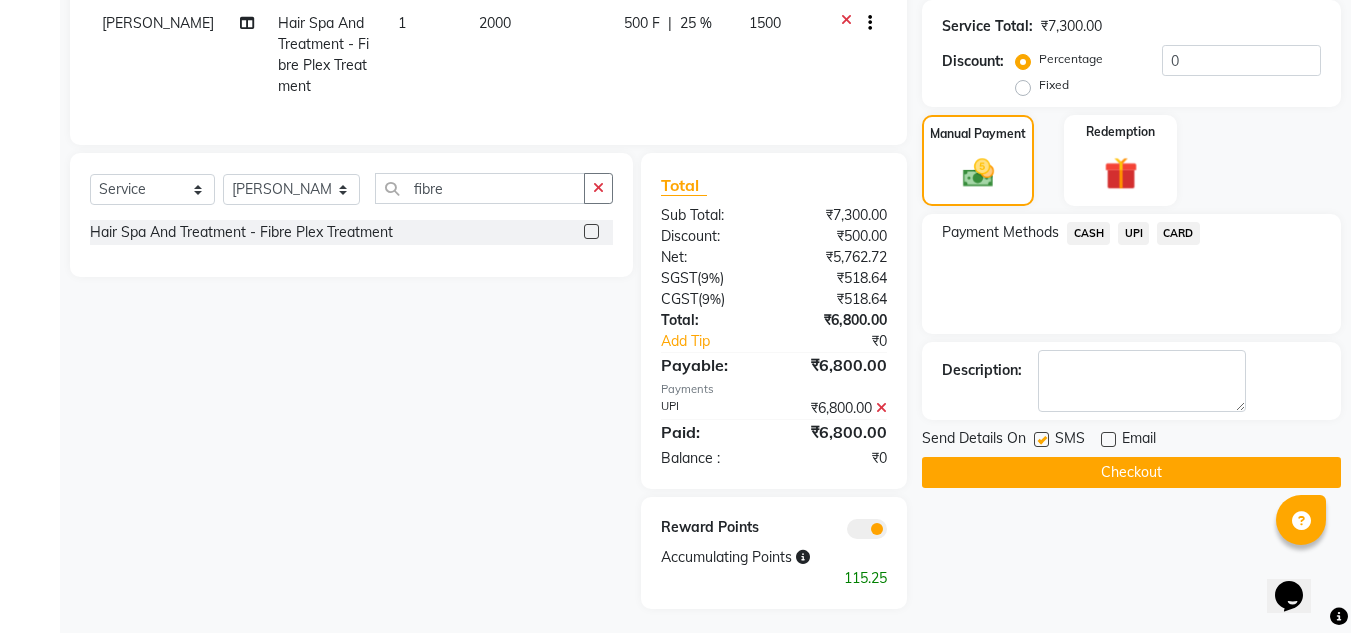 click on "Checkout" 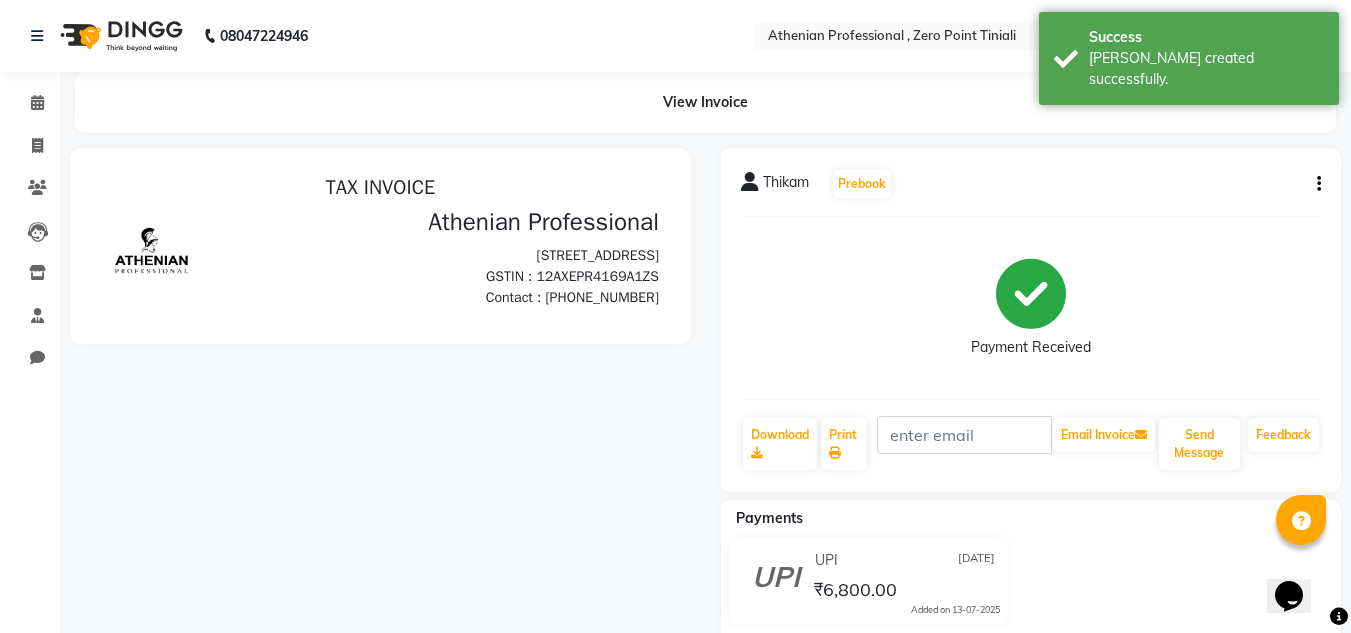 scroll, scrollTop: 0, scrollLeft: 0, axis: both 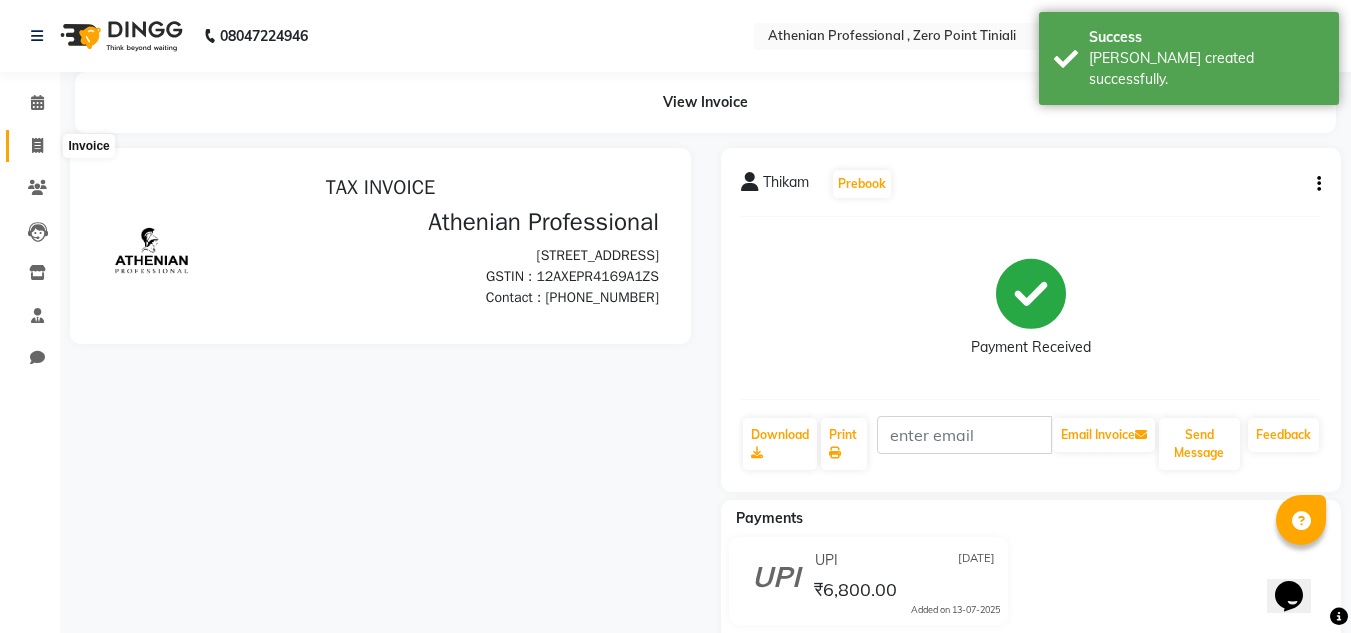 click 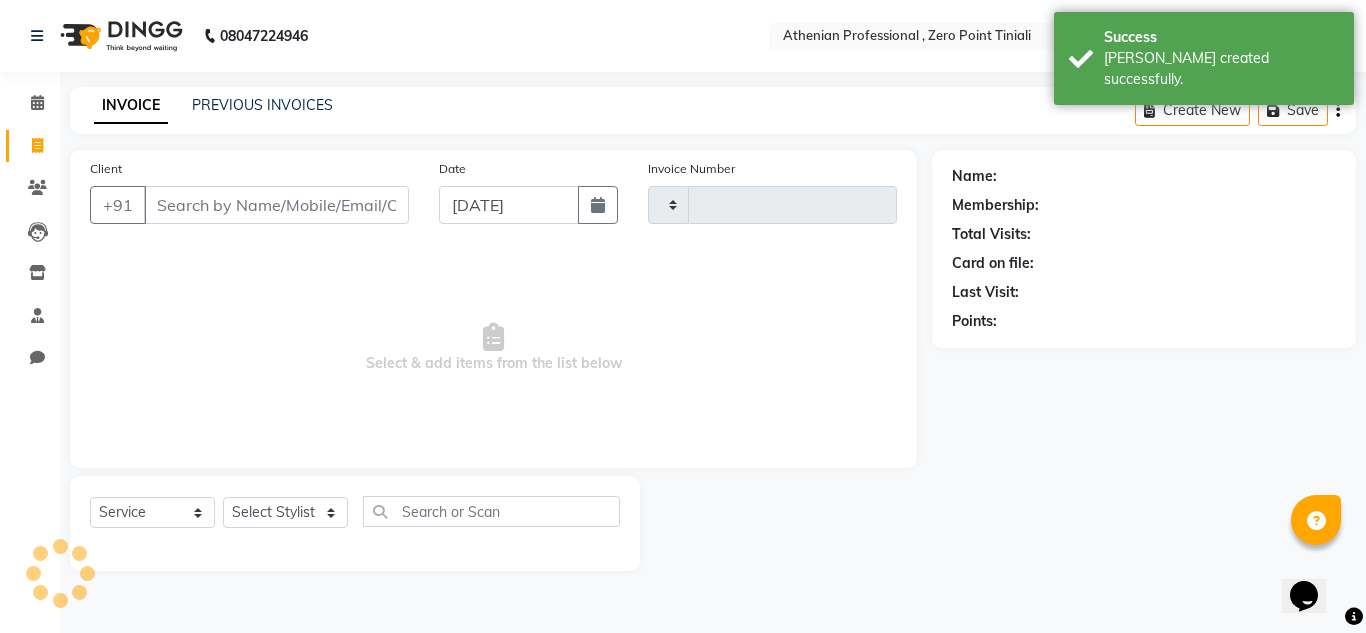 type on "1542" 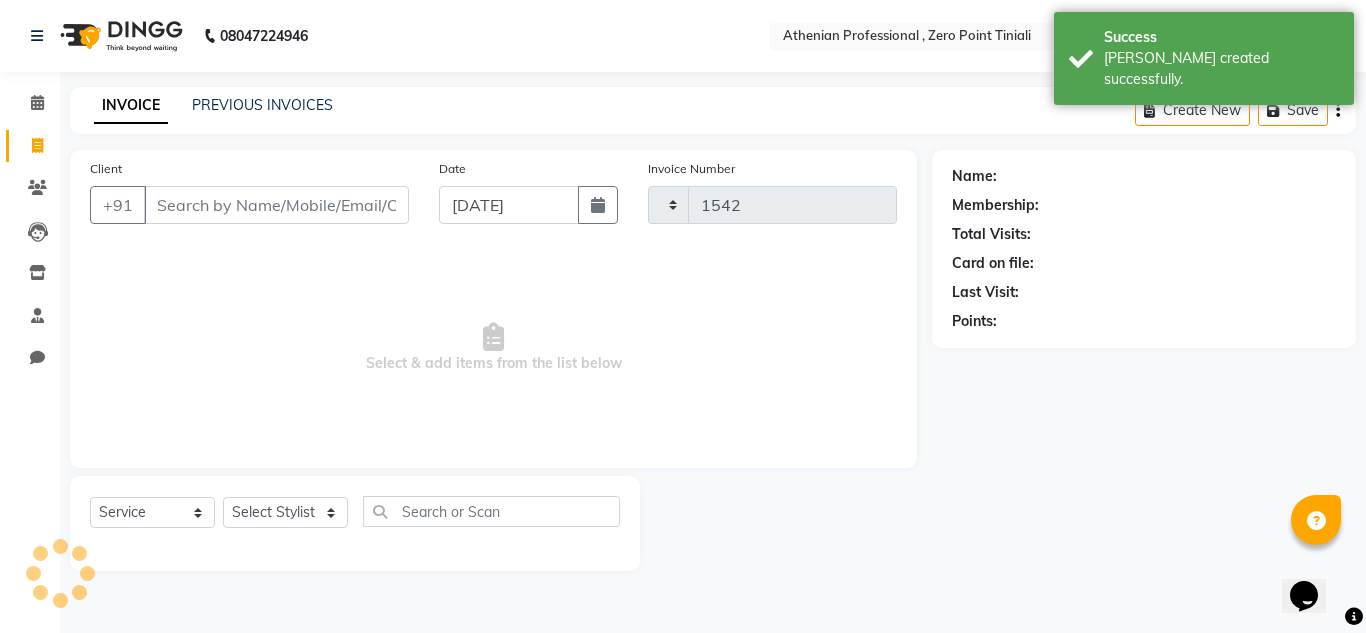 select on "8300" 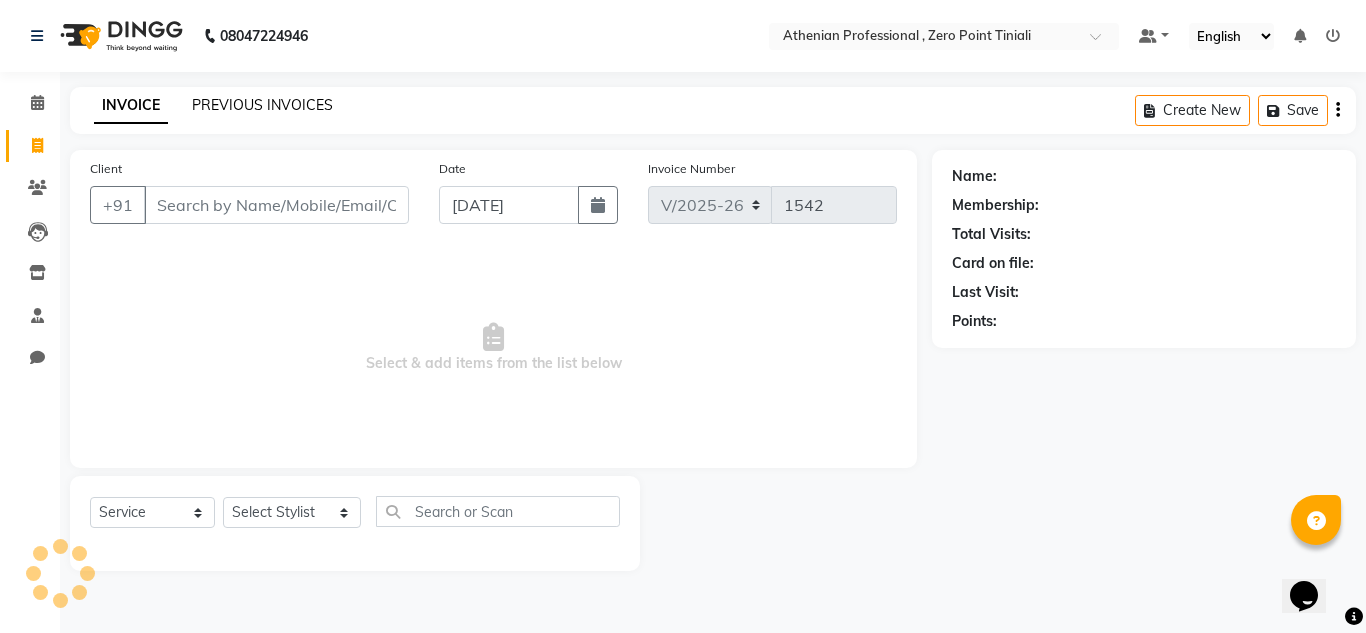 click on "PREVIOUS INVOICES" 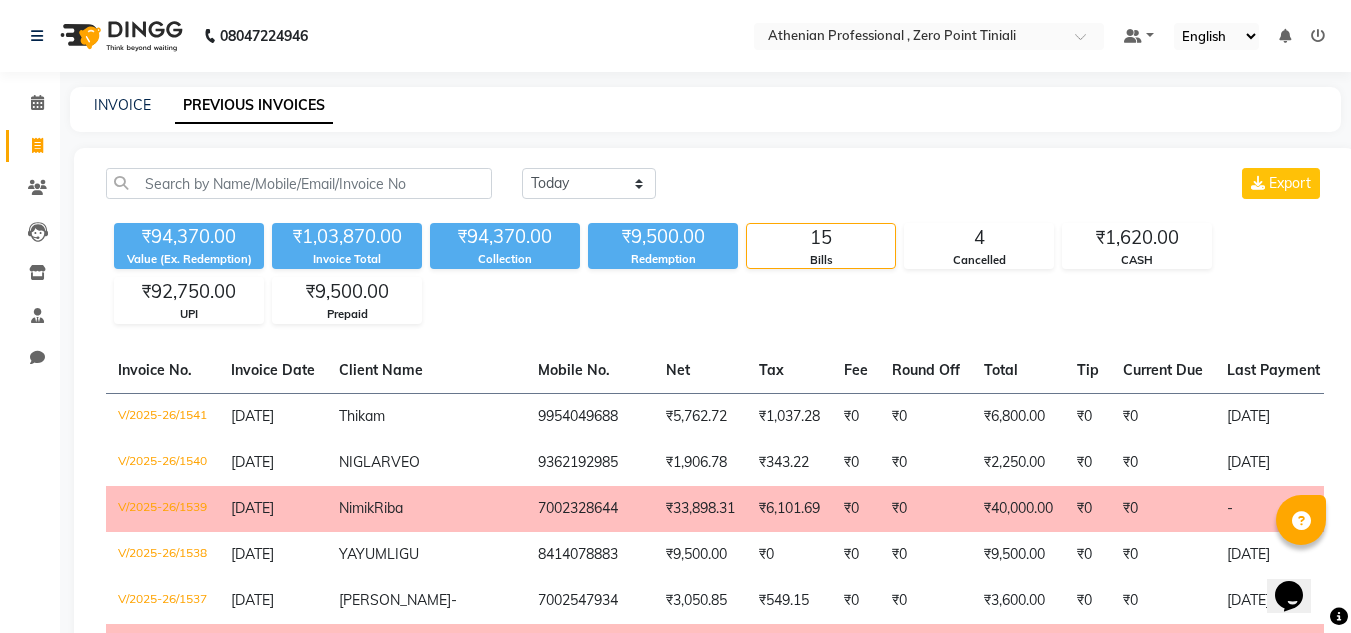 click on "PREVIOUS INVOICES" 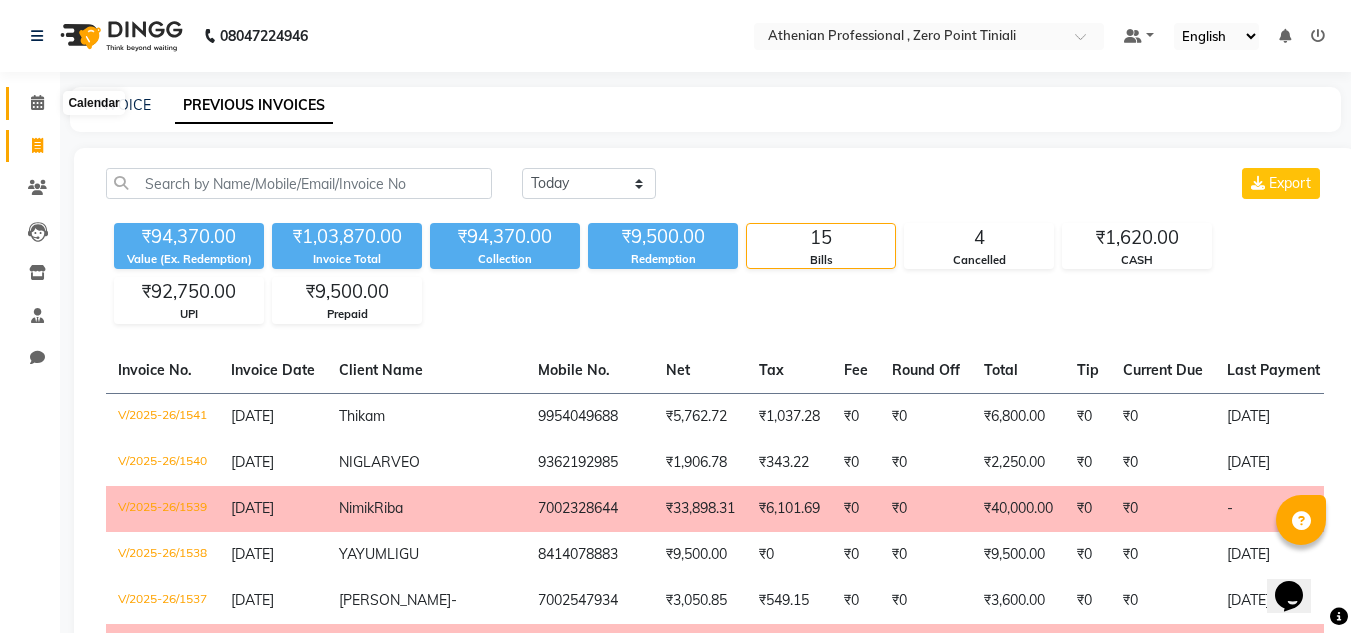 click 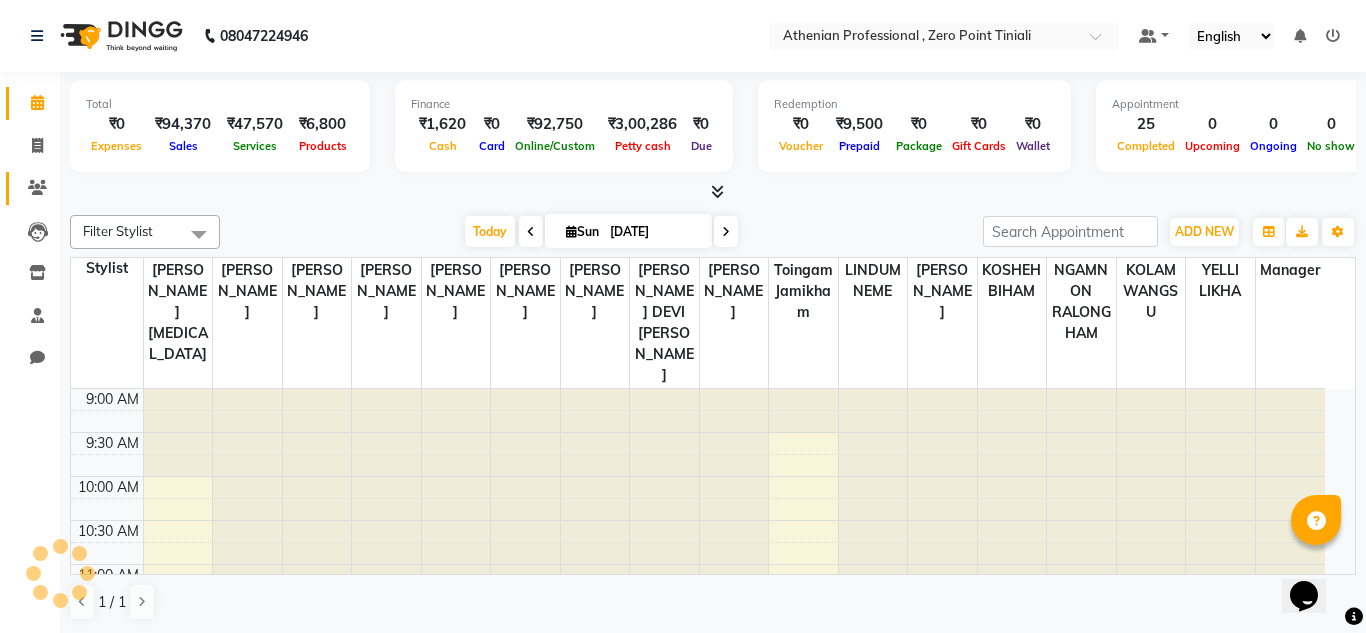 scroll, scrollTop: 0, scrollLeft: 0, axis: both 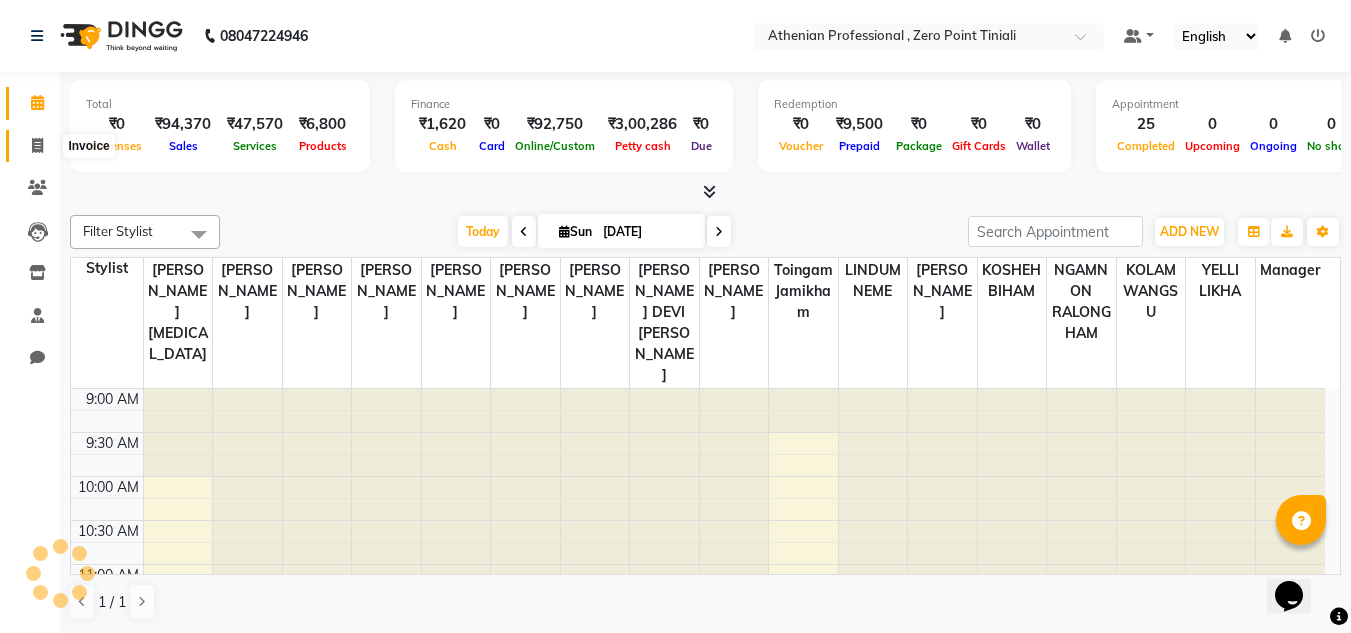 click 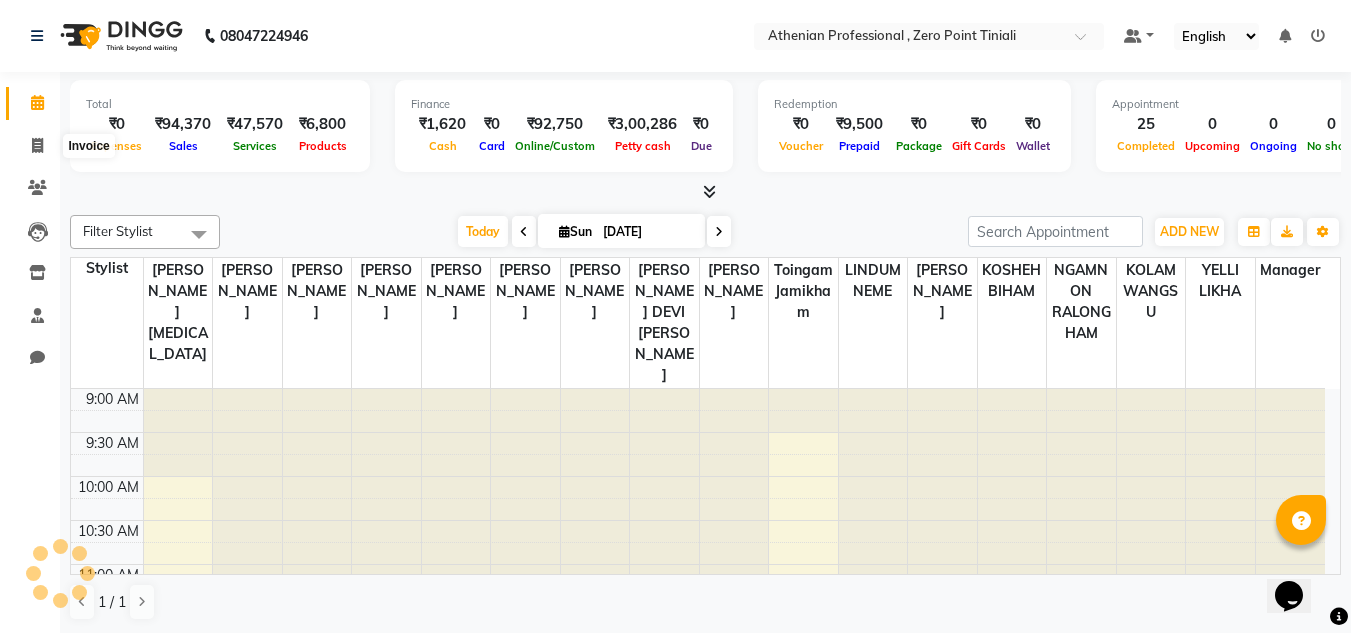 select on "service" 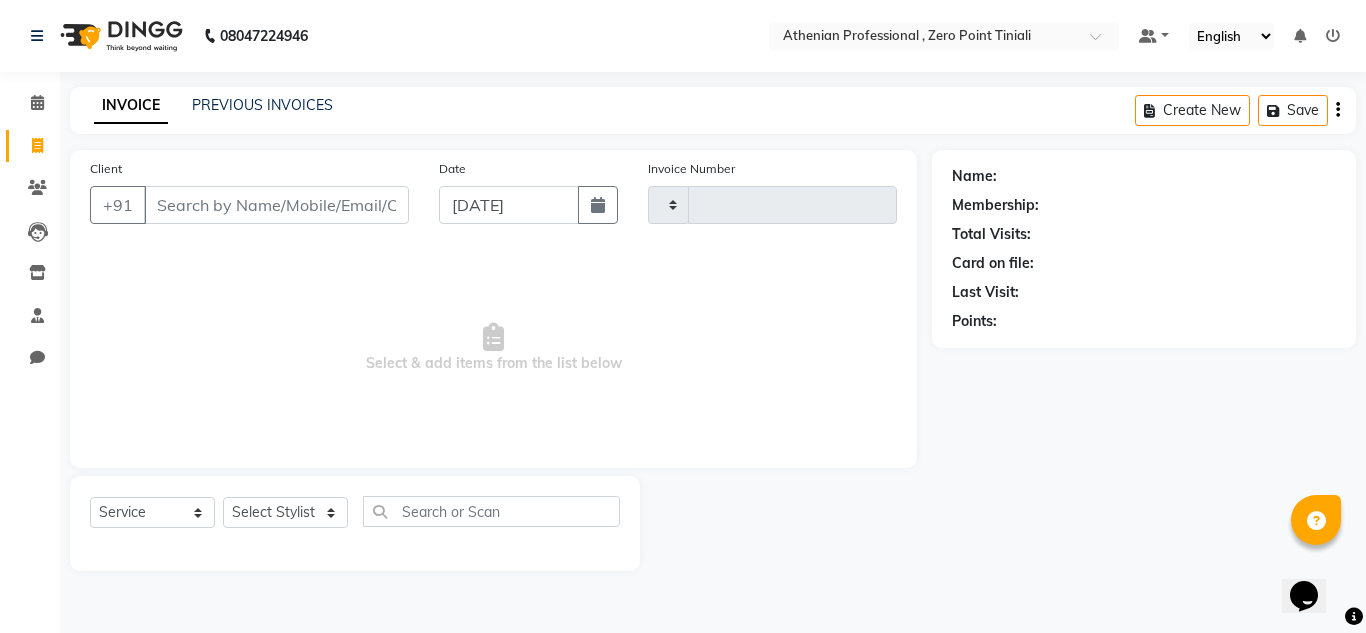 type on "1542" 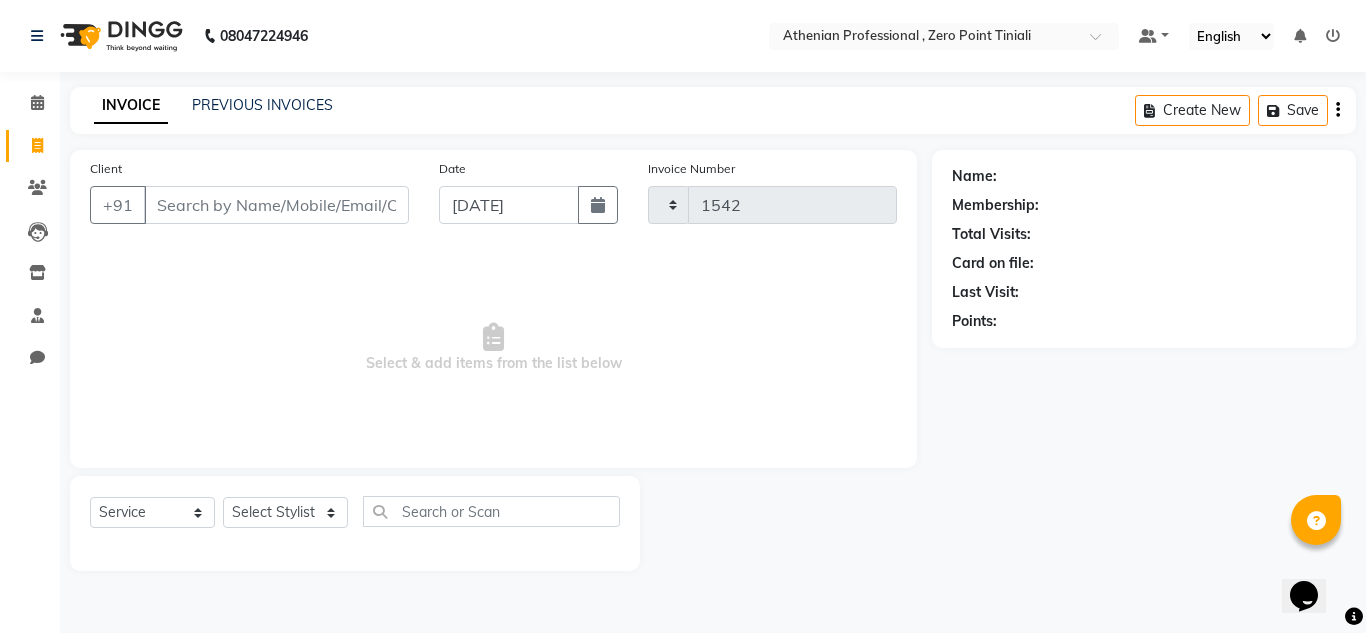 select on "8300" 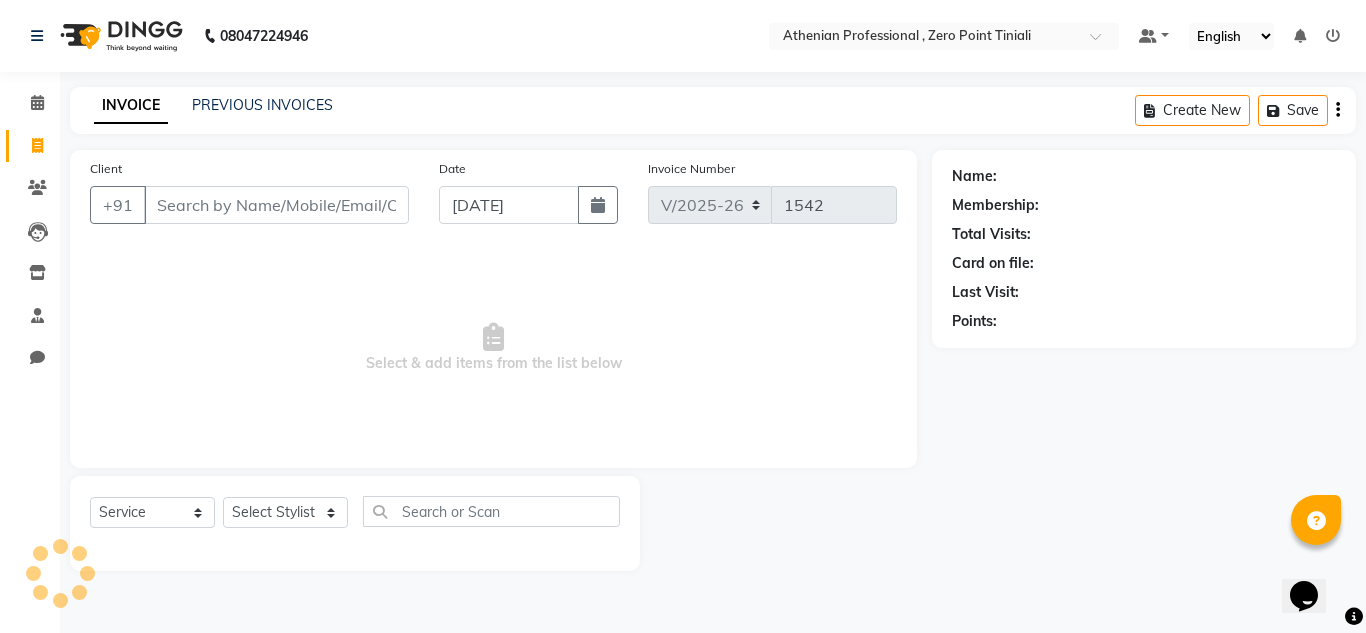 click on "Client" at bounding box center [276, 205] 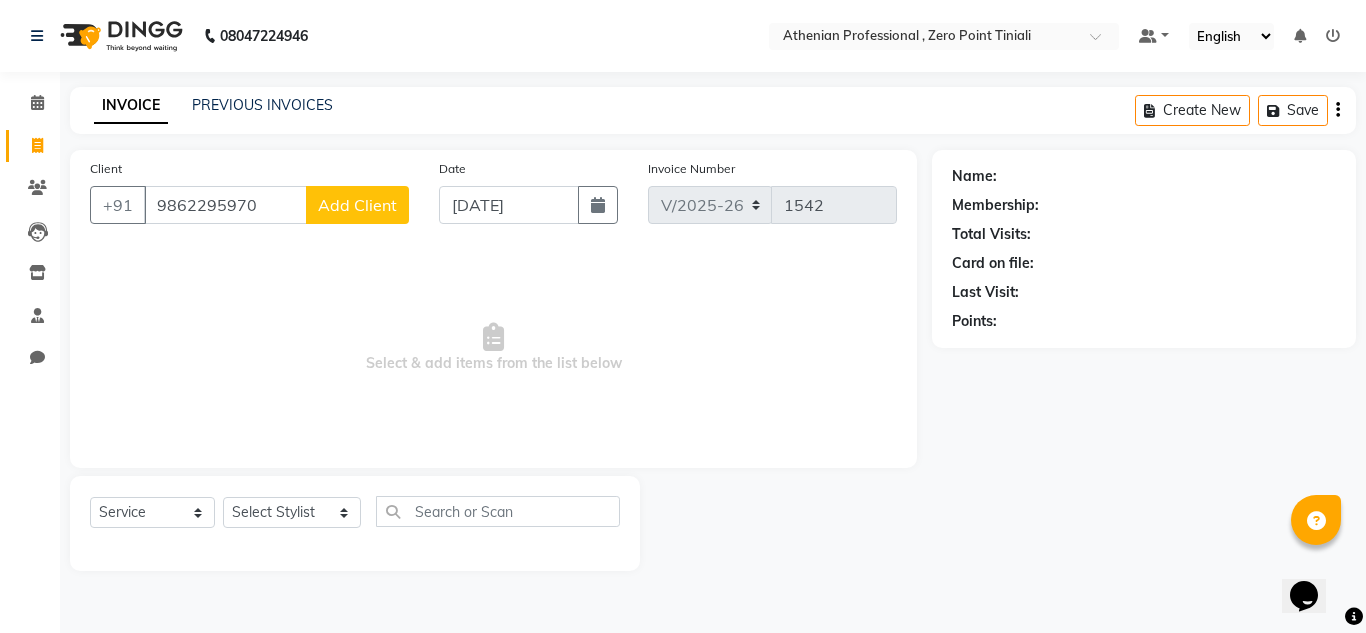 type on "9862295970" 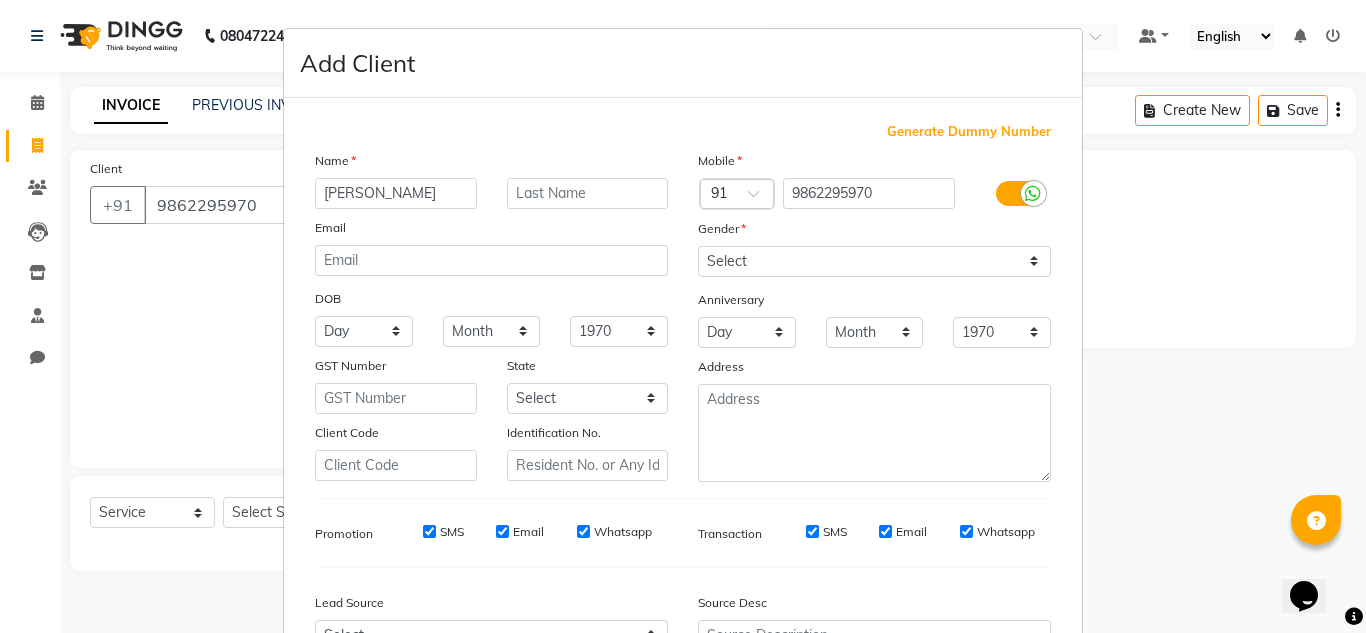 type on "[PERSON_NAME]" 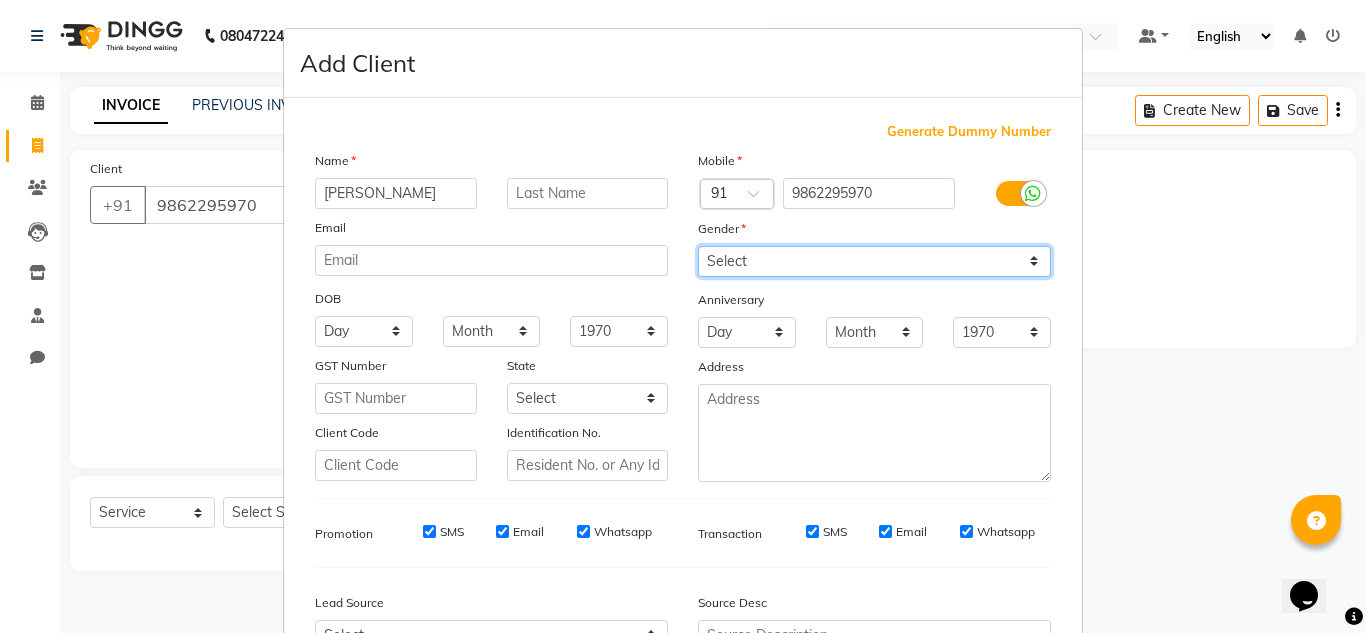 click on "Select [DEMOGRAPHIC_DATA] [DEMOGRAPHIC_DATA] Other Prefer Not To Say" at bounding box center (874, 261) 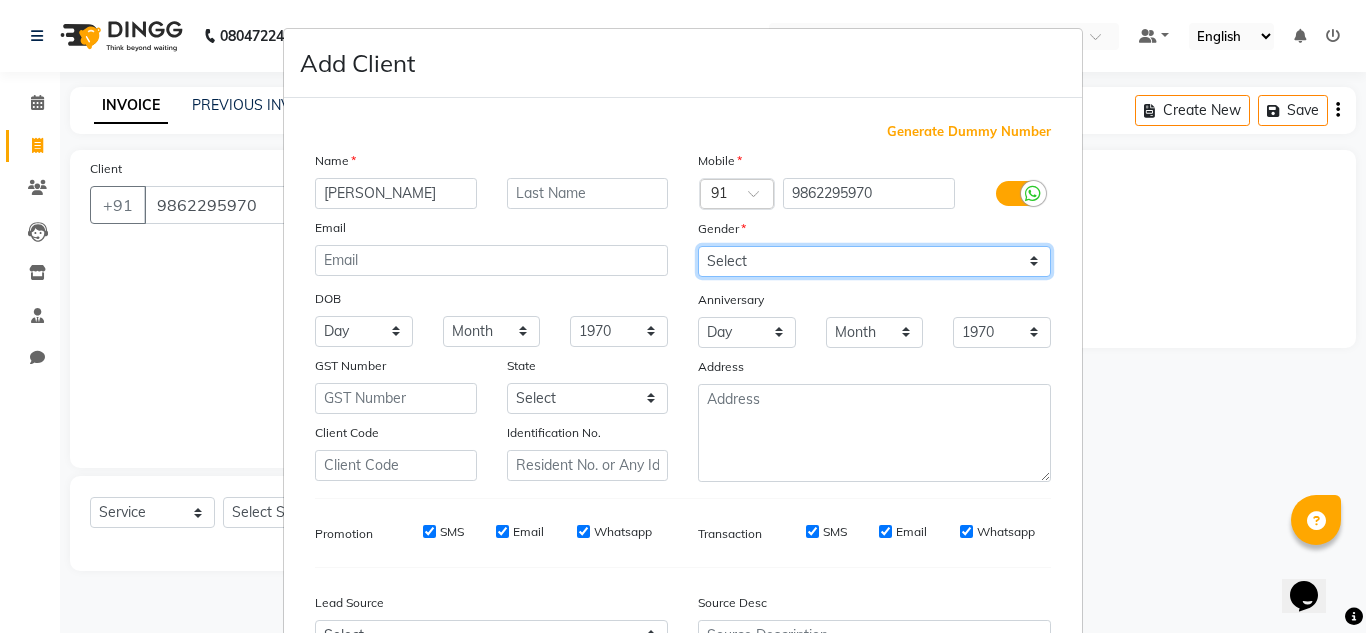 select on "[DEMOGRAPHIC_DATA]" 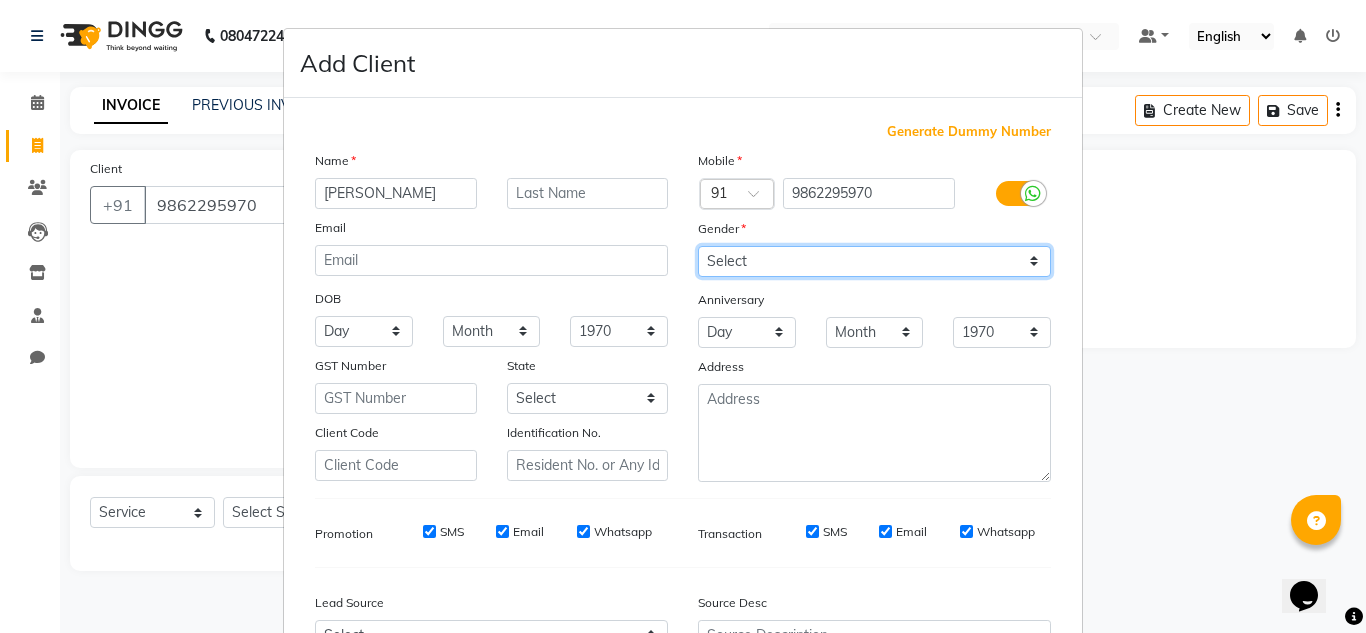 click on "Select [DEMOGRAPHIC_DATA] [DEMOGRAPHIC_DATA] Other Prefer Not To Say" at bounding box center [874, 261] 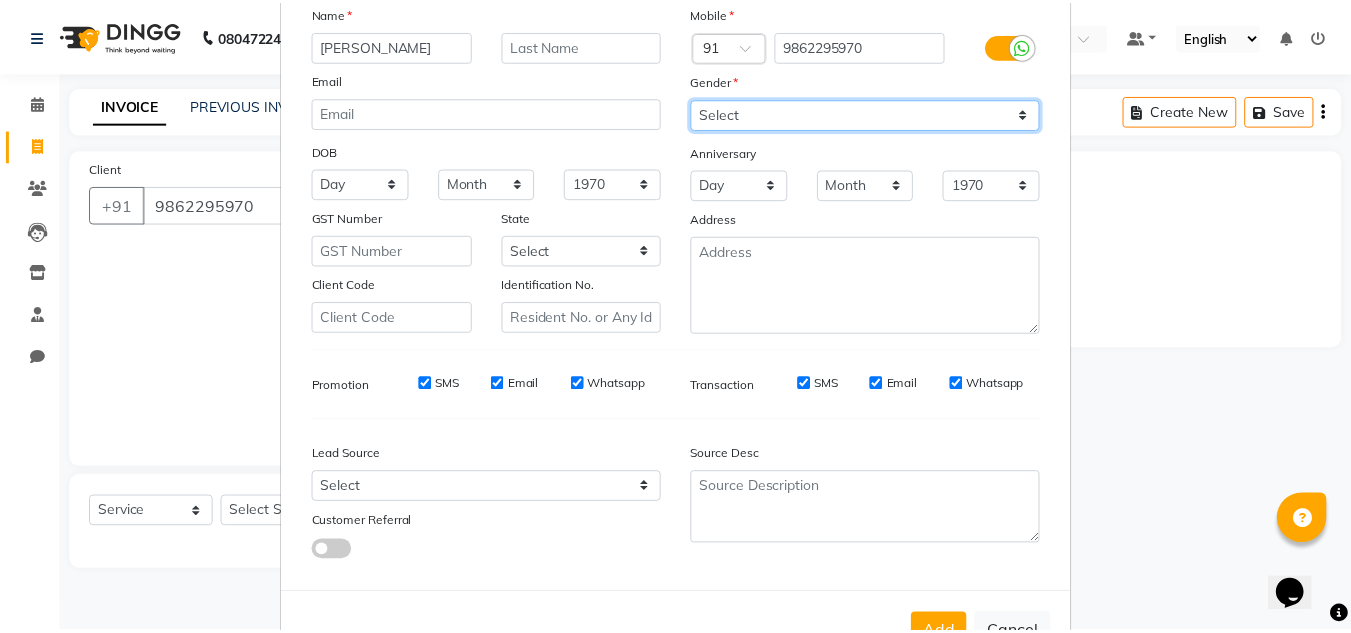 scroll, scrollTop: 216, scrollLeft: 0, axis: vertical 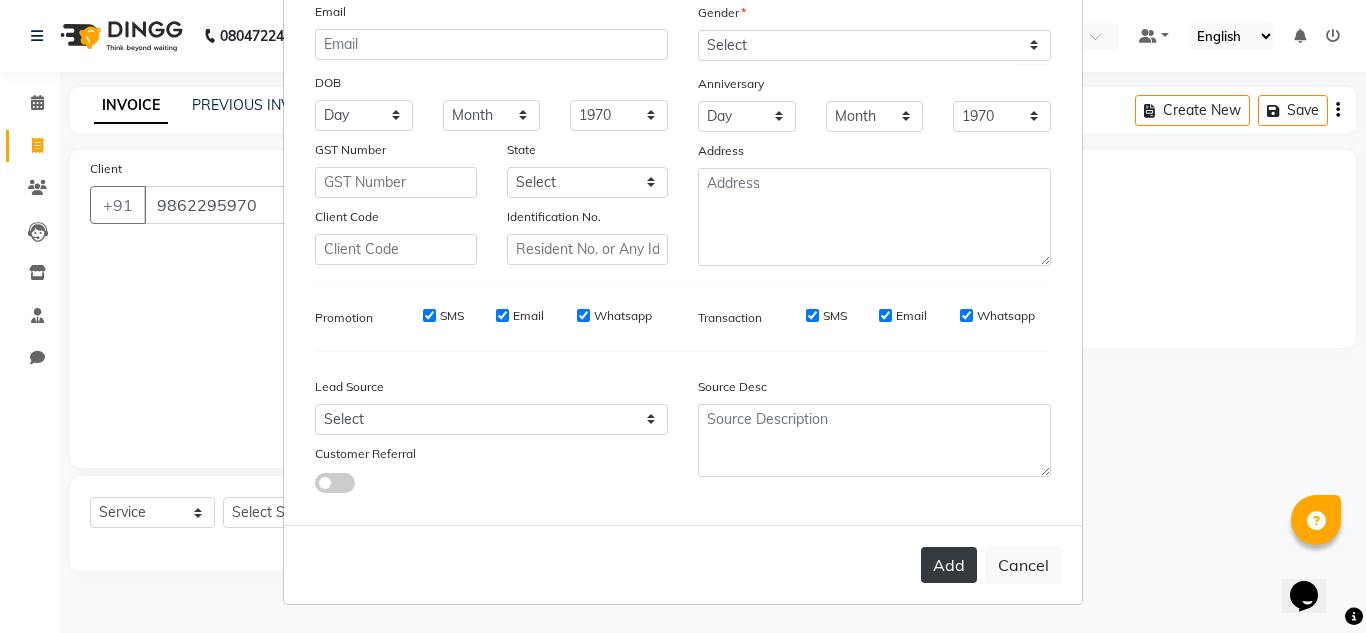 click on "Add" at bounding box center (949, 565) 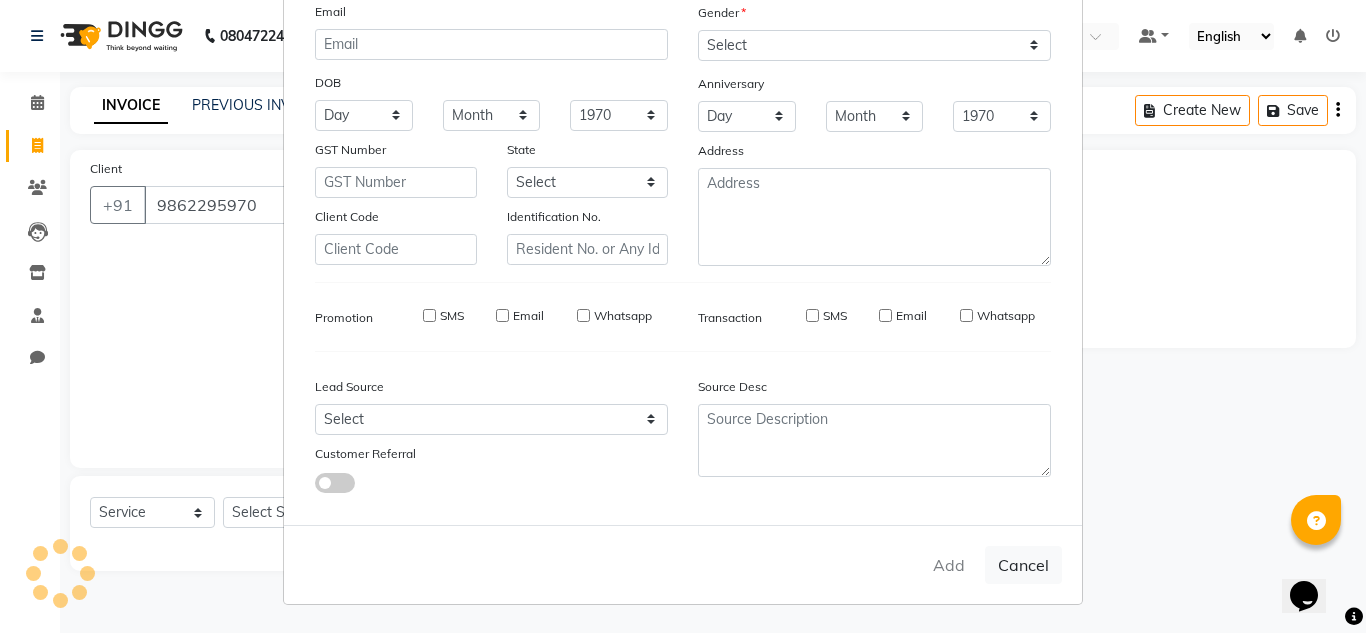 type 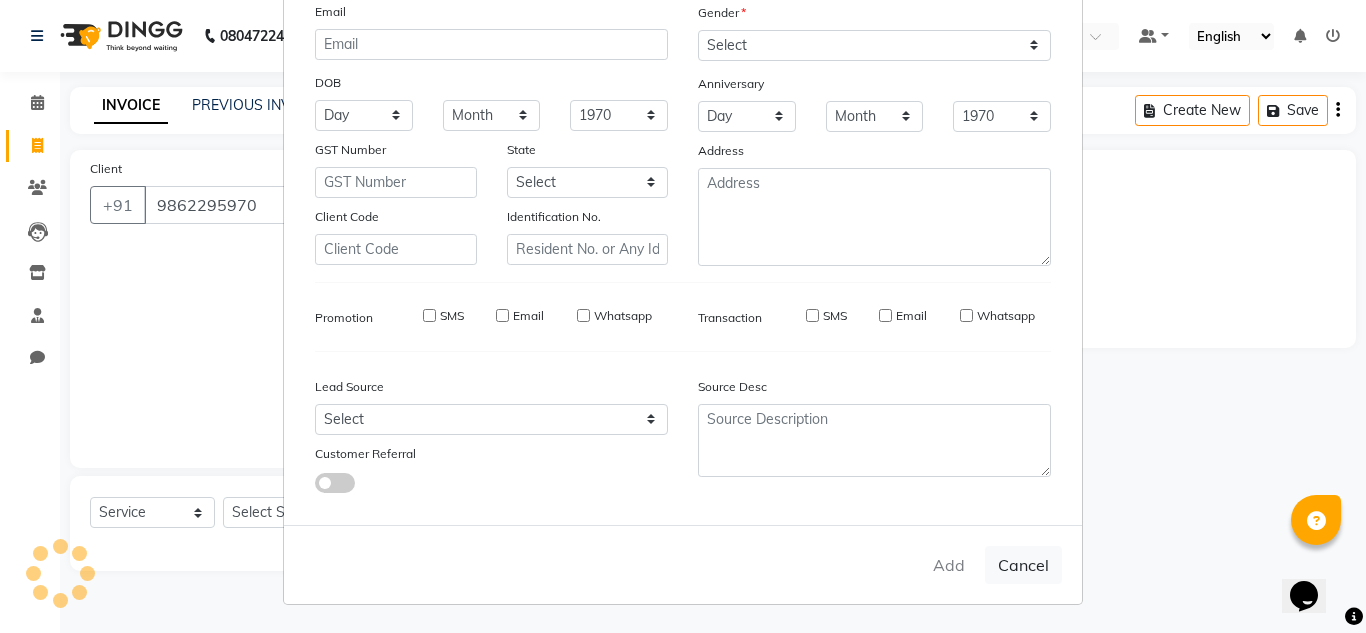 select 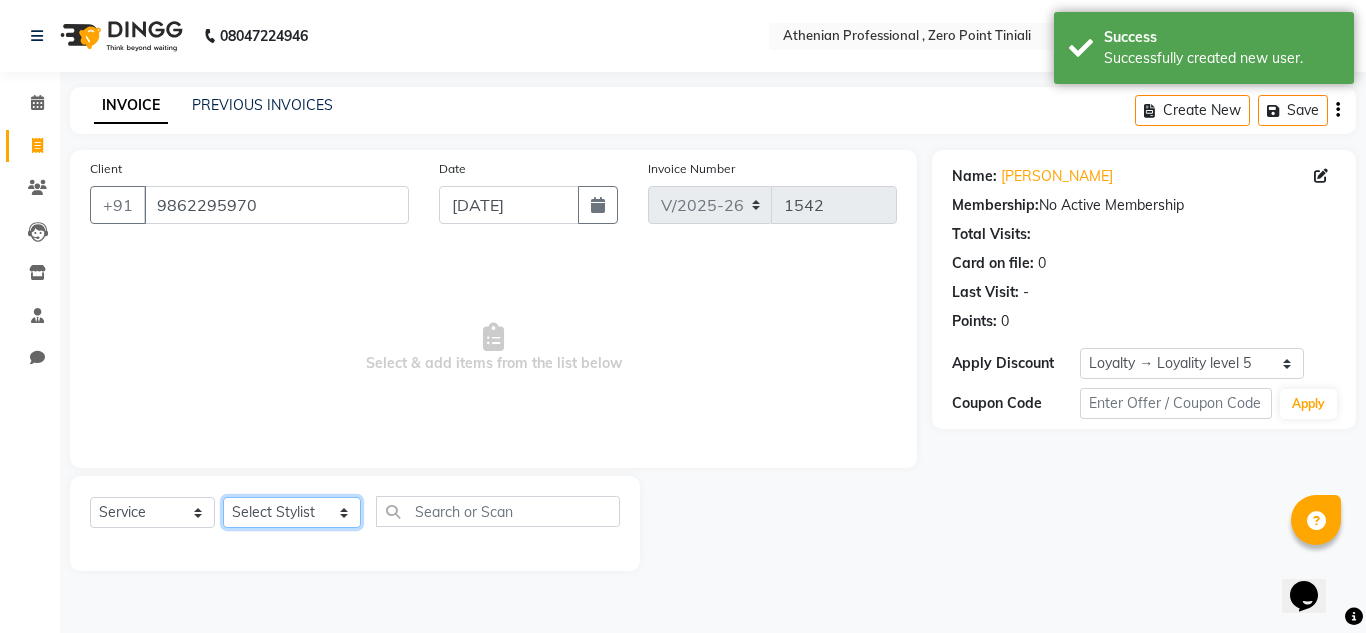 click on "Select Stylist [PERSON_NAME][MEDICAL_DATA] Admin [PERSON_NAME] KOLAM WANGSU KOSHEH BIHAM LINDUM NEME MAHINDRA [PERSON_NAME] Manager [PERSON_NAME] MINUKA [PERSON_NAME] NGAMNON RALONGHAM [PERSON_NAME] [PERSON_NAME] SUMI [PERSON_NAME] DEVI [PERSON_NAME] Jamikham YELLI LIKHA" 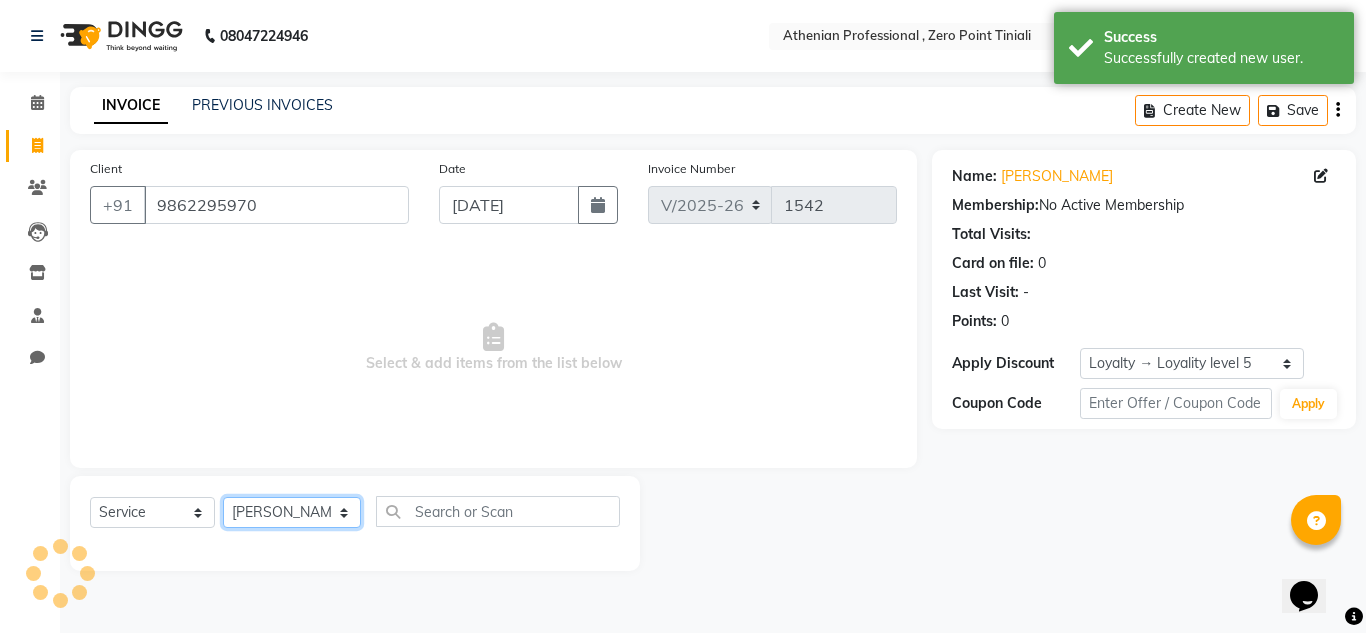 click on "Select Stylist [PERSON_NAME][MEDICAL_DATA] Admin [PERSON_NAME] KOLAM WANGSU KOSHEH BIHAM LINDUM NEME MAHINDRA [PERSON_NAME] Manager [PERSON_NAME] MINUKA [PERSON_NAME] NGAMNON RALONGHAM [PERSON_NAME] [PERSON_NAME] SUMI [PERSON_NAME] DEVI [PERSON_NAME] Jamikham YELLI LIKHA" 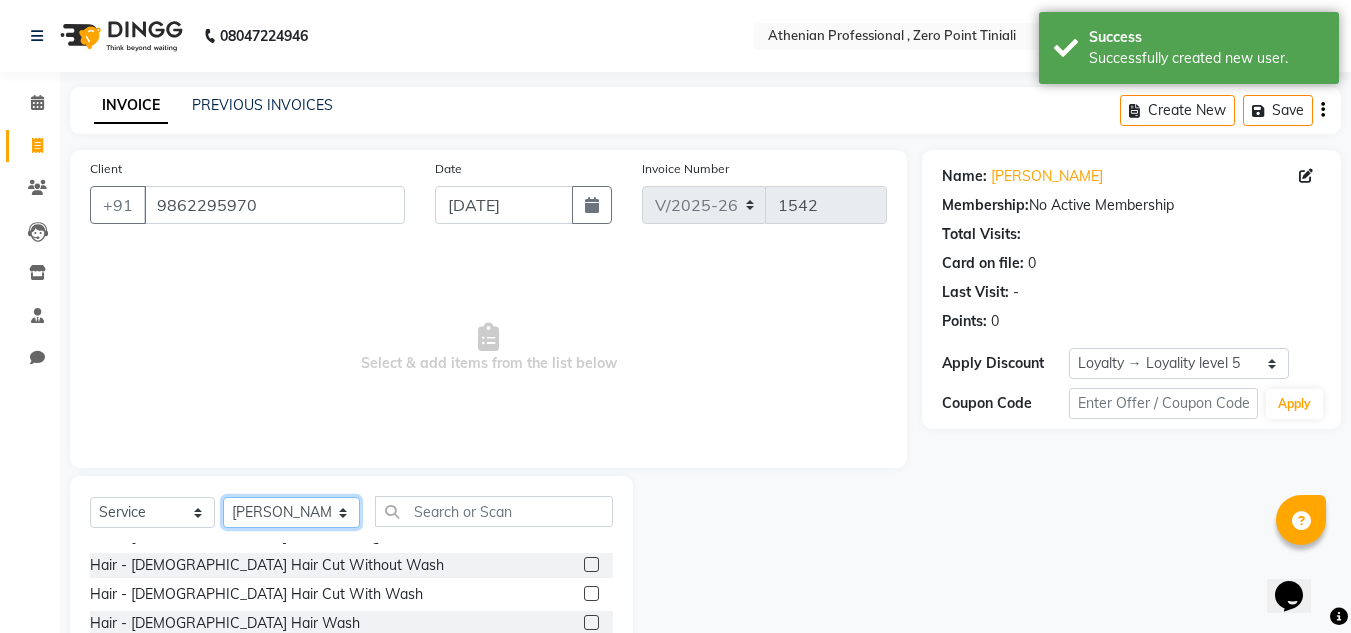 scroll, scrollTop: 57, scrollLeft: 0, axis: vertical 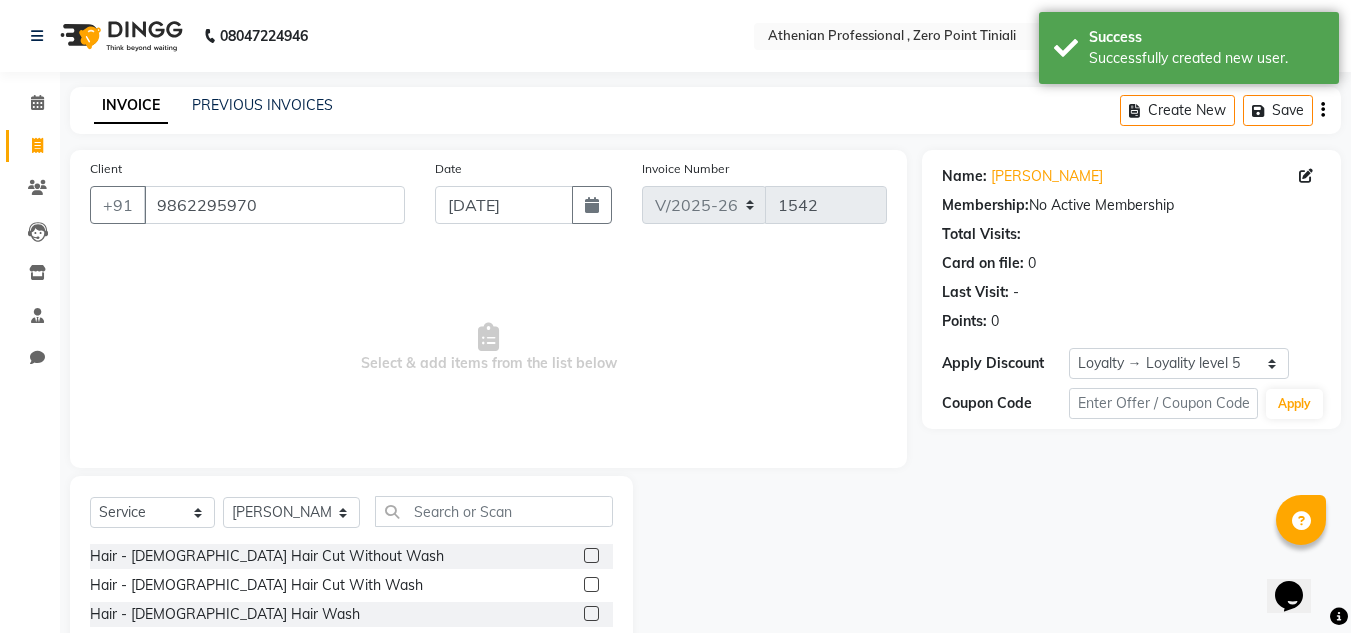 click 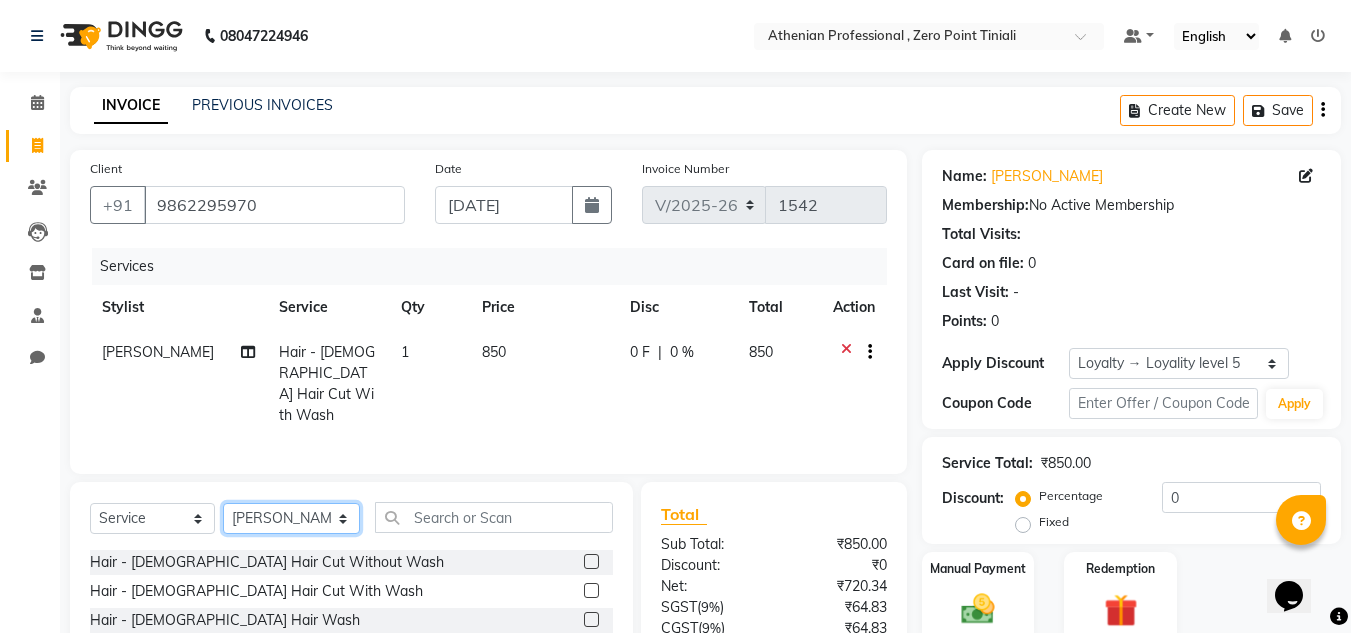click on "Select Stylist [PERSON_NAME][MEDICAL_DATA] Admin [PERSON_NAME] KOLAM WANGSU KOSHEH BIHAM LINDUM NEME MAHINDRA [PERSON_NAME] Manager [PERSON_NAME] MINUKA [PERSON_NAME] NGAMNON RALONGHAM [PERSON_NAME] [PERSON_NAME] SUMI [PERSON_NAME] DEVI [PERSON_NAME] Jamikham YELLI LIKHA" 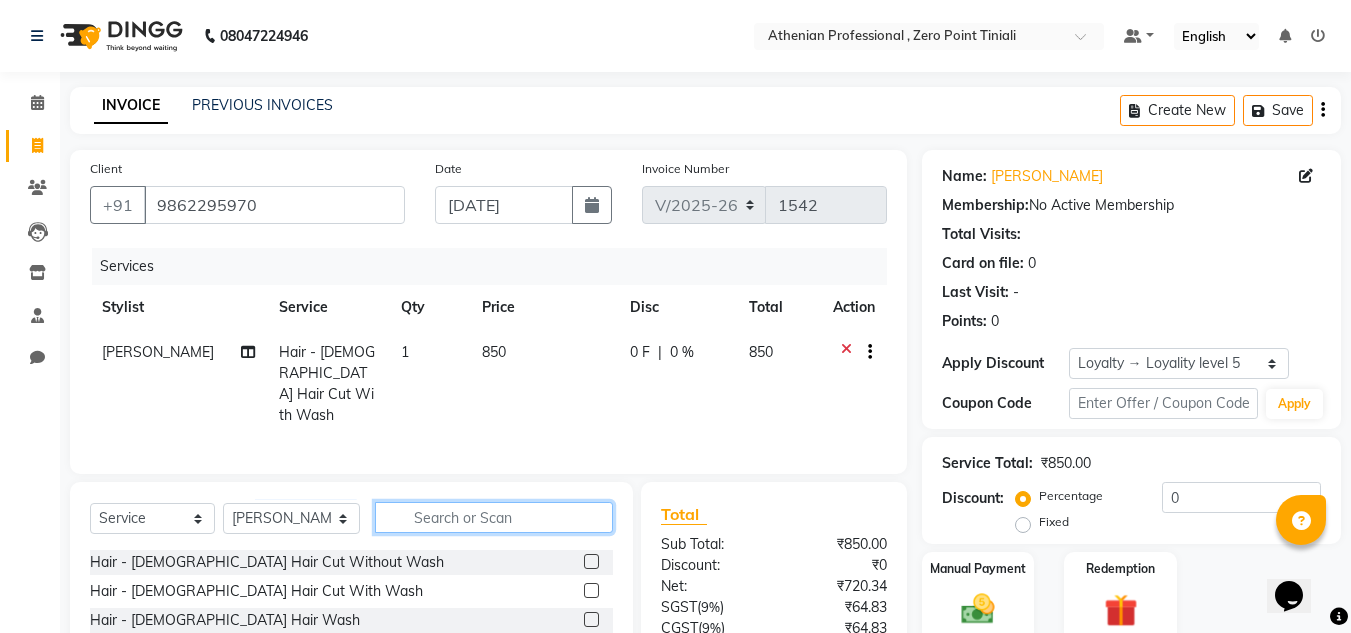 click 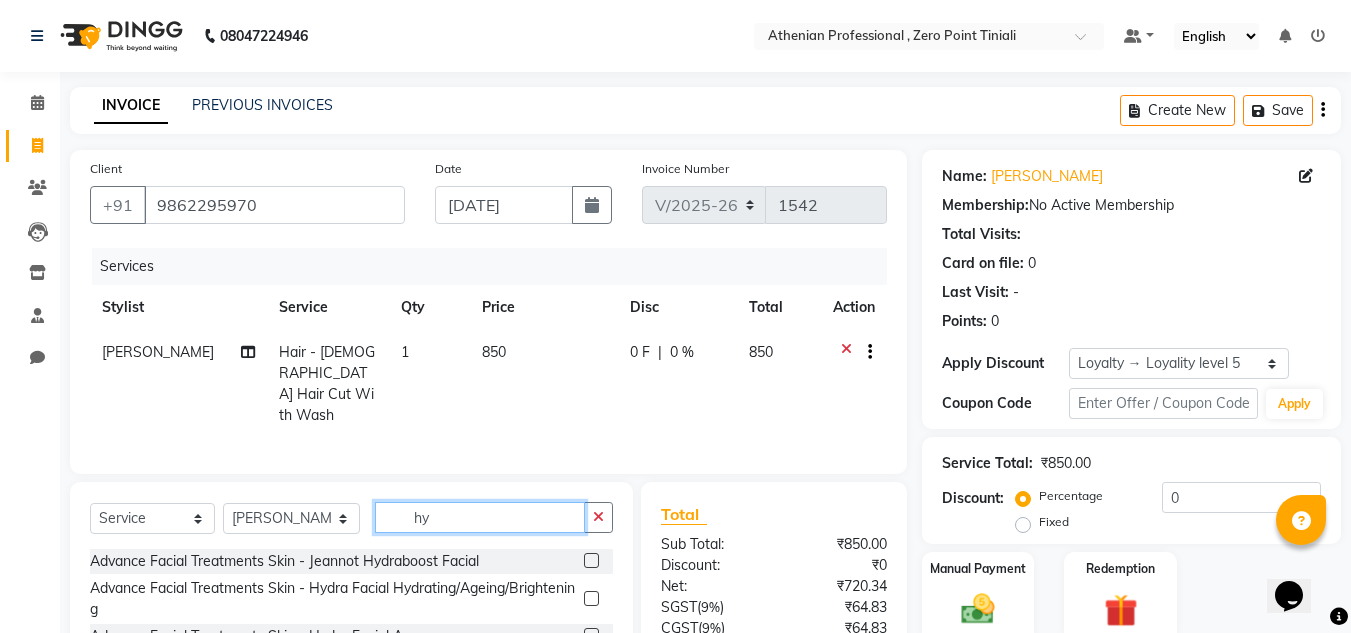 scroll, scrollTop: 0, scrollLeft: 0, axis: both 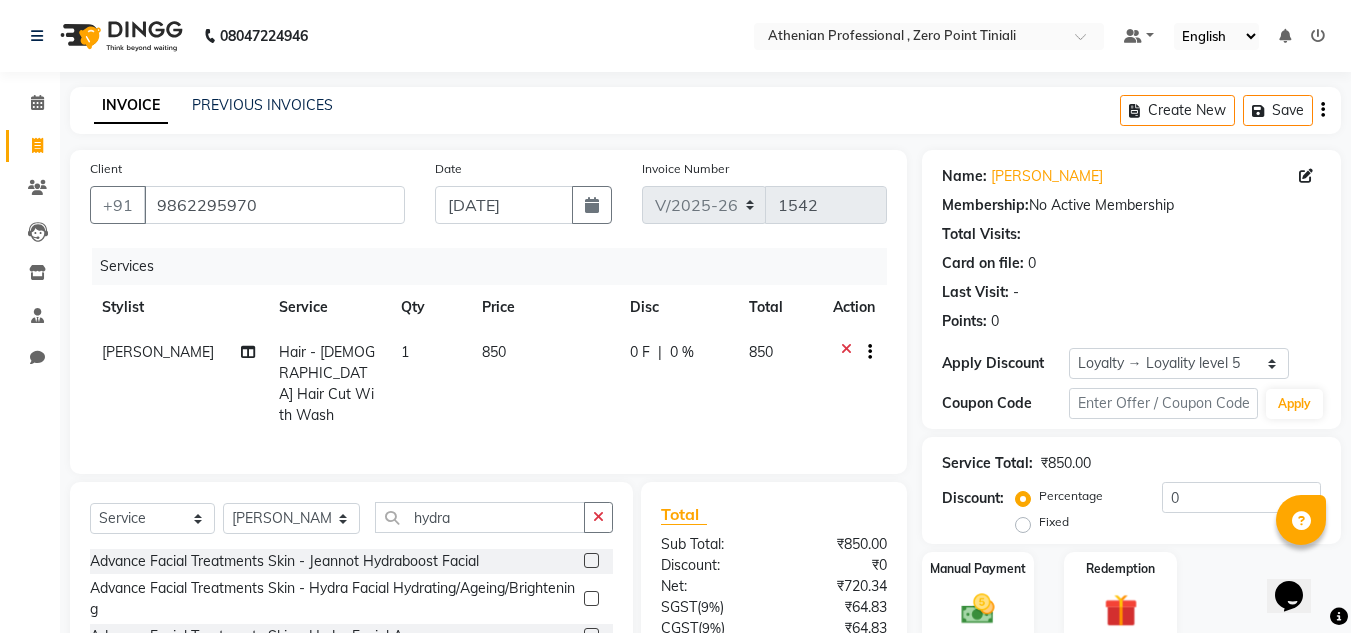 click 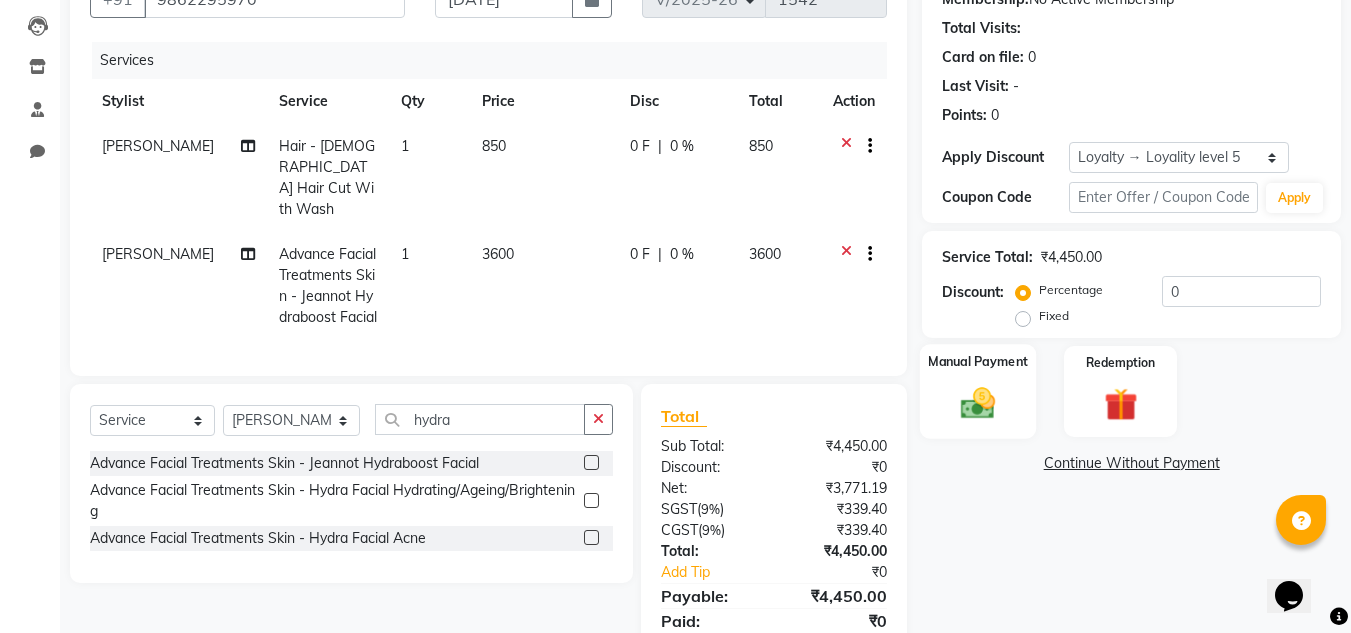 scroll, scrollTop: 207, scrollLeft: 0, axis: vertical 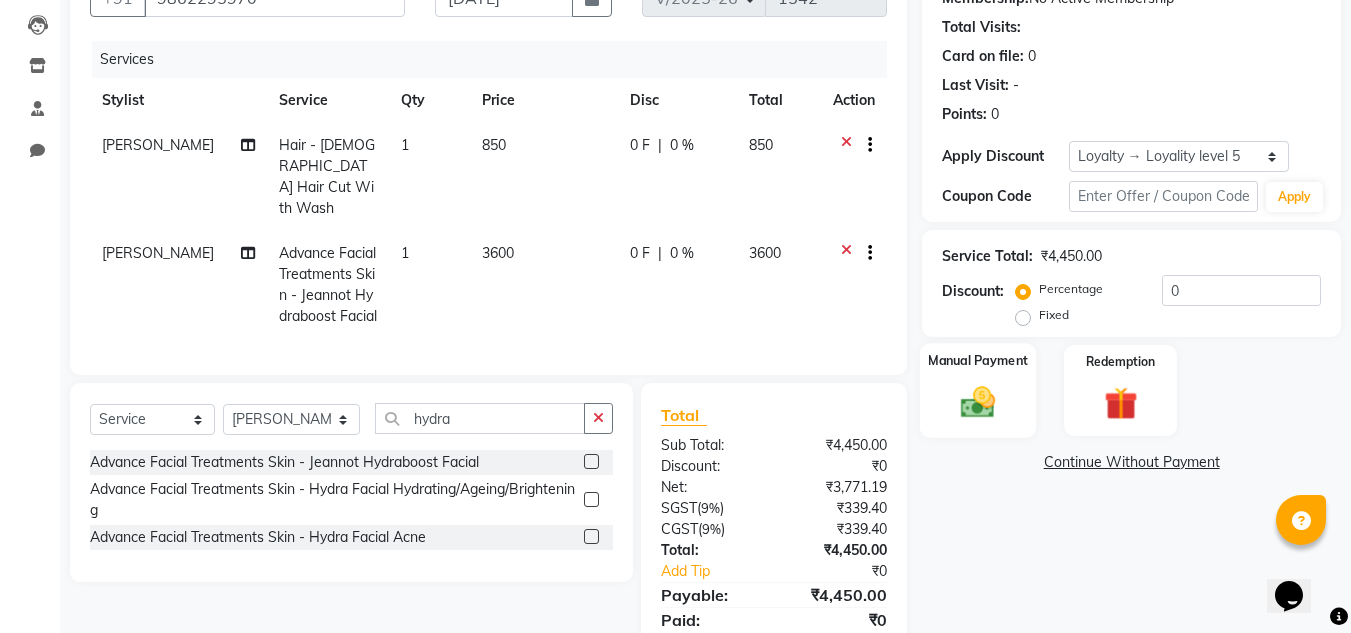 click 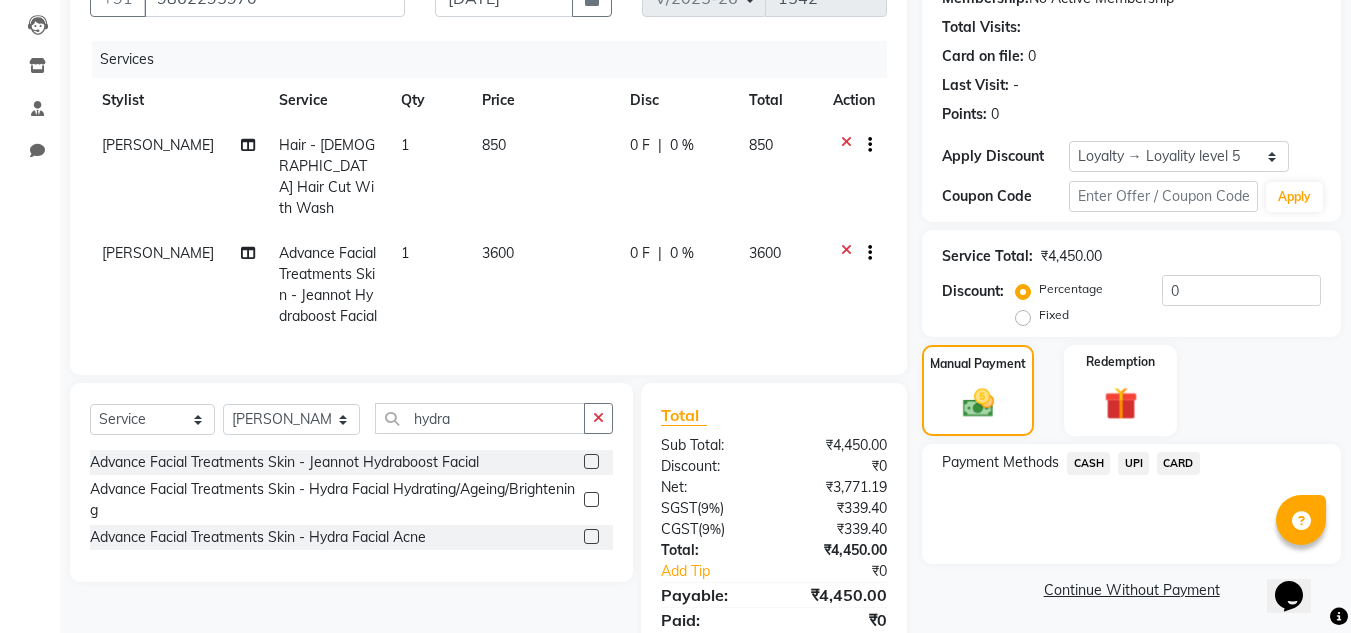 click on "UPI" 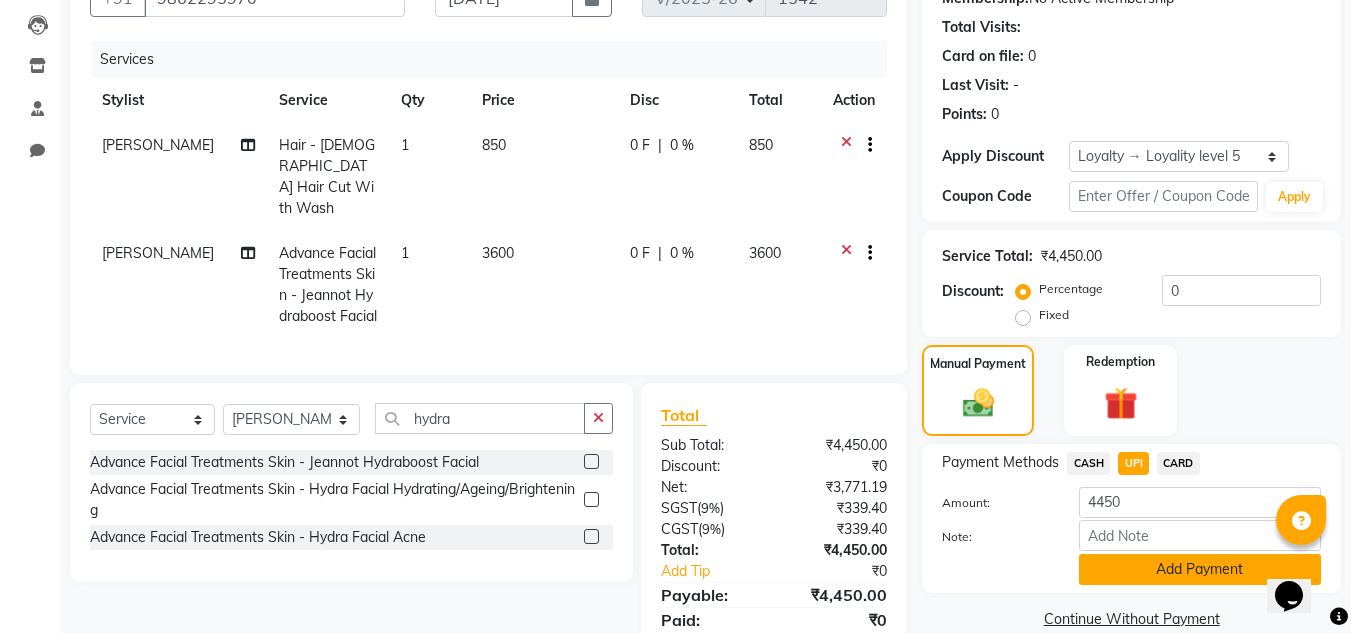 click on "Add Payment" 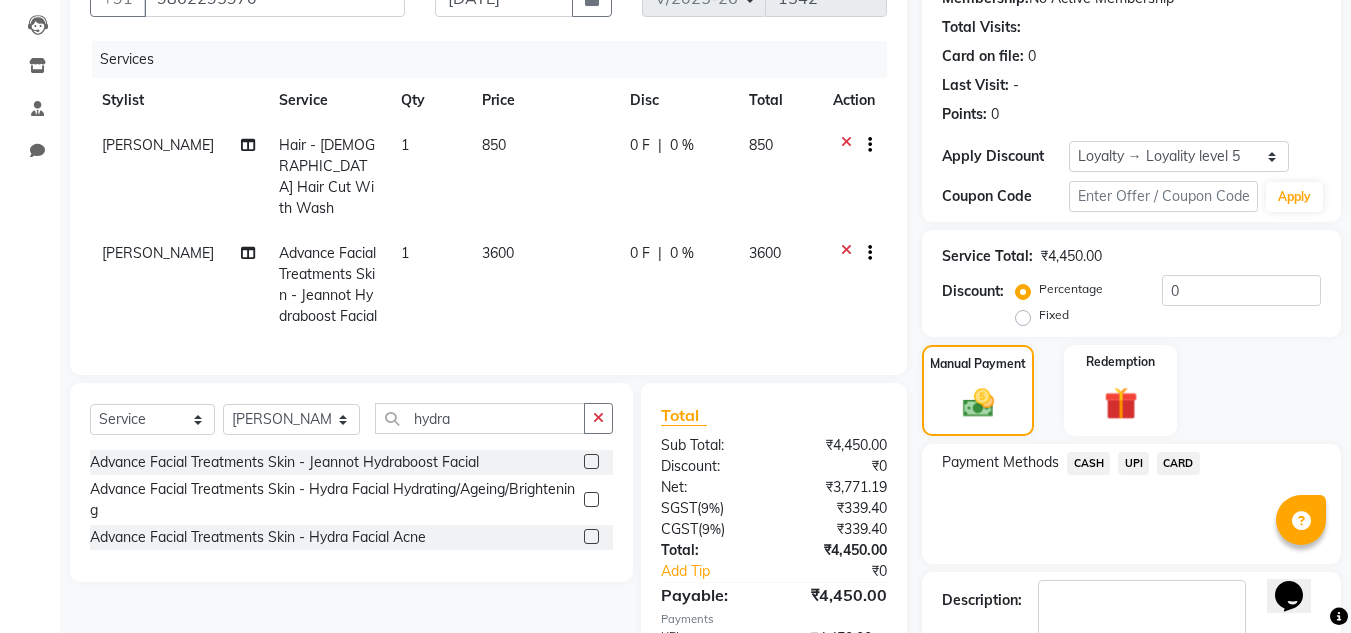 scroll, scrollTop: 437, scrollLeft: 0, axis: vertical 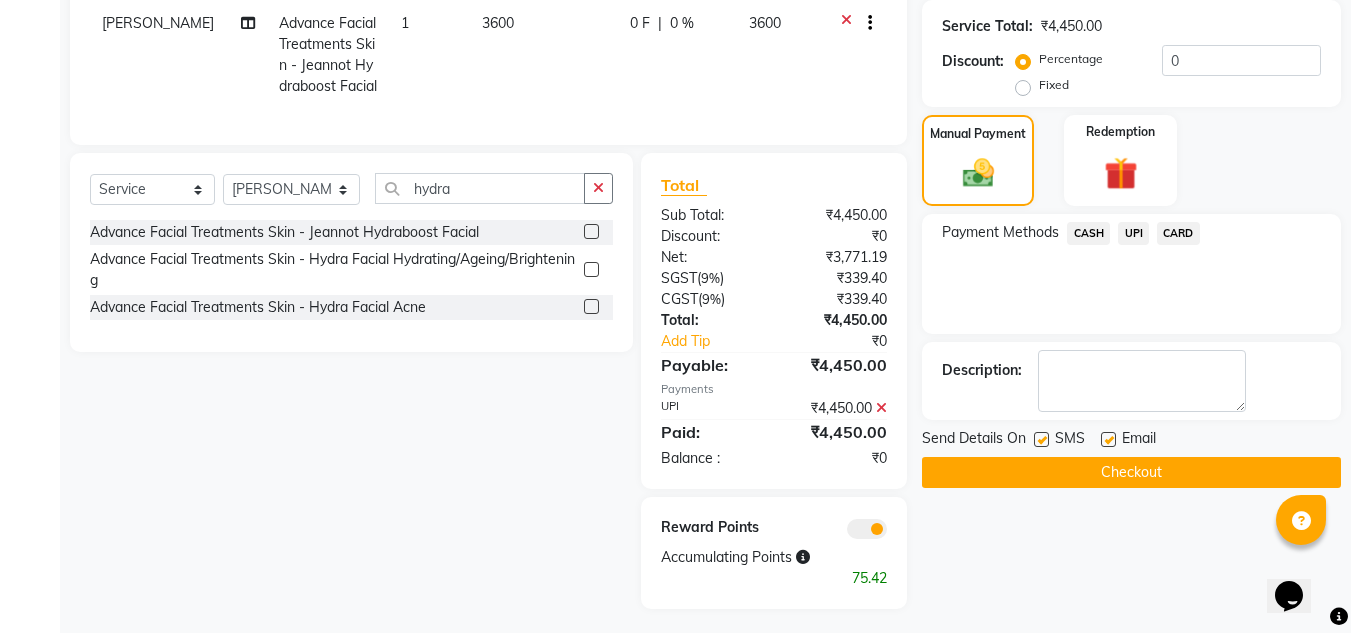 click 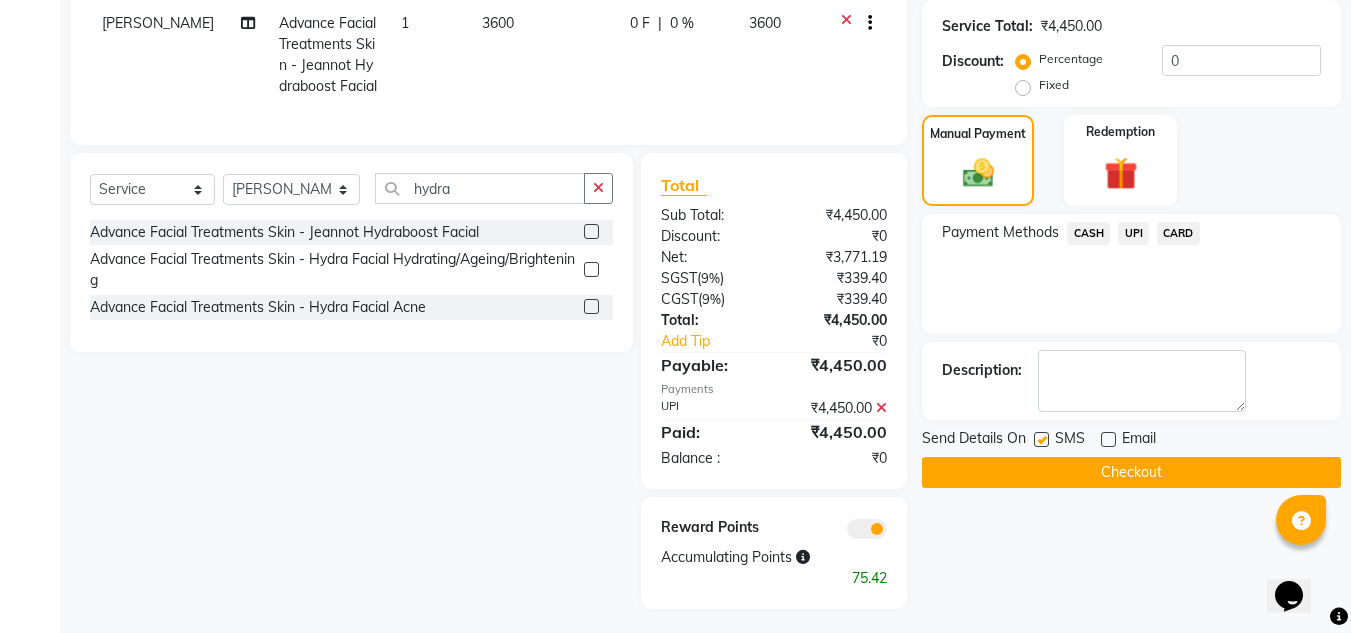 click on "Checkout" 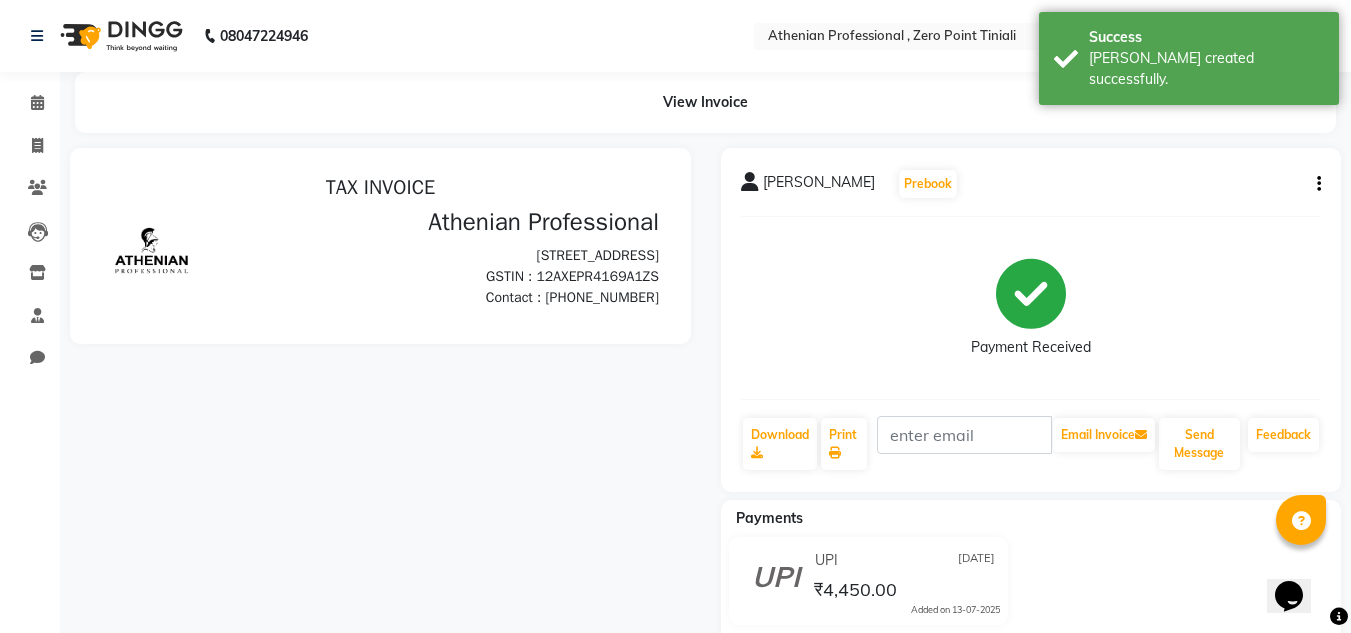 scroll, scrollTop: 0, scrollLeft: 0, axis: both 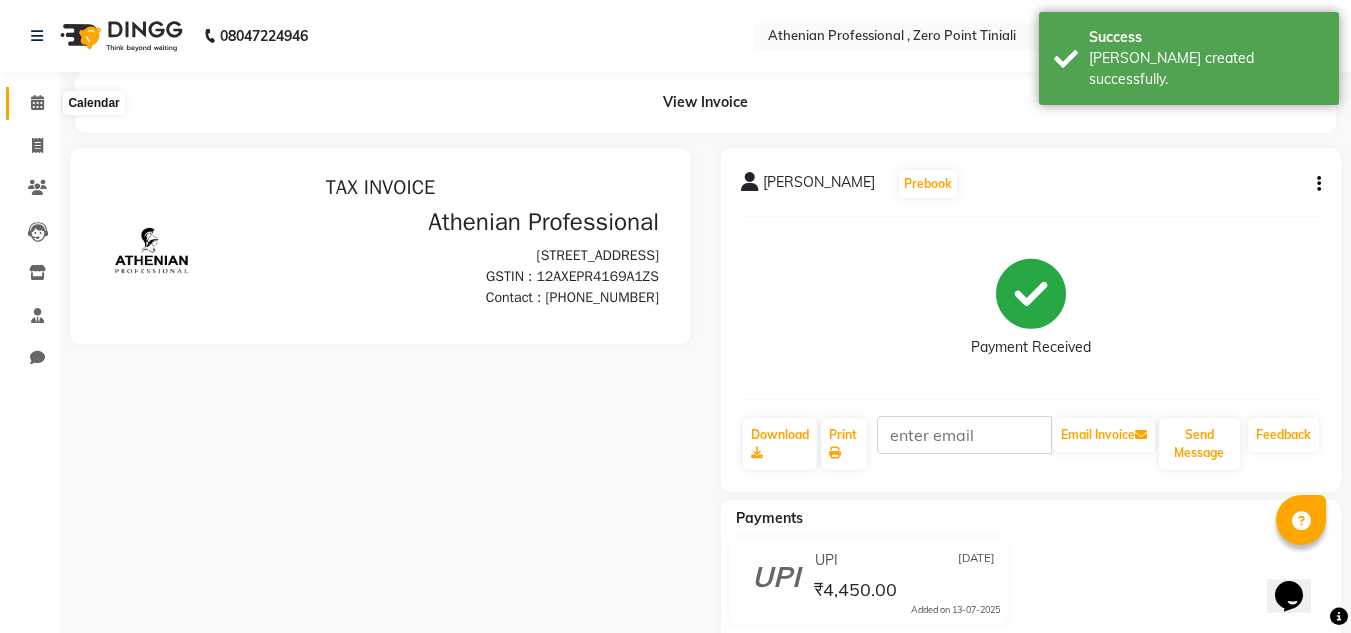 click 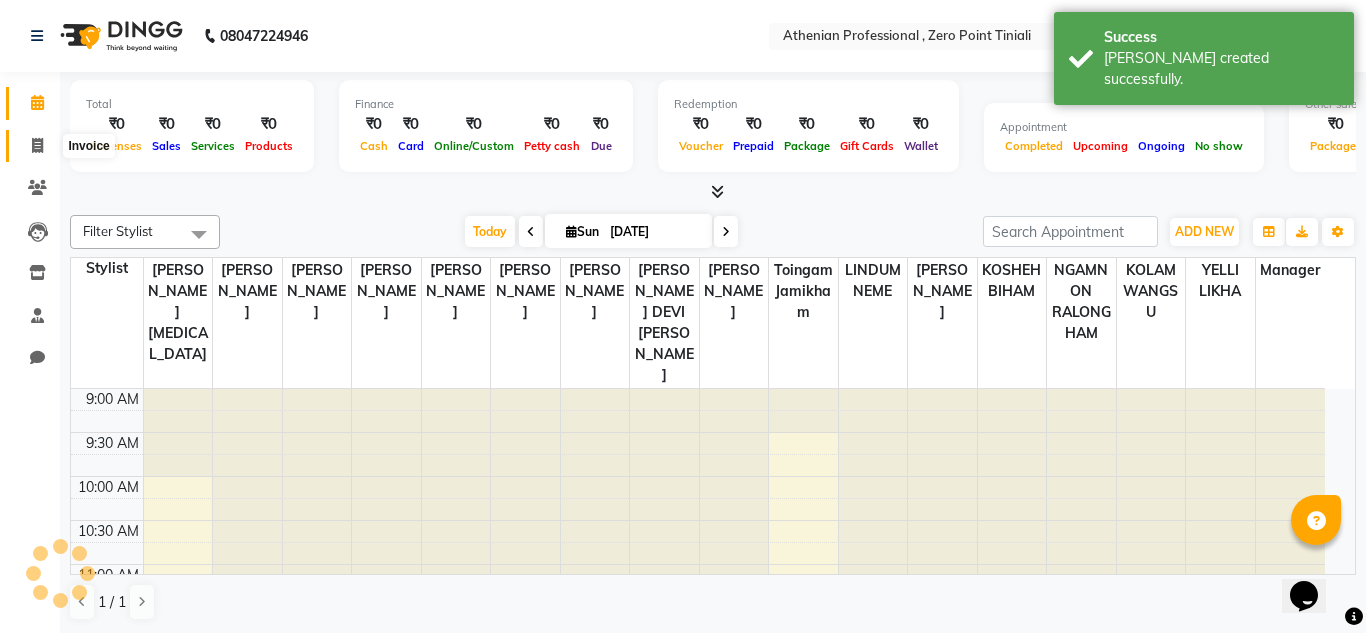 click 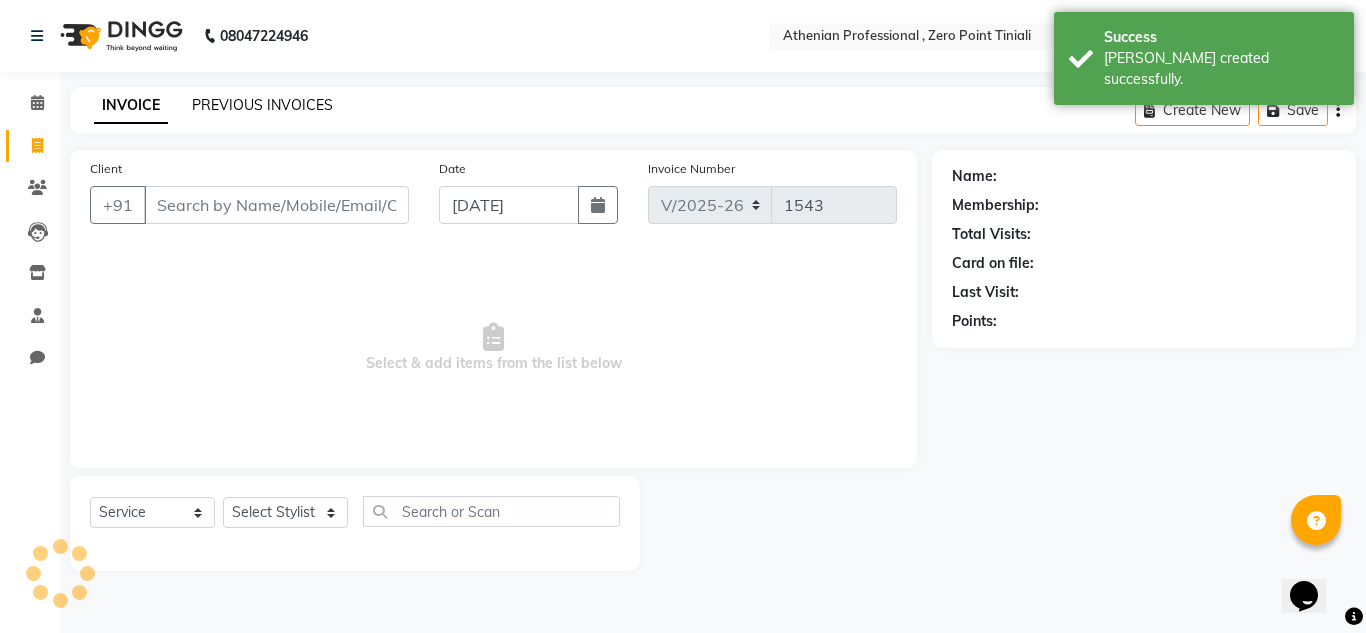 click on "PREVIOUS INVOICES" 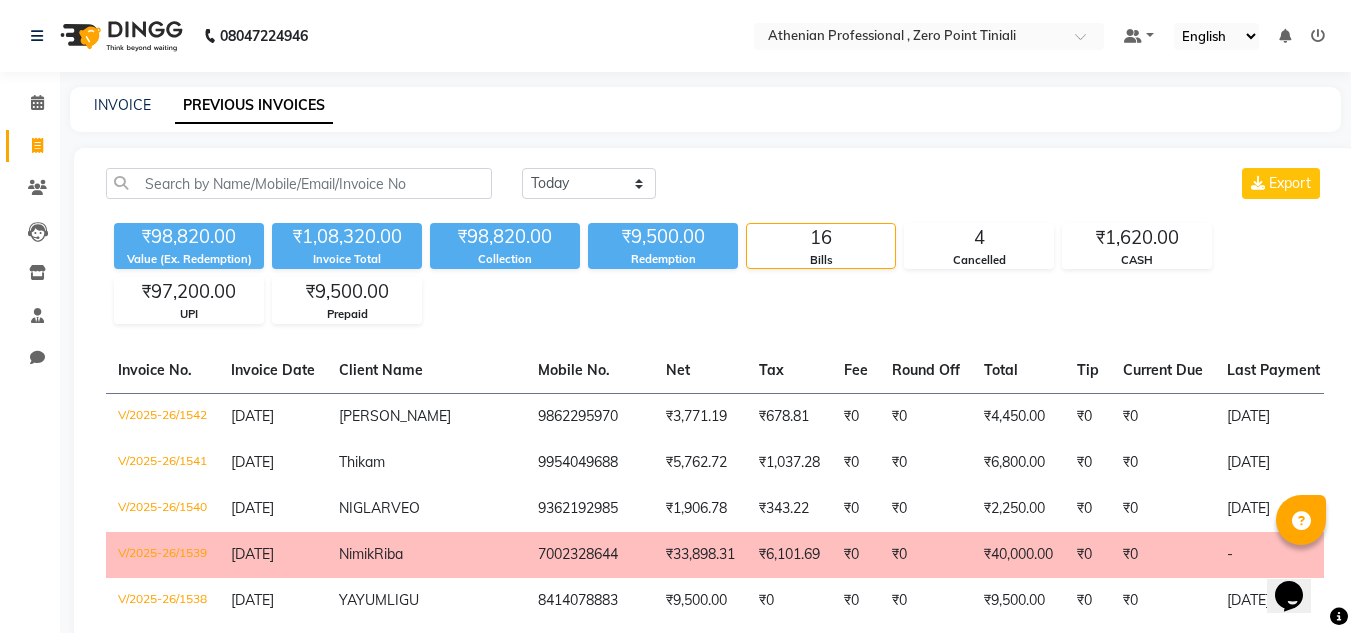 click on "PREVIOUS INVOICES" 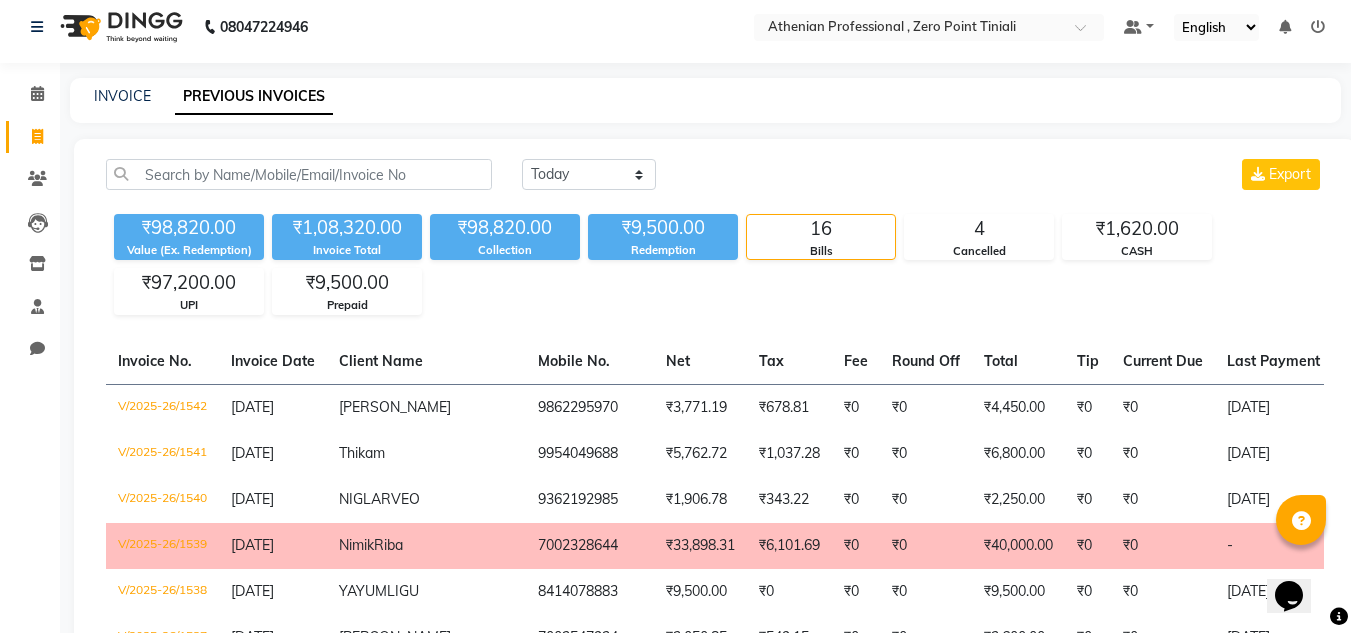 scroll, scrollTop: 1, scrollLeft: 0, axis: vertical 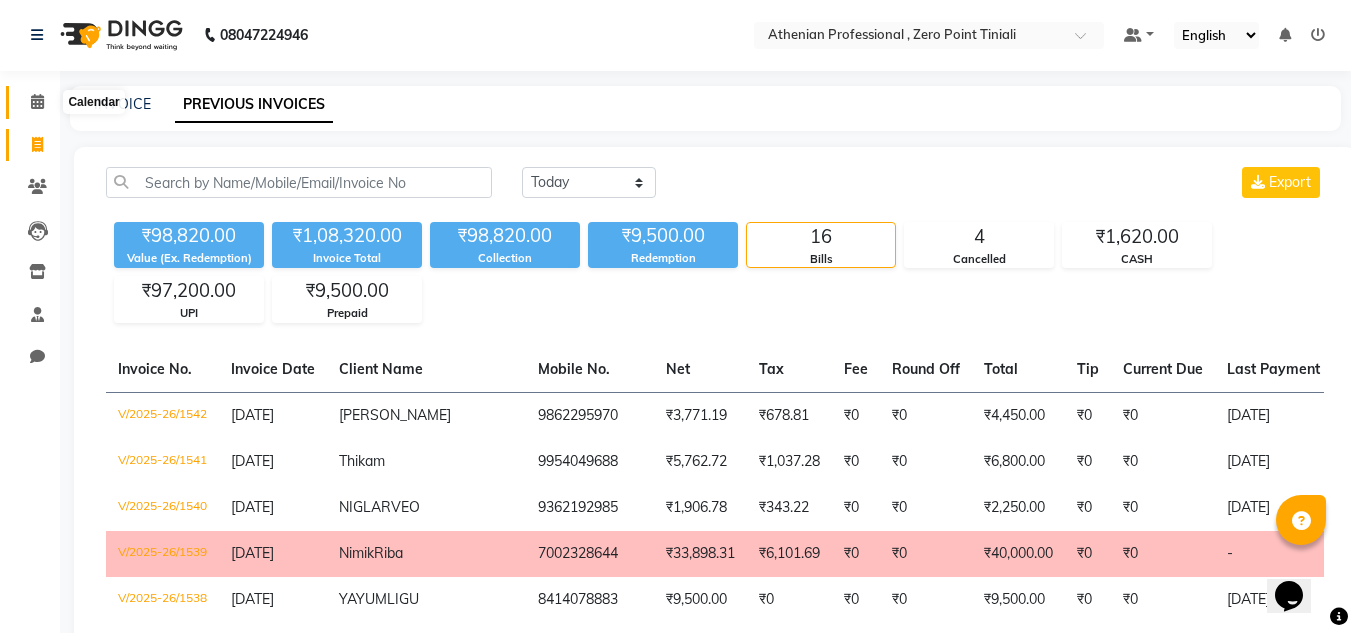 click 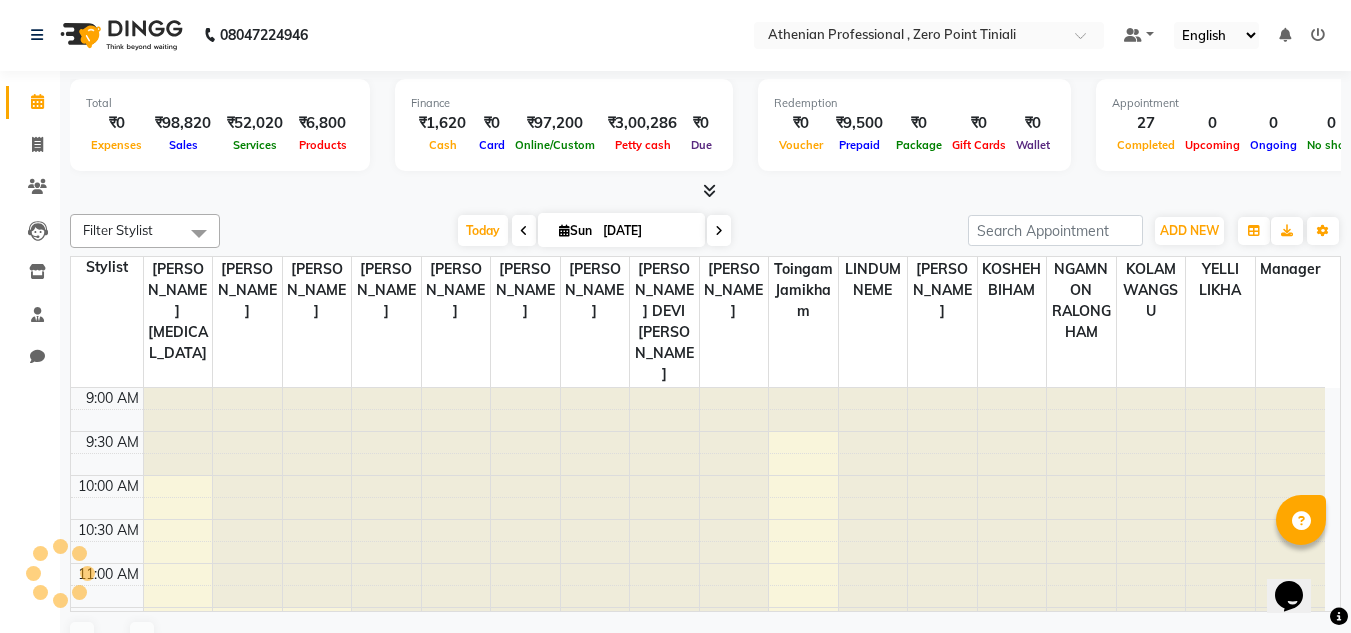 scroll, scrollTop: 0, scrollLeft: 0, axis: both 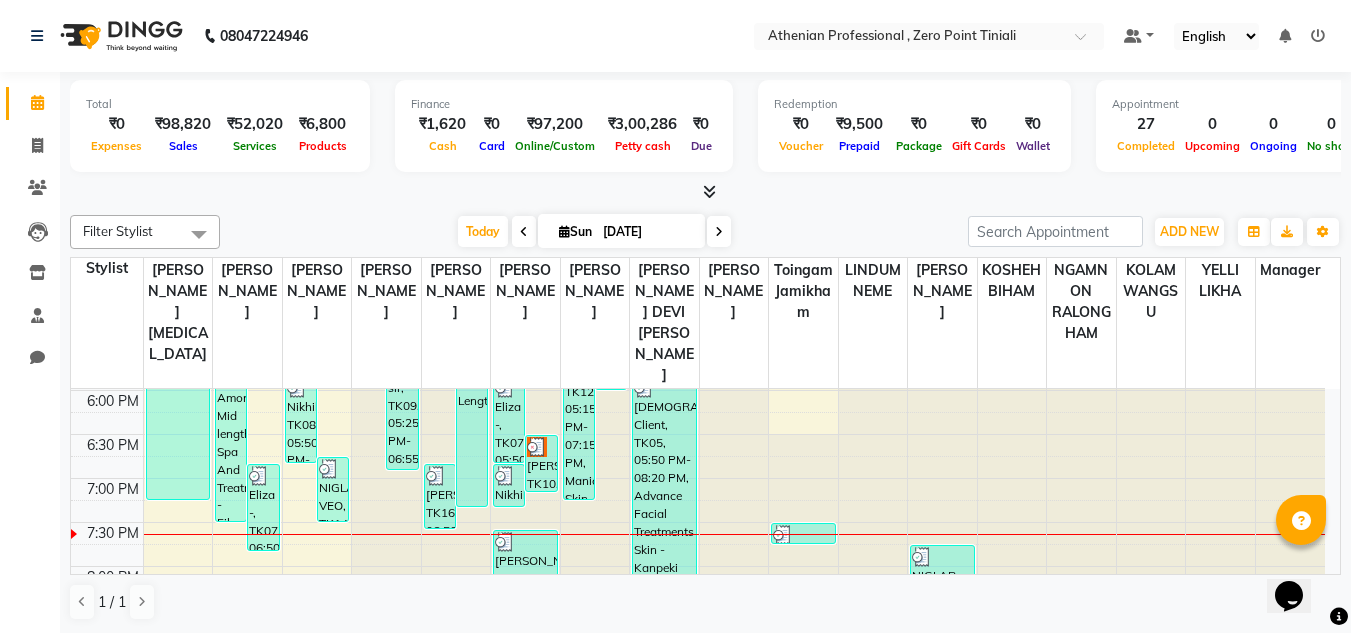 click at bounding box center (709, 191) 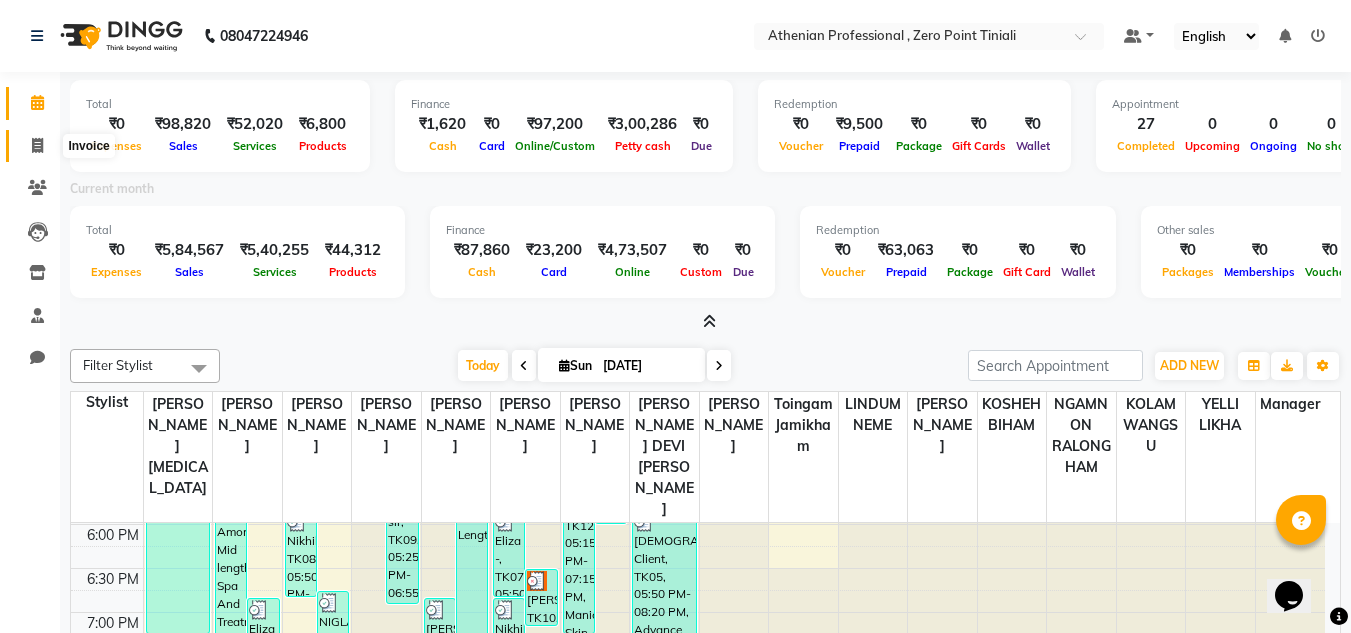 click 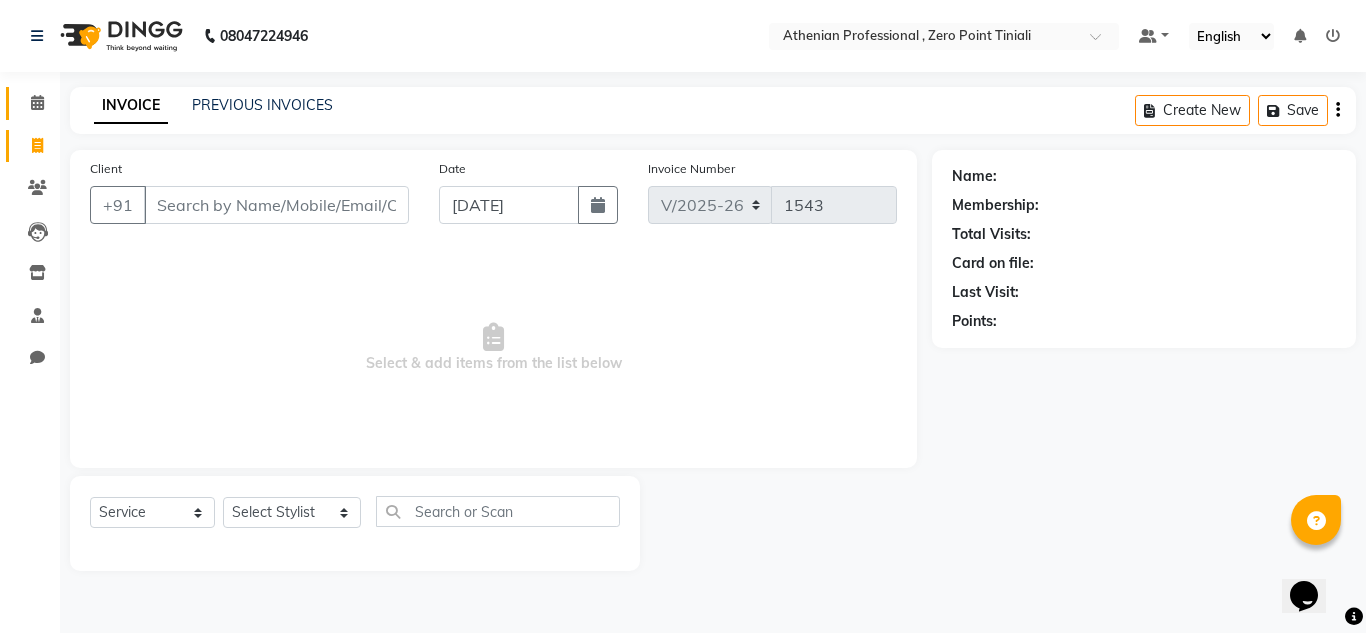 click 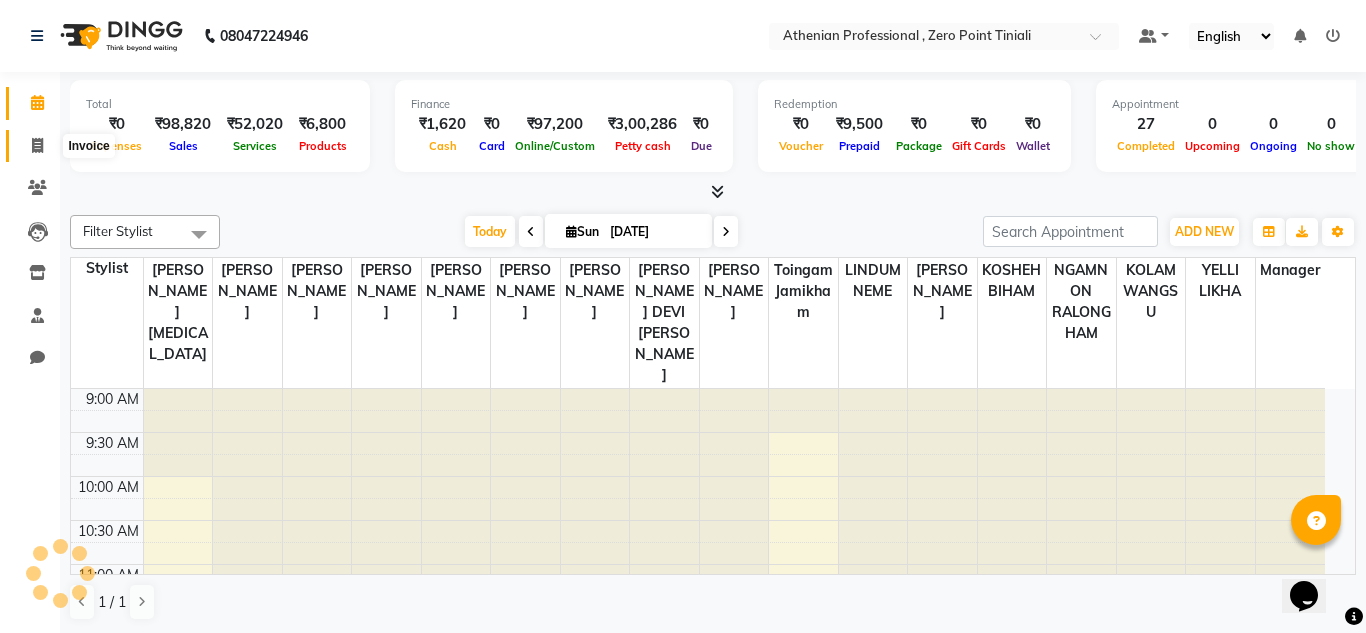 click 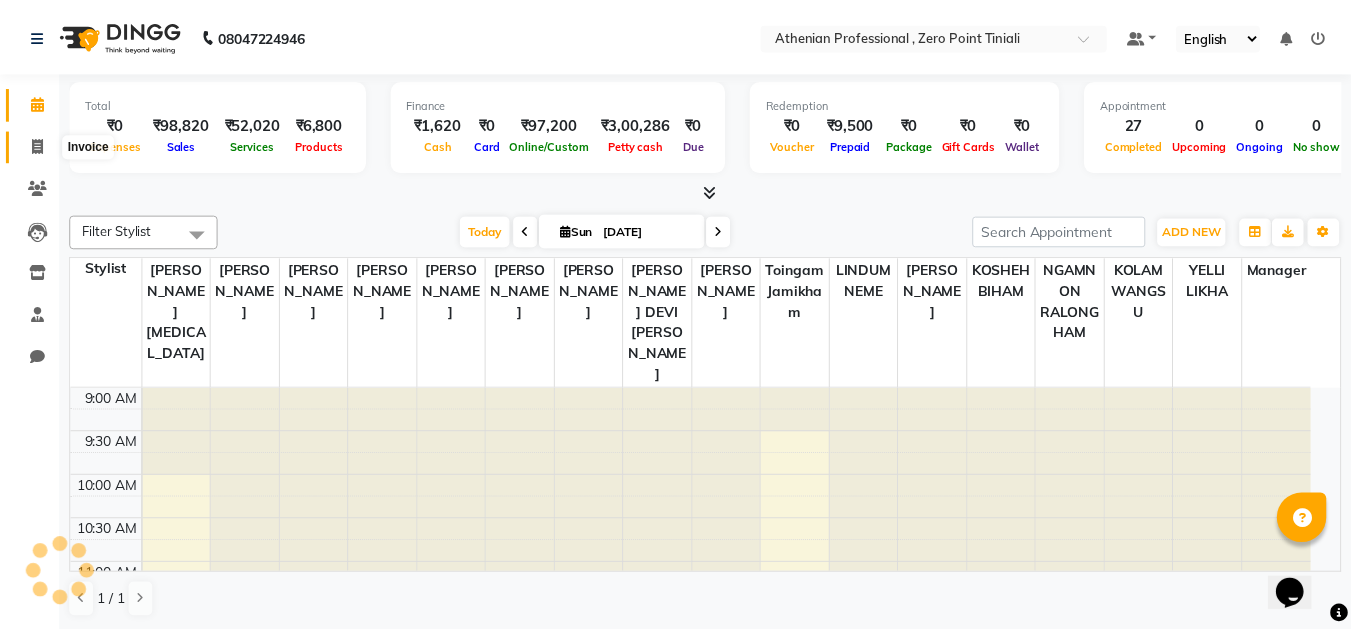 scroll, scrollTop: 0, scrollLeft: 0, axis: both 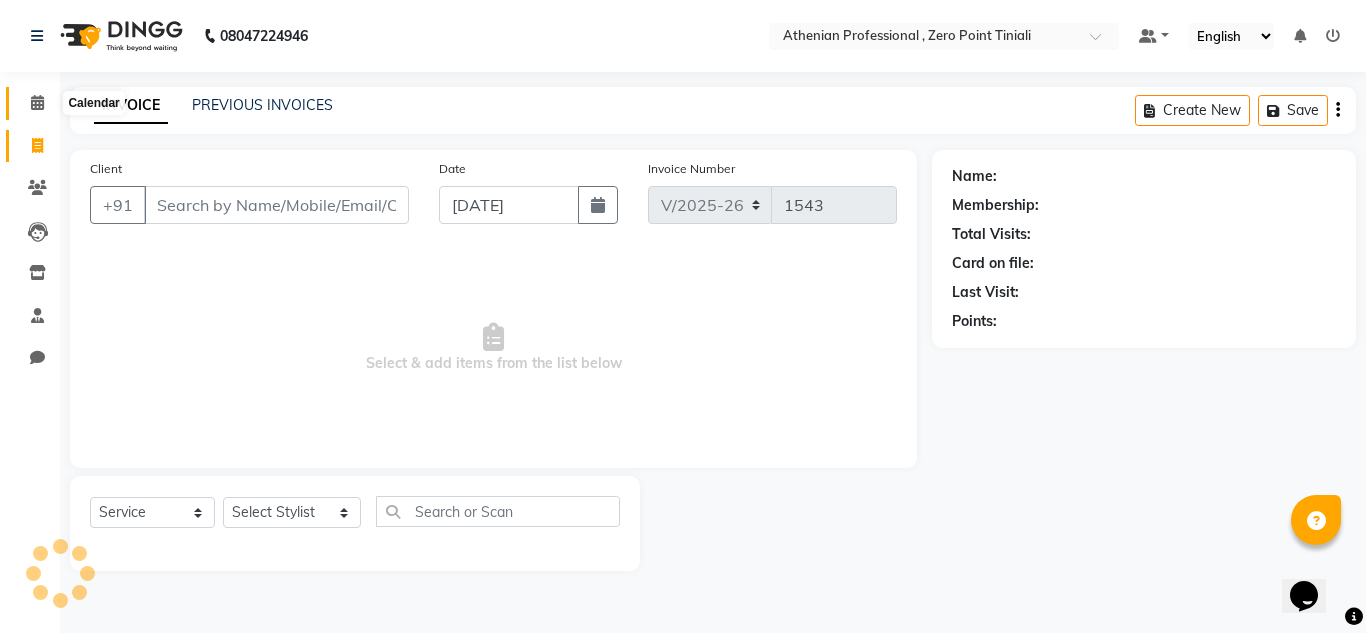 click 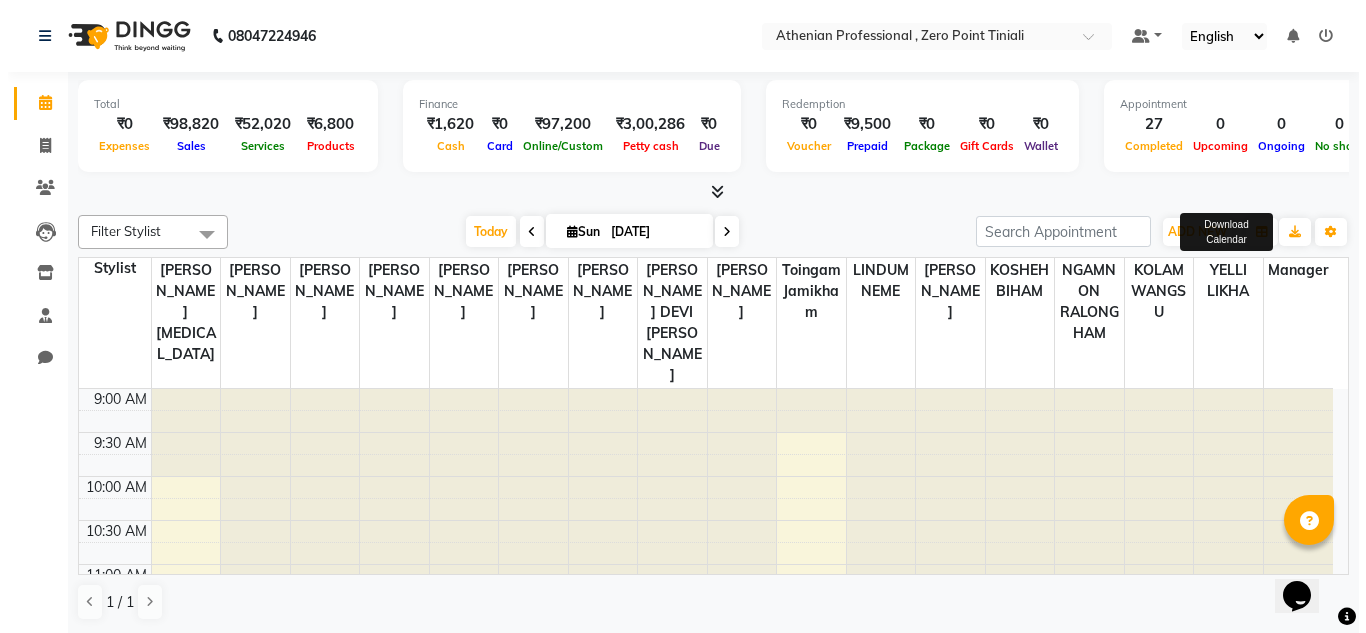 scroll, scrollTop: 0, scrollLeft: 0, axis: both 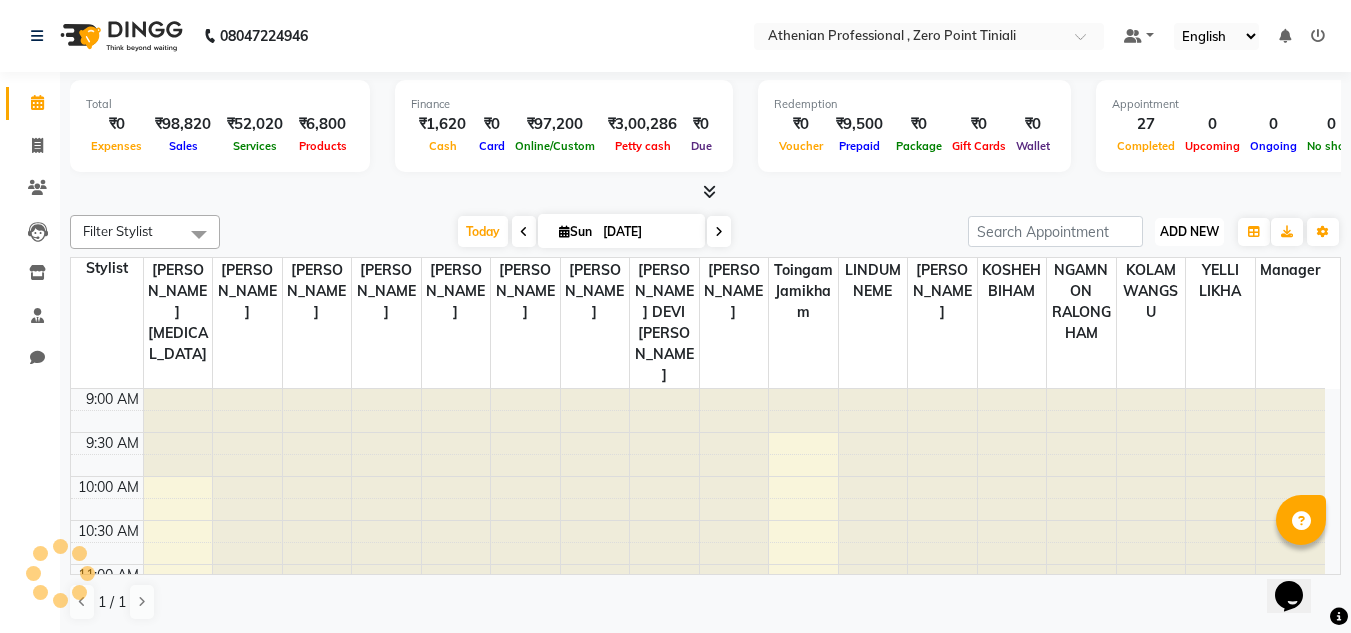 click on "ADD NEW" at bounding box center [1189, 231] 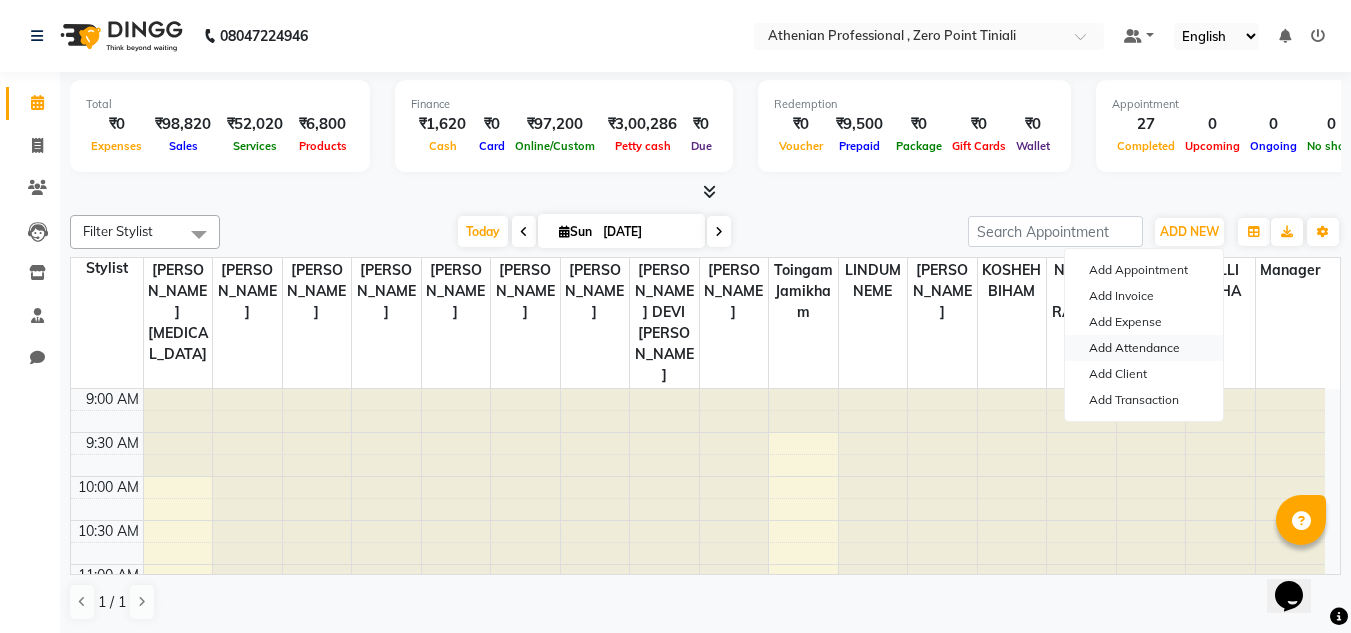 click on "Add Attendance" at bounding box center (1144, 348) 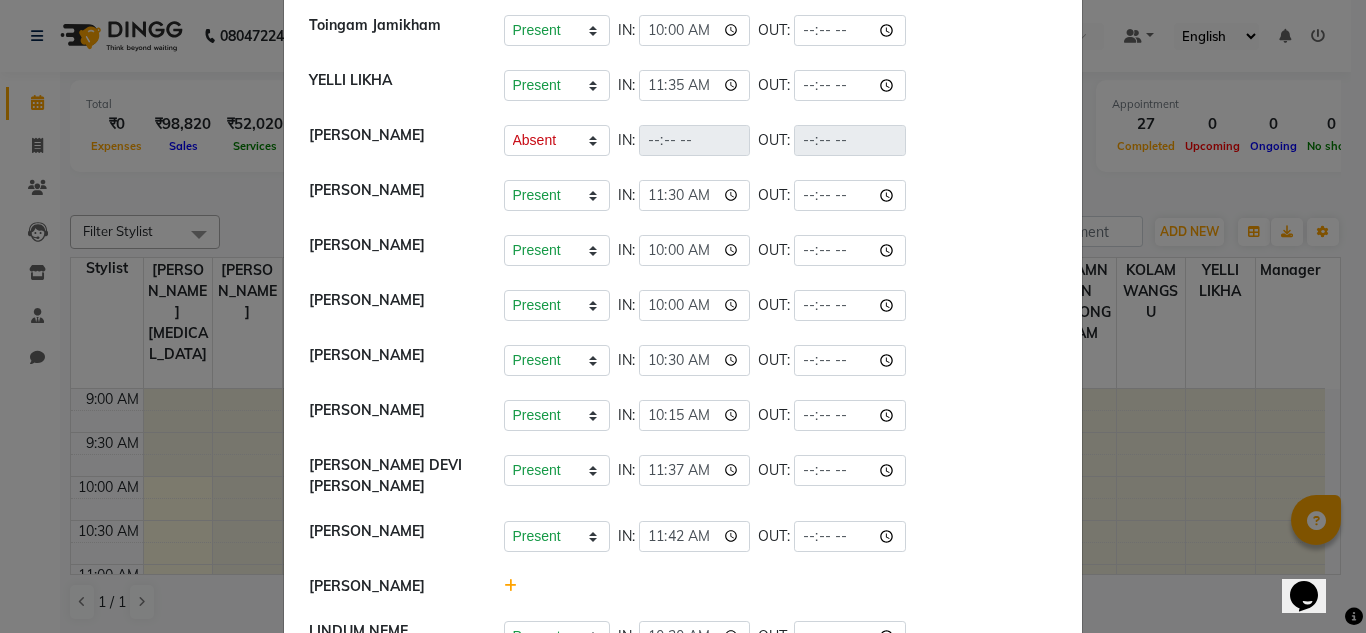 scroll, scrollTop: 73, scrollLeft: 0, axis: vertical 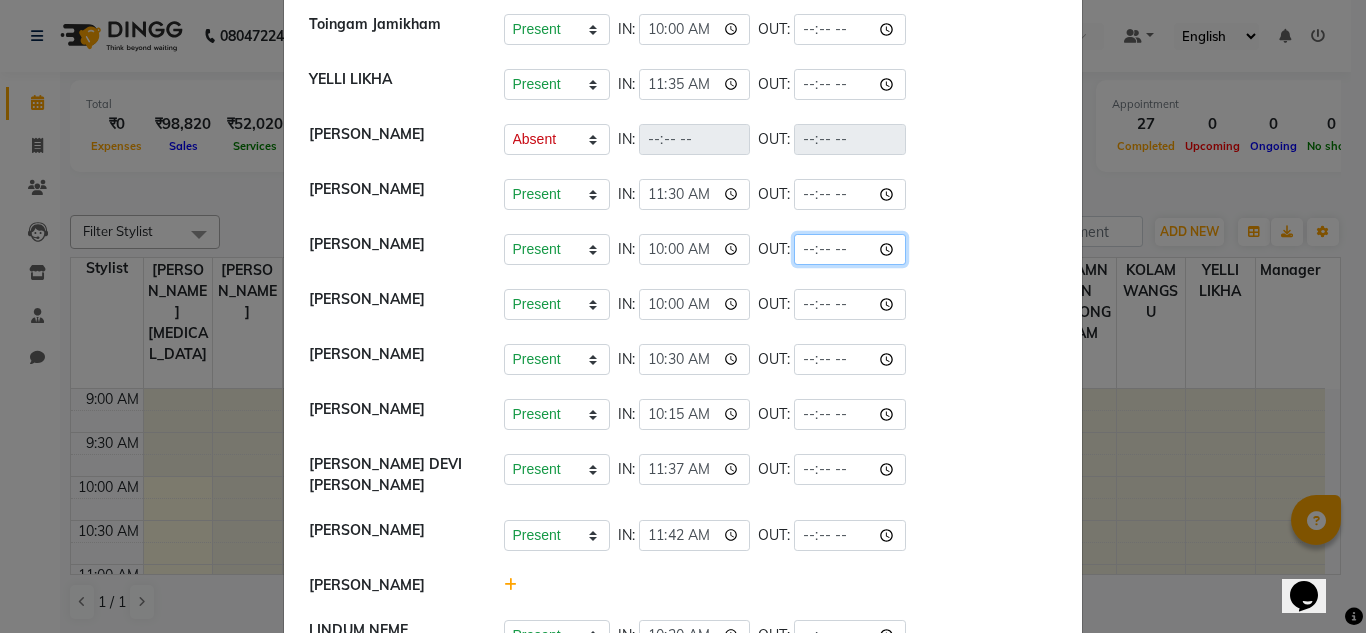 click 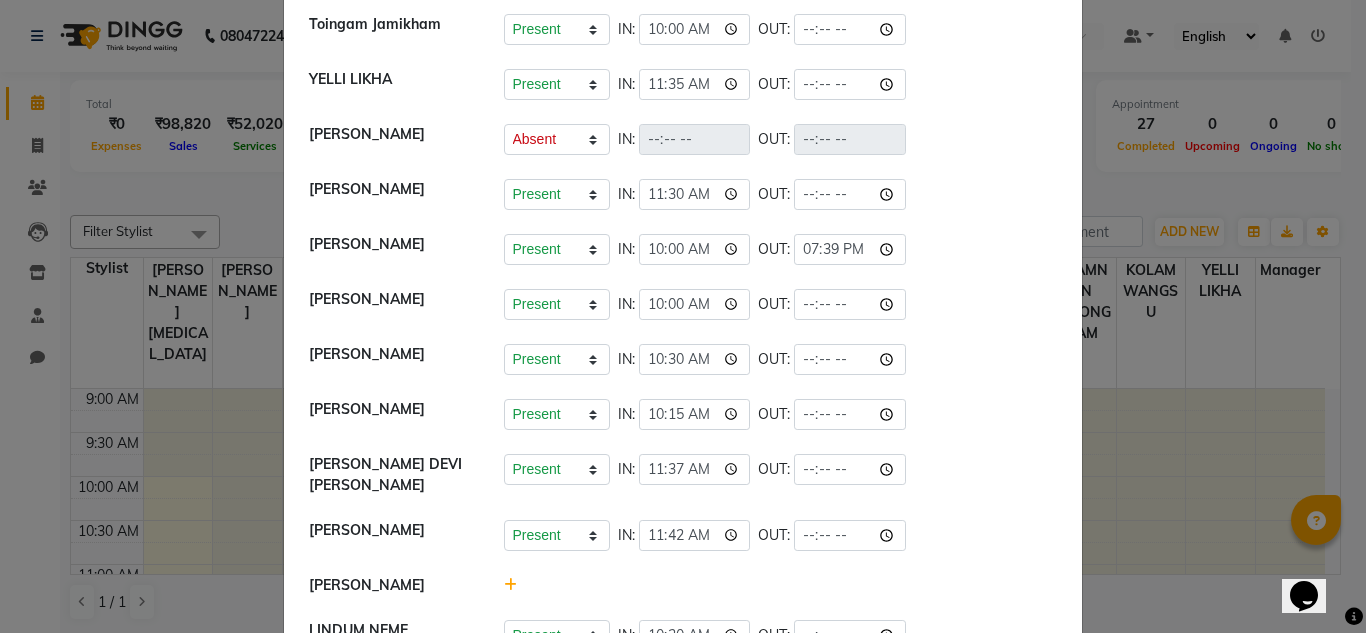 click on "[PERSON_NAME]   Present   Absent   Late   Half Day   Weekly Off  IN:  10:00 OUT:" 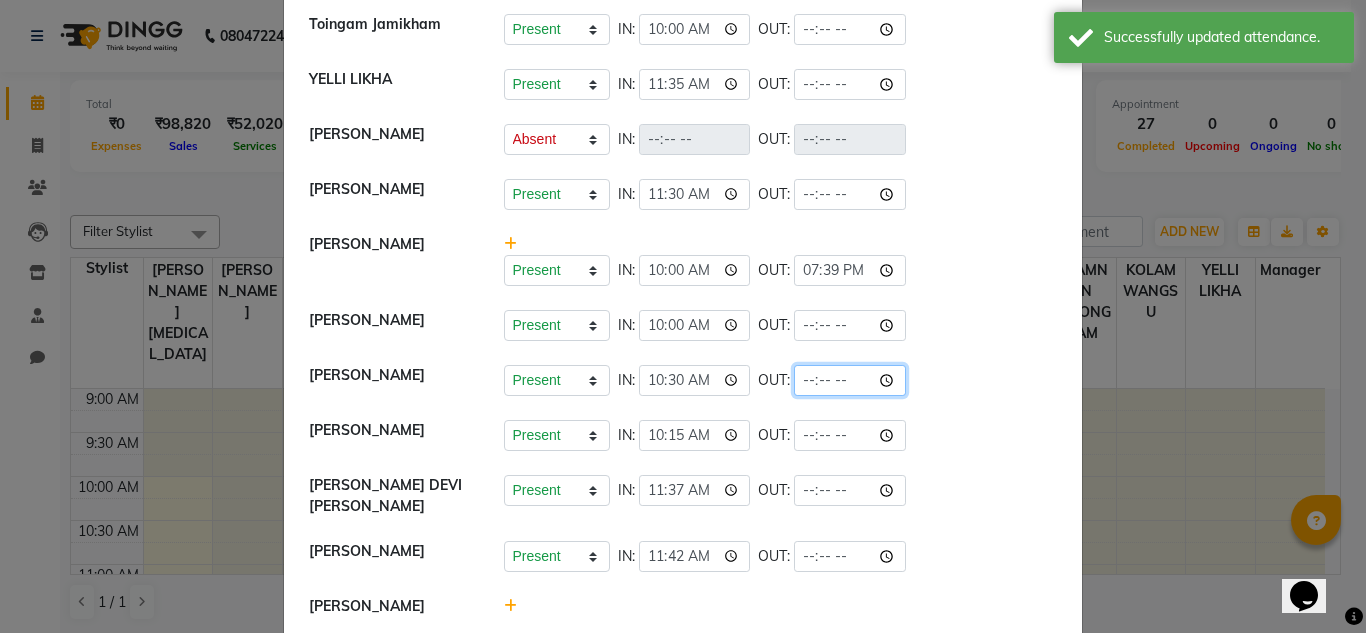 click 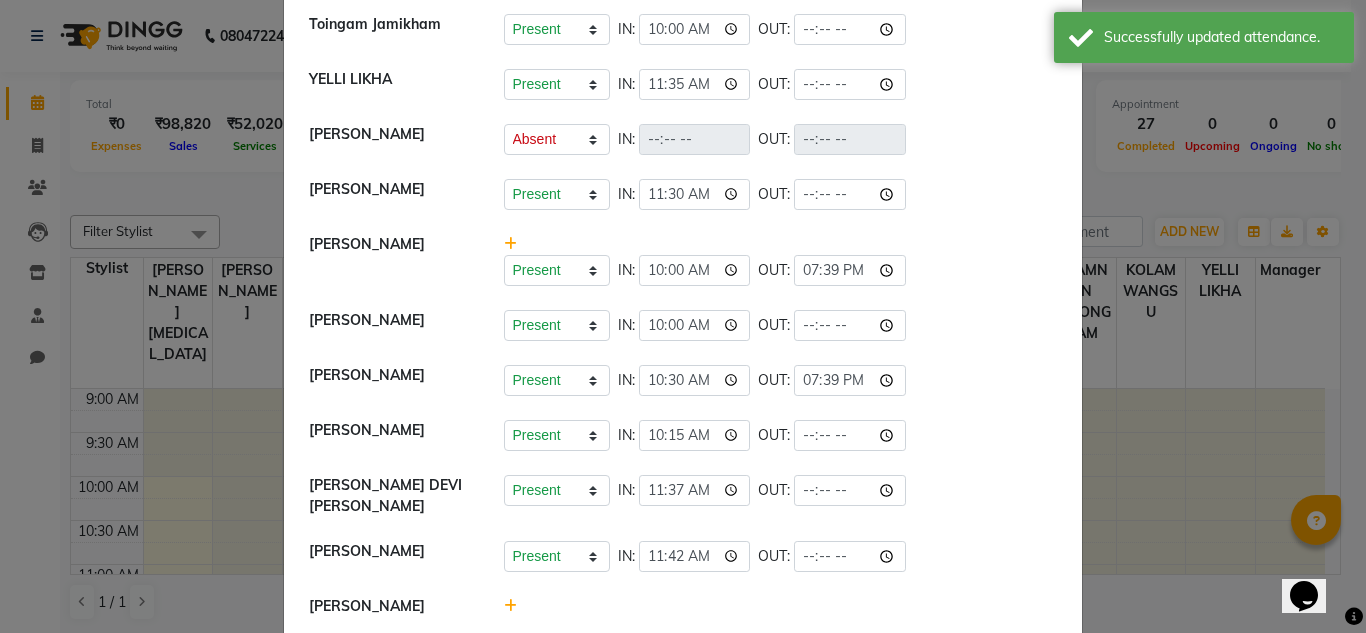 click on "[PERSON_NAME]   Present   Absent   Late   Half Day   Weekly Off  IN:  10:00 OUT:  19:39" 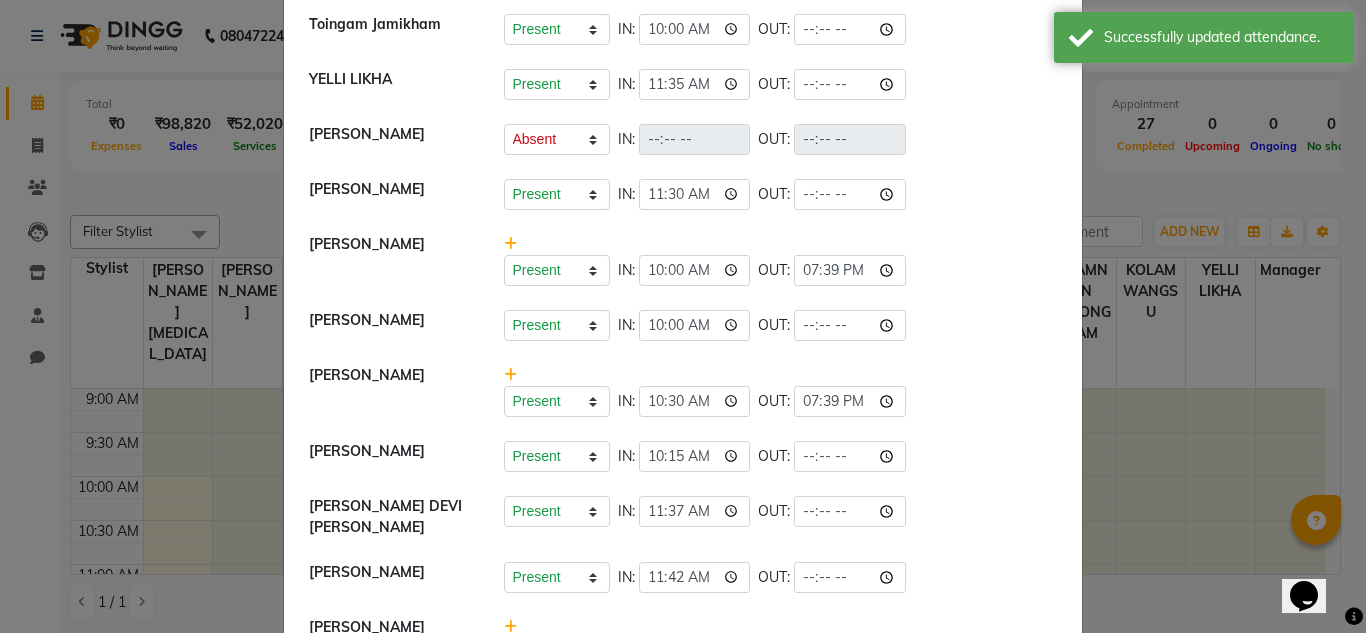 scroll, scrollTop: 211, scrollLeft: 0, axis: vertical 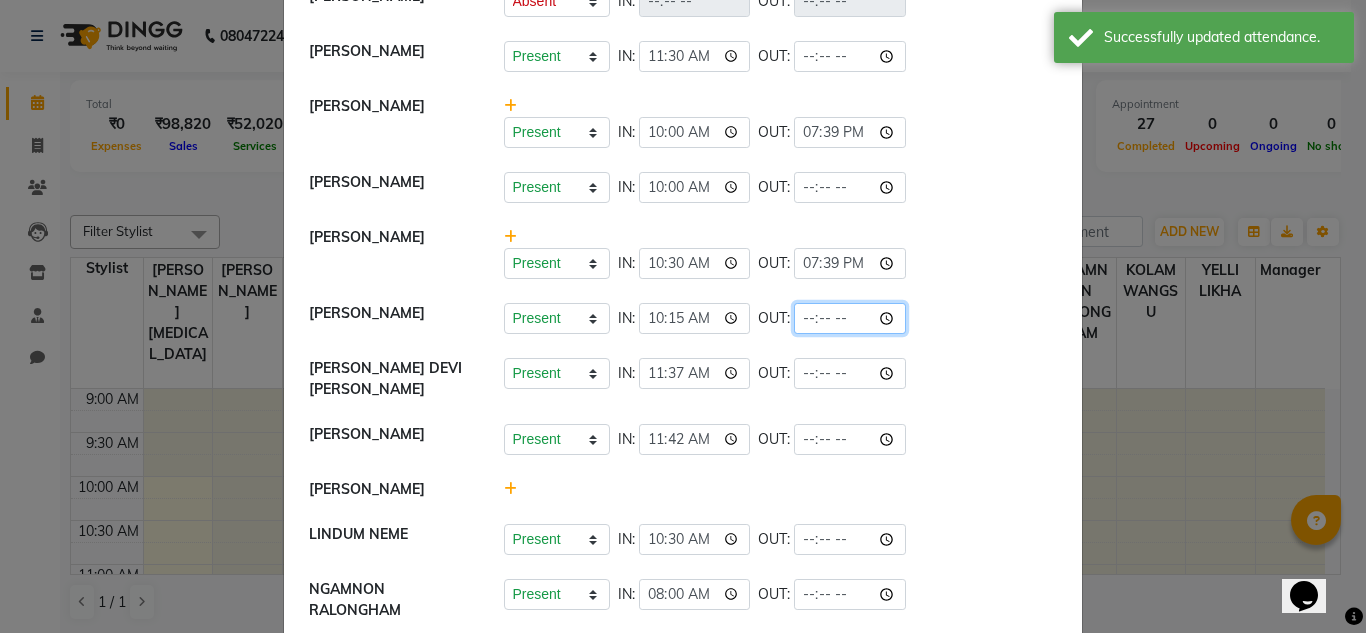 click 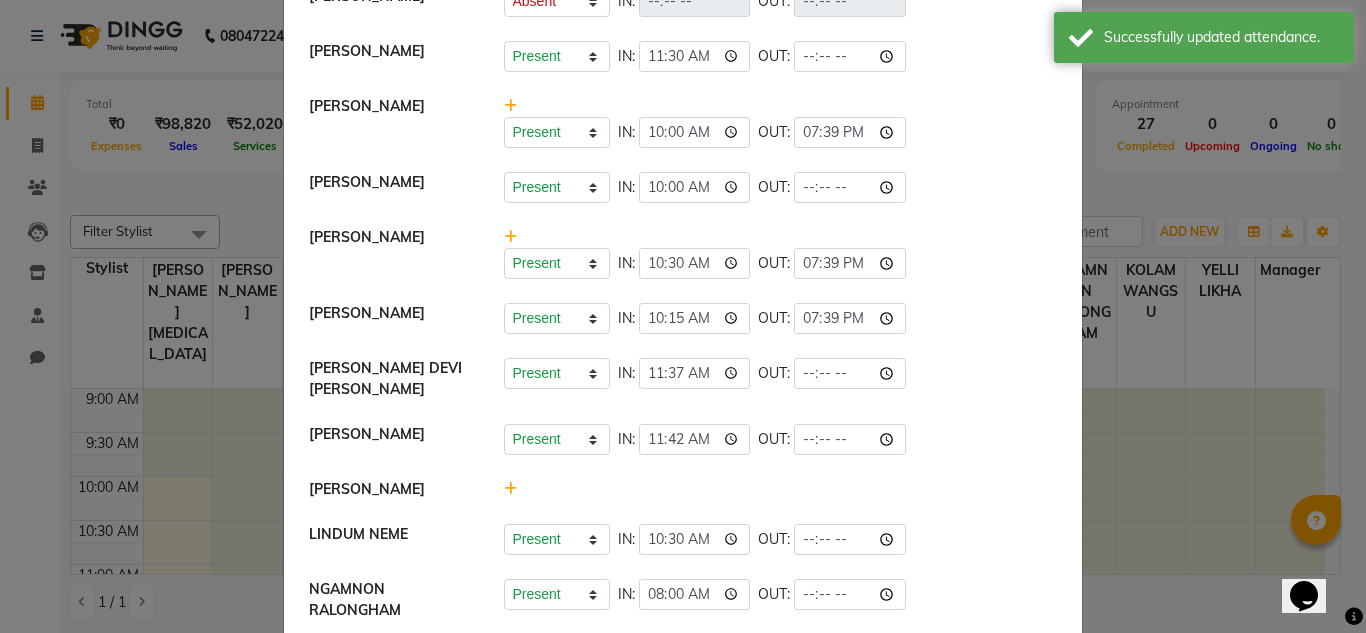 click on "[PERSON_NAME] DEVI [PERSON_NAME]   Present   Absent   Late   Half Day   Weekly Off  IN:  11:37 OUT:" 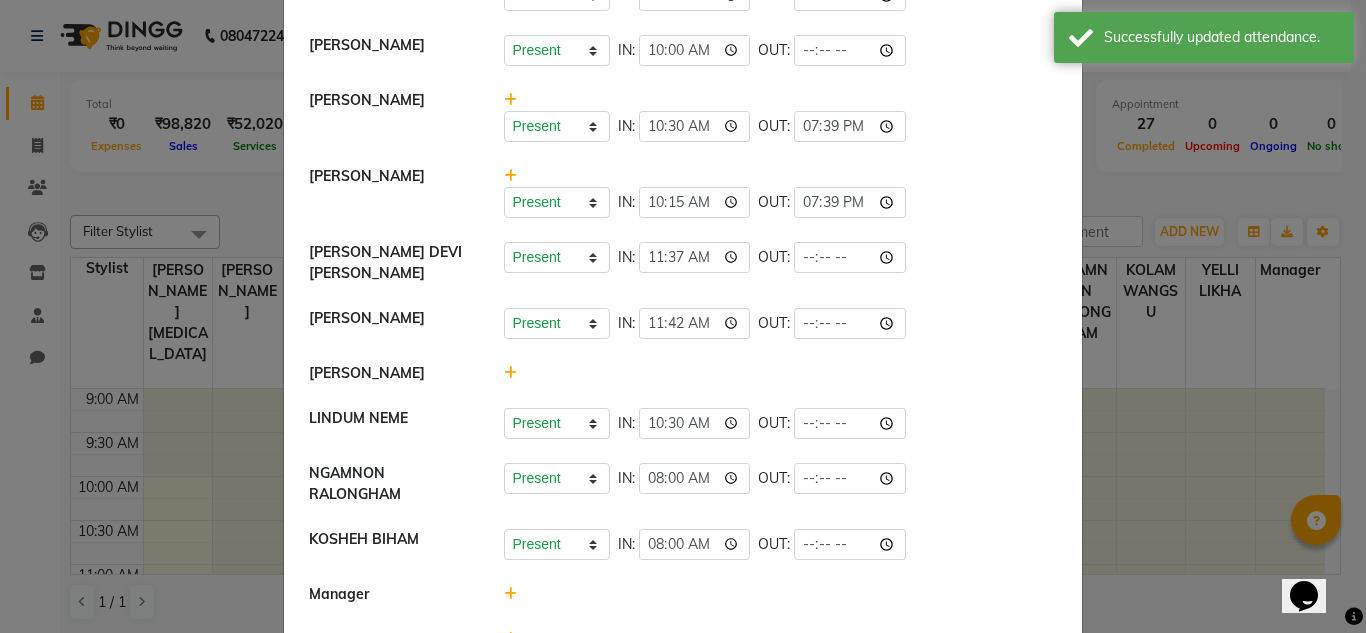 scroll, scrollTop: 368, scrollLeft: 0, axis: vertical 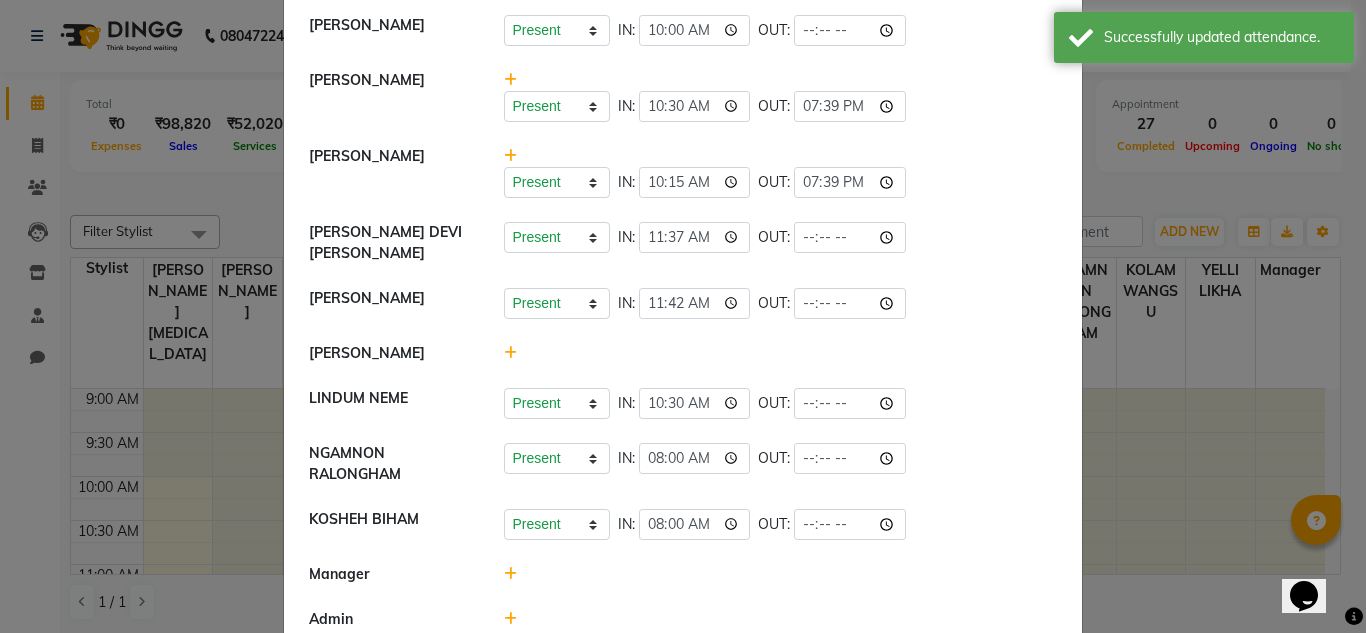 click 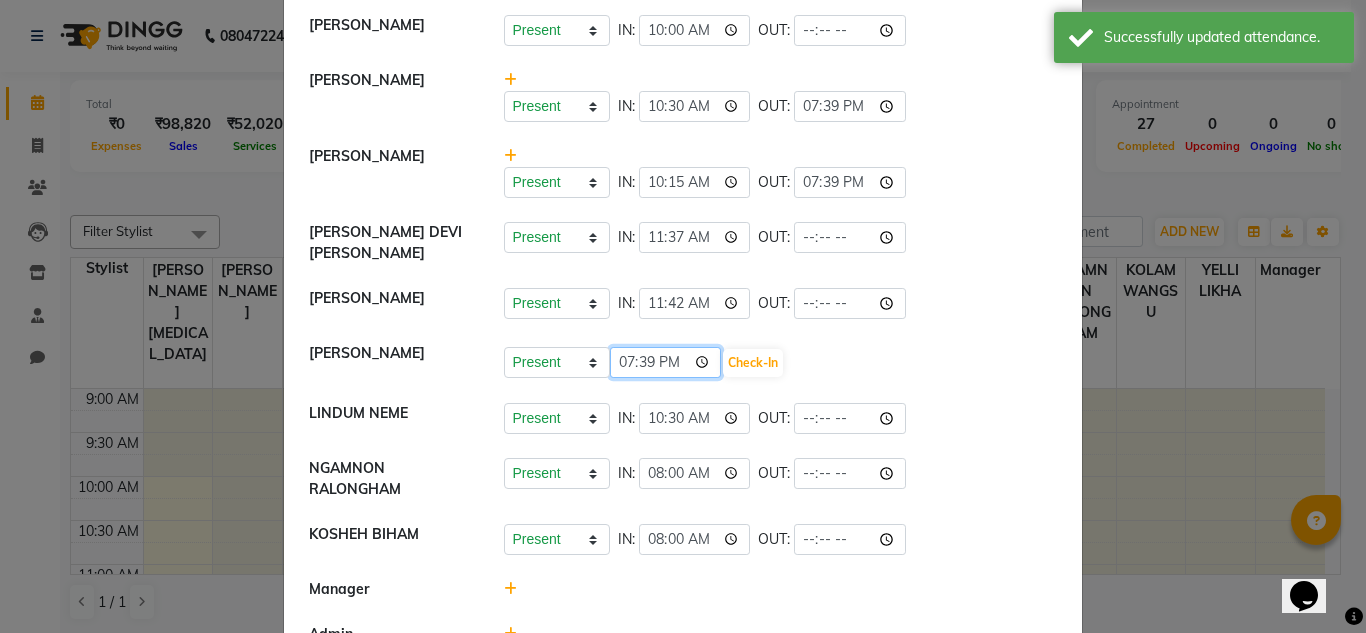 click on "19:39" 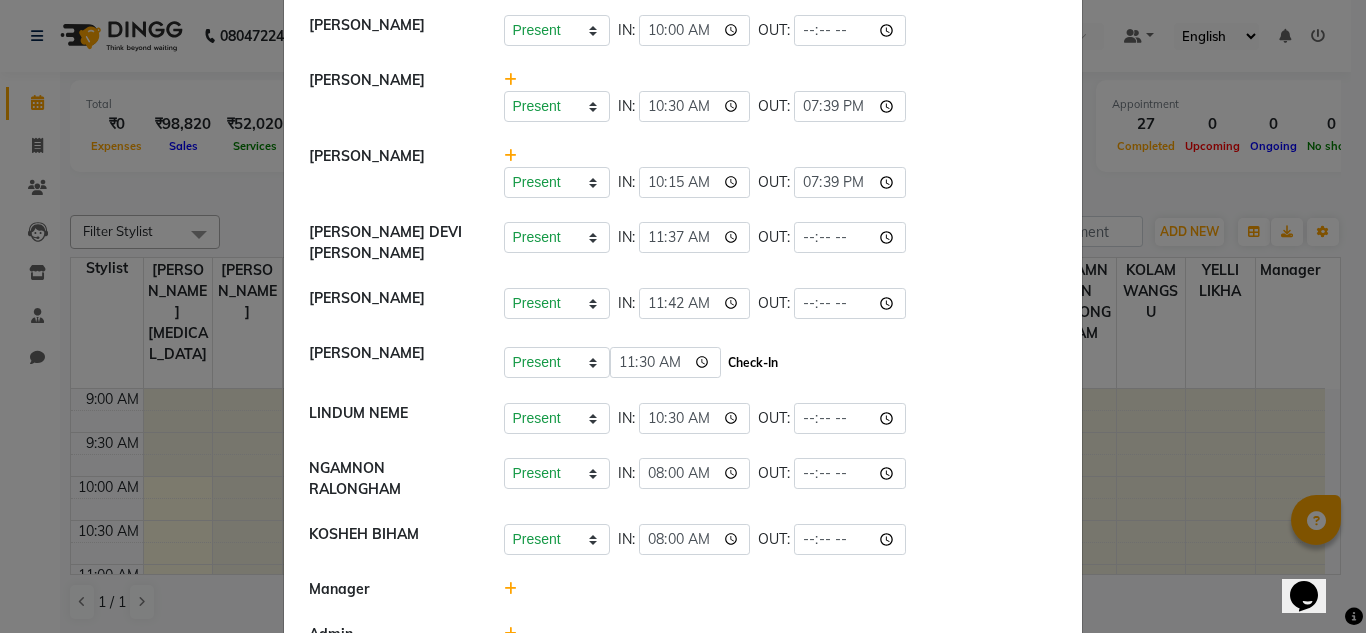 click on "Check-In" 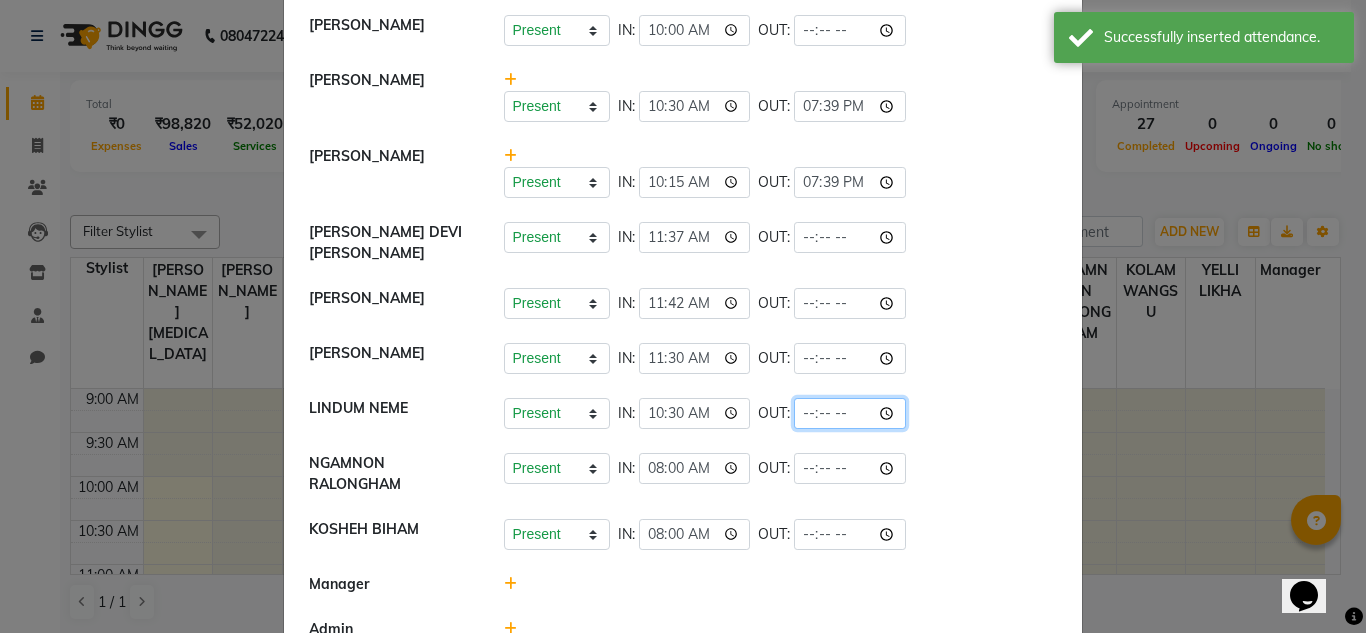 click 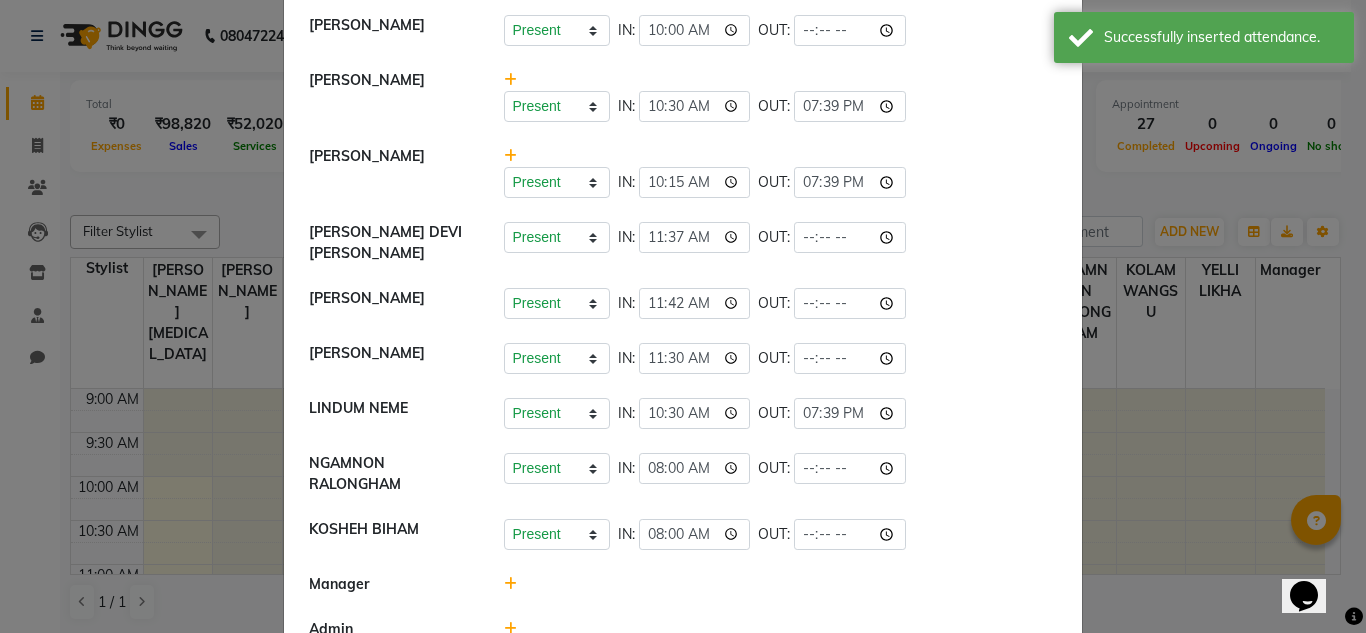 click on "LINDUM NEME   Present   Absent   Late   Half Day   Weekly Off  IN:  10:30 OUT:  19:39" 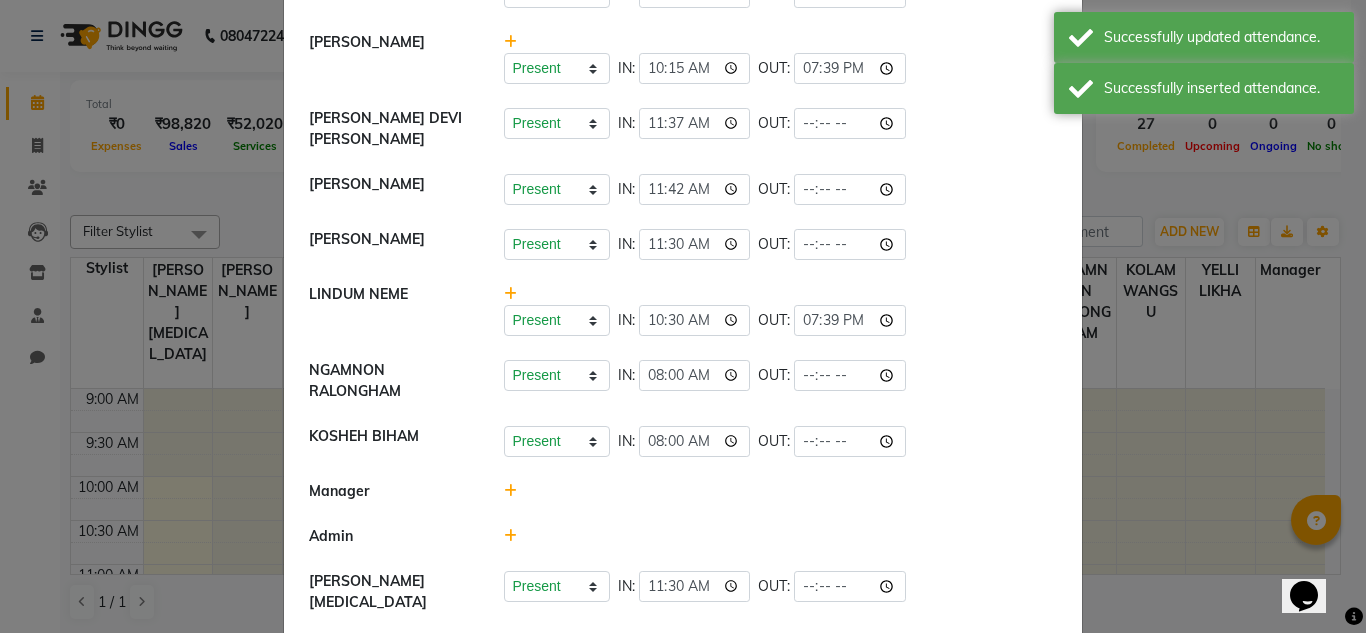 scroll, scrollTop: 483, scrollLeft: 0, axis: vertical 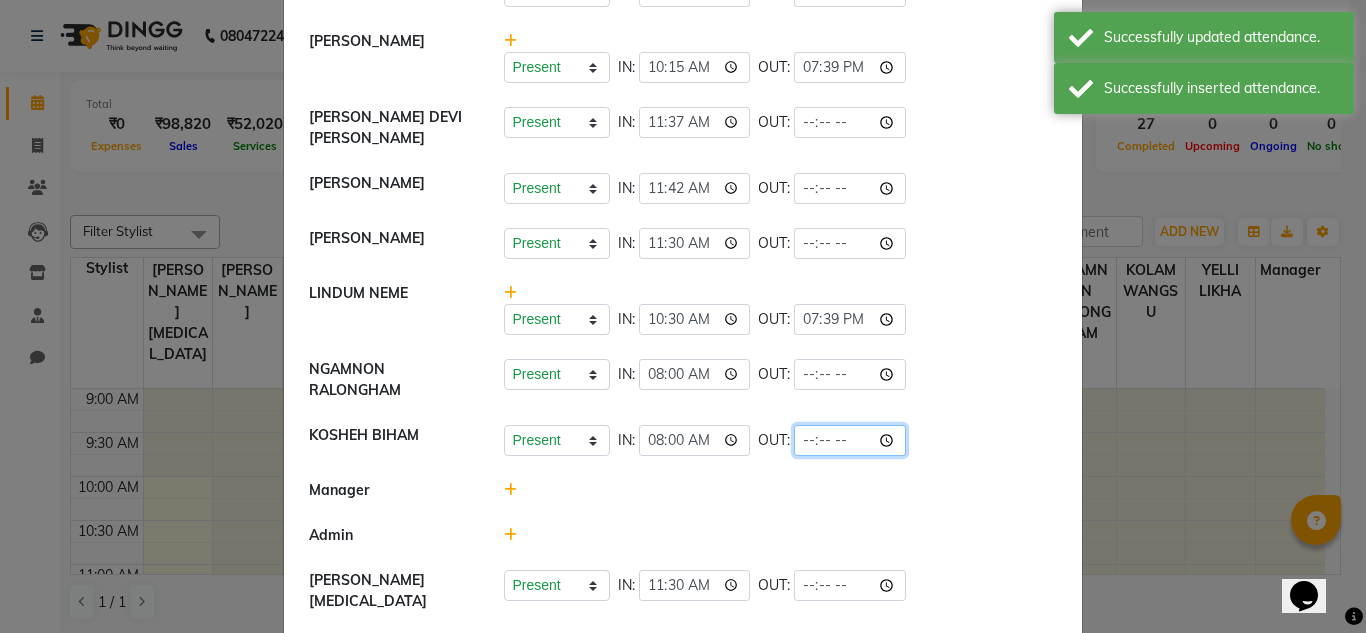 click 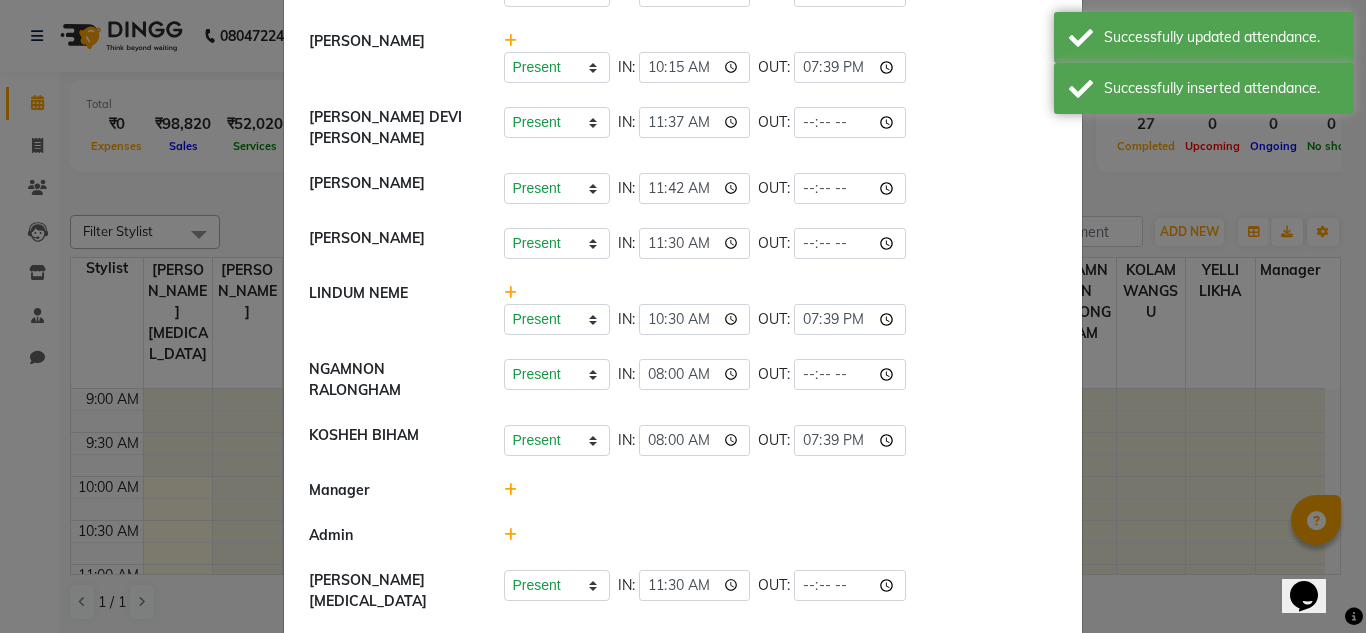 click on "LINDUM NEME   Present   Absent   Late   Half Day   Weekly Off  IN:  10:30 OUT:  19:39" 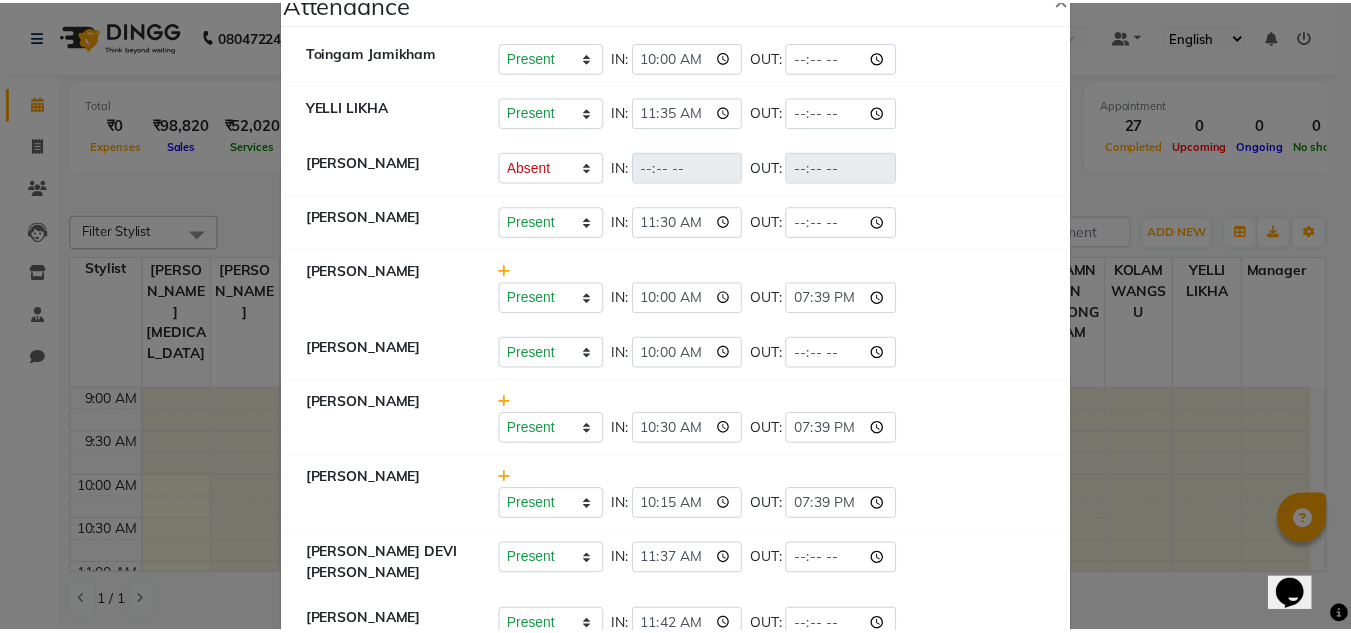 scroll, scrollTop: 0, scrollLeft: 0, axis: both 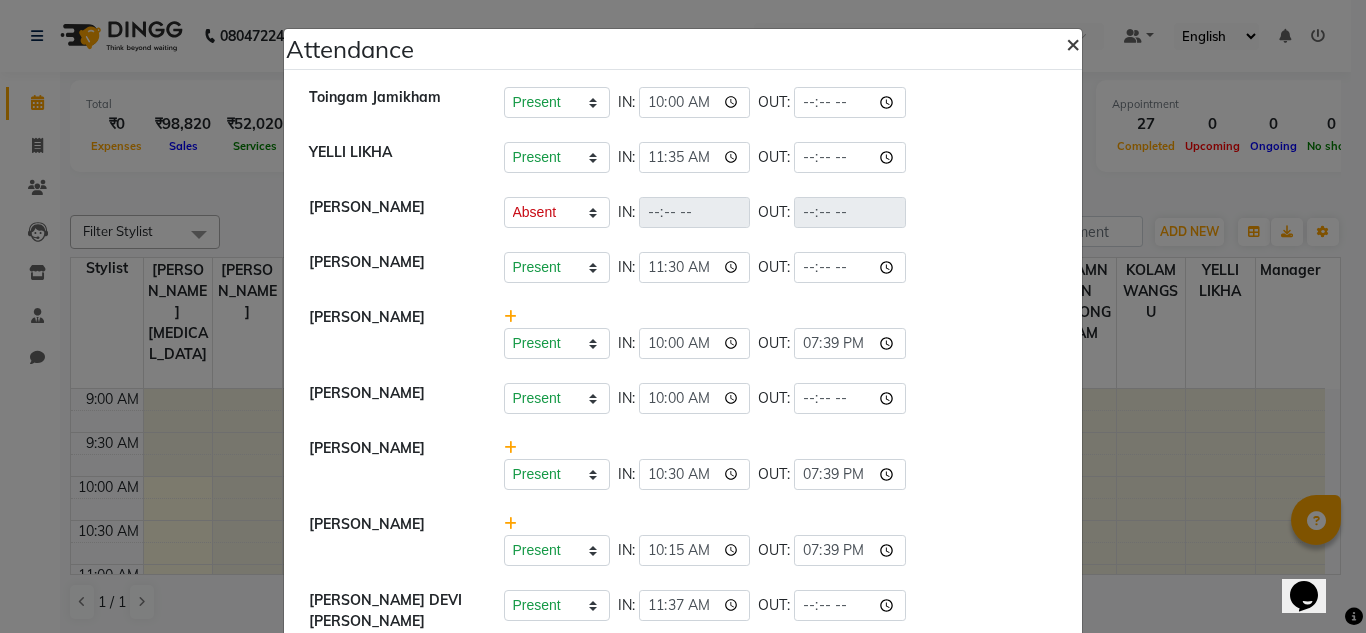 click on "×" 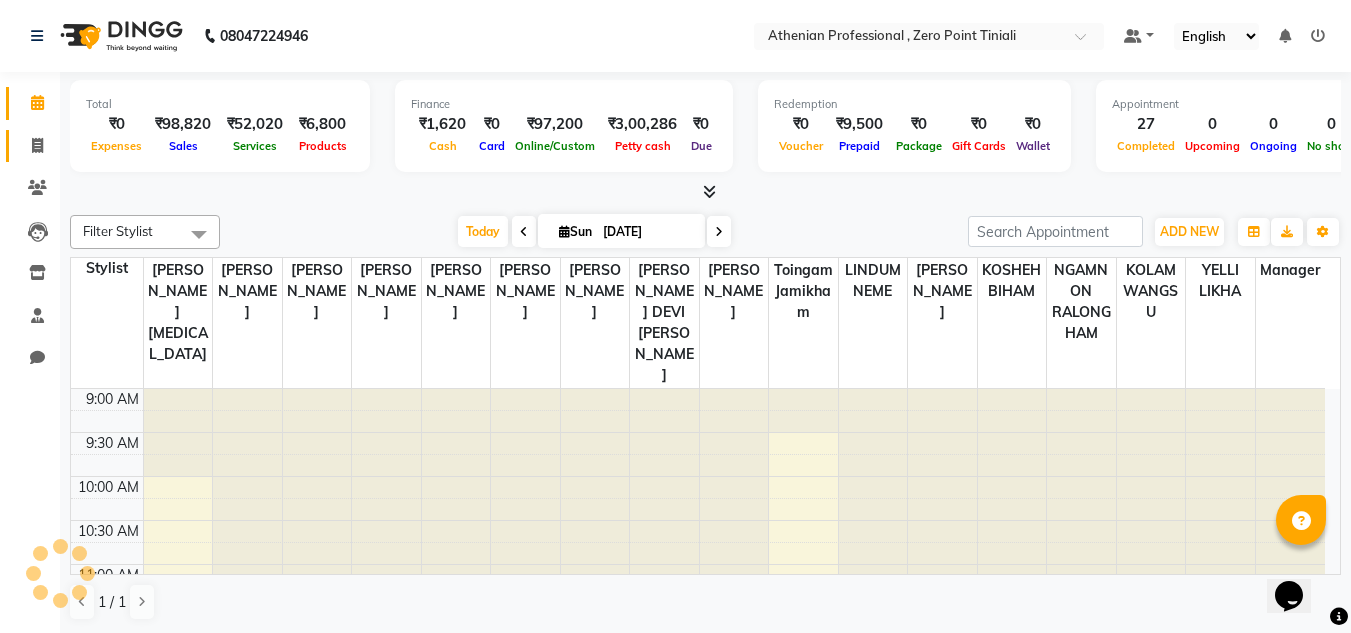 click on "Invoice" 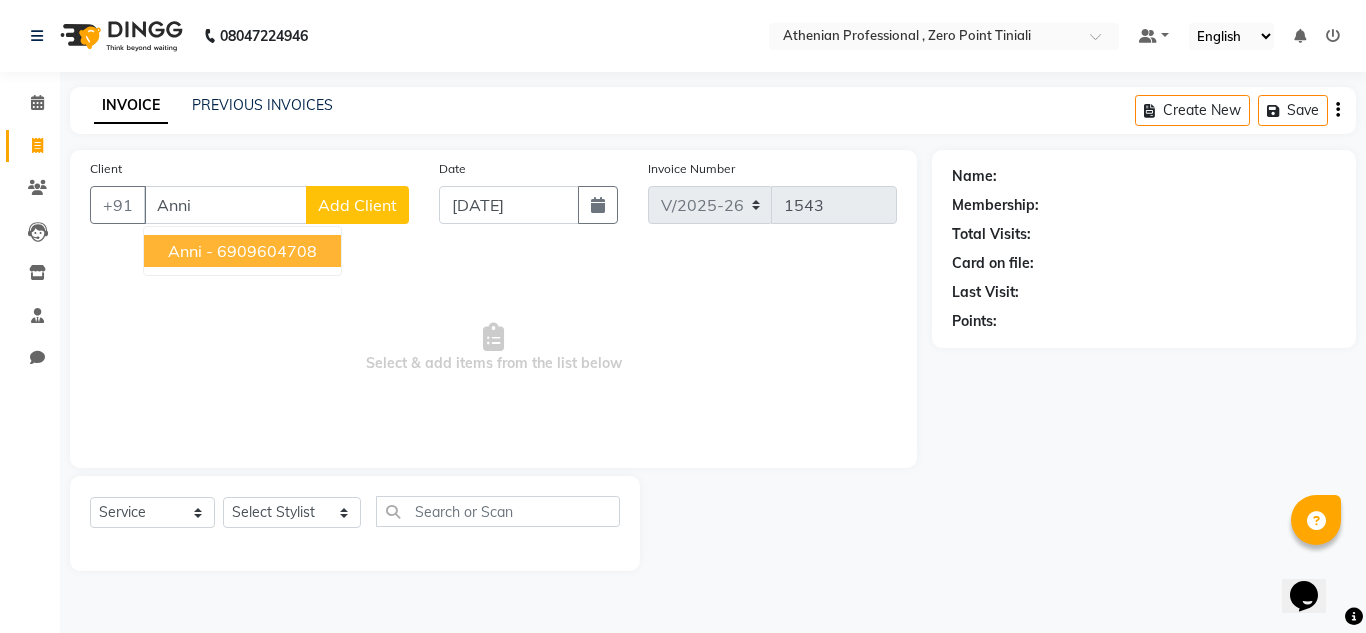 click on "6909604708" at bounding box center [267, 251] 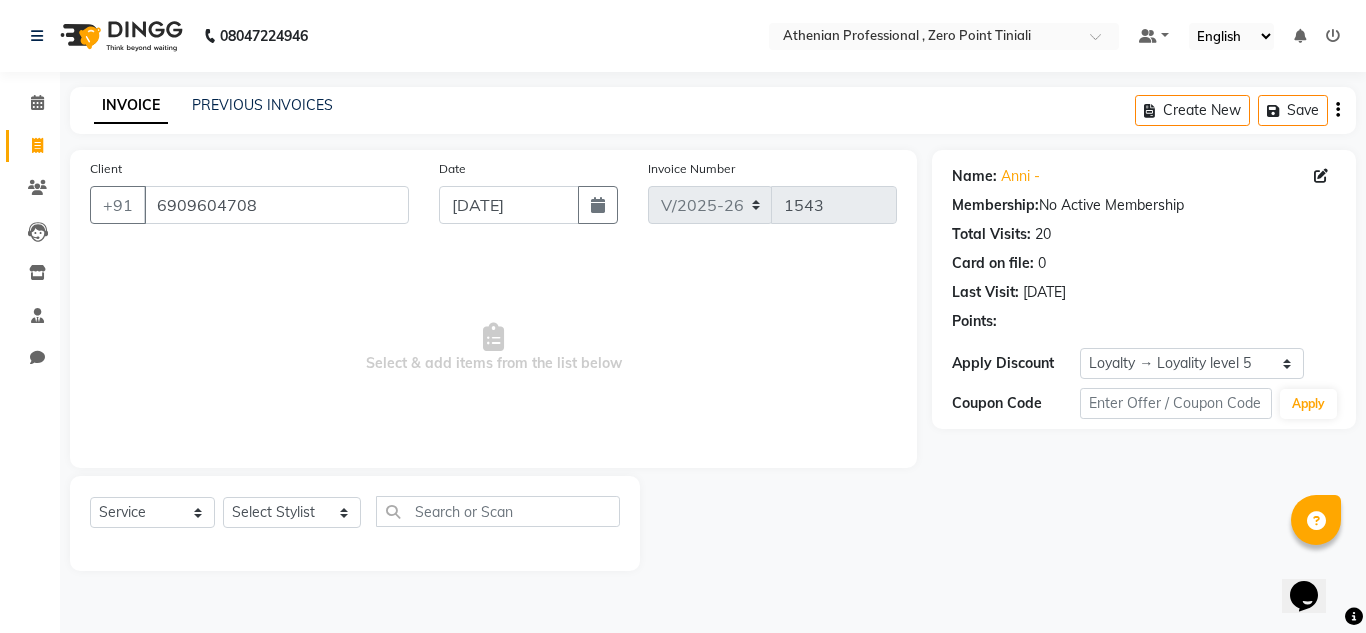 click on "Select  Service  Product  Membership  Package Voucher Prepaid Gift Card  Select Stylist Abin [MEDICAL_DATA] Admin [PERSON_NAME] KOLAM WANGSU KOSHEH BIHAM LINDUM NEME MAHINDRA [PERSON_NAME] Manager [PERSON_NAME] MINUKA [PERSON_NAME] NGAMNON RALONGHAM [PERSON_NAME] [PERSON_NAME] SUMI [PERSON_NAME] DEVI [PERSON_NAME] TAMCHI YAMA Toingam Jamikham YELLI LIKHA" 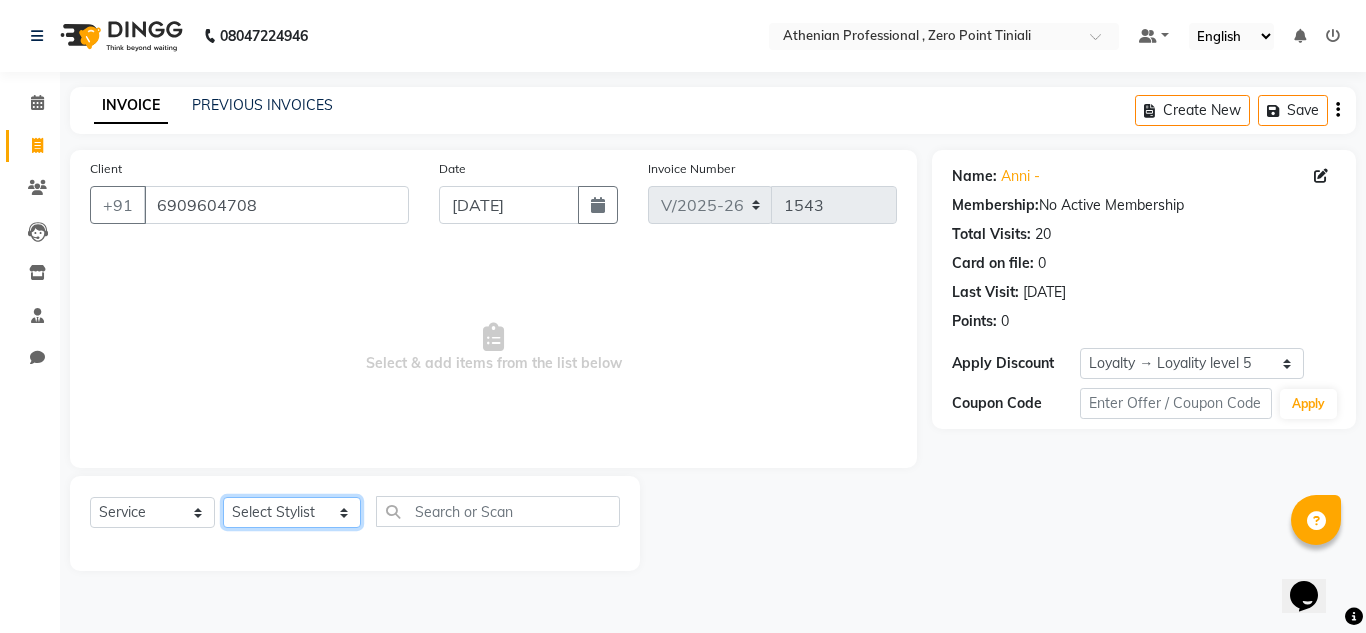 click on "Select Stylist [PERSON_NAME][MEDICAL_DATA] Admin [PERSON_NAME] KOLAM WANGSU KOSHEH BIHAM LINDUM NEME MAHINDRA [PERSON_NAME] Manager [PERSON_NAME] MINUKA [PERSON_NAME] NGAMNON RALONGHAM [PERSON_NAME] [PERSON_NAME] SUMI [PERSON_NAME] DEVI [PERSON_NAME] Jamikham YELLI LIKHA" 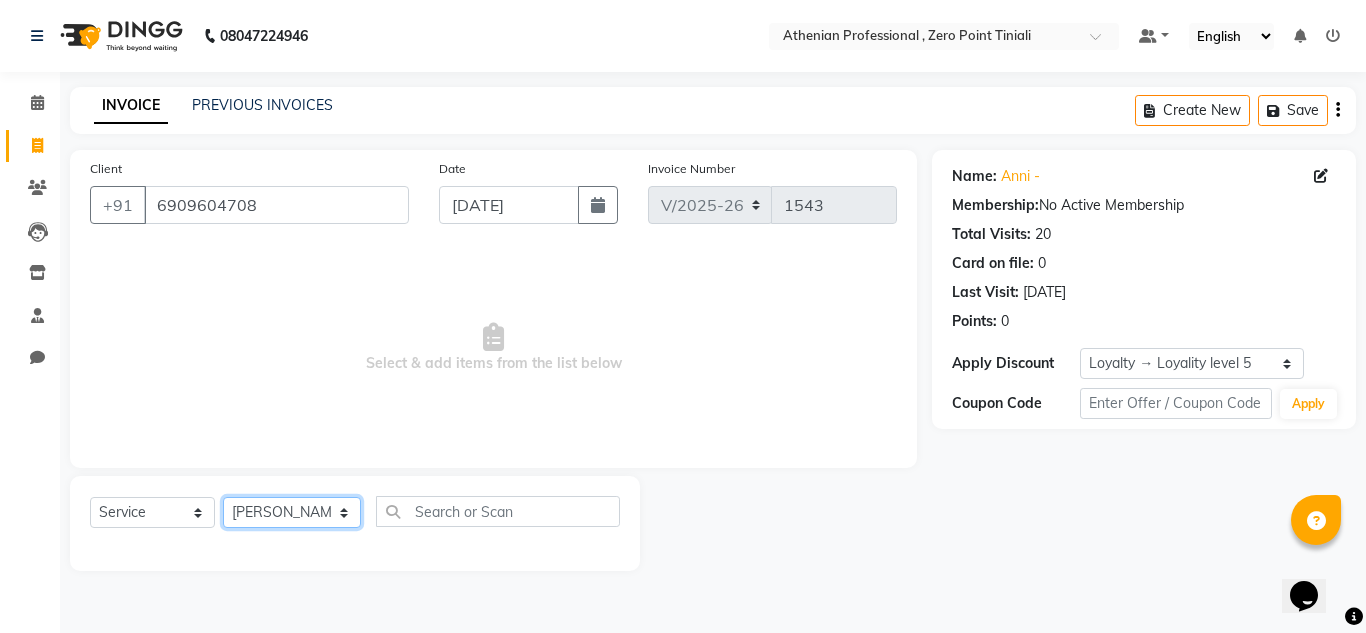 click on "Select Stylist [PERSON_NAME][MEDICAL_DATA] Admin [PERSON_NAME] KOLAM WANGSU KOSHEH BIHAM LINDUM NEME MAHINDRA [PERSON_NAME] Manager [PERSON_NAME] MINUKA [PERSON_NAME] NGAMNON RALONGHAM [PERSON_NAME] [PERSON_NAME] SUMI [PERSON_NAME] DEVI [PERSON_NAME] Jamikham YELLI LIKHA" 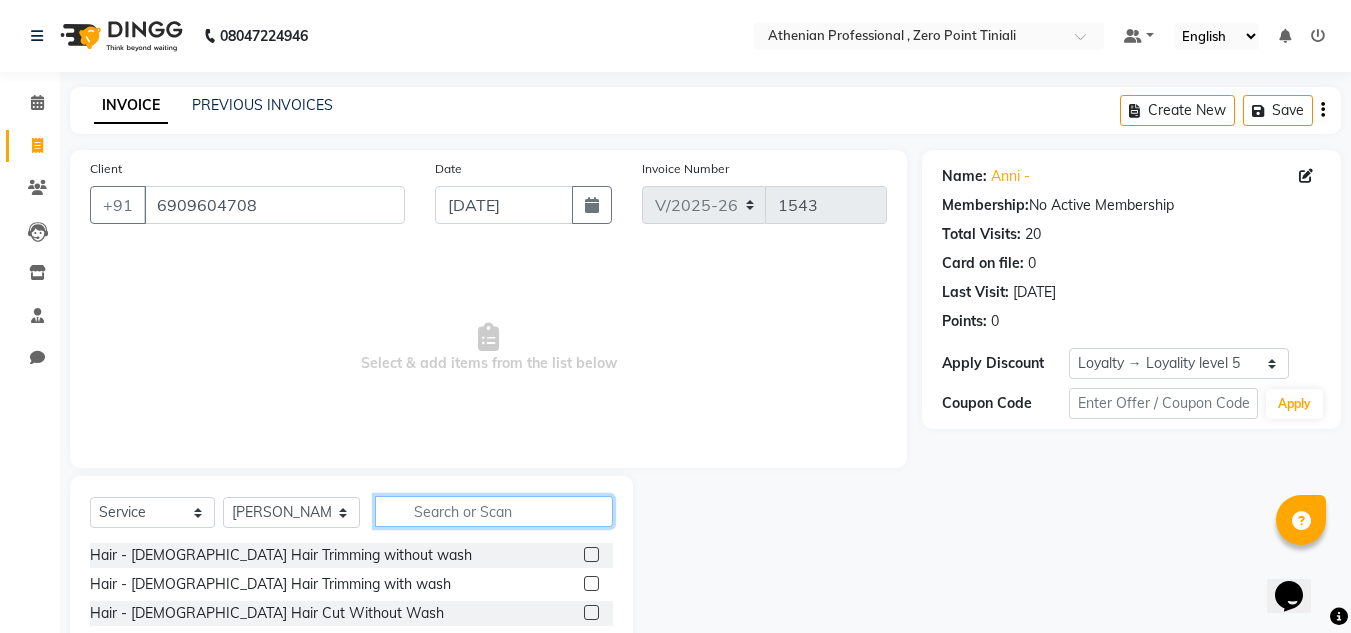 click 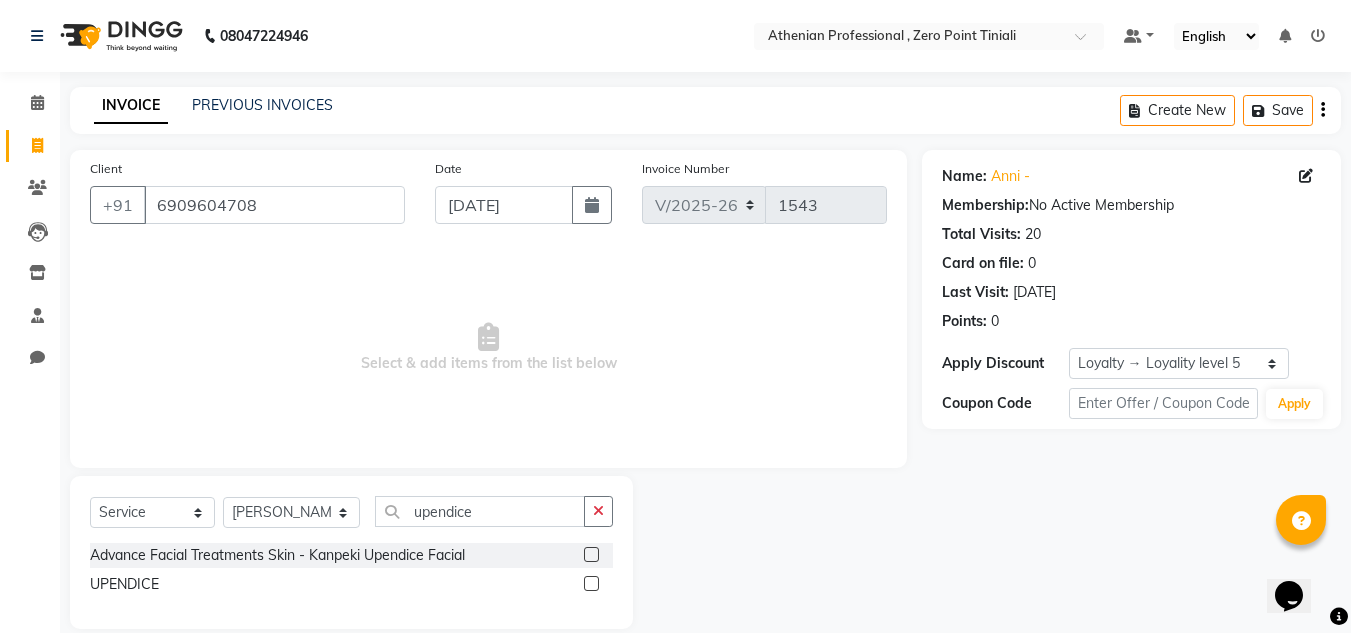 click 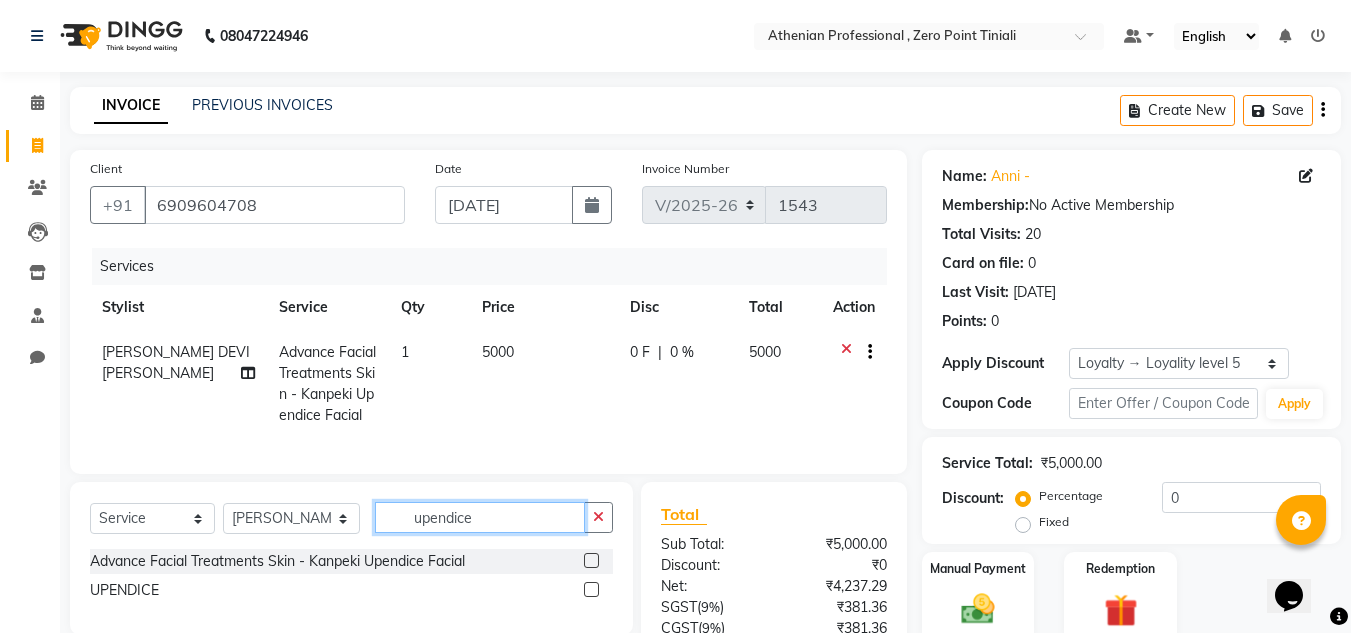 click on "upendice" 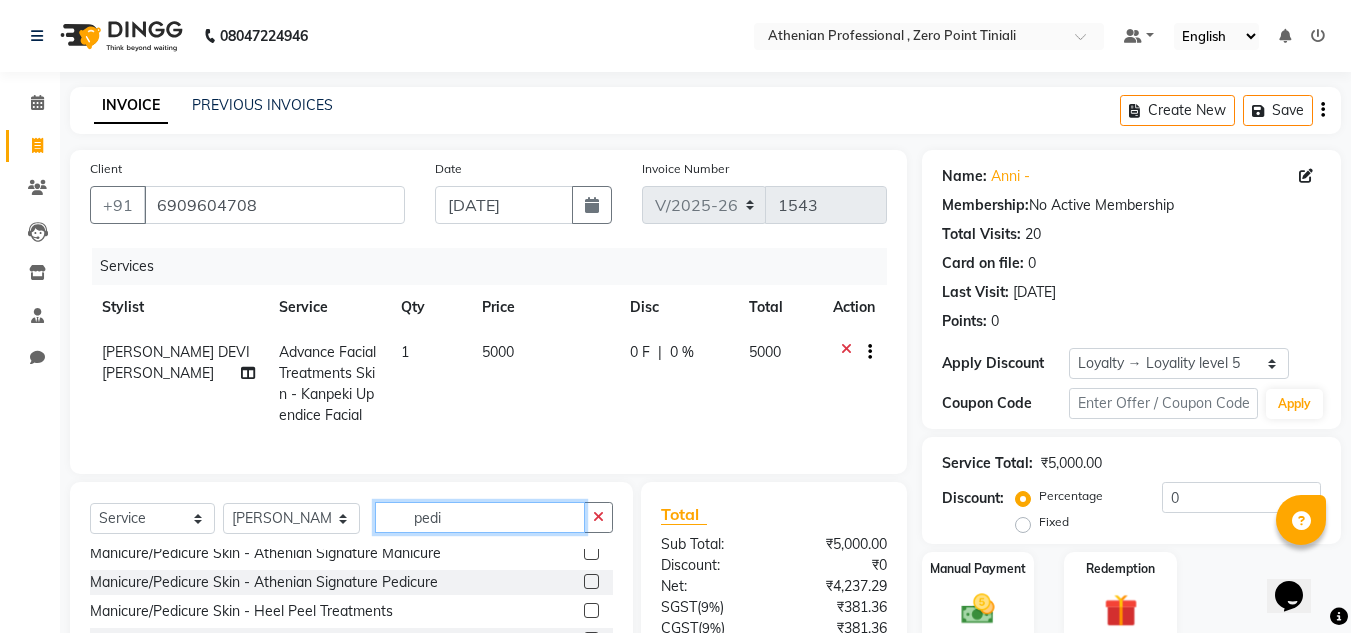 scroll, scrollTop: 96, scrollLeft: 0, axis: vertical 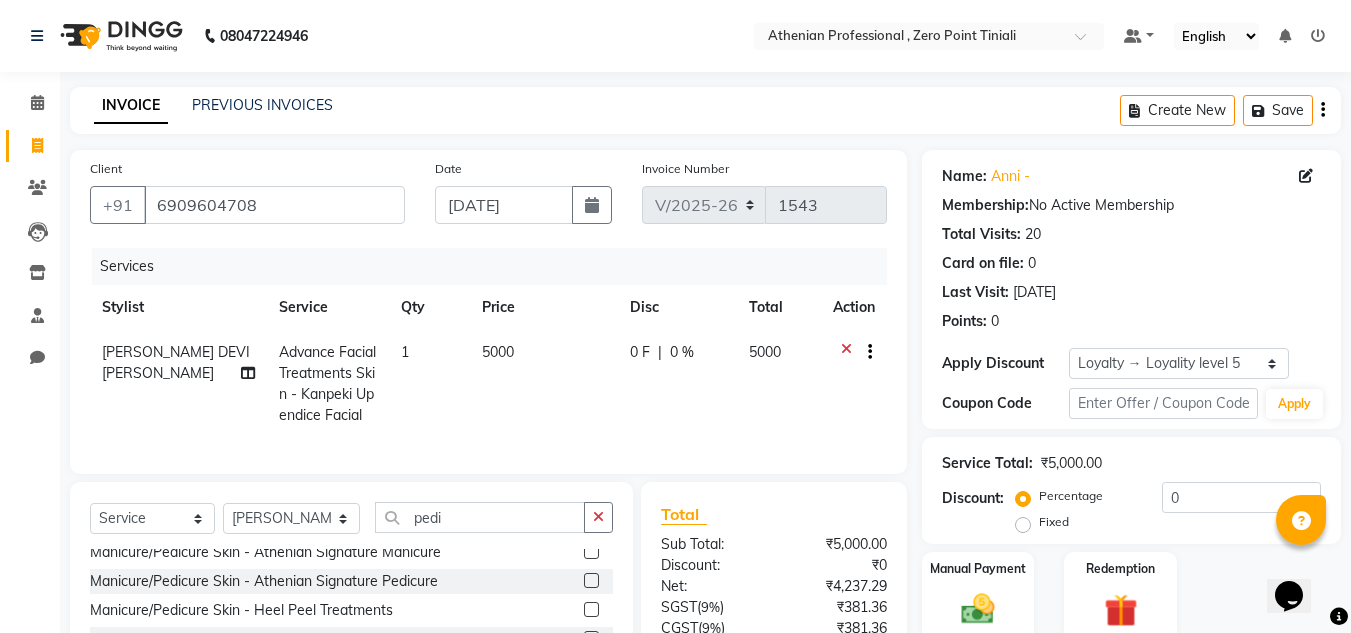 click 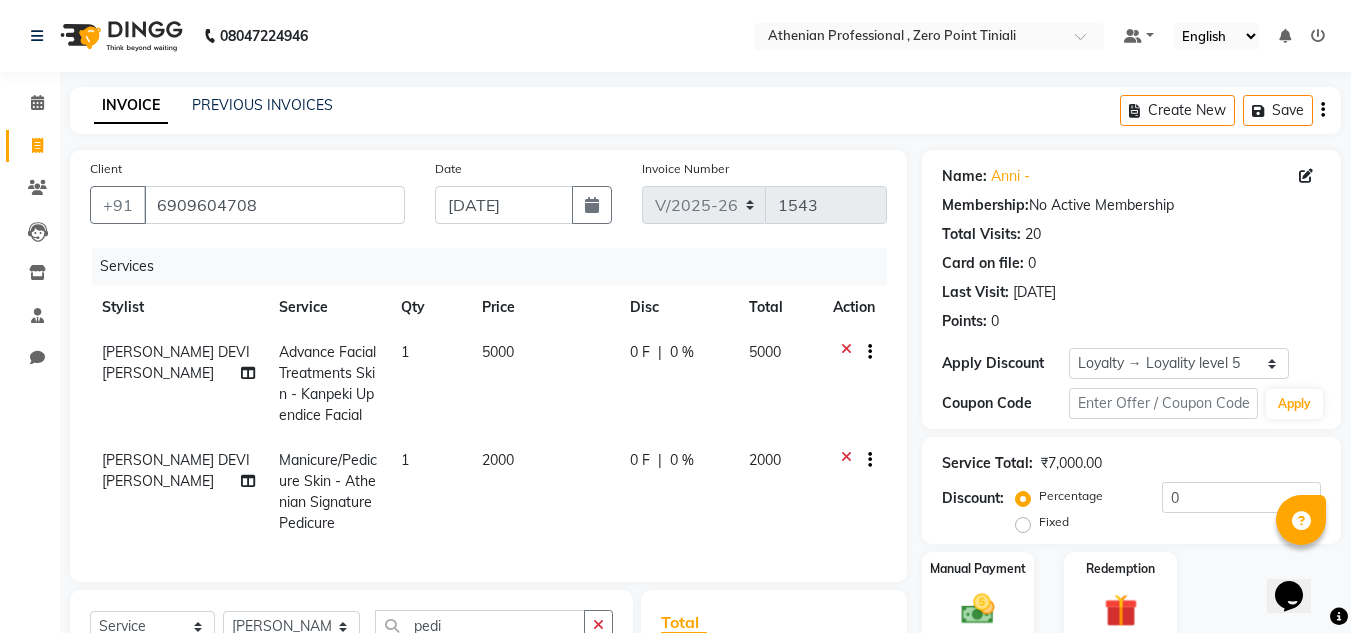 scroll, scrollTop: 297, scrollLeft: 0, axis: vertical 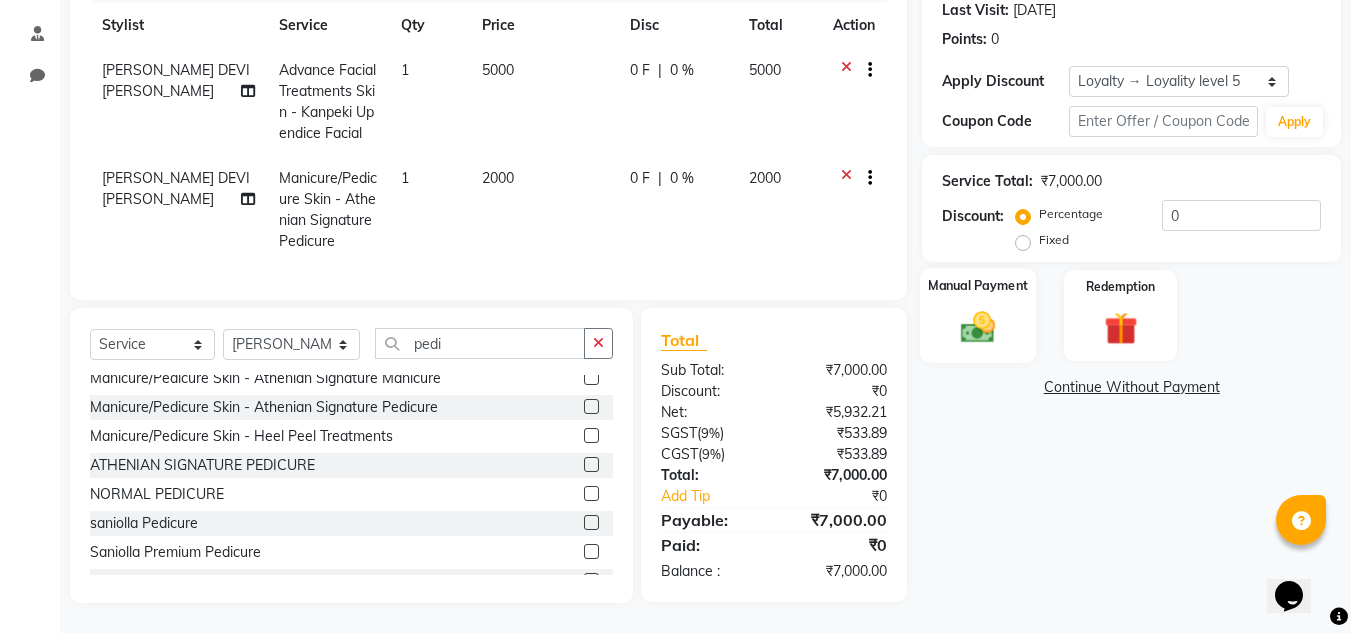 click 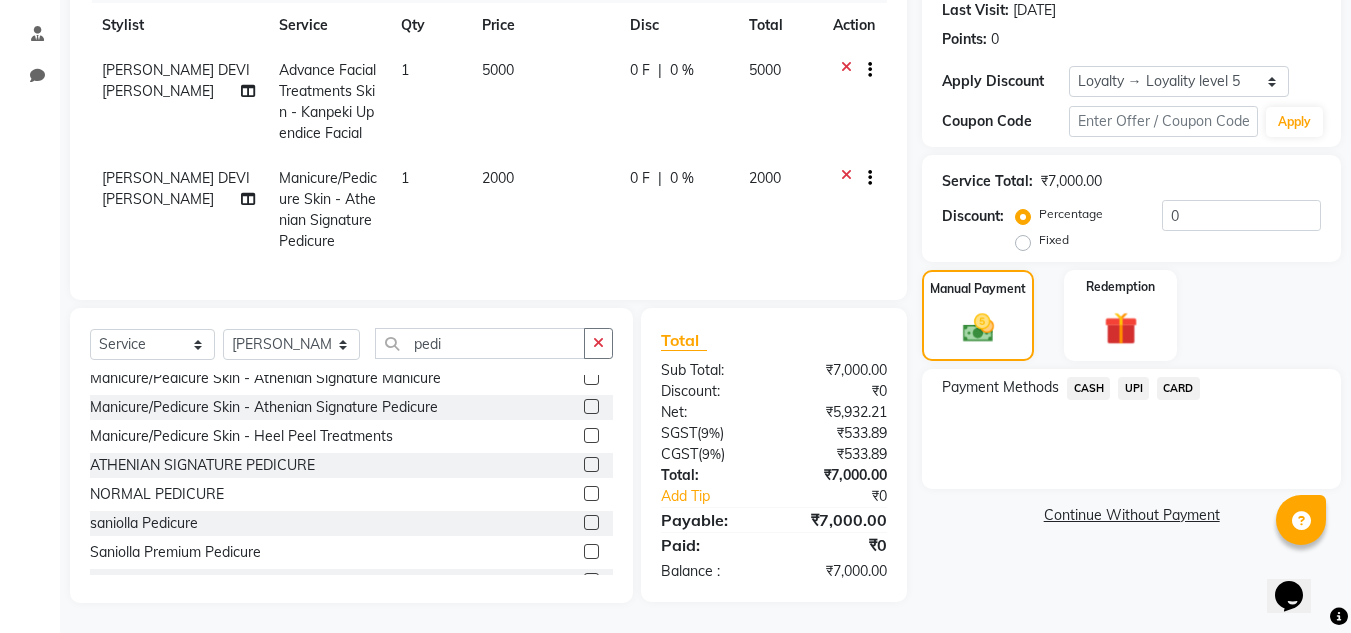 click on "CASH" 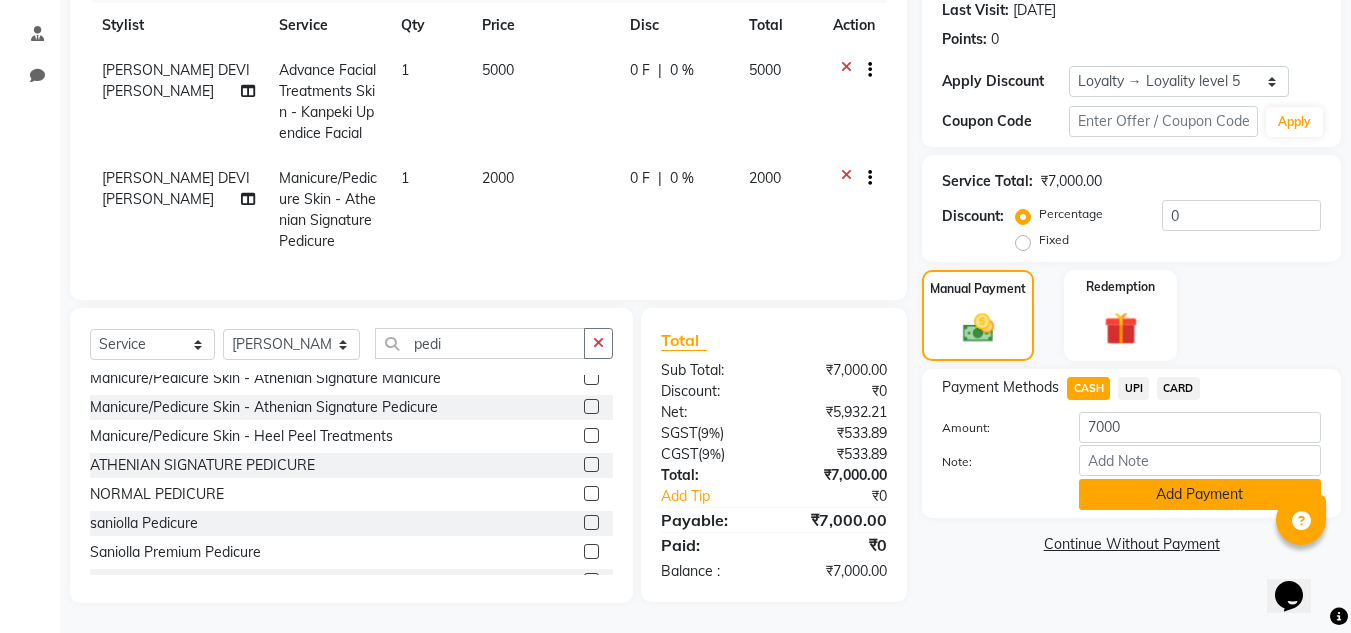 click on "Add Payment" 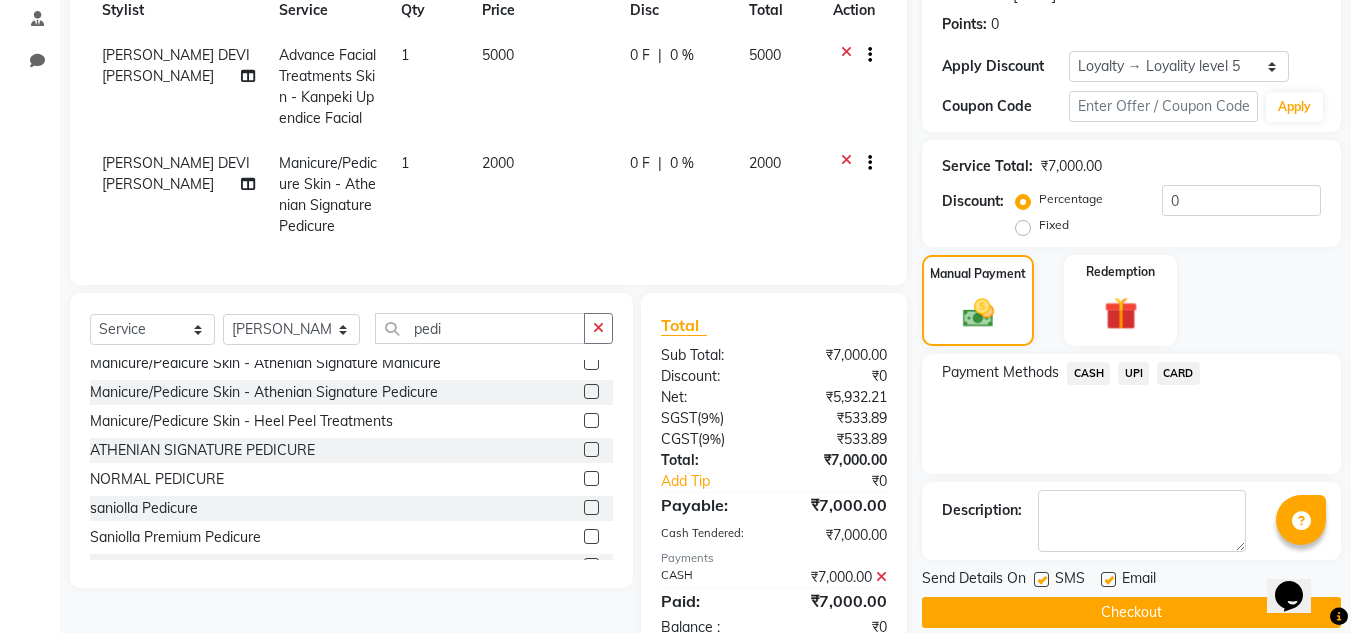 scroll, scrollTop: 487, scrollLeft: 0, axis: vertical 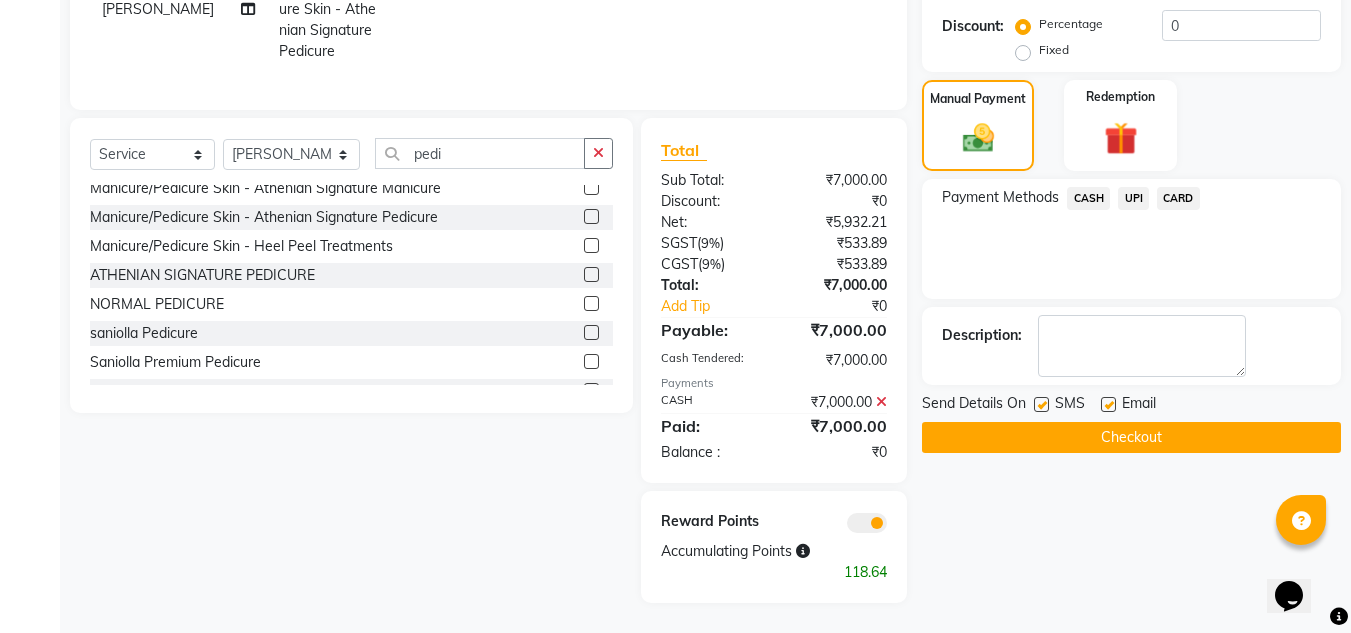 click 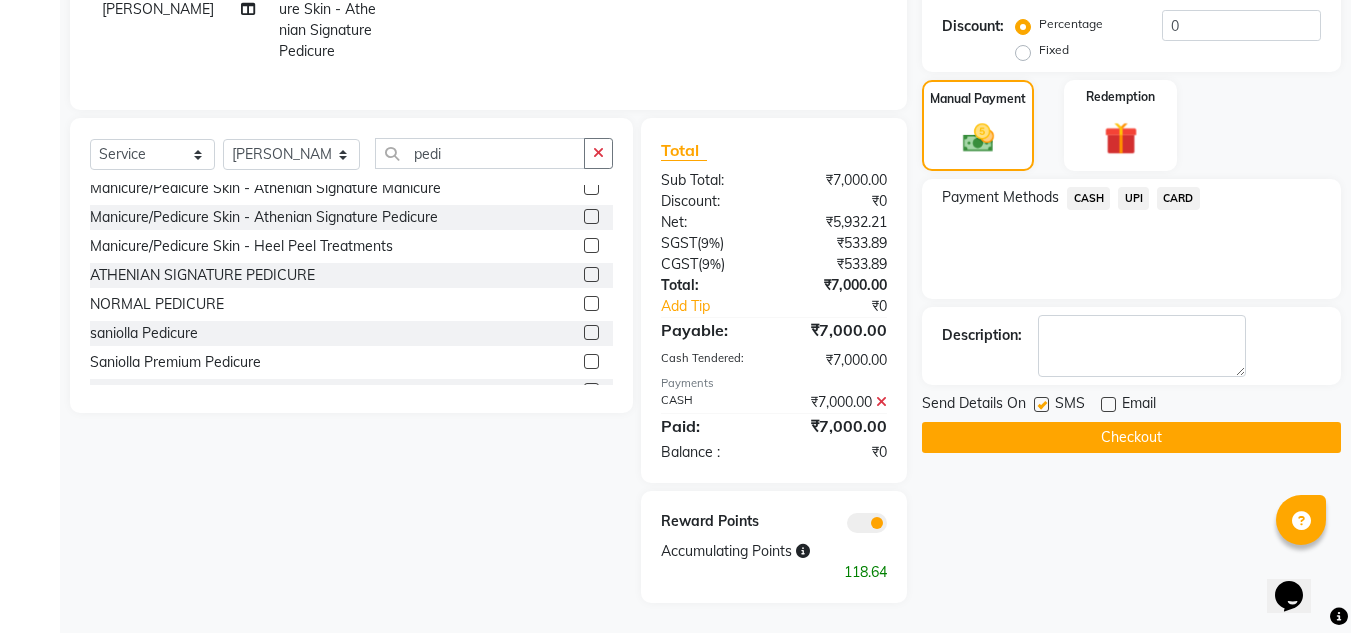 click on "Checkout" 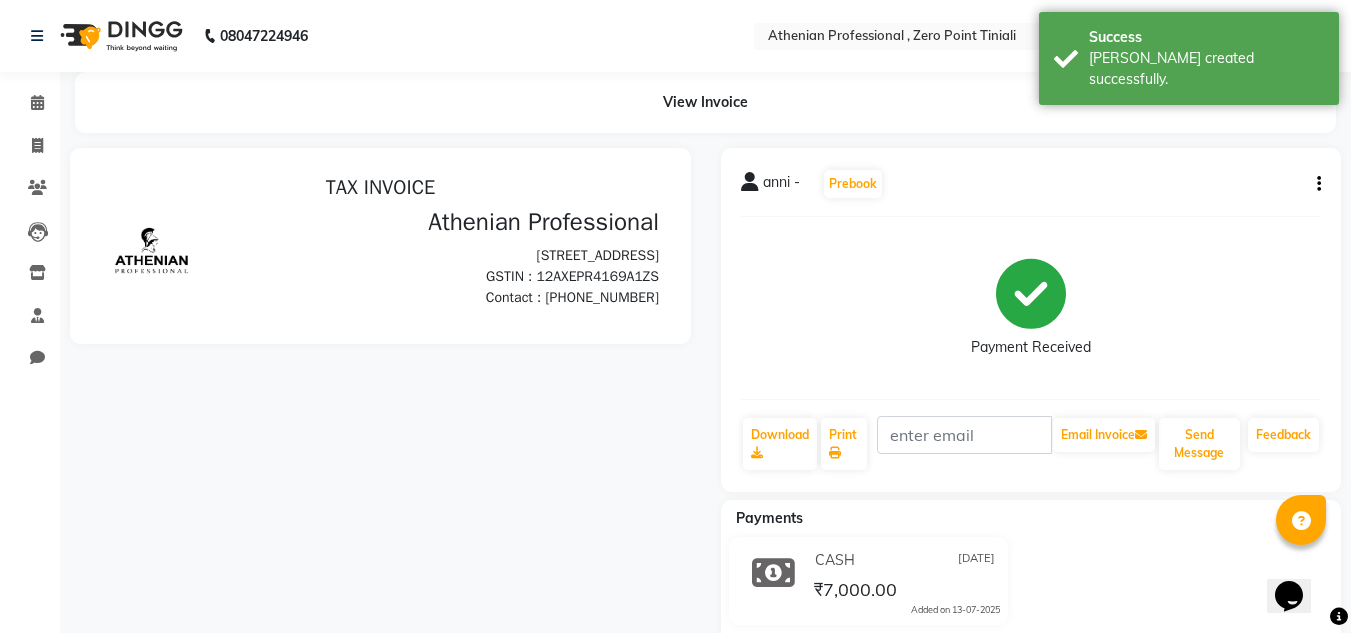 scroll, scrollTop: 0, scrollLeft: 0, axis: both 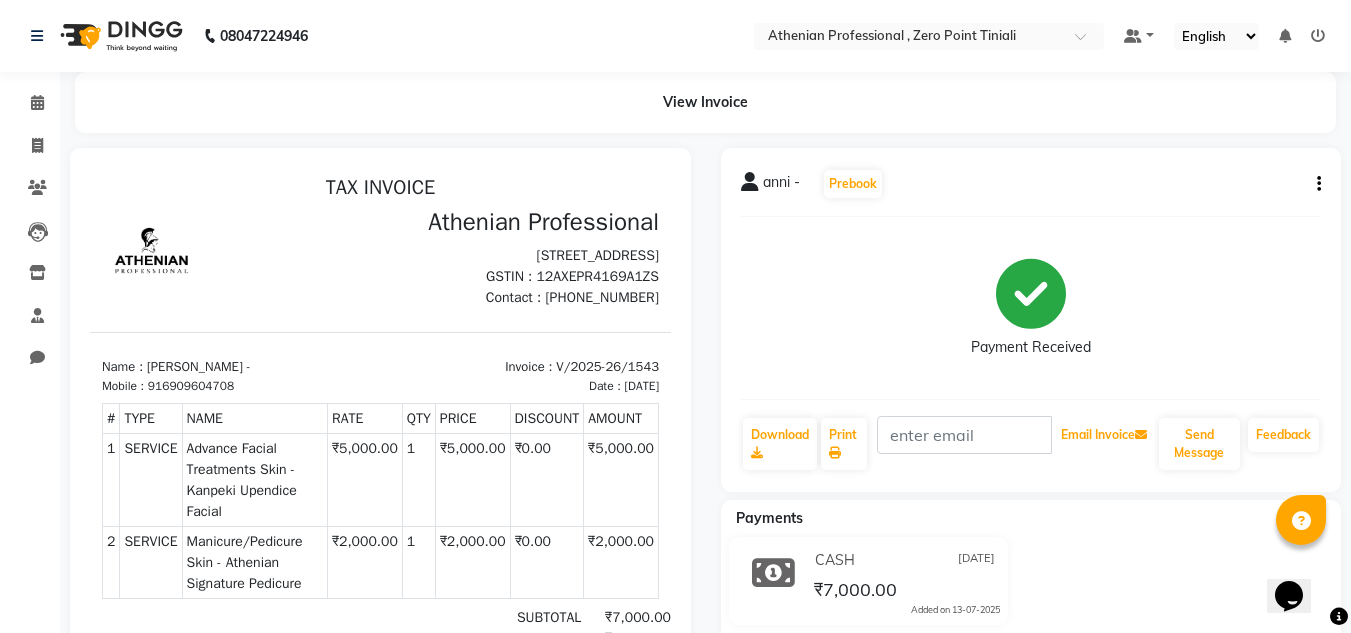 click on "Email Invoice" 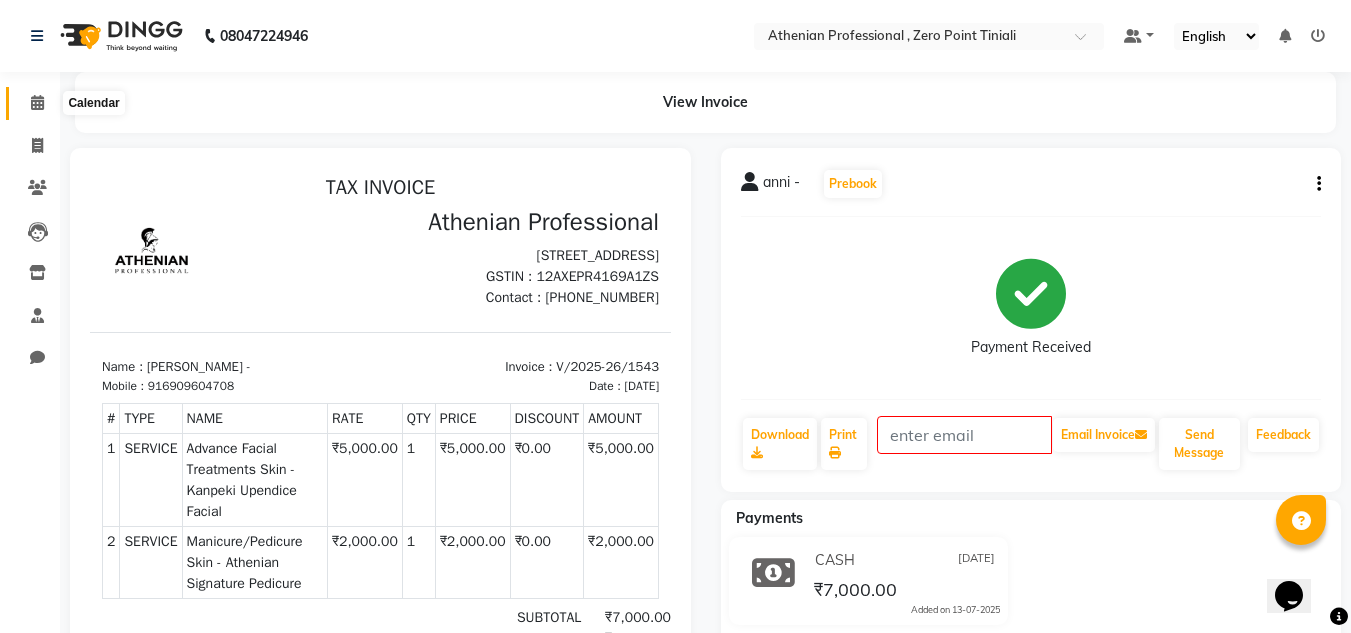 click 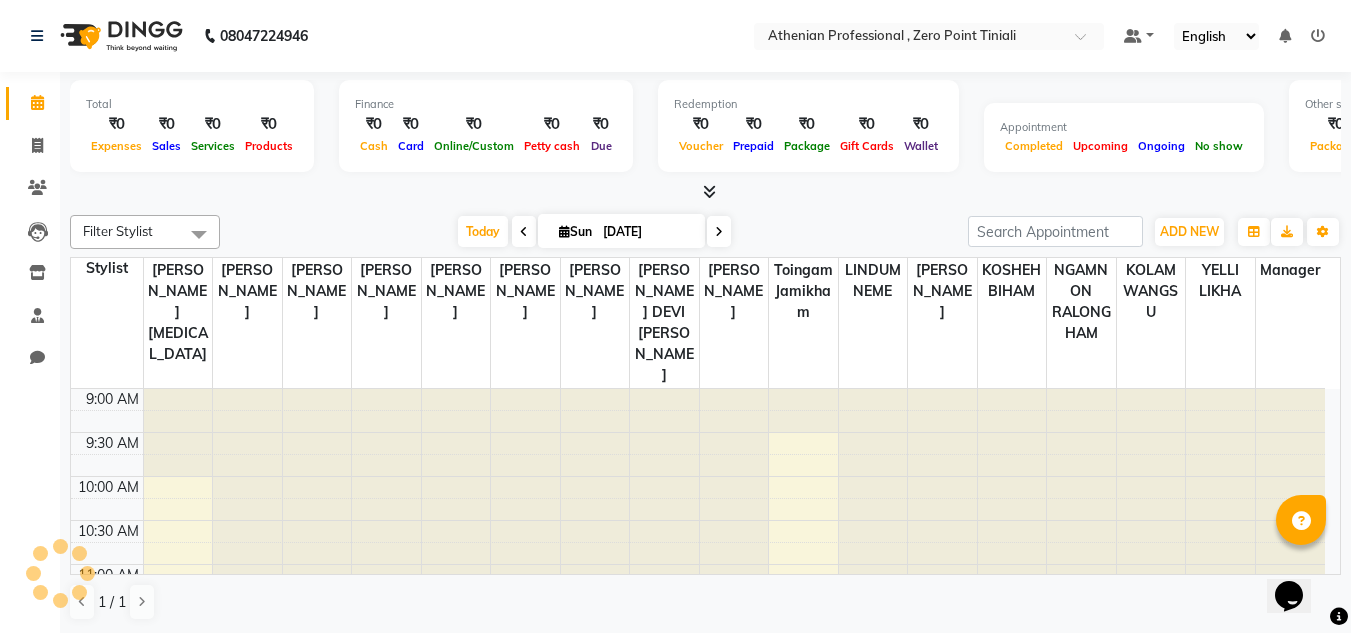 scroll, scrollTop: 0, scrollLeft: 0, axis: both 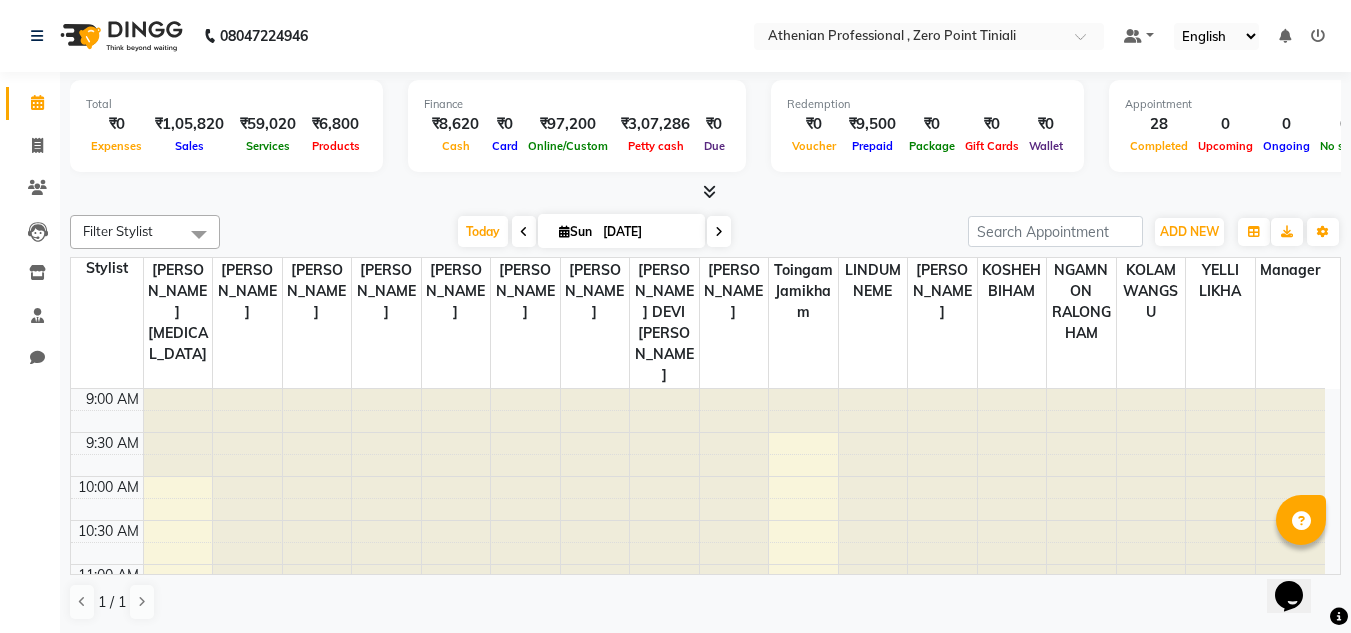 click at bounding box center [705, 192] 